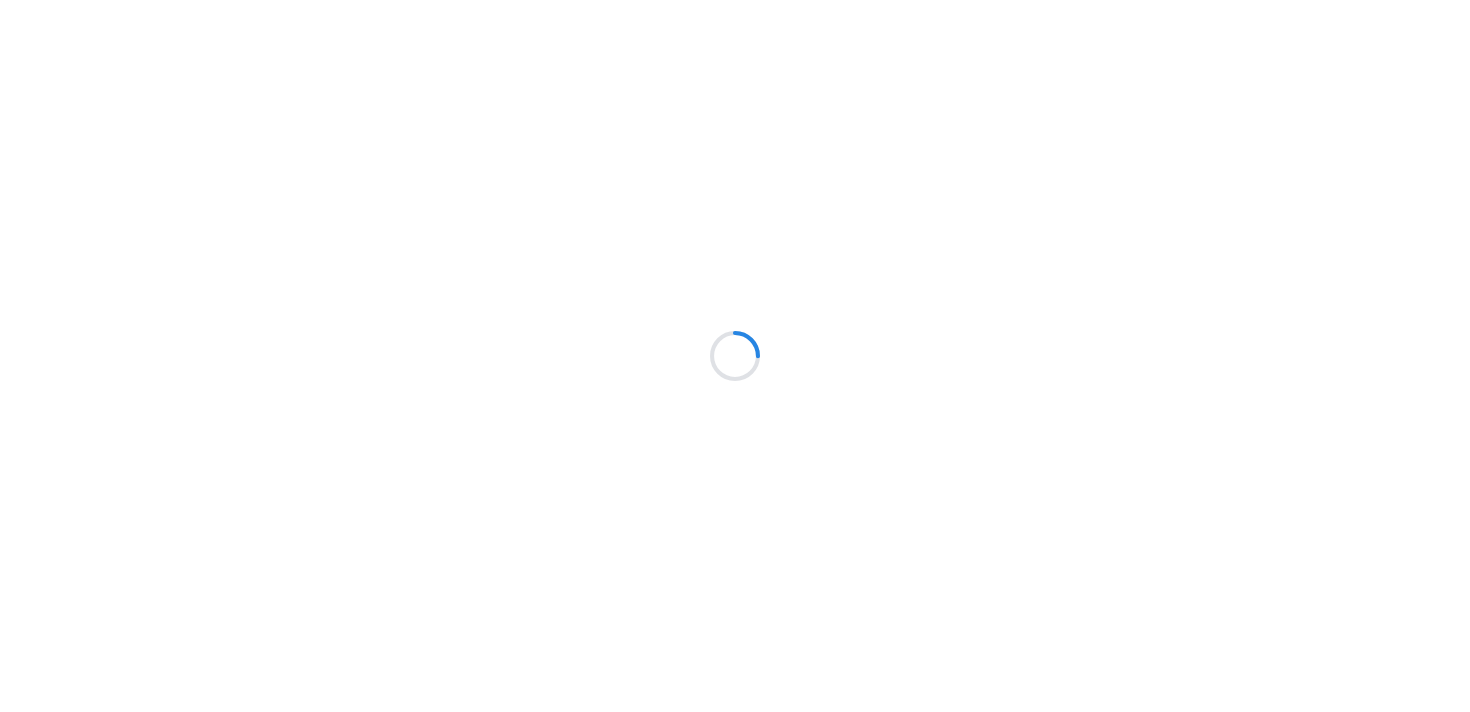 scroll, scrollTop: 0, scrollLeft: 0, axis: both 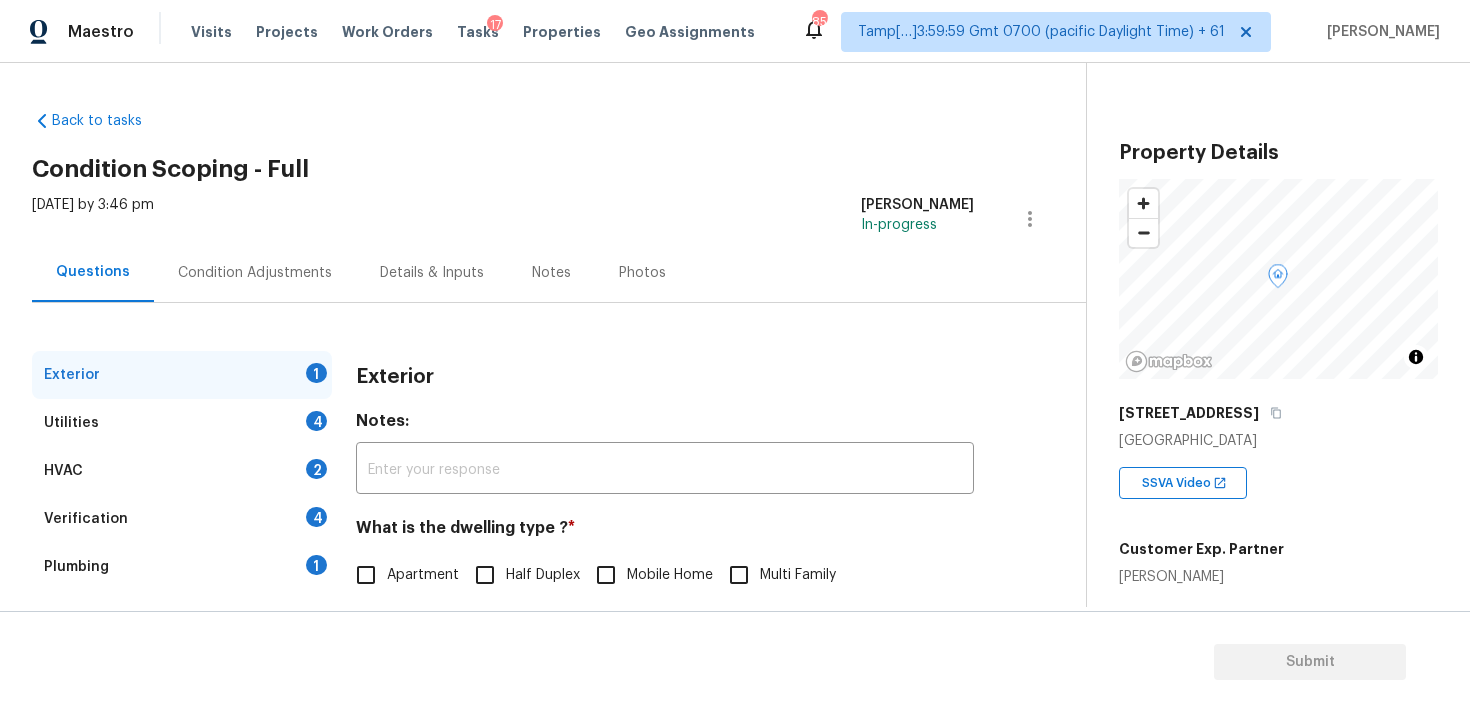 click on "Back to tasks Condition Scoping - Full [DATE] by 3:46 pm   [PERSON_NAME] B In-progress Questions Condition Adjustments Details & Inputs Notes Photos Exterior 1 Utilities 4 HVAC 2 Verification 4 Plumbing 1 Roof Gated Community 1 Pricing 5 Add Area Exterior Notes: ​ What is the dwelling type ?  * Apartment Half Duplex Mobile Home Multi Family Single Family Townhouse Other Unknown Add optional photos here Photos" at bounding box center [559, 476] 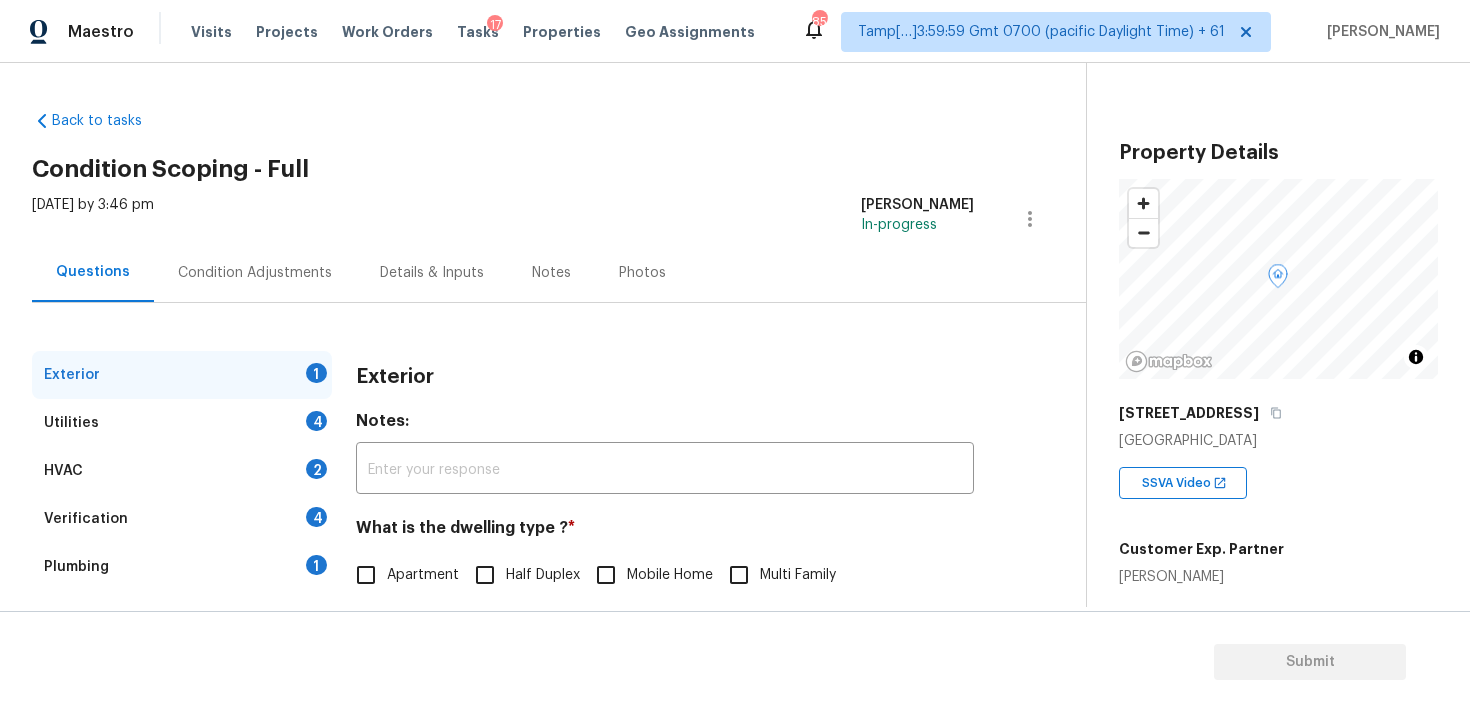 click on "Back to tasks Condition Scoping - Full Mon, Jul 14 2025 by 3:46 pm   Vigneshwaran B In-progress Questions Condition Adjustments Details & Inputs Notes Photos Exterior 1 Utilities 4 HVAC 2 Verification 4 Plumbing 1 Roof Gated Community 1 Pricing 5 Add Area Exterior Notes: ​ What is the dwelling type ?  * Apartment Half Duplex Mobile Home Multi Family Single Family Townhouse Other Unknown Add optional photos here Photos" at bounding box center [559, 476] 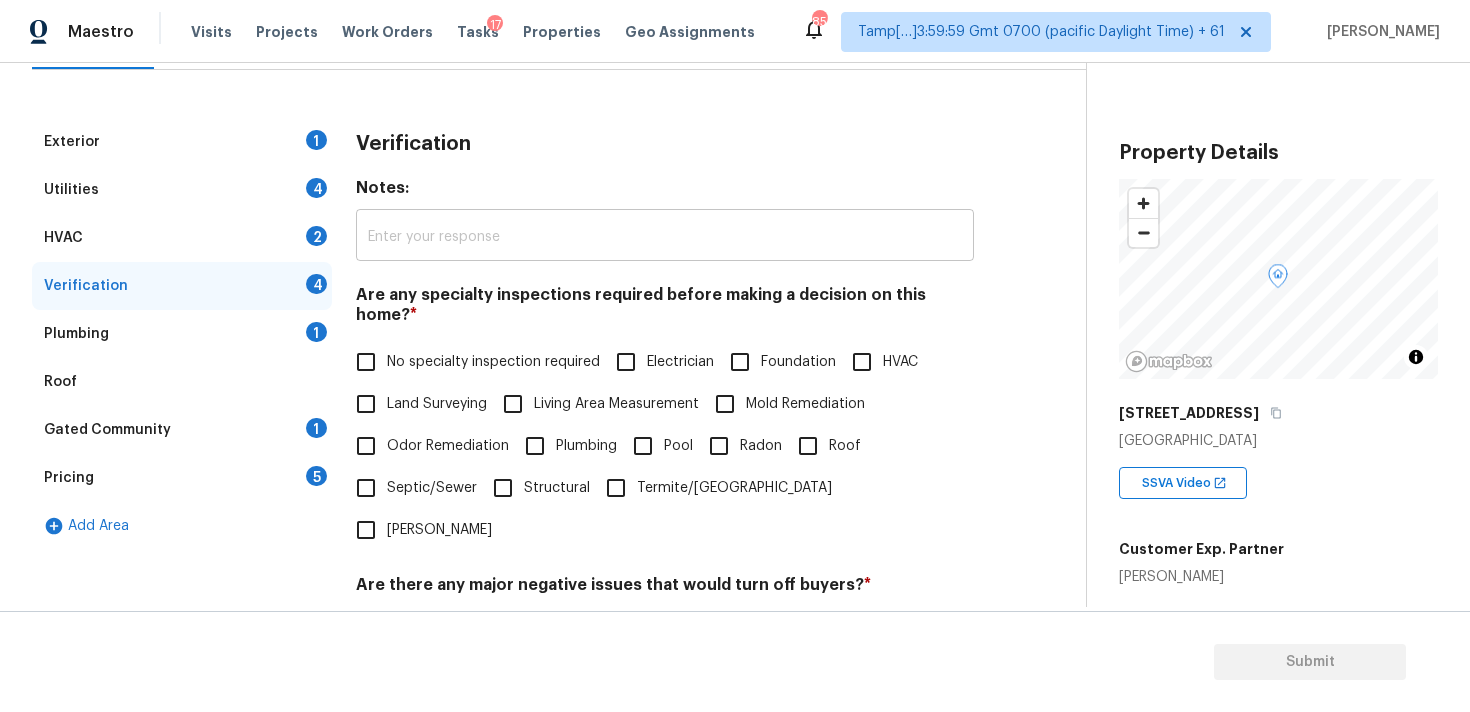 scroll, scrollTop: 251, scrollLeft: 0, axis: vertical 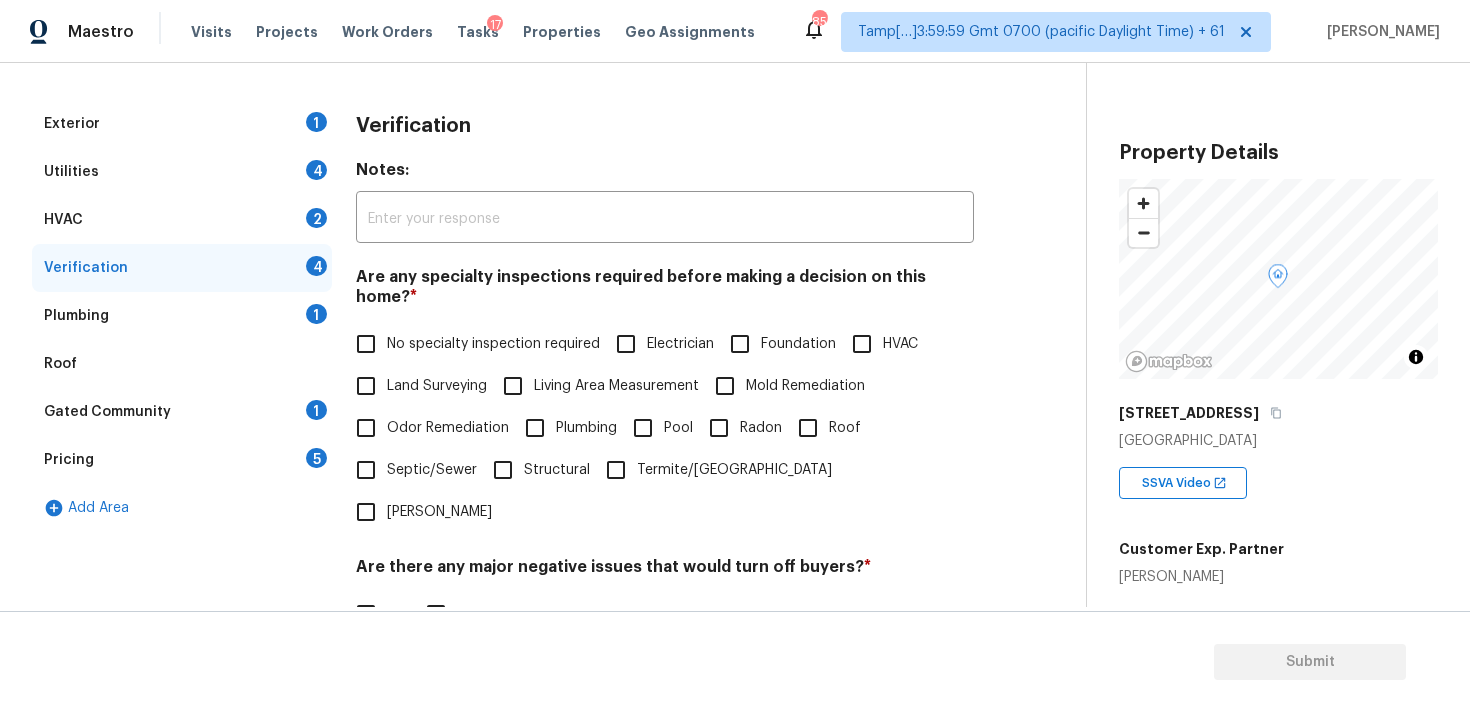 click on "Pricing 5" at bounding box center (182, 460) 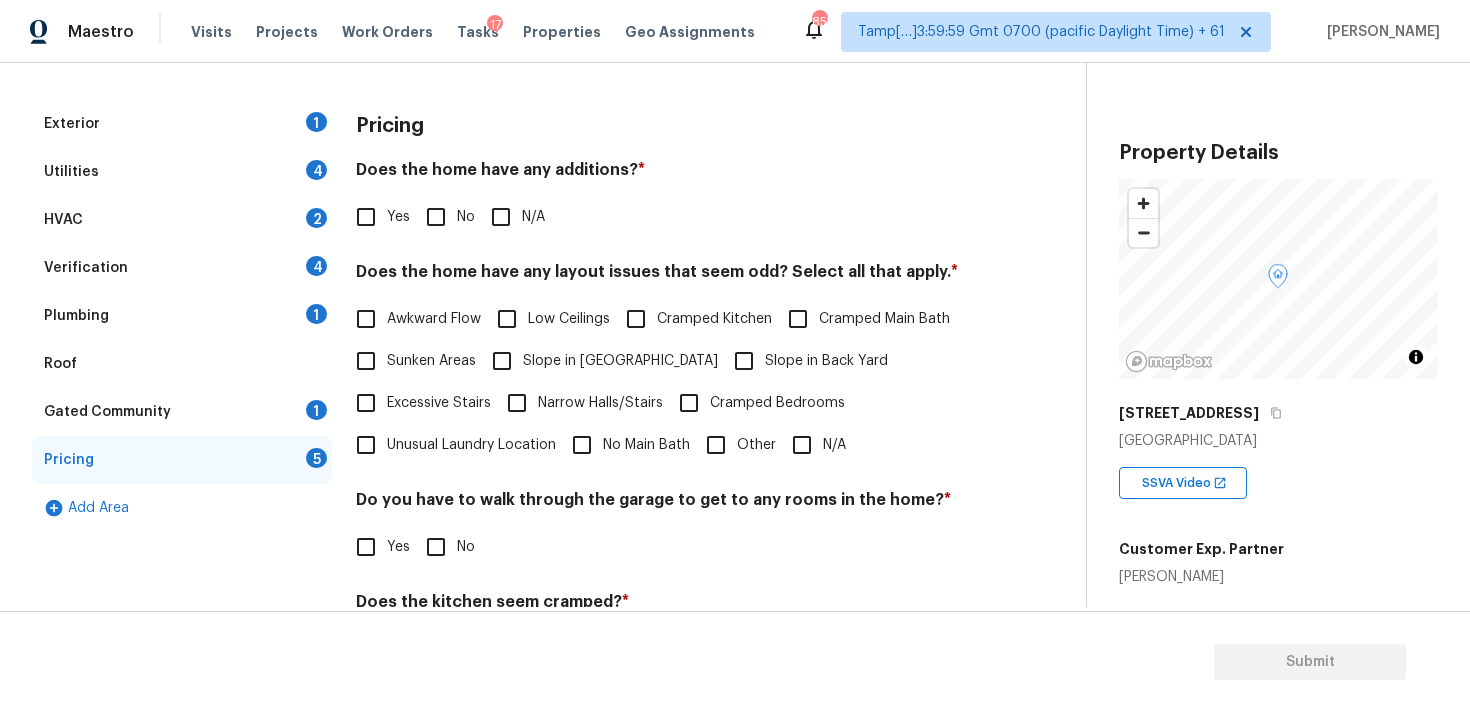 scroll, scrollTop: 446, scrollLeft: 0, axis: vertical 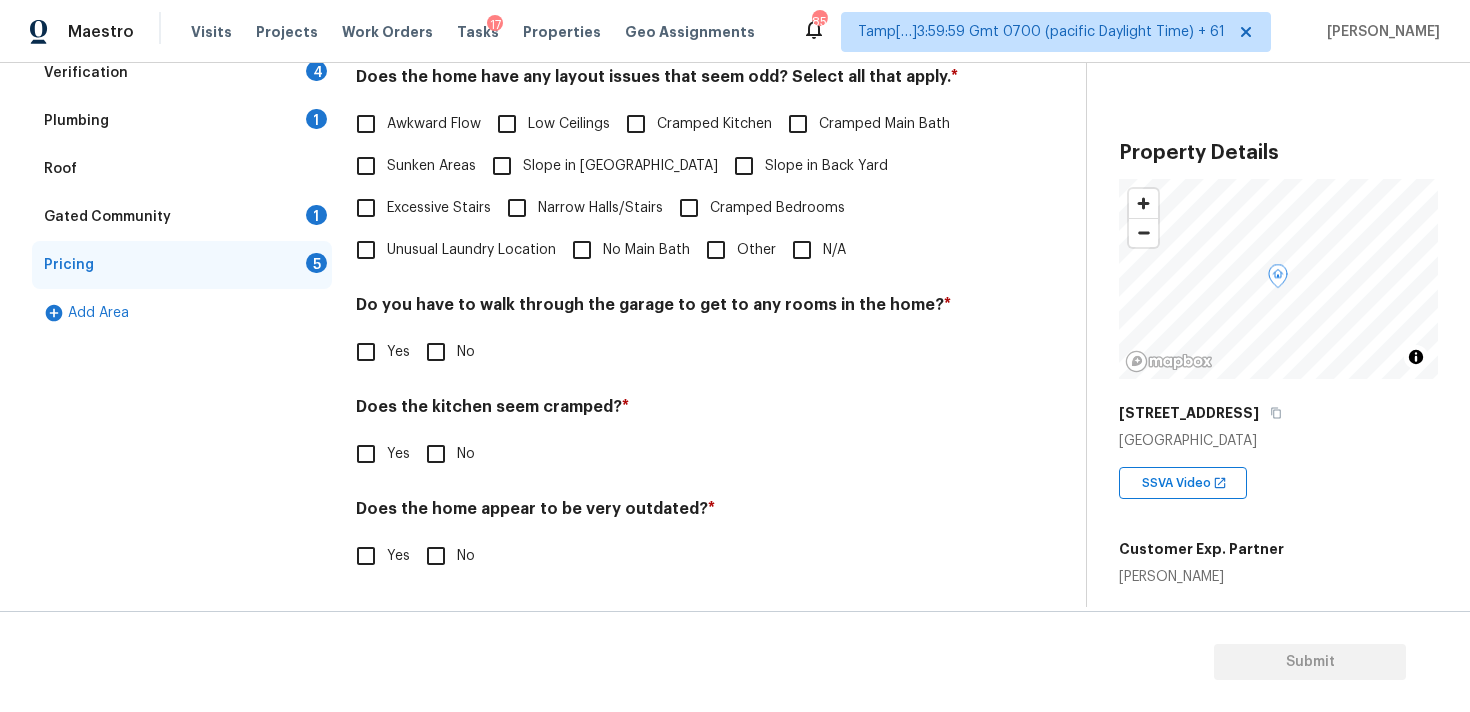 click on "Slope in Front Yard" at bounding box center [620, 166] 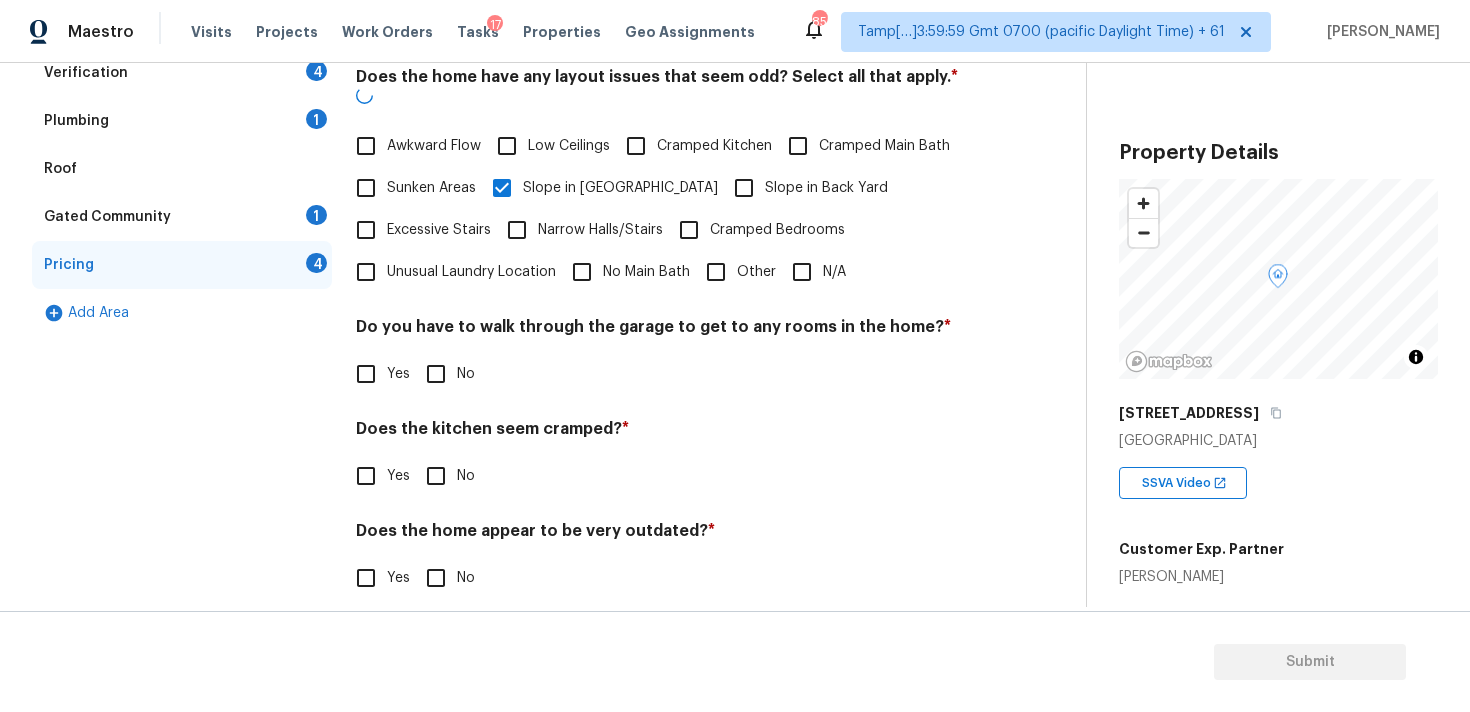 click on "Slope in Back Yard" at bounding box center (826, 188) 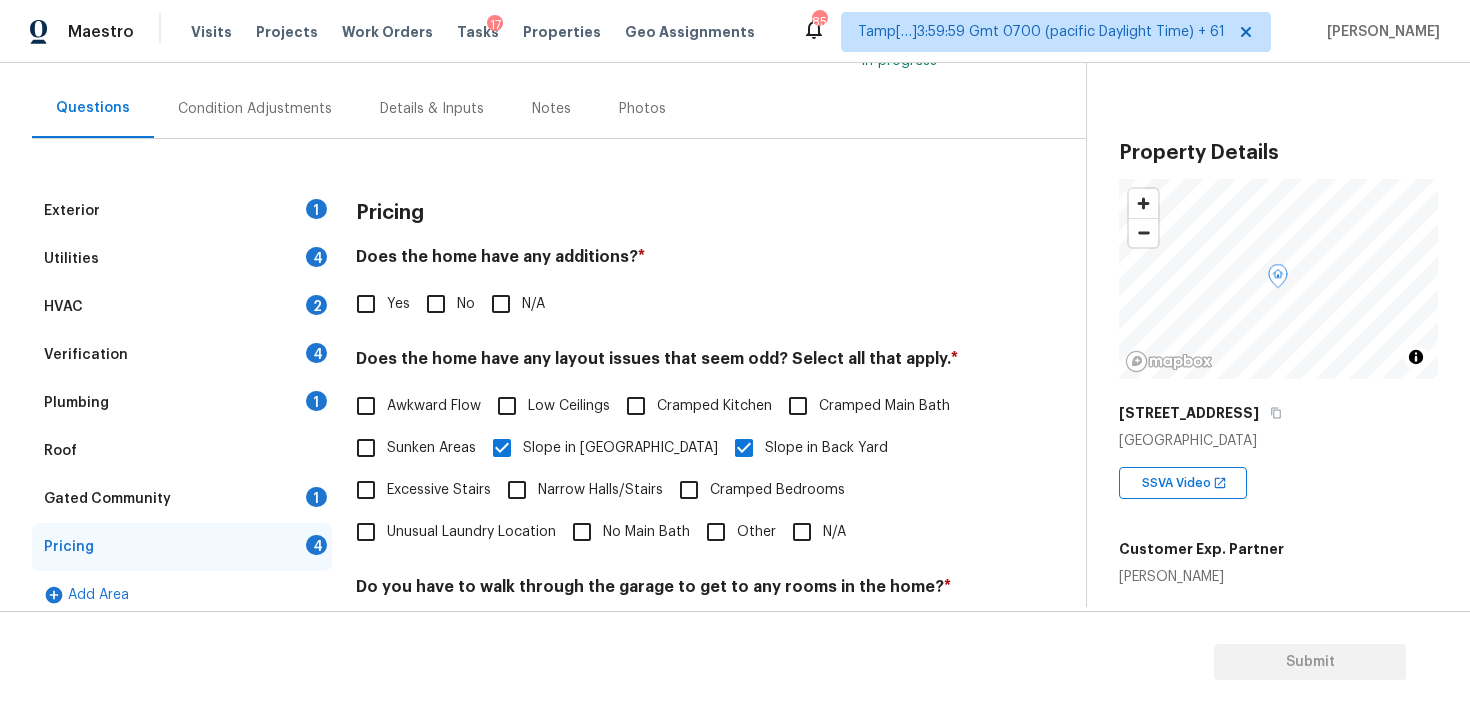 scroll, scrollTop: 26, scrollLeft: 0, axis: vertical 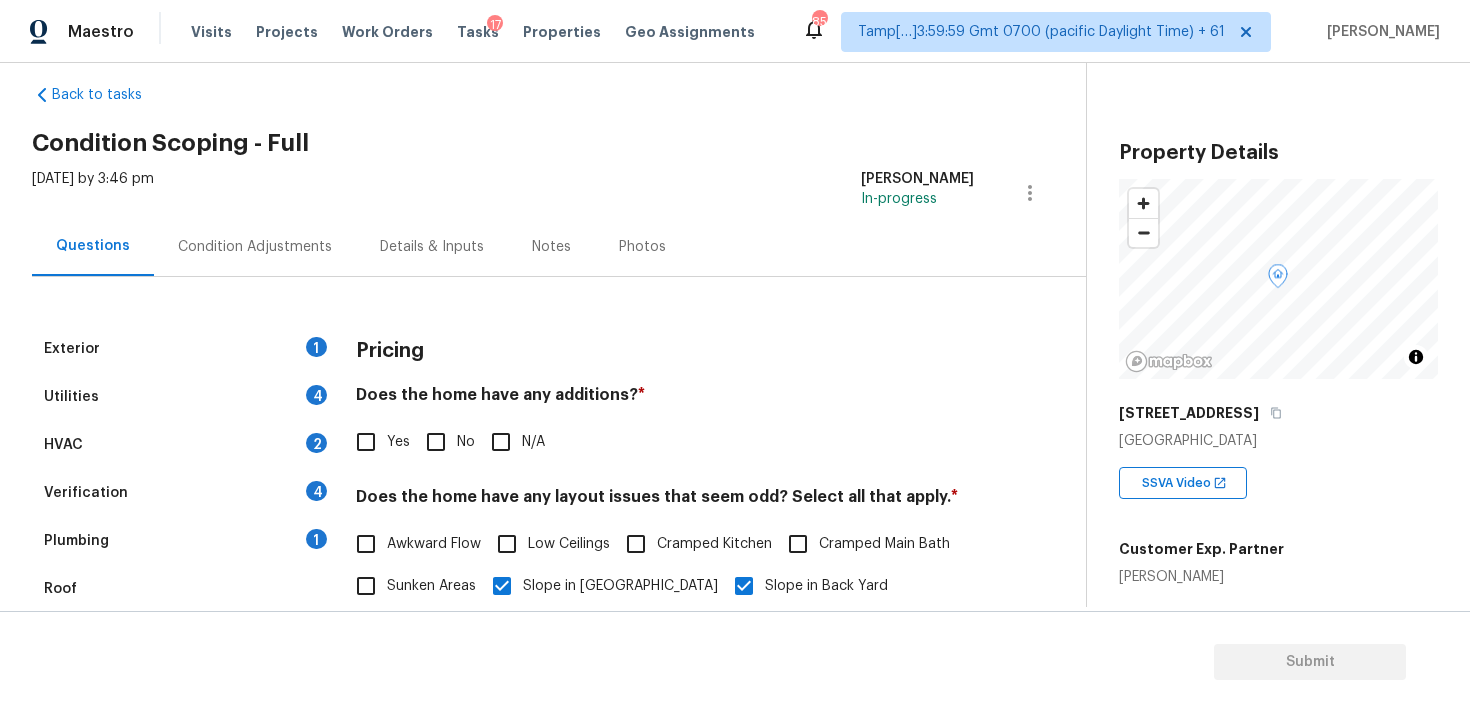 click on "Condition Adjustments" at bounding box center [255, 247] 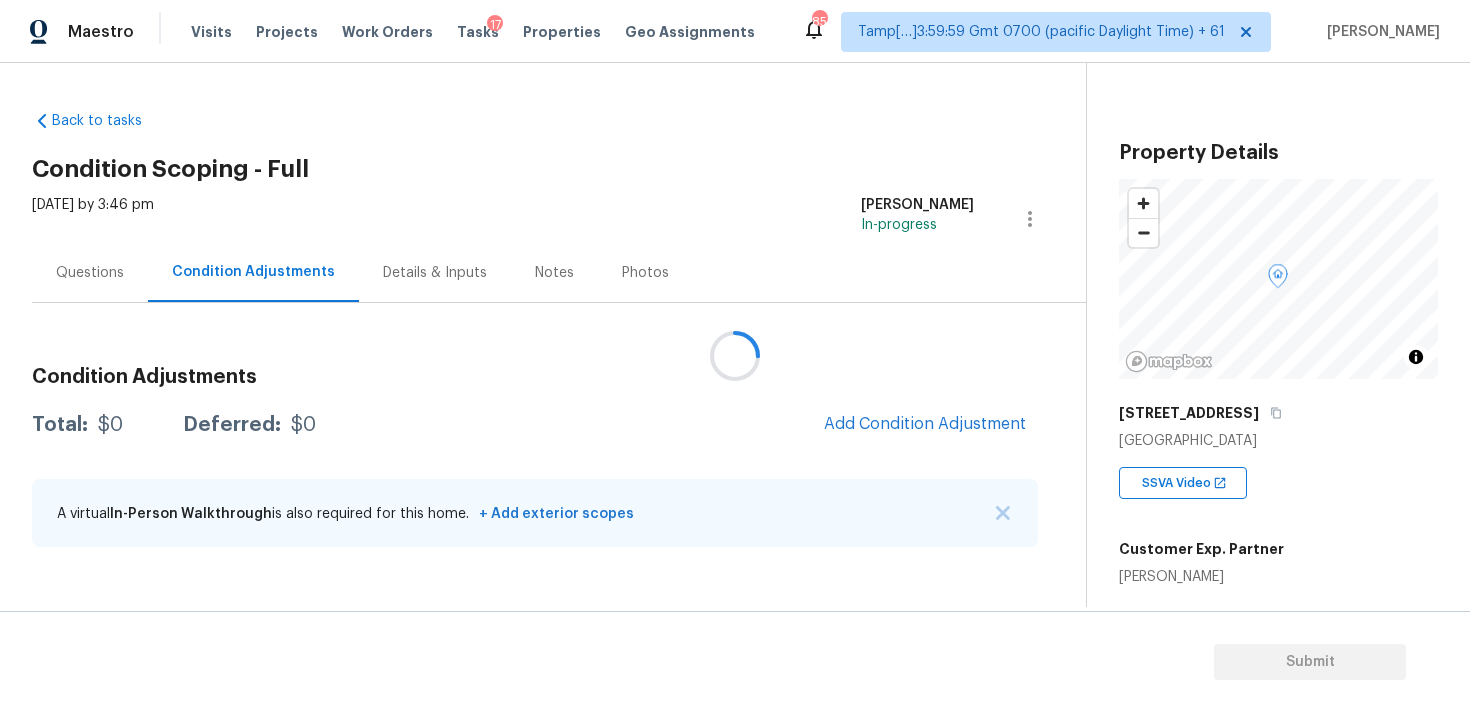 scroll, scrollTop: 0, scrollLeft: 0, axis: both 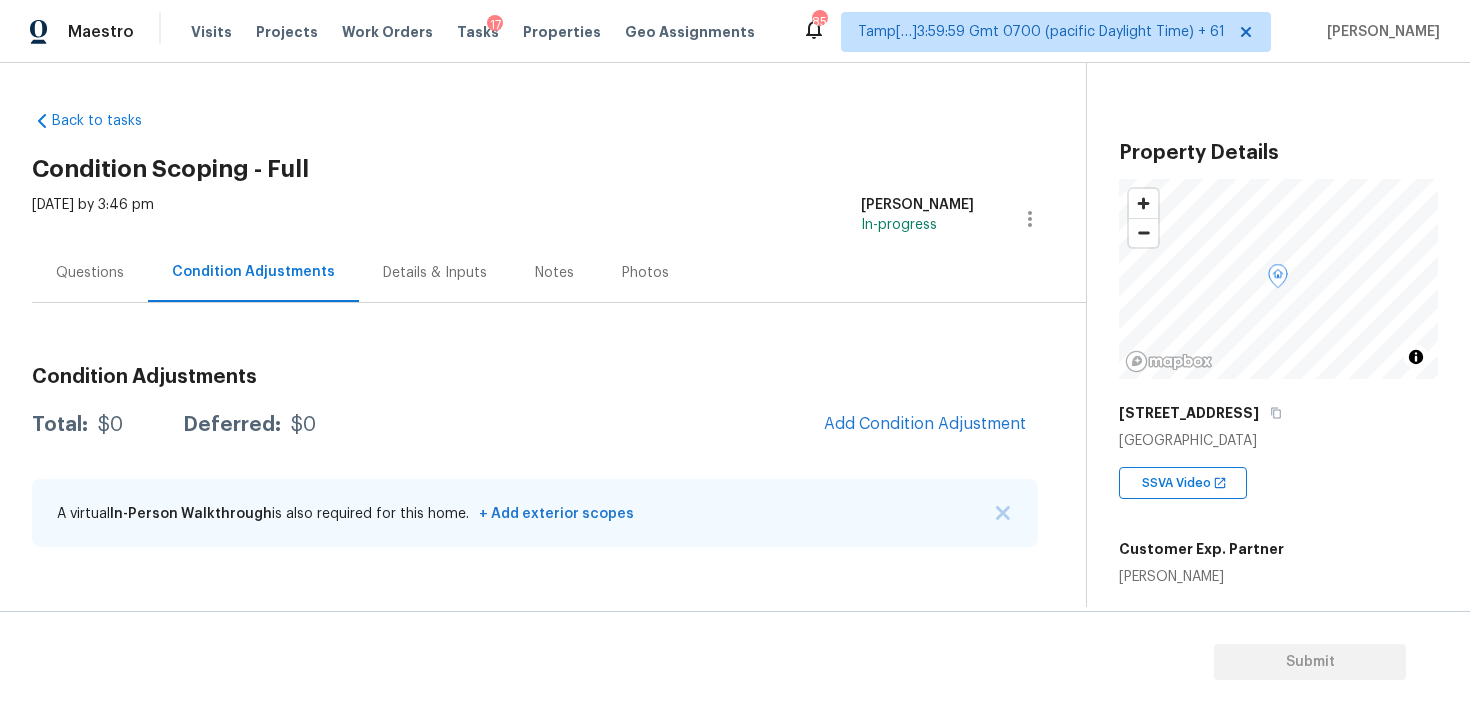 click on "Condition Adjustments Total:  $0 Deferred:  $0 Add Condition Adjustment A virtual  In-Person Walkthrough  is also required for this home.   + Add exterior scopes" at bounding box center (535, 458) 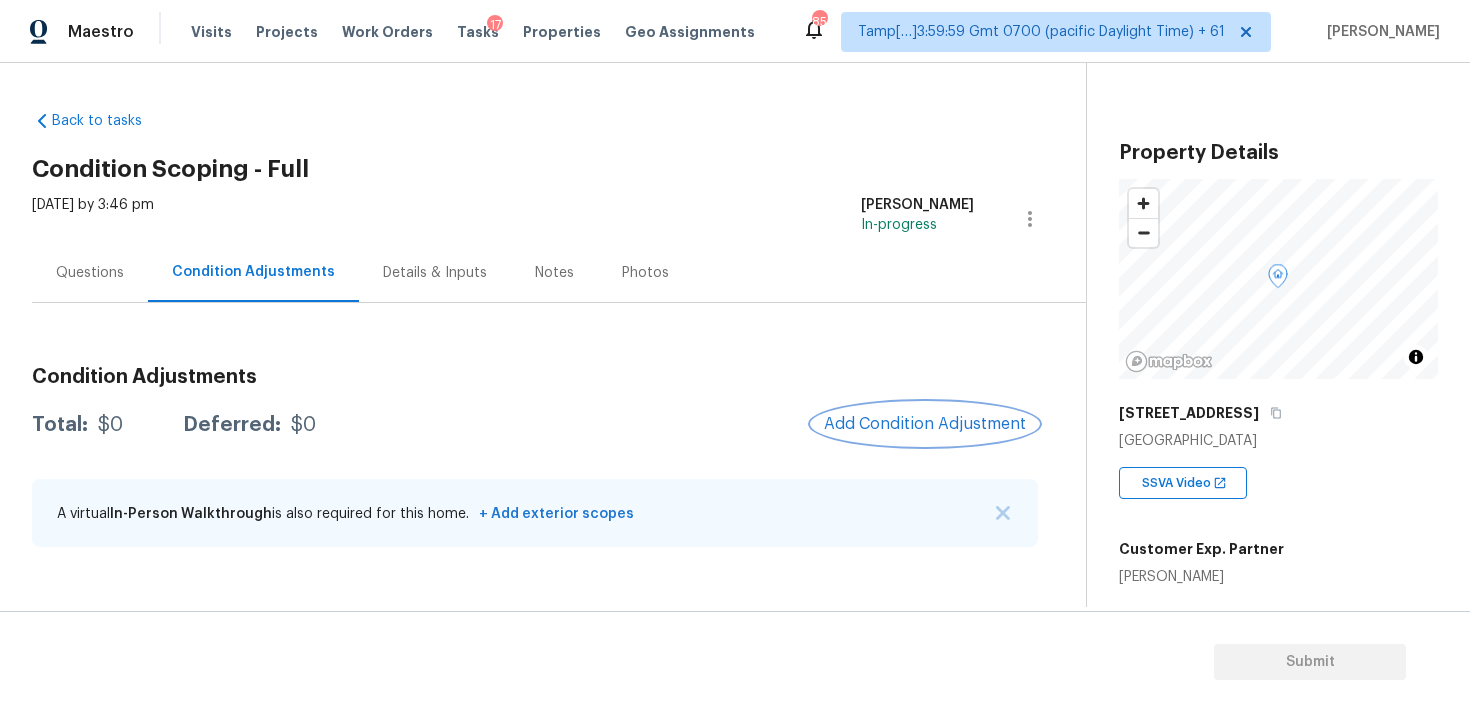 click on "Add Condition Adjustment" at bounding box center [925, 424] 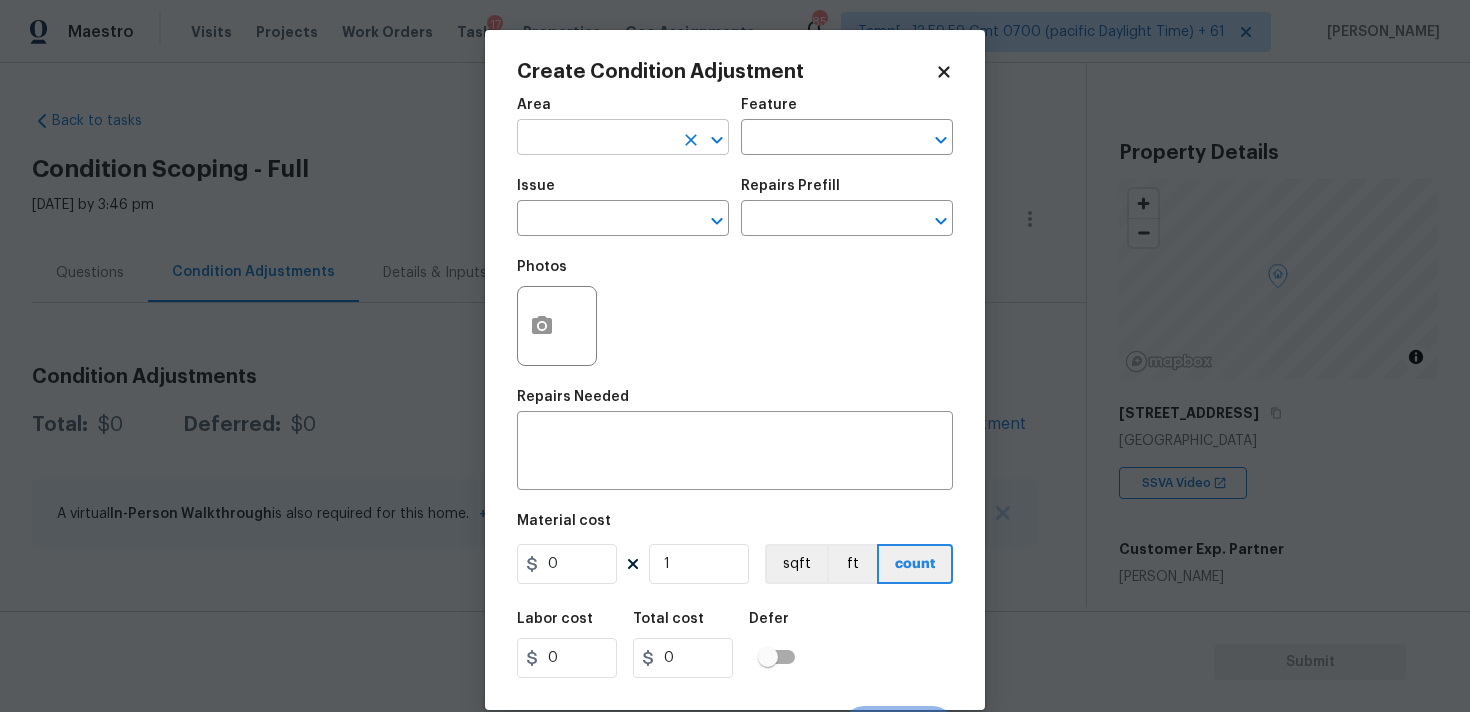 click at bounding box center (595, 139) 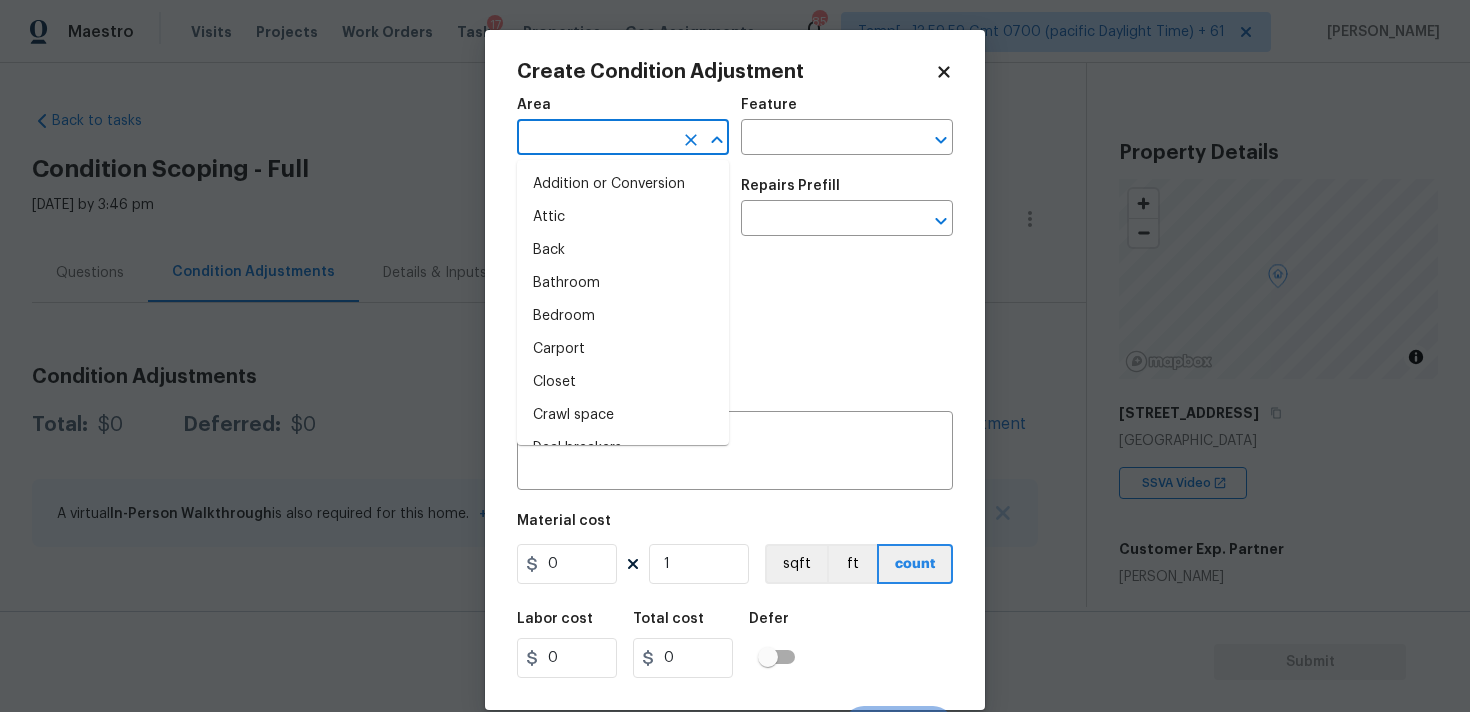 type on "e" 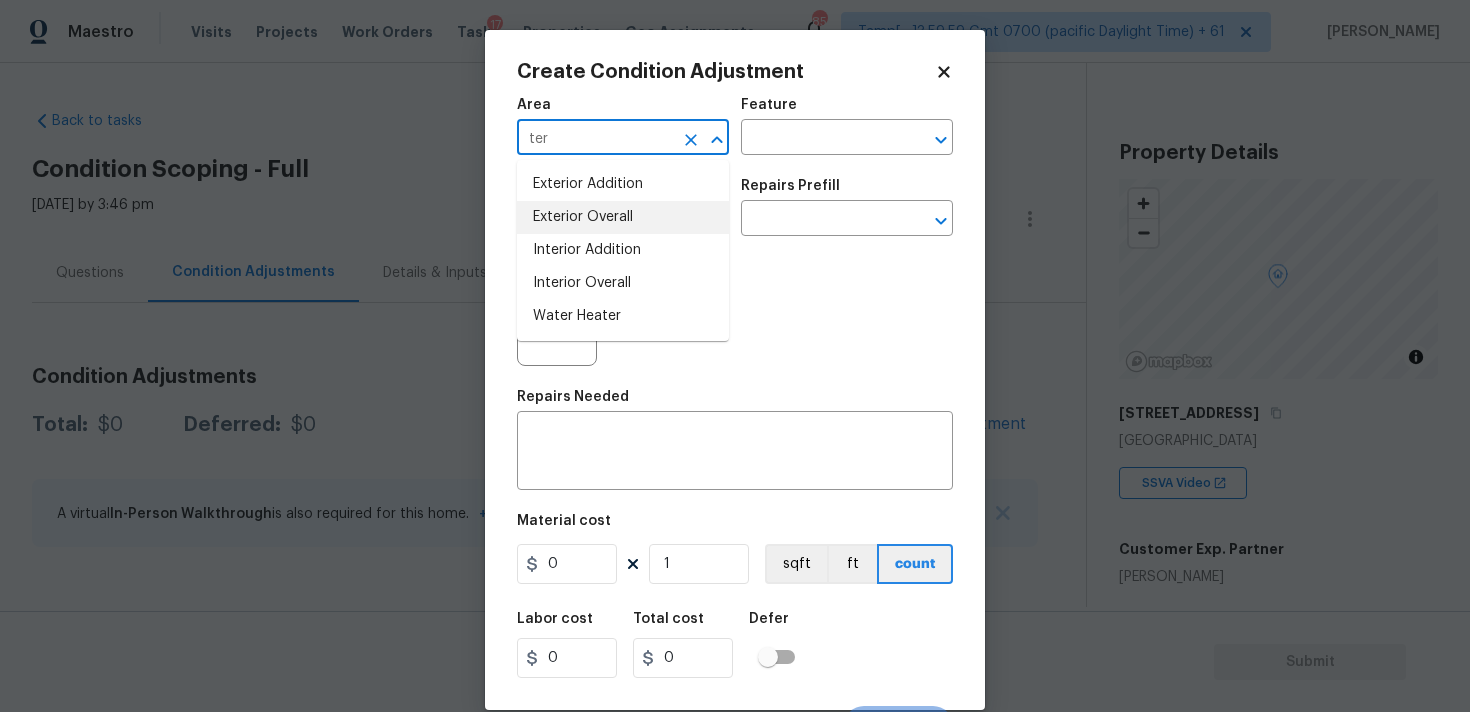 click on "Exterior Overall" at bounding box center [623, 217] 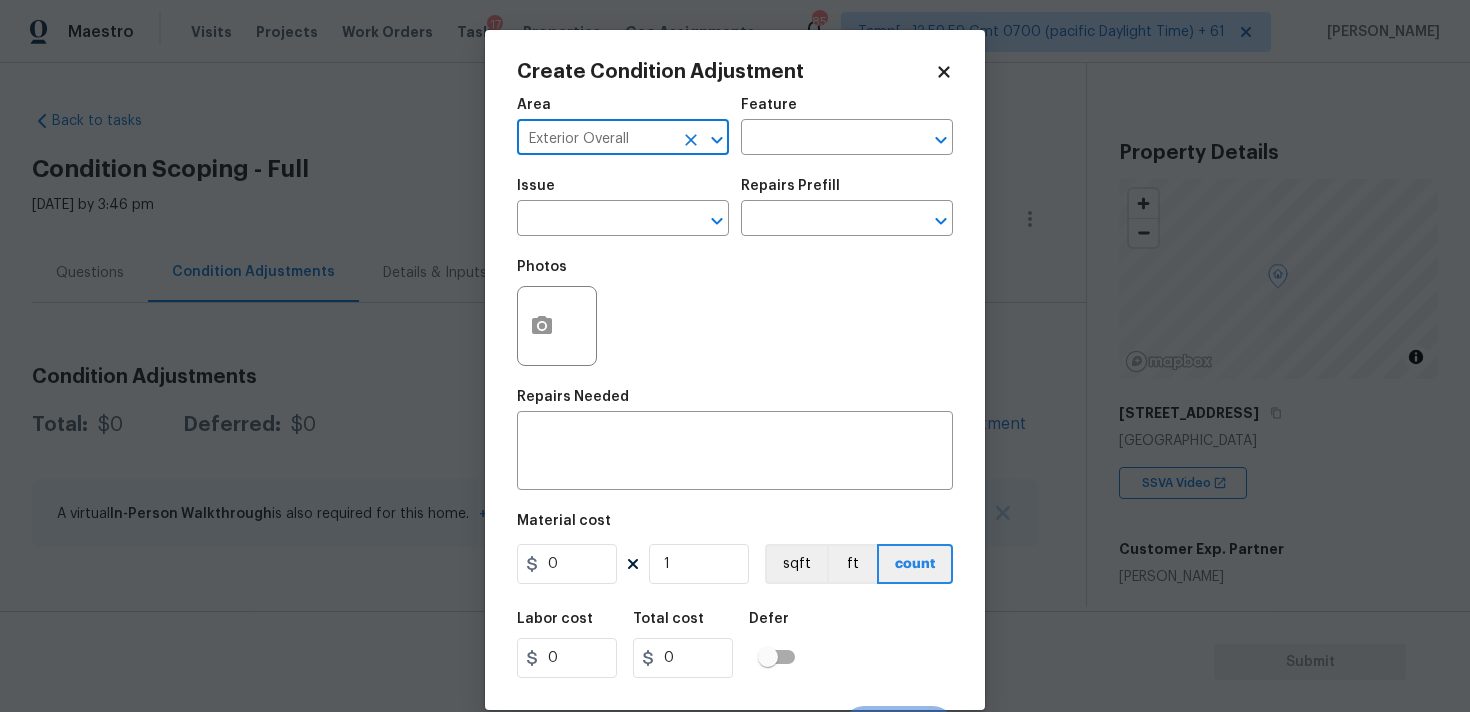 type on "Exterior Overall" 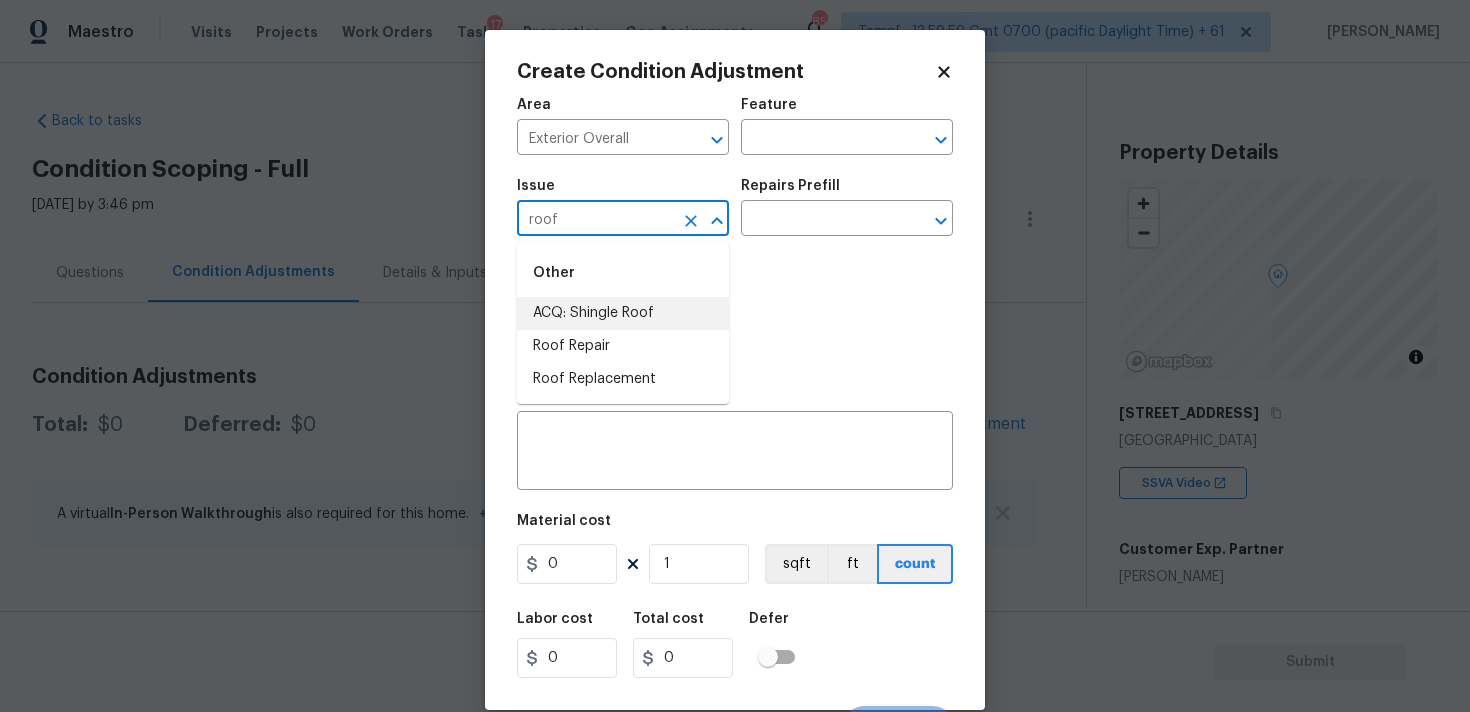 click on "ACQ: Shingle Roof" at bounding box center [623, 313] 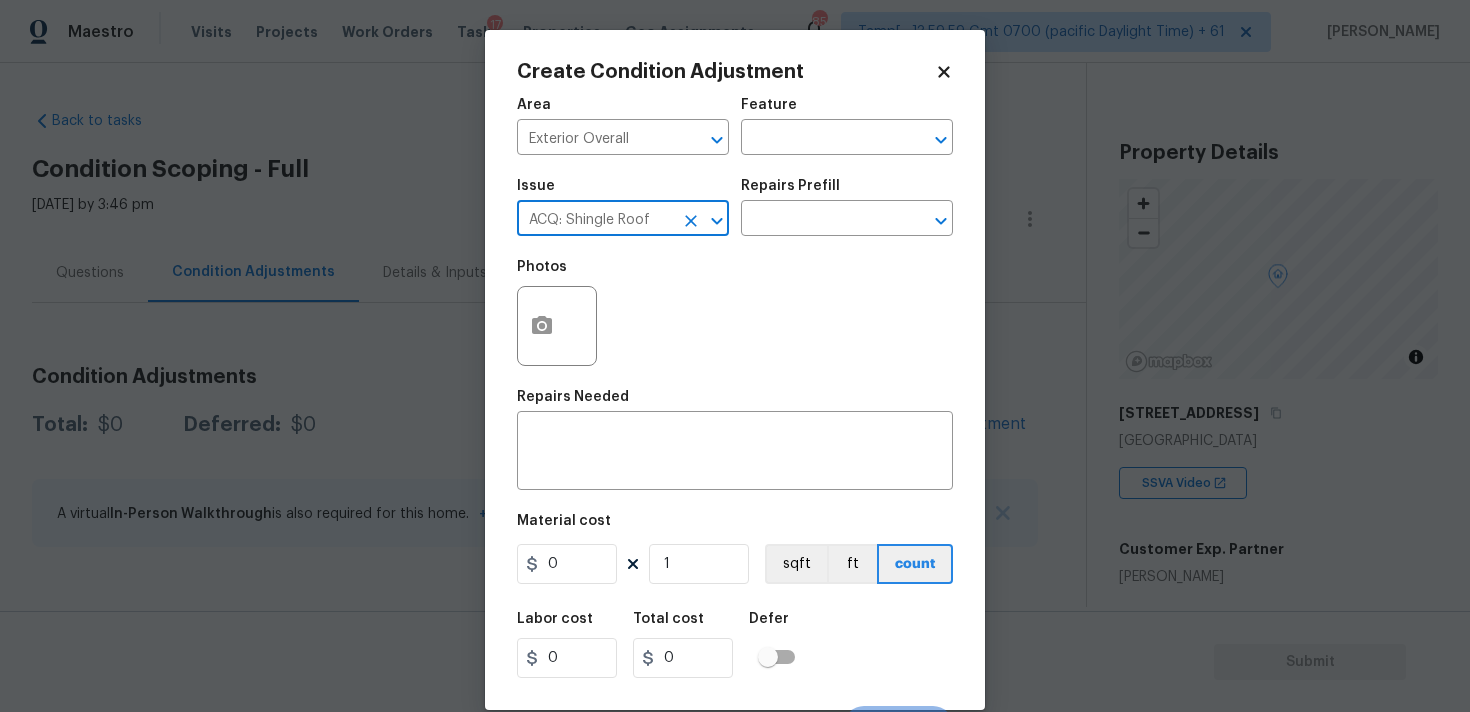 type on "ACQ: Shingle Roof" 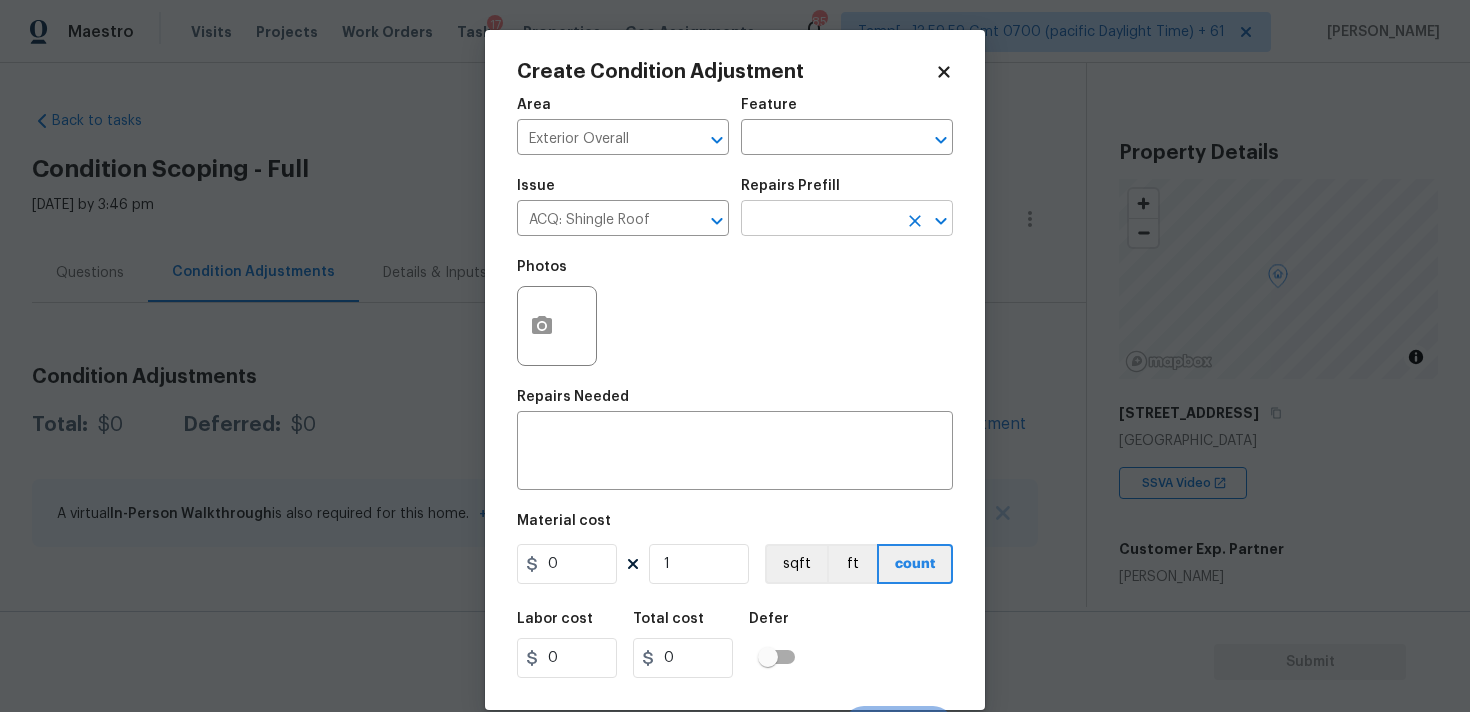 click at bounding box center [819, 220] 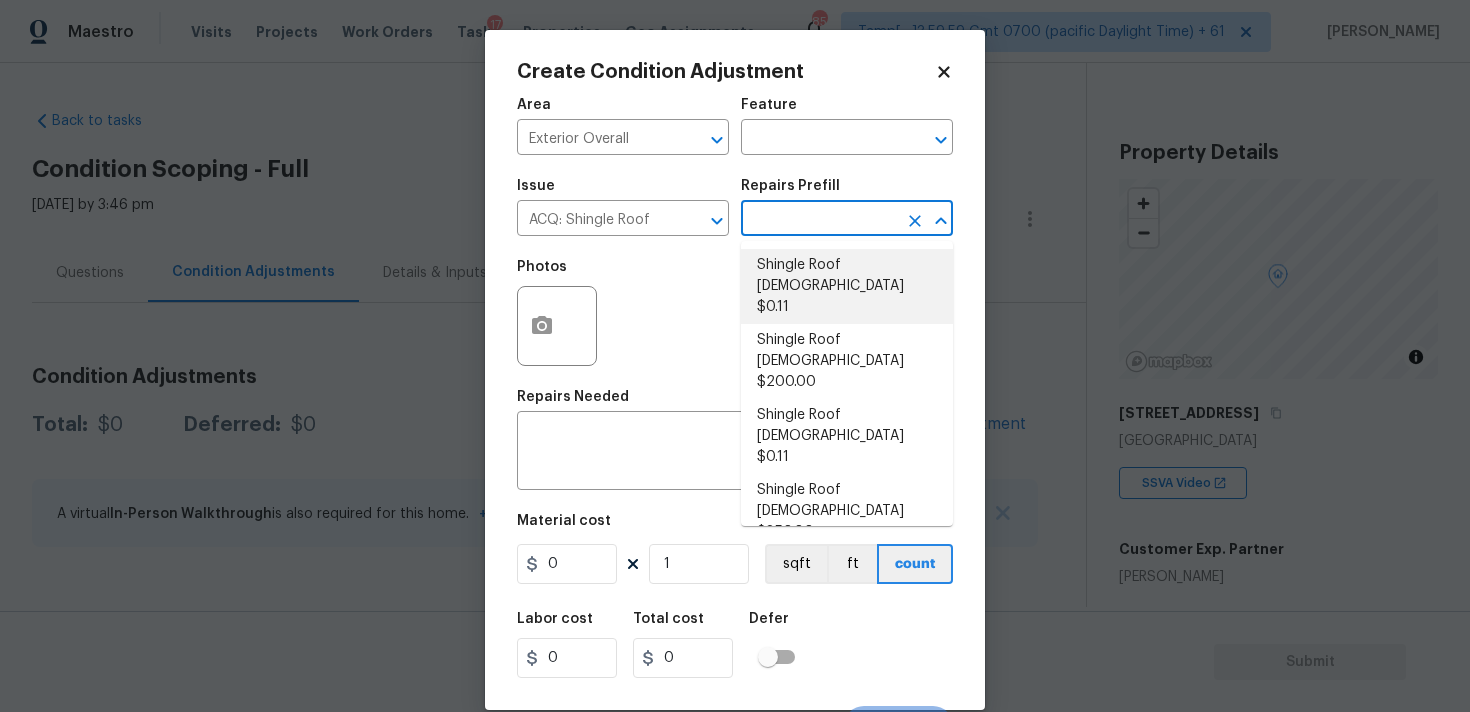 click on "Shingle Roof 0-10 Years Old $0.11" at bounding box center [847, 286] 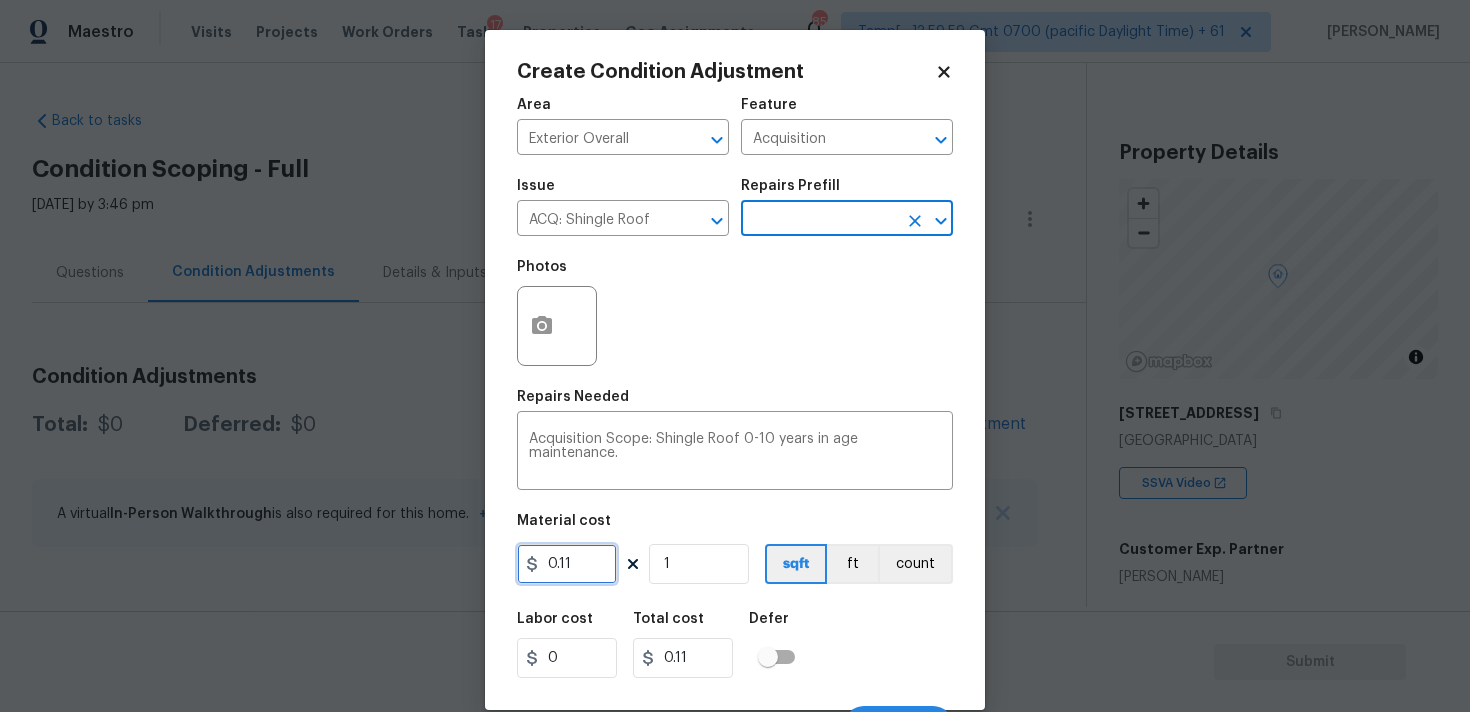 click on "0.11" at bounding box center (567, 564) 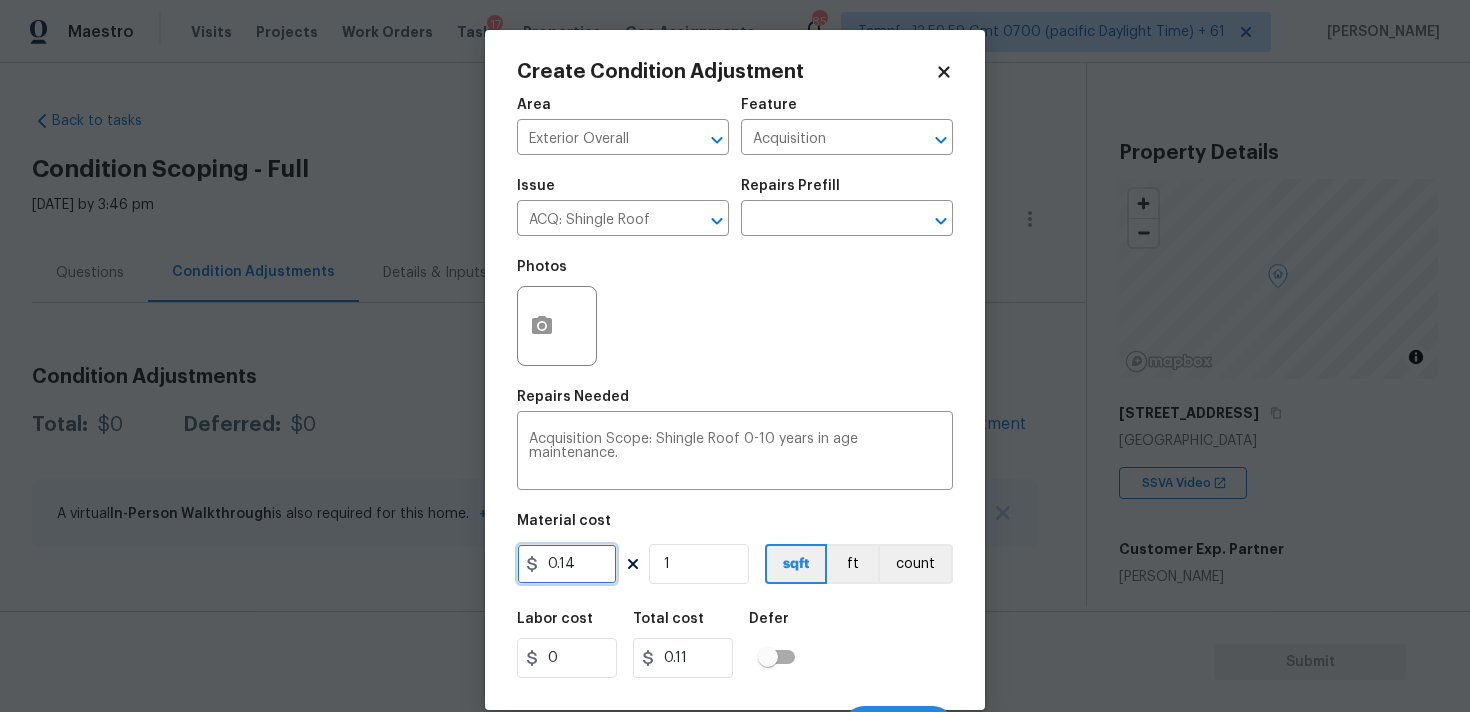 type on "0.14" 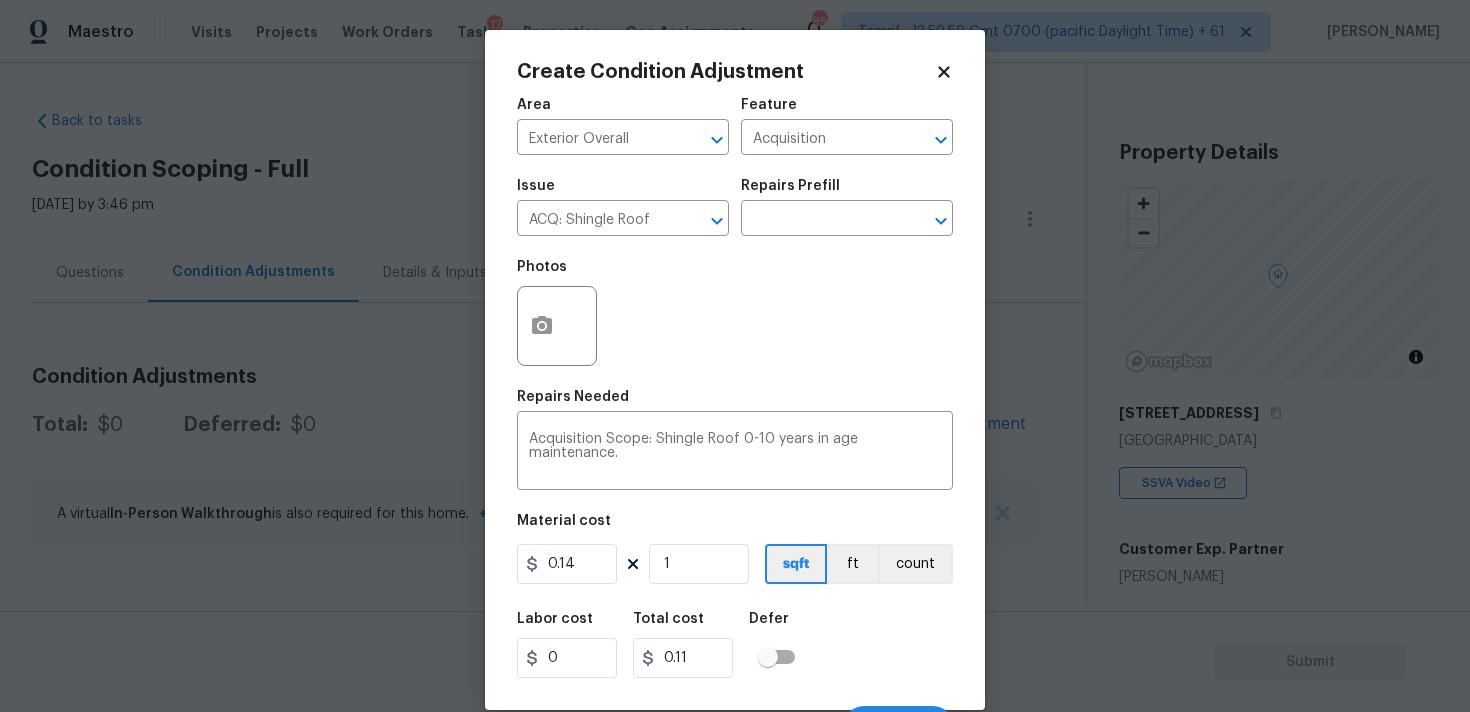 type on "0.14" 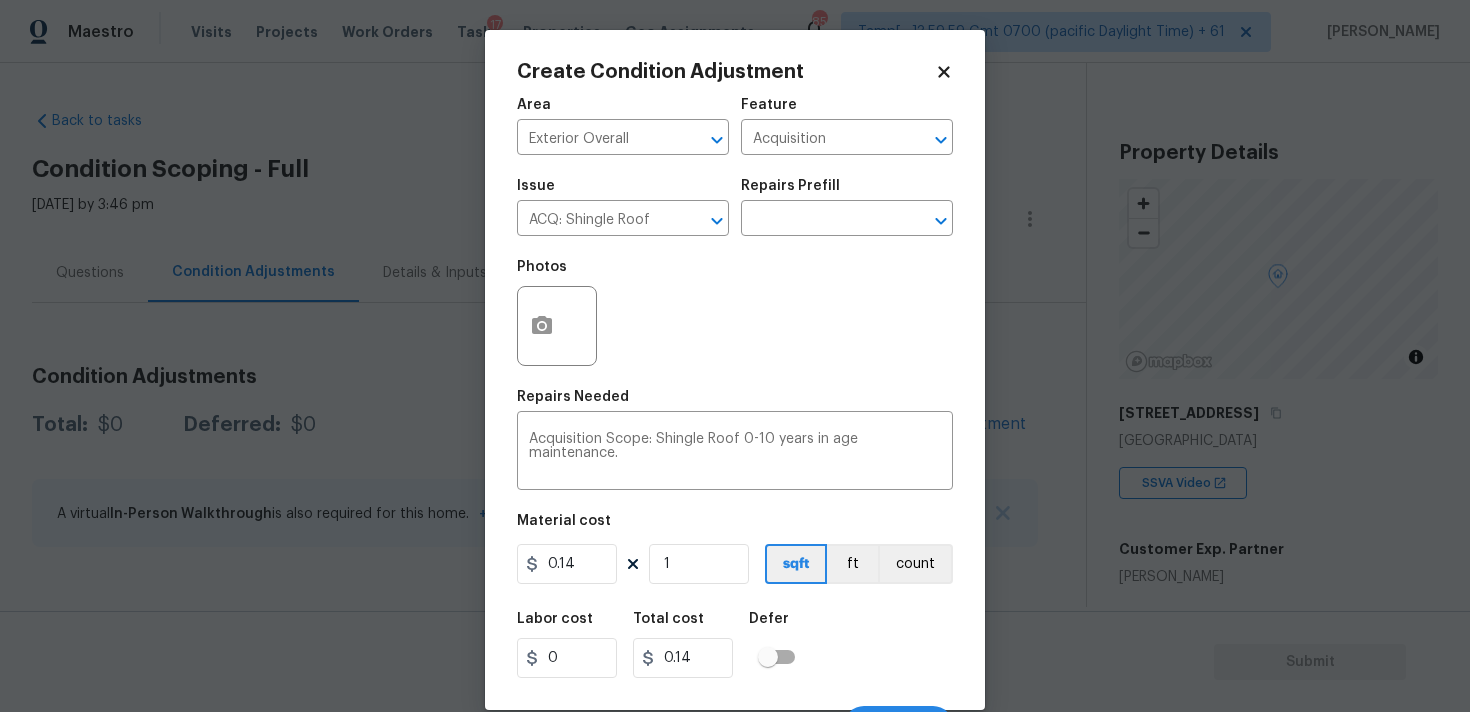 scroll, scrollTop: 35, scrollLeft: 0, axis: vertical 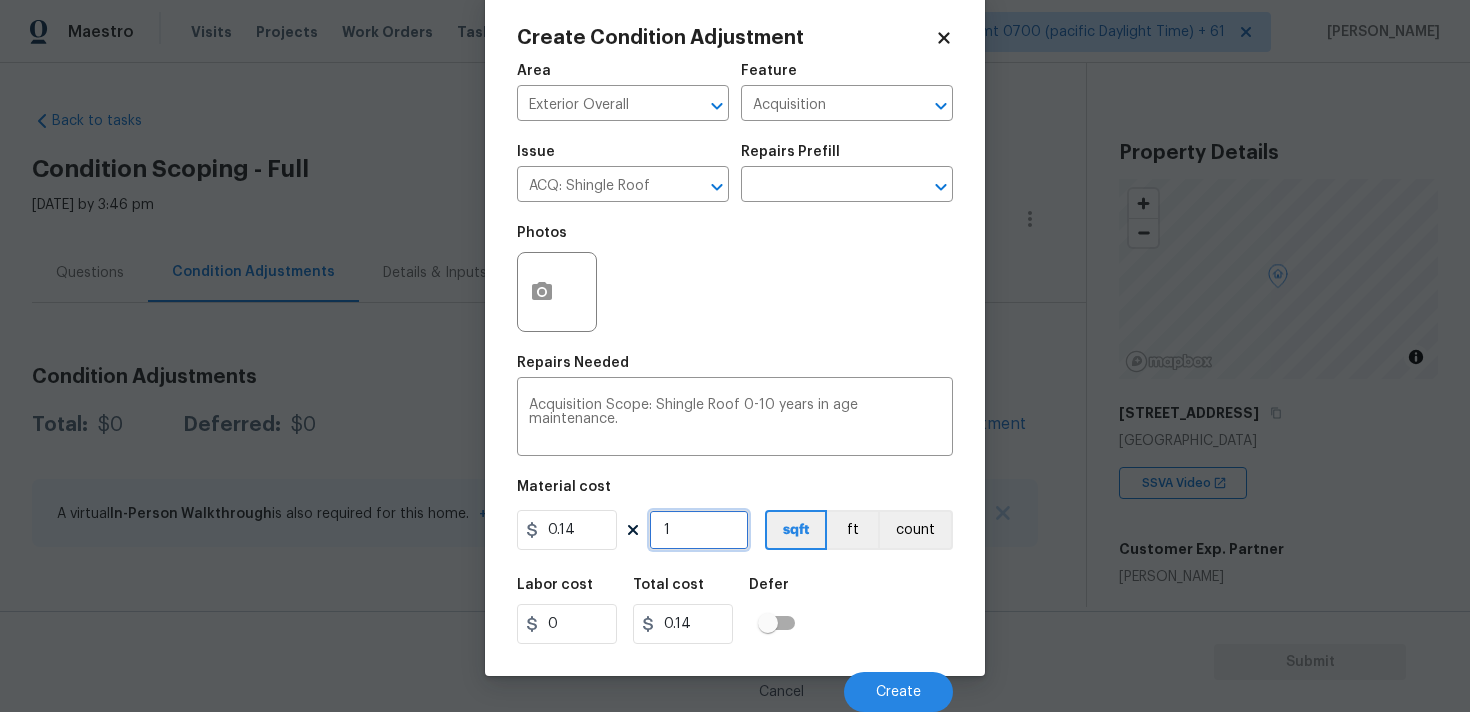click on "1" at bounding box center [699, 530] 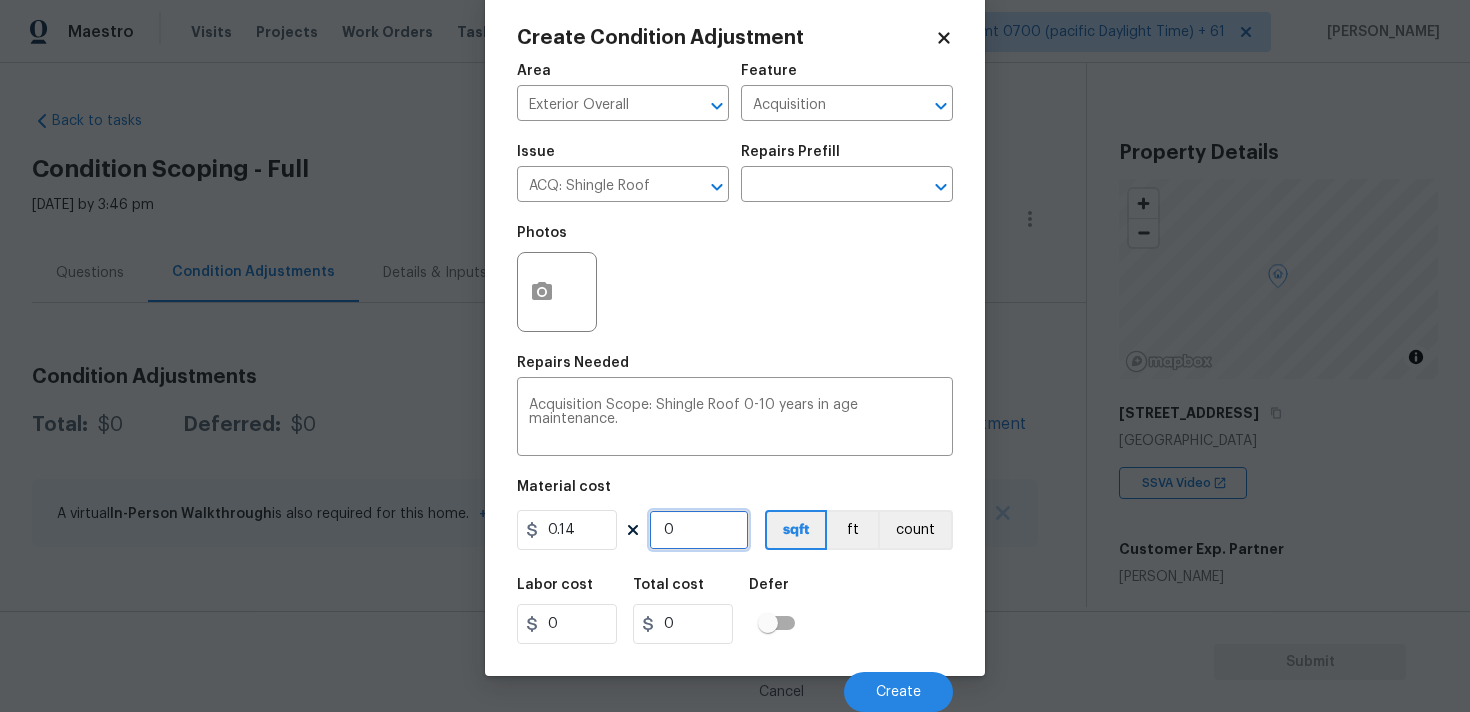 paste on "2943" 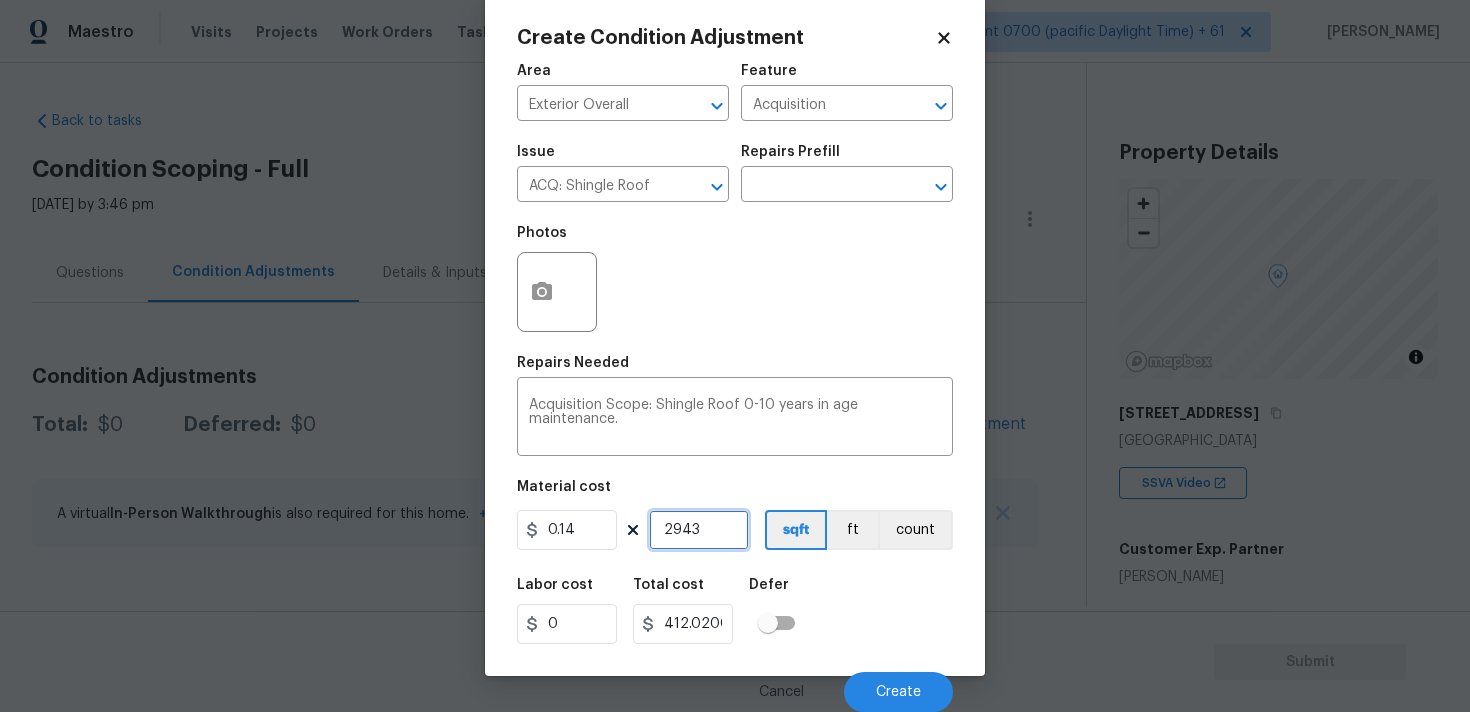 type on "2943" 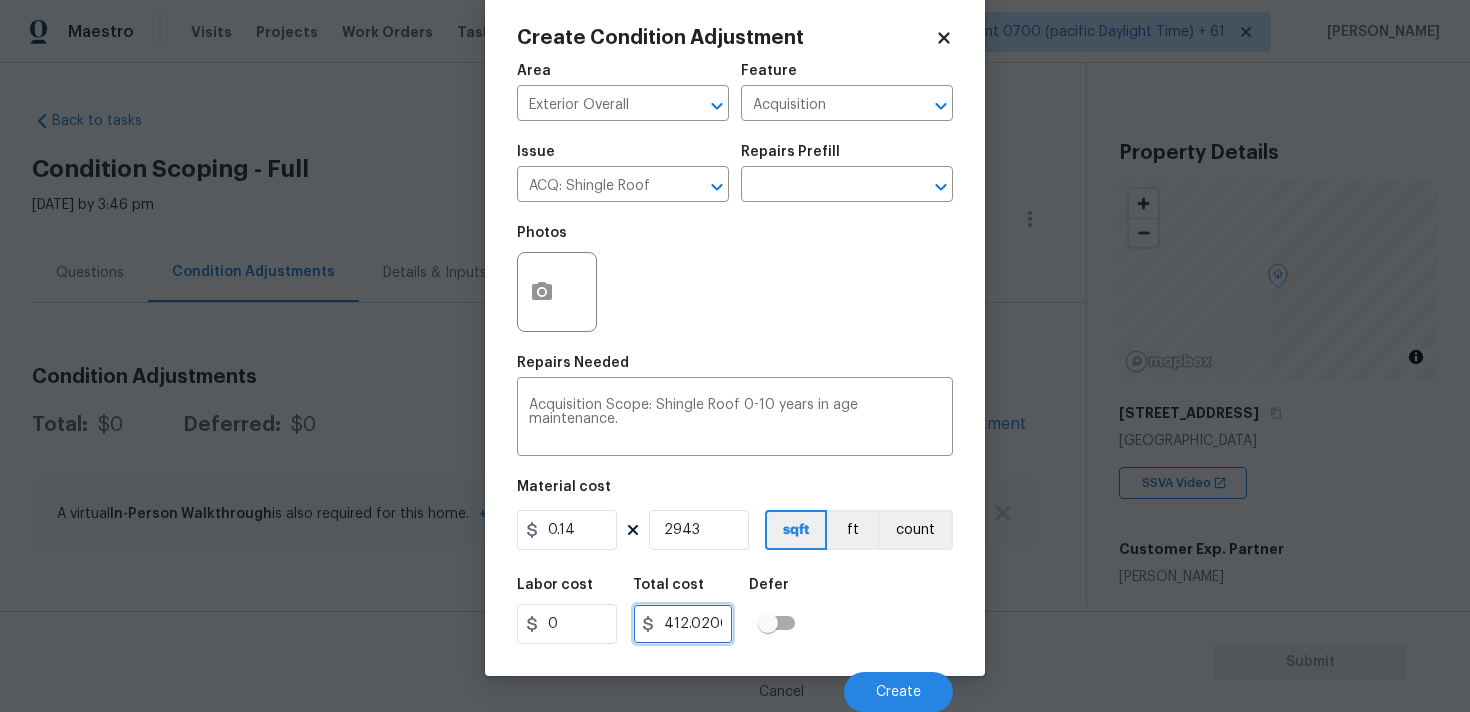 drag, startPoint x: 686, startPoint y: 622, endPoint x: 653, endPoint y: 620, distance: 33.06055 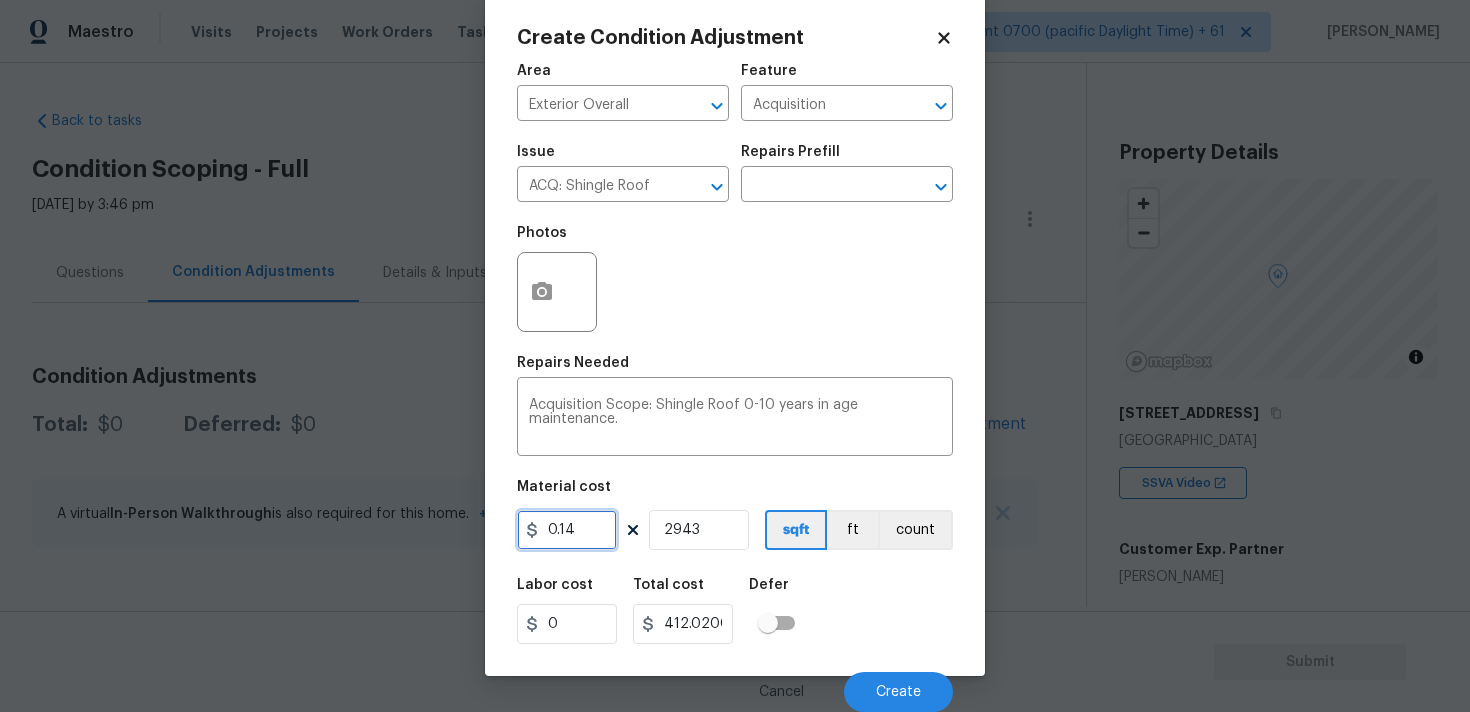click on "0.14" at bounding box center (567, 530) 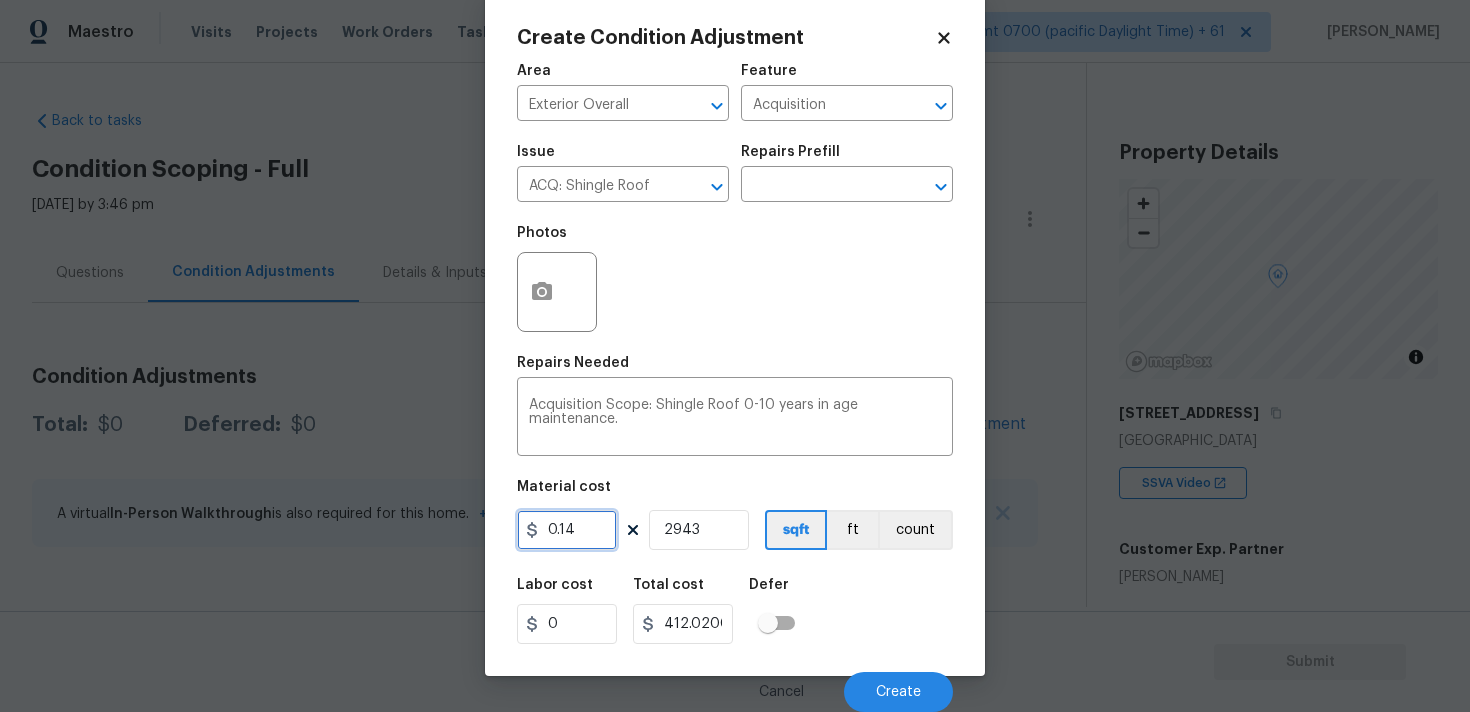 click on "0.14" at bounding box center [567, 530] 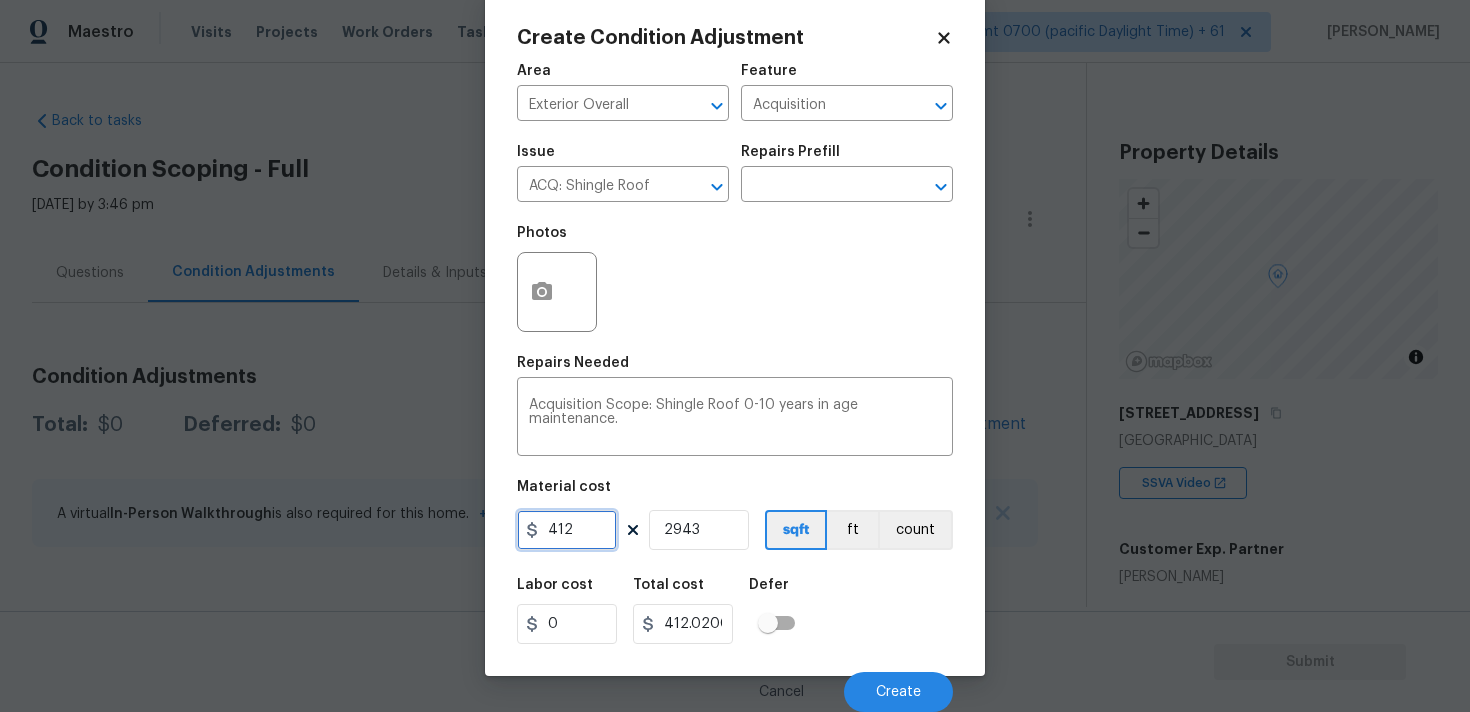 type on "412" 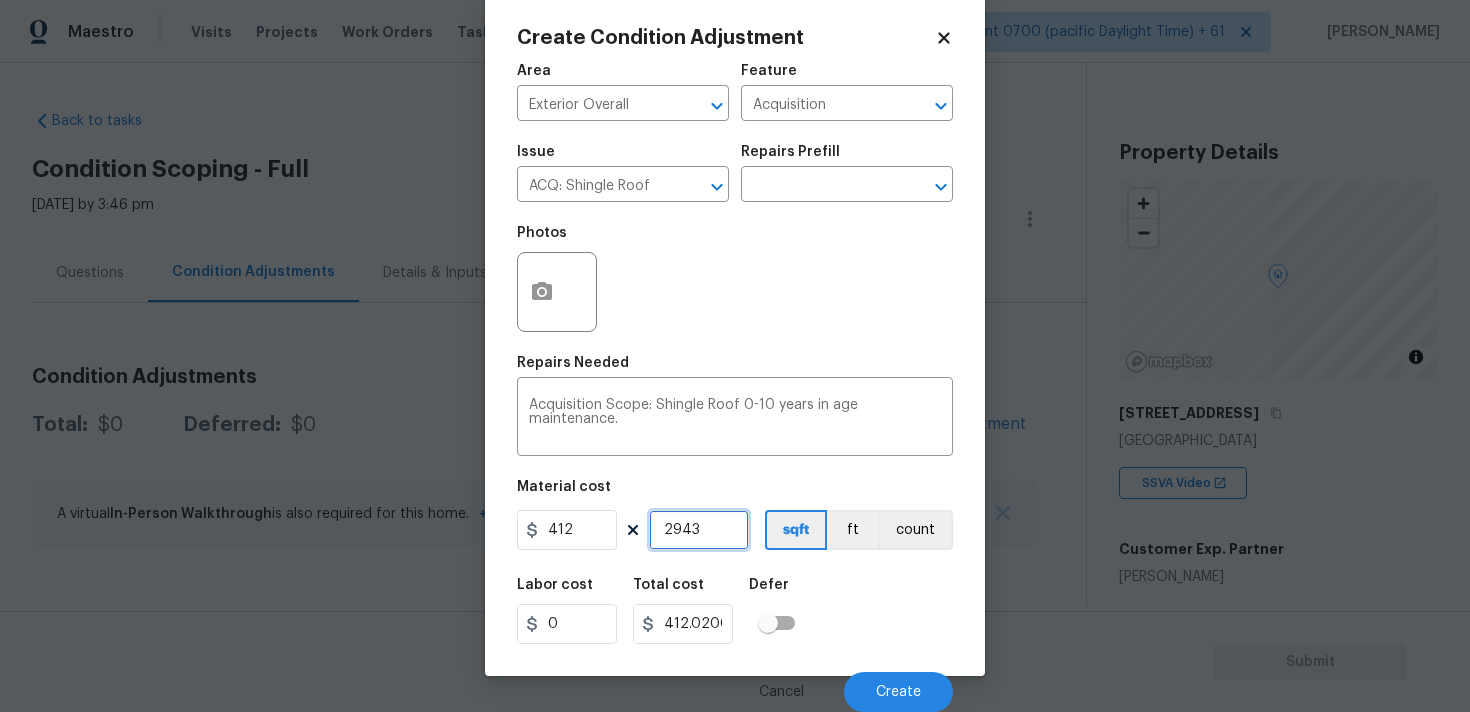 click on "2943" at bounding box center [699, 530] 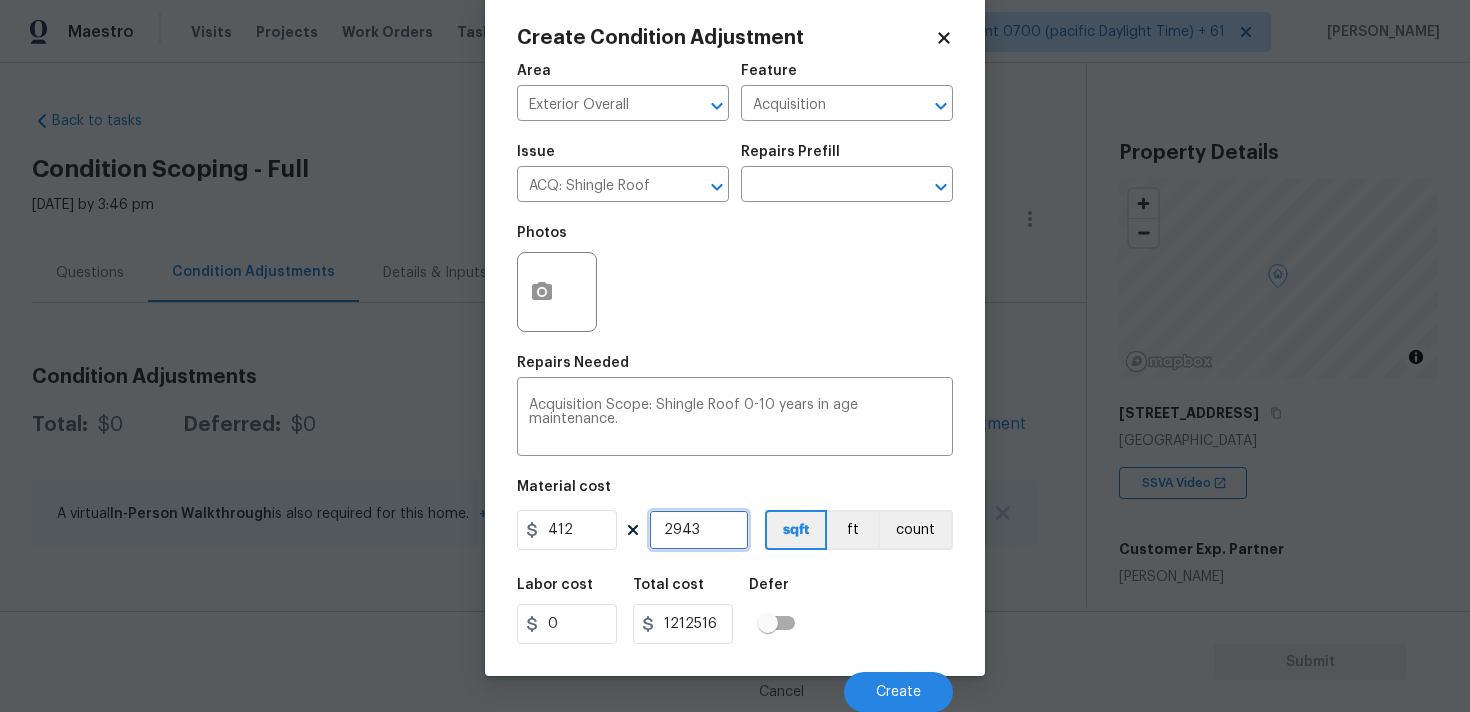 type on "294" 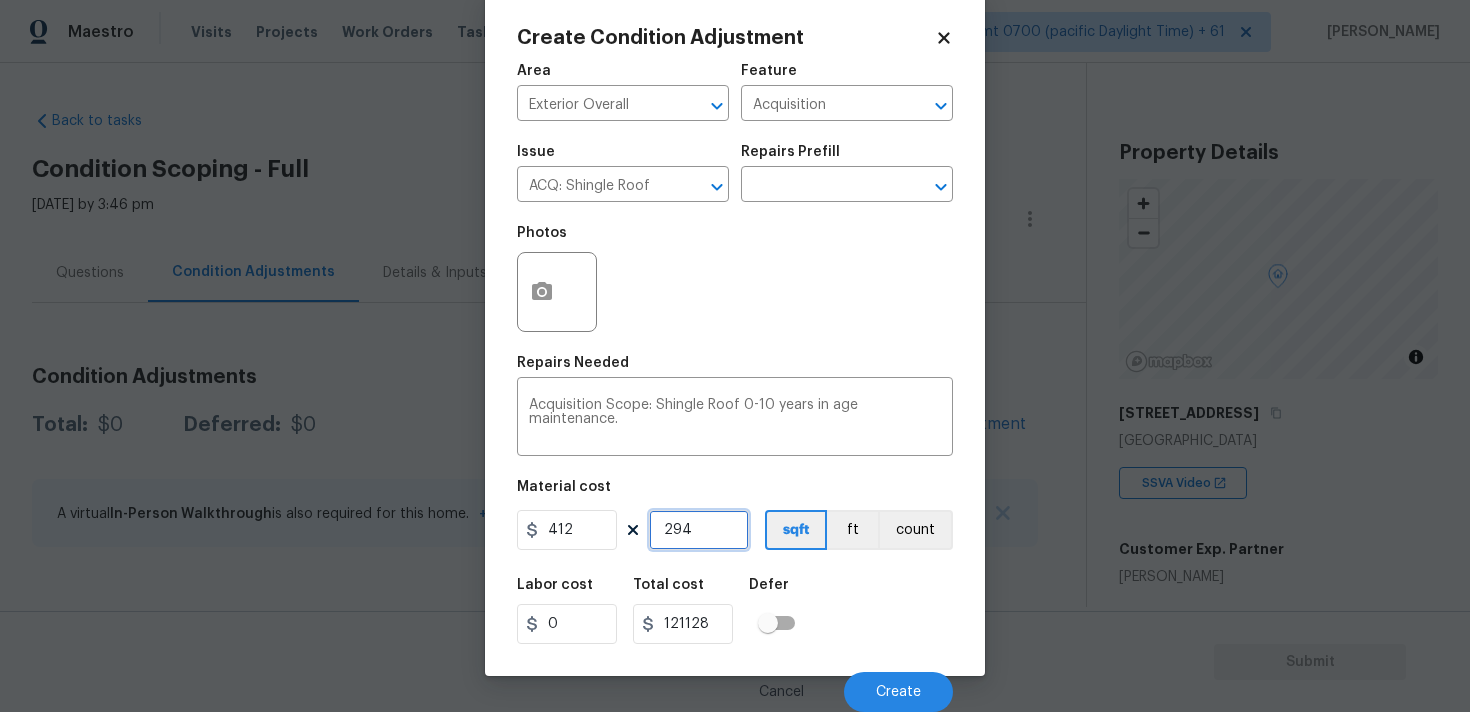 type on "29" 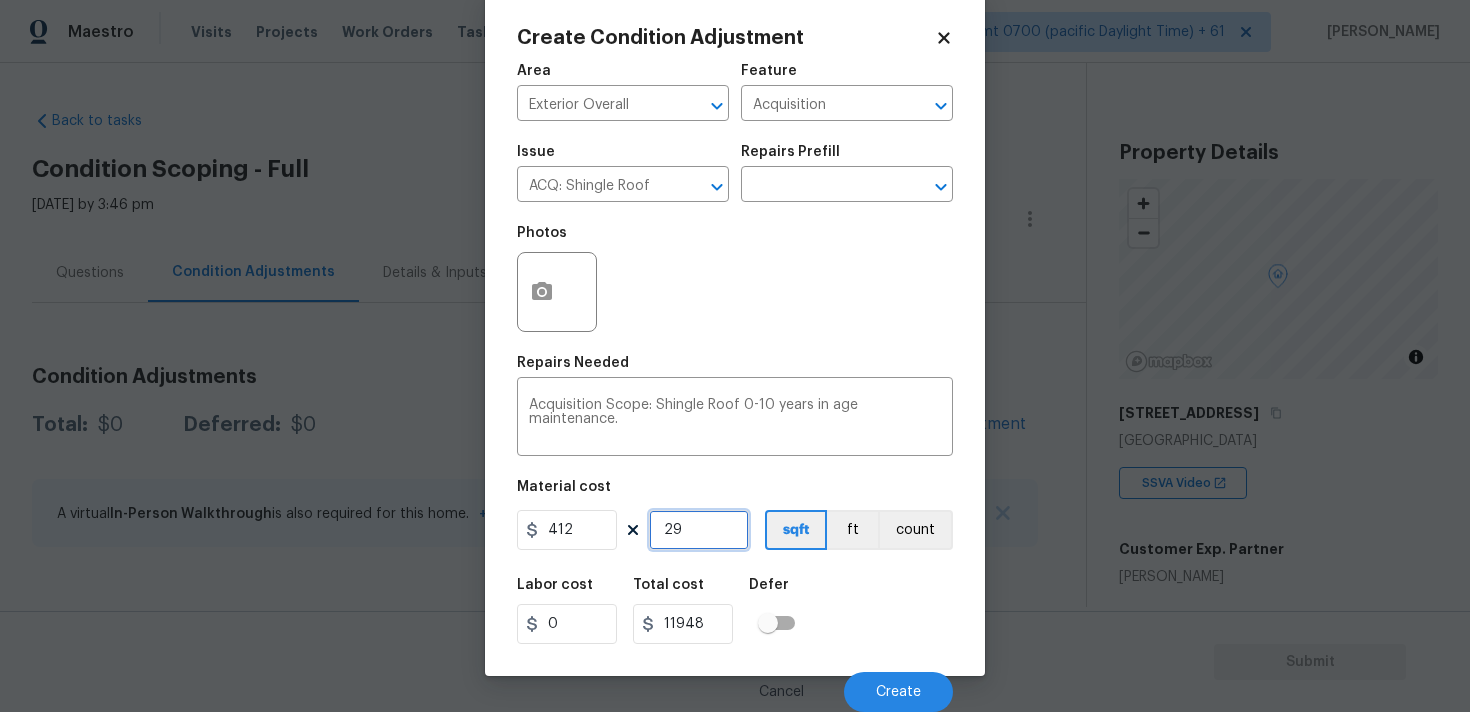 type on "2" 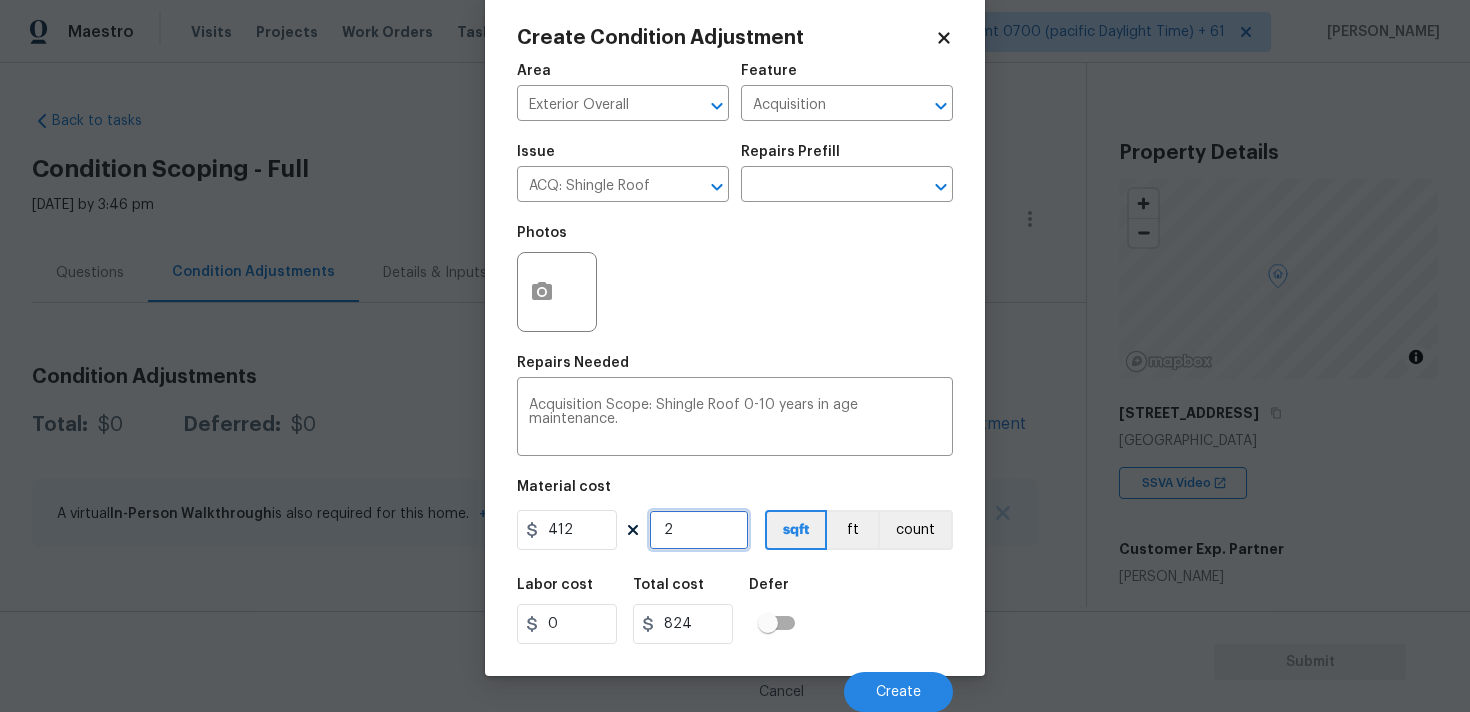 type on "0" 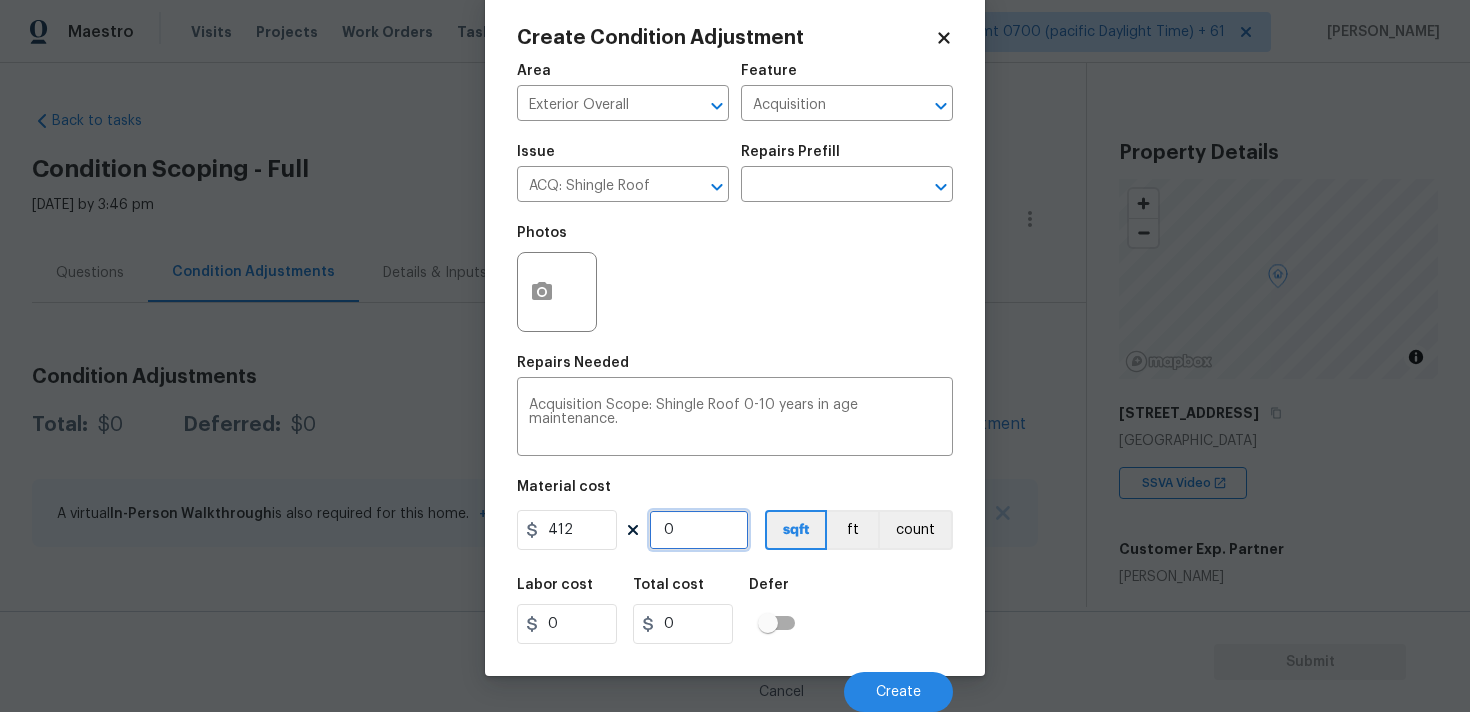 type on "1" 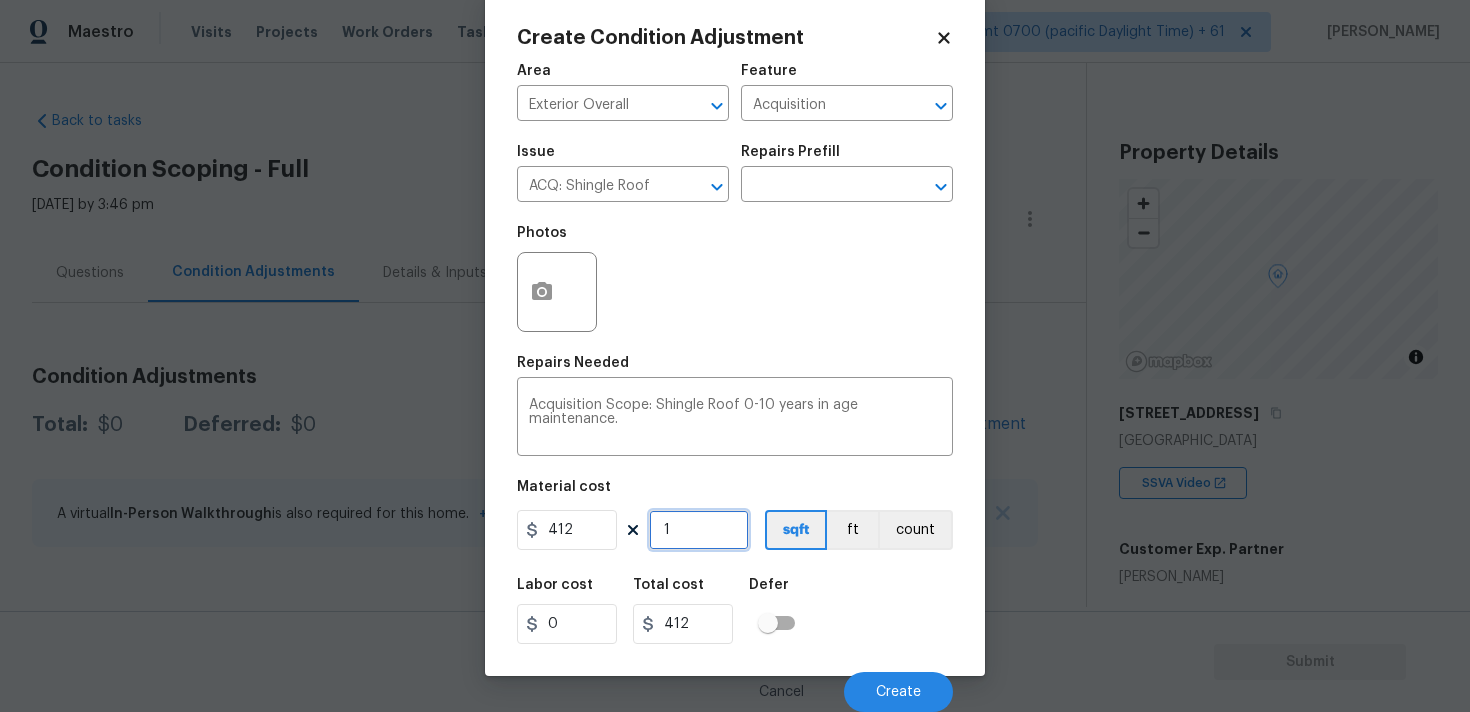 type on "1" 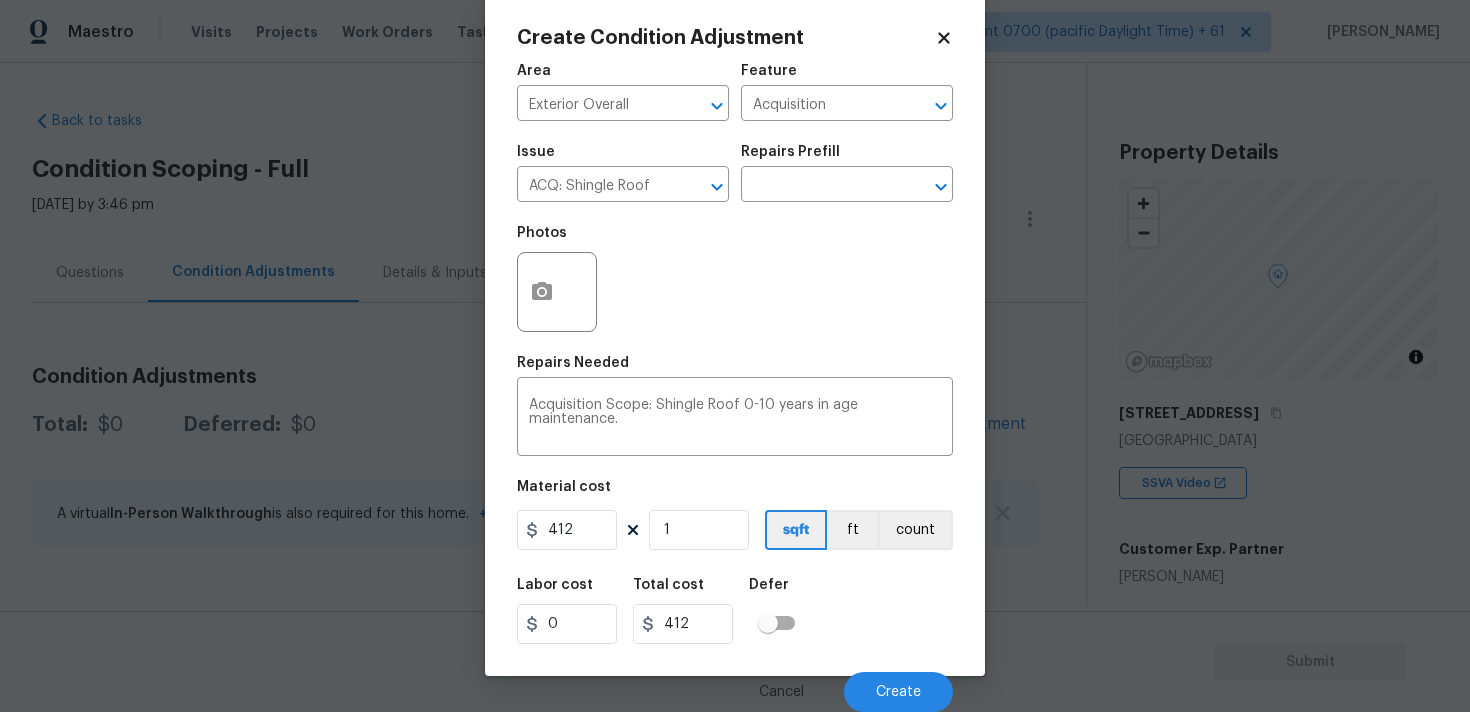 click on "Labor cost 0 Total cost 412 Defer" at bounding box center [735, 611] 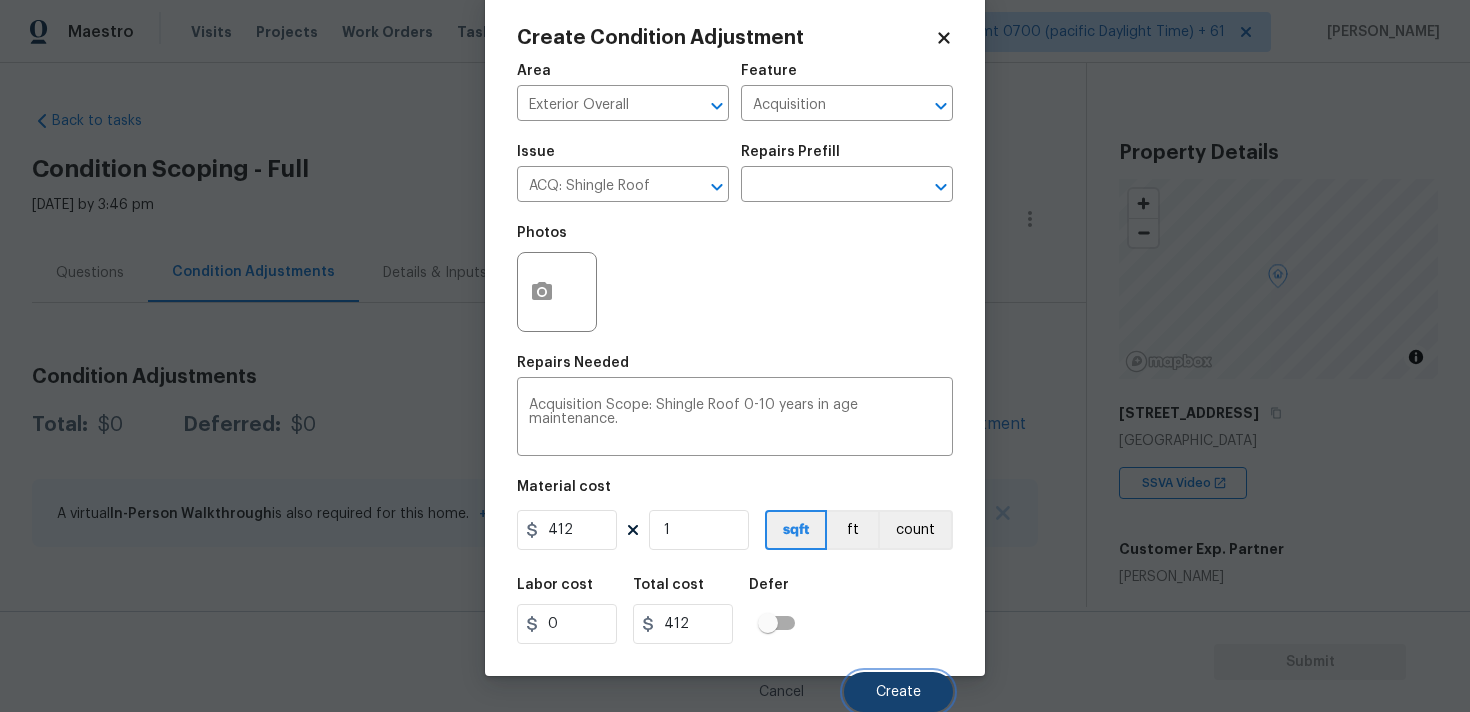 click on "Create" at bounding box center (898, 692) 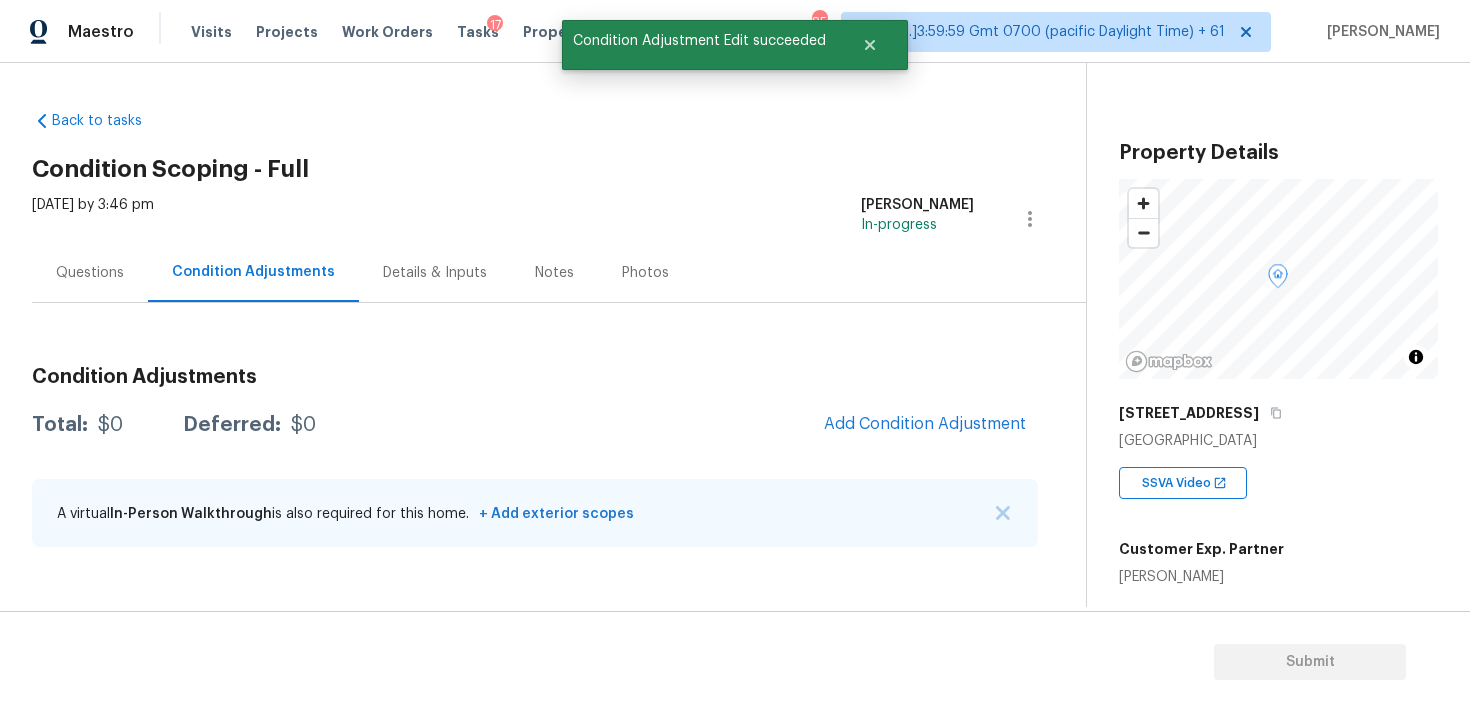 scroll, scrollTop: 28, scrollLeft: 0, axis: vertical 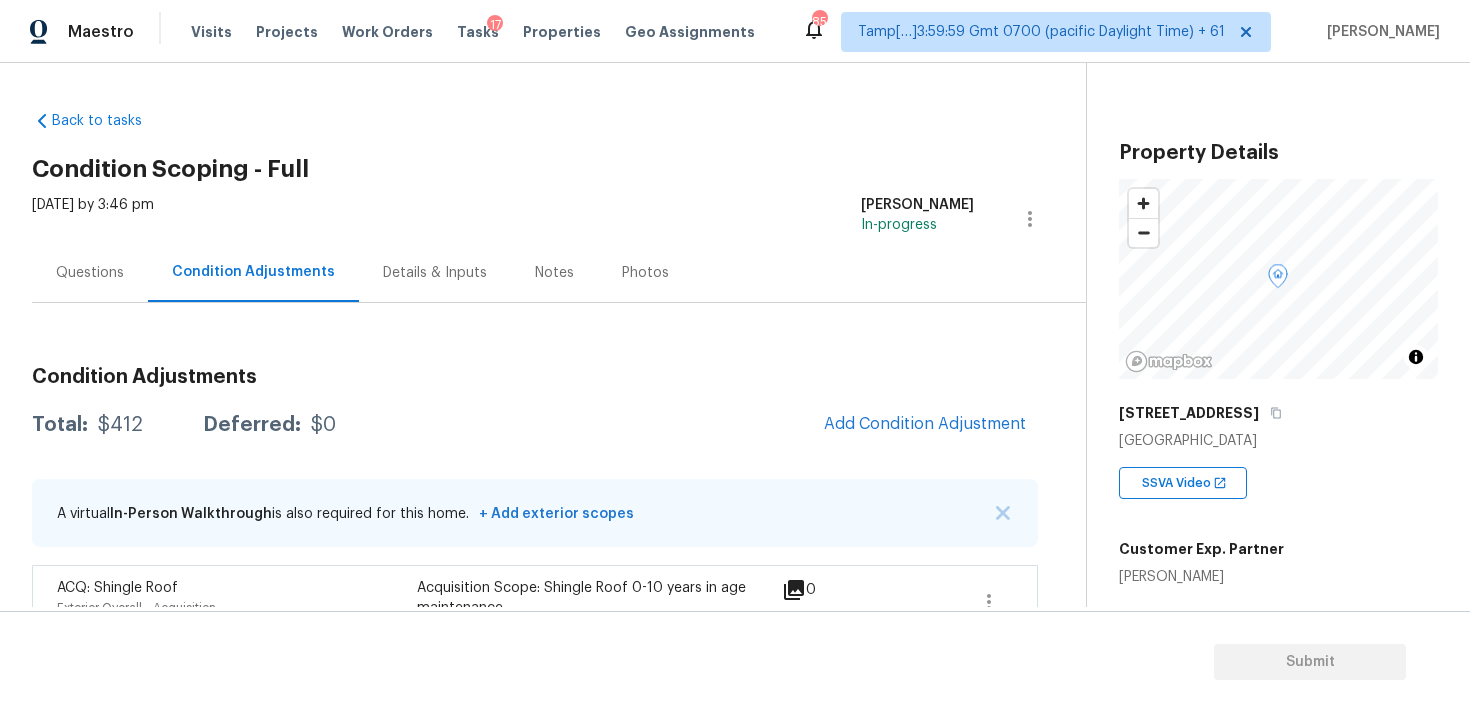 click on "Add Condition Adjustment" at bounding box center (925, 425) 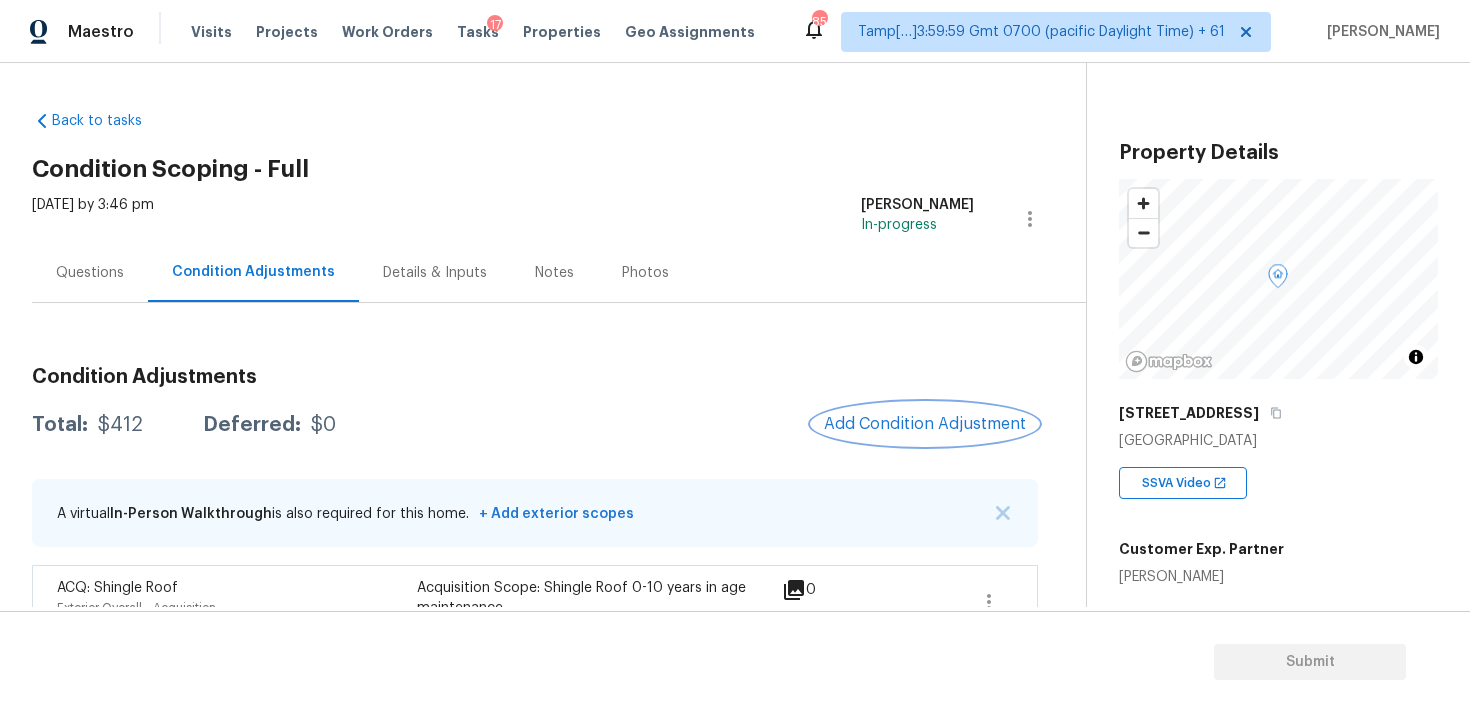 click on "Add Condition Adjustment" at bounding box center (925, 424) 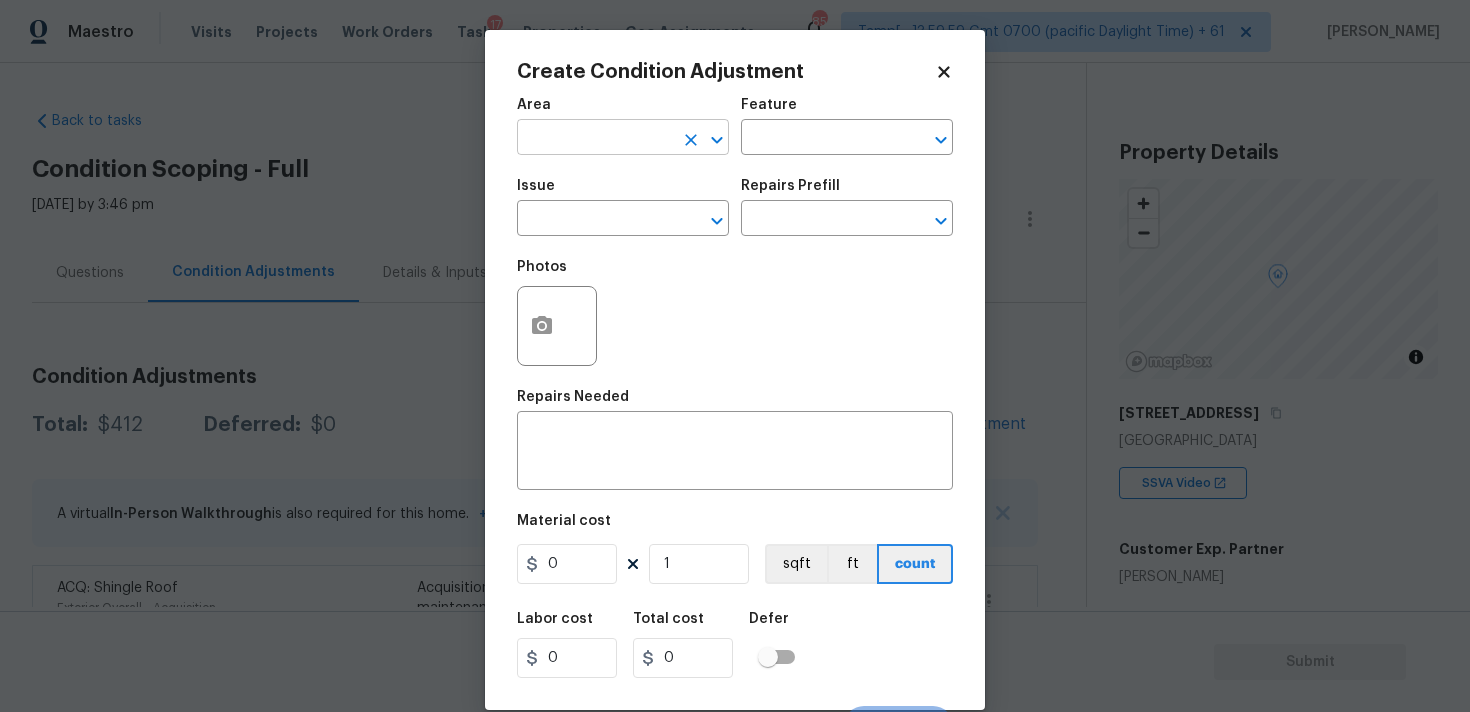click at bounding box center (595, 139) 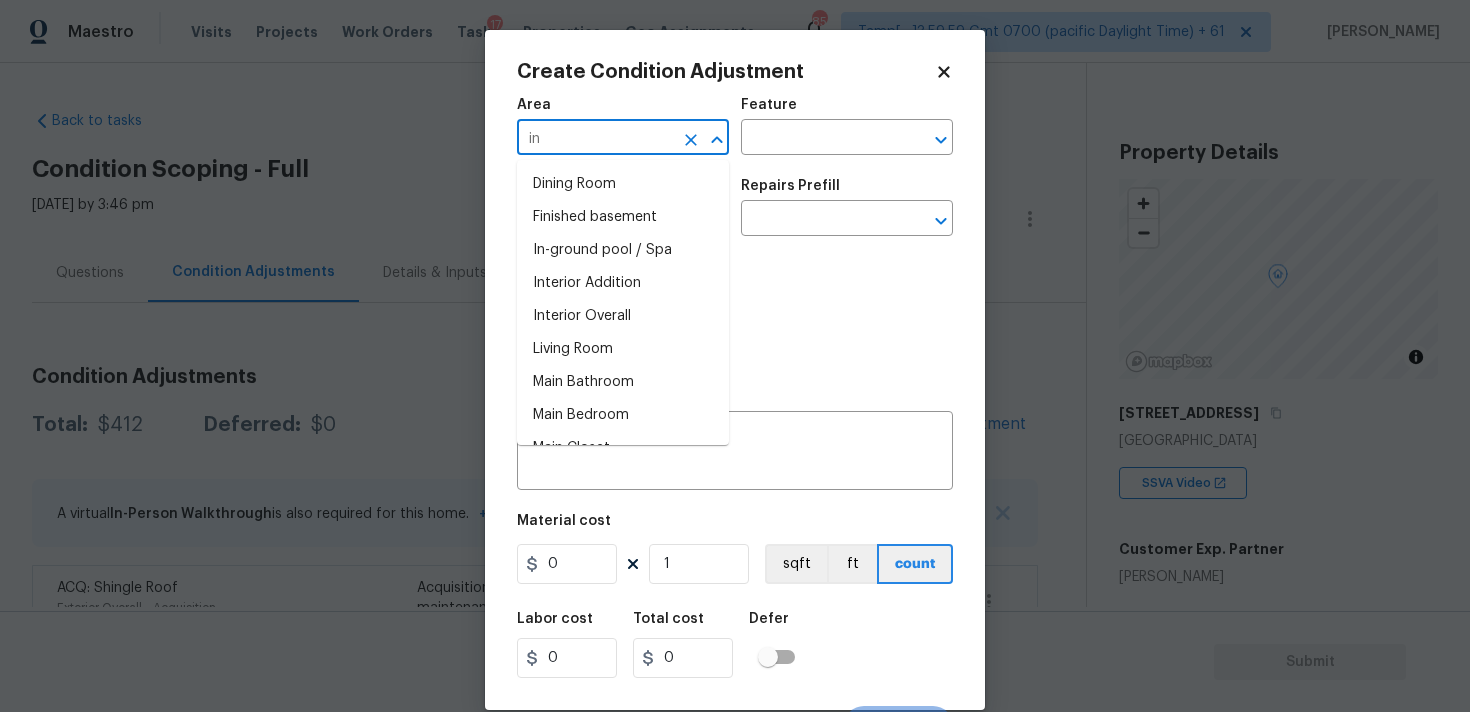 type on "i" 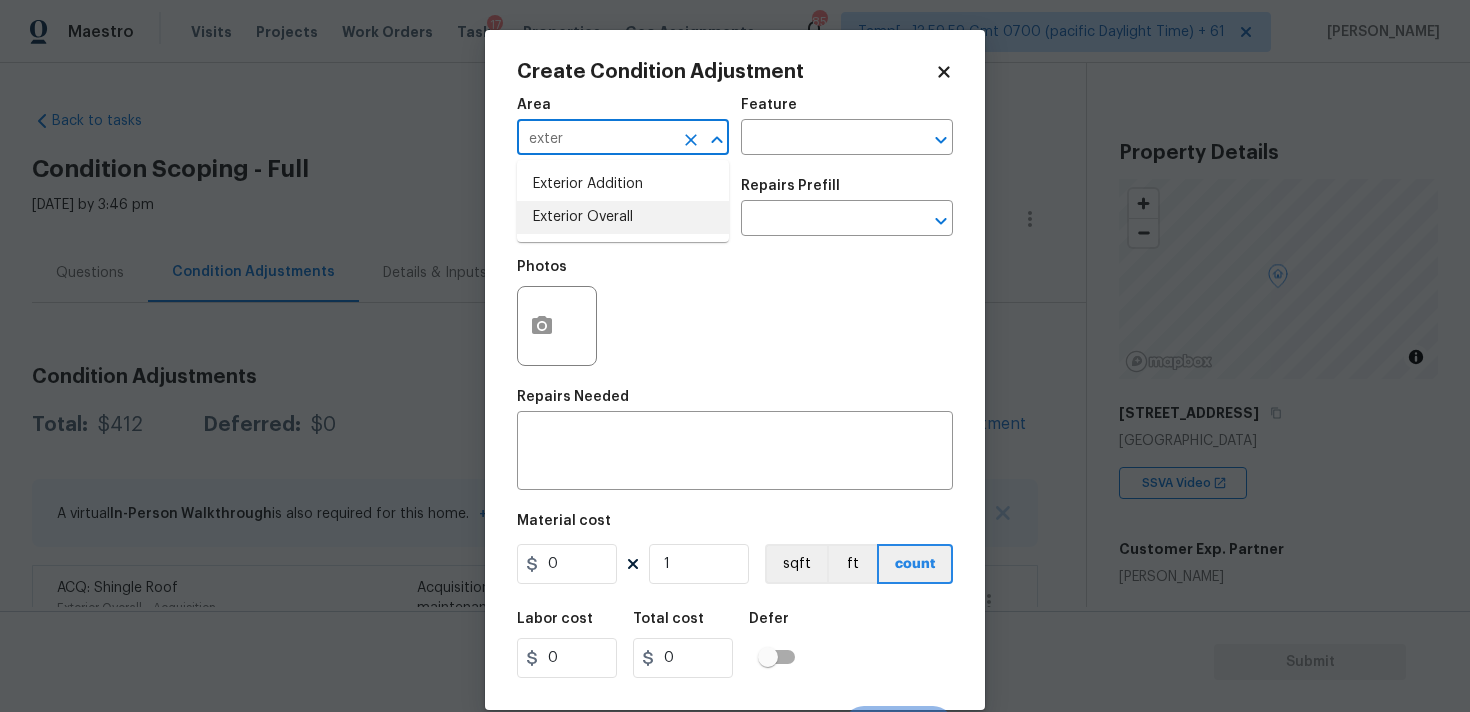 click on "Exterior Overall" at bounding box center (623, 217) 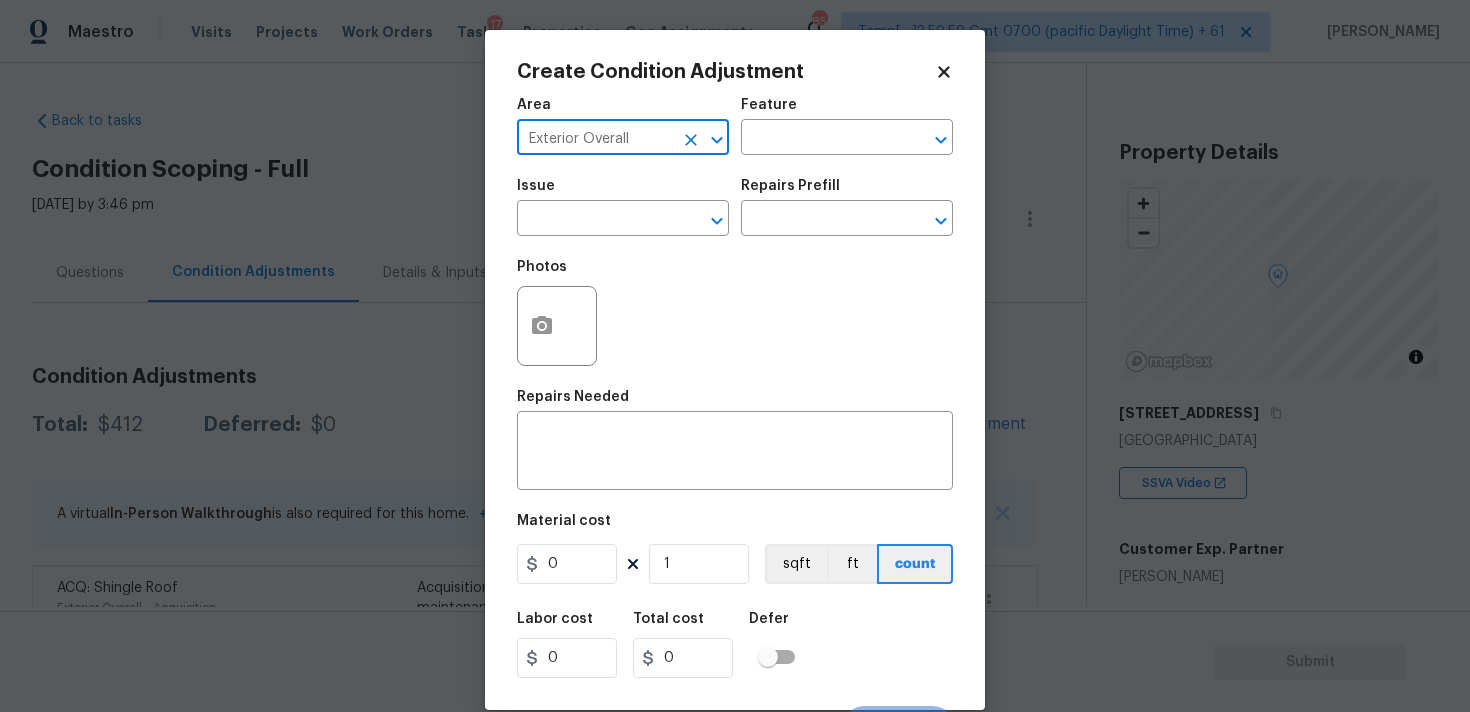 type on "Exterior Overall" 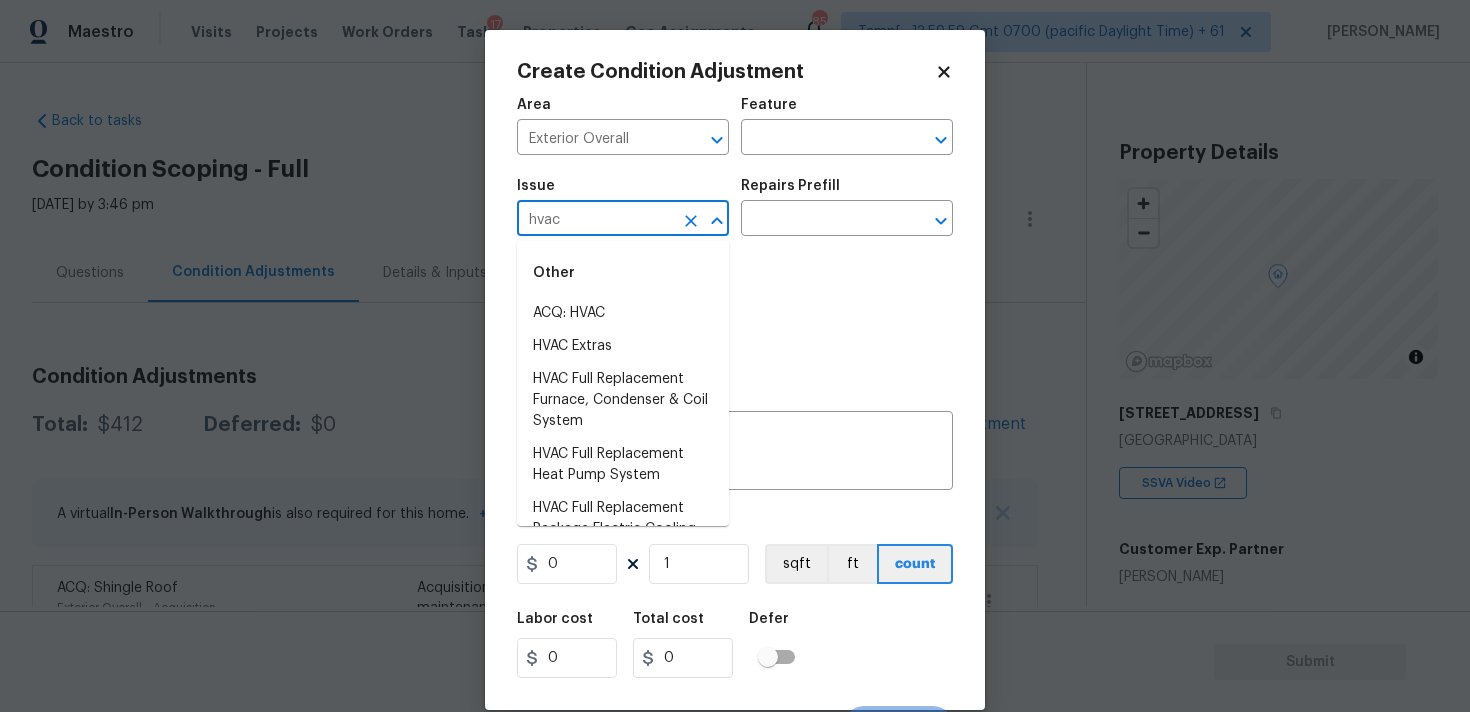 click on "ACQ: HVAC" at bounding box center (623, 313) 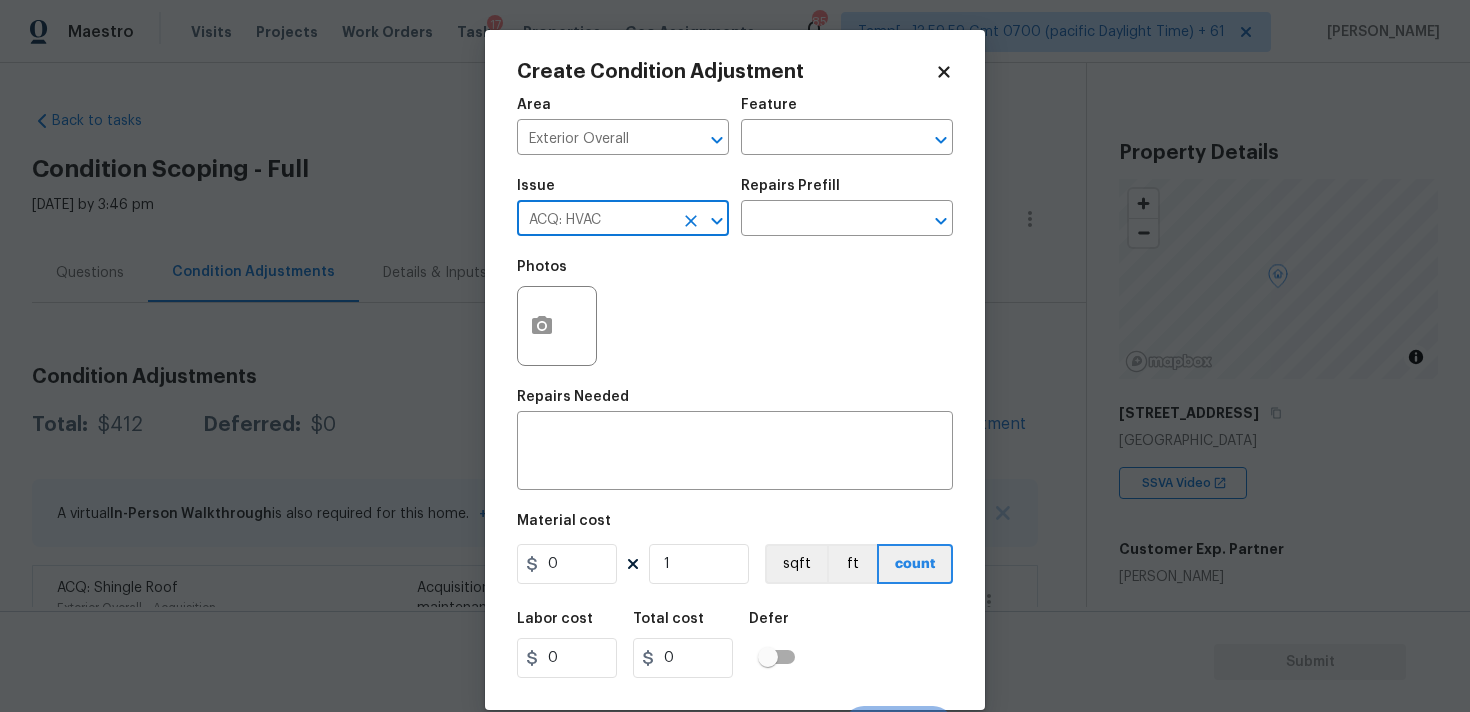 type on "ACQ: HVAC" 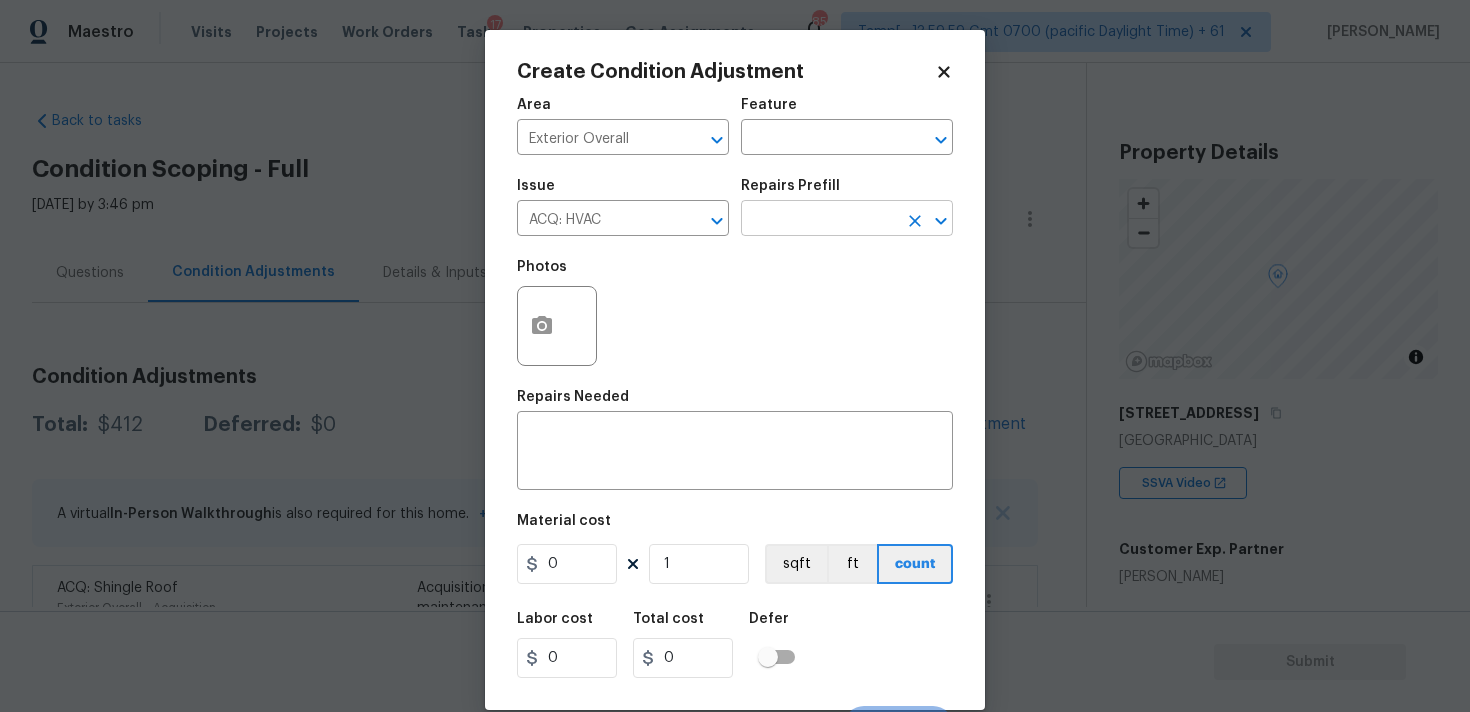 click at bounding box center [819, 220] 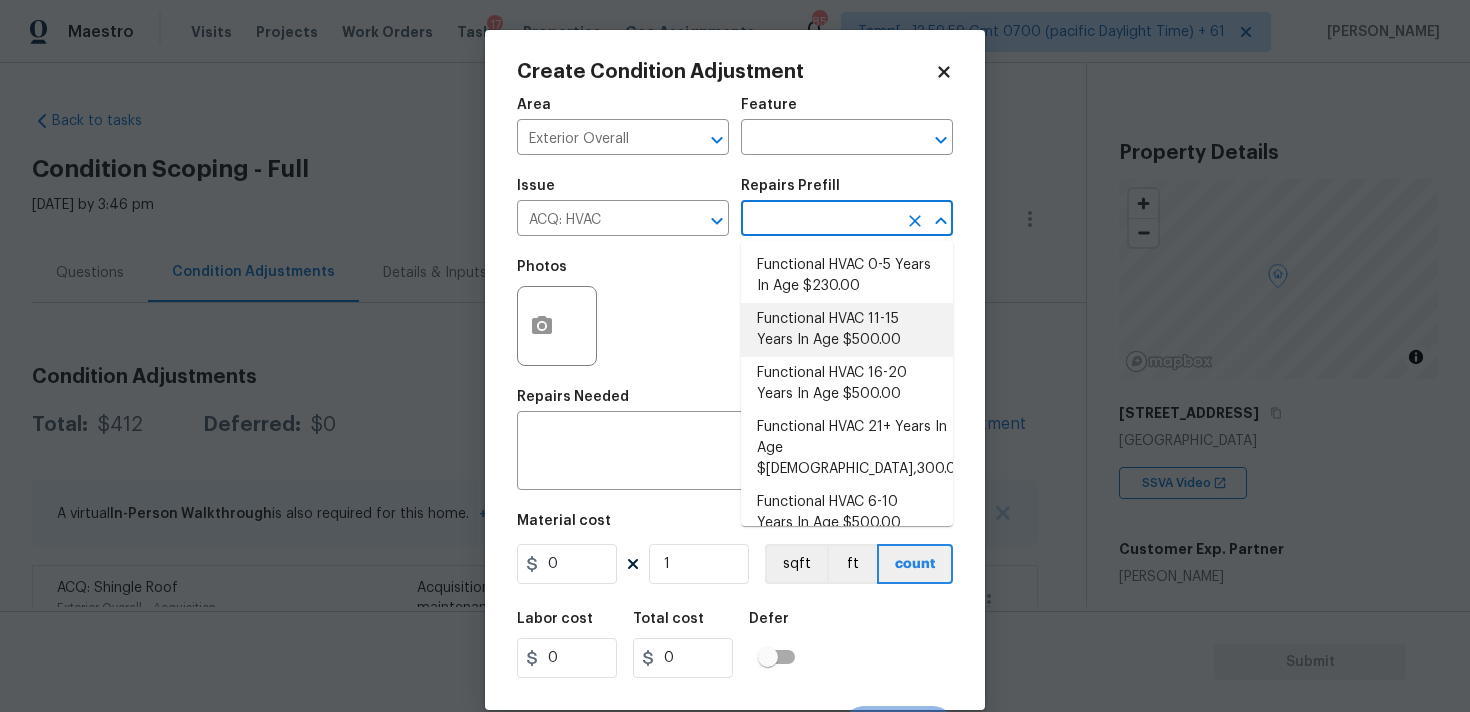click on "Functional HVAC 11-15 Years In Age $500.00" at bounding box center [847, 330] 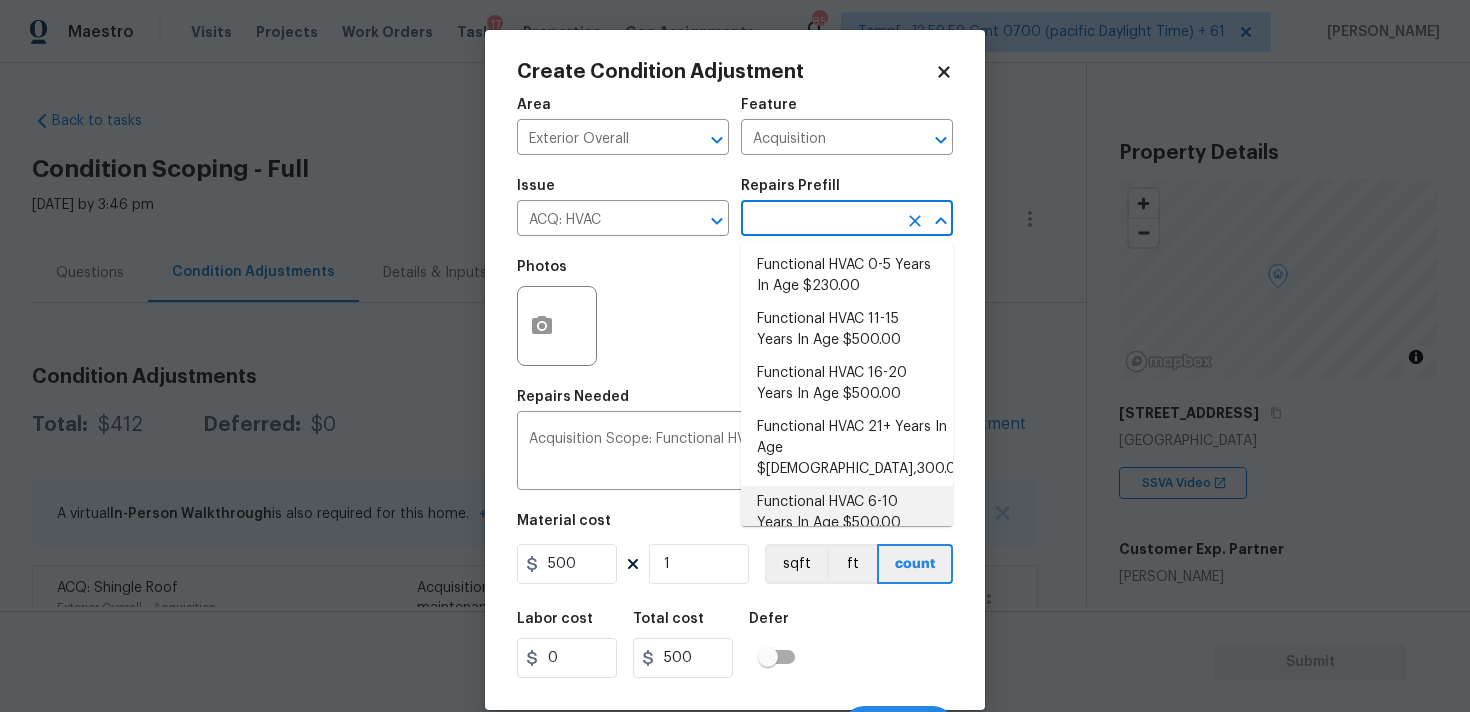 click on "Functional HVAC 6-10 Years In Age $500.00" at bounding box center (847, 513) 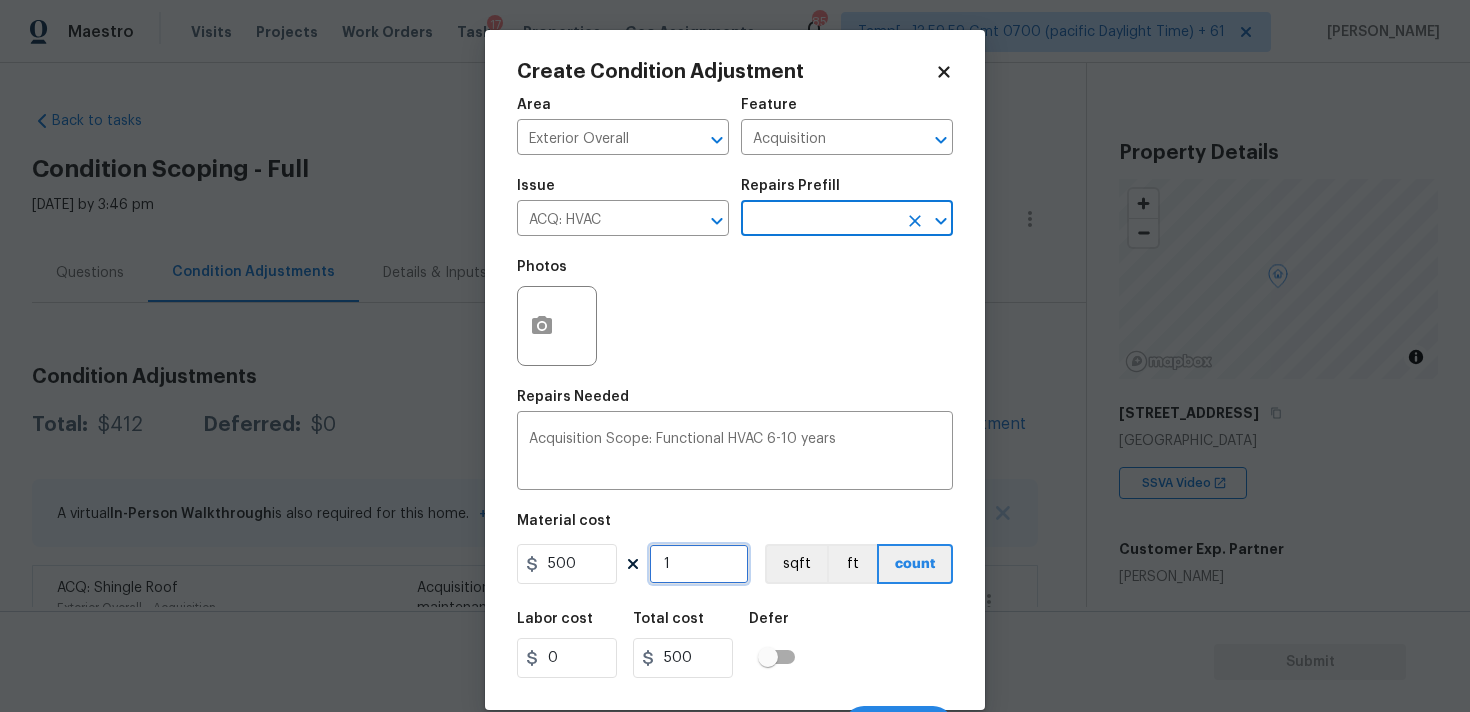click on "1" at bounding box center [699, 564] 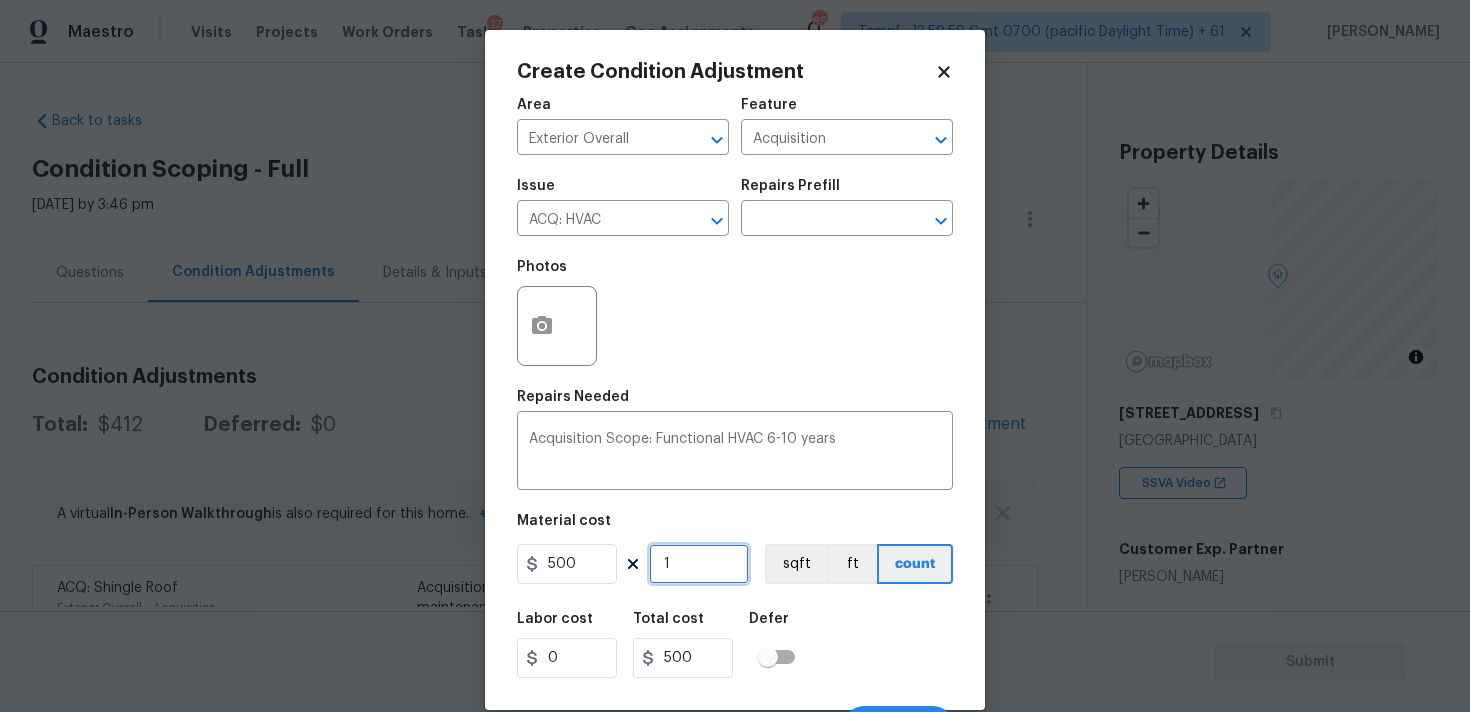 type on "0" 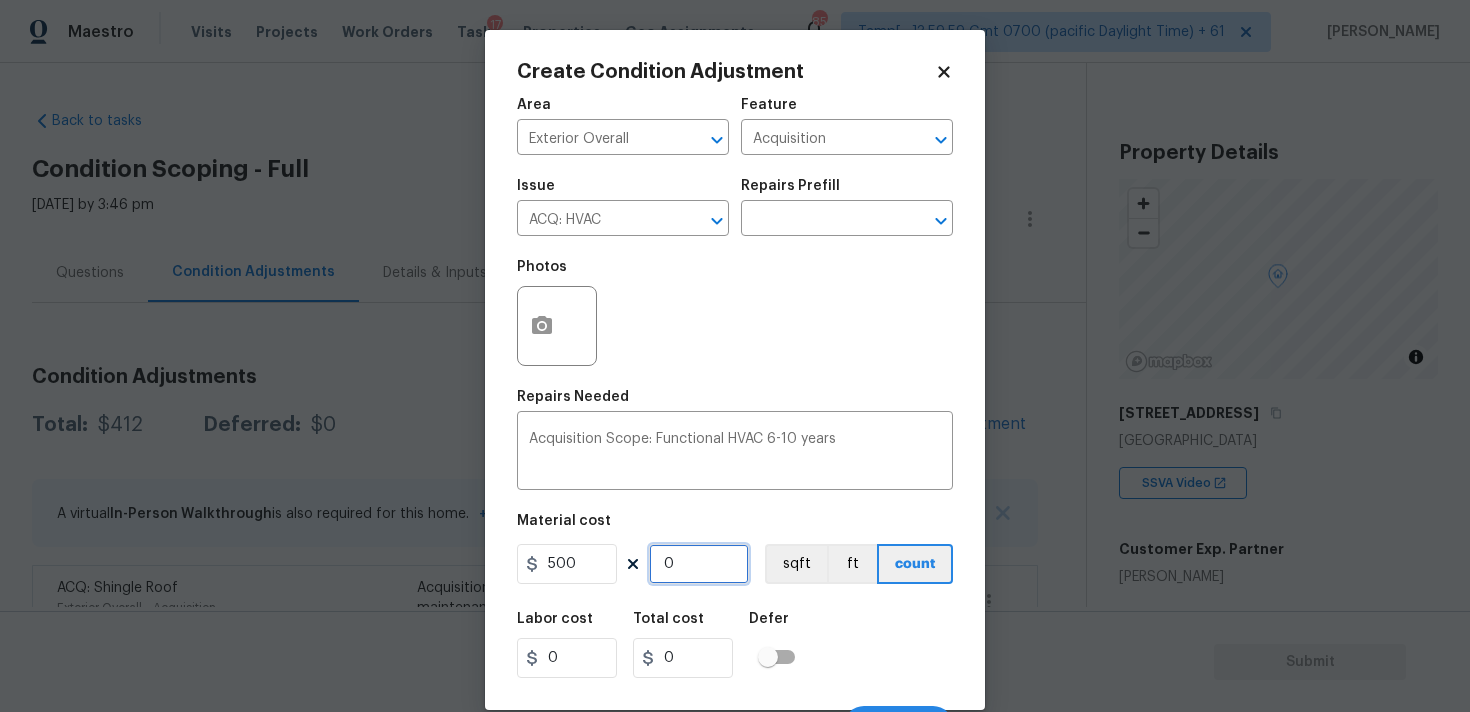 type on "2" 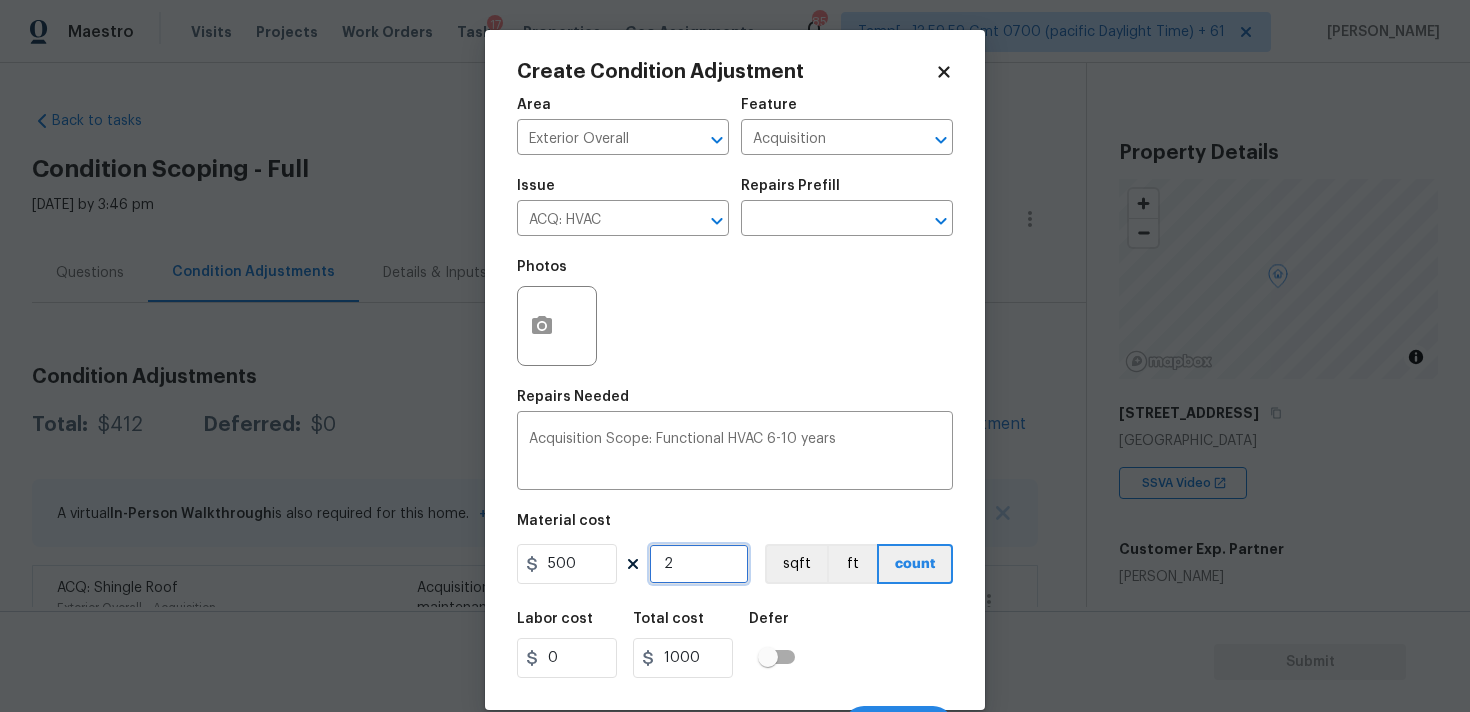 type on "2" 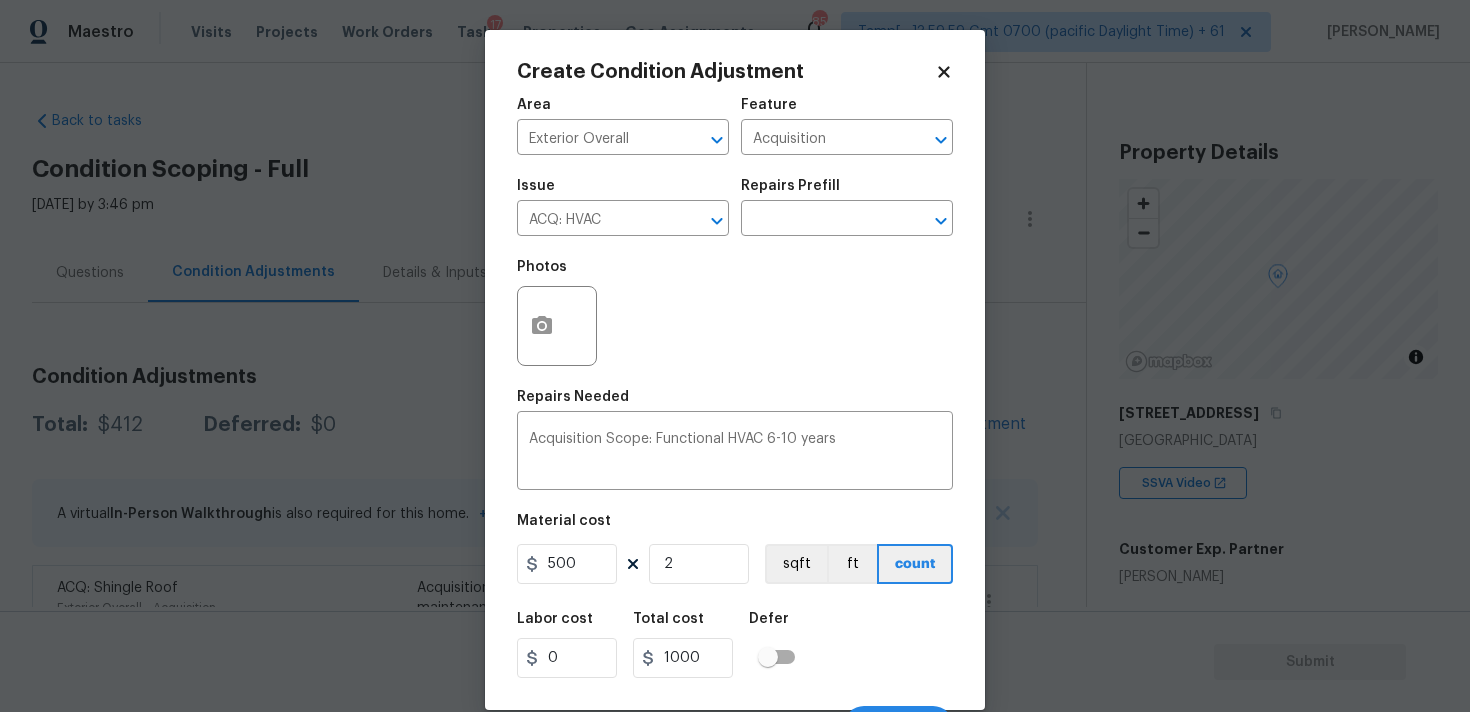click on "Labor cost 0 Total cost 1000 Defer" at bounding box center (735, 645) 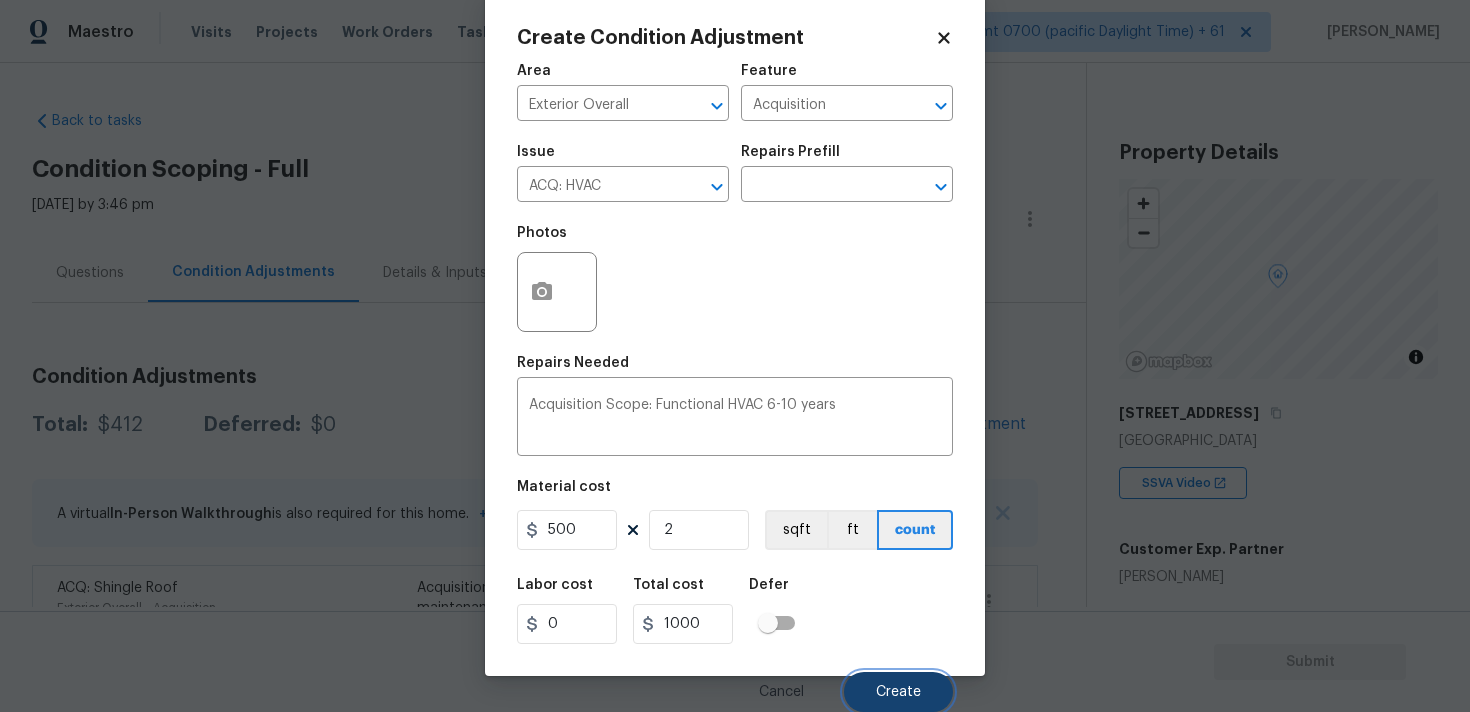 click on "Create" at bounding box center [898, 692] 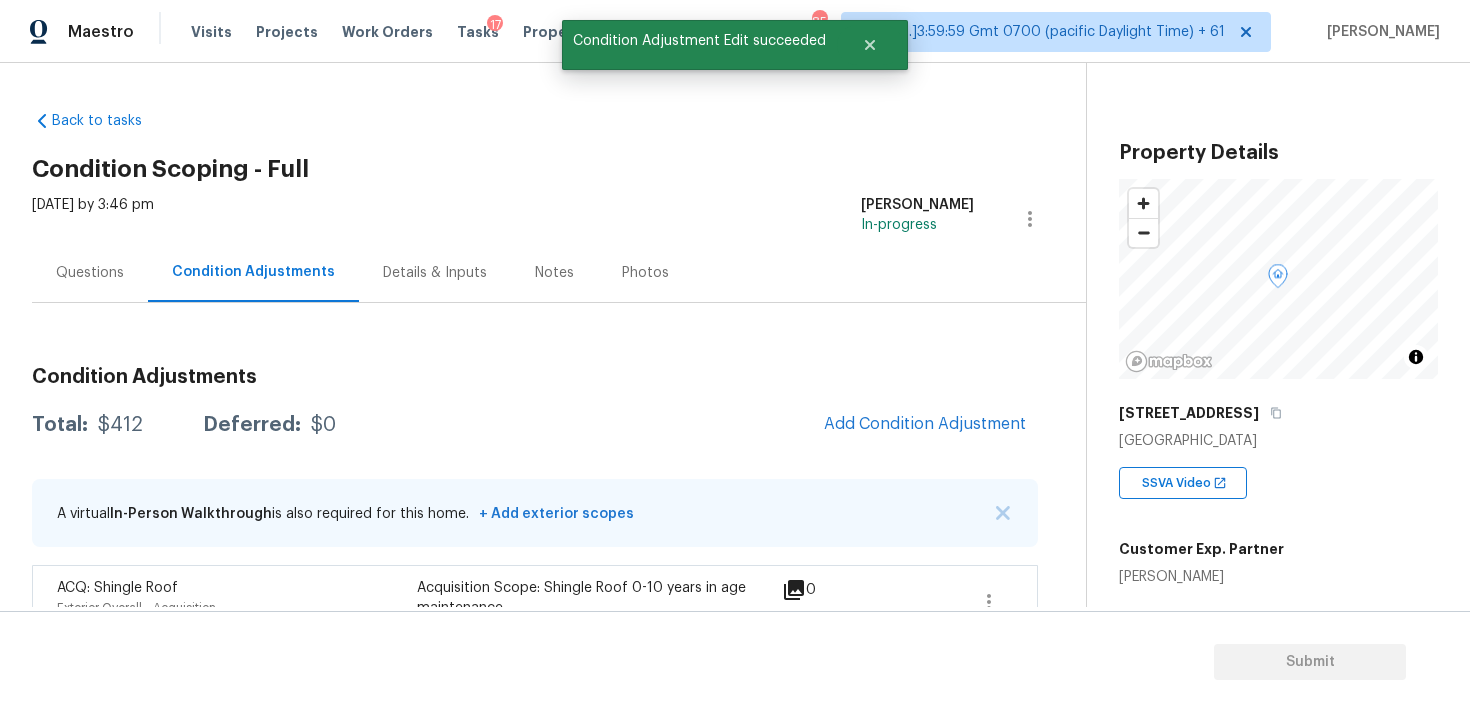 scroll, scrollTop: 28, scrollLeft: 0, axis: vertical 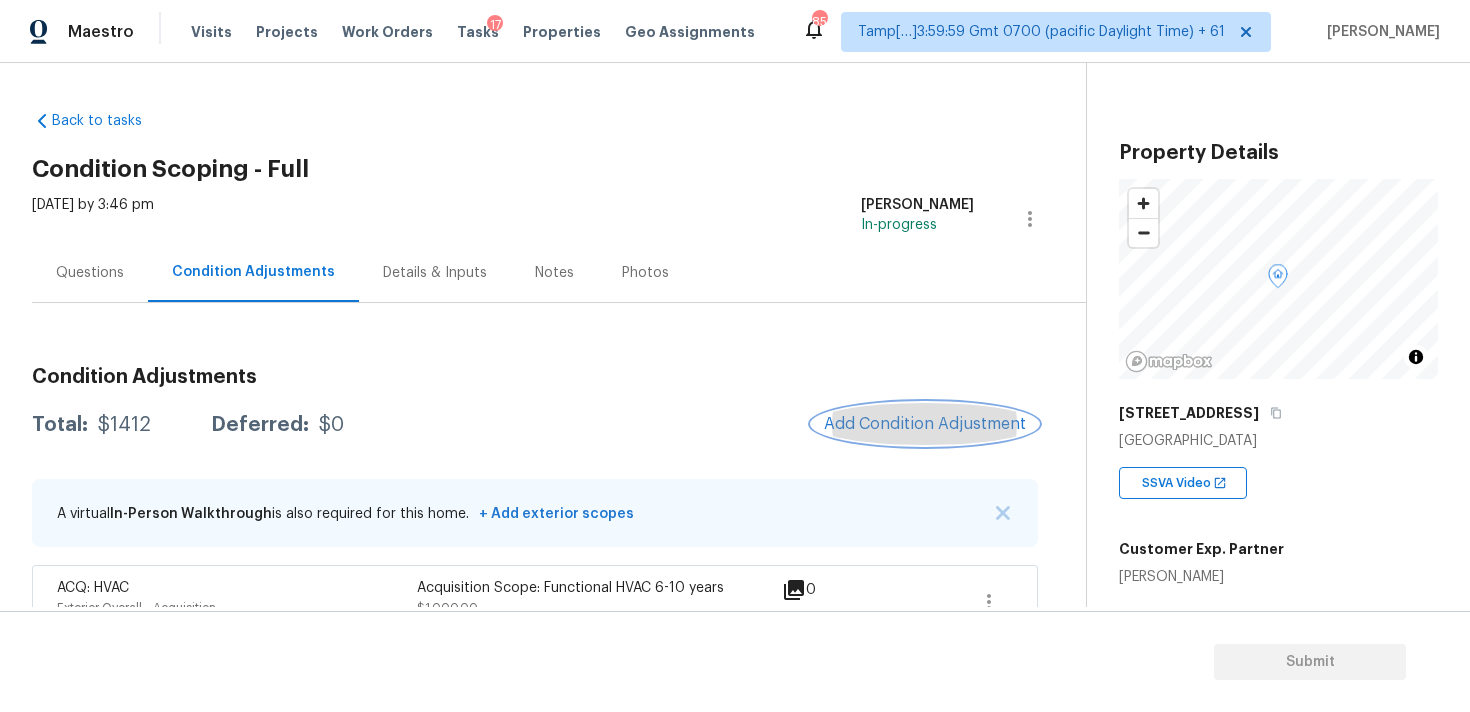 click on "Add Condition Adjustment" at bounding box center [925, 424] 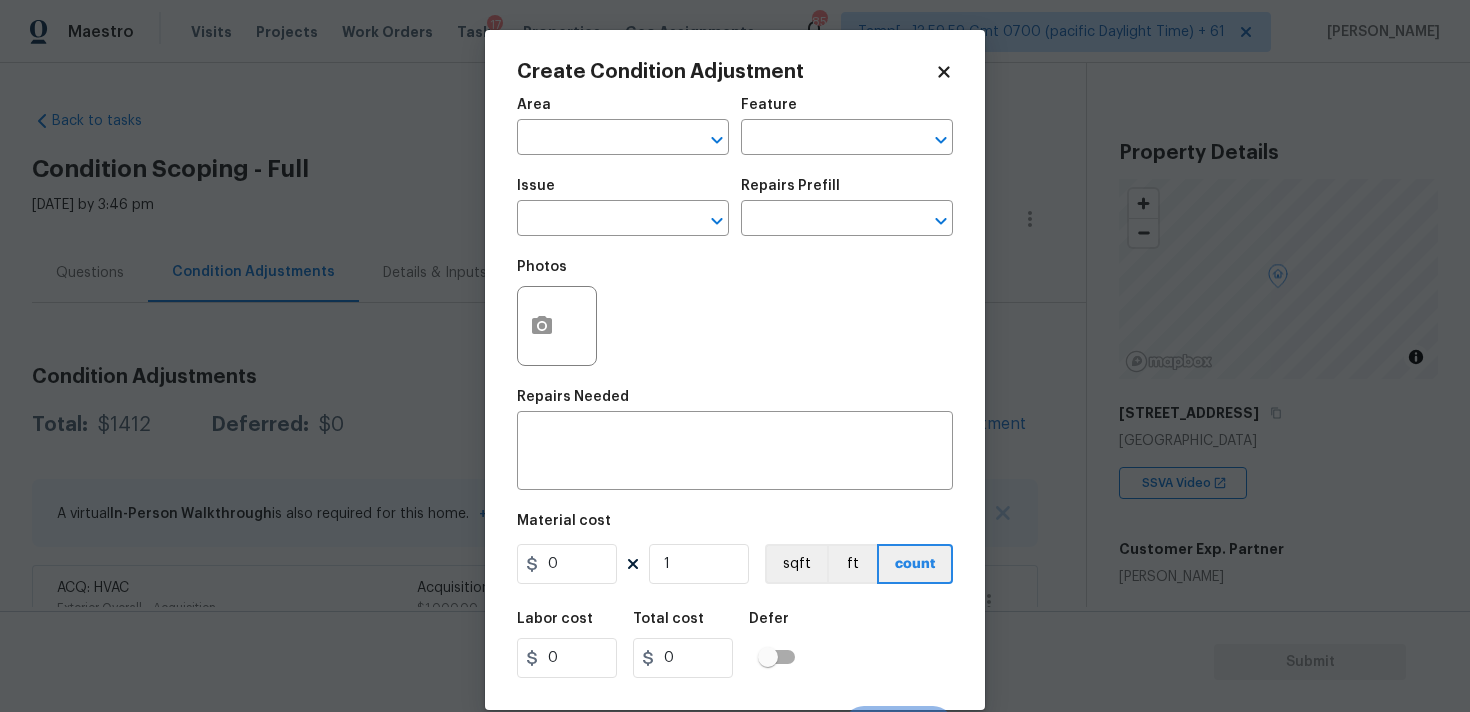click on "Maestro Visits Projects Work Orders Tasks 17 Properties Geo Assignments 852 Tamp[…]3:59:59 Gmt 0700 (pacific Daylight Time) + 61 Vigneshwaran B Back to tasks Condition Scoping - Full Mon, Jul 14 2025 by 3:46 pm   Vigneshwaran B In-progress Questions Condition Adjustments Details & Inputs Notes Photos Condition Adjustments Total:  $1412 Deferred:  $0 Add Condition Adjustment A virtual  In-Person Walkthrough  is also required for this home.   + Add exterior scopes ACQ: HVAC Exterior Overall - Acquisition Acquisition Scope: Functional HVAC 6-10 years $1,000.00   0 ACQ: Shingle Roof Exterior Overall - Acquisition Acquisition Scope: Shingle Roof 0-10 years in age maintenance. $412.00   0 Property Details © Mapbox   © OpenStreetMap   Improve this map 5238 Avondale Dr Sugar Land, TX 77479 SSVA Video Customer Exp. Partner Jonathan Pryde Square Foot 2943 Bedrooms 4 Full Bathrooms 3 Half Bathrooms - Year Built 1993 In Gated Community - Number of Pets - Smoking - Septic system - Home Additions - Submit
Area x" at bounding box center (735, 356) 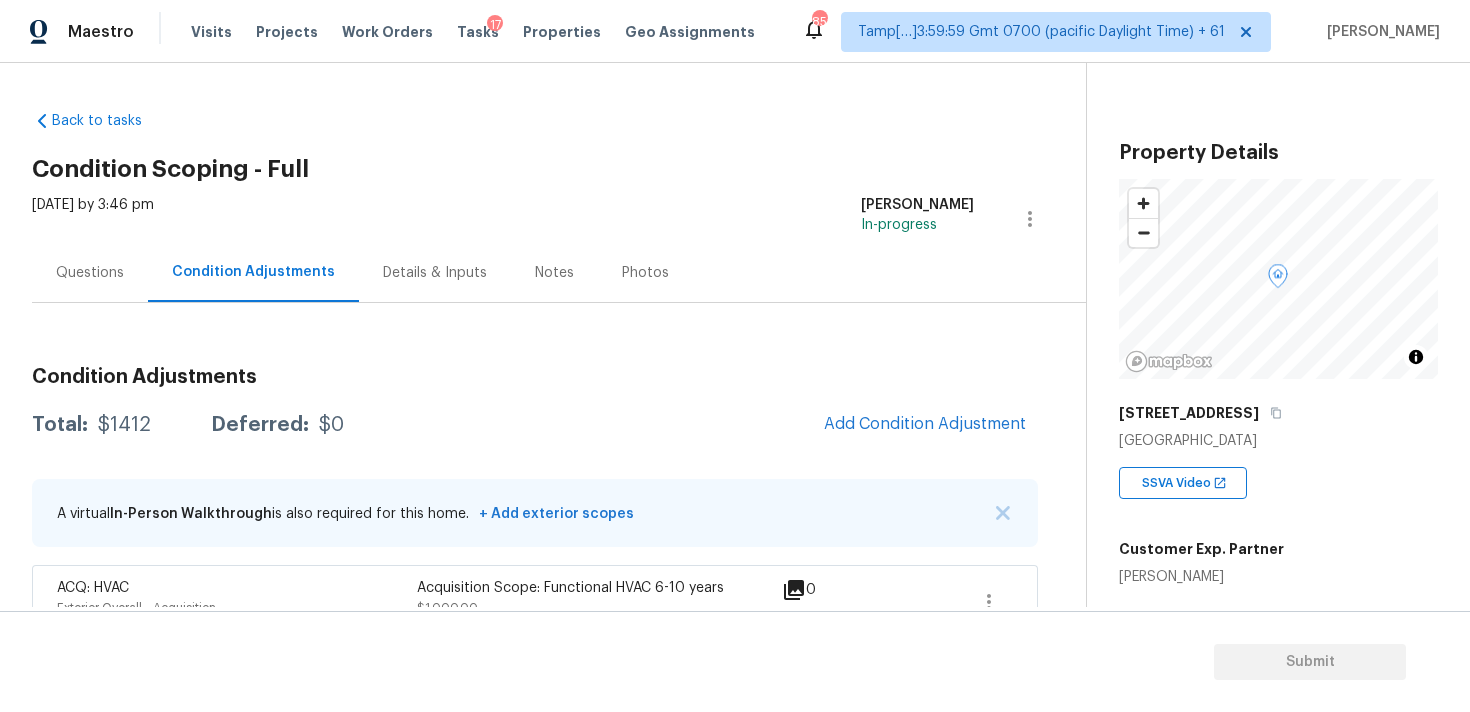 click on "Questions" at bounding box center (90, 272) 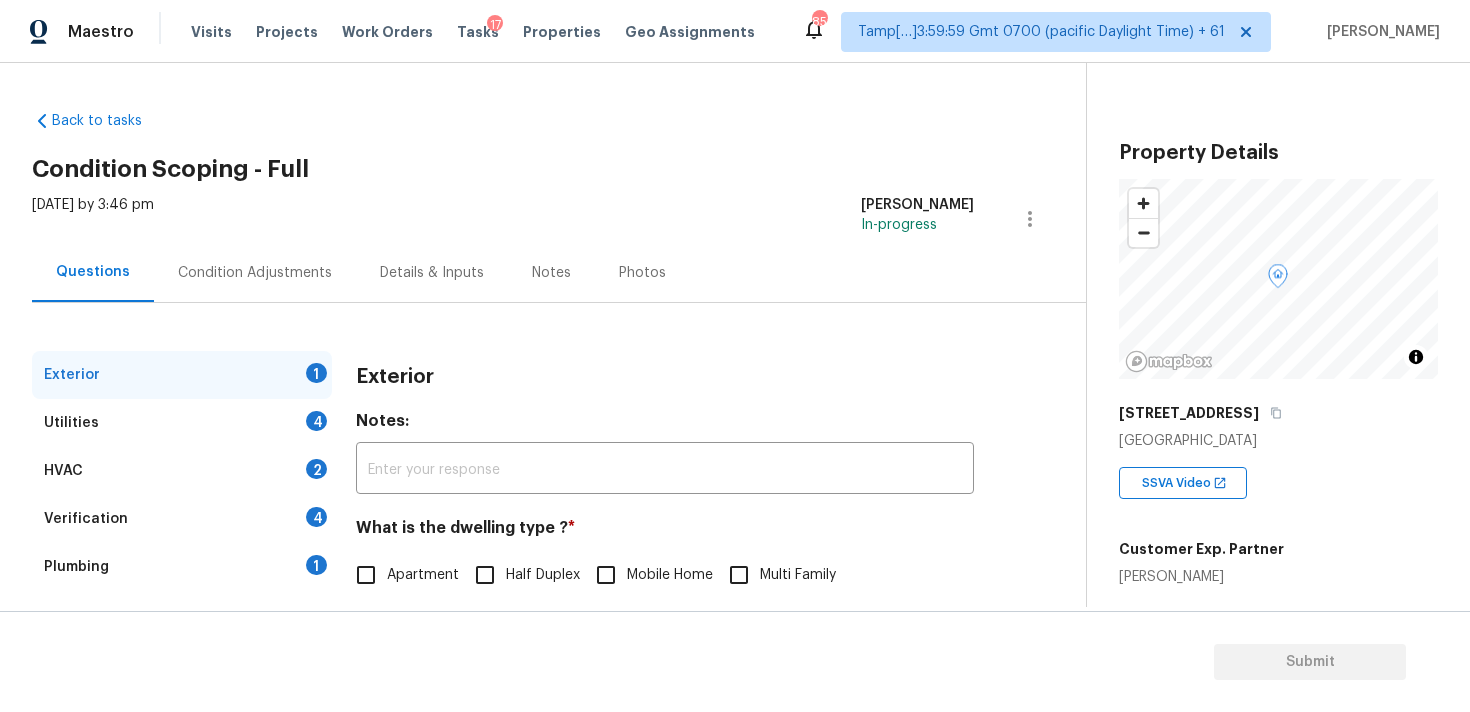 click on "HVAC 2" at bounding box center (182, 471) 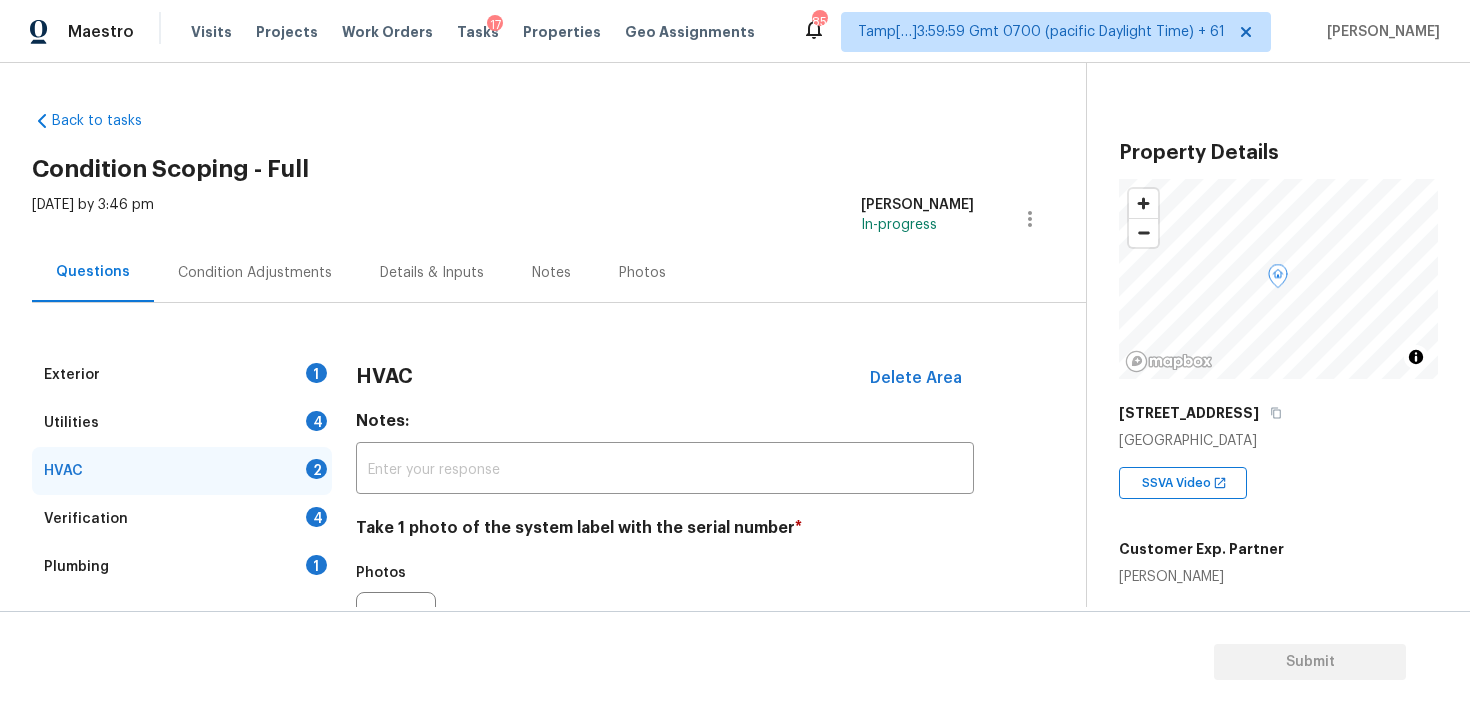 click on "Verification 4" at bounding box center (182, 519) 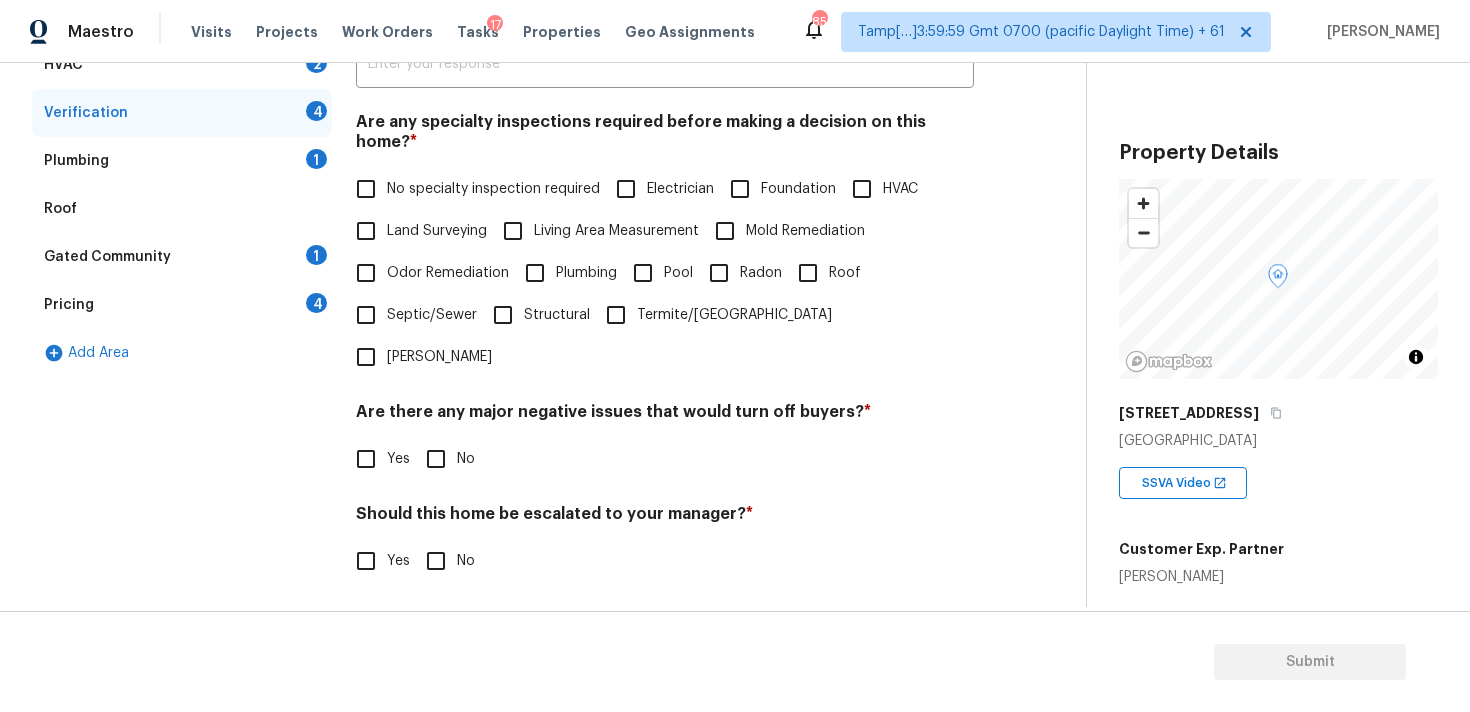 scroll, scrollTop: 471, scrollLeft: 0, axis: vertical 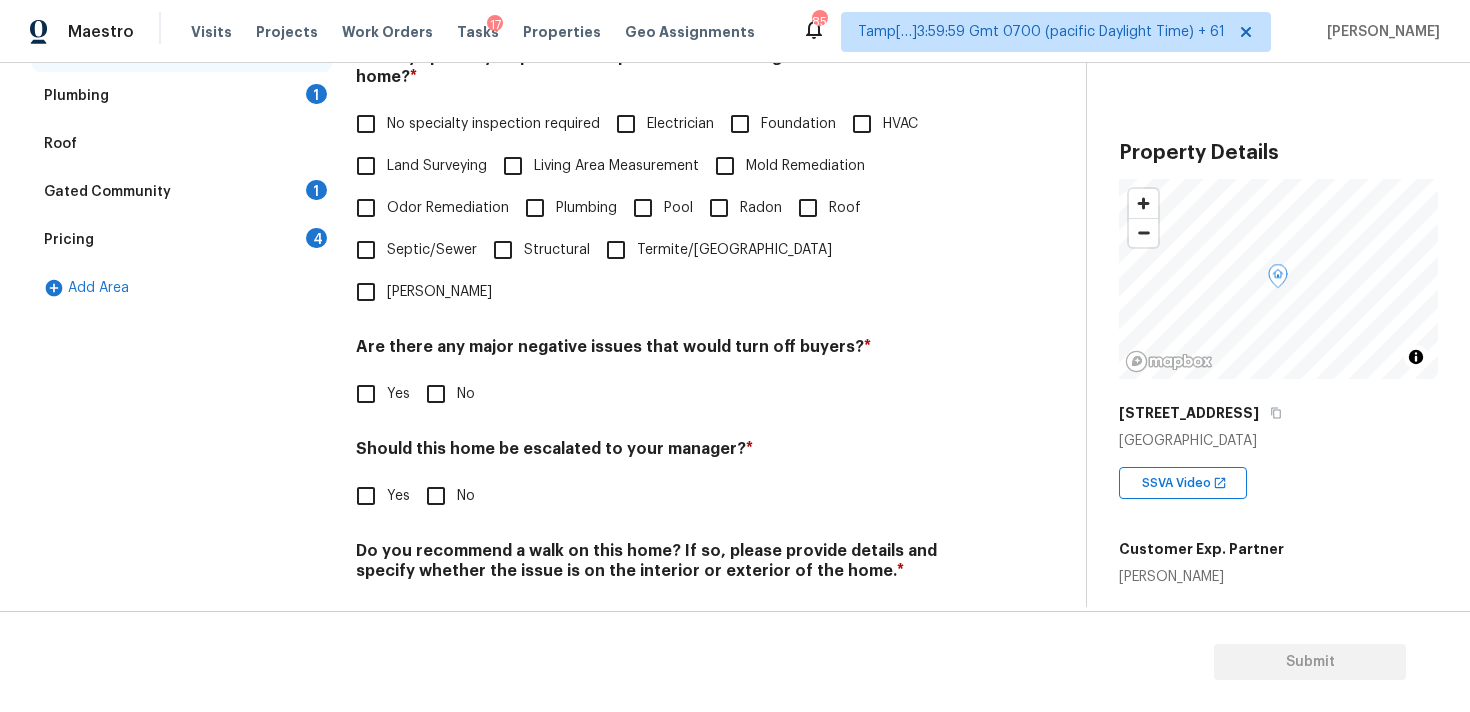 click on "Verification Notes: ​ Are any specialty inspections required before making a decision on this home?  * No specialty inspection required Electrician Foundation HVAC Land Surveying Living Area Measurement Mold Remediation Odor Remediation Plumbing Pool Radon Roof Septic/Sewer Structural Termite/Pest Wells Are there any major negative issues that would turn off buyers?  * Yes No Should this home be escalated to your manager?  * Yes No Do you recommend a walk on this home? If so, please provide details and specify whether the issue is on the interior or exterior of the home.  * Yes No" at bounding box center (665, 271) 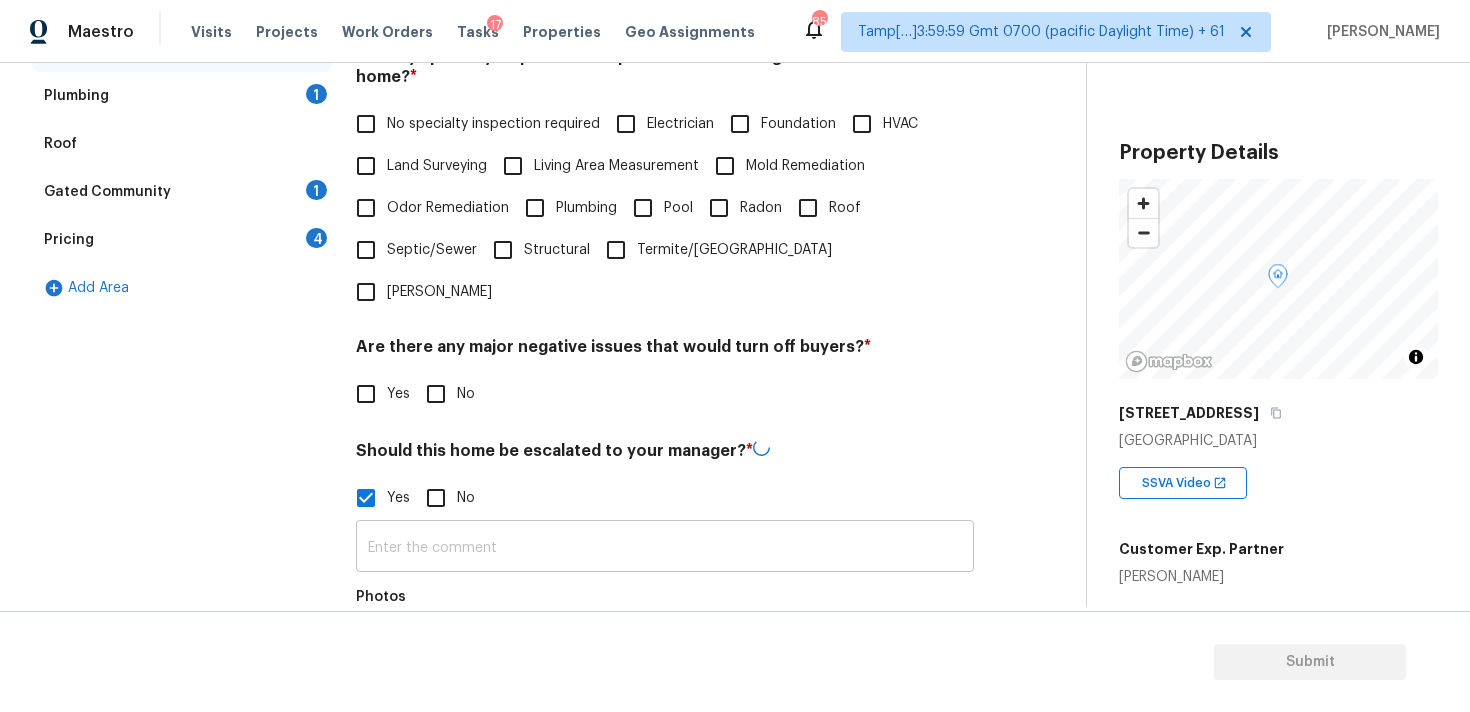 click at bounding box center [665, 548] 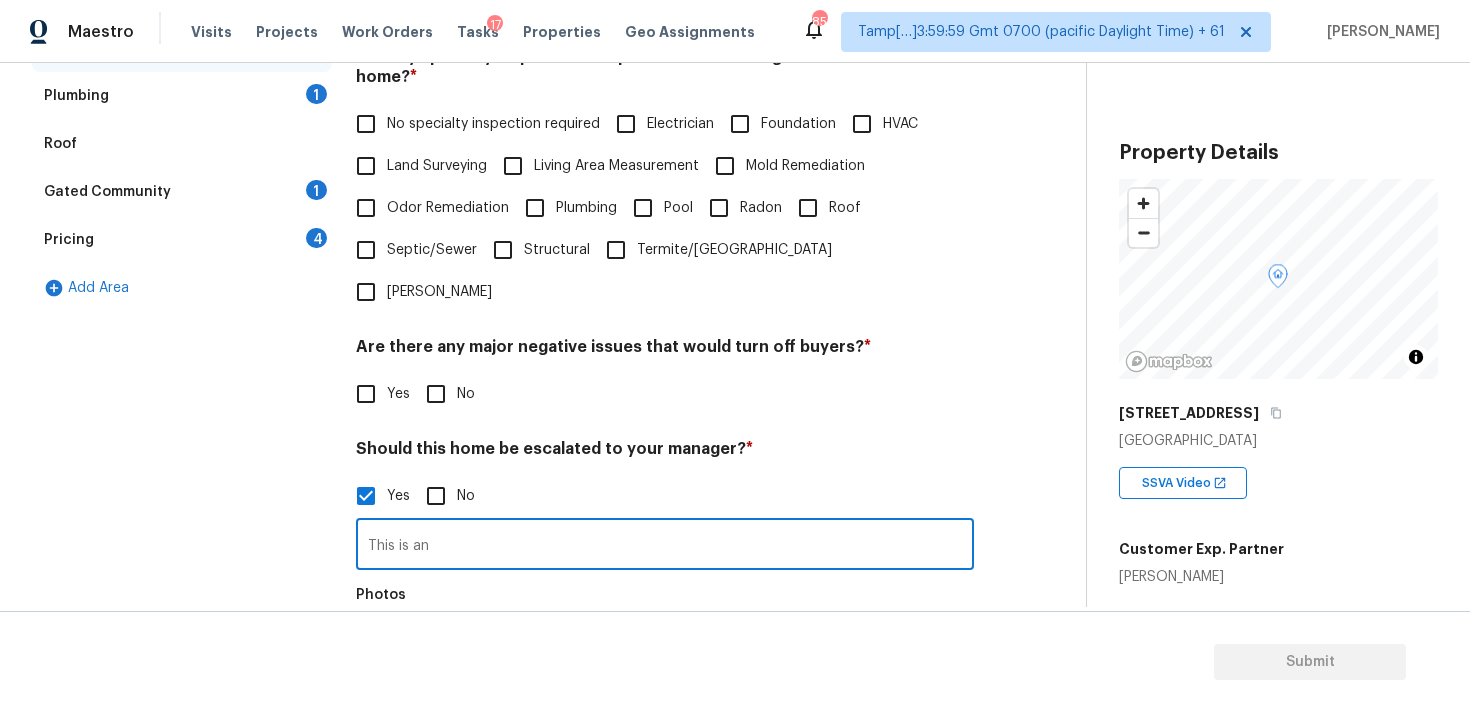 type on "This is an" 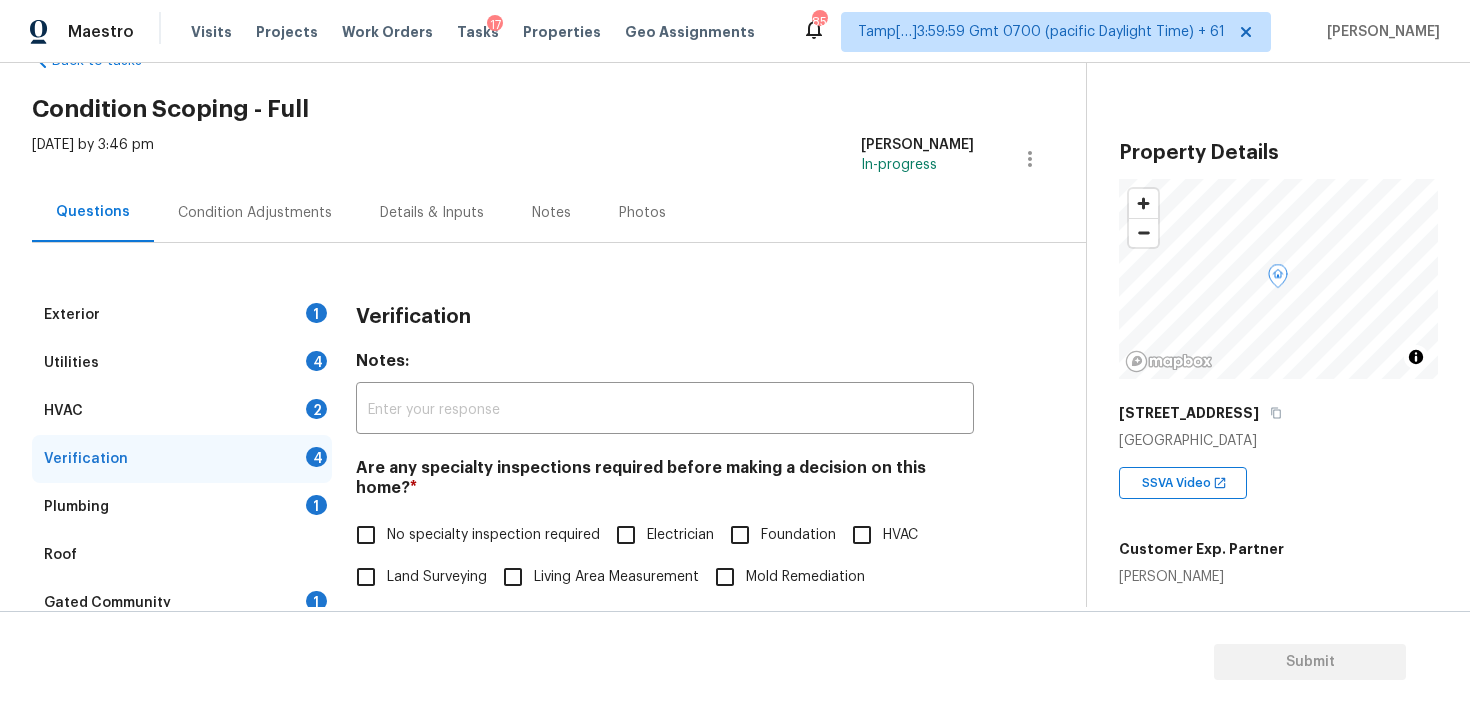 scroll, scrollTop: 19, scrollLeft: 0, axis: vertical 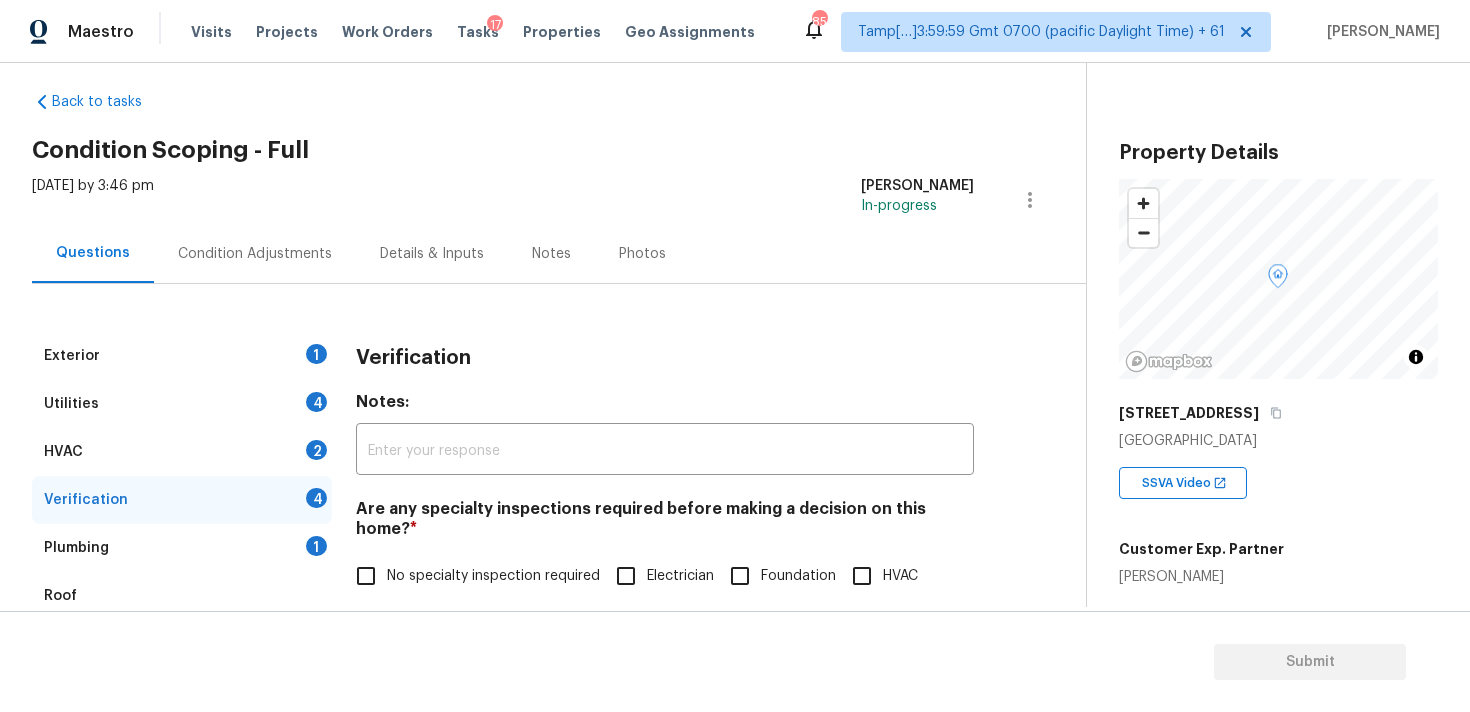 click on "Condition Adjustments" at bounding box center [255, 254] 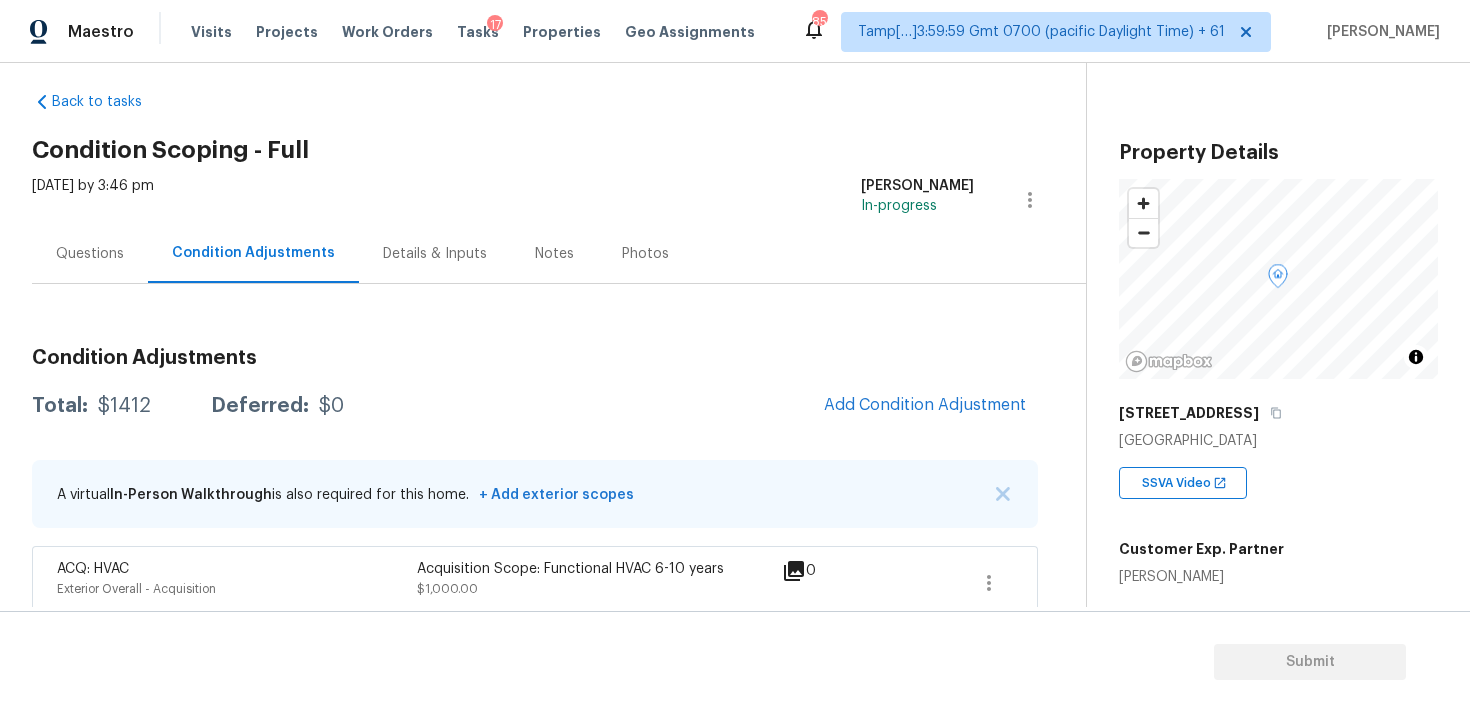 scroll, scrollTop: 123, scrollLeft: 0, axis: vertical 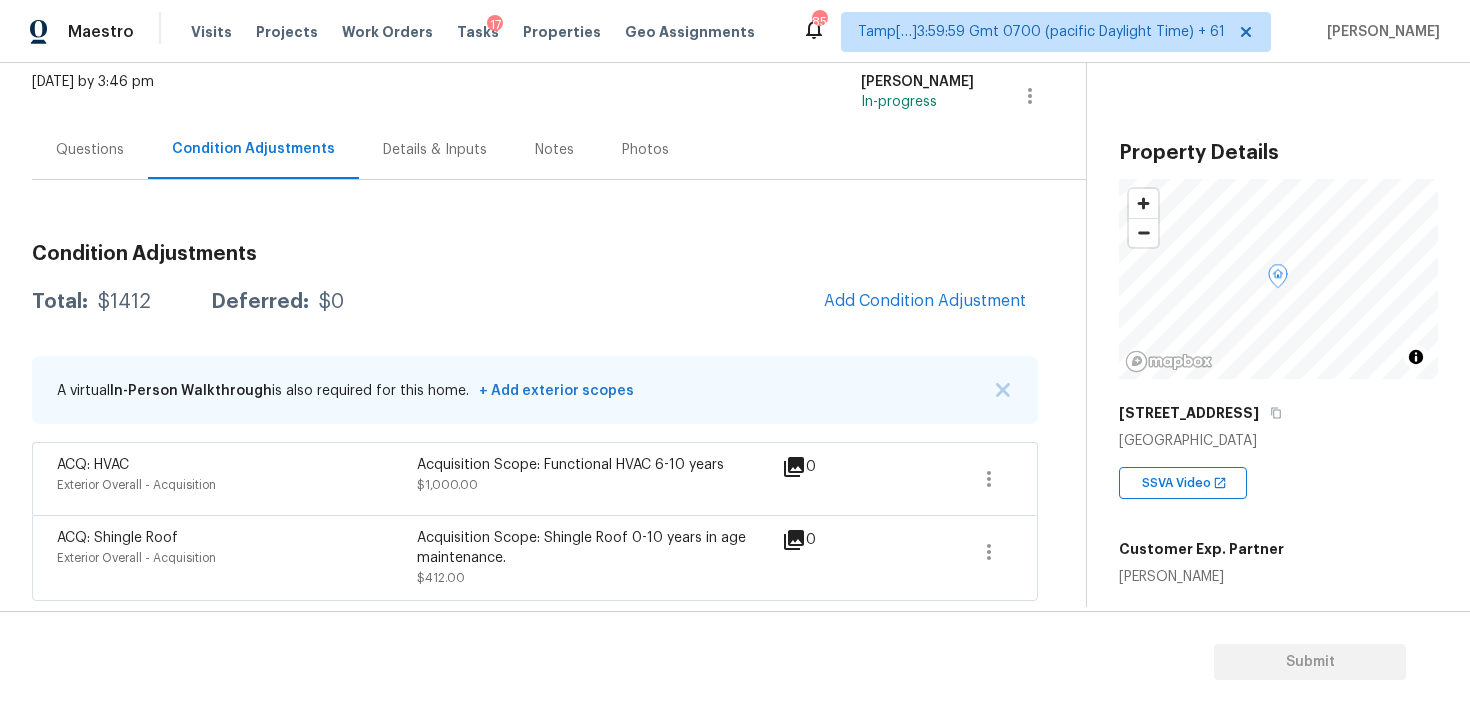 click on "Condition Adjustments" at bounding box center [535, 254] 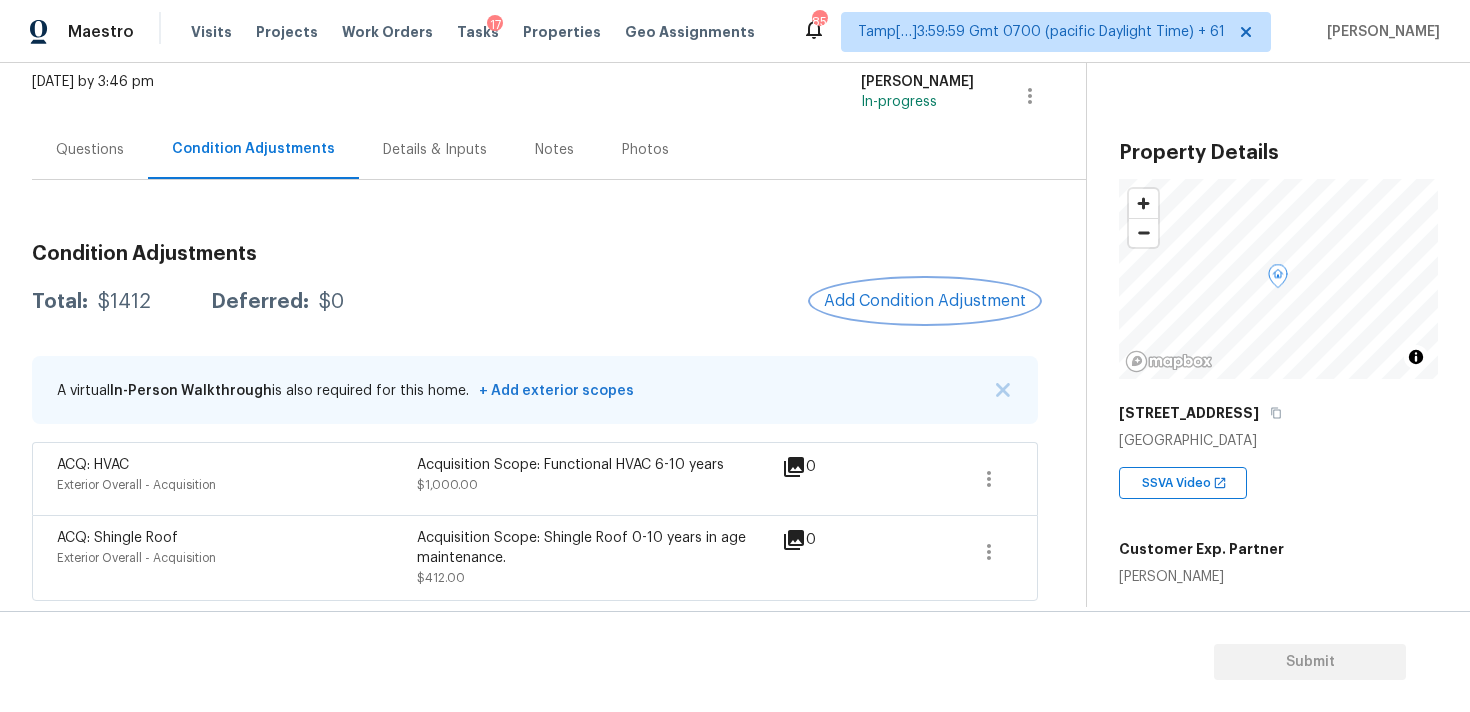 click on "Add Condition Adjustment" at bounding box center [925, 301] 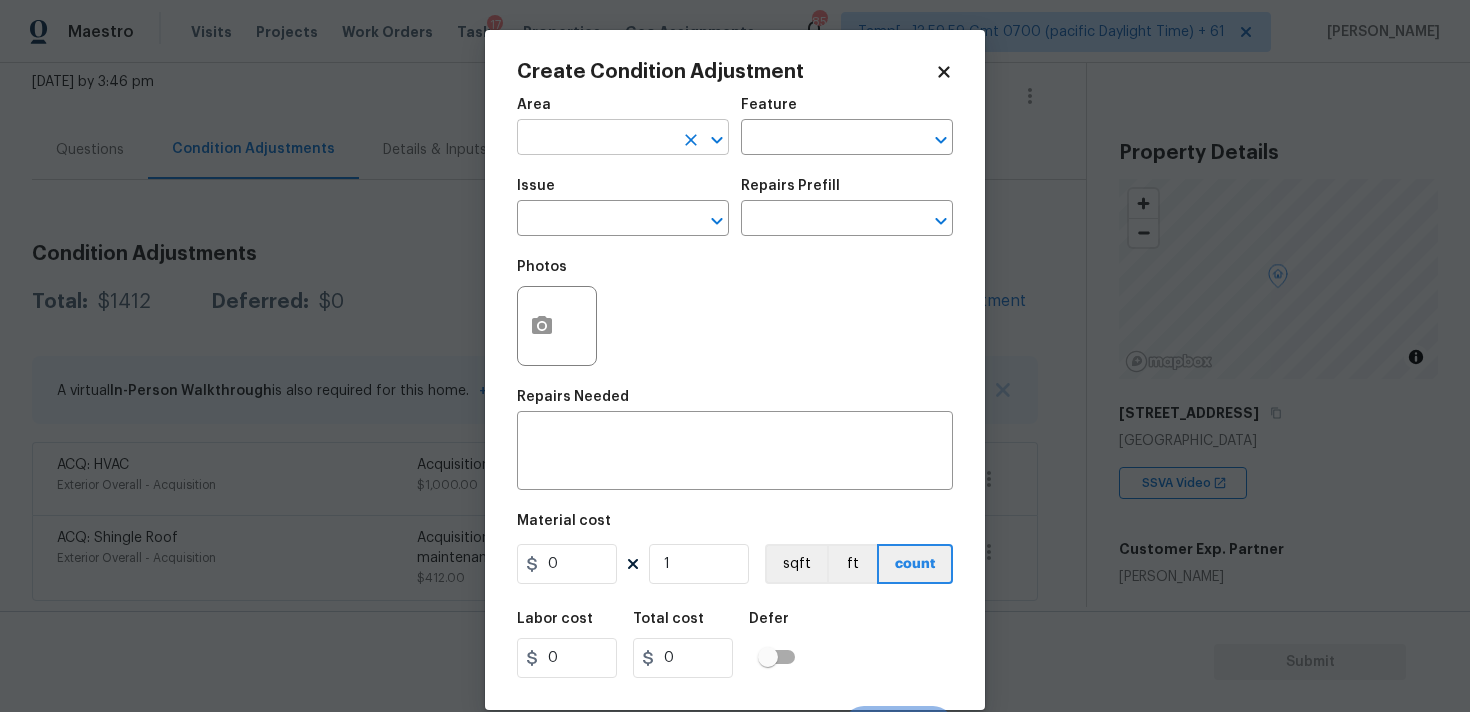 click at bounding box center (595, 139) 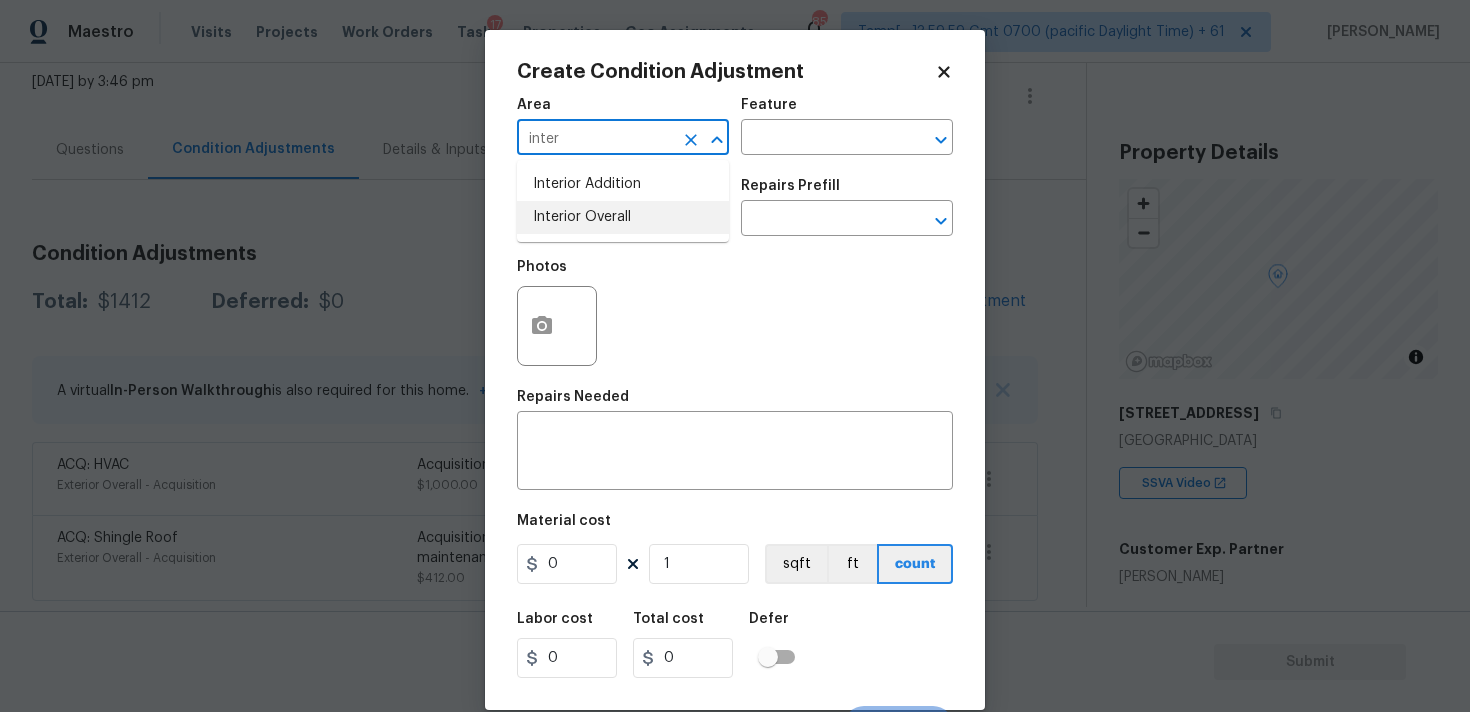 click on "Interior Overall" at bounding box center (623, 217) 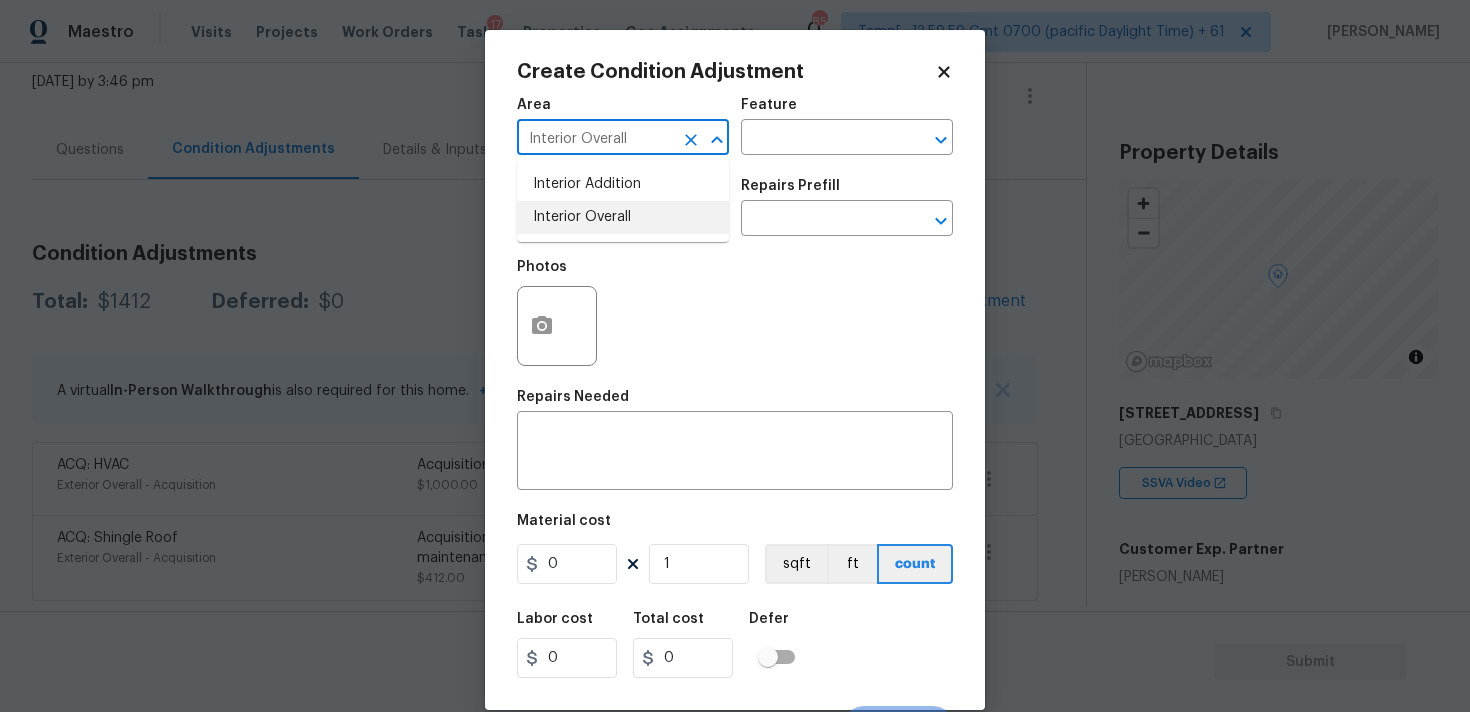 type on "Interior Overall" 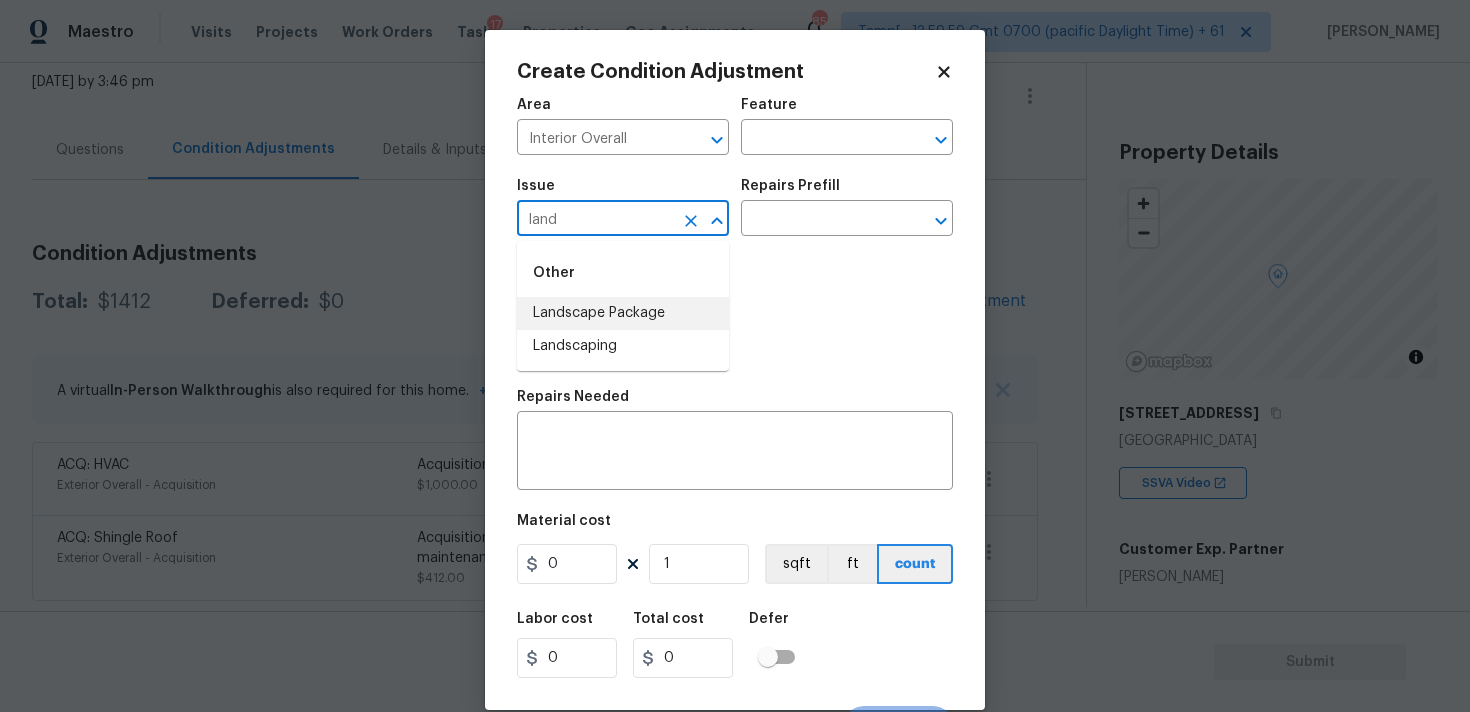 click on "Landscape Package" at bounding box center (623, 313) 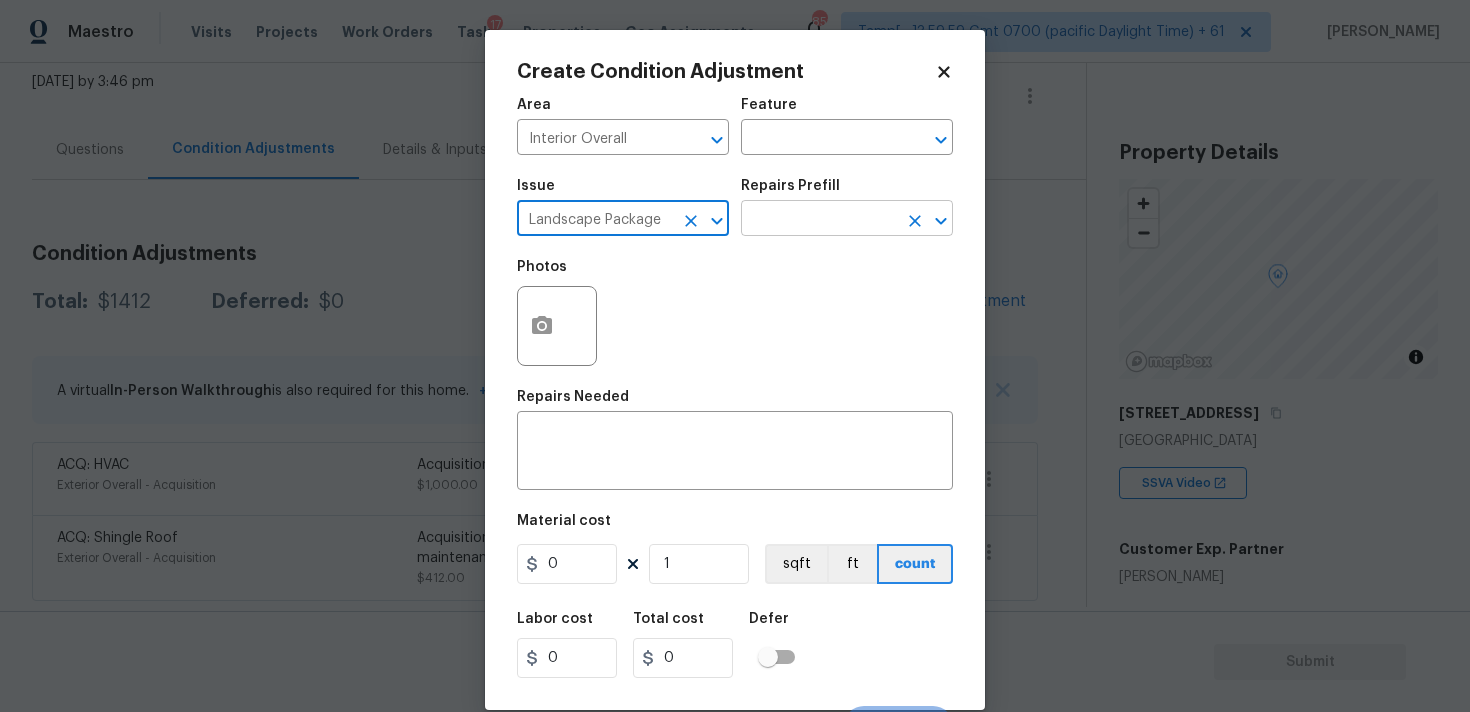 type on "Landscape Package" 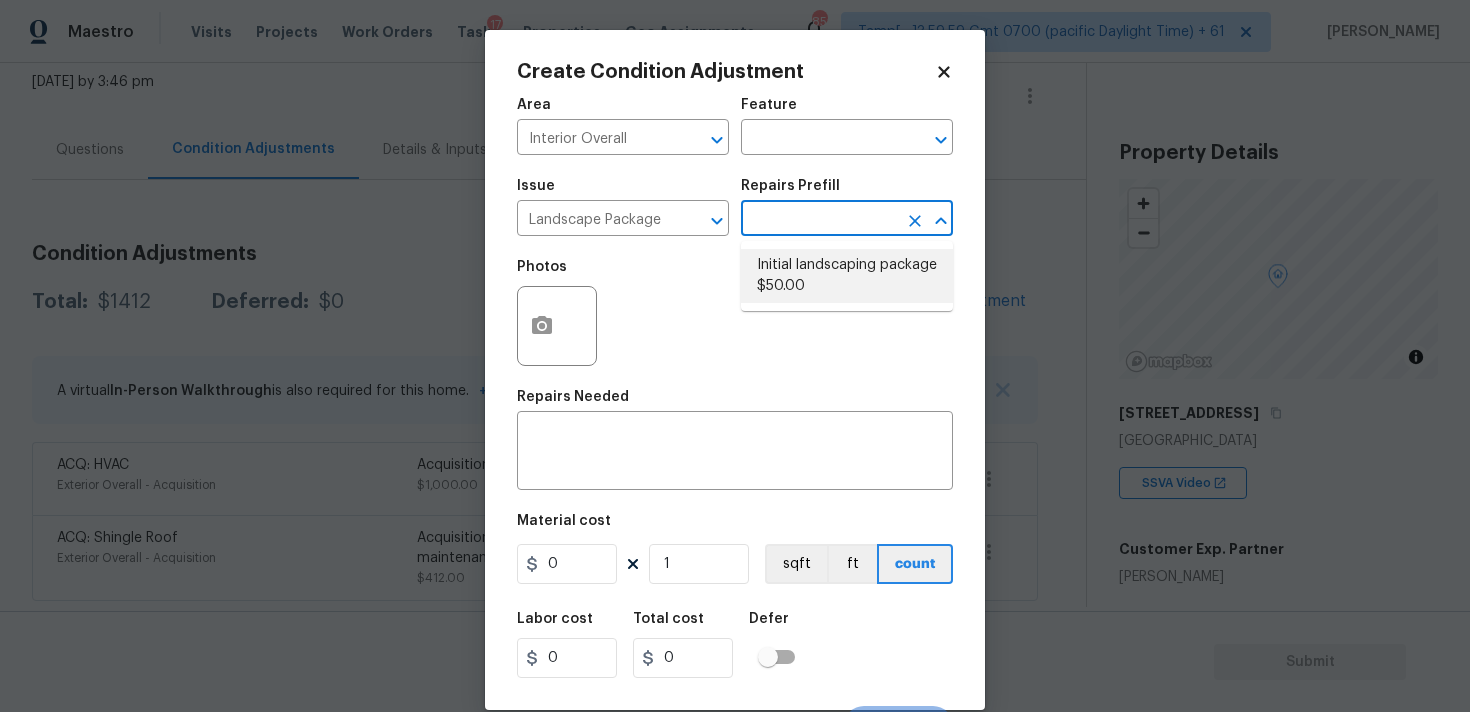 click on "Initial landscaping package $50.00" at bounding box center [847, 276] 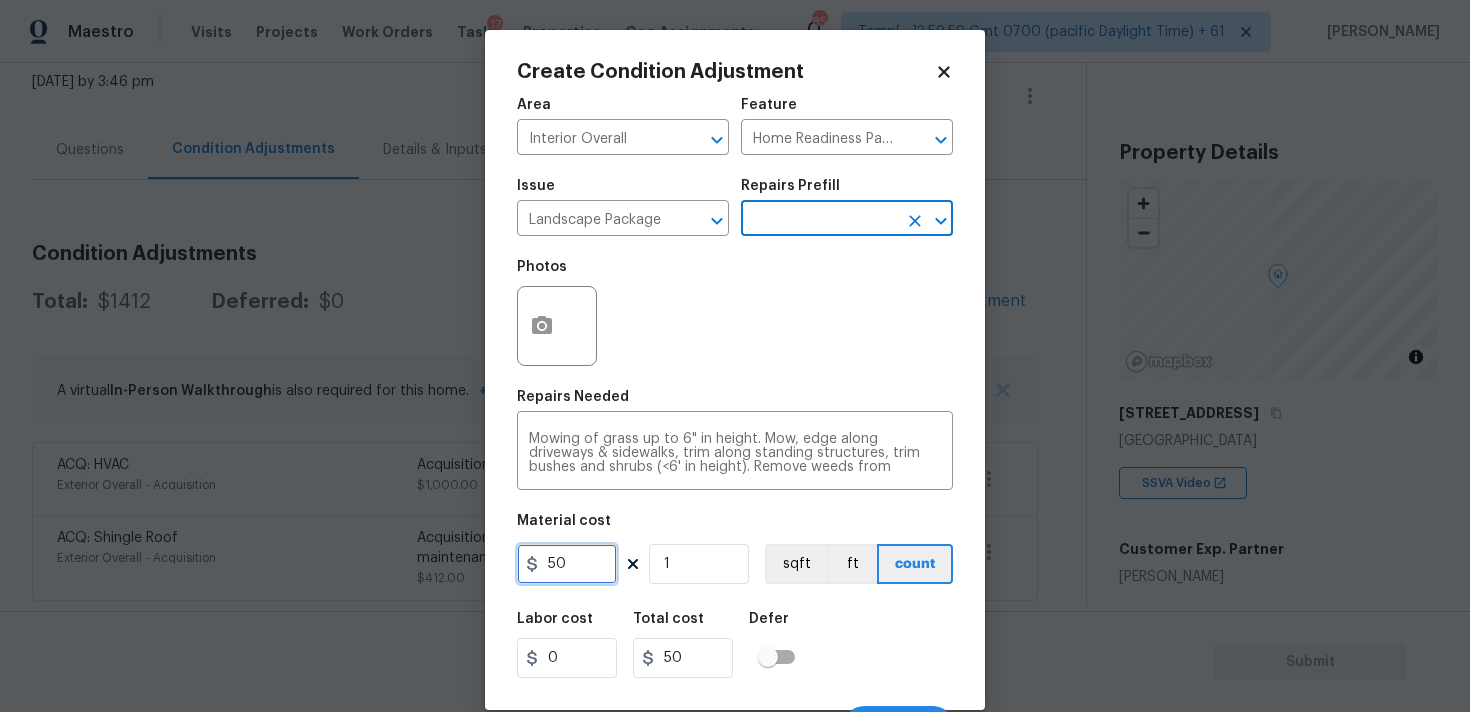 click on "50" at bounding box center [567, 564] 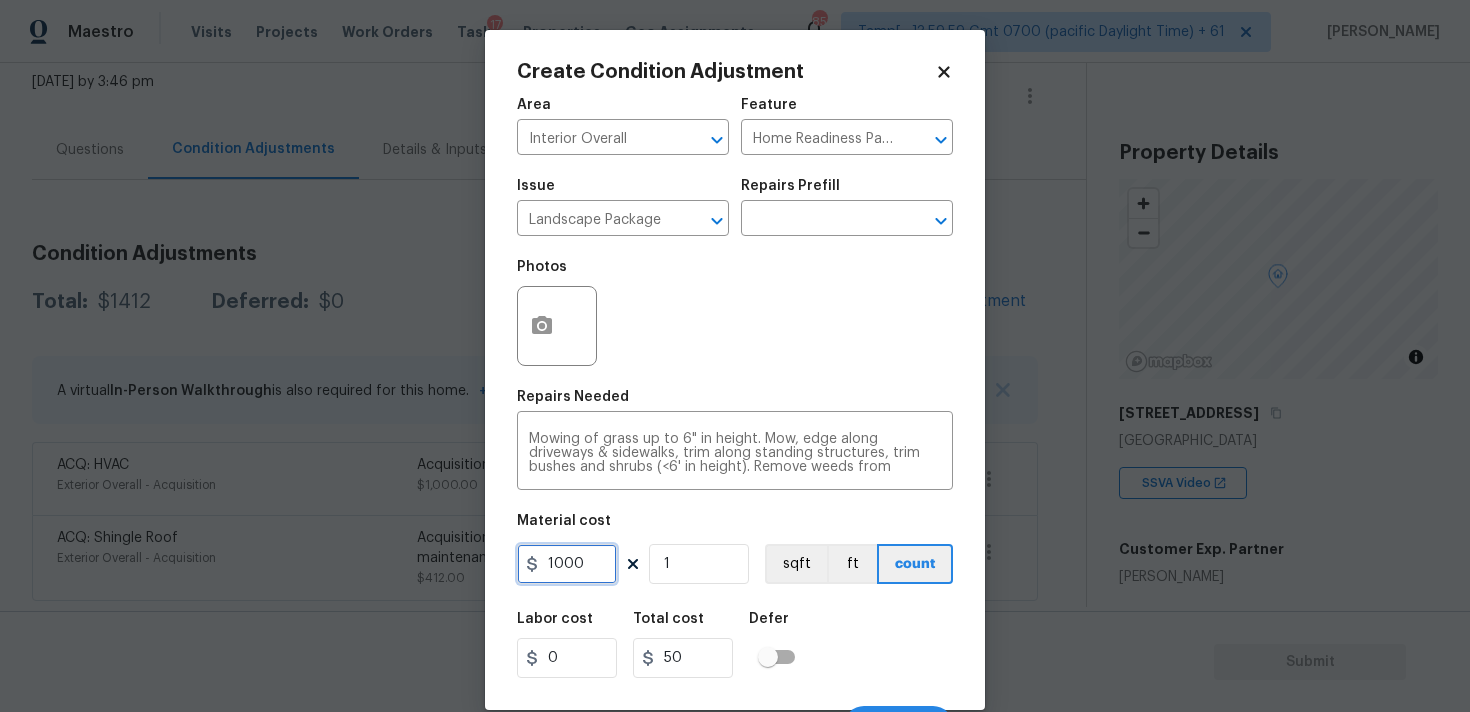 type on "1000" 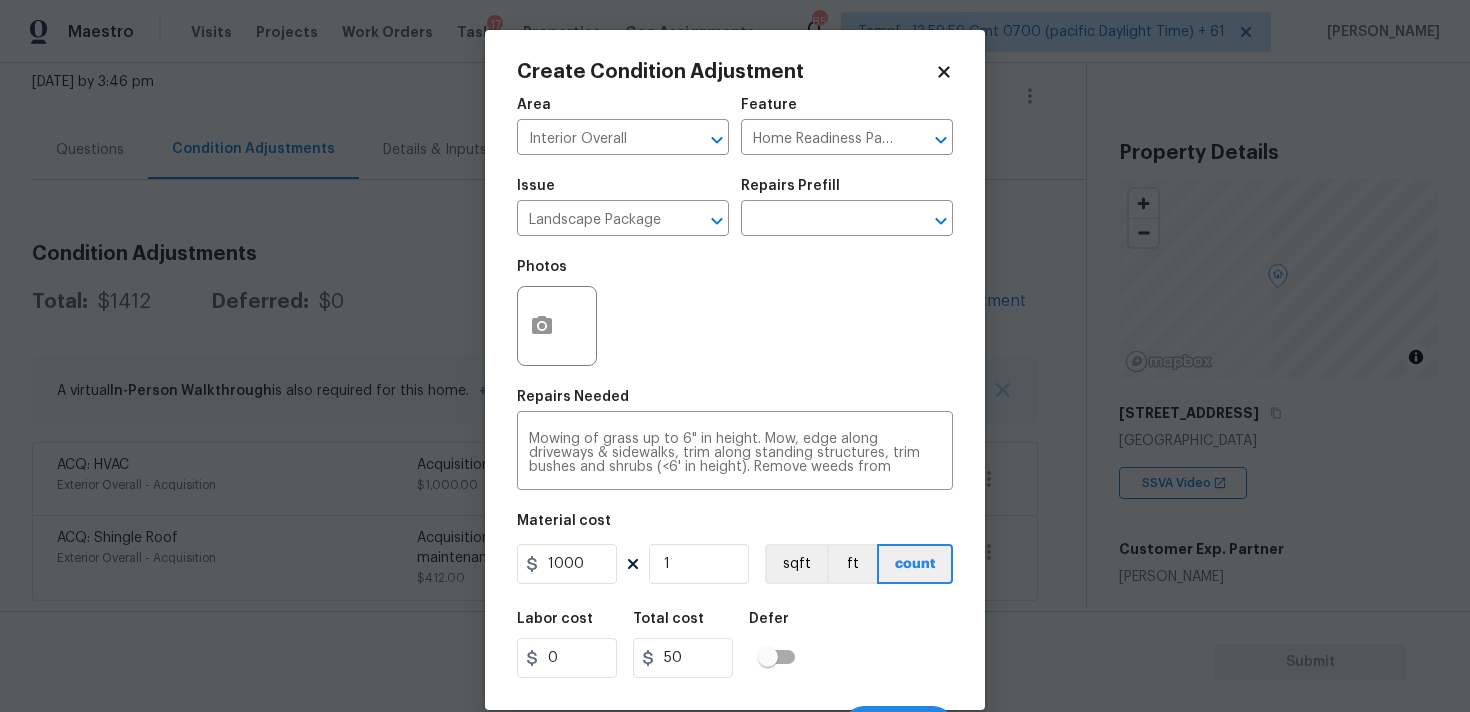 click on "Photos" at bounding box center (559, 313) 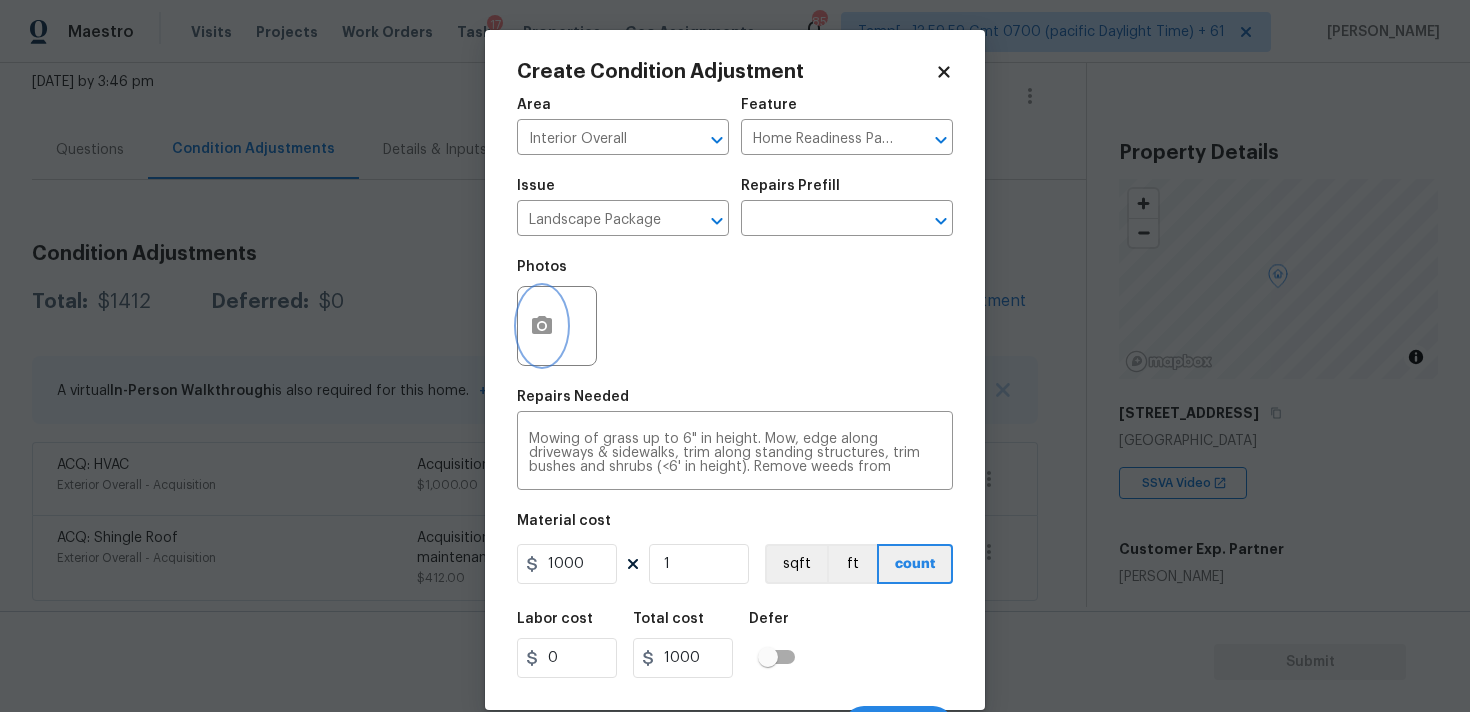 click 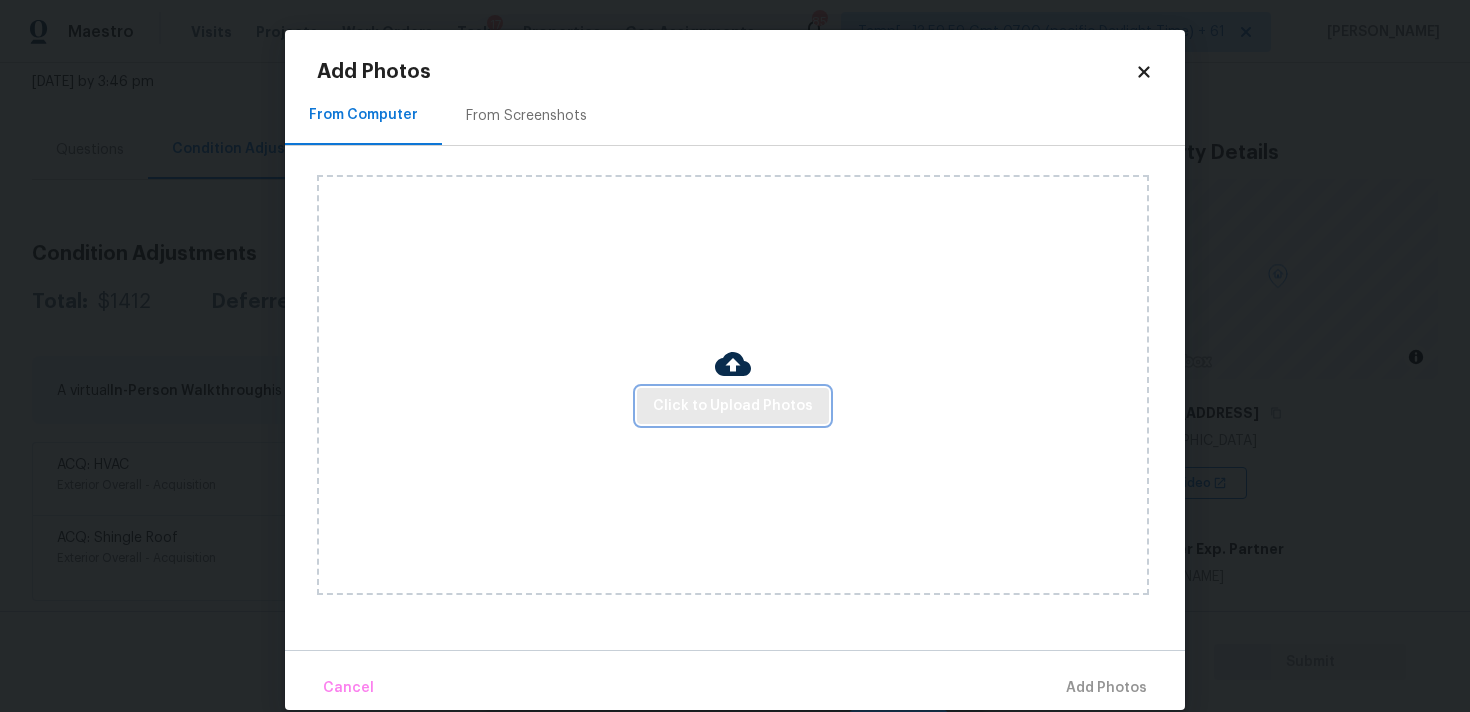 click on "Click to Upload Photos" at bounding box center [733, 406] 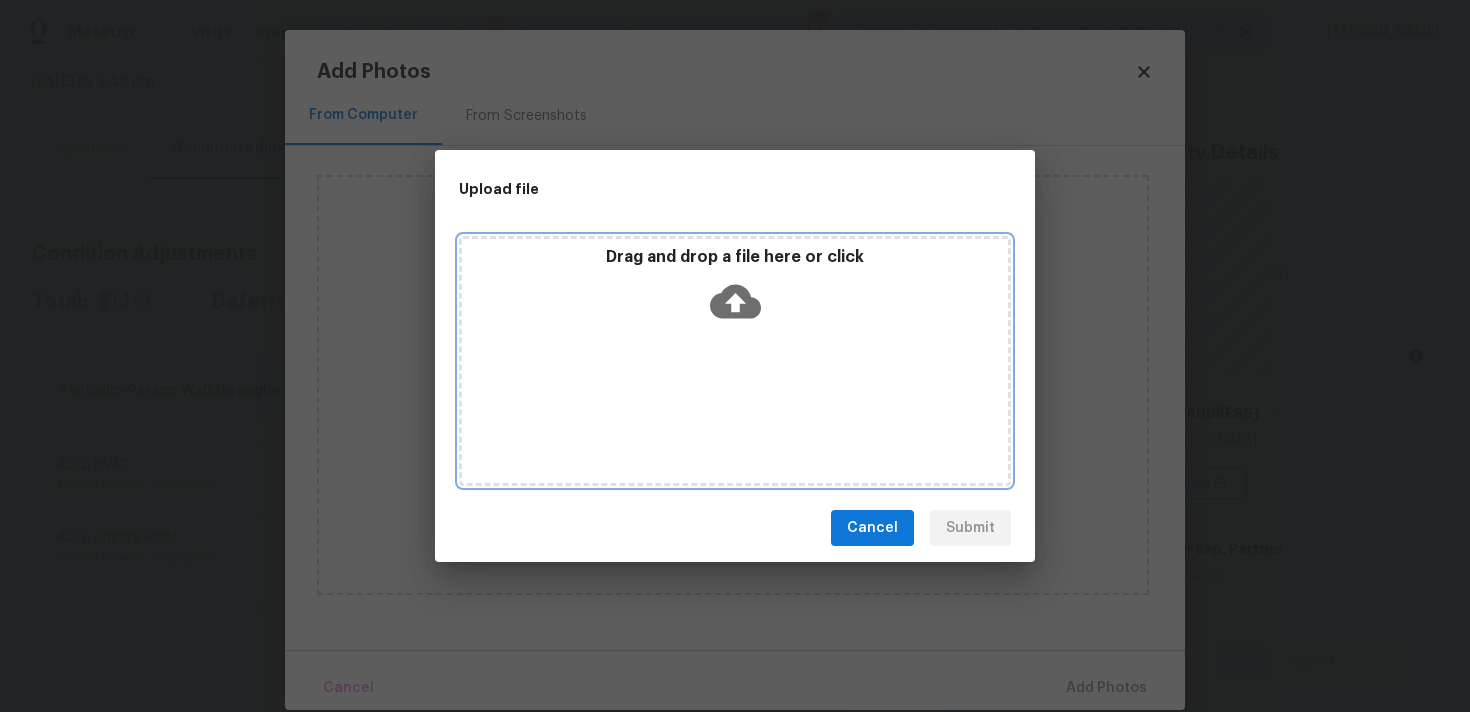 click on "Drag and drop a file here or click" at bounding box center [735, 290] 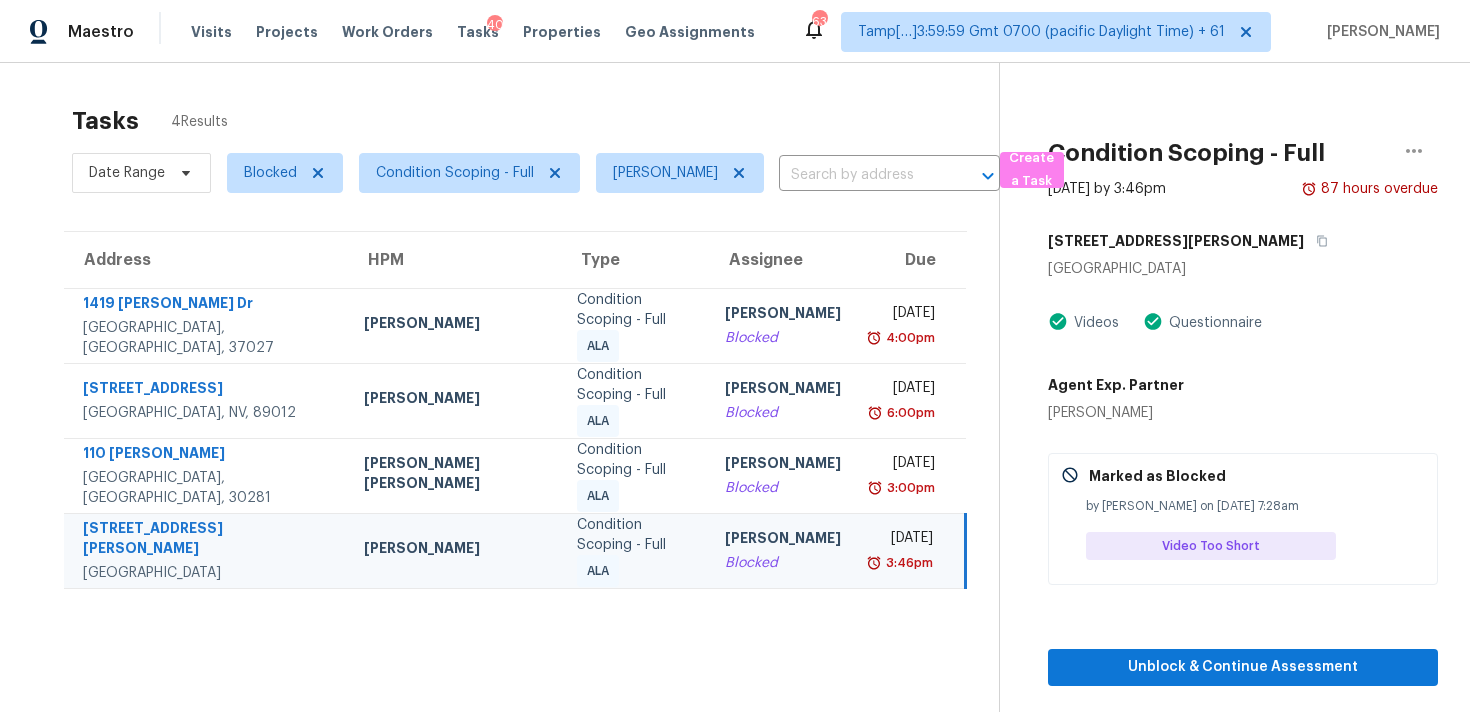 scroll, scrollTop: 0, scrollLeft: 0, axis: both 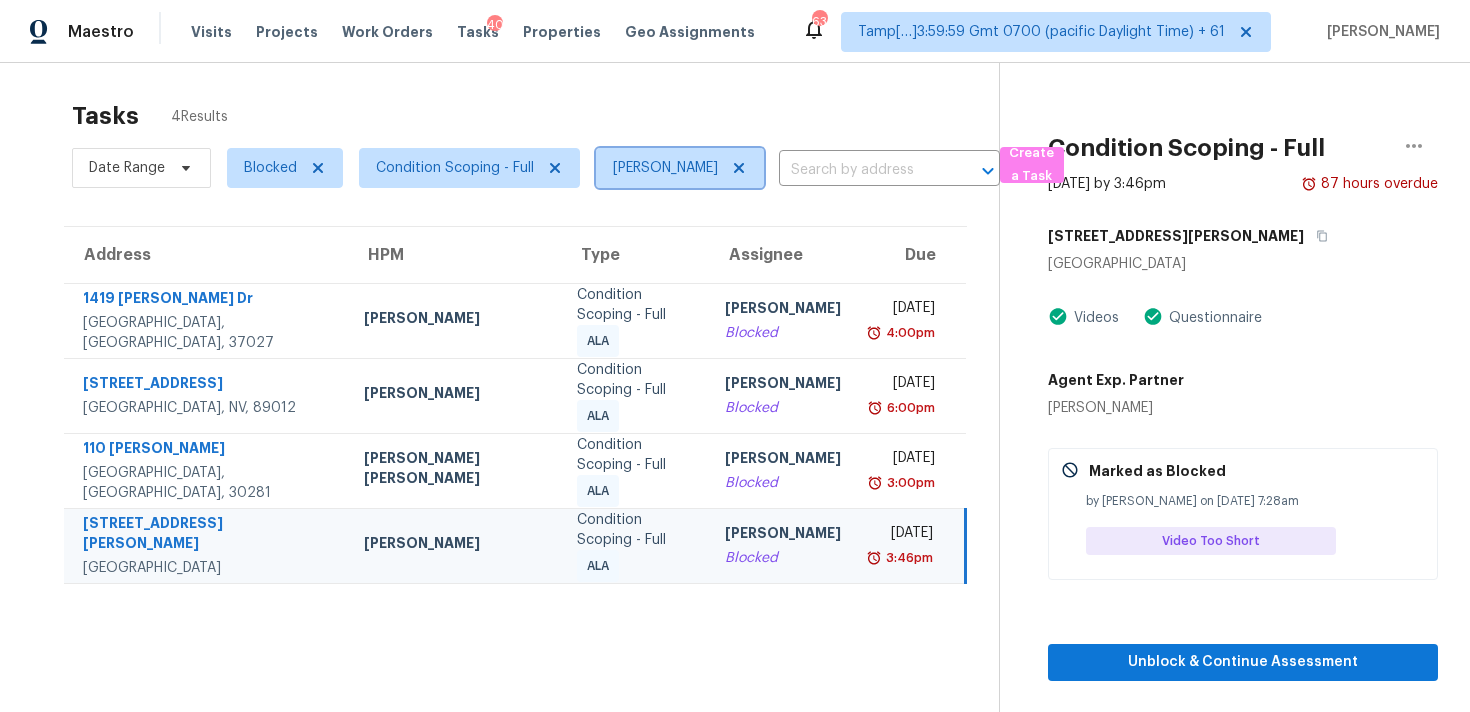 click on "[PERSON_NAME]" at bounding box center (680, 168) 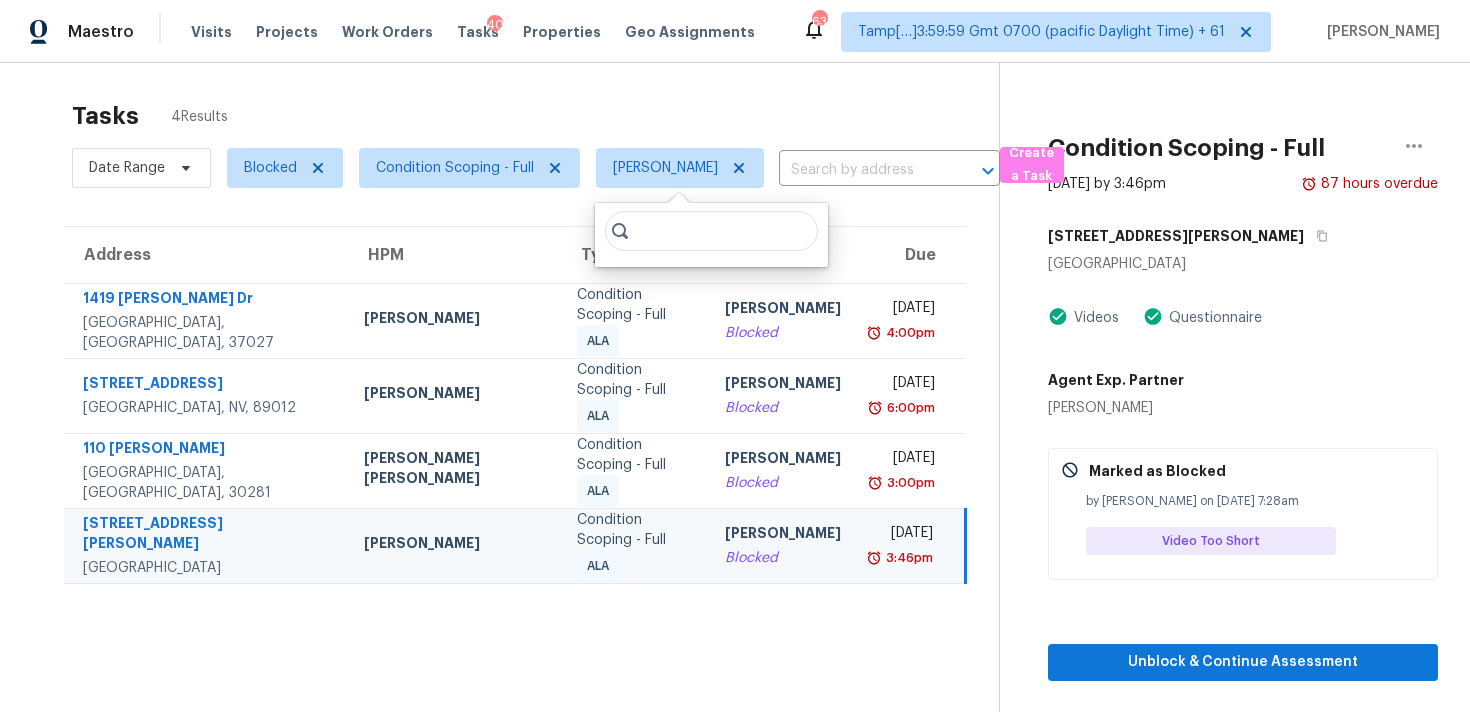 click on "Tasks 4  Results" at bounding box center (535, 116) 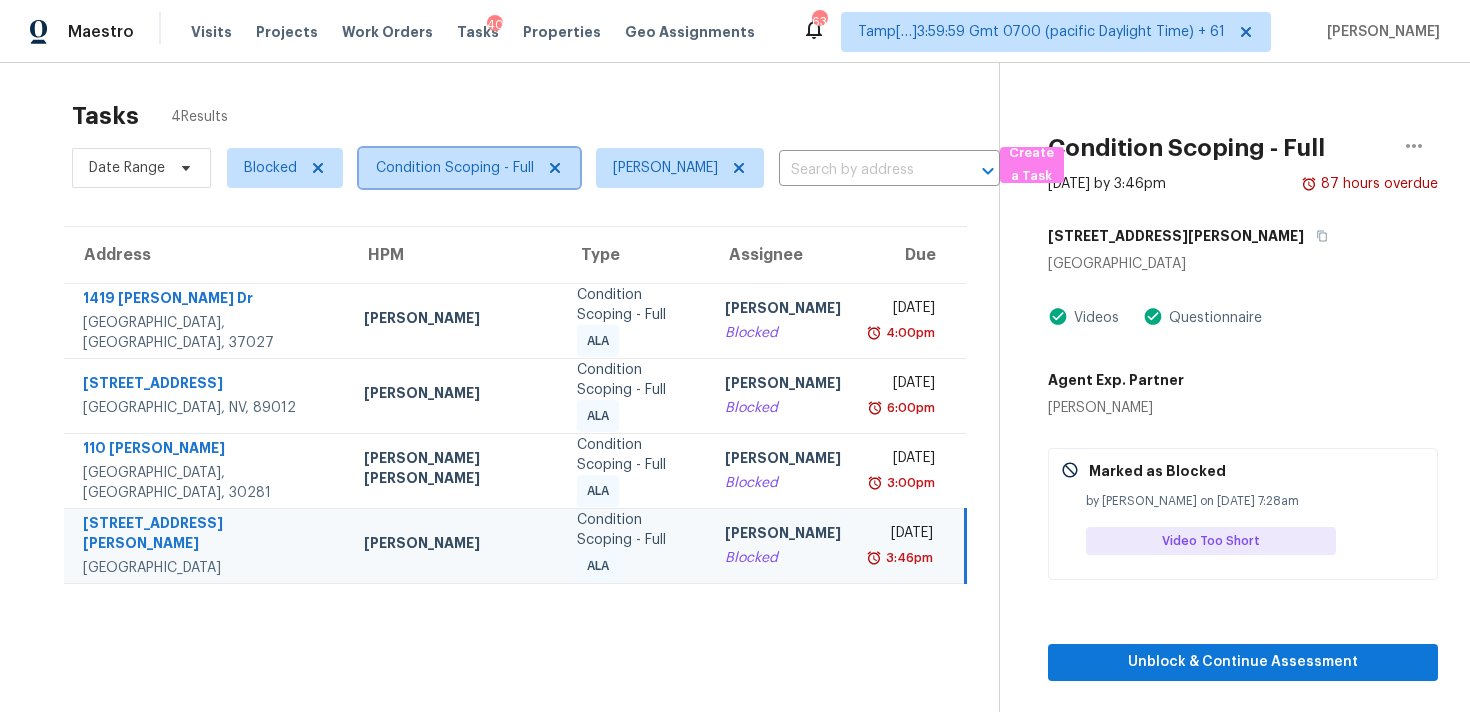 click on "Condition Scoping - Full" at bounding box center (455, 168) 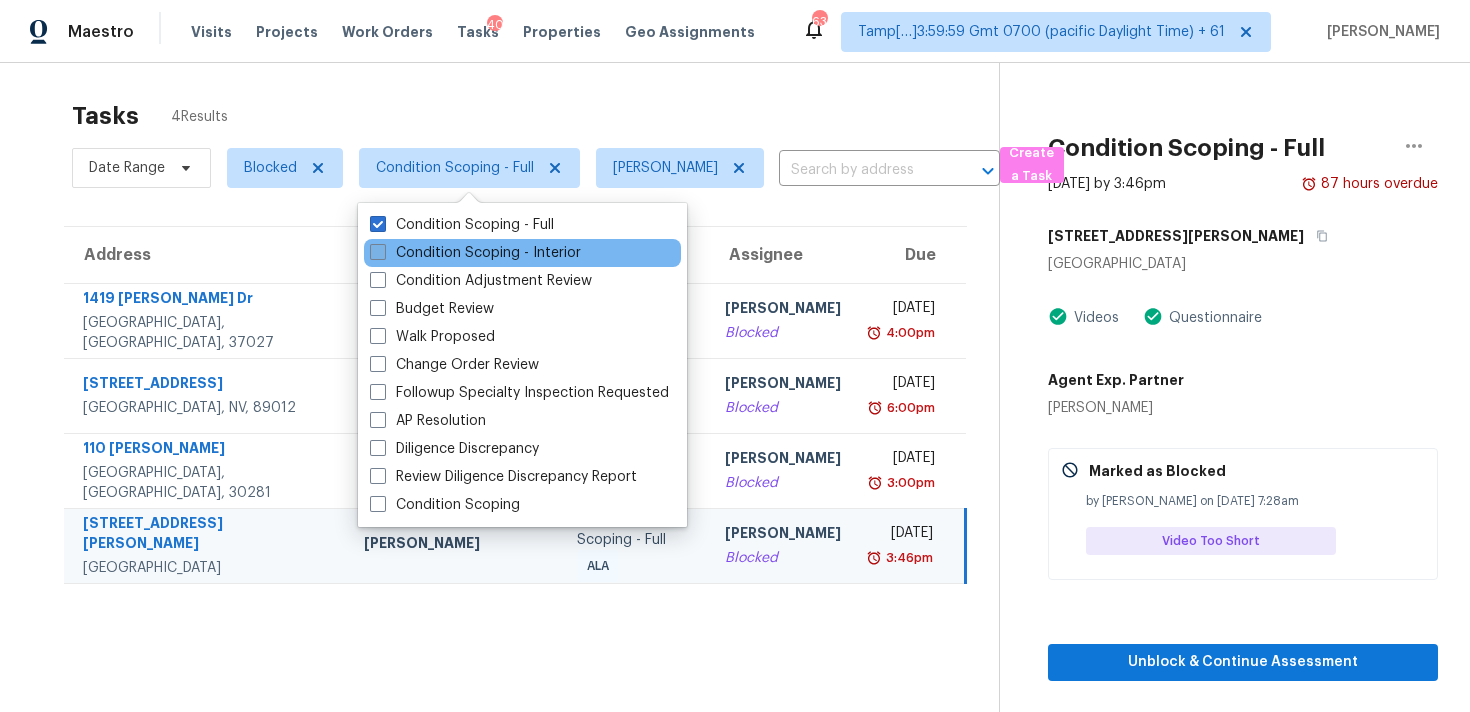 click on "Condition Scoping - Interior" at bounding box center [475, 253] 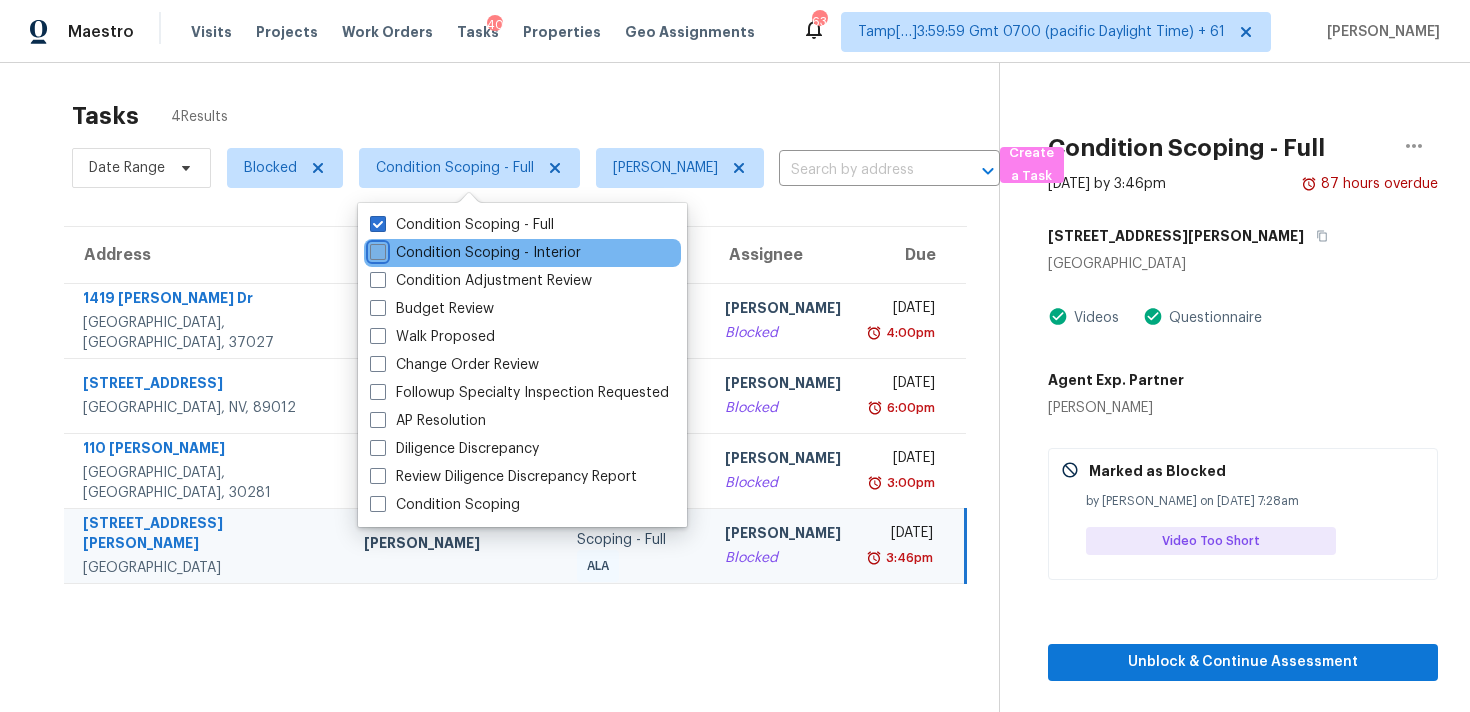 click on "Condition Scoping - Interior" at bounding box center (376, 249) 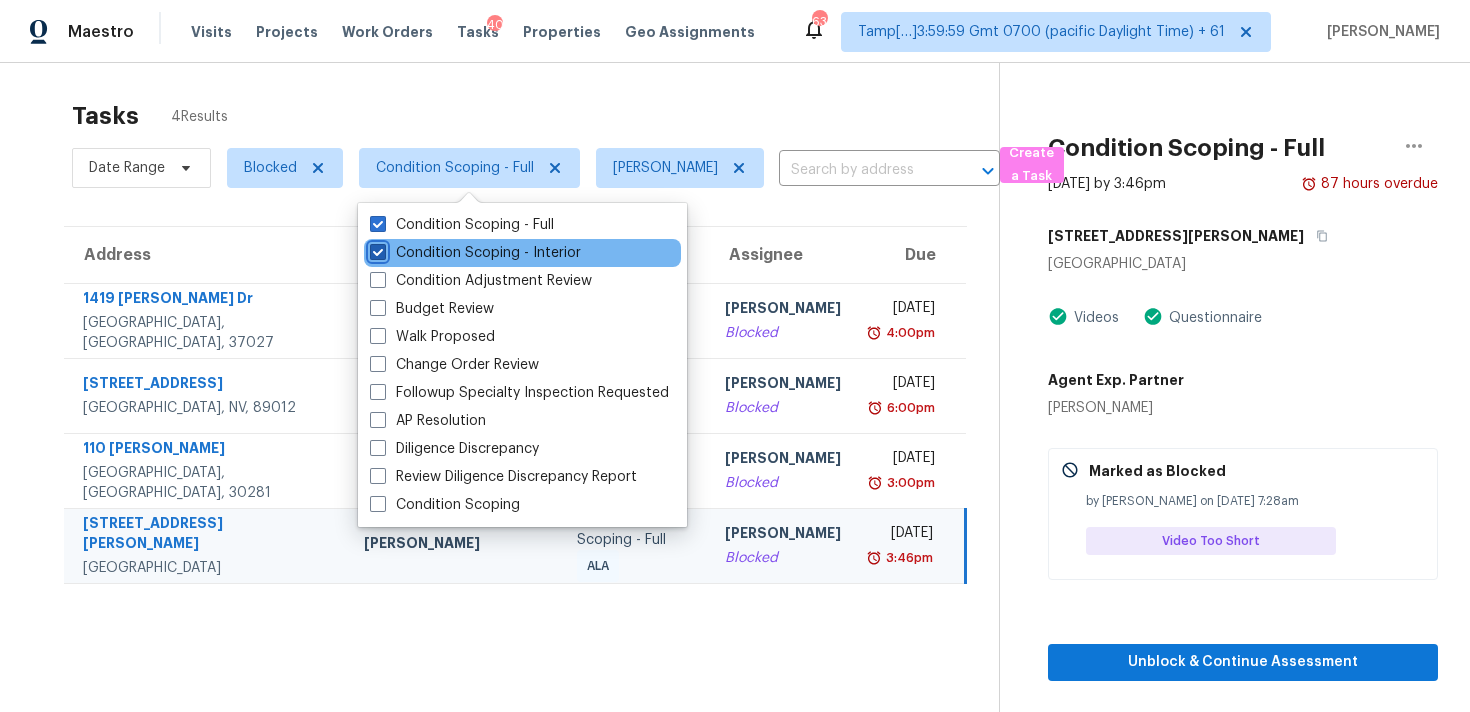 checkbox on "true" 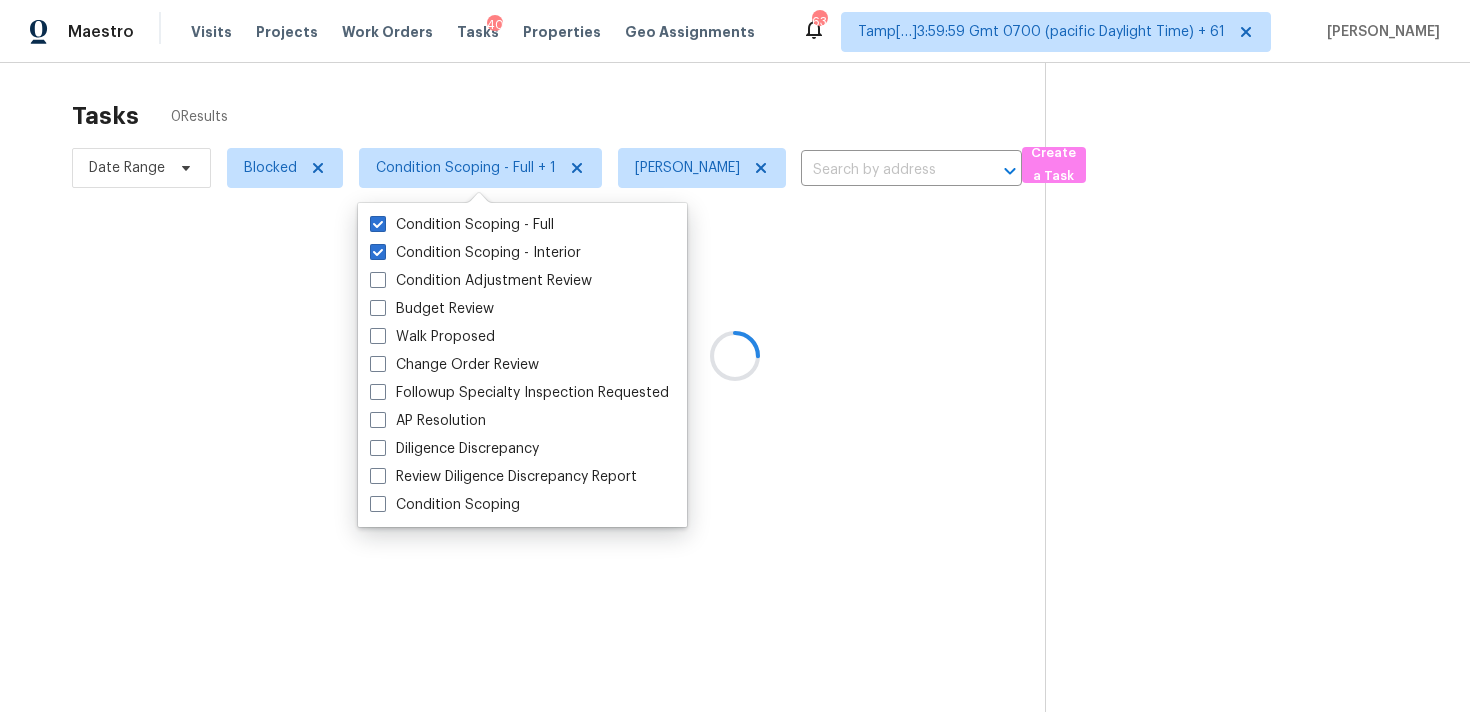 click at bounding box center (735, 356) 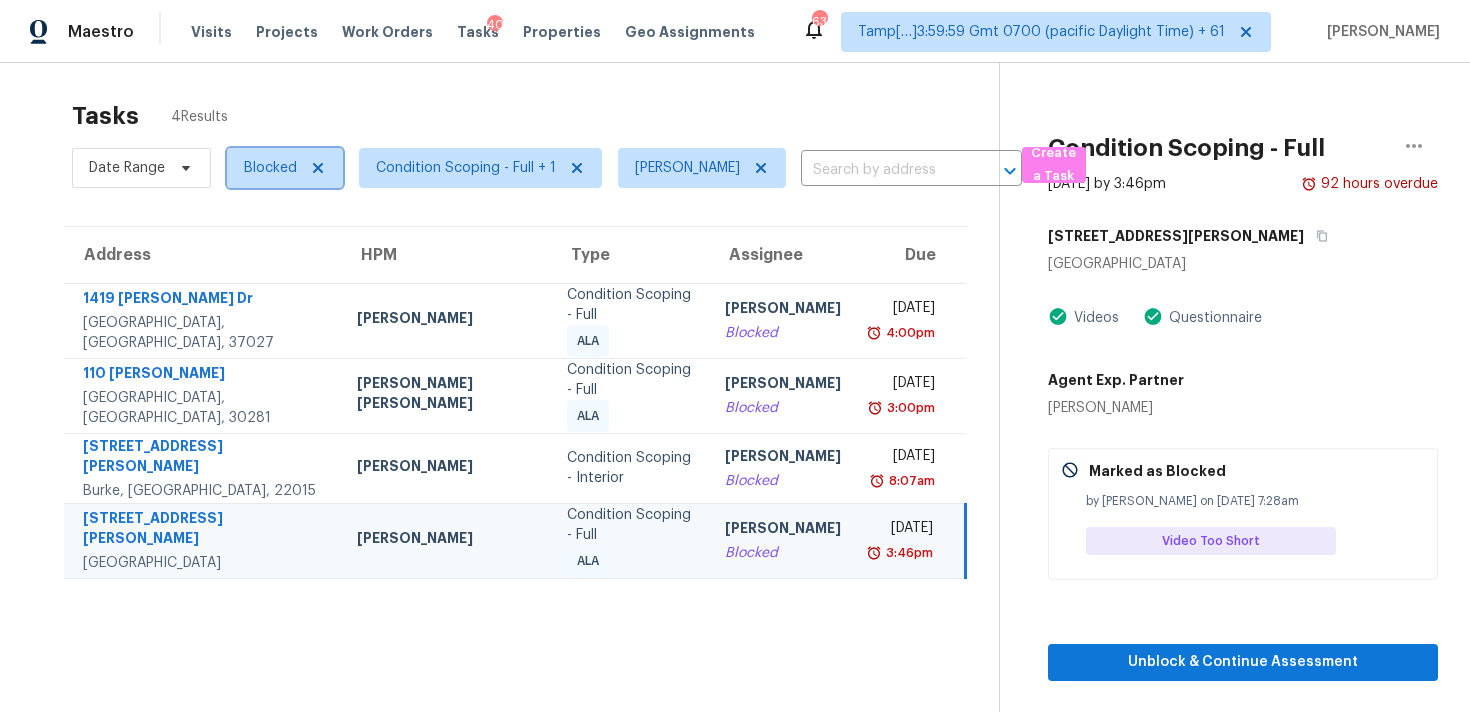 click on "Blocked" at bounding box center (270, 168) 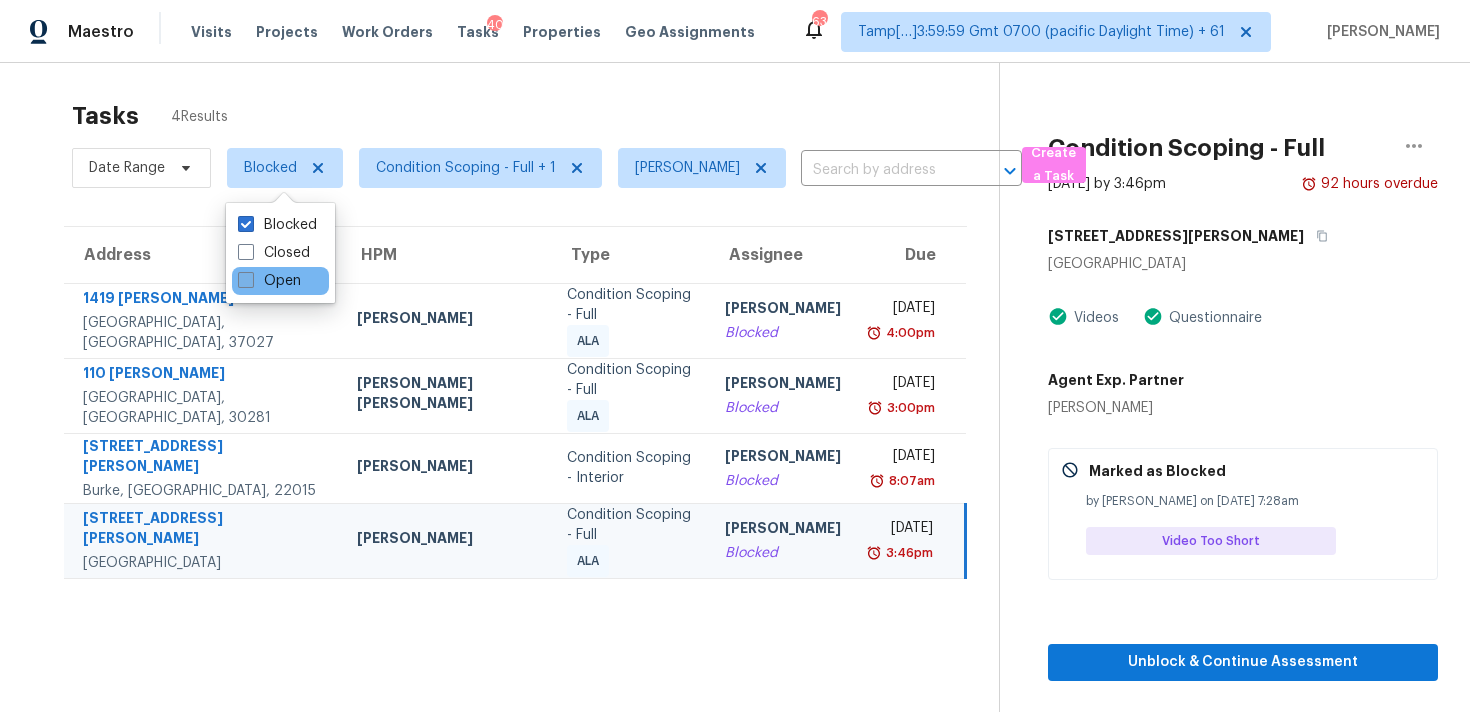 click on "Open" at bounding box center (269, 281) 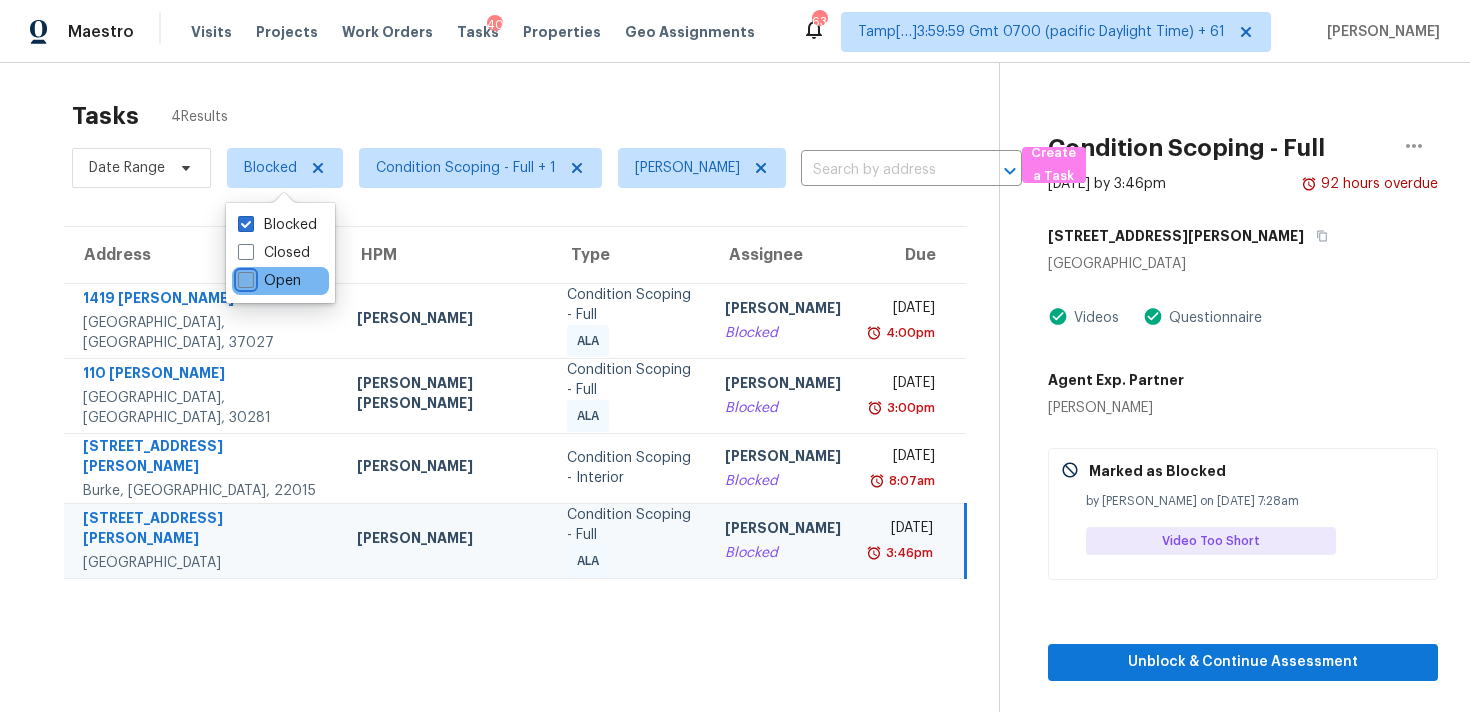 click on "Open" at bounding box center (244, 277) 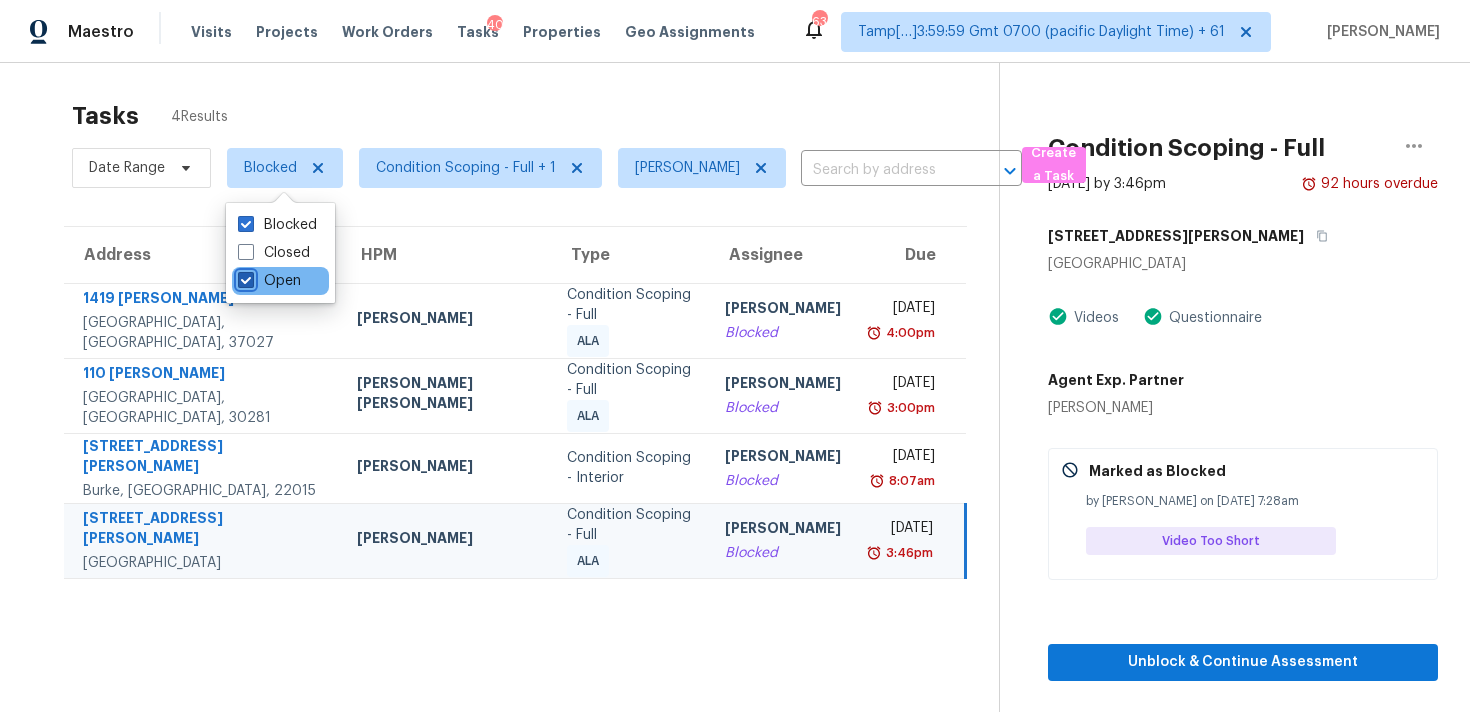 checkbox on "true" 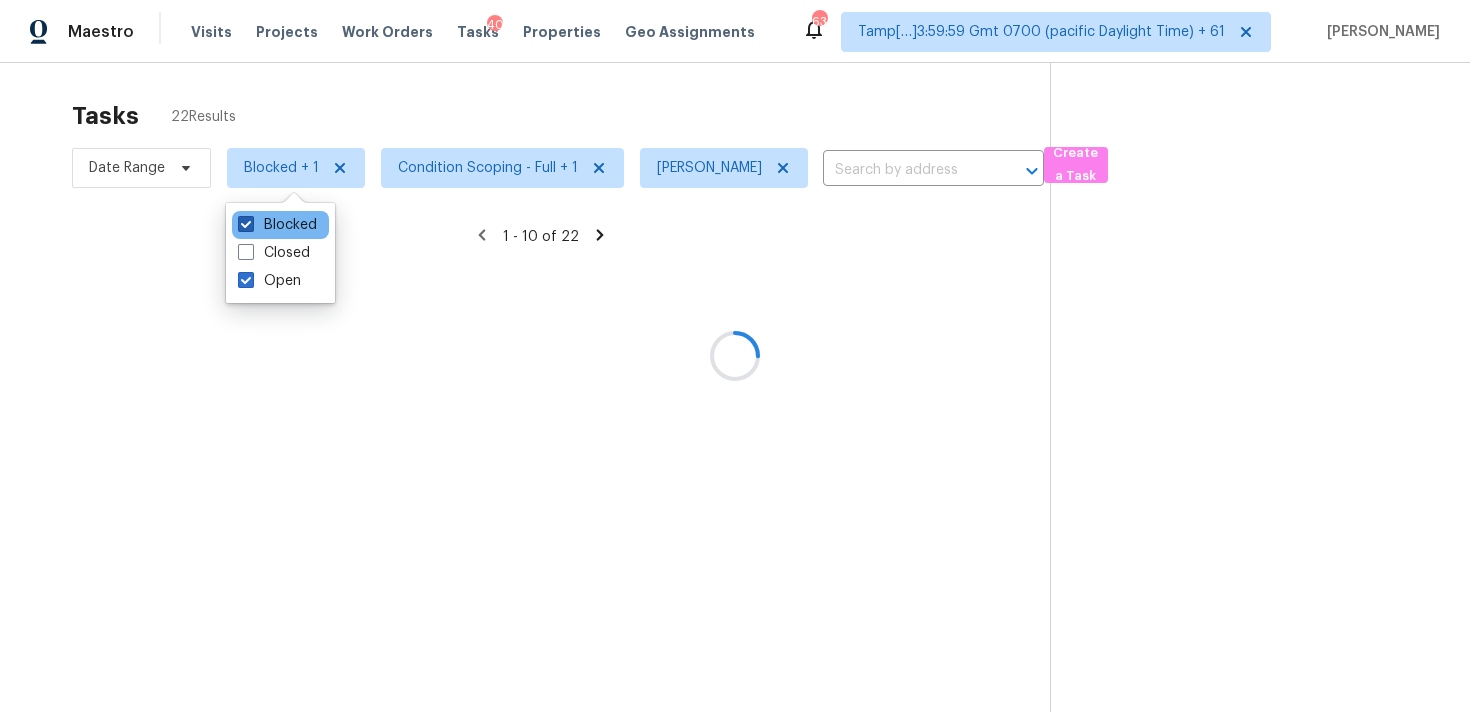 click on "Blocked" at bounding box center [277, 225] 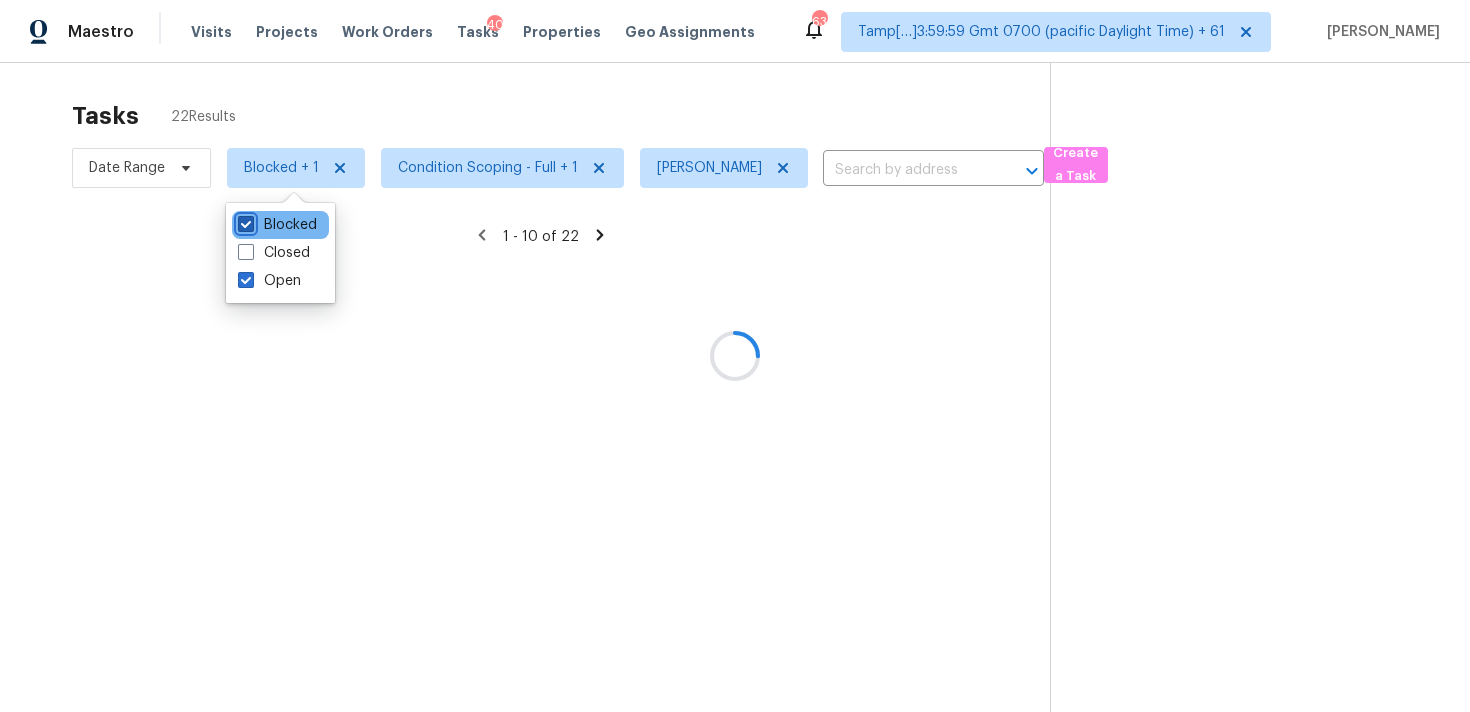 click on "Blocked" at bounding box center (244, 221) 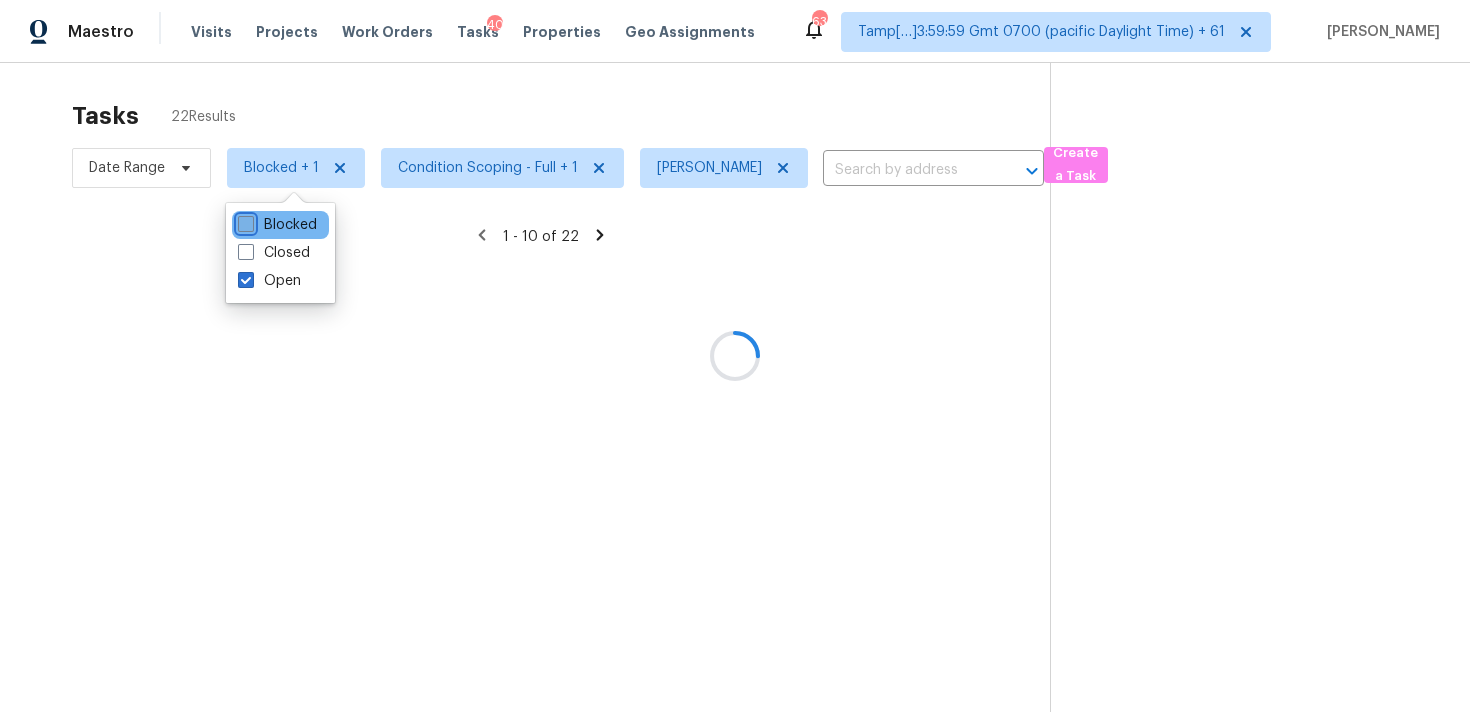 checkbox on "false" 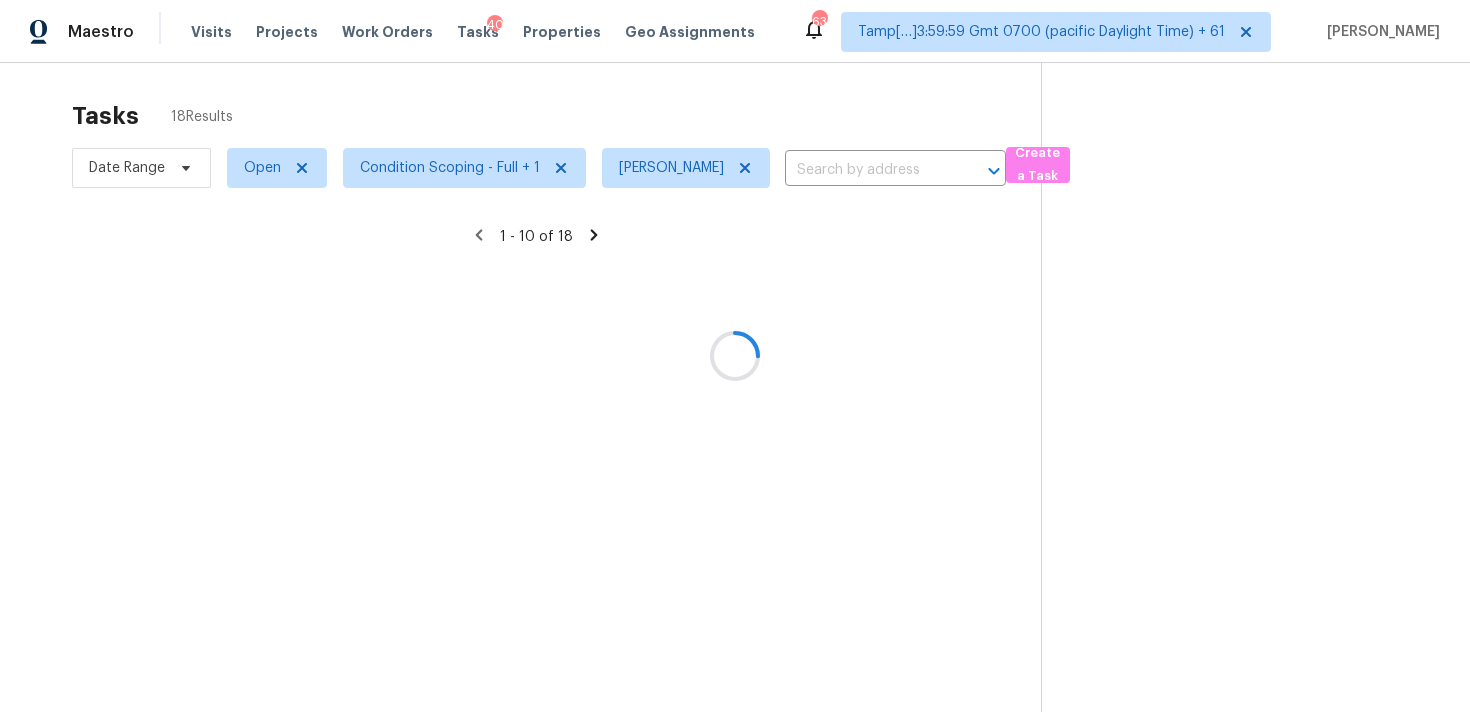 click at bounding box center (735, 356) 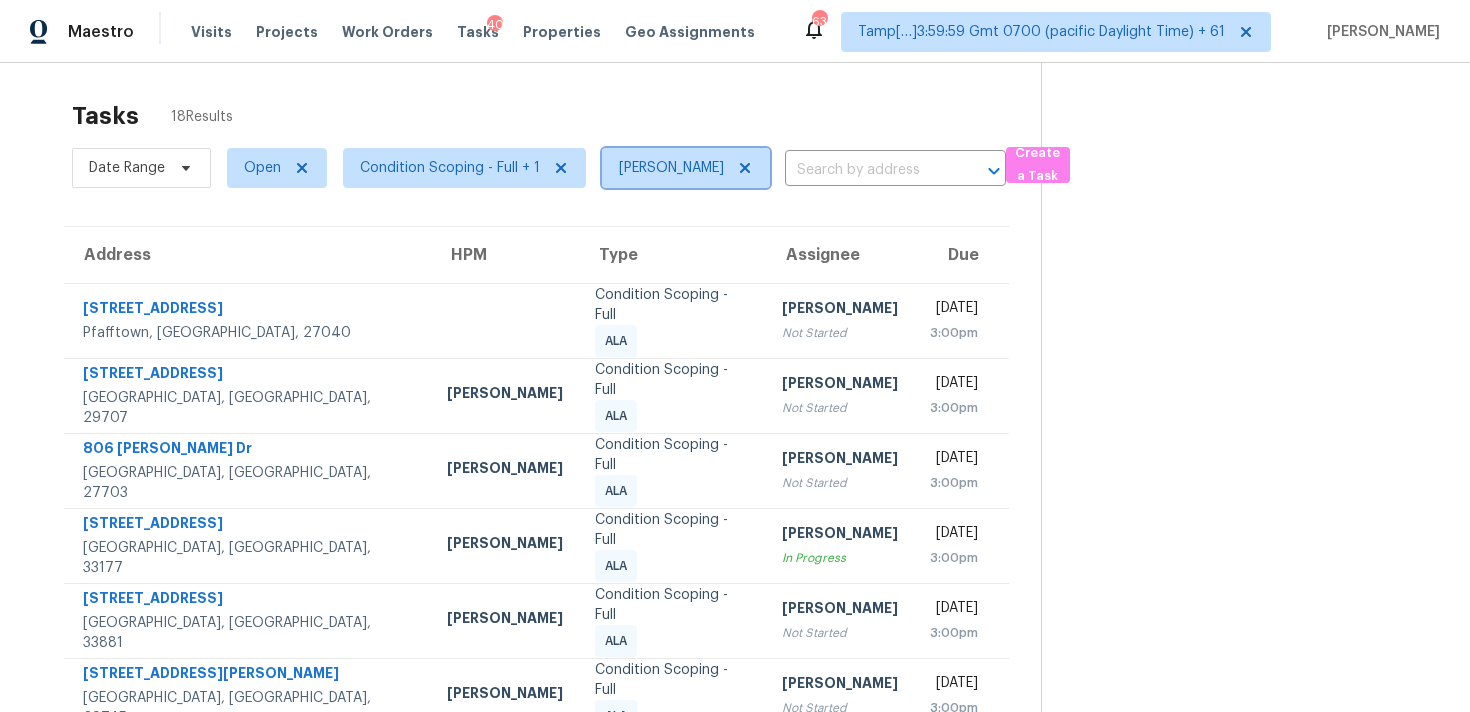 click on "[PERSON_NAME]" at bounding box center (686, 168) 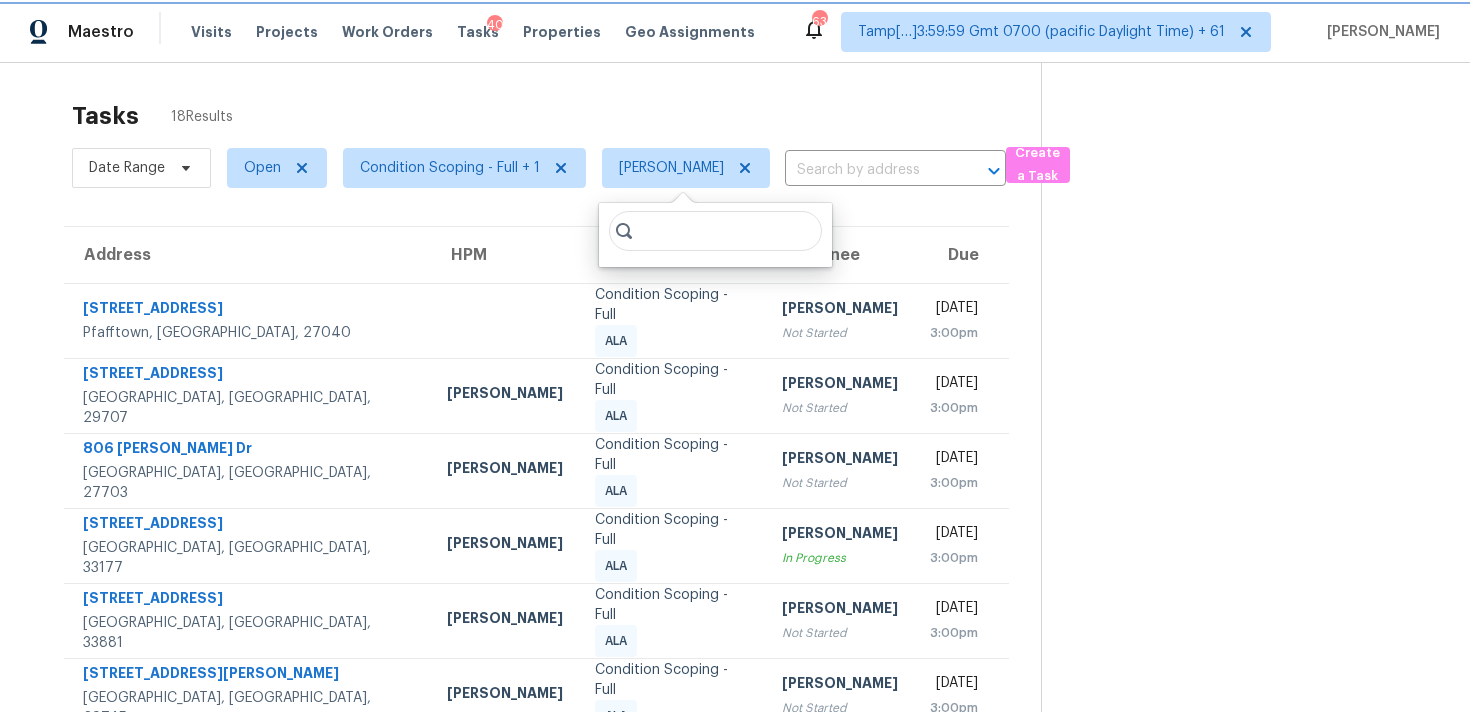 click 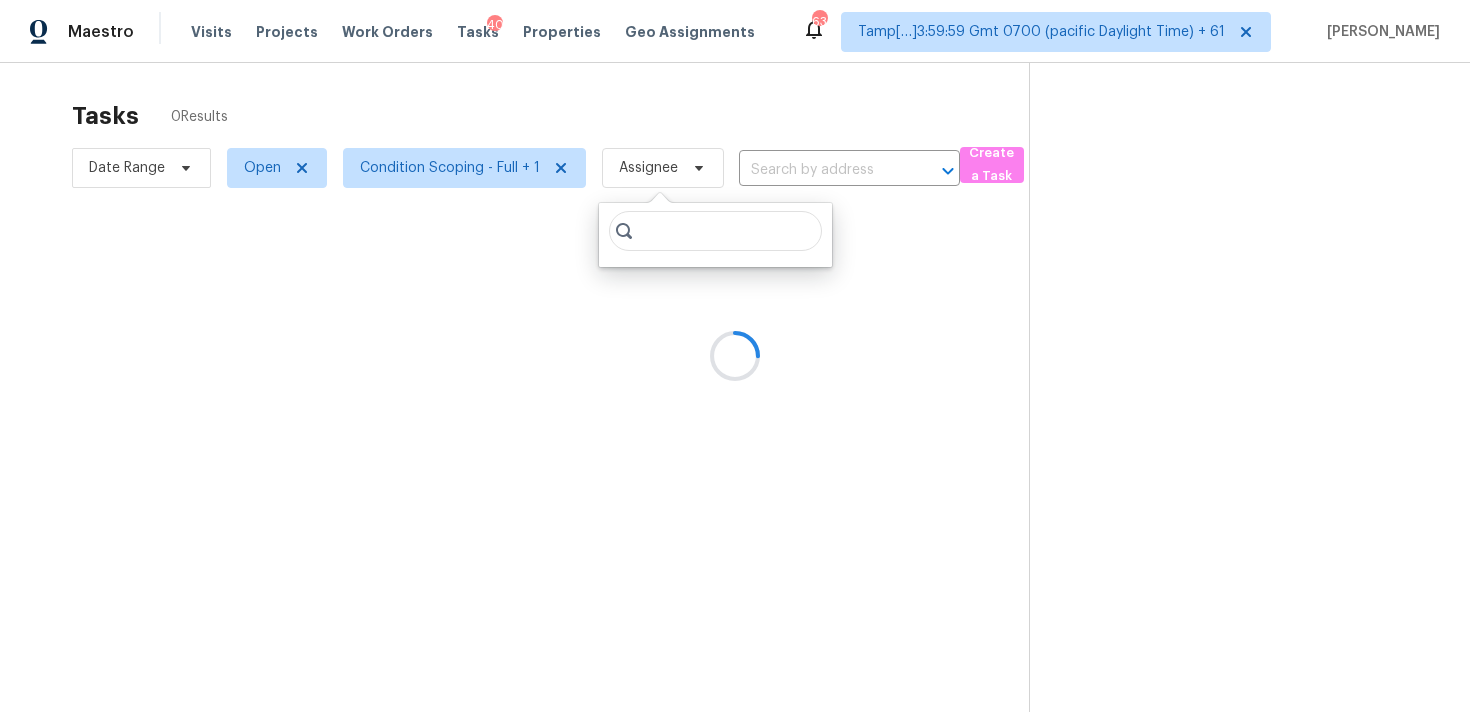 click at bounding box center (735, 356) 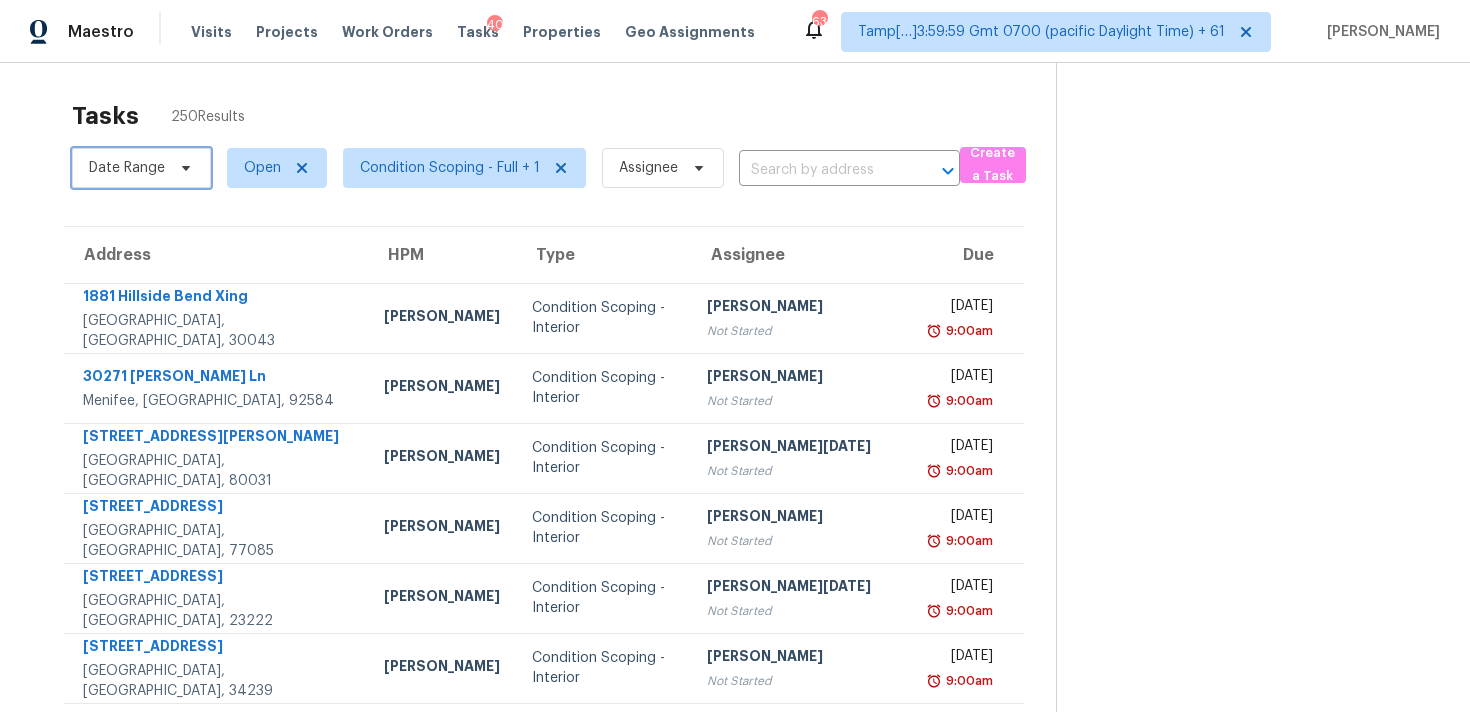 click on "Date Range" at bounding box center [127, 168] 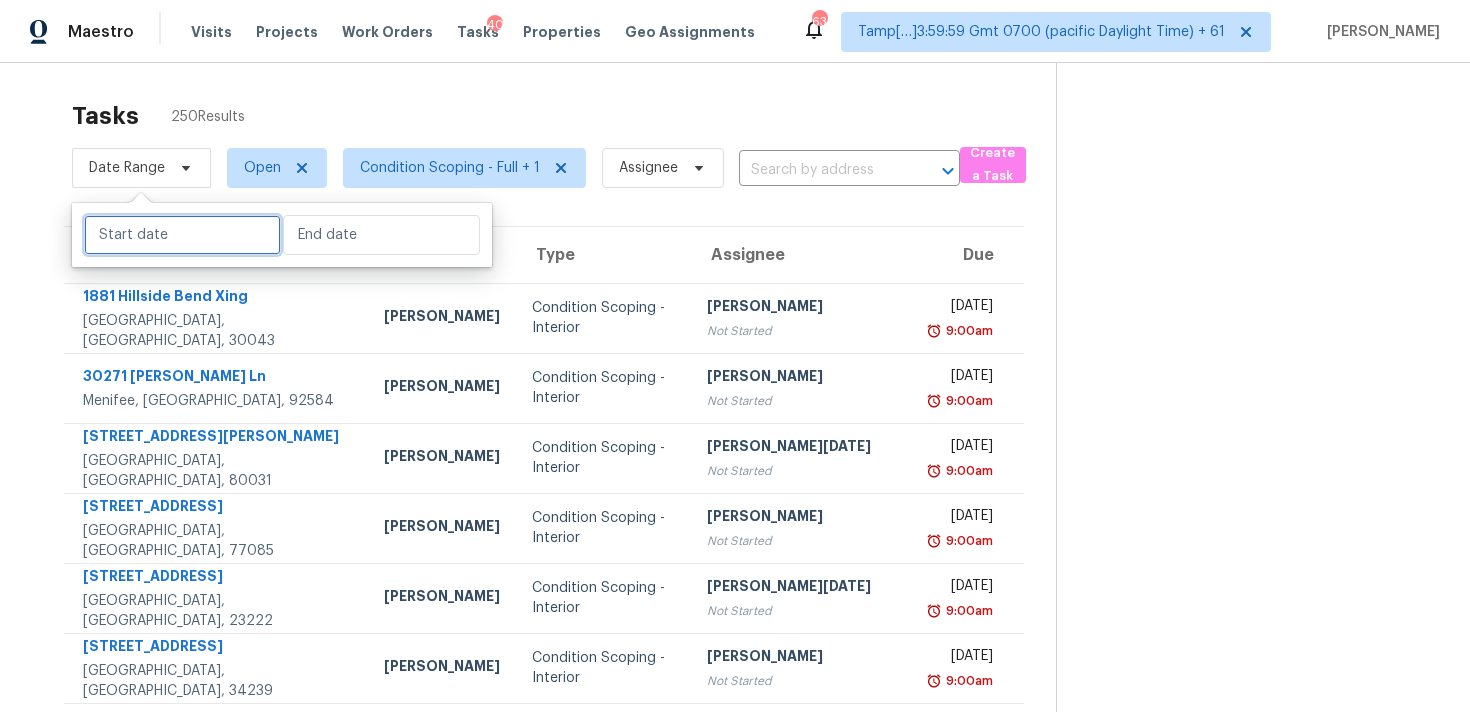 click at bounding box center [182, 235] 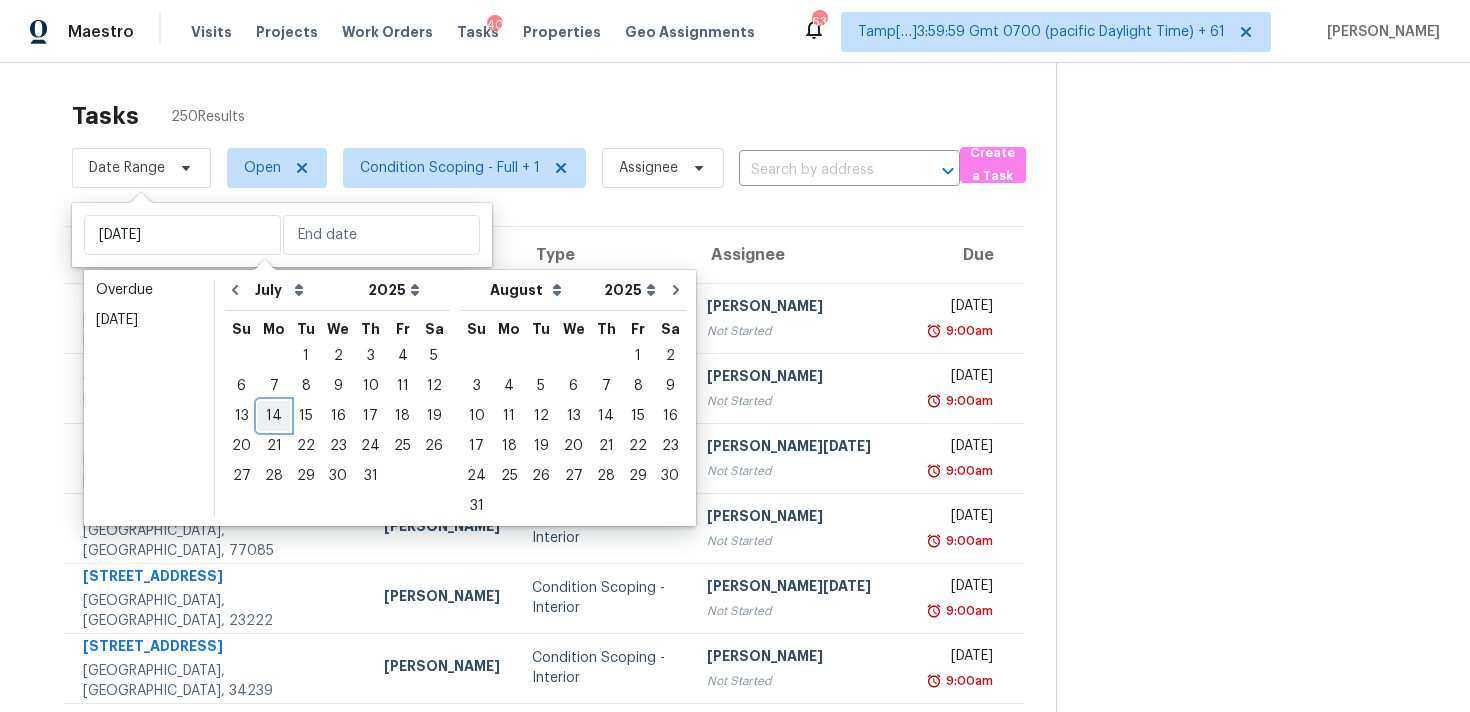 click on "14" at bounding box center [274, 416] 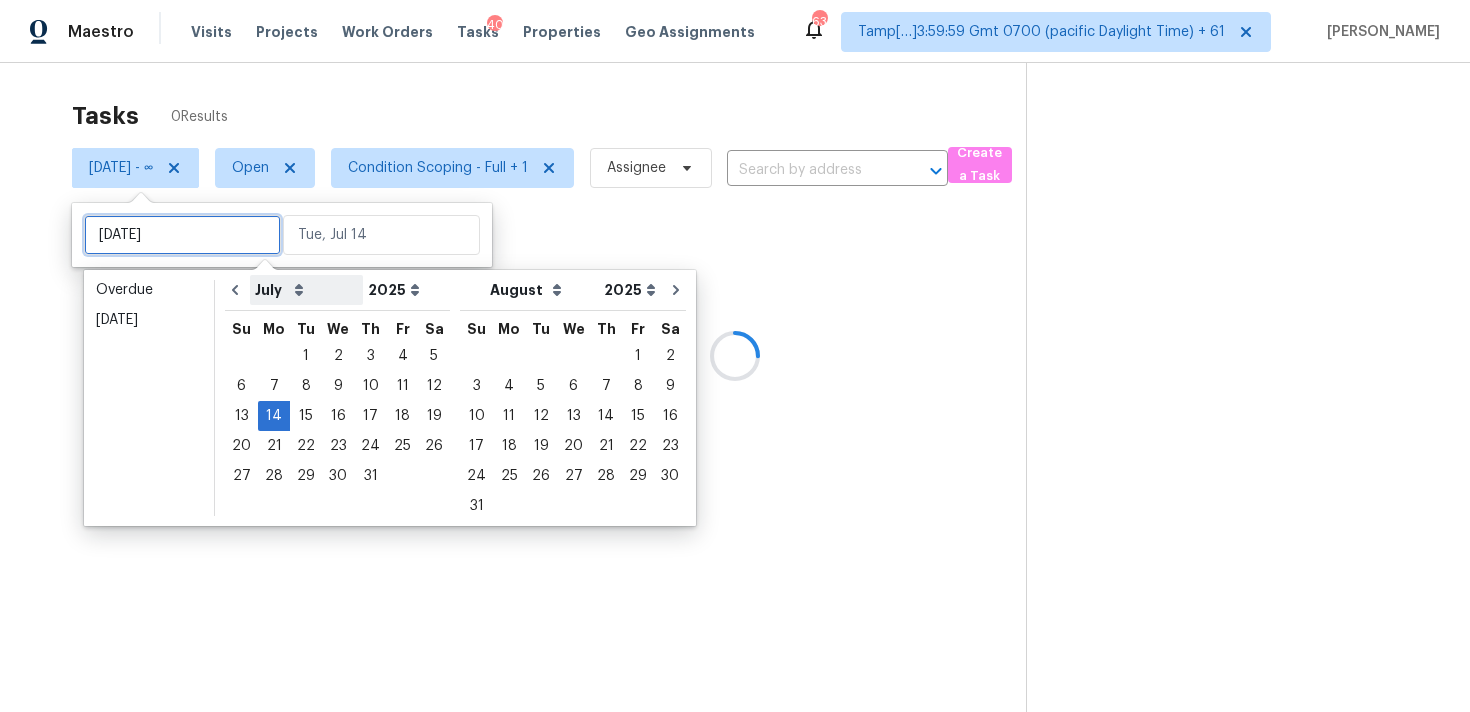 type on "Mon, Jul 07" 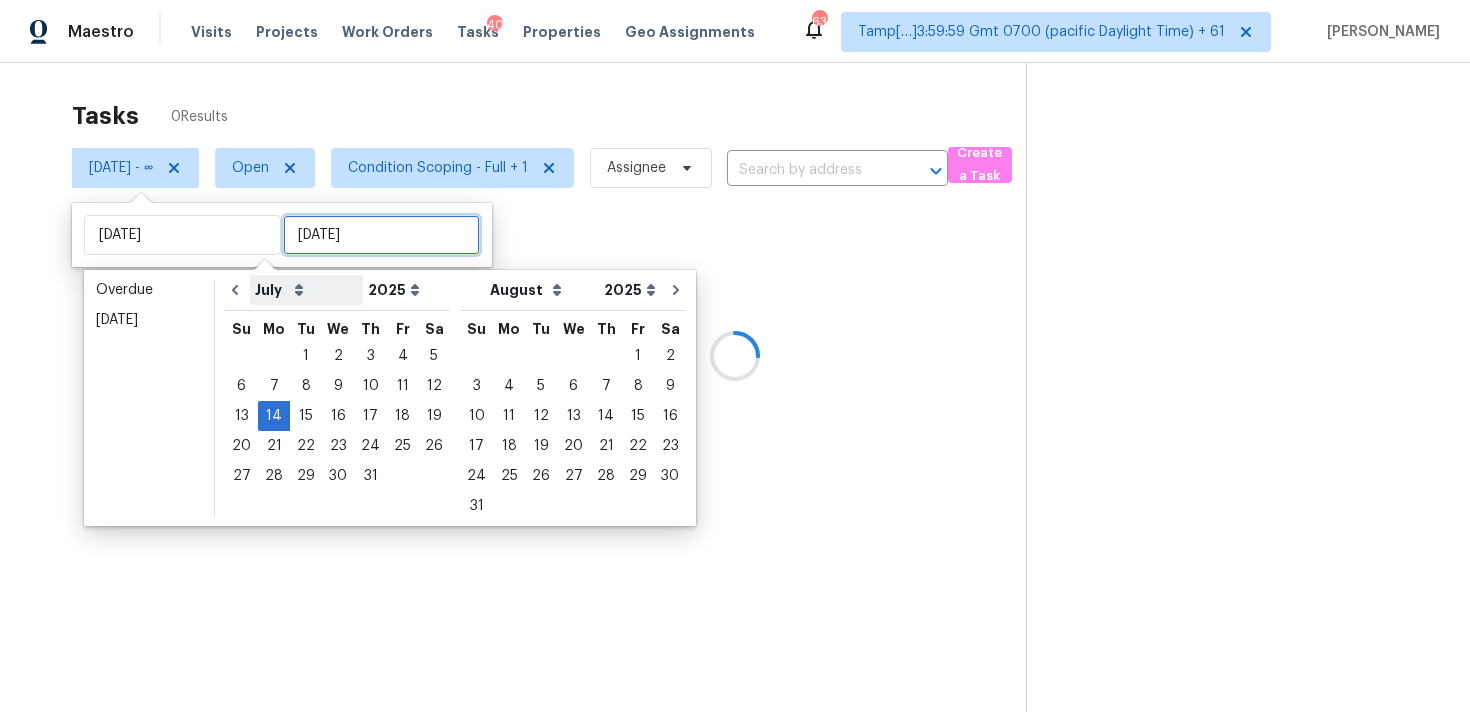type on "Mon, Jul 14" 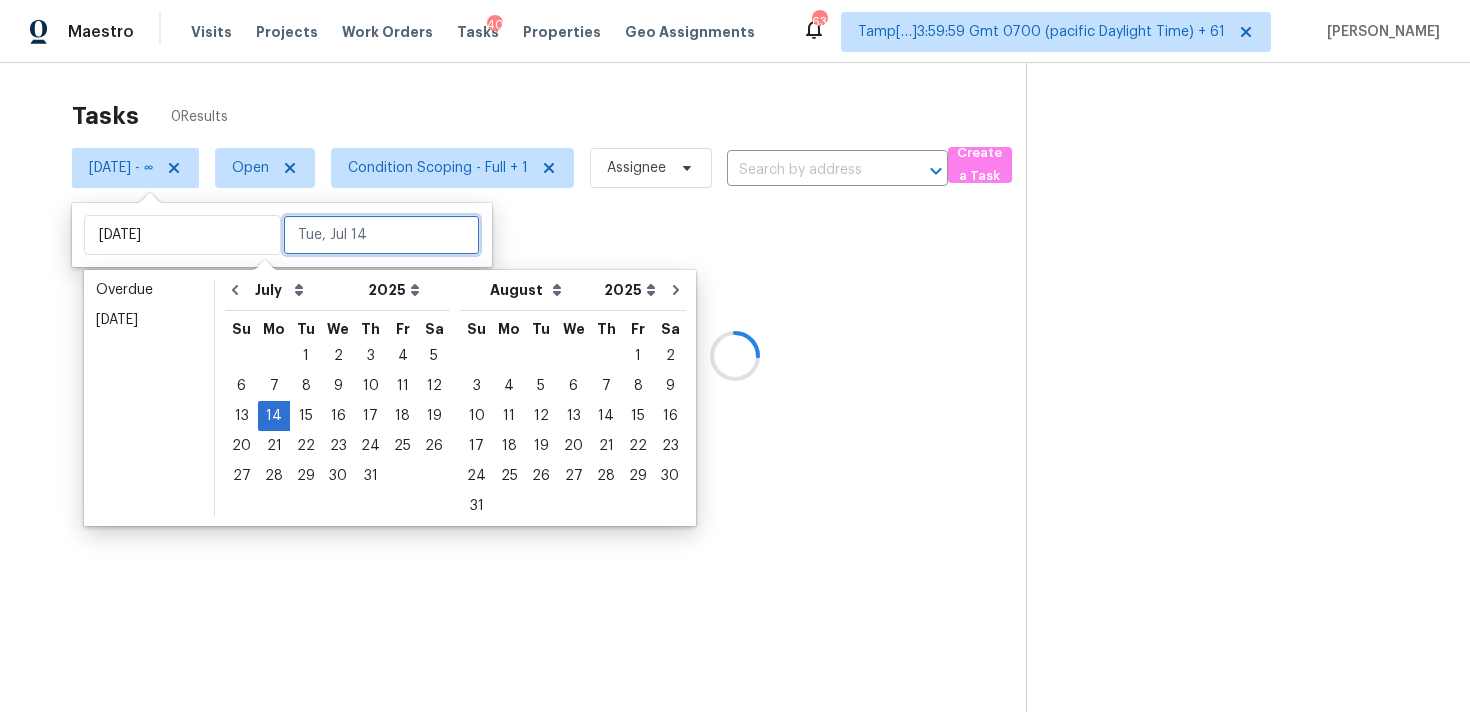 click at bounding box center (381, 235) 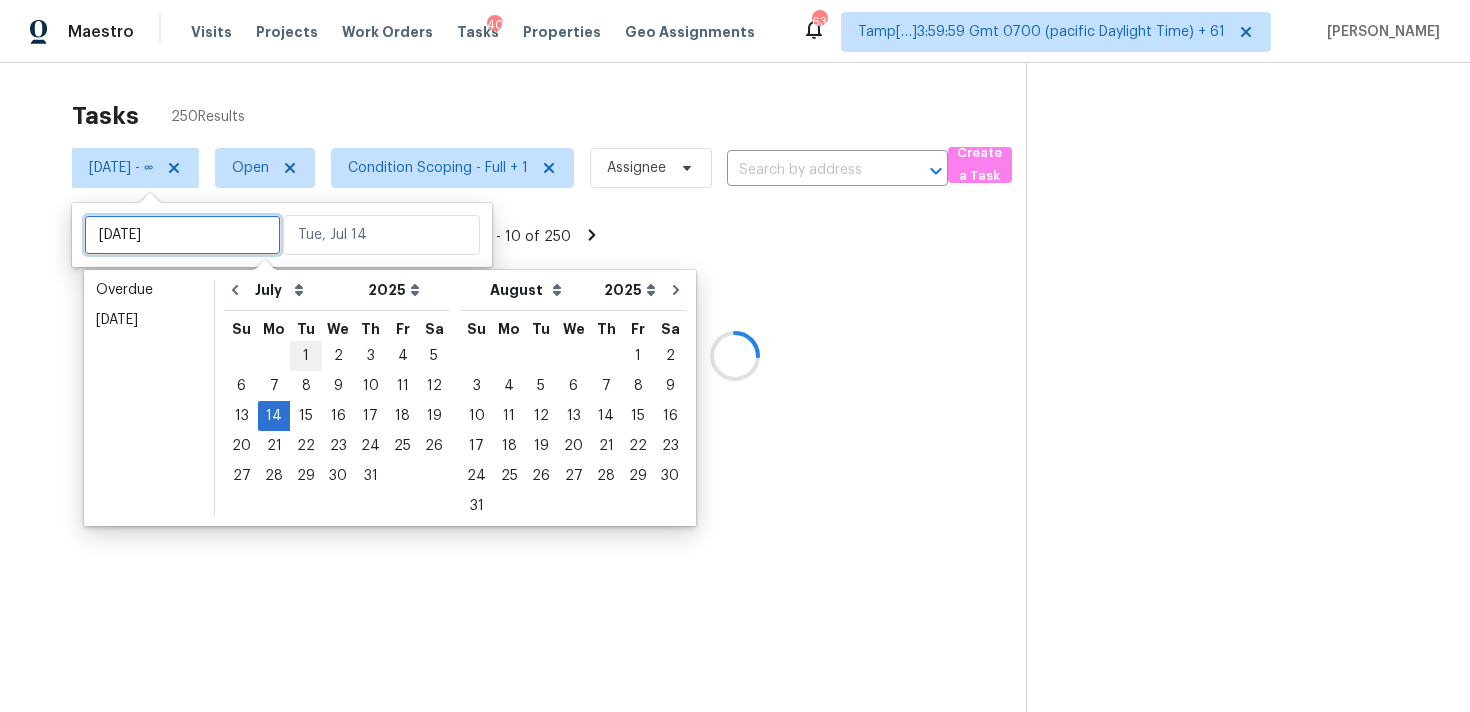 type on "Tue, Jul 01" 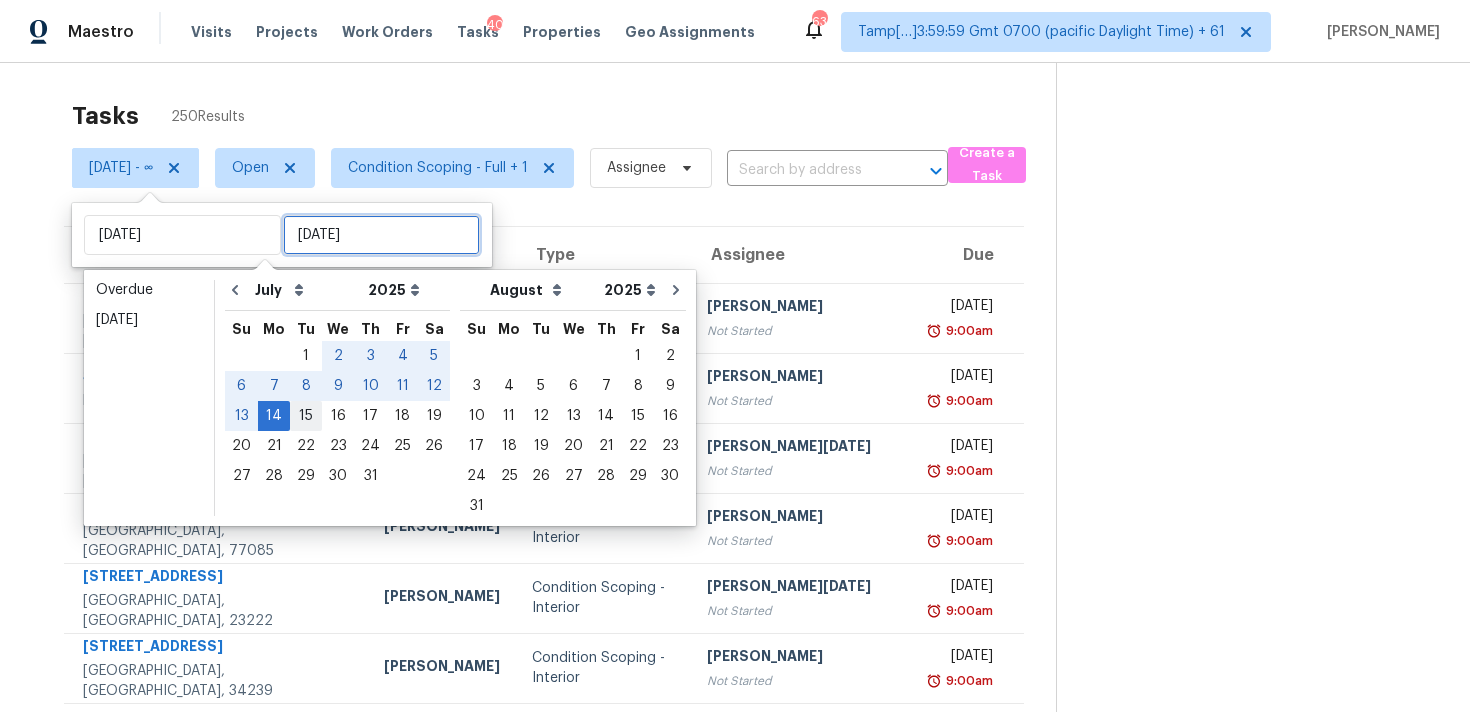type on "Mon, Jul 14" 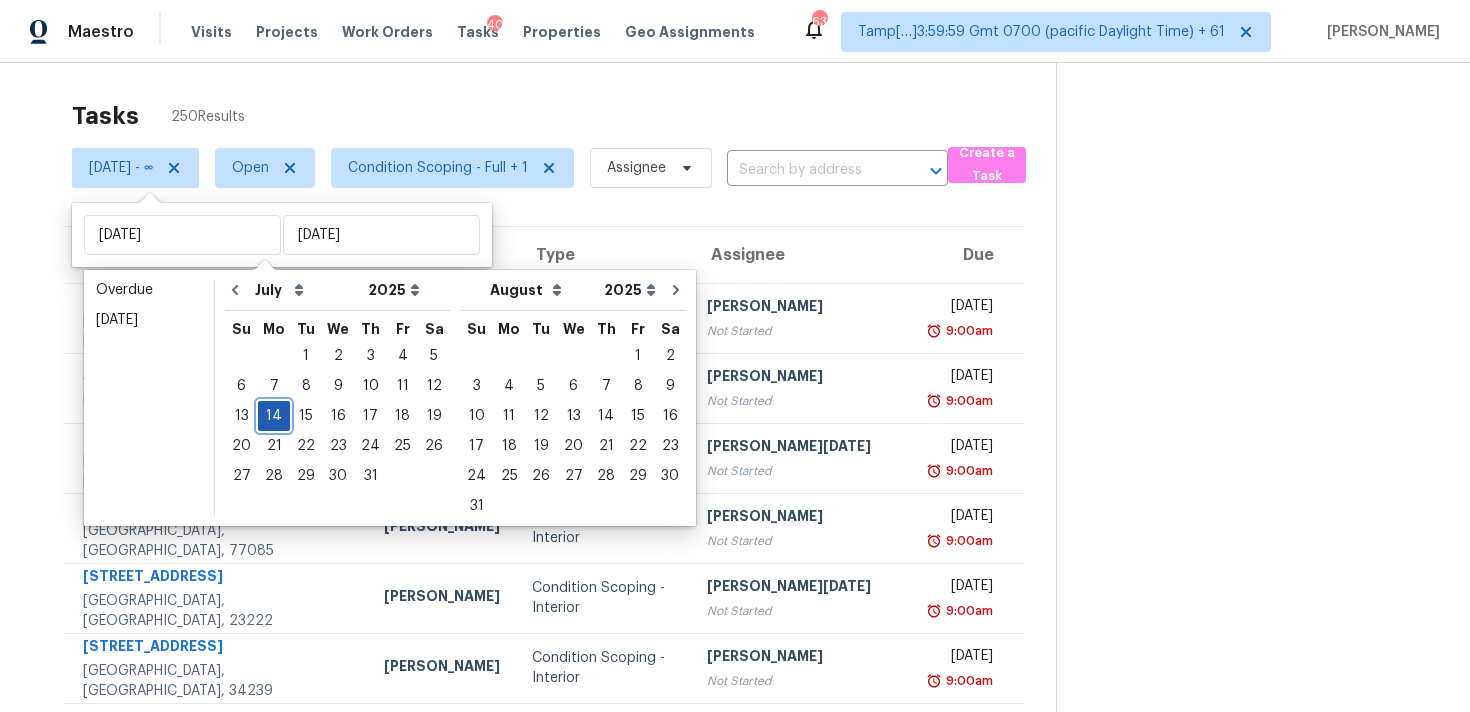 click on "14" at bounding box center (274, 416) 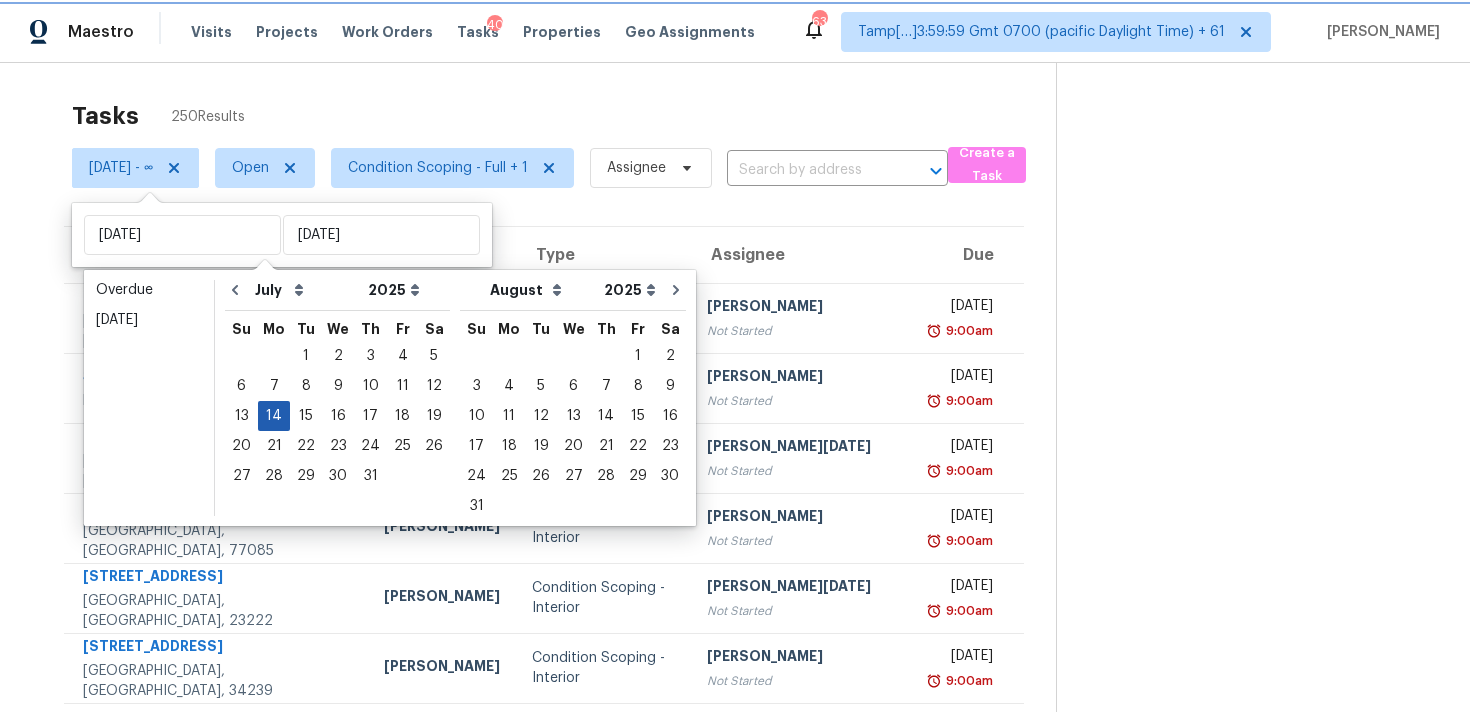type on "Mon, Jul 14" 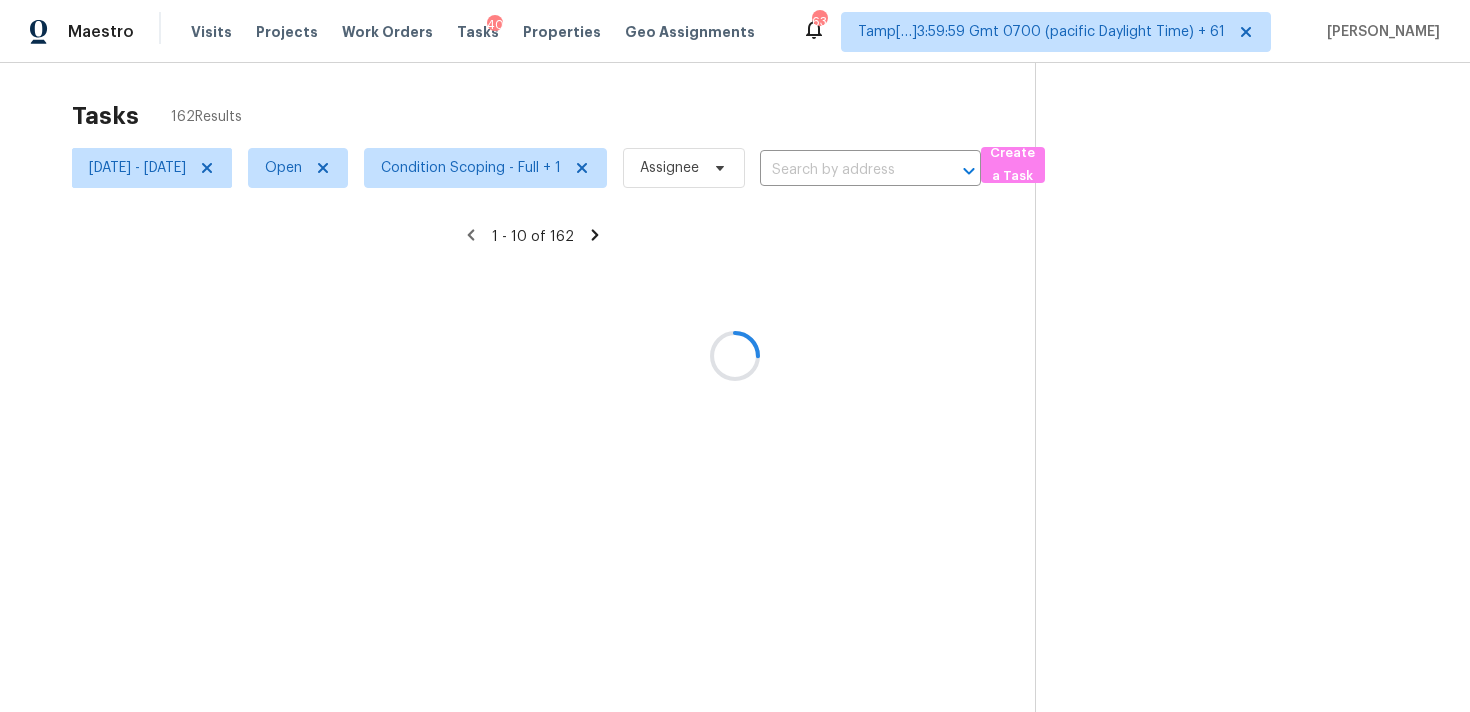 click at bounding box center (735, 356) 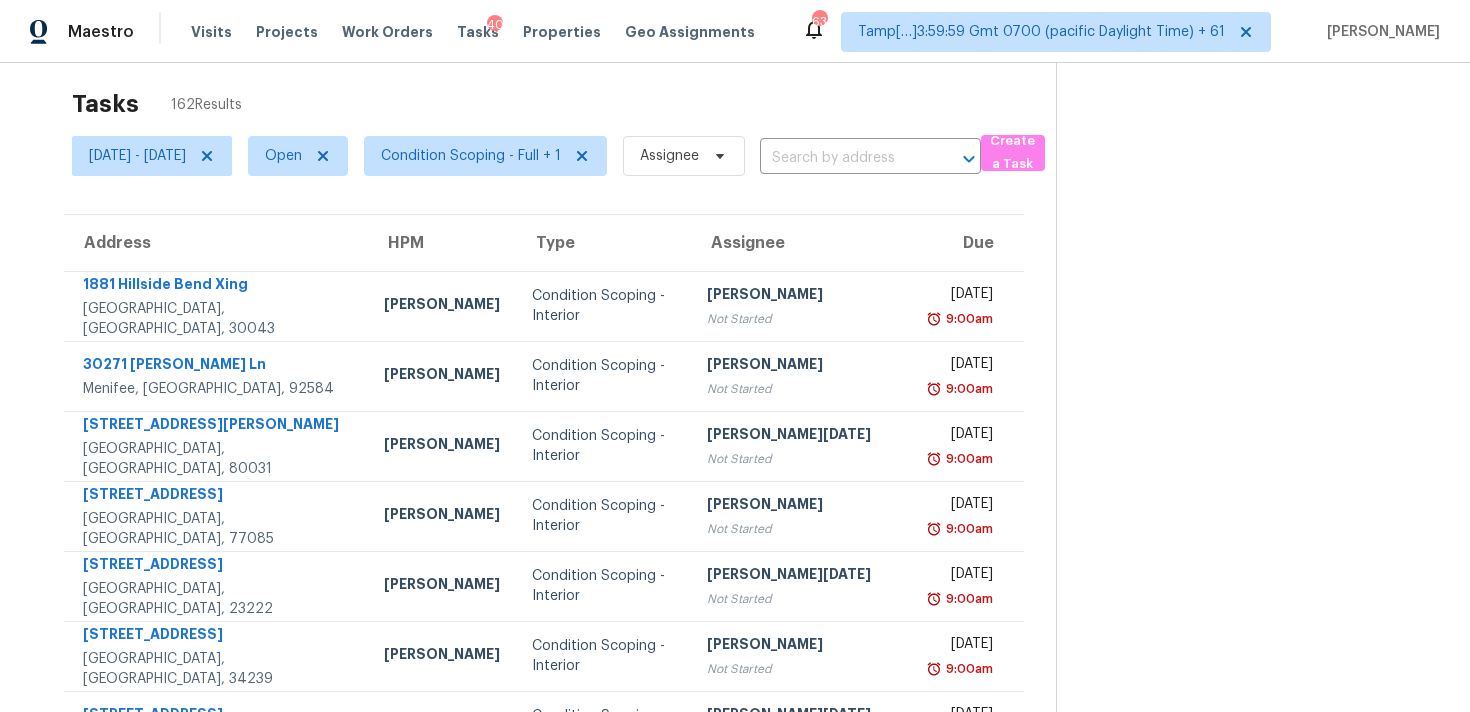 scroll, scrollTop: 0, scrollLeft: 0, axis: both 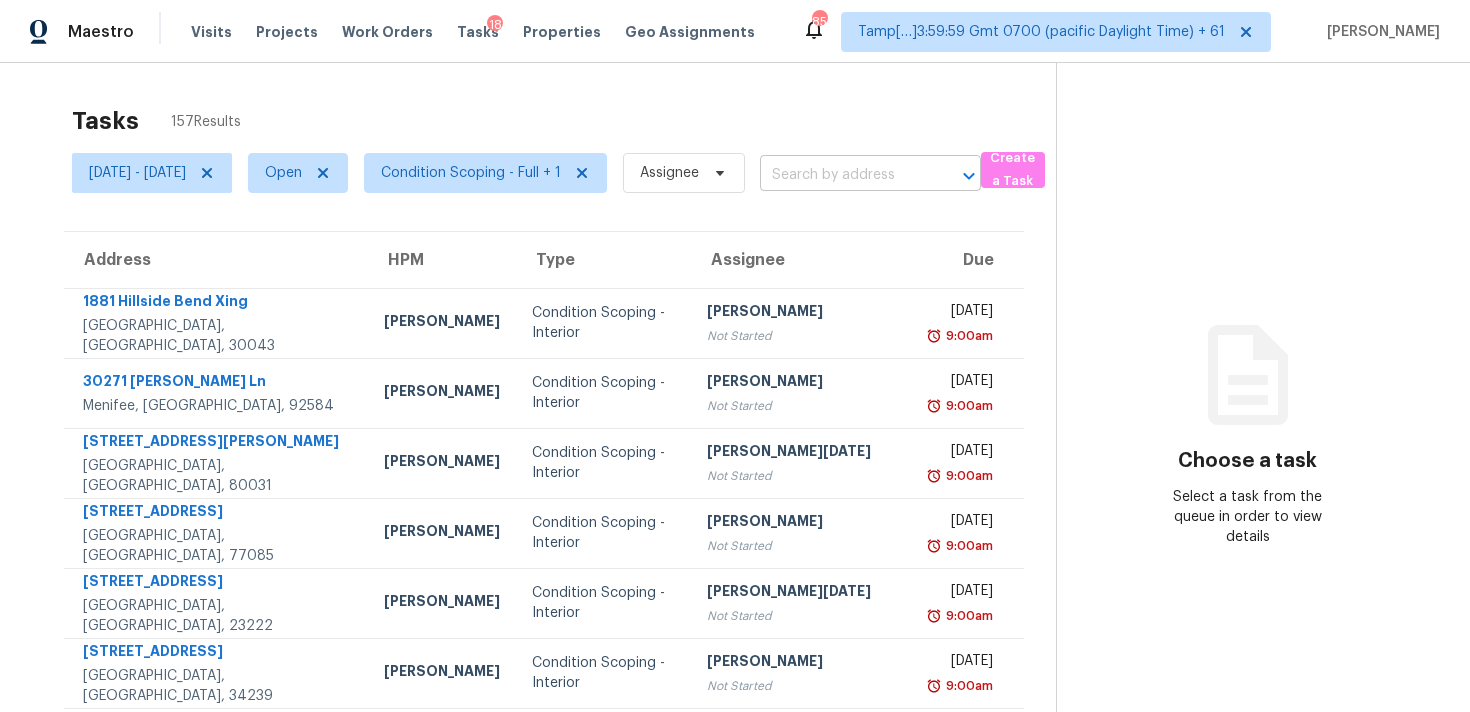 click at bounding box center [842, 175] 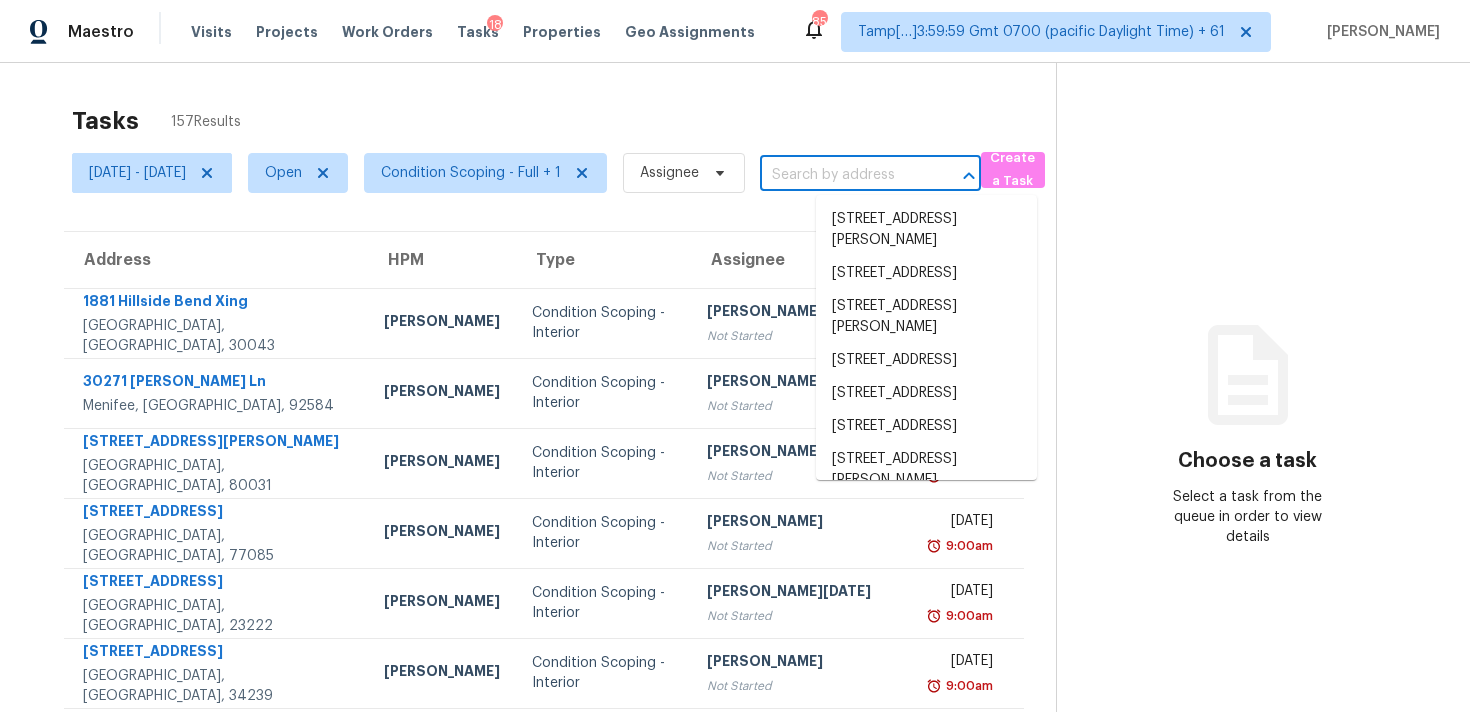 paste on "106 Foust Rd, Mebane, NC 27302" 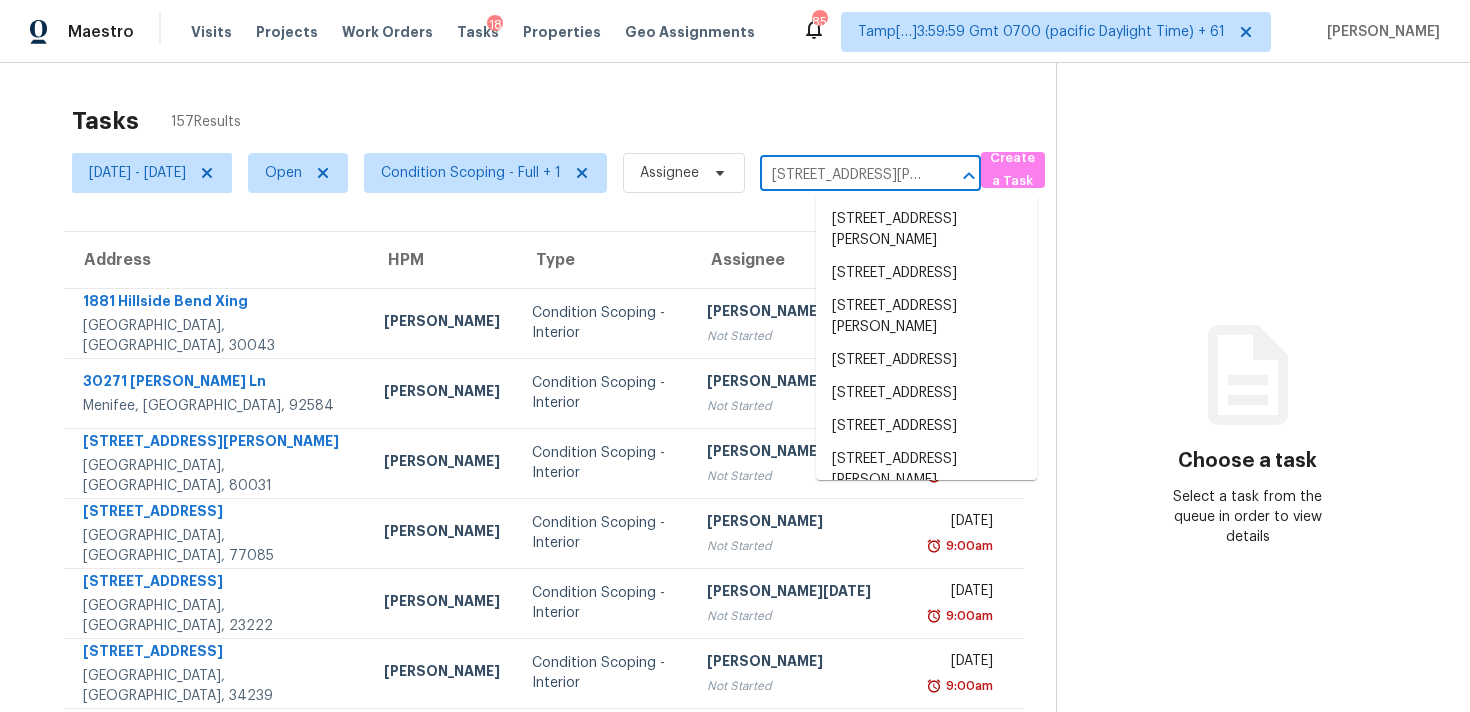 scroll, scrollTop: 0, scrollLeft: 64, axis: horizontal 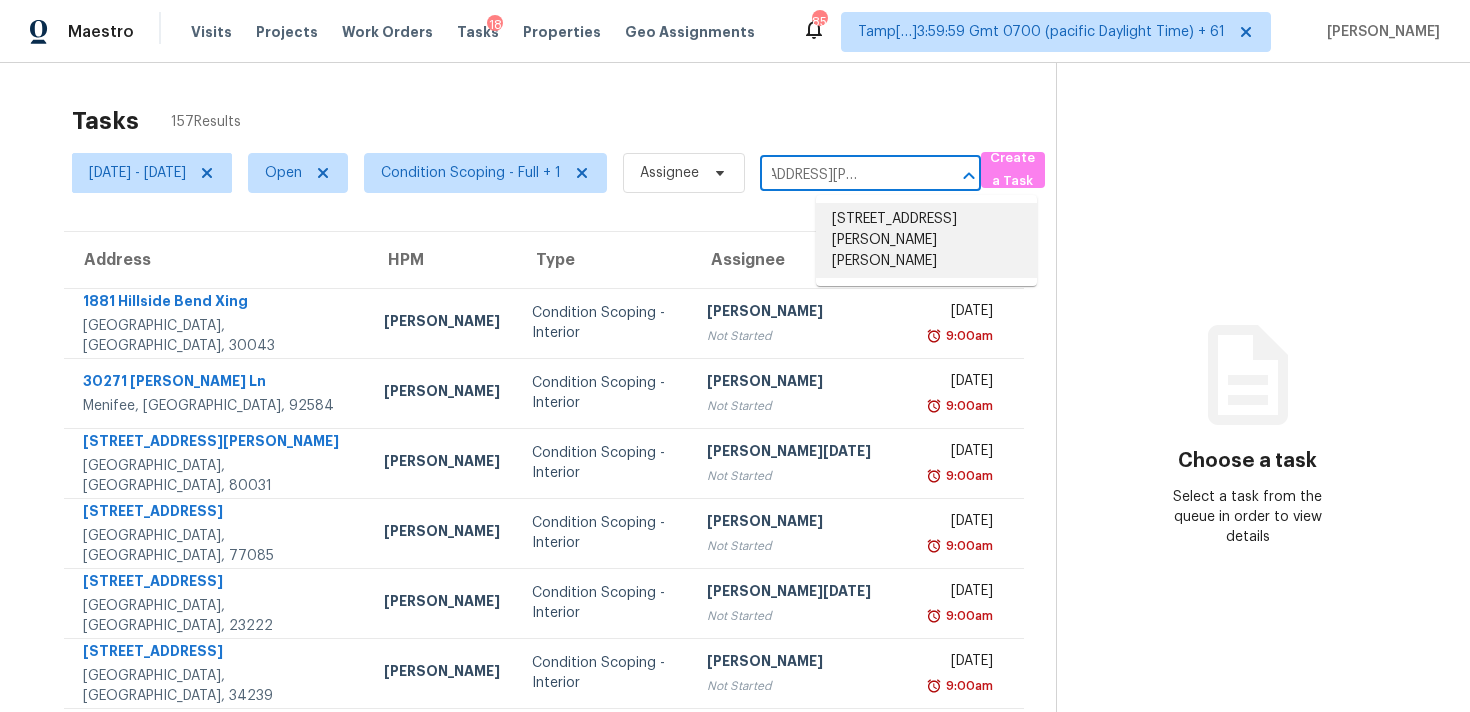 click on "106 Foust Rd, Mebane, NC 27302" at bounding box center [926, 240] 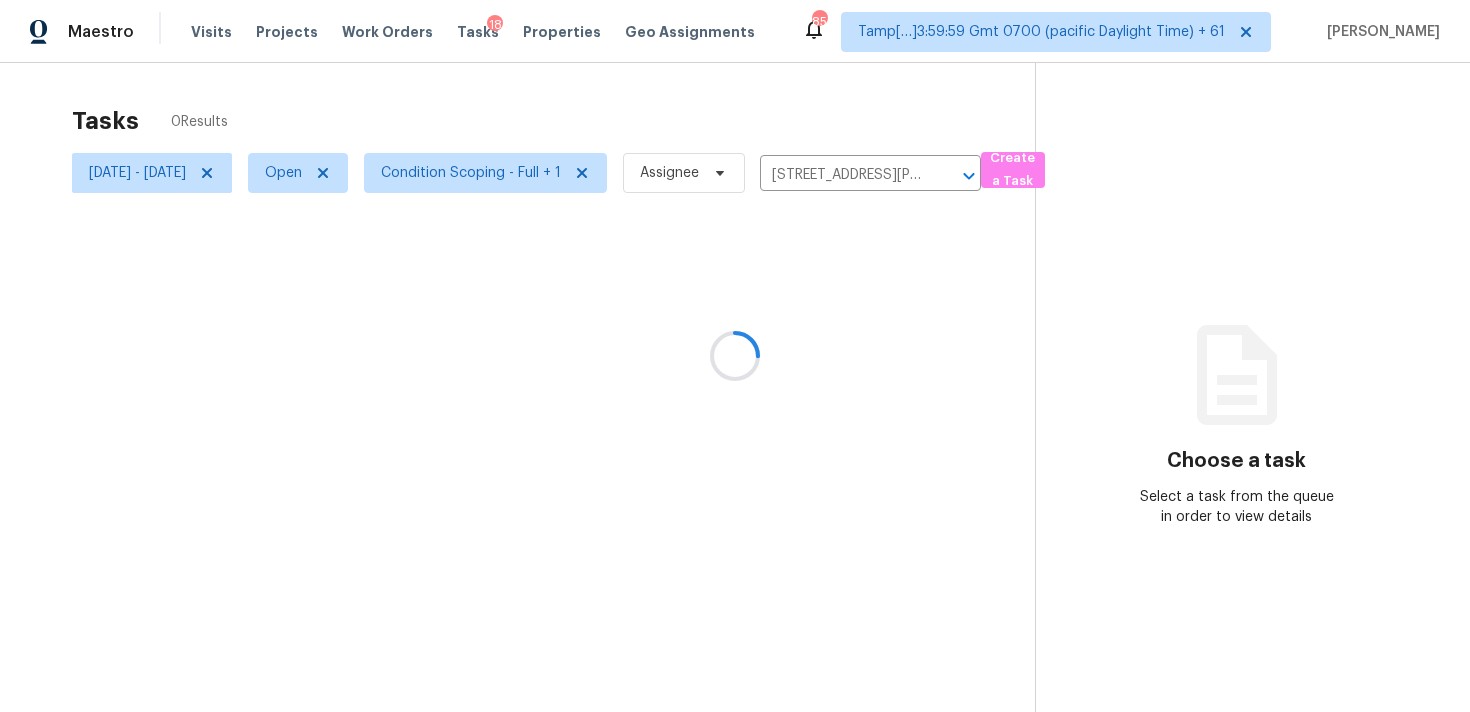 click at bounding box center (735, 356) 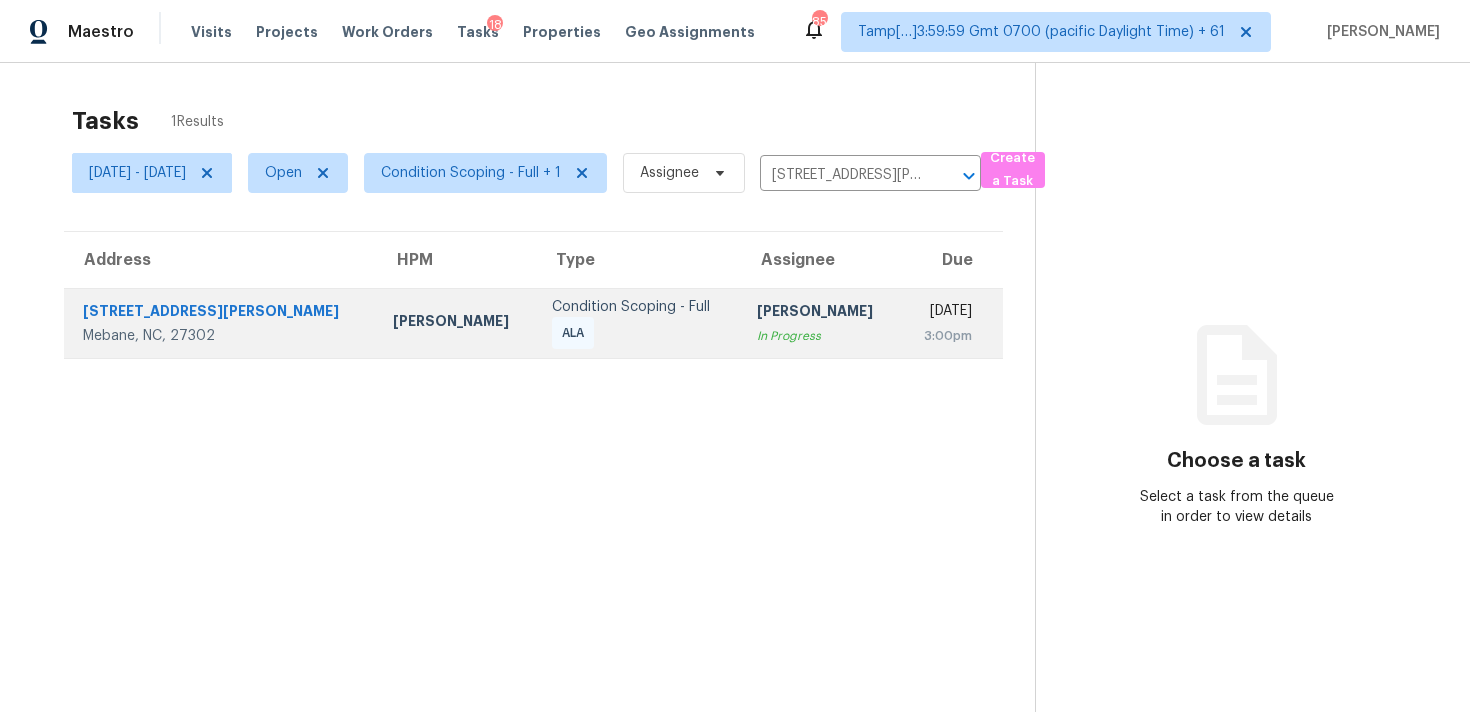 click on "3:00pm" at bounding box center (943, 336) 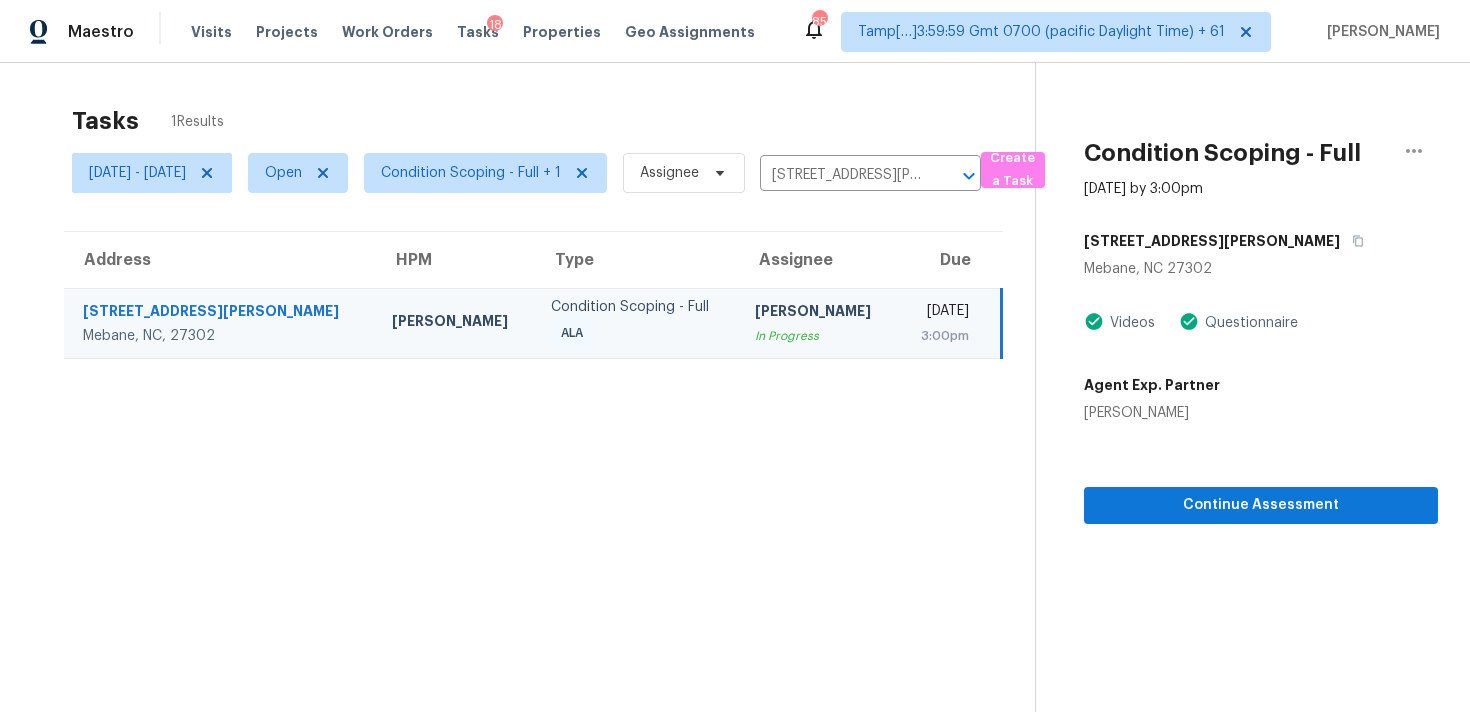 click on "Condition Scoping - Full Jul 14th 2025 by 3:00pm 106 Foust Rd Mebane, NC 27302 Videos Questionnaire Agent Exp. Partner Adam Wright Continue Assessment" at bounding box center (1236, 419) 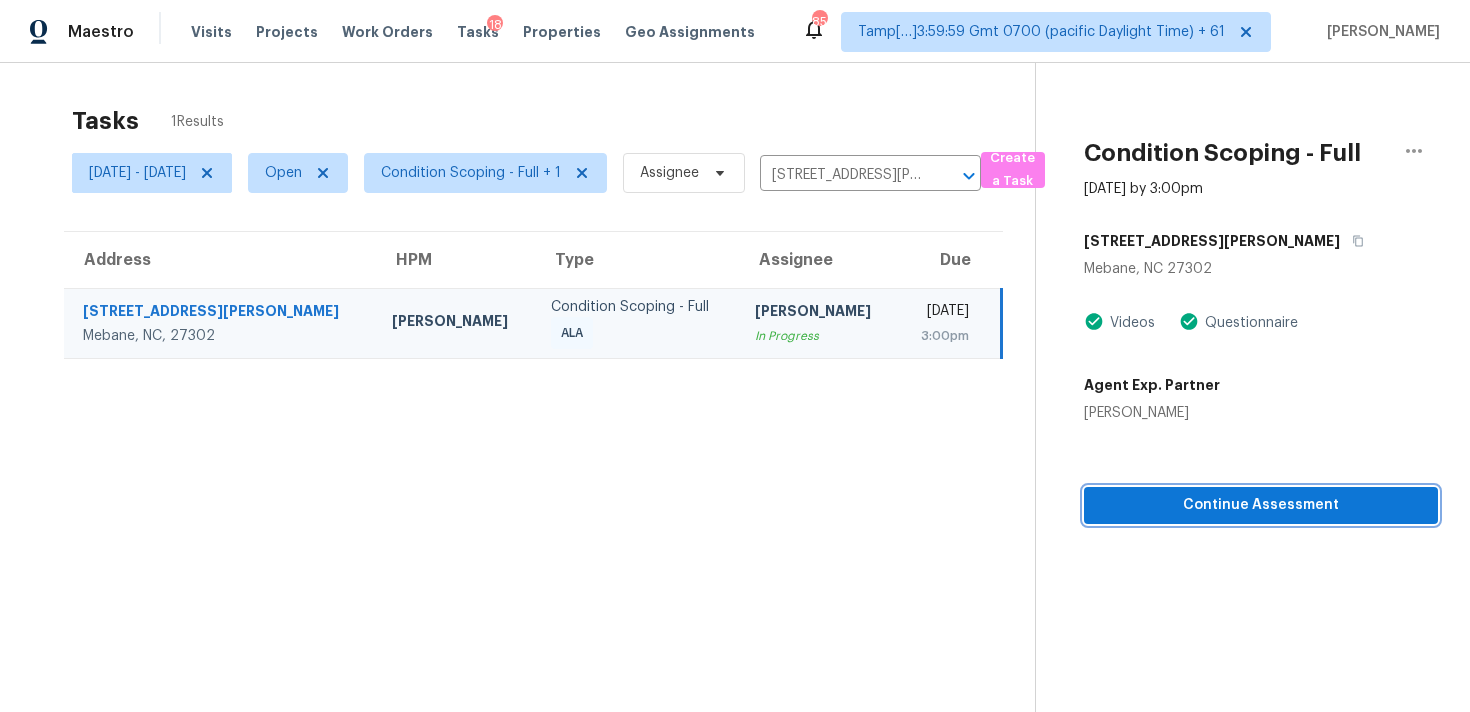 click on "Continue Assessment" at bounding box center [1261, 505] 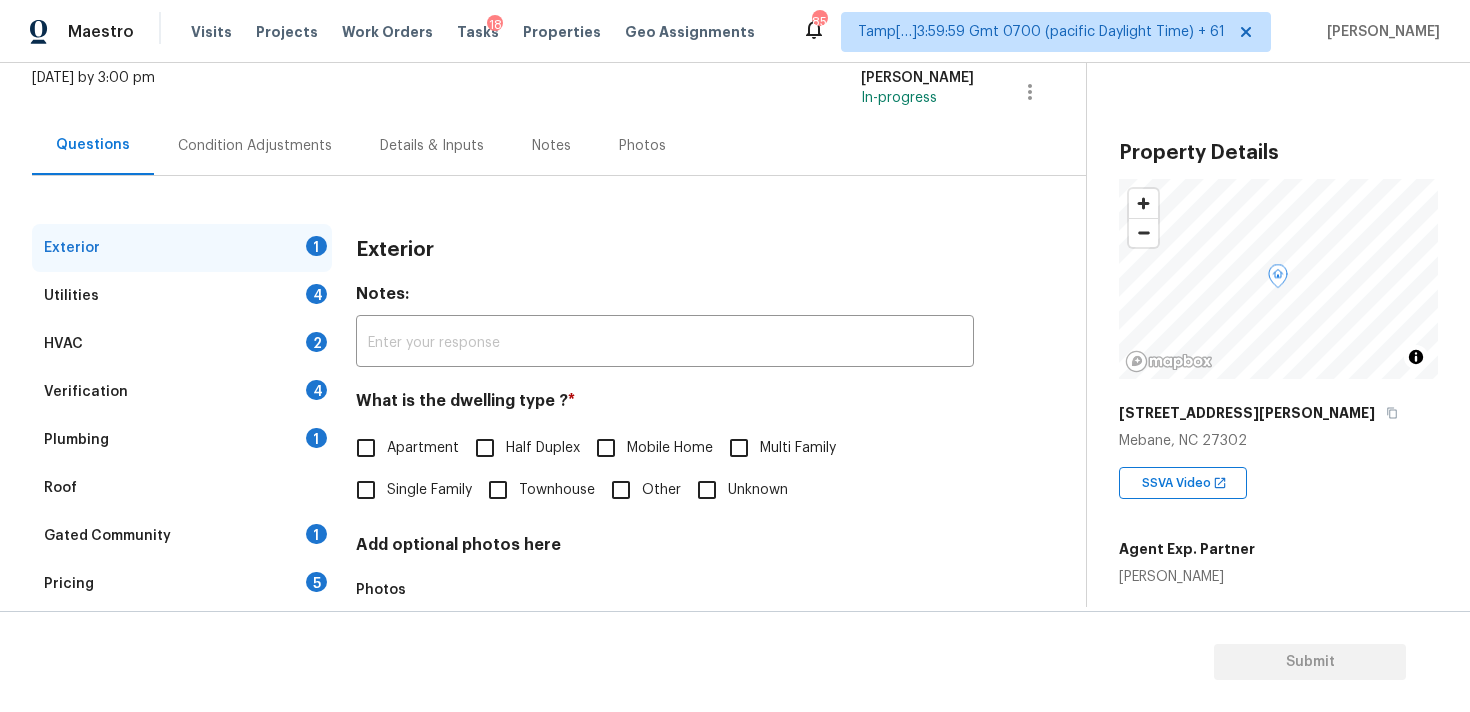 scroll, scrollTop: 0, scrollLeft: 0, axis: both 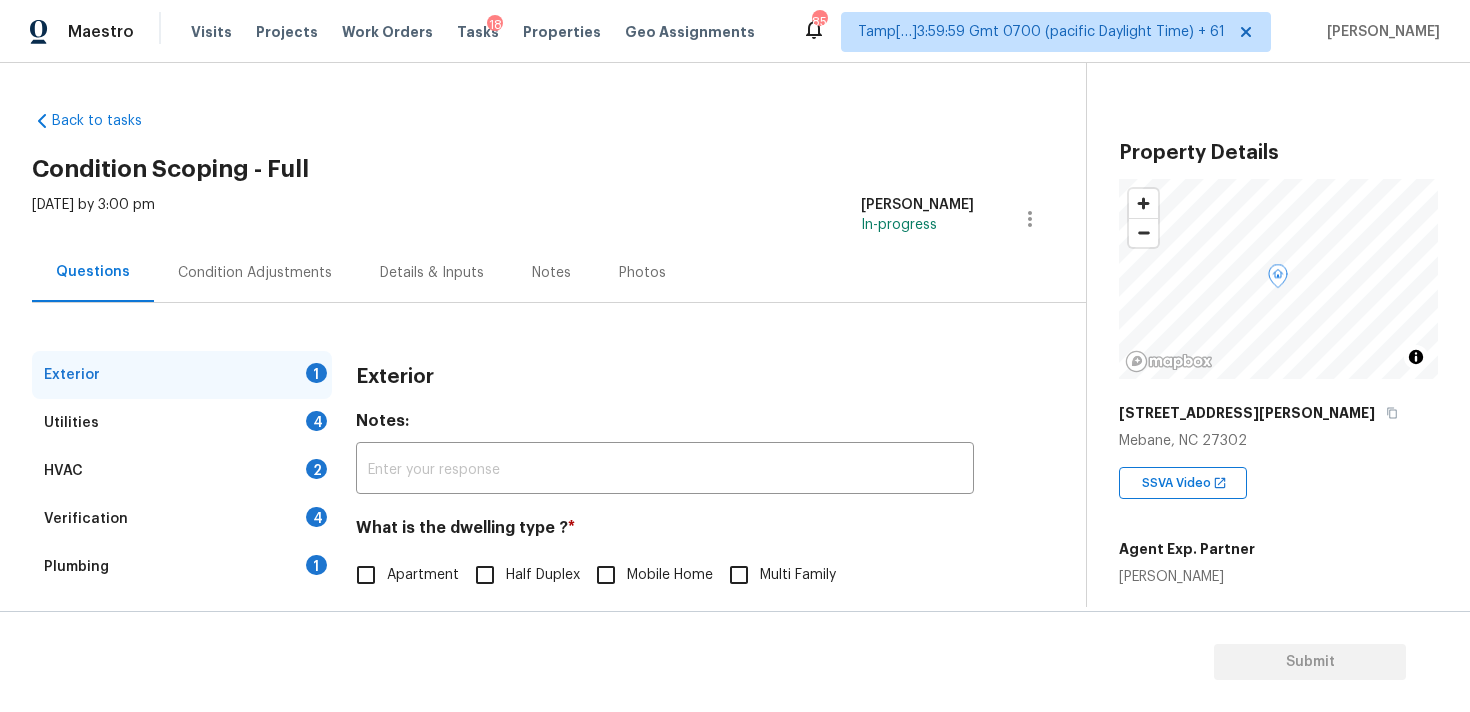 click on "Condition Adjustments" at bounding box center (255, 272) 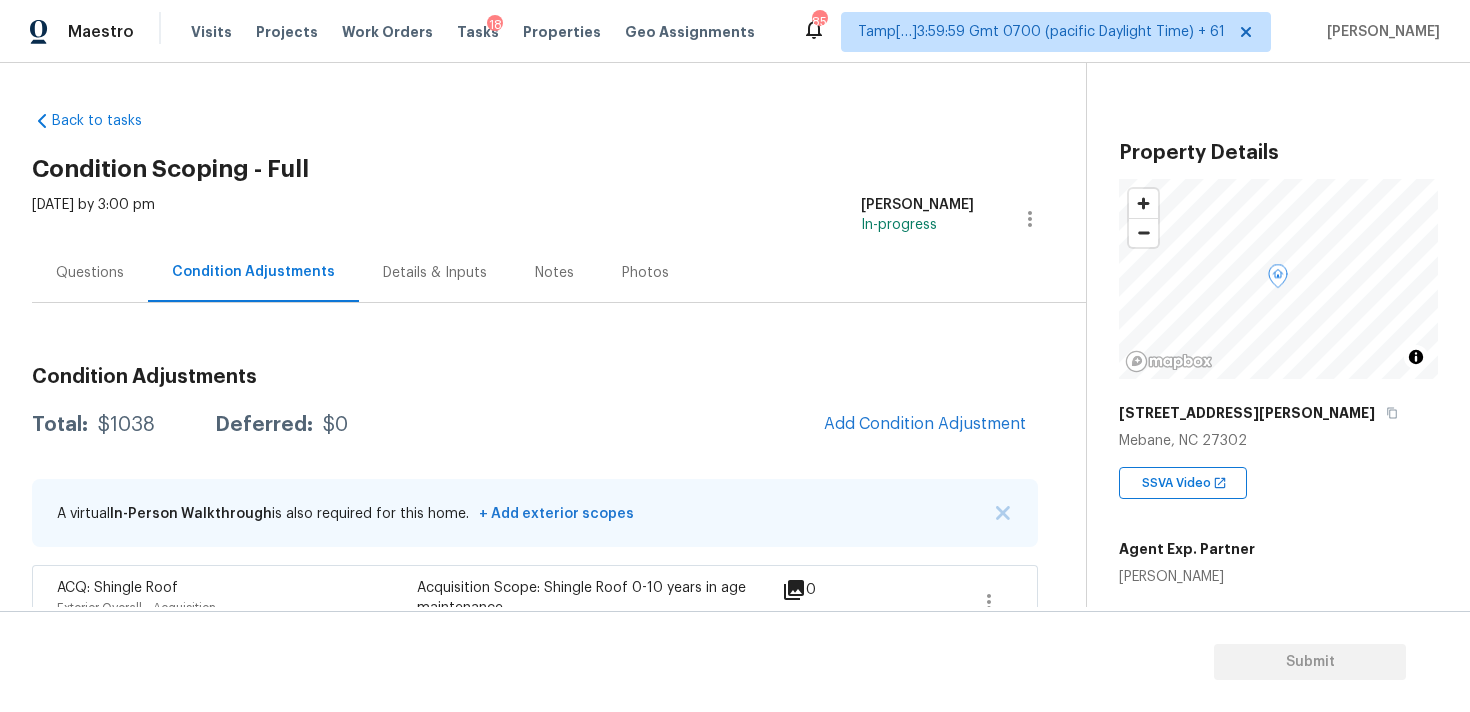 scroll, scrollTop: 156, scrollLeft: 0, axis: vertical 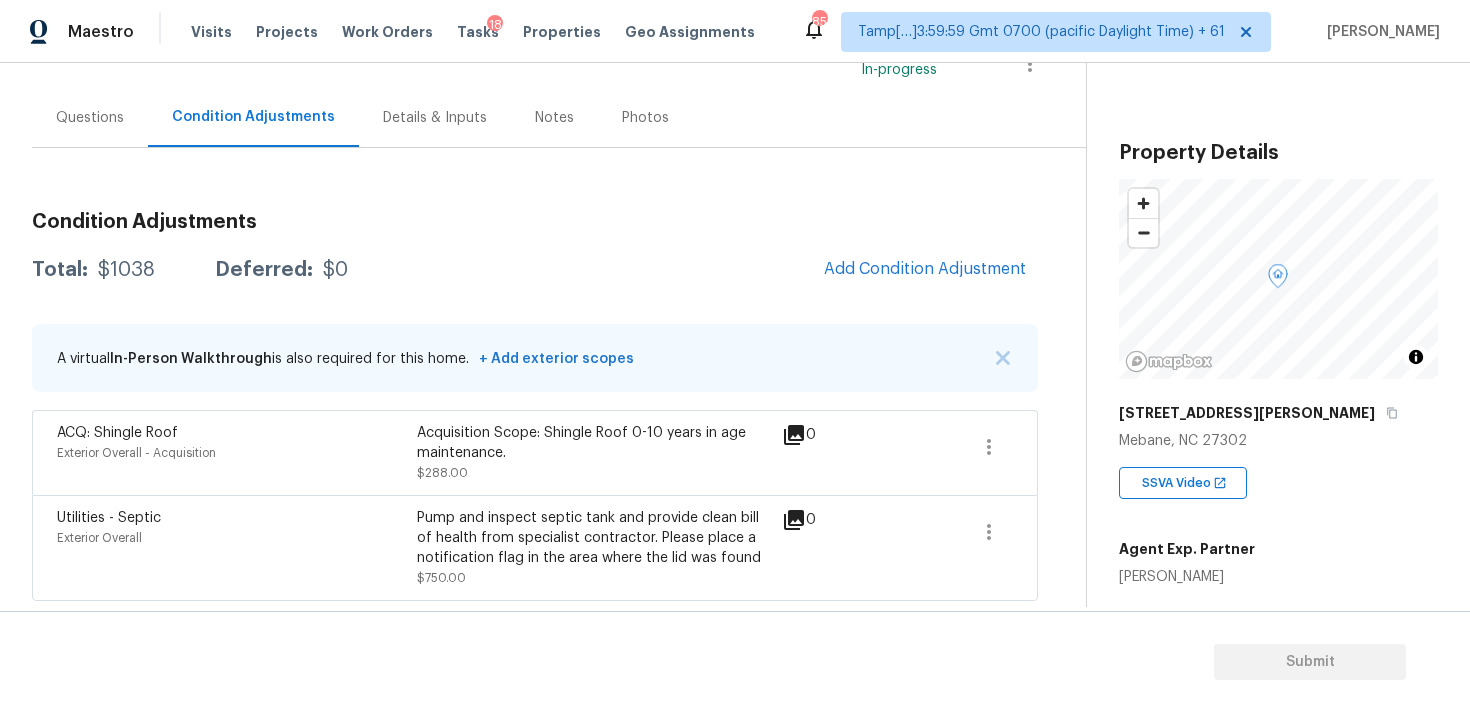 click on "Condition Adjustments Total:  $1038 Deferred:  $0 Add Condition Adjustment A virtual  In-Person Walkthrough  is also required for this home.   + Add exterior scopes ACQ: Shingle Roof Exterior Overall - Acquisition Acquisition Scope: Shingle Roof 0-10 years in age maintenance. $288.00   0 Utilities - Septic Exterior Overall Pump and inspect septic tank and provide clean bill of health from specialist contractor. Please place a notification flag in the area where the lid was found $750.00   0" at bounding box center [535, 398] 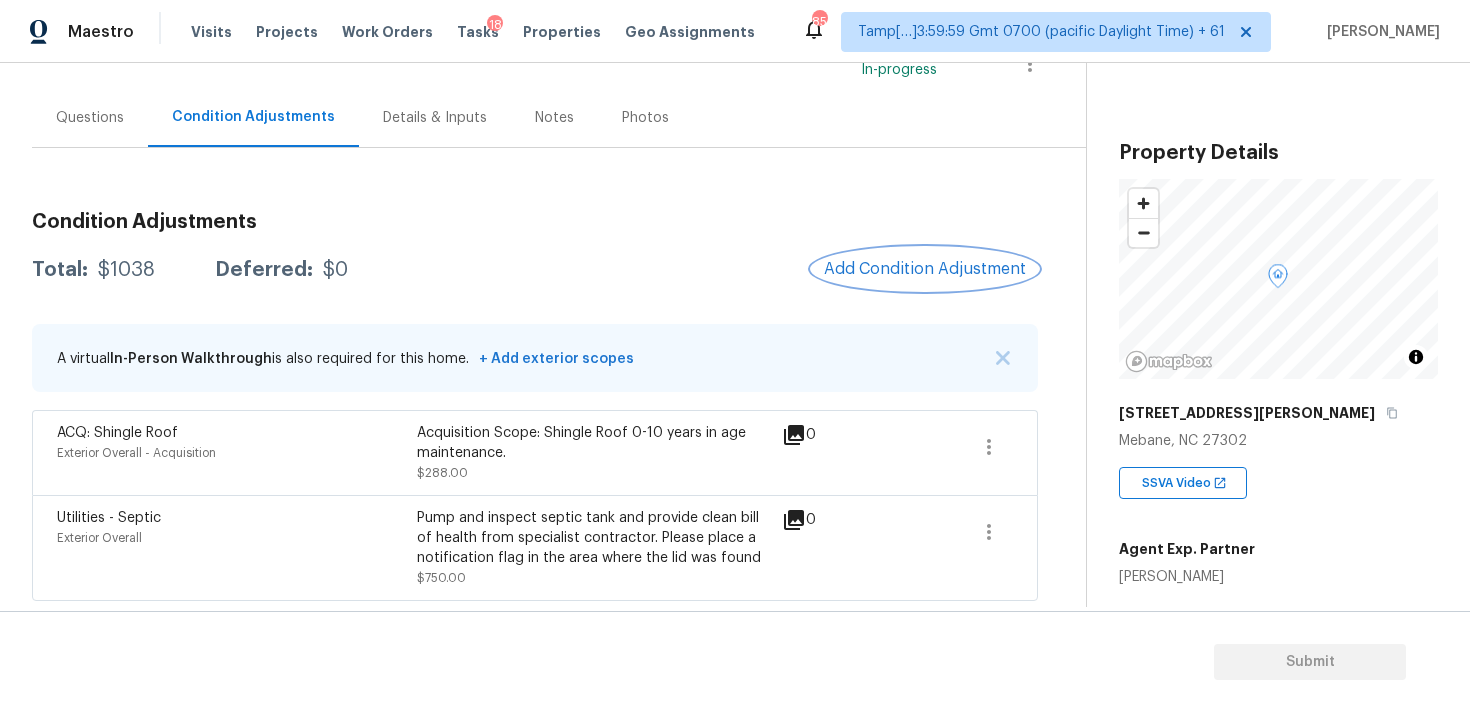 click on "Add Condition Adjustment" at bounding box center (925, 269) 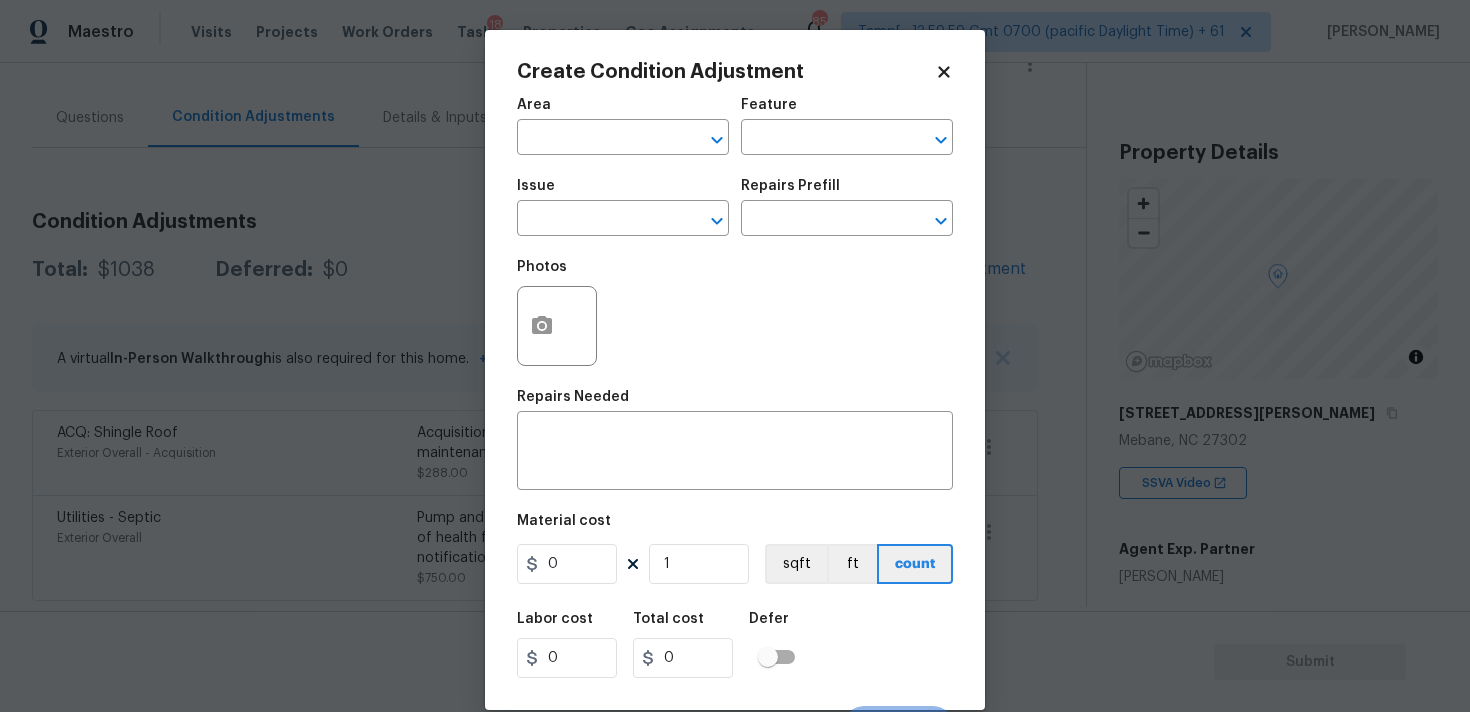 click on "Area" at bounding box center (623, 111) 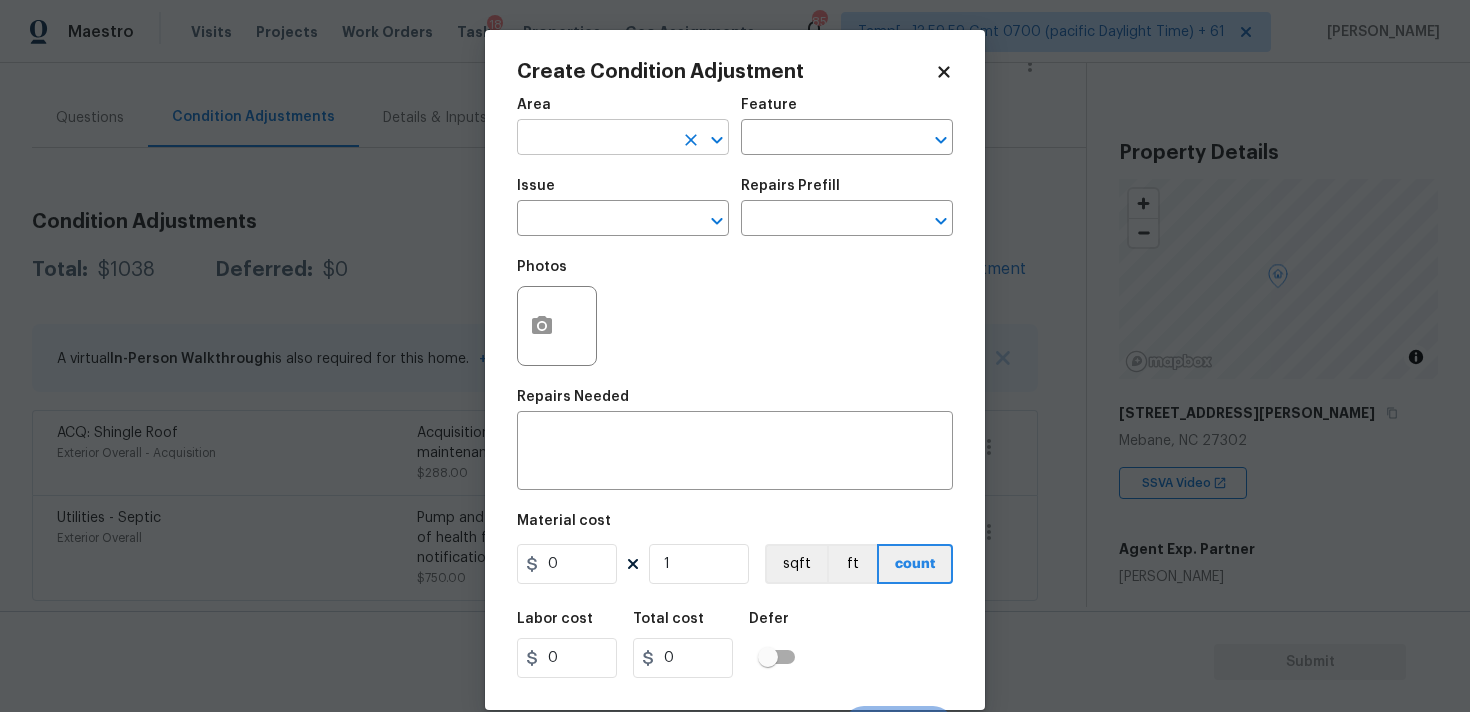 click at bounding box center (595, 139) 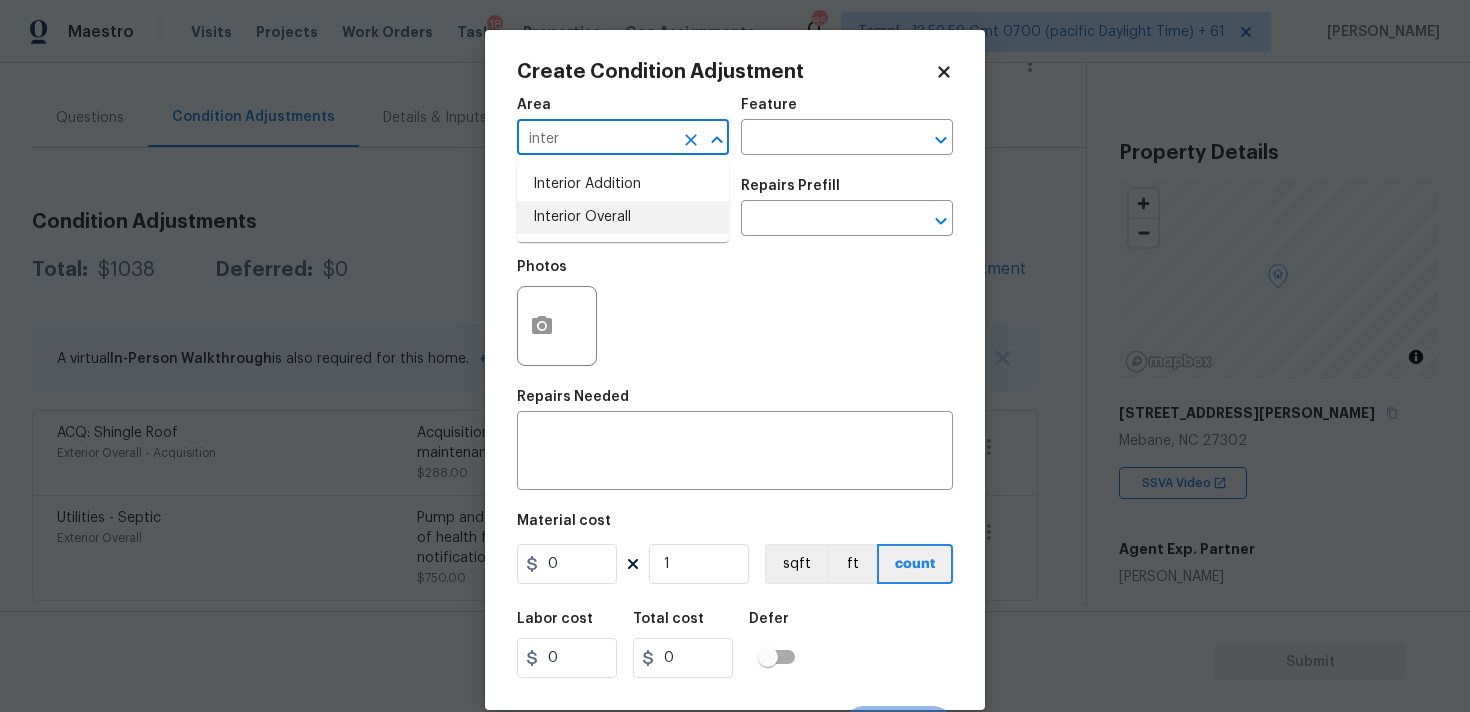 click on "Interior Overall" at bounding box center [623, 217] 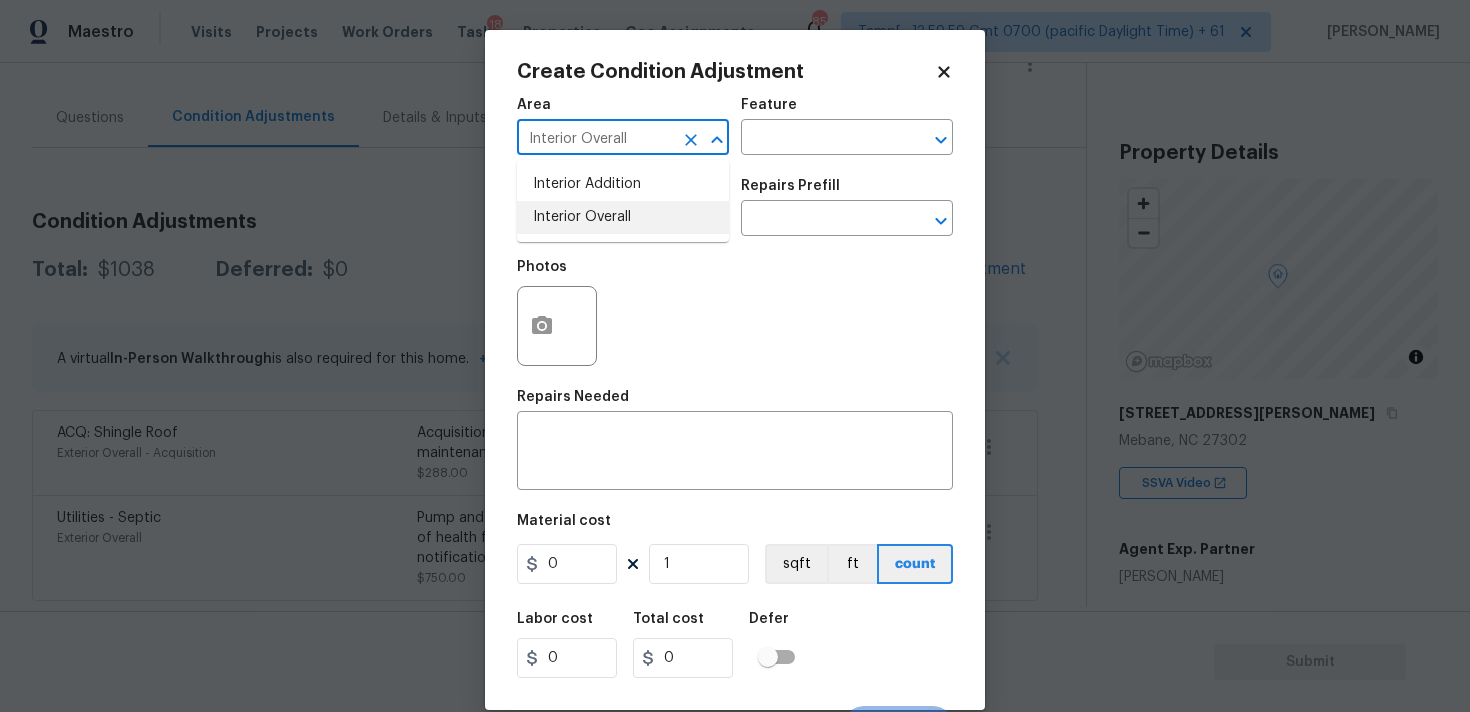 type on "Interior Overall" 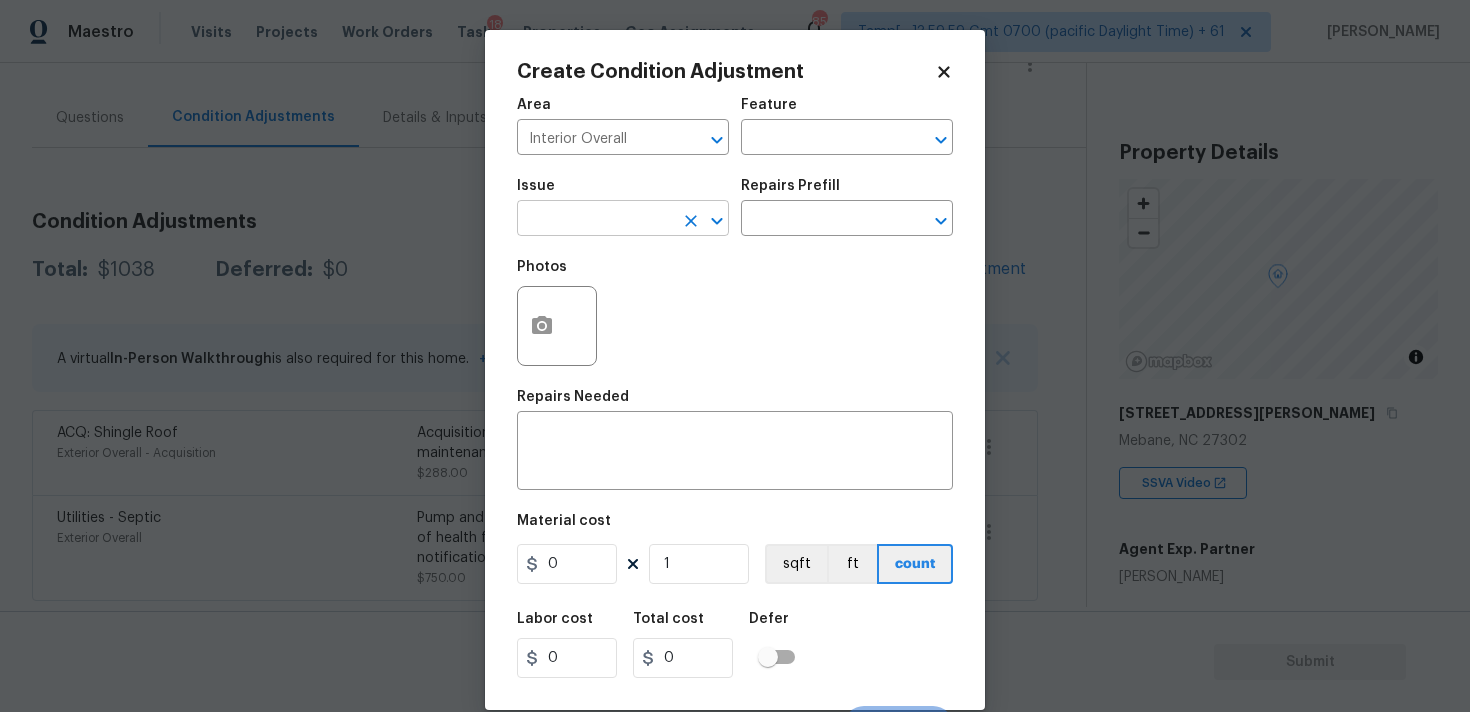 click at bounding box center (595, 220) 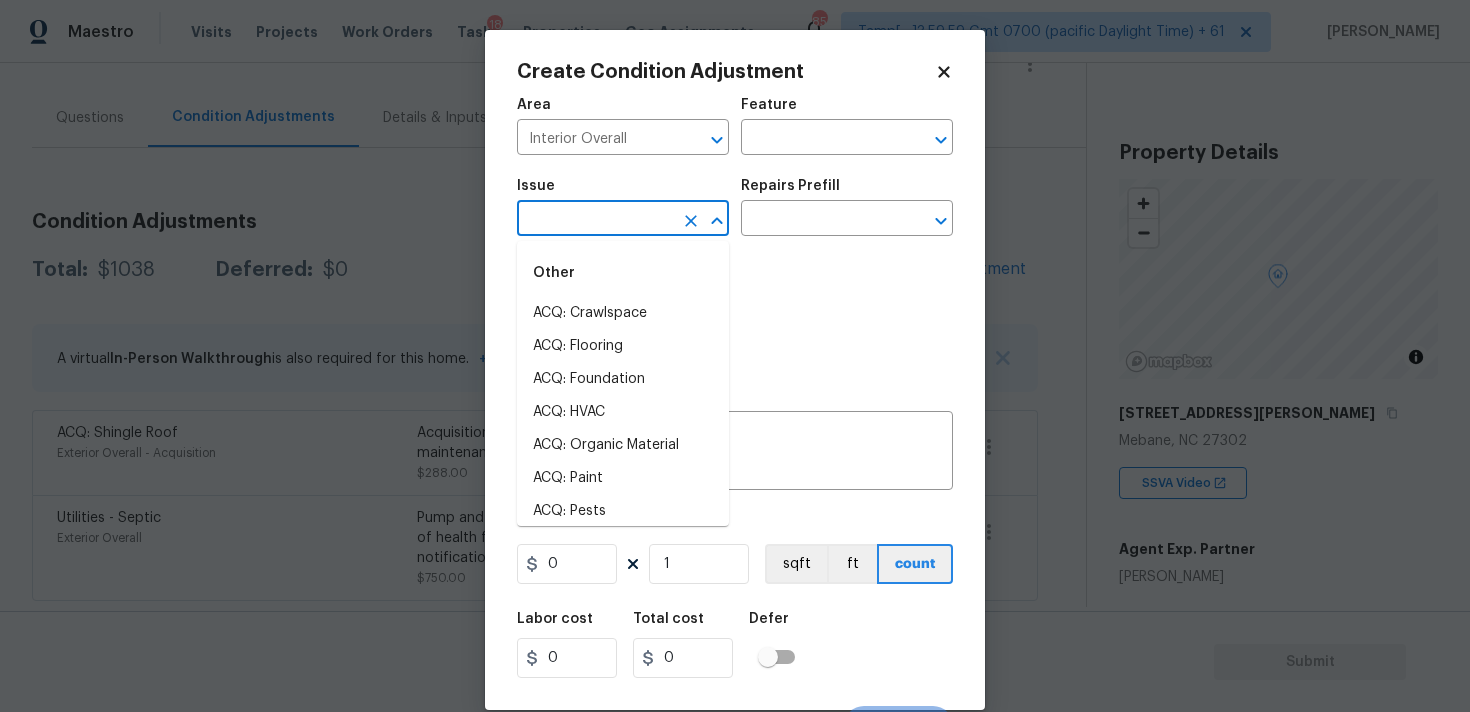 click at bounding box center [595, 220] 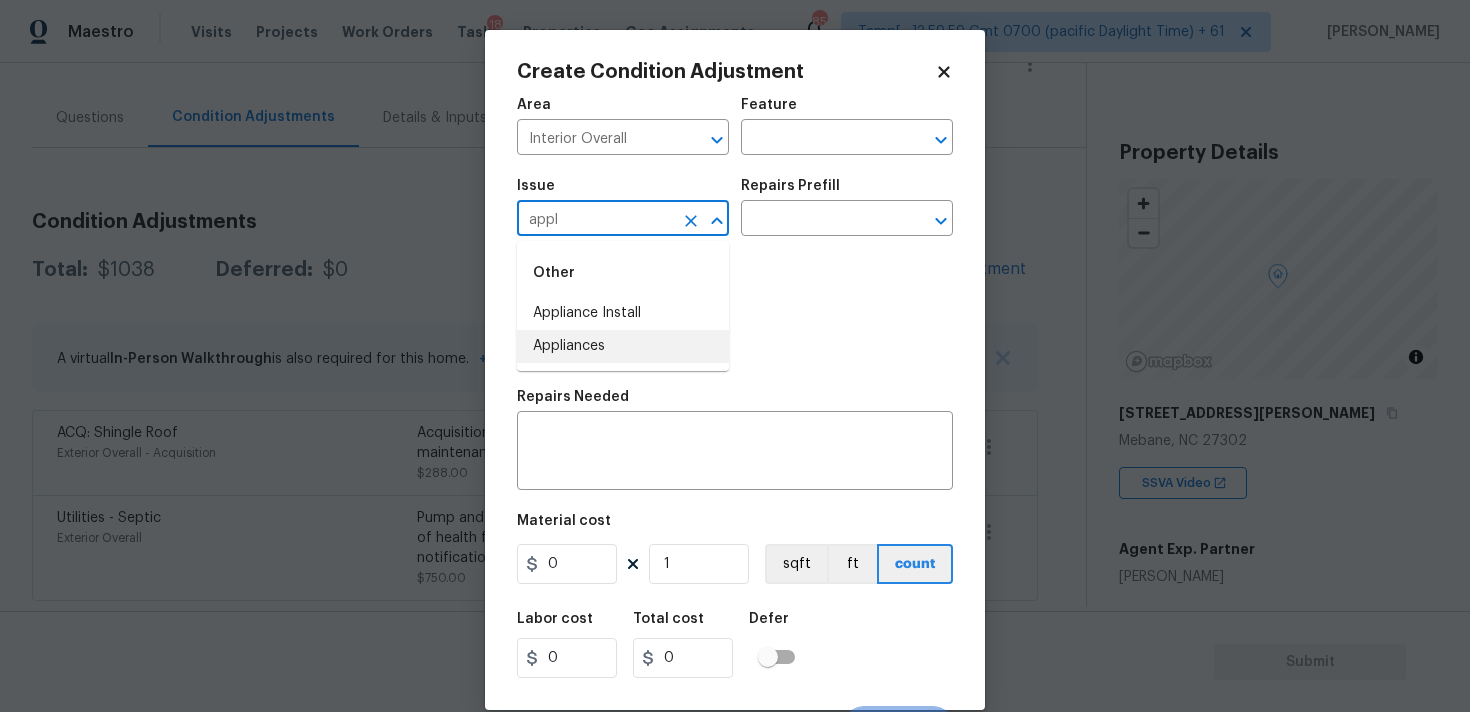 click on "Appliances" at bounding box center [623, 346] 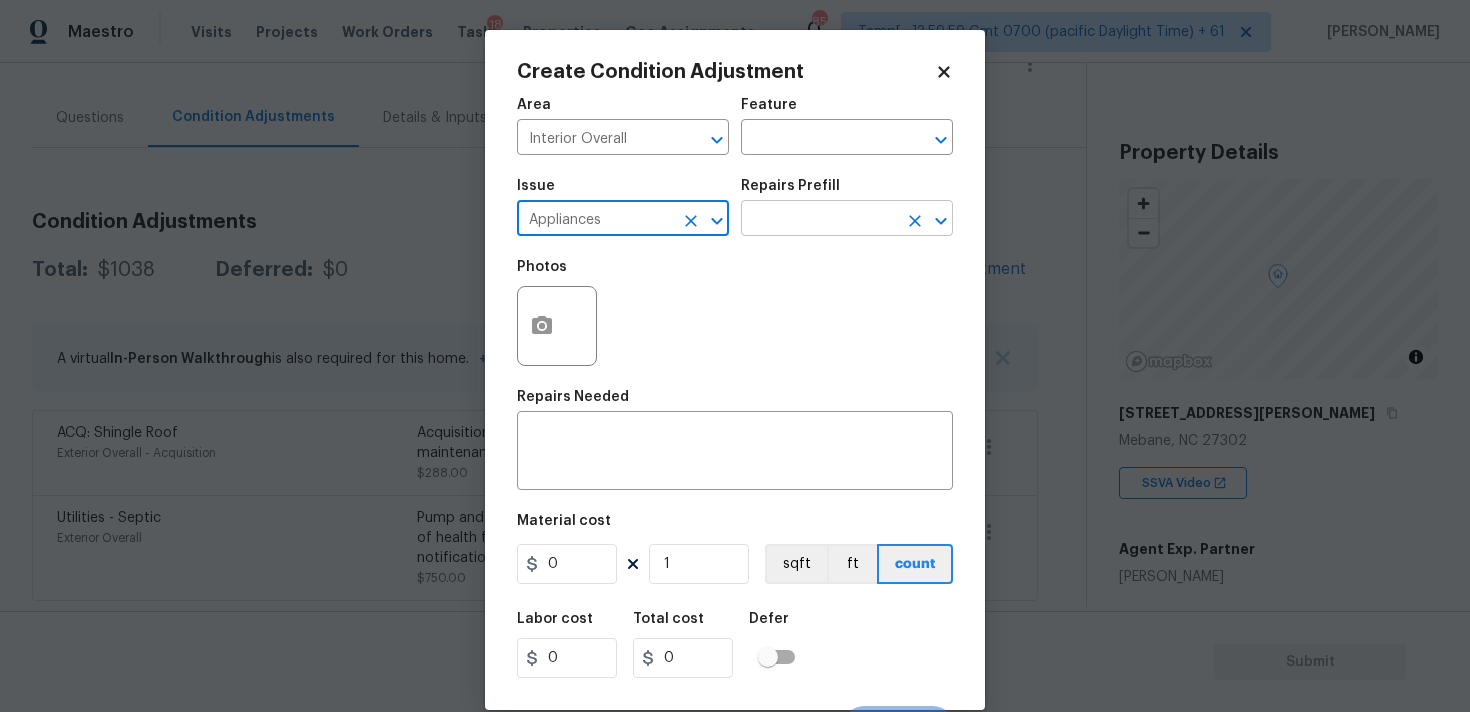 type on "Appliances" 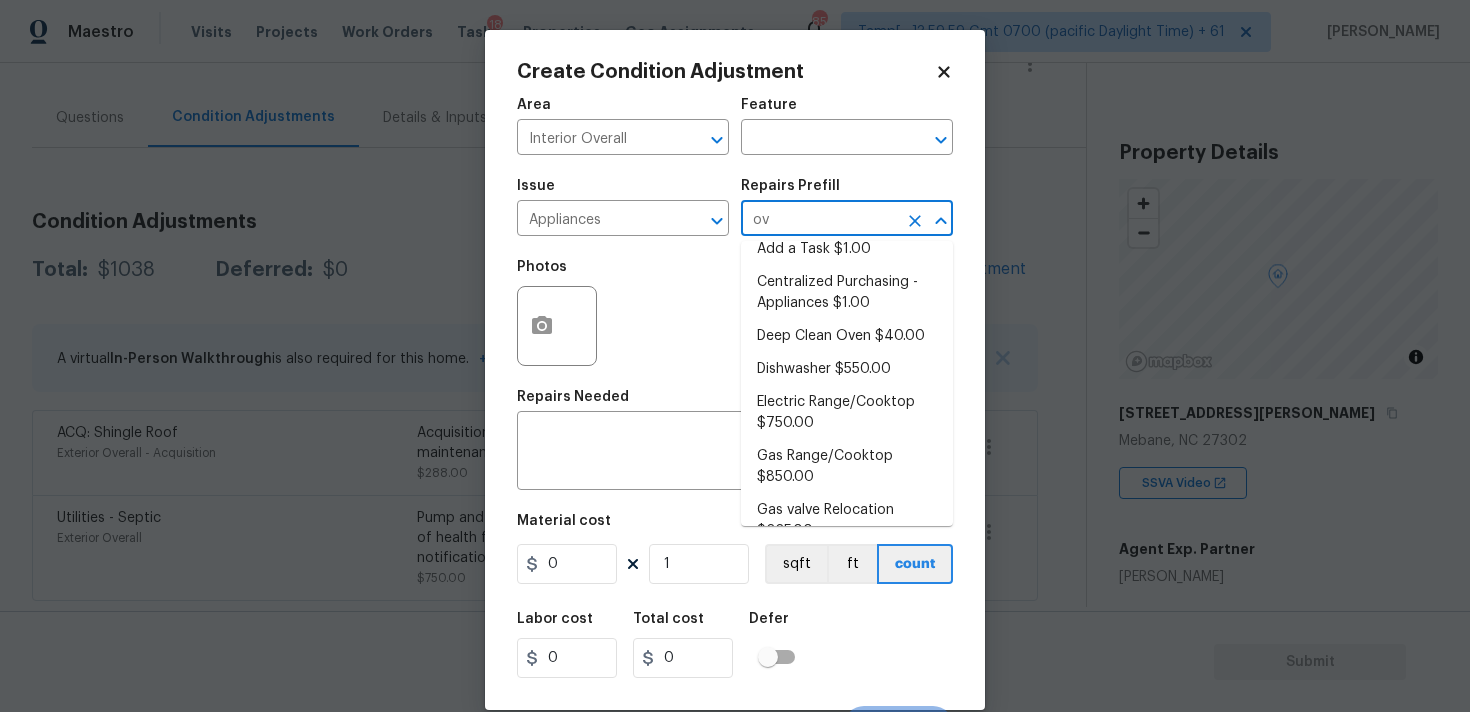 scroll, scrollTop: 0, scrollLeft: 0, axis: both 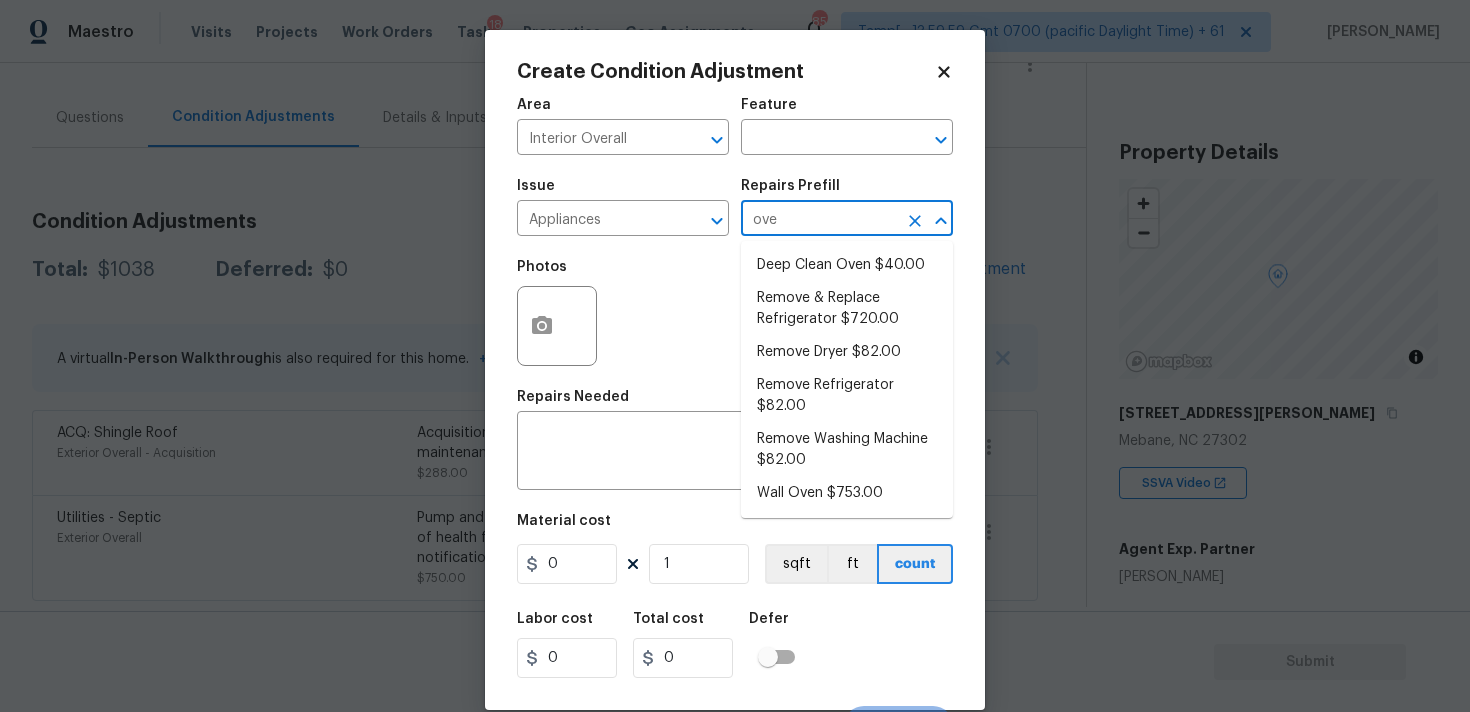 type on "oven" 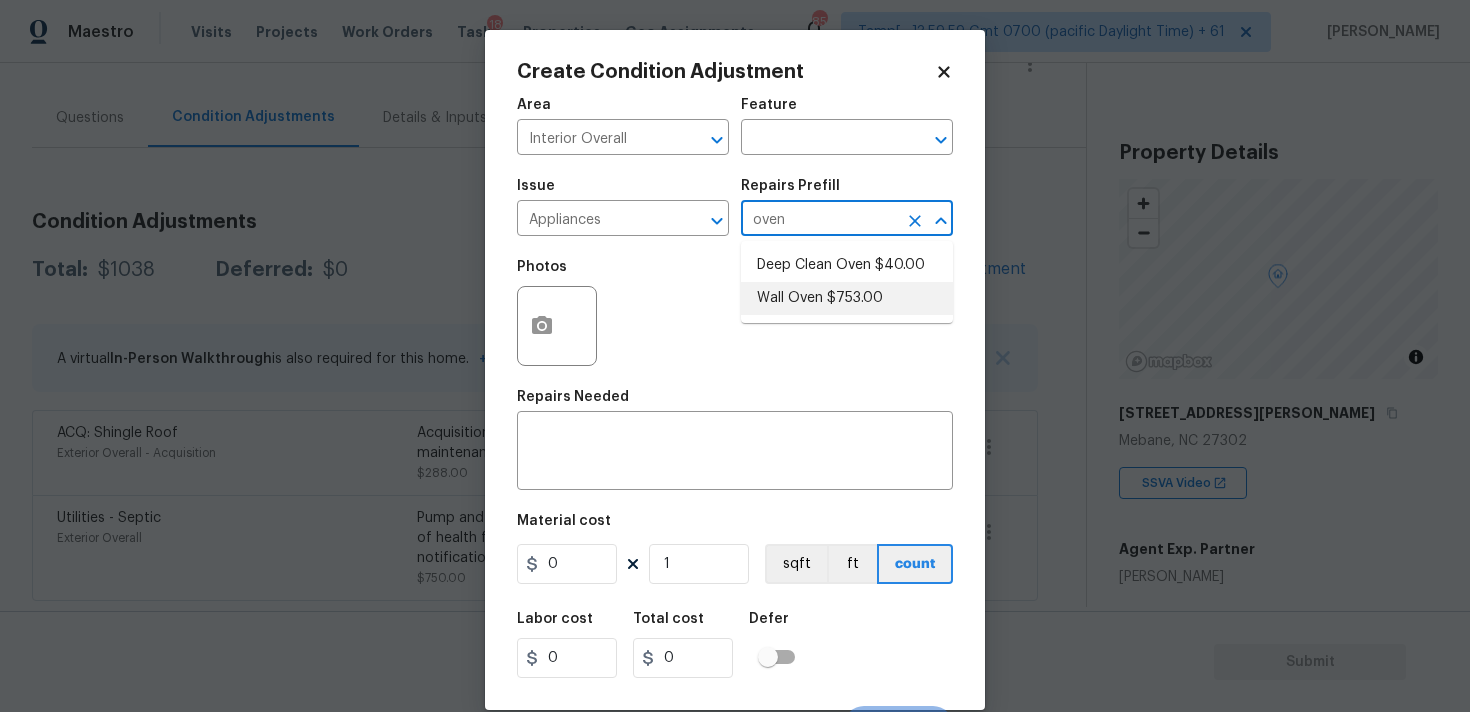 click on "Wall Oven $753.00" at bounding box center (847, 298) 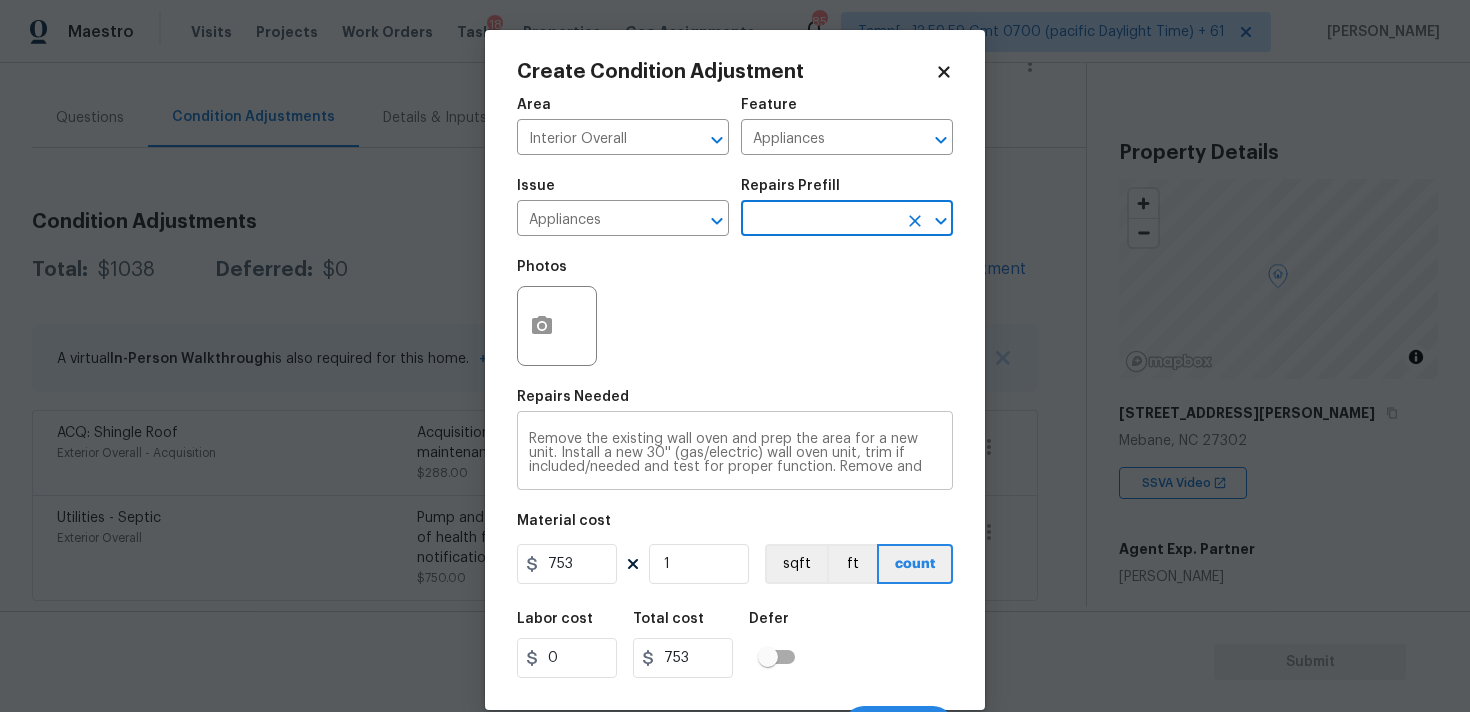 scroll, scrollTop: 35, scrollLeft: 0, axis: vertical 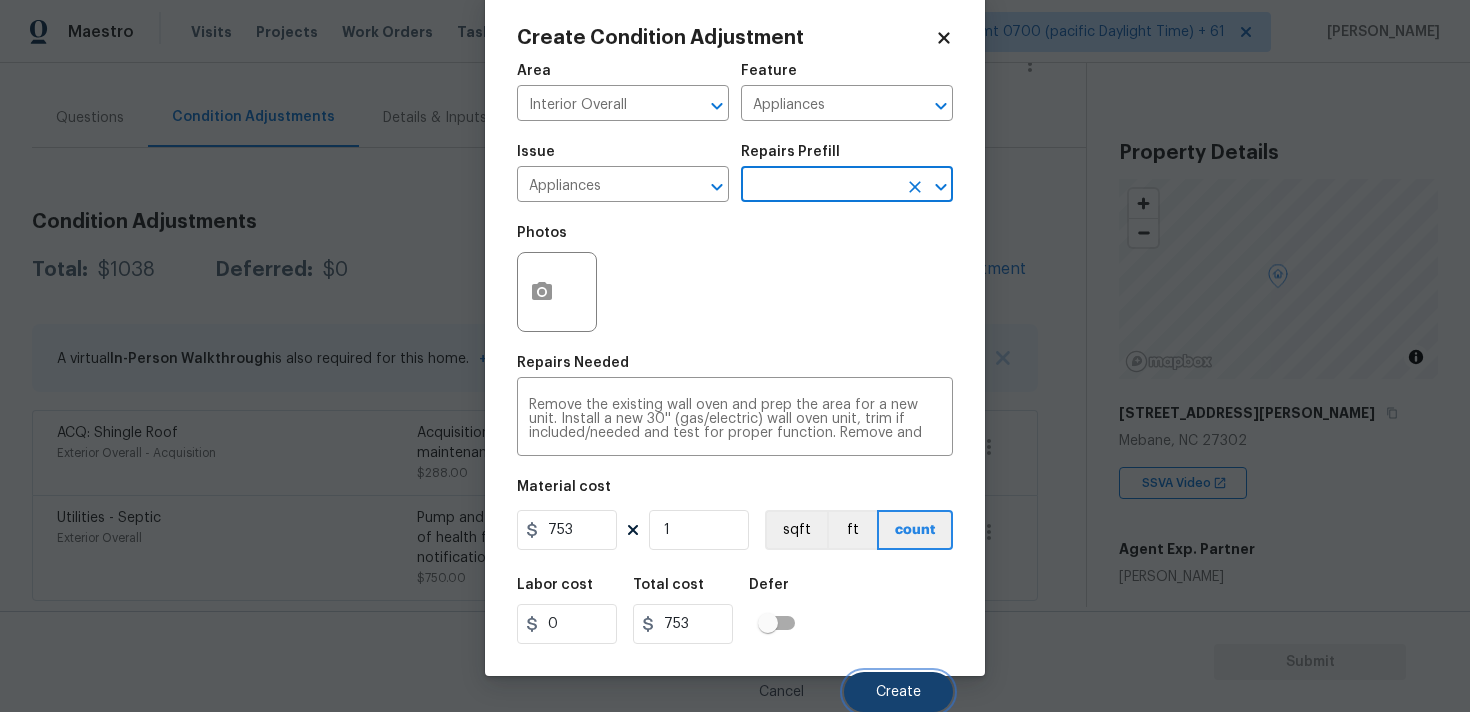 click on "Create" at bounding box center (898, 692) 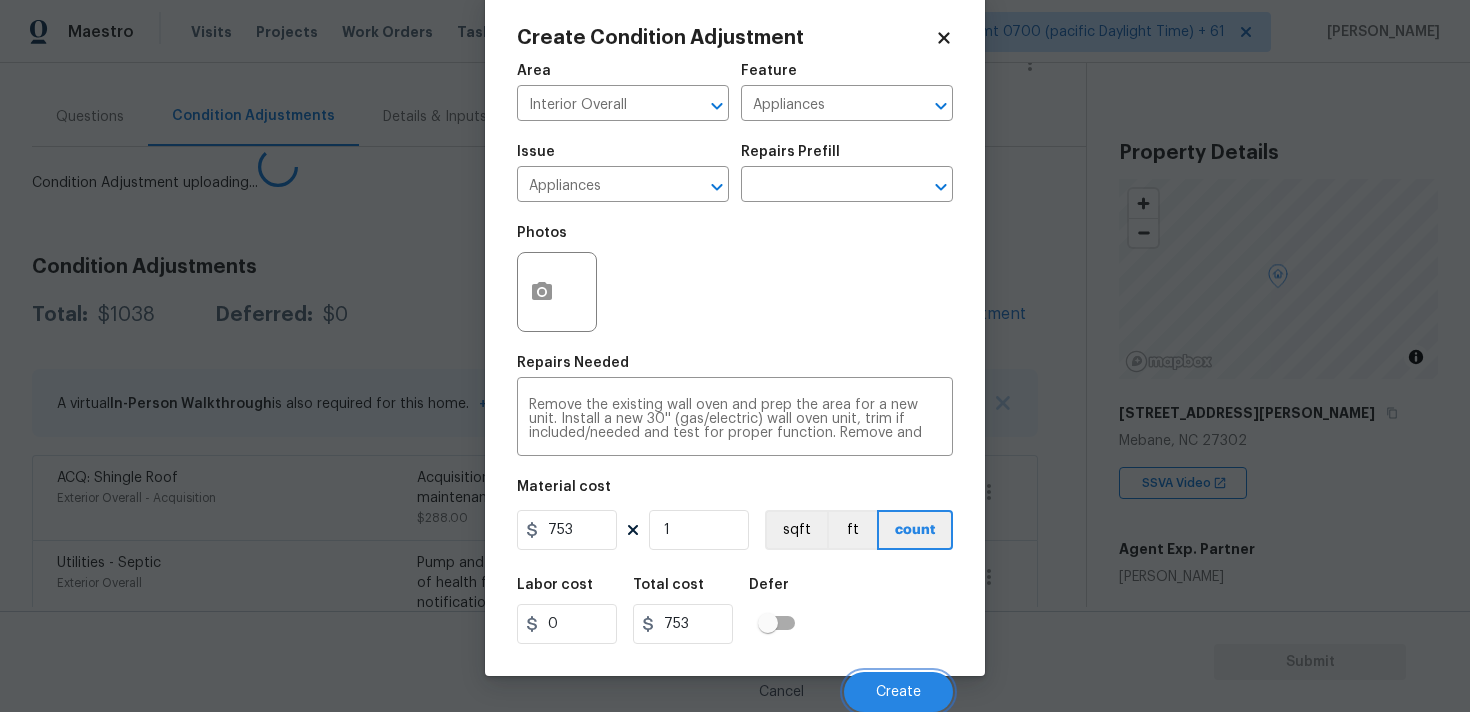 scroll, scrollTop: 28, scrollLeft: 0, axis: vertical 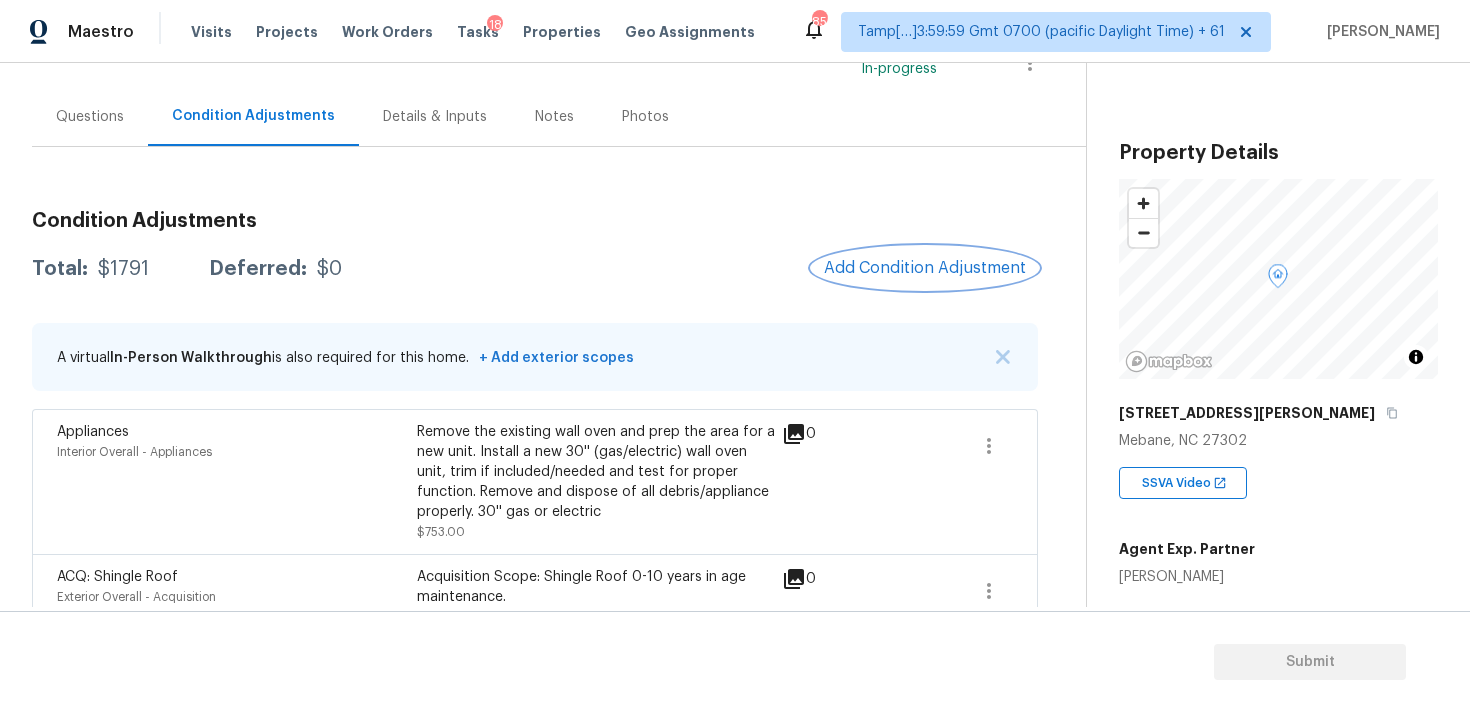 click on "Add Condition Adjustment" at bounding box center [925, 268] 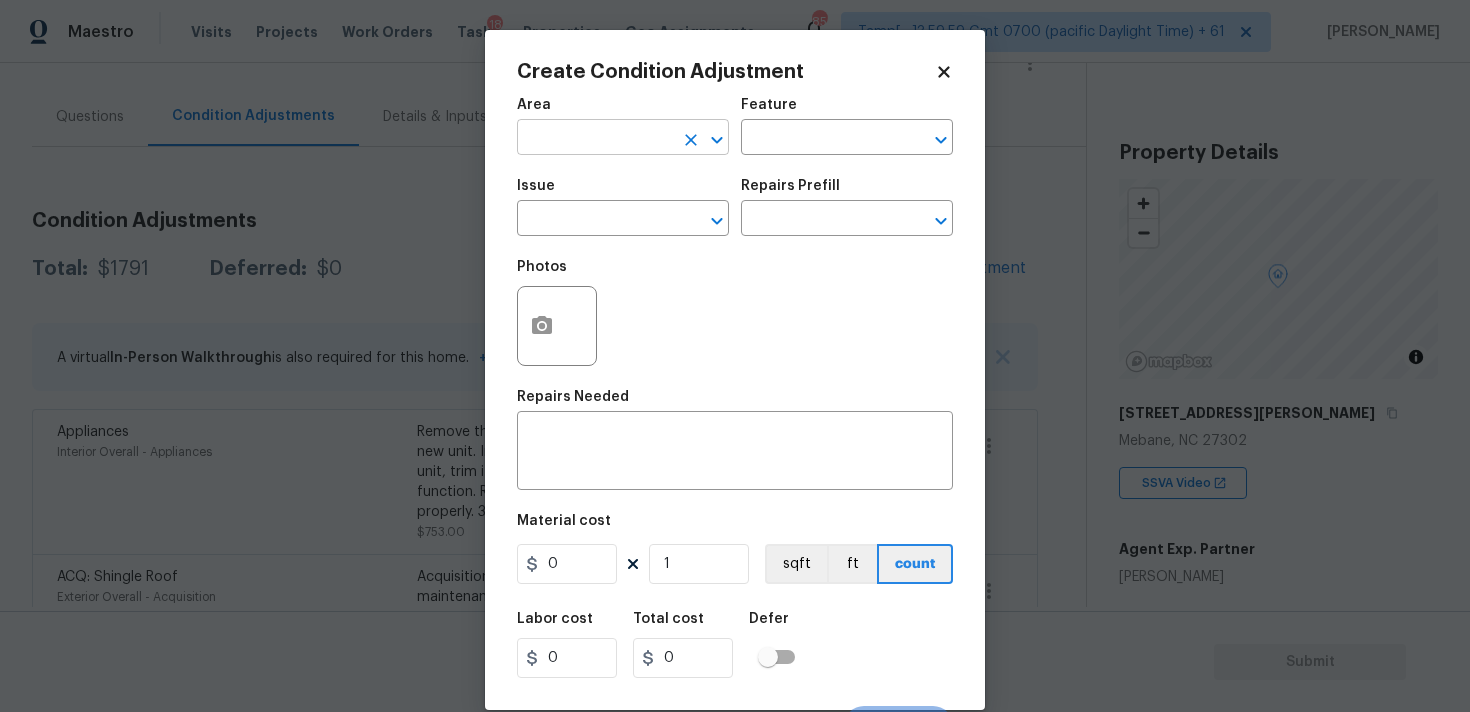 click at bounding box center [595, 139] 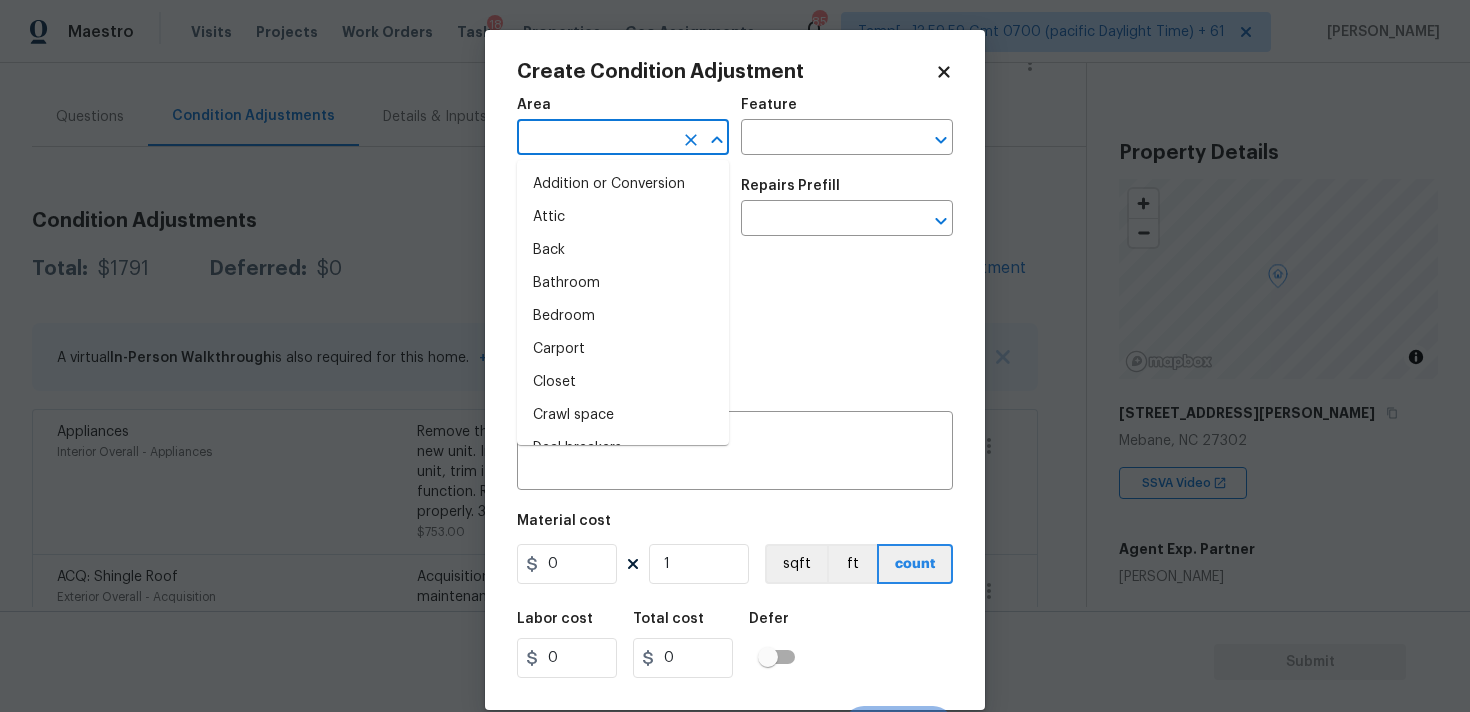 click at bounding box center (595, 139) 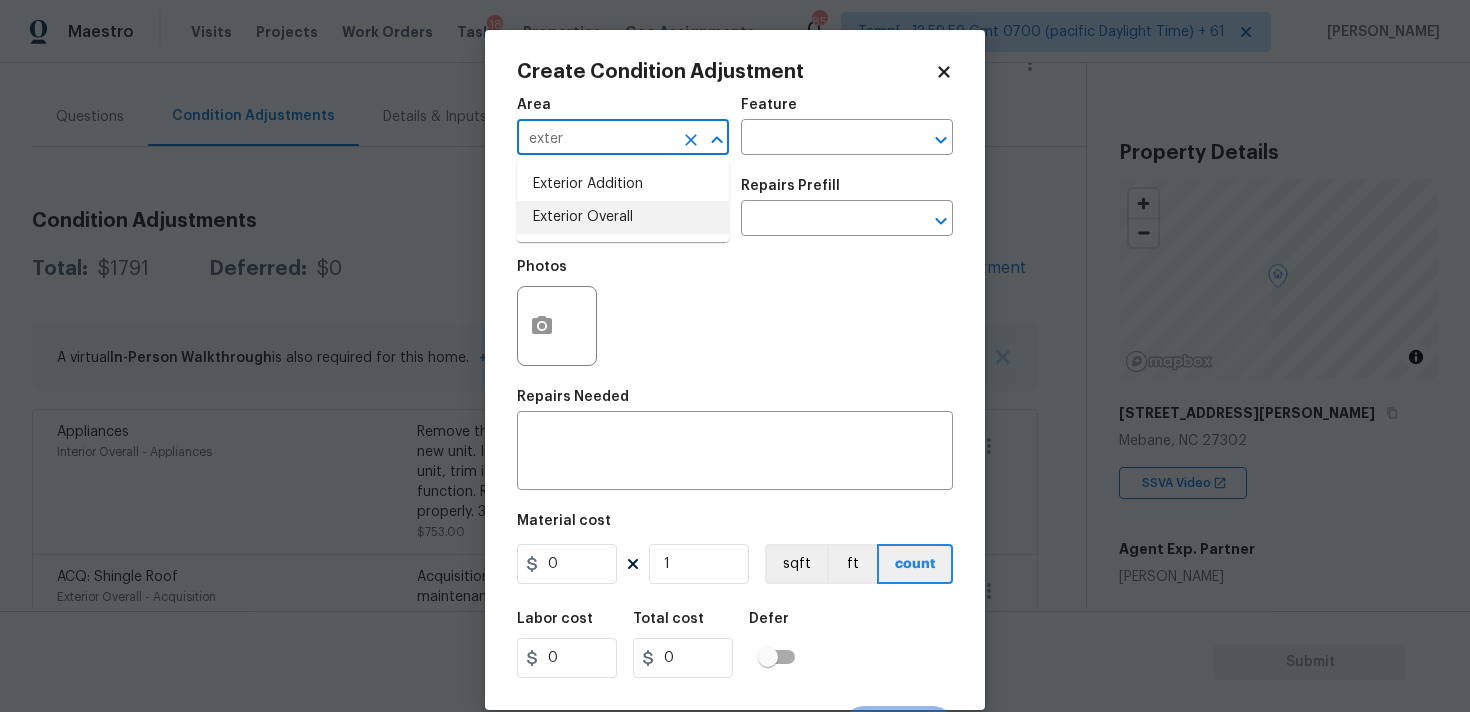 click on "Exterior Overall" at bounding box center (623, 217) 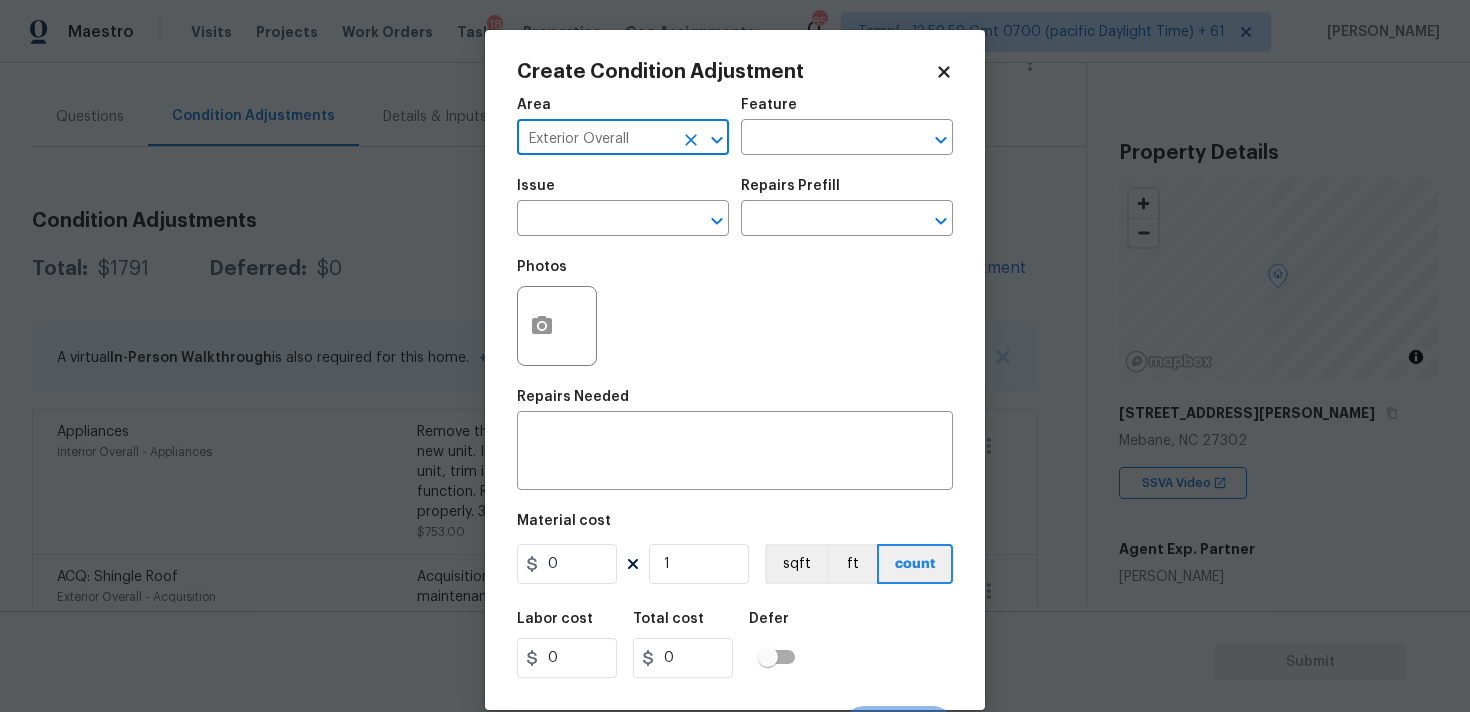 type on "Exterior Overall" 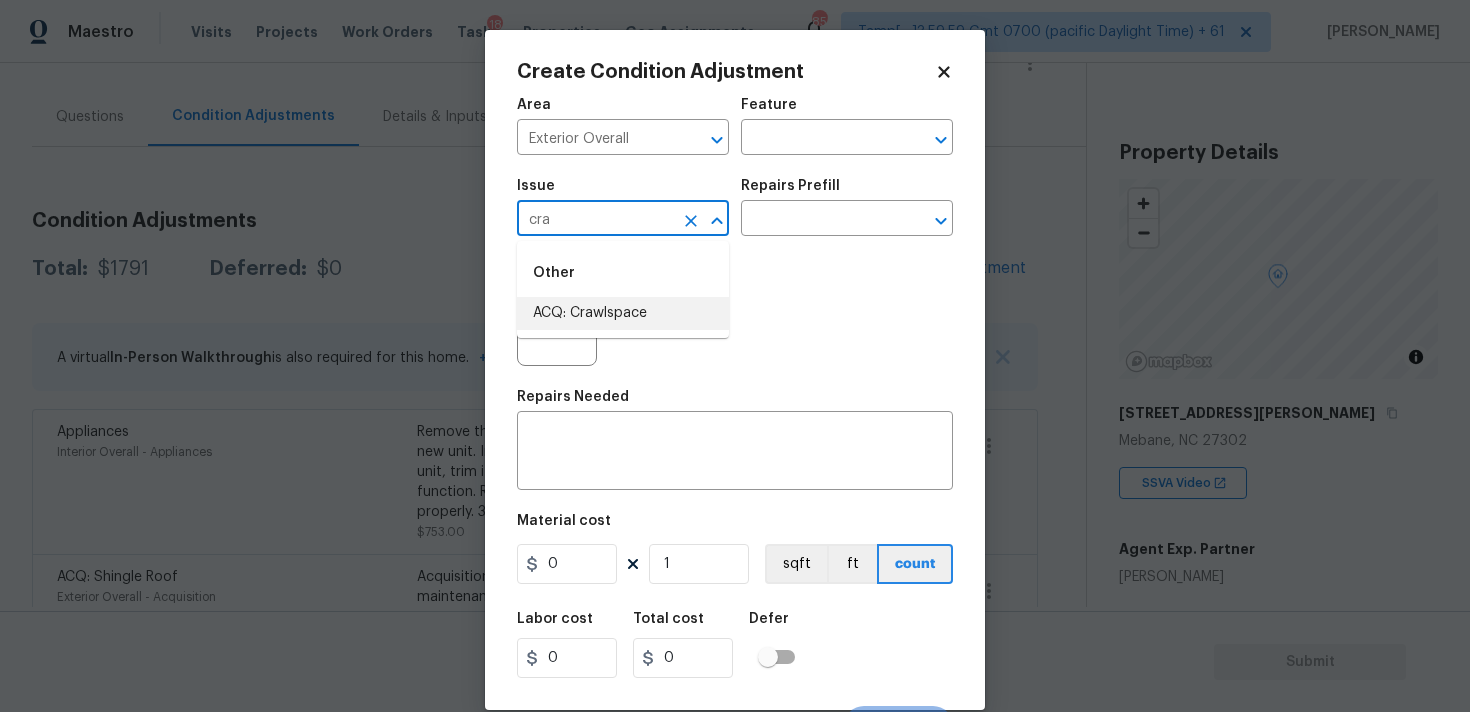 click on "ACQ: Crawlspace" at bounding box center [623, 313] 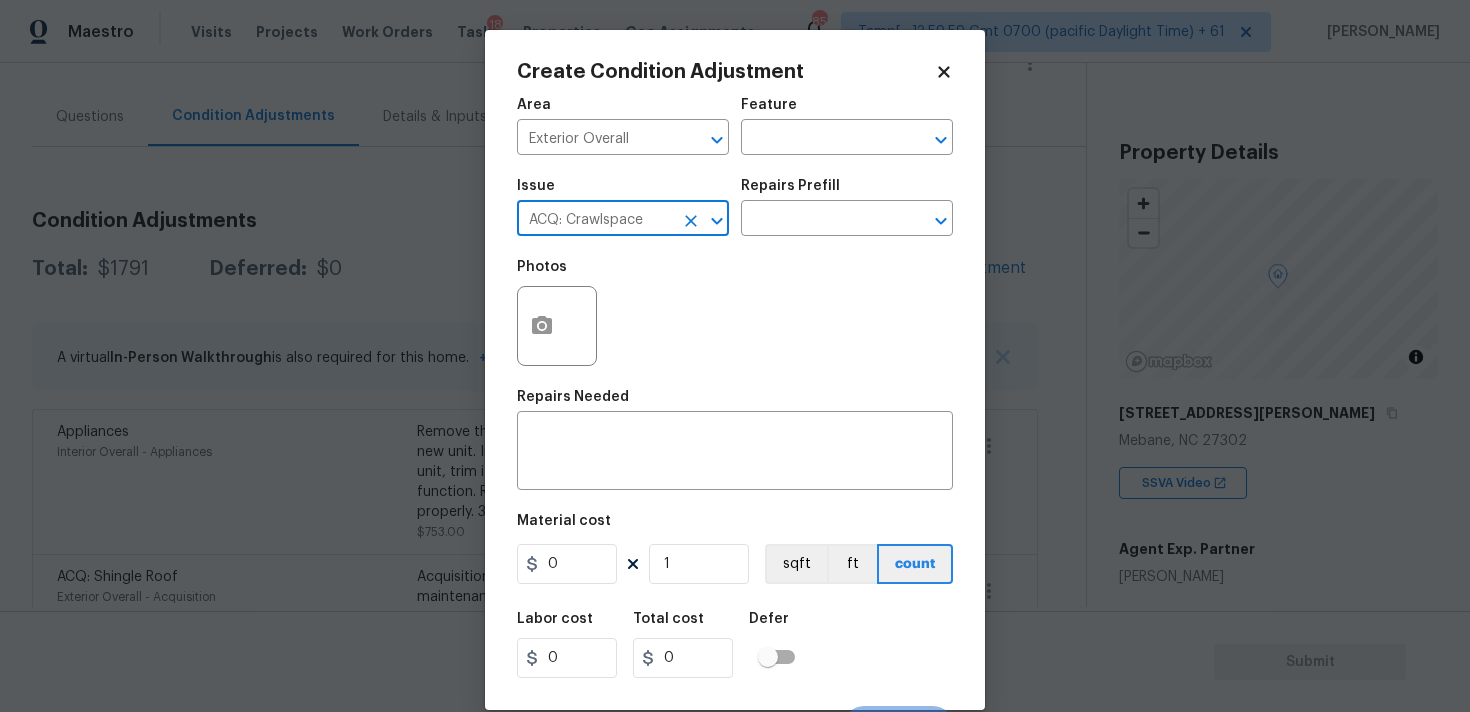 type on "ACQ: Crawlspace" 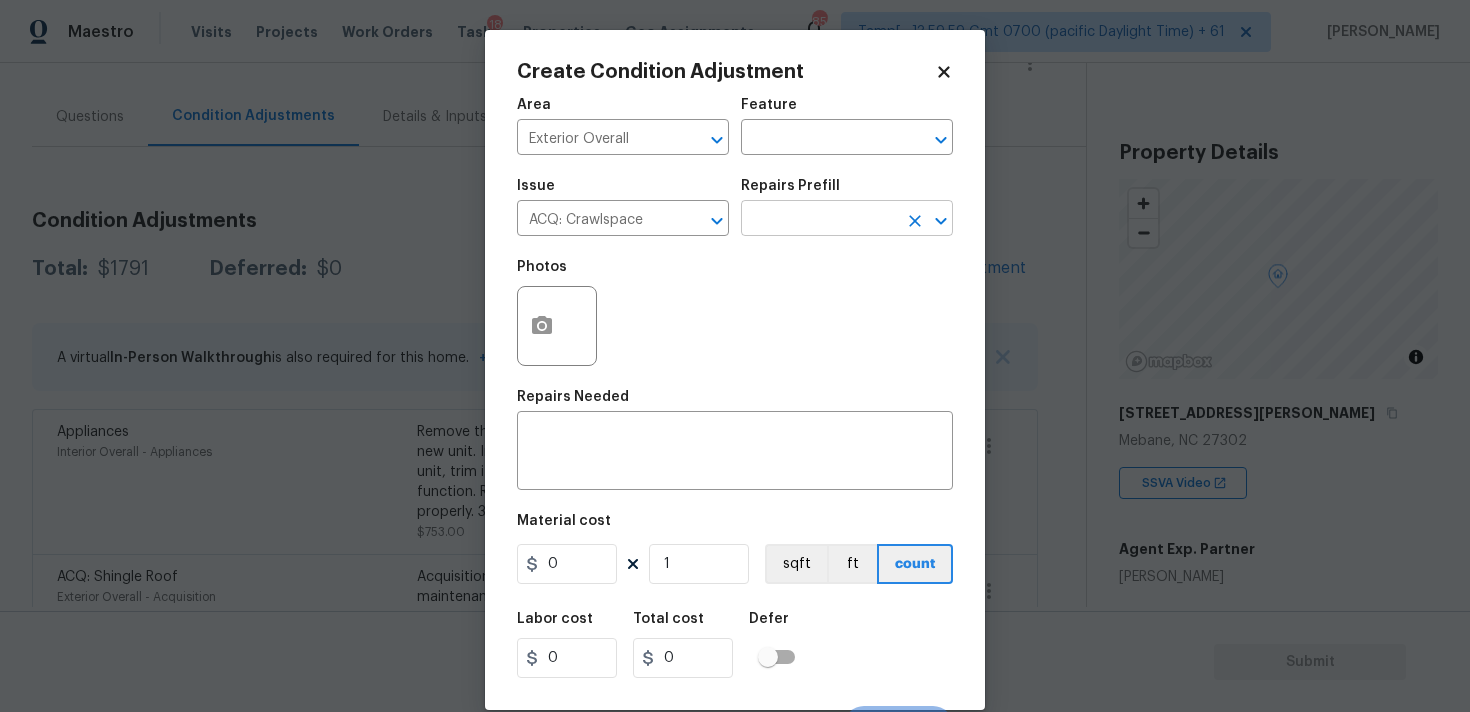 click at bounding box center (819, 220) 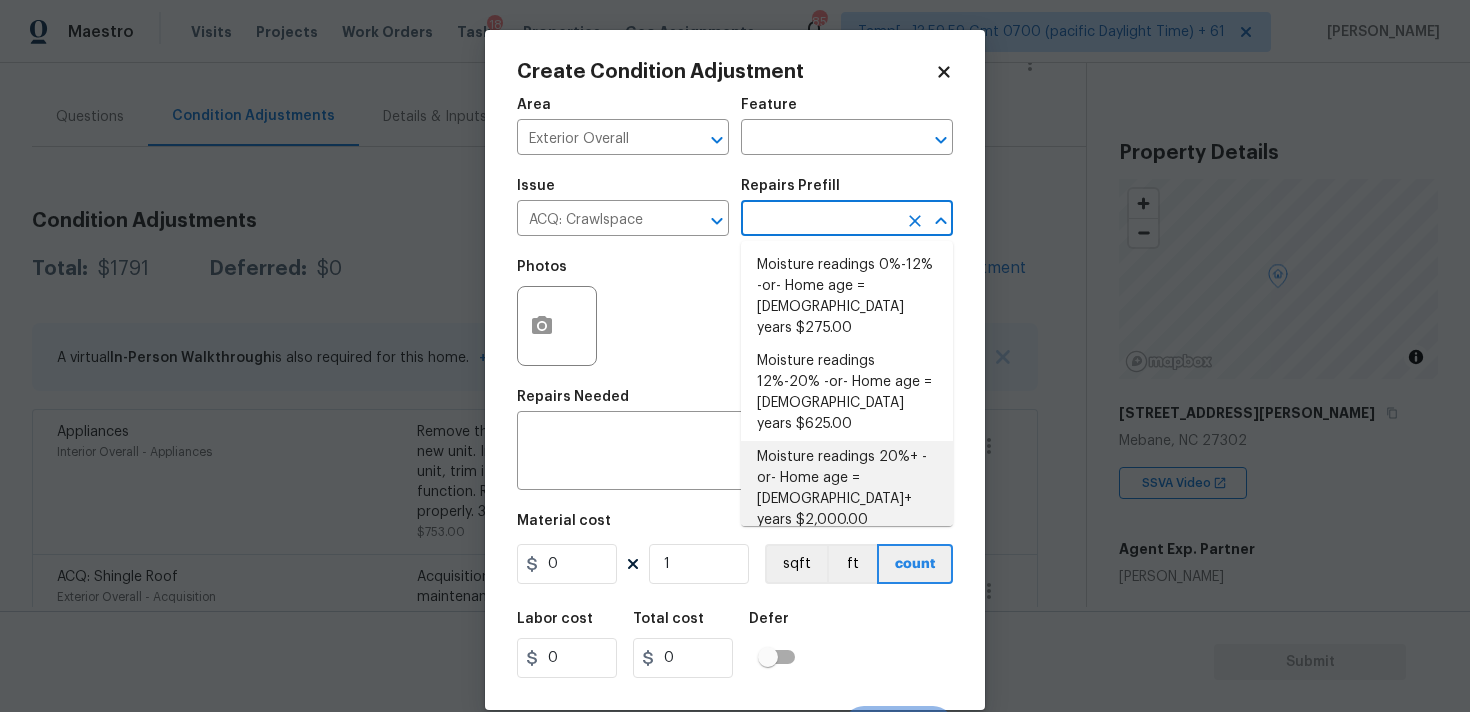 click on "Moisture readings 20%+ -or- Home age = 20+ years $2,000.00" at bounding box center [847, 489] 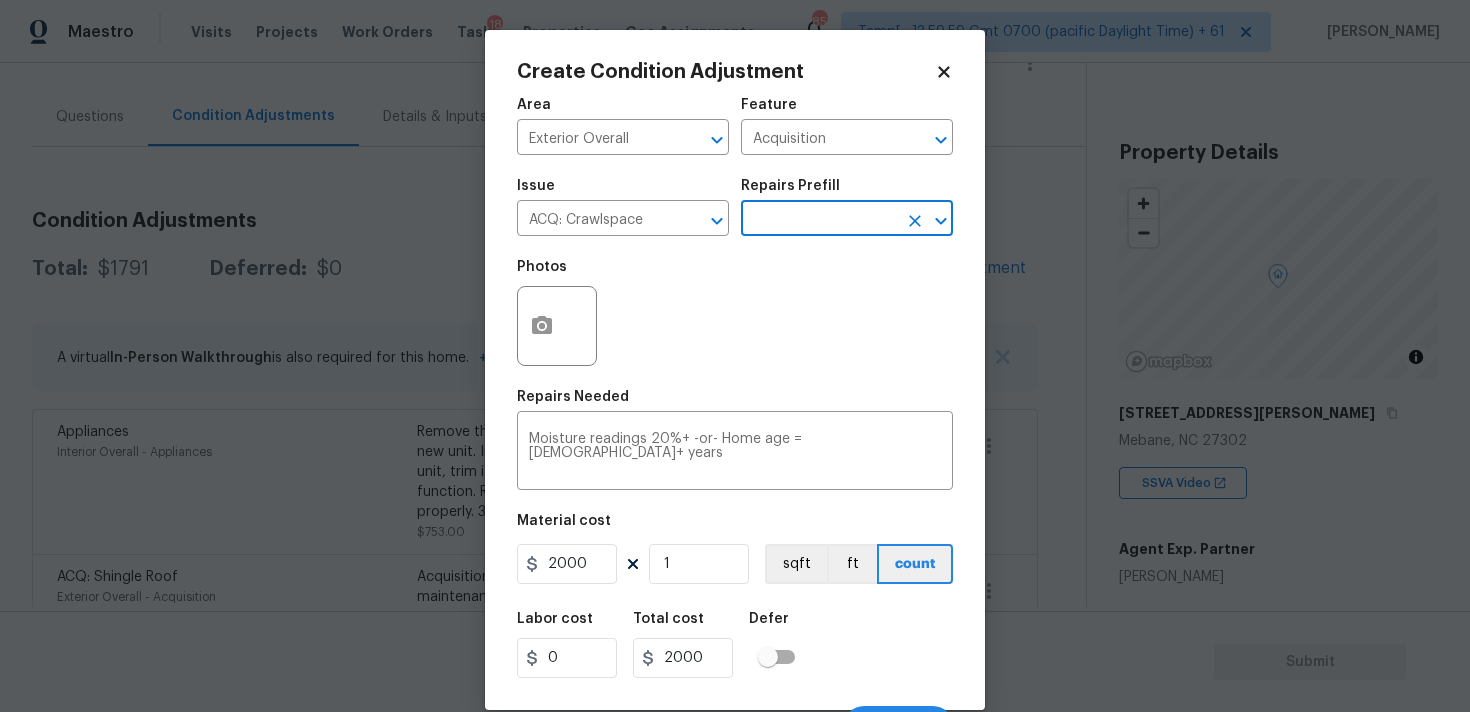 scroll, scrollTop: 35, scrollLeft: 0, axis: vertical 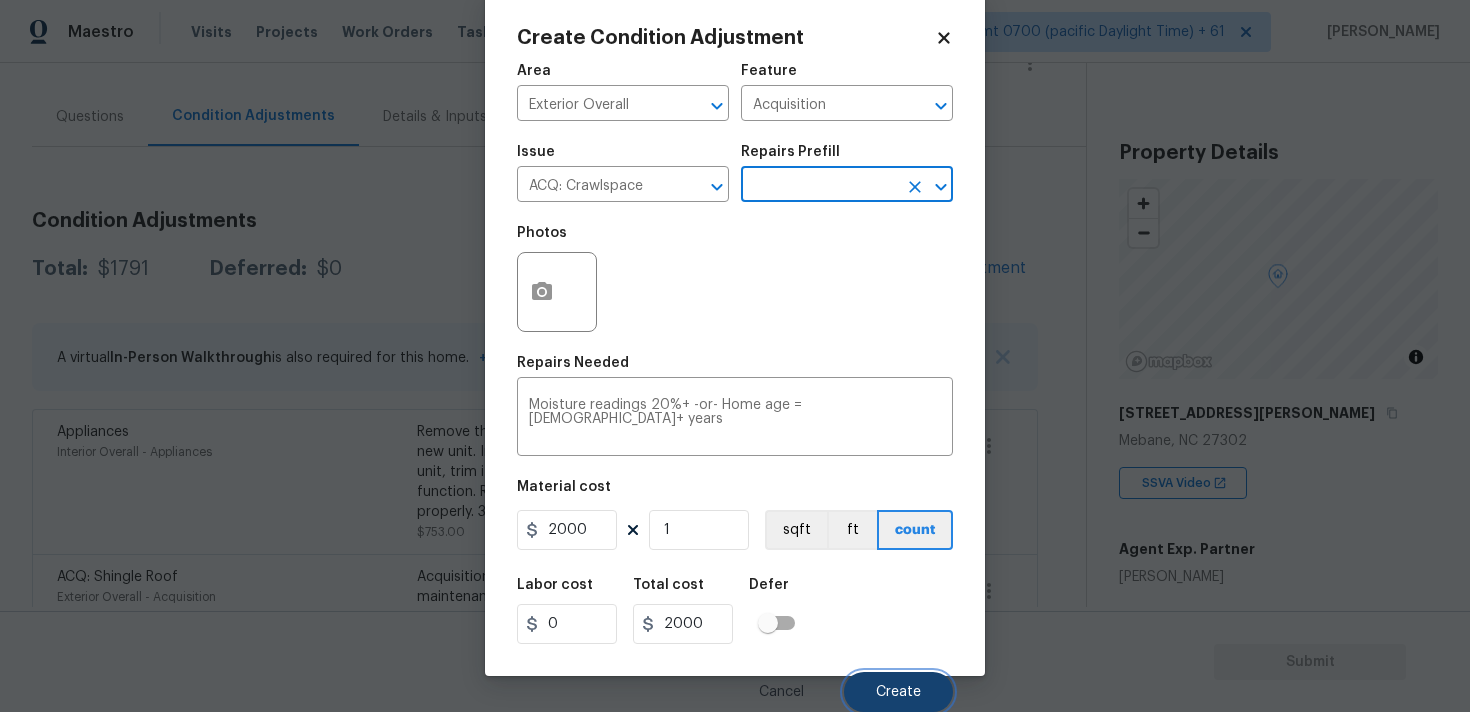 click on "Create" at bounding box center [898, 692] 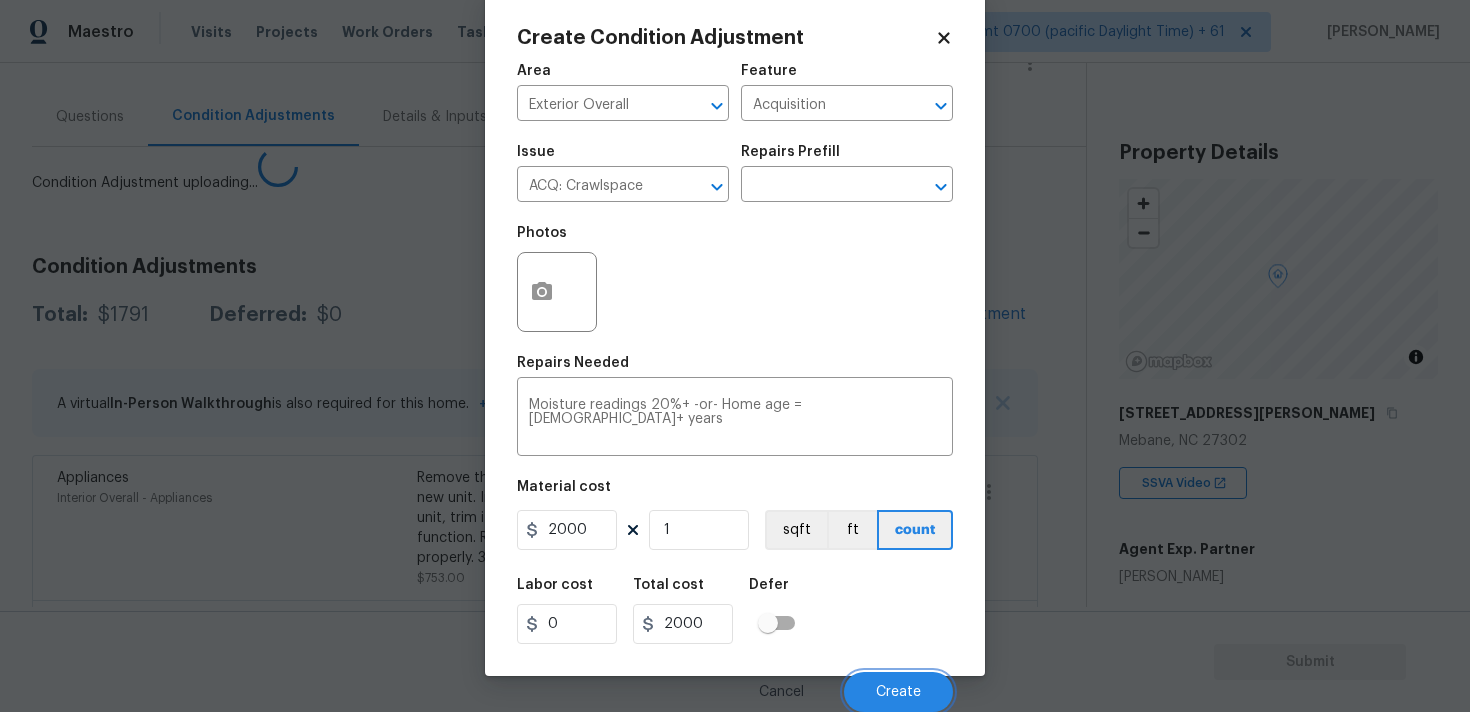 scroll, scrollTop: 28, scrollLeft: 0, axis: vertical 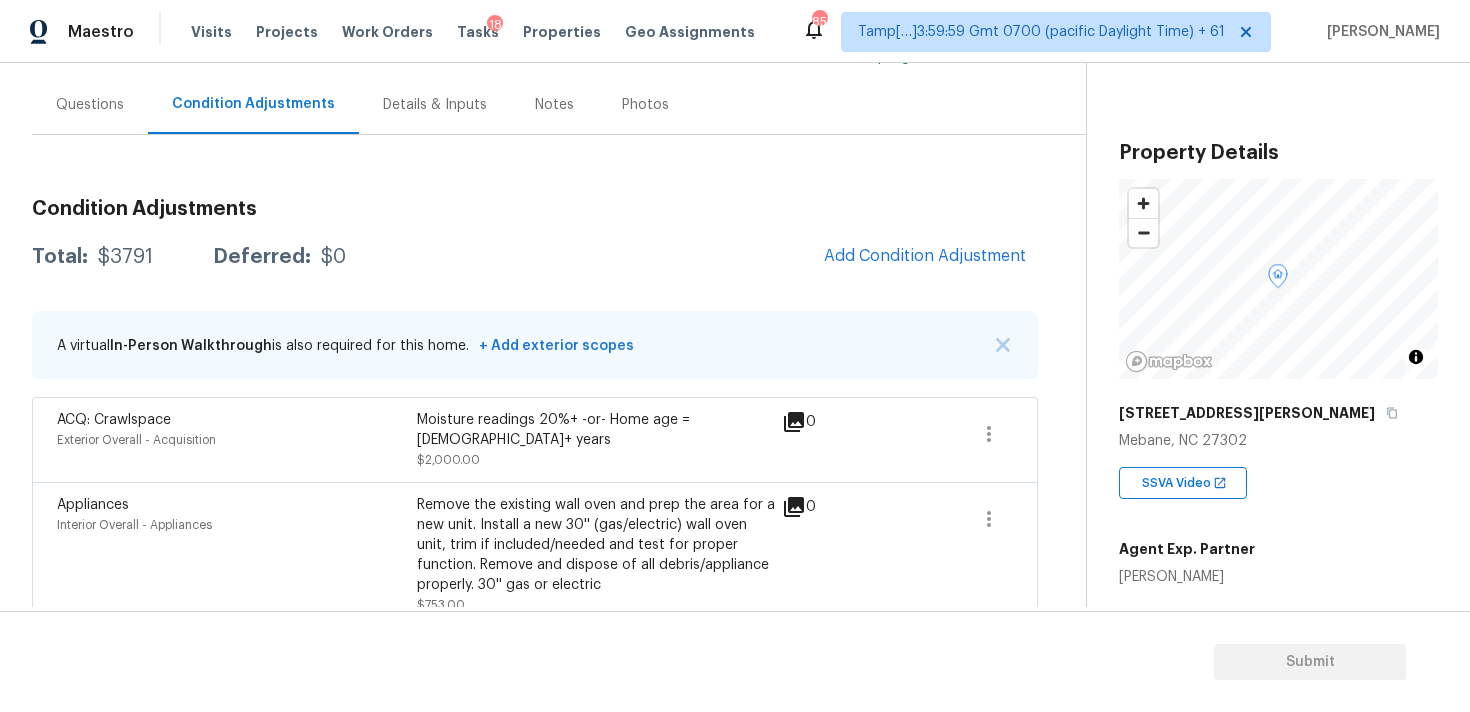 click on "Condition Adjustments Total:  $3791 Deferred:  $0 Add Condition Adjustment A virtual  In-Person Walkthrough  is also required for this home.   + Add exterior scopes ACQ: Crawlspace Exterior Overall - Acquisition Moisture readings 20%+ -or- Home age = 20+ years $2,000.00   0 Appliances Interior Overall - Appliances Remove the existing wall oven and prep the area for a new unit. Install a new 30'' (gas/electric) wall oven unit, trim if included/needed and test for proper function. Remove and dispose of all debris/appliance properly.  30'' gas or electric $753.00   0 ACQ: Shingle Roof Exterior Overall - Acquisition Acquisition Scope: Shingle Roof 0-10 years in age maintenance. $288.00   0 Utilities - Septic Exterior Overall Pump and inspect septic tank and provide clean bill of health from specialist contractor. Please place a notification flag in the area where the lid was found $750.00   0" at bounding box center [535, 500] 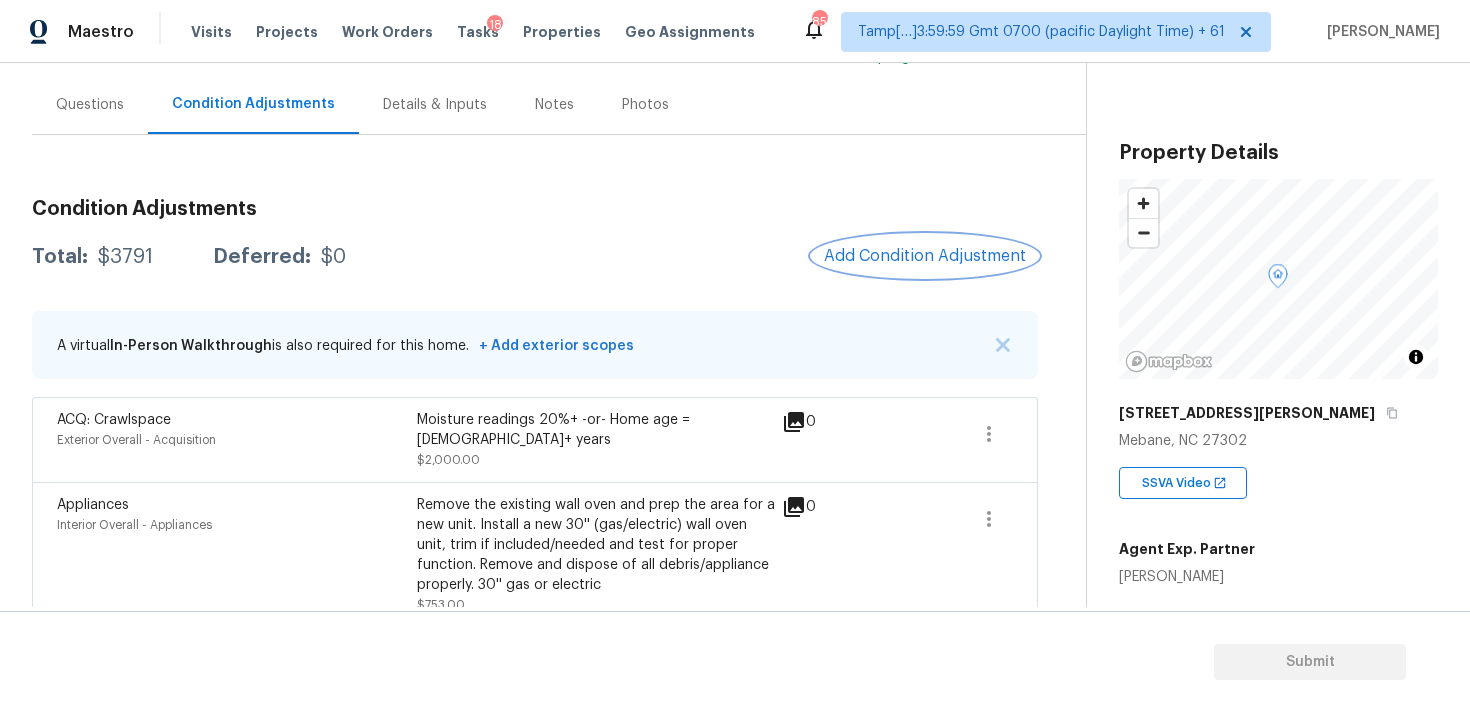 click on "Add Condition Adjustment" at bounding box center [925, 256] 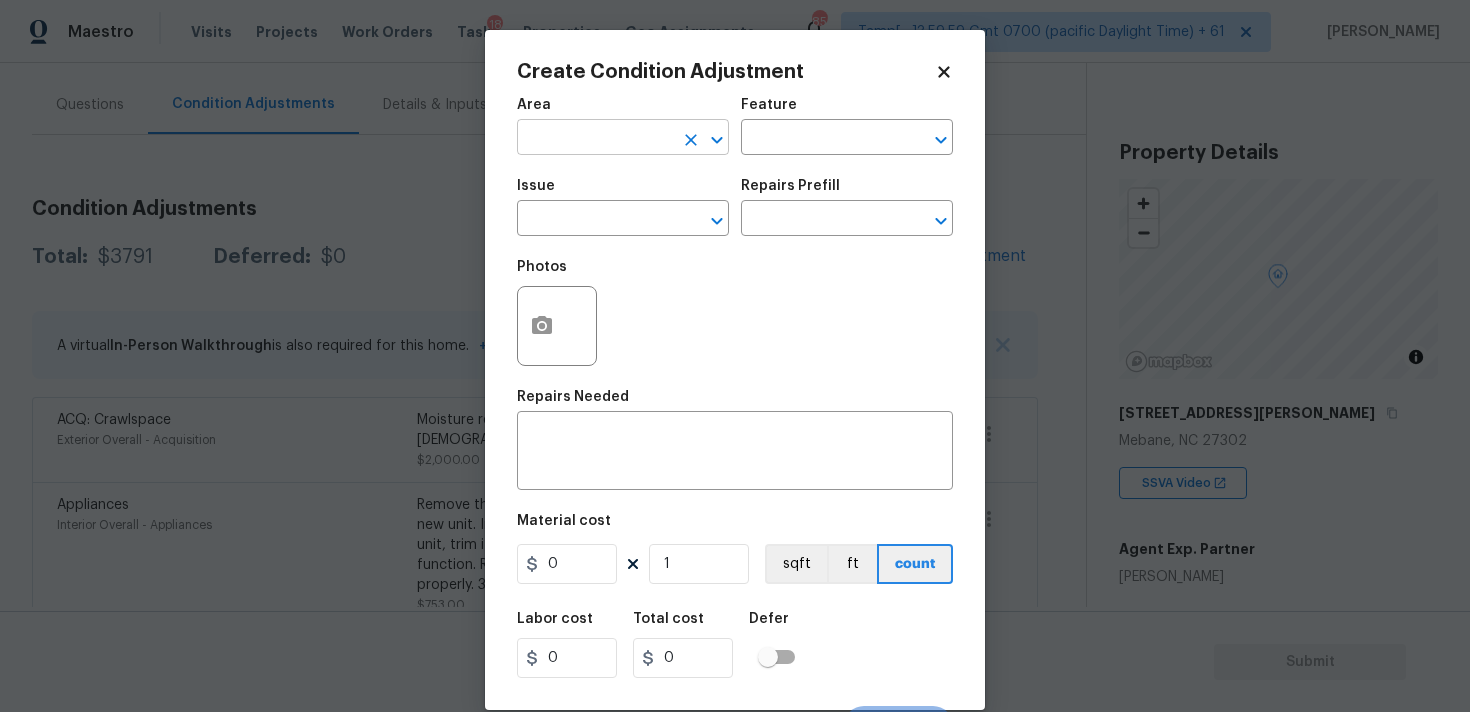 click at bounding box center (595, 139) 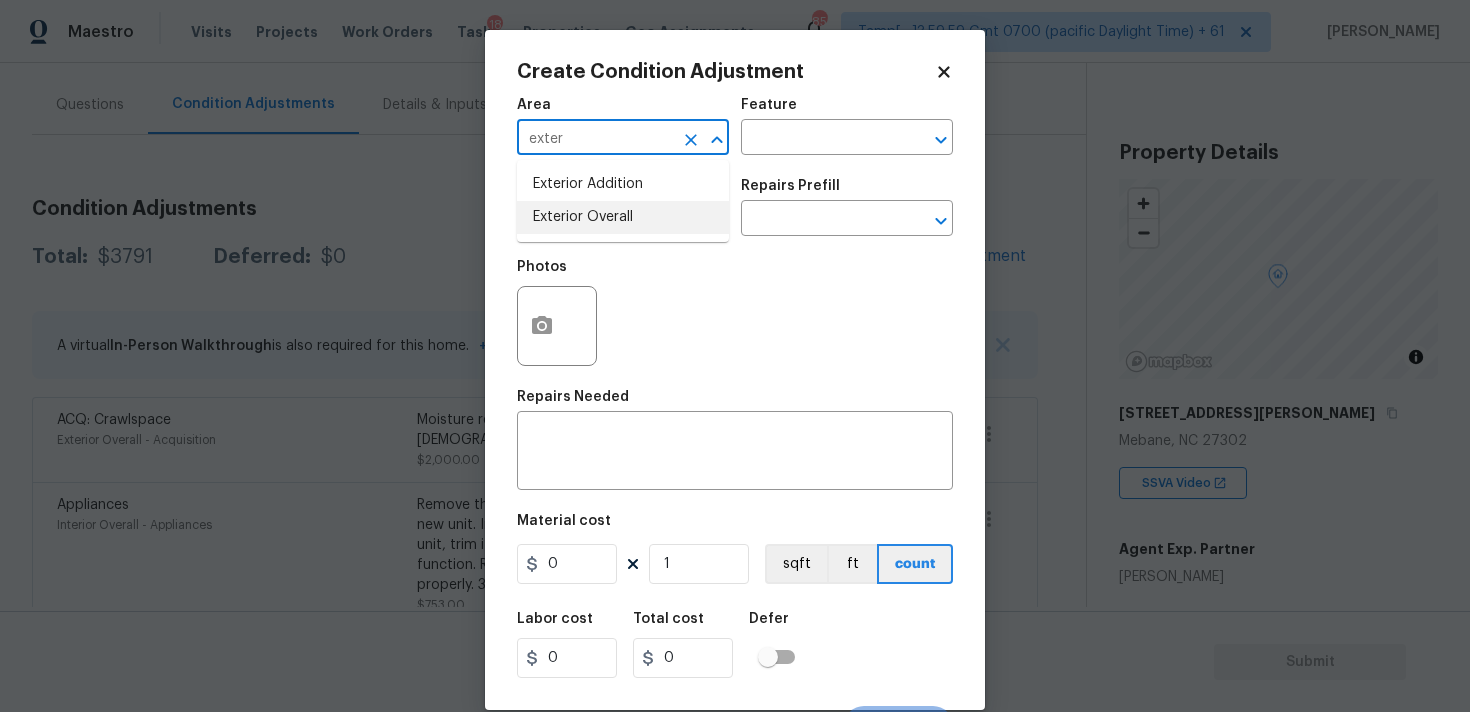 click on "Exterior Overall" at bounding box center [623, 217] 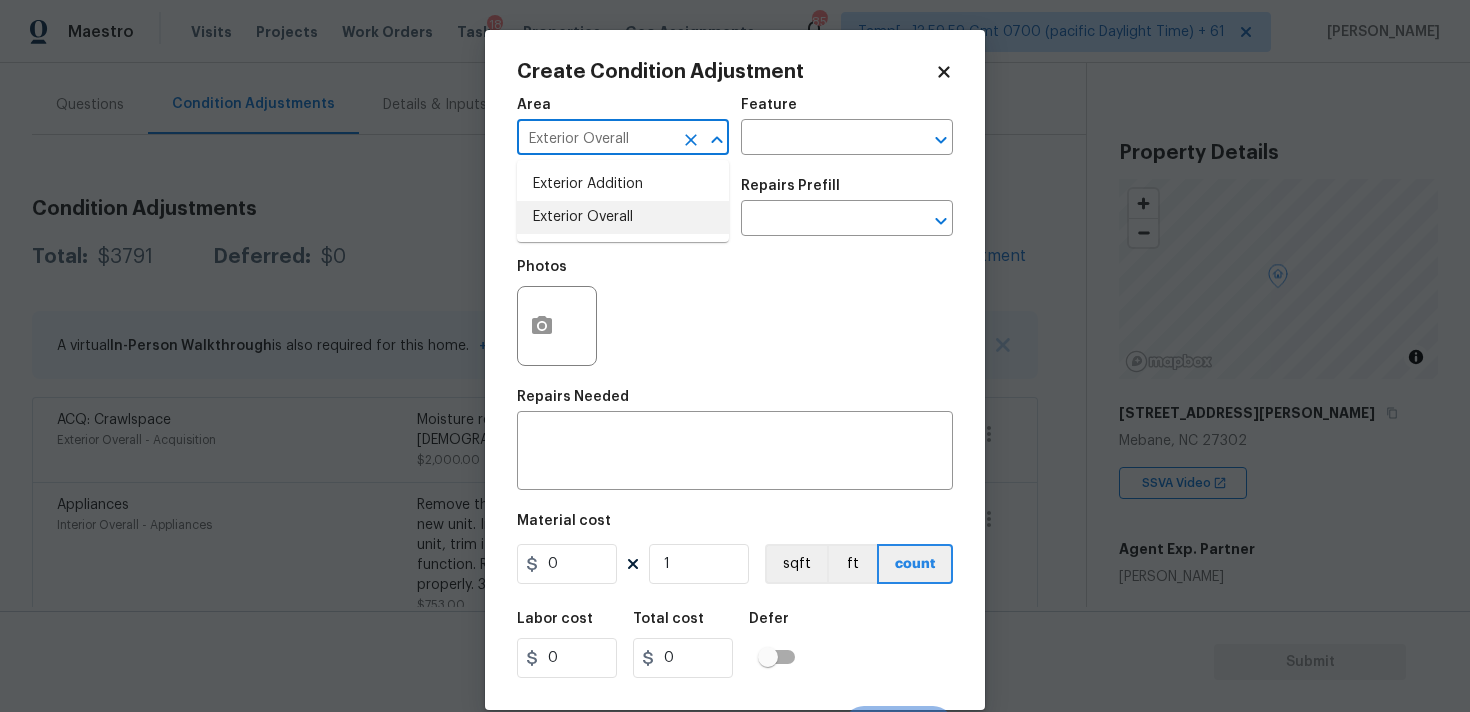 type on "Exterior Overall" 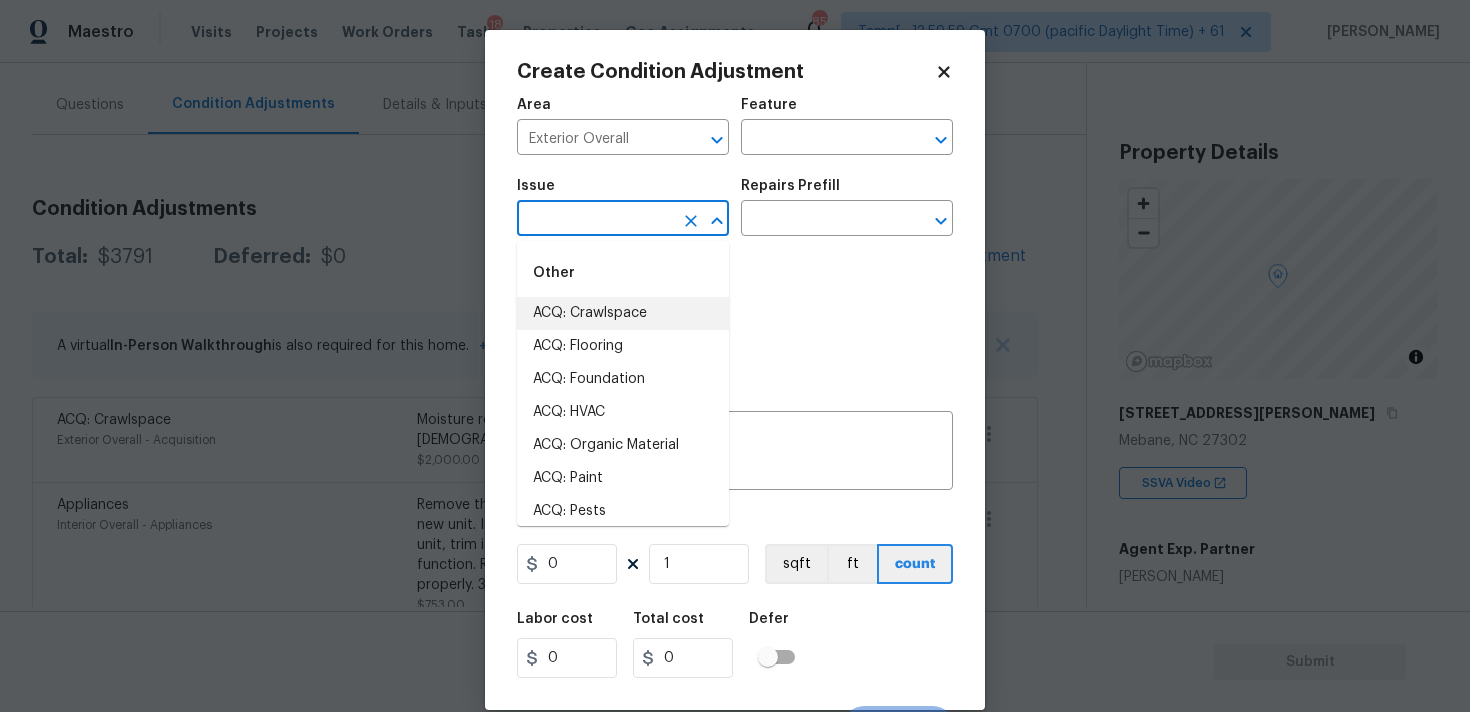 click at bounding box center (595, 220) 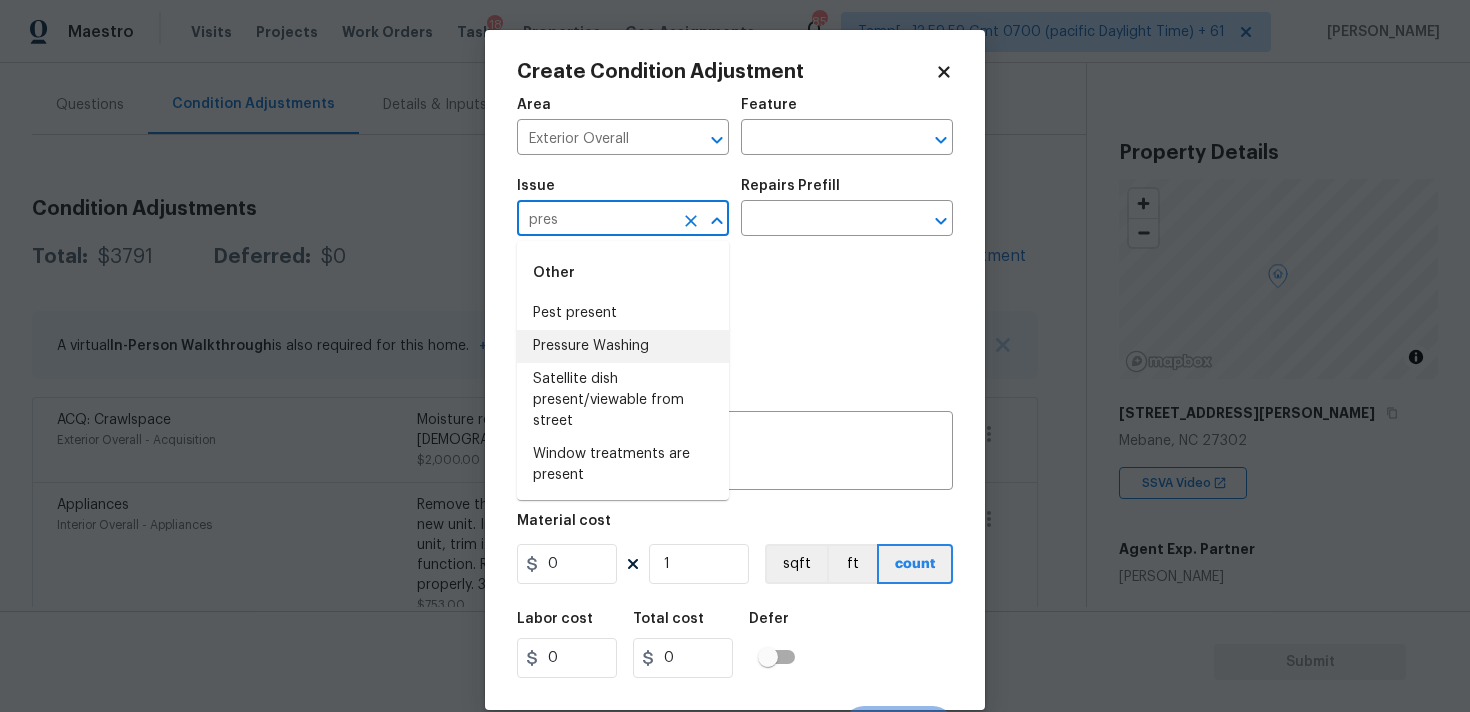 click on "Pressure Washing" at bounding box center [623, 346] 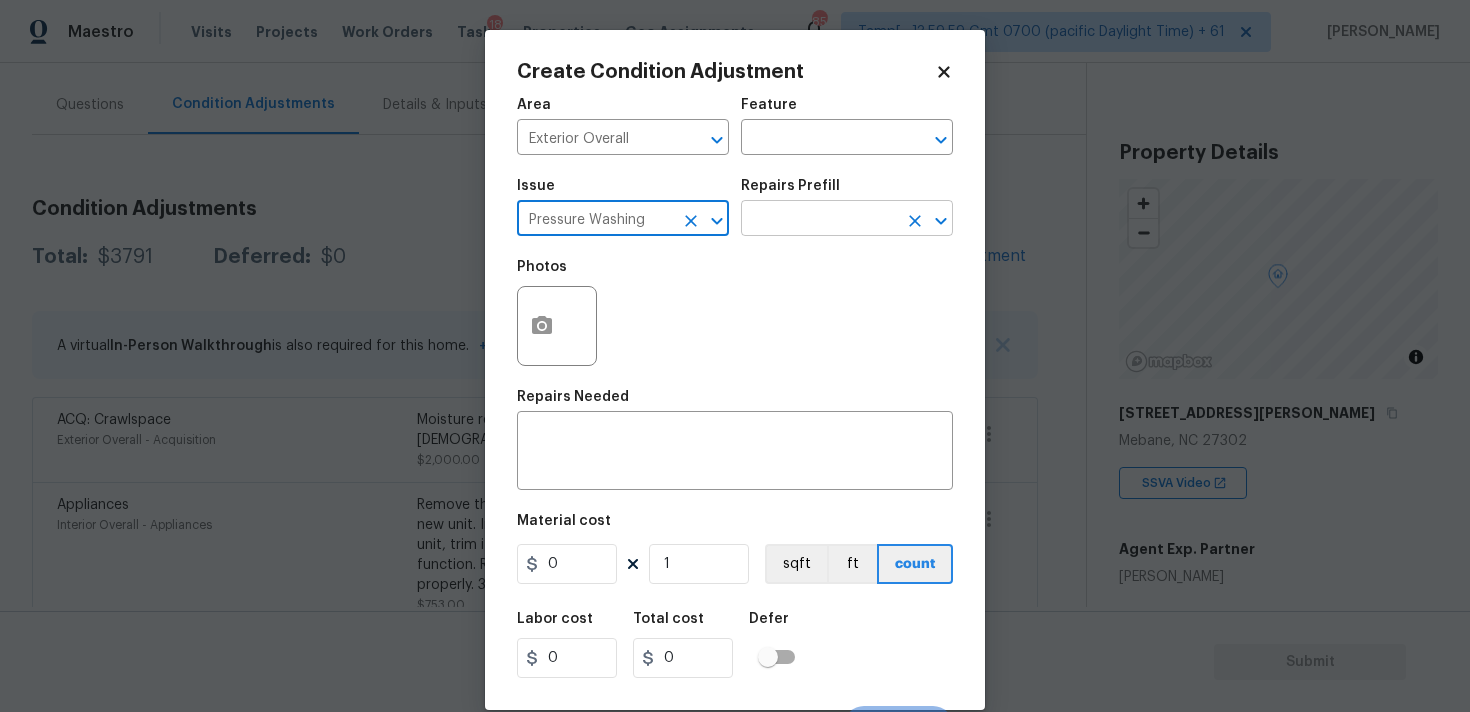 type on "Pressure Washing" 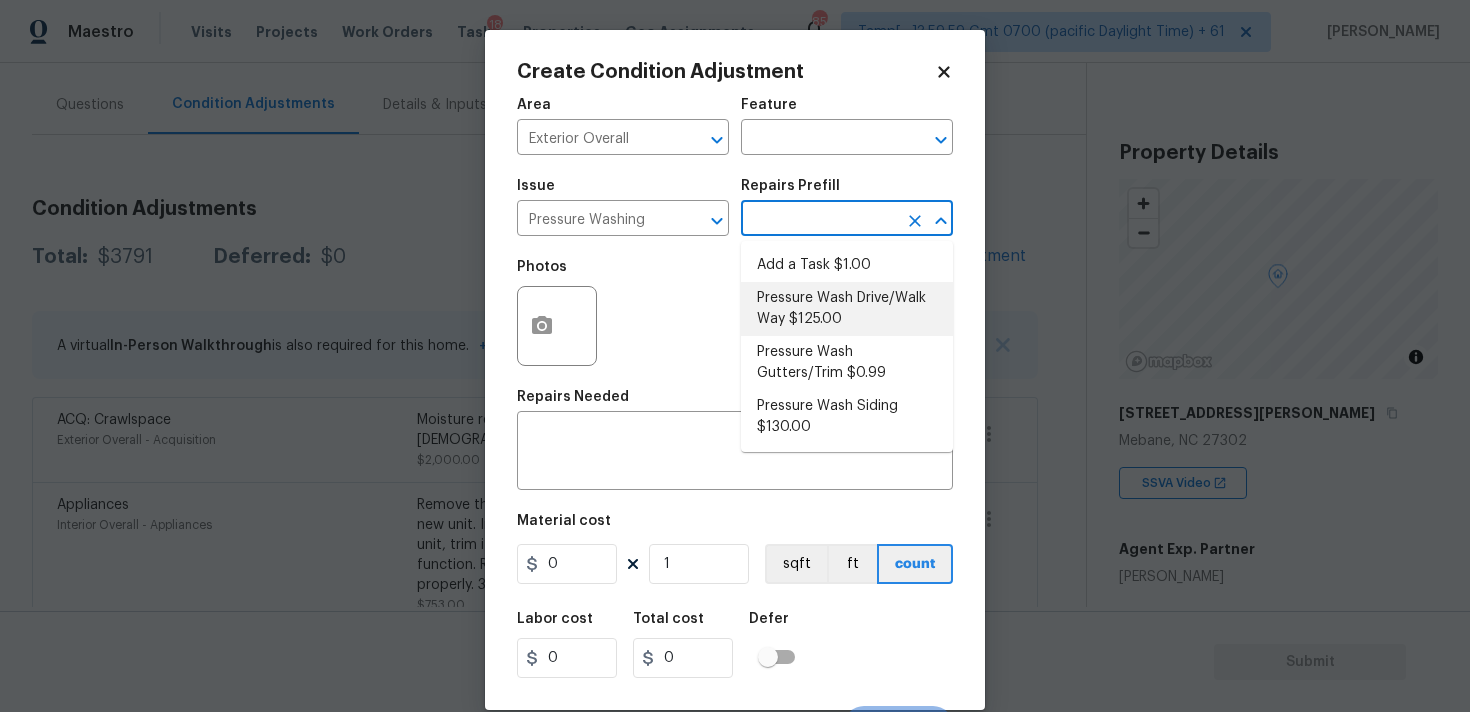 click on "Pressure Wash Drive/Walk Way $125.00" at bounding box center (847, 309) 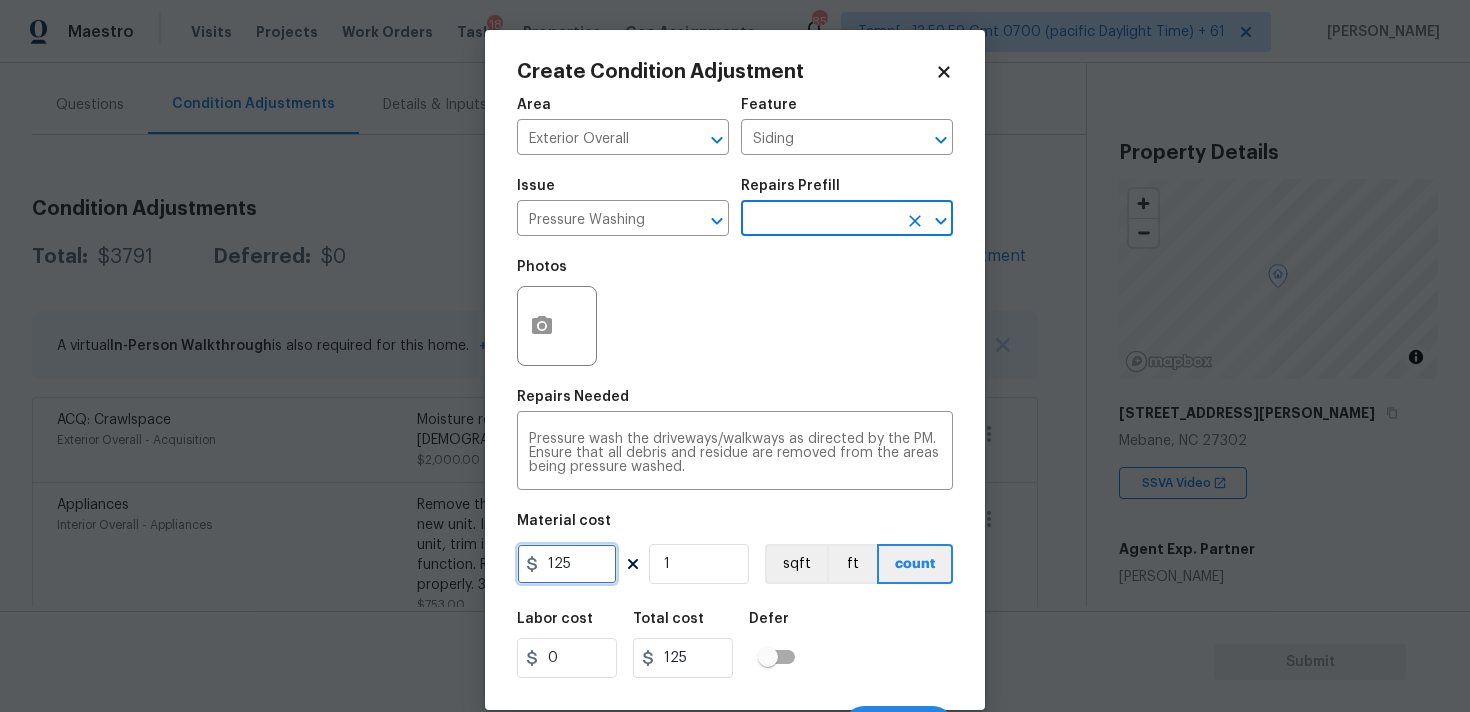 click on "125" at bounding box center (567, 564) 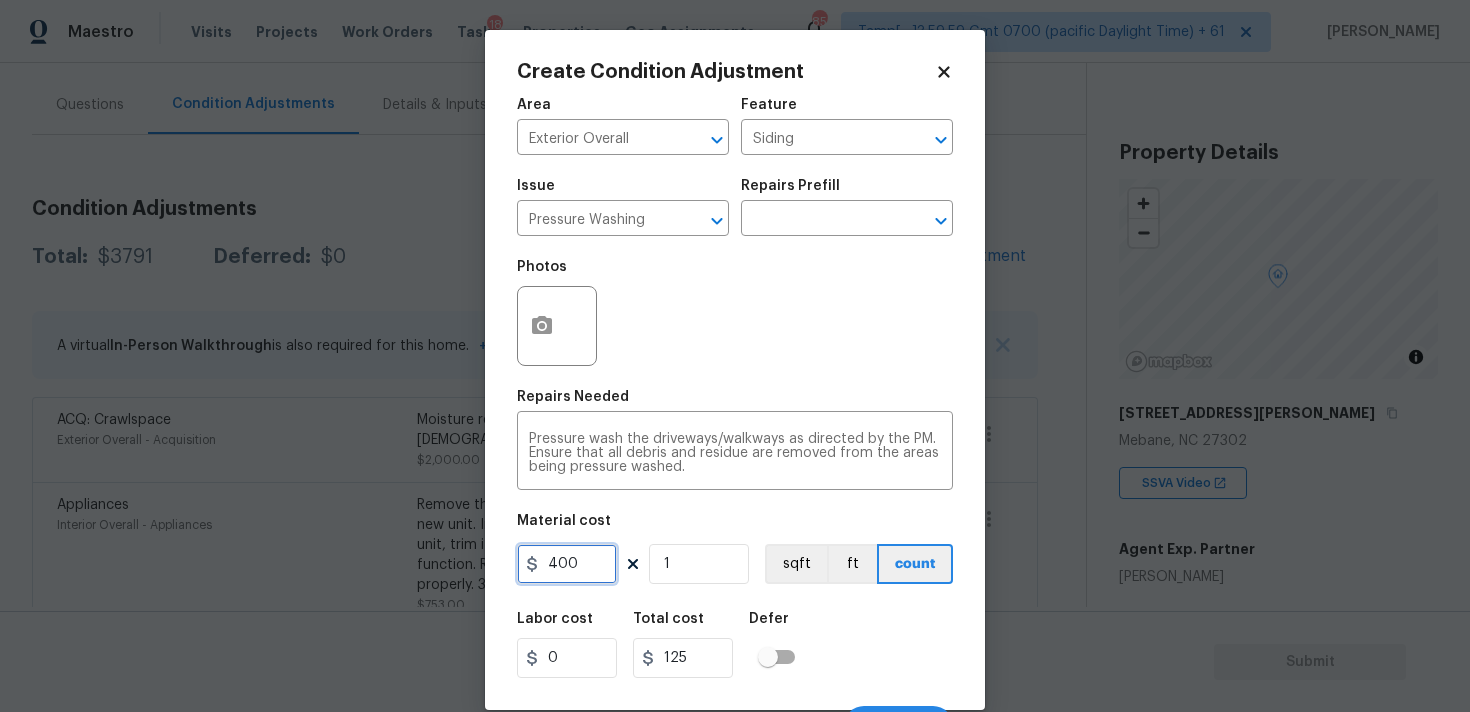 type on "400" 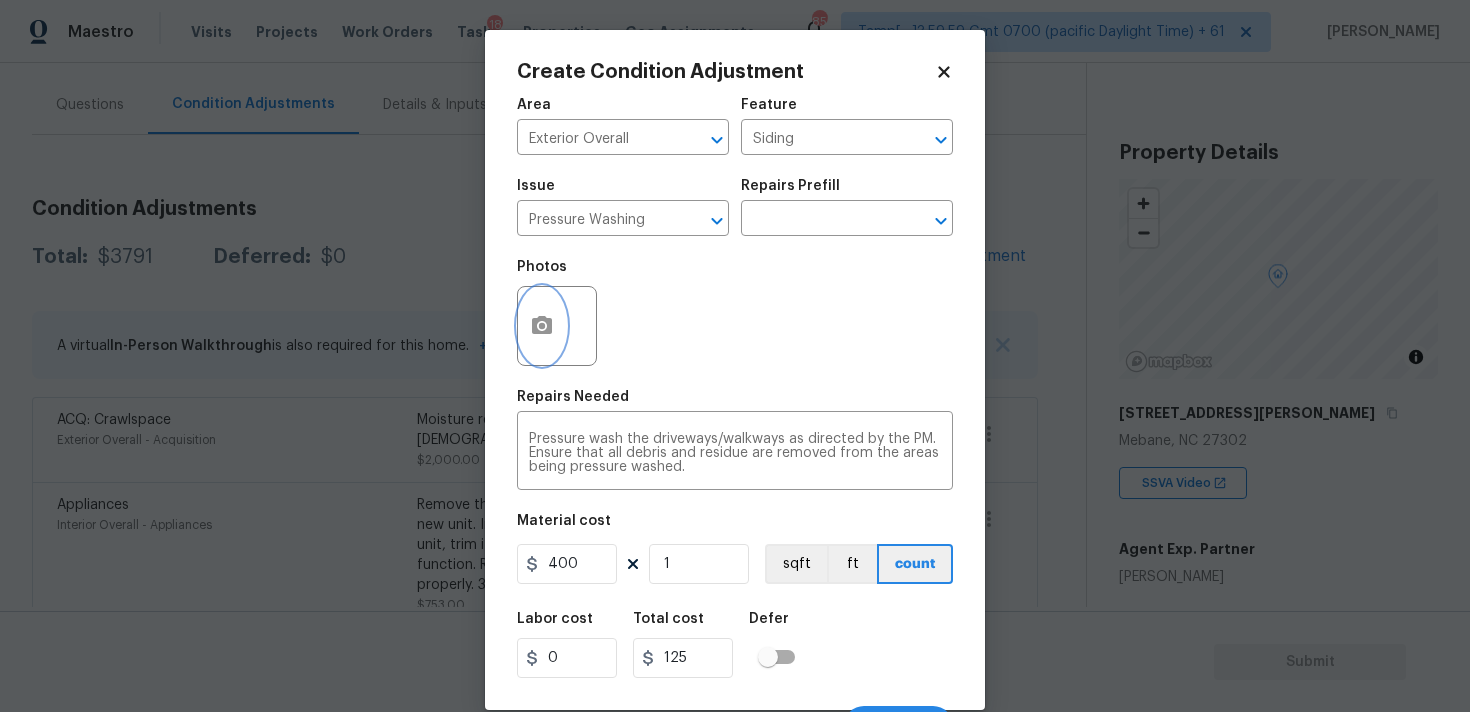 click 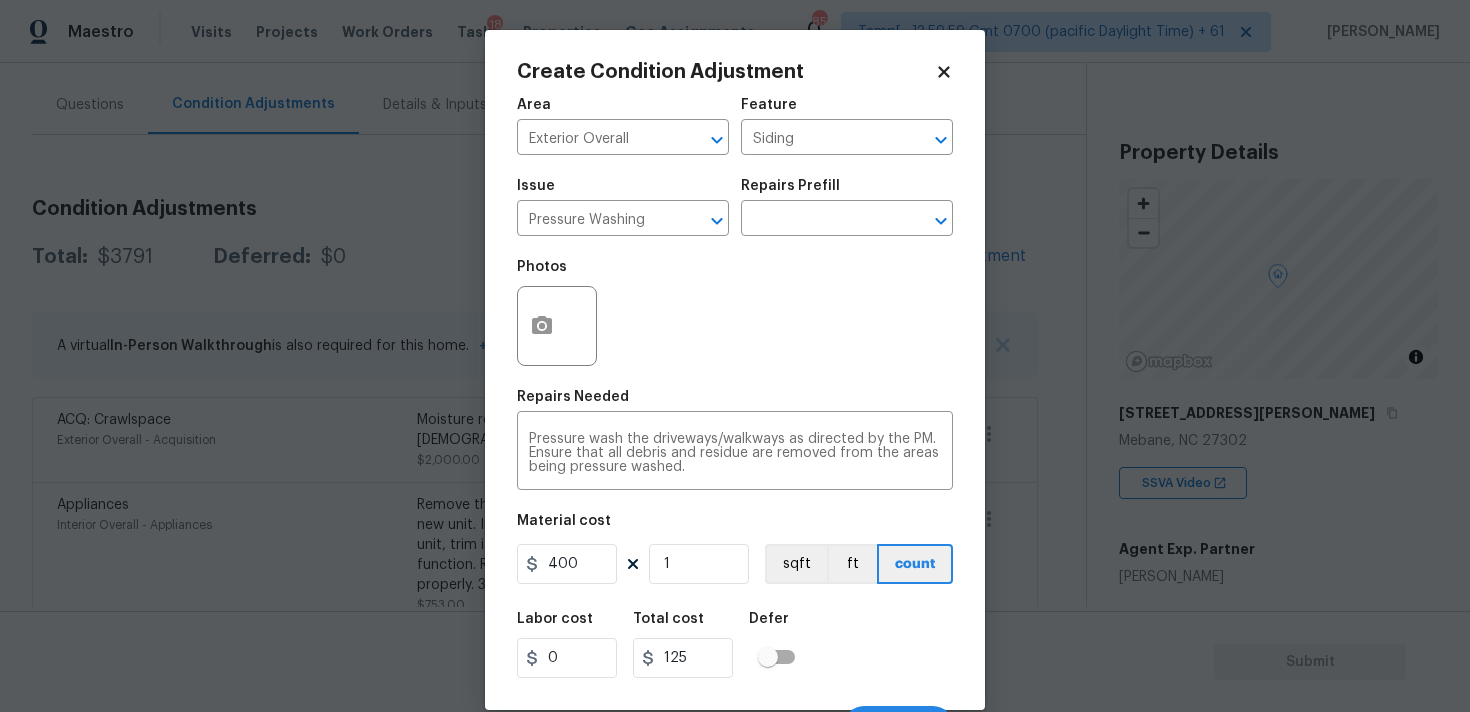 type on "400" 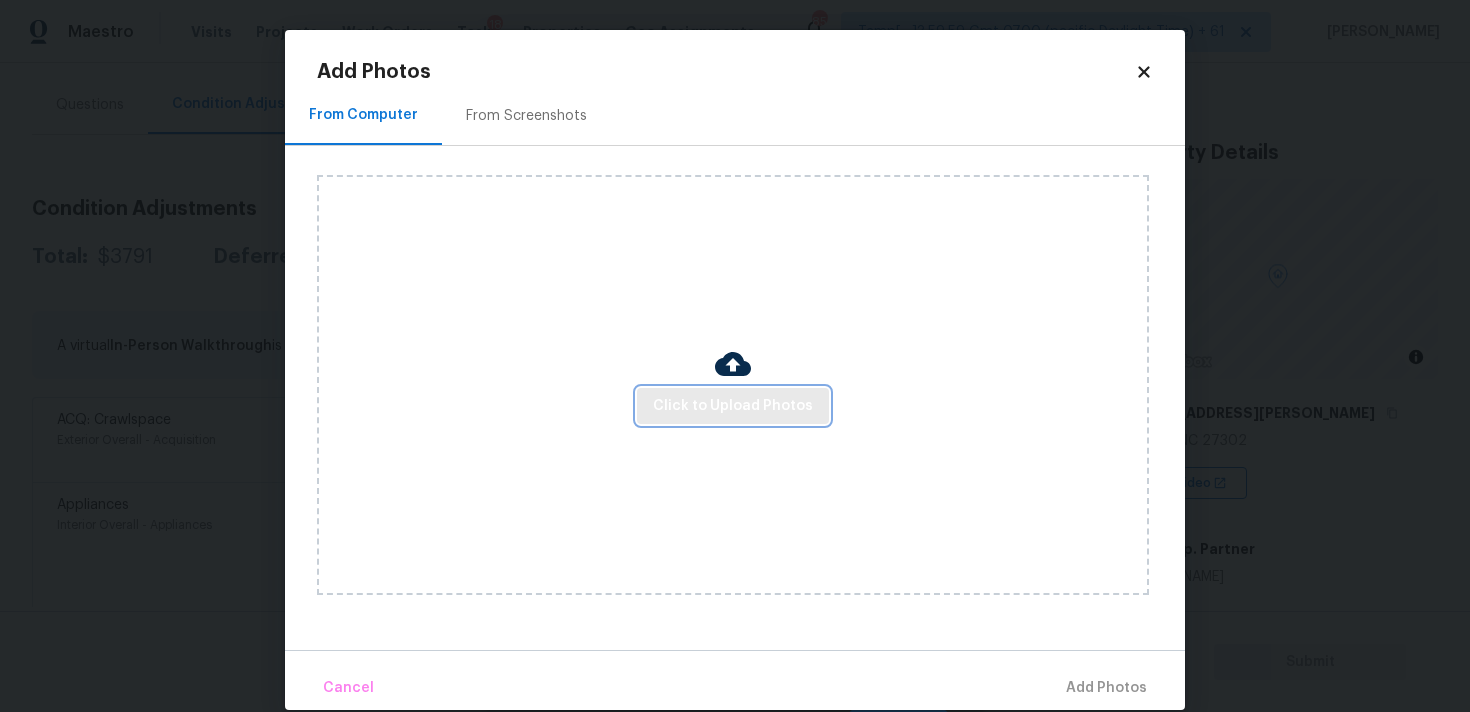 click on "Click to Upload Photos" at bounding box center [733, 406] 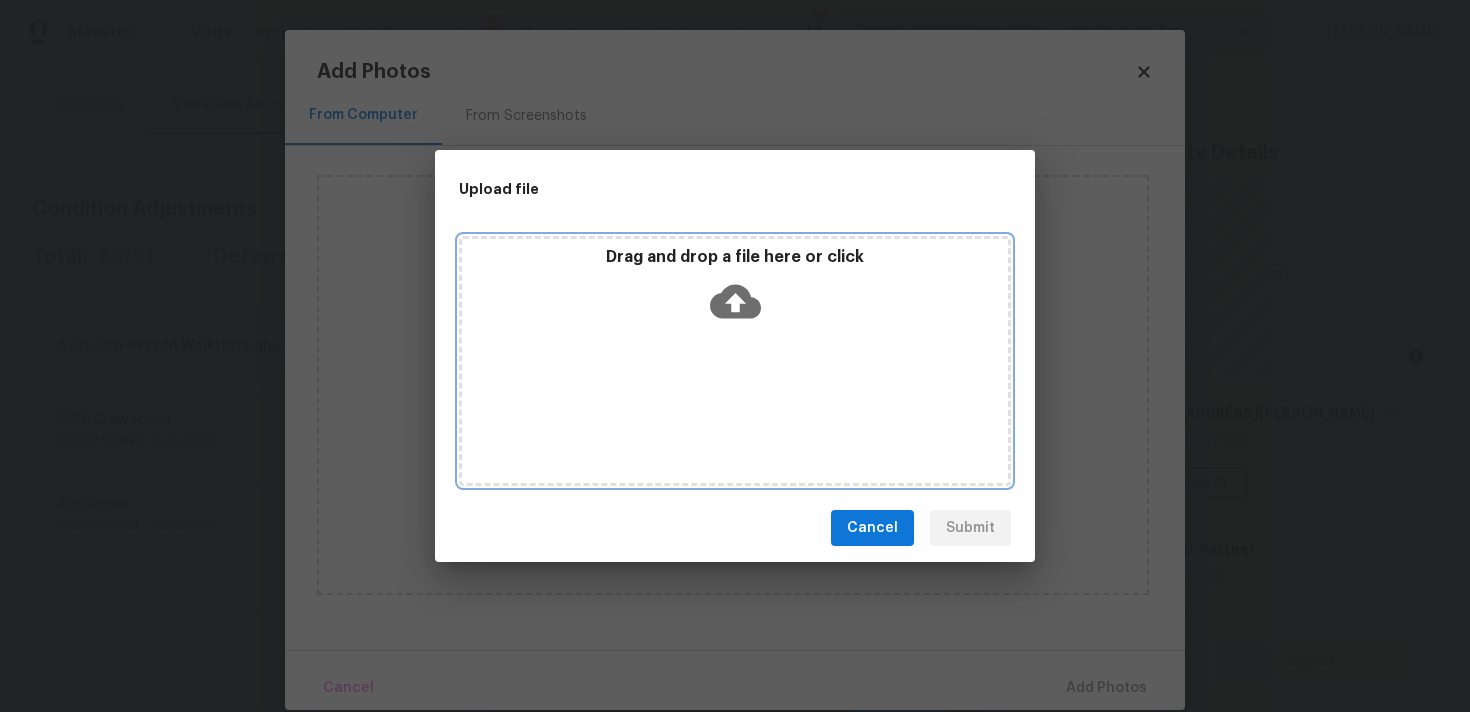 click 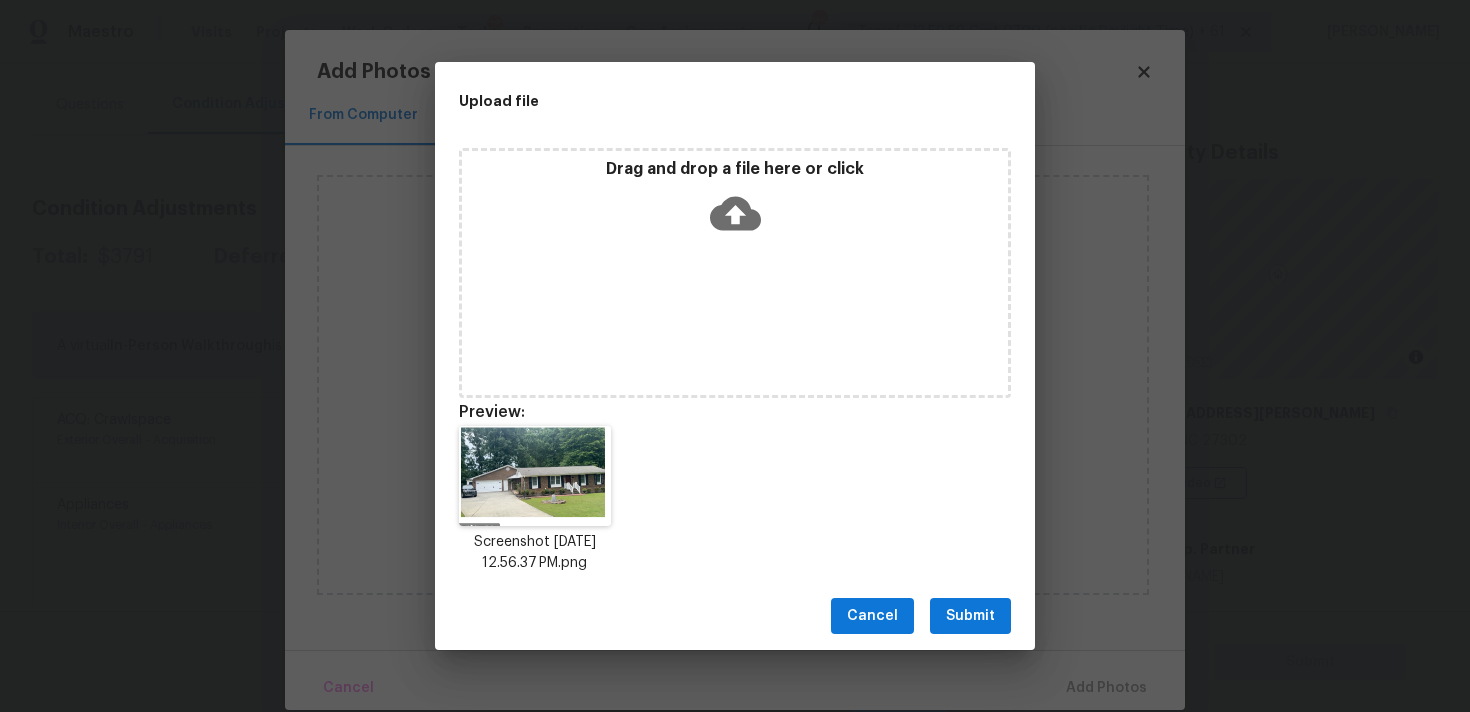 click on "Submit" at bounding box center (970, 616) 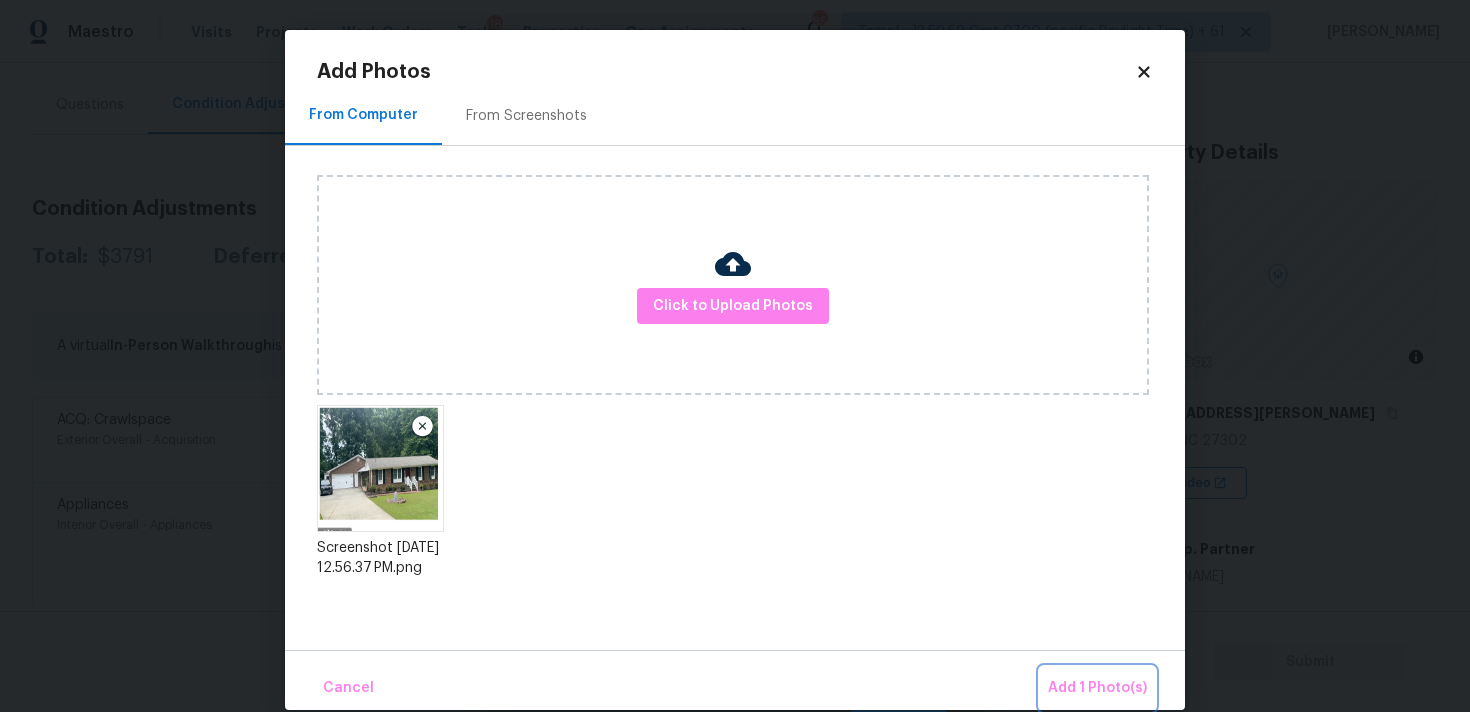 click on "Add 1 Photo(s)" at bounding box center [1097, 688] 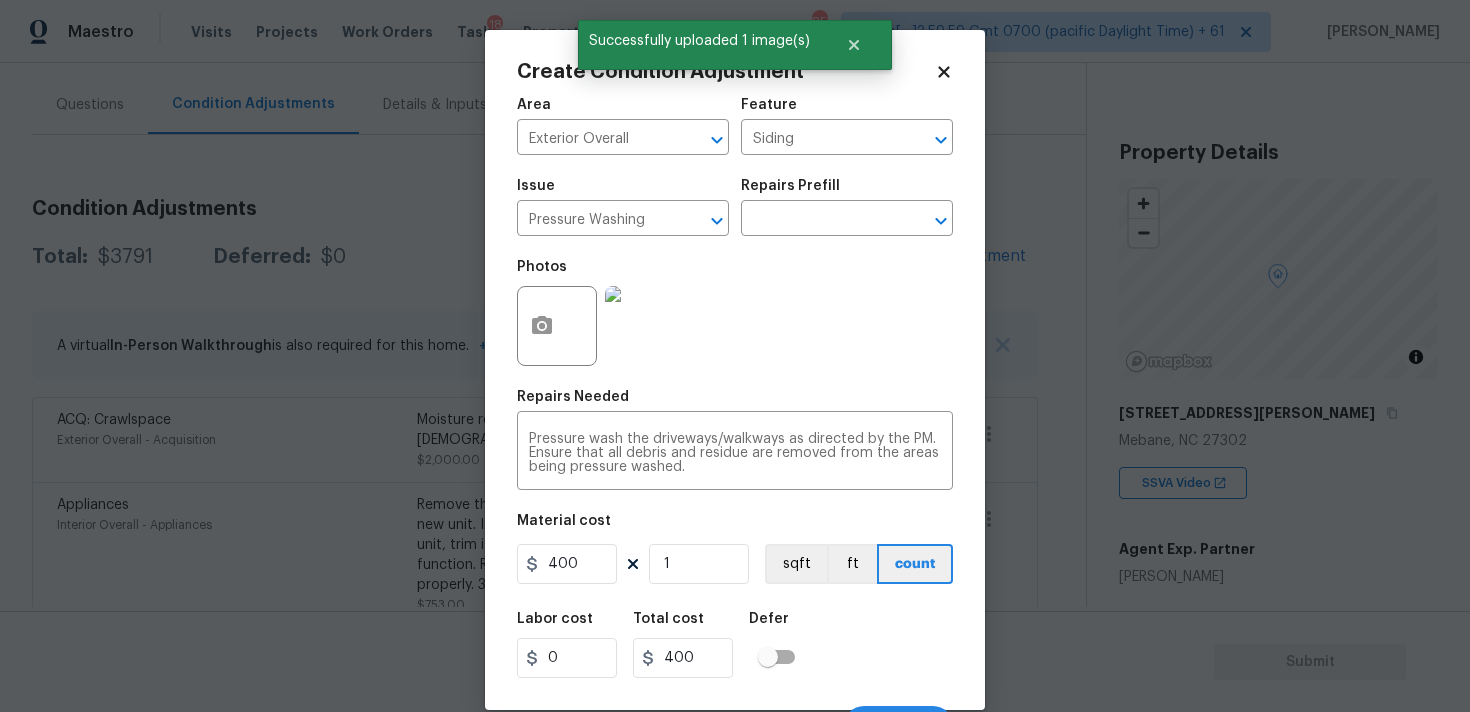 scroll, scrollTop: 35, scrollLeft: 0, axis: vertical 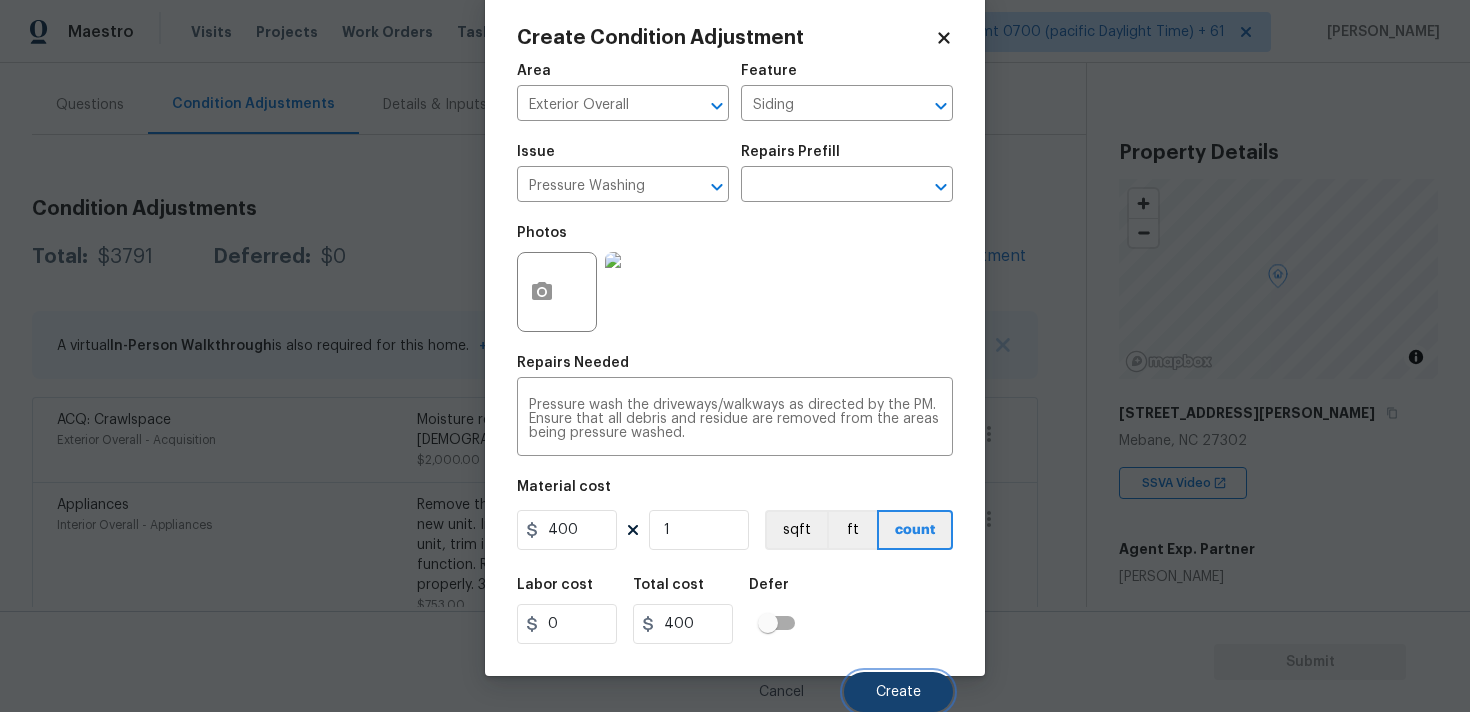 click on "Create" at bounding box center (898, 692) 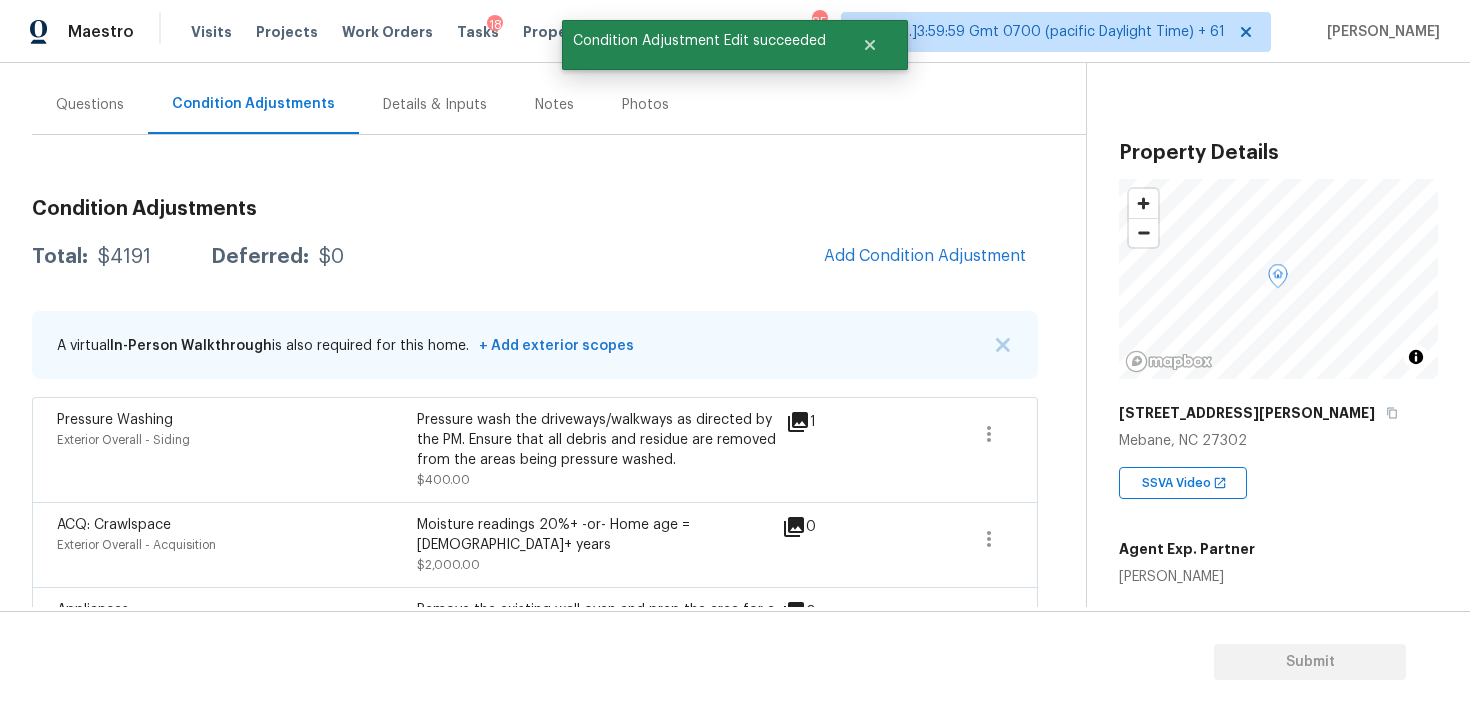 scroll, scrollTop: 0, scrollLeft: 0, axis: both 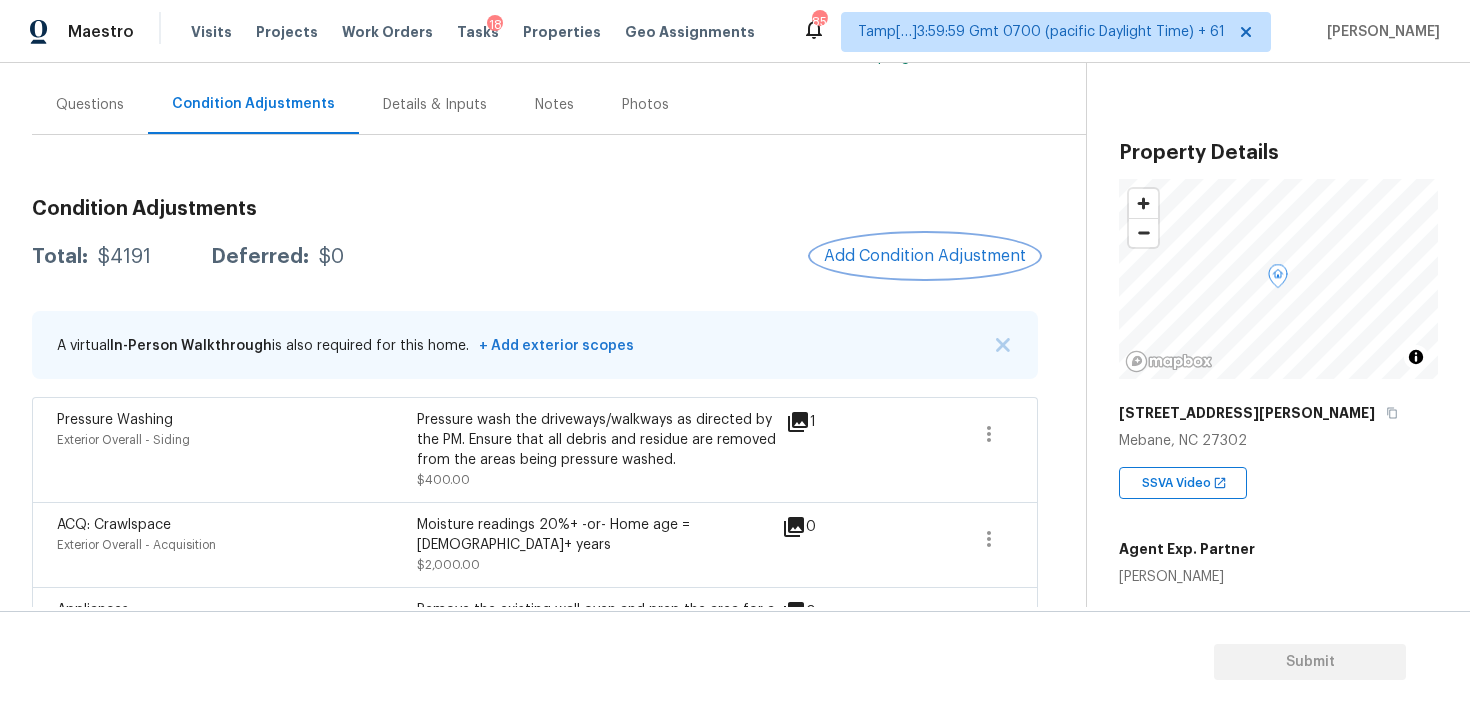 click on "Add Condition Adjustment" at bounding box center [925, 256] 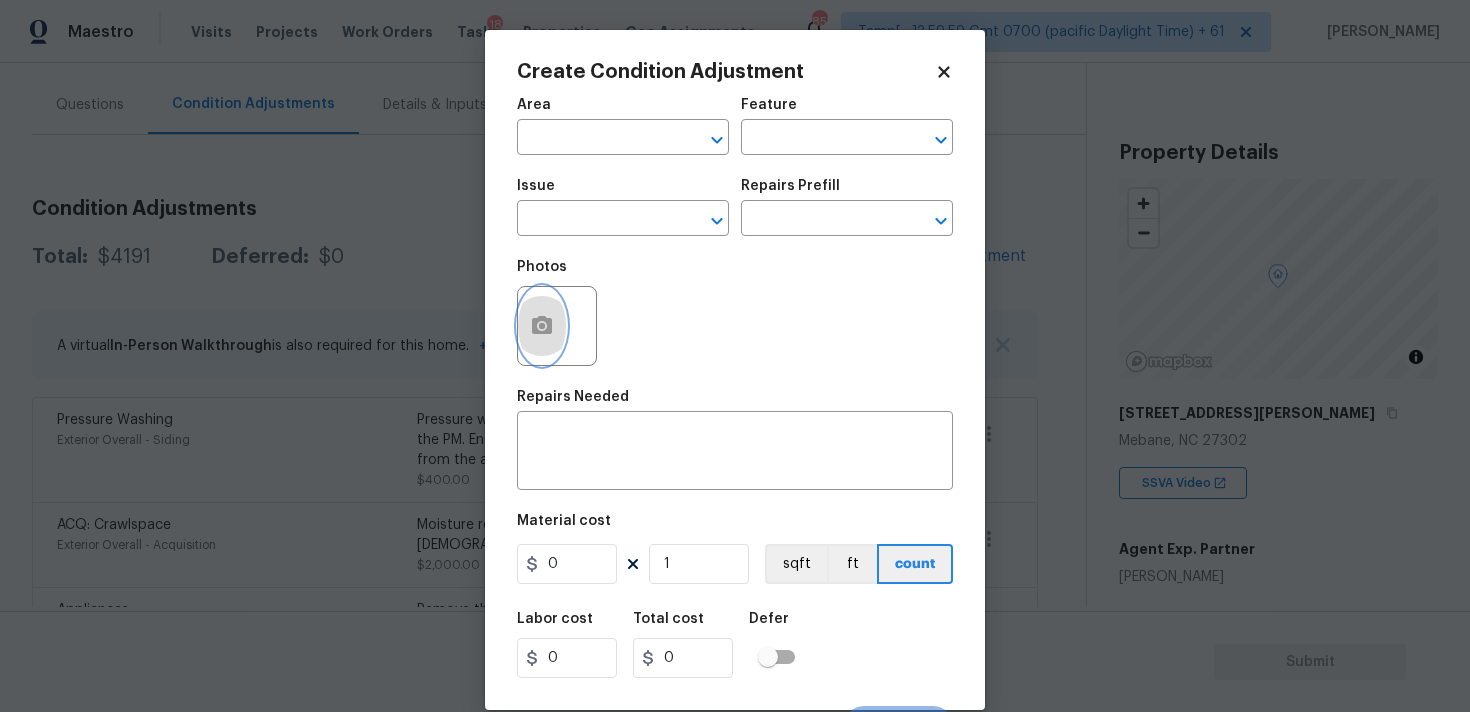click at bounding box center (542, 326) 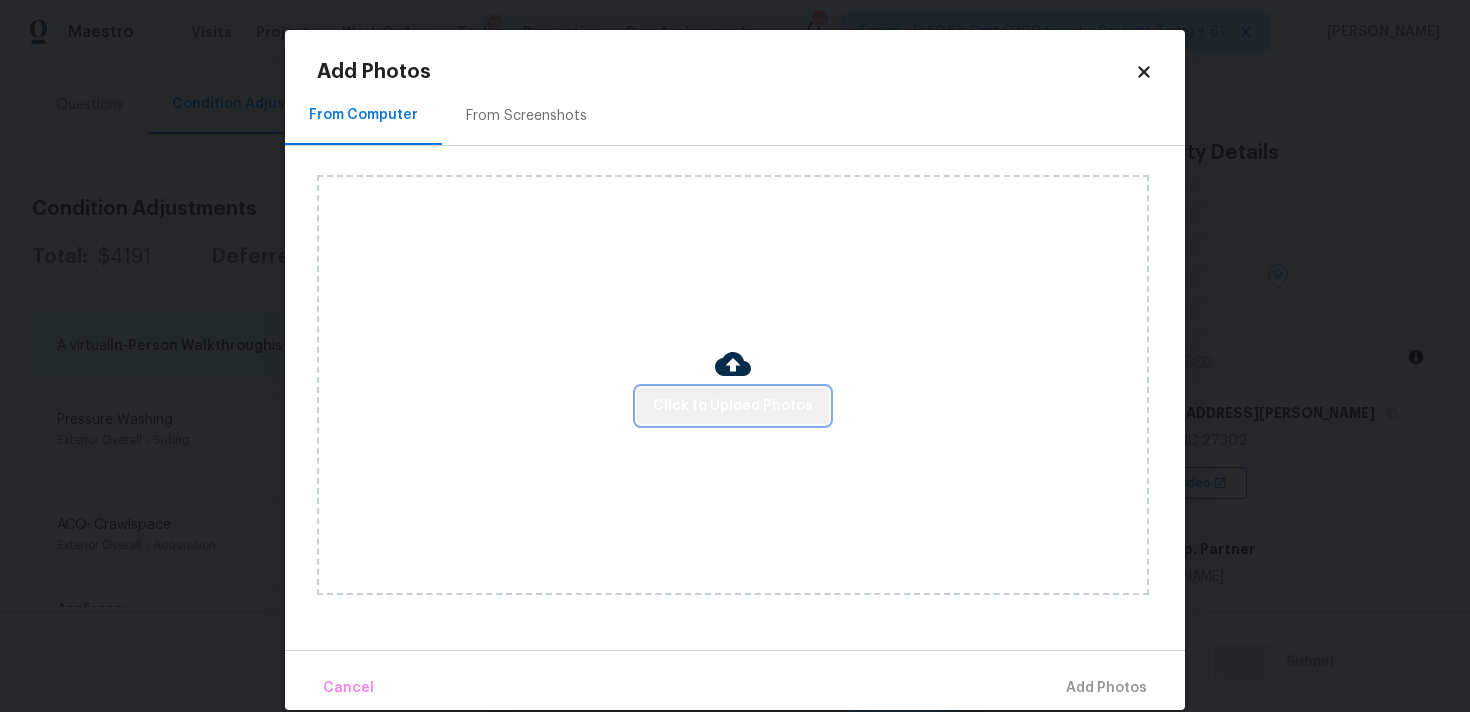 click on "Click to Upload Photos" at bounding box center [733, 406] 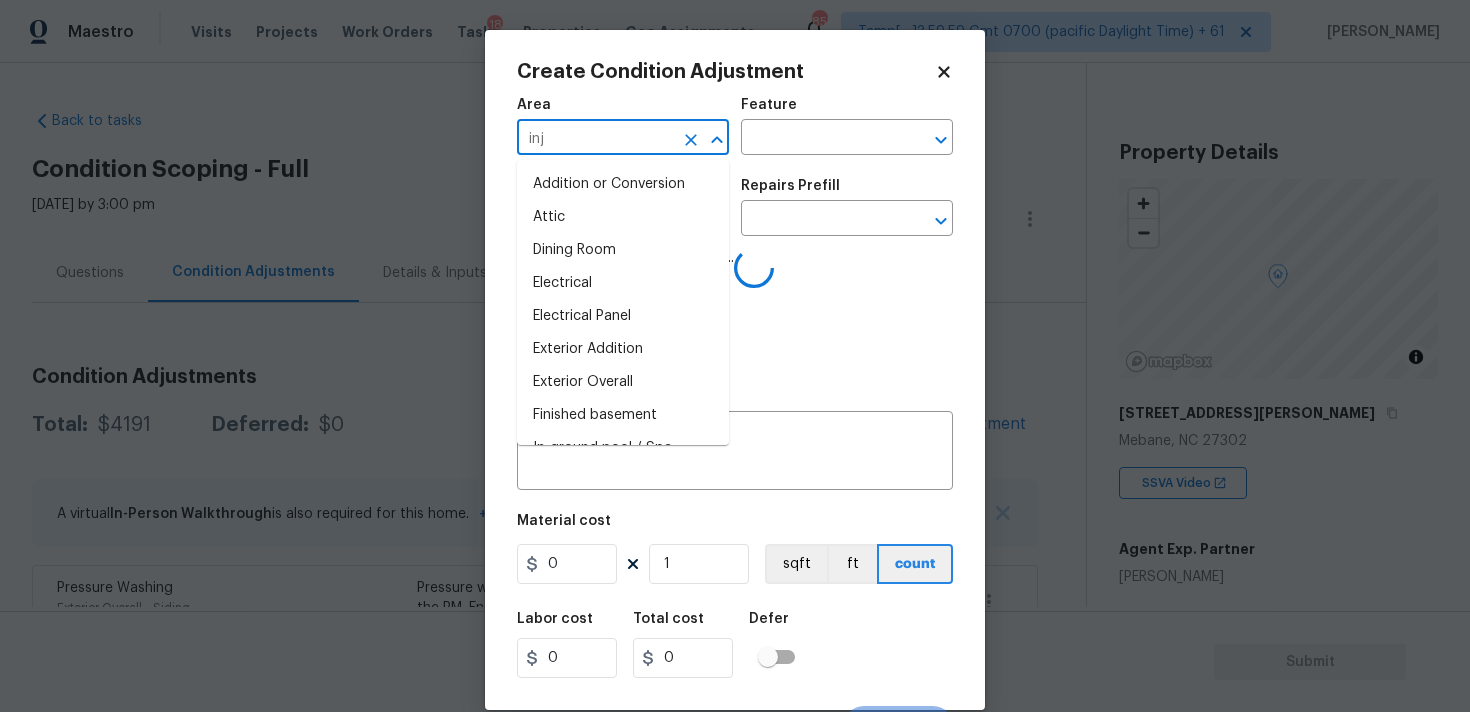 scroll, scrollTop: 0, scrollLeft: 0, axis: both 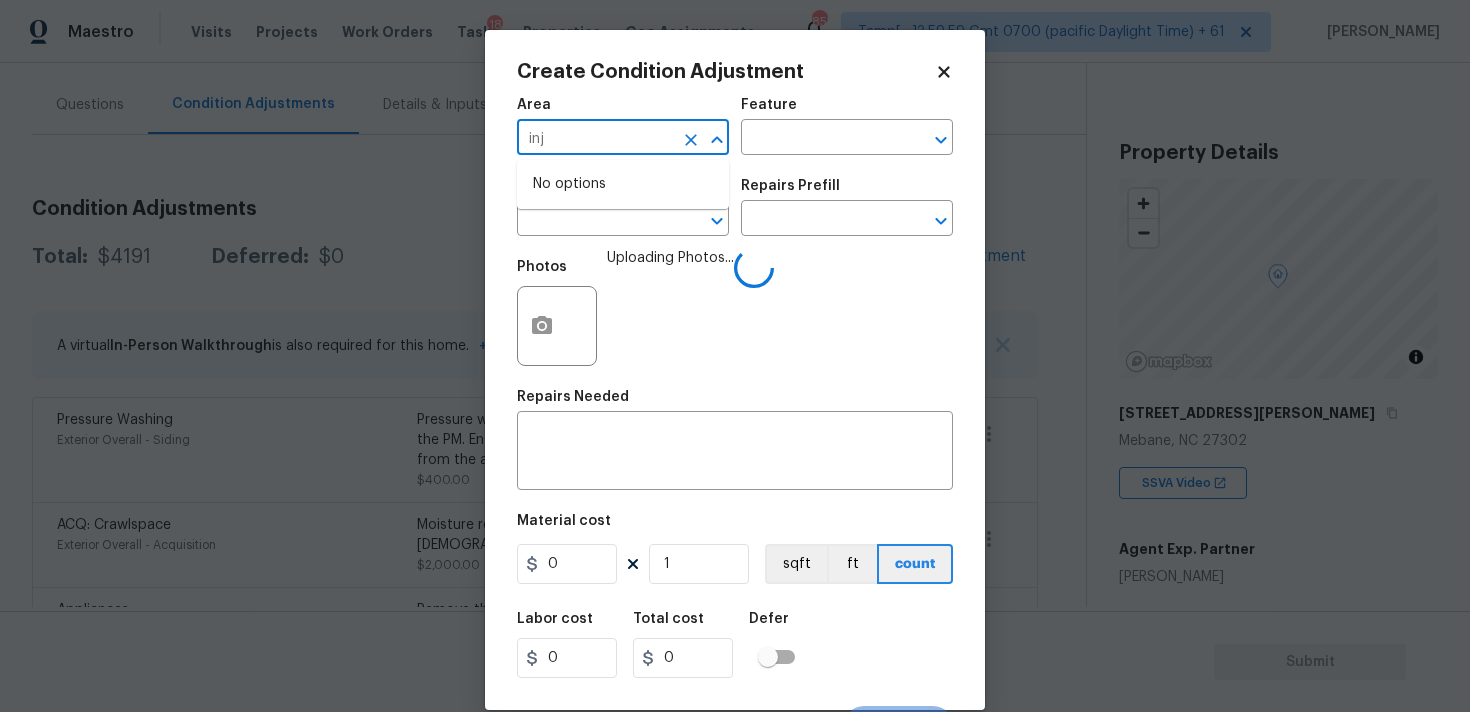 type on "in" 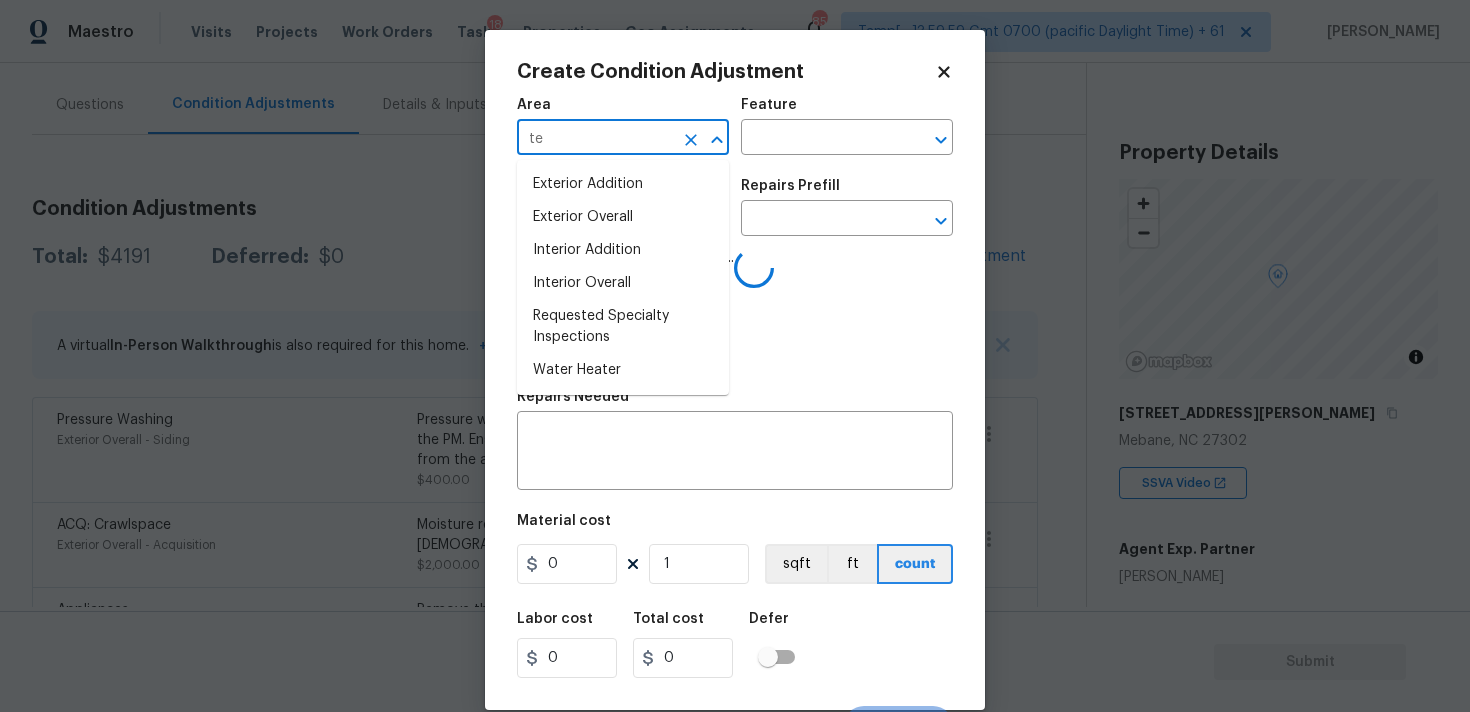 type on "ter" 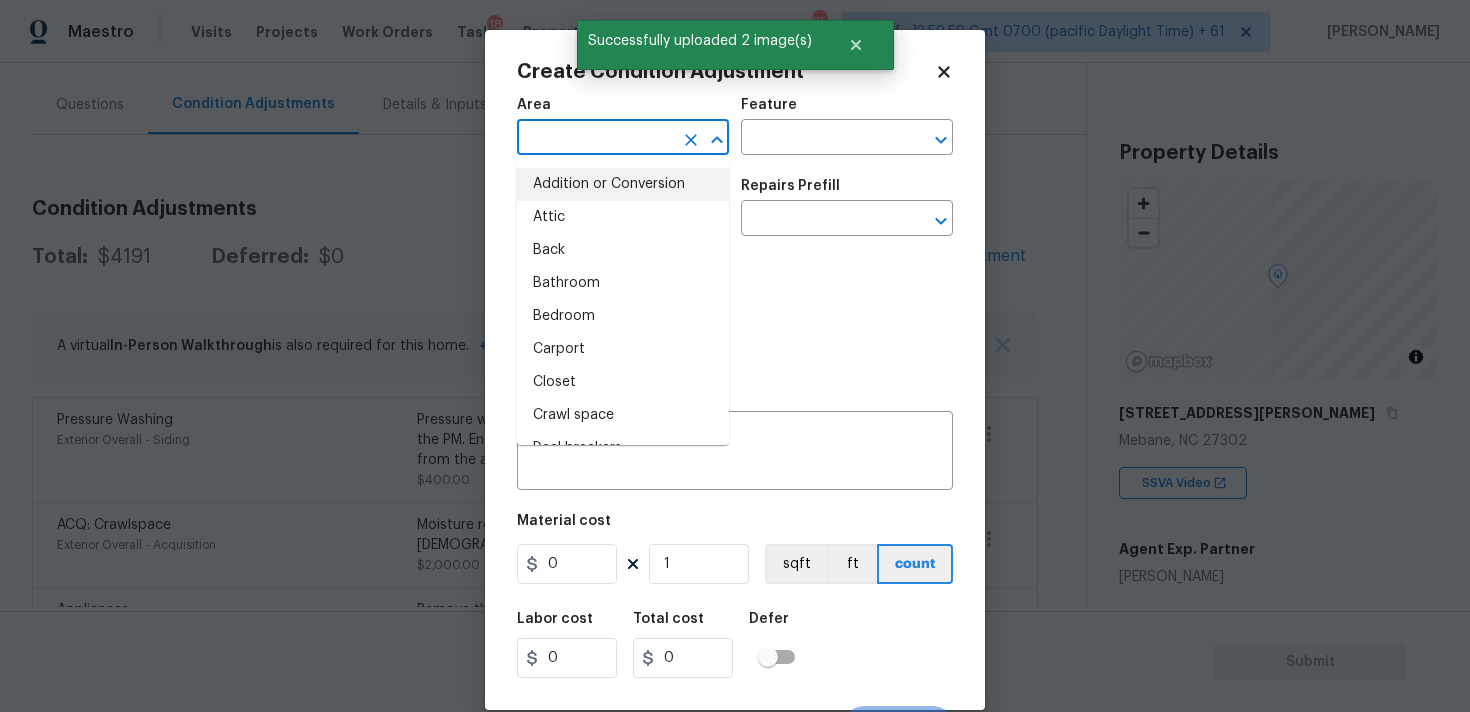click at bounding box center (595, 139) 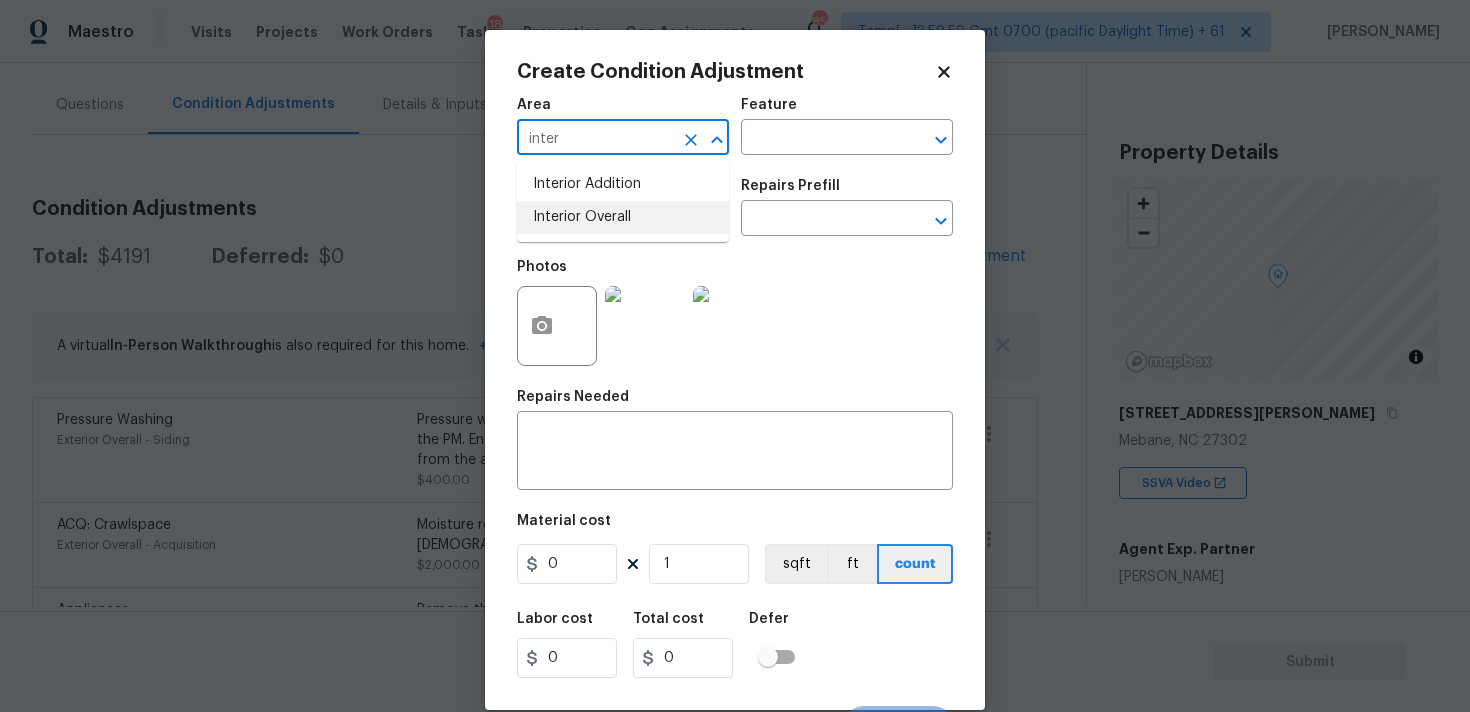 click on "Interior Addition Interior Overall" at bounding box center (623, 201) 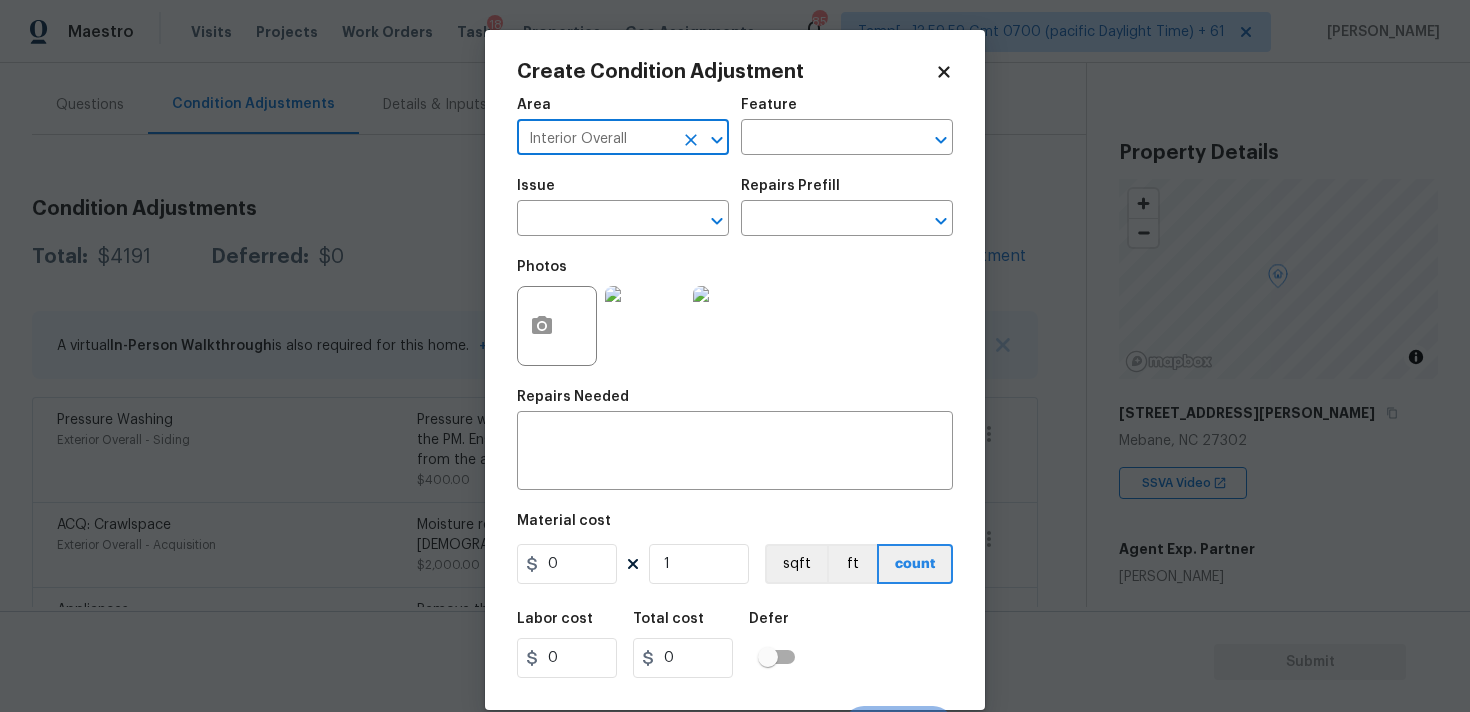 type on "Interior Overall" 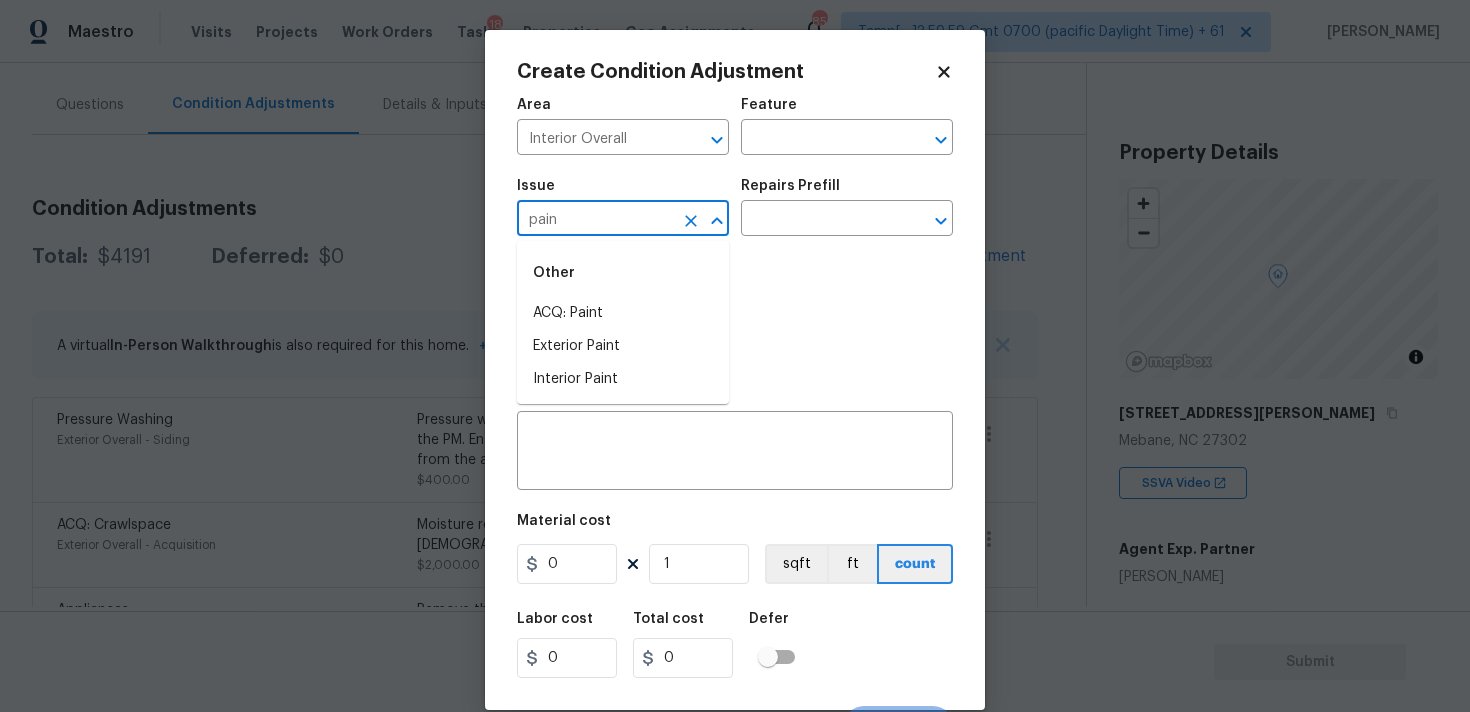 type on "paint" 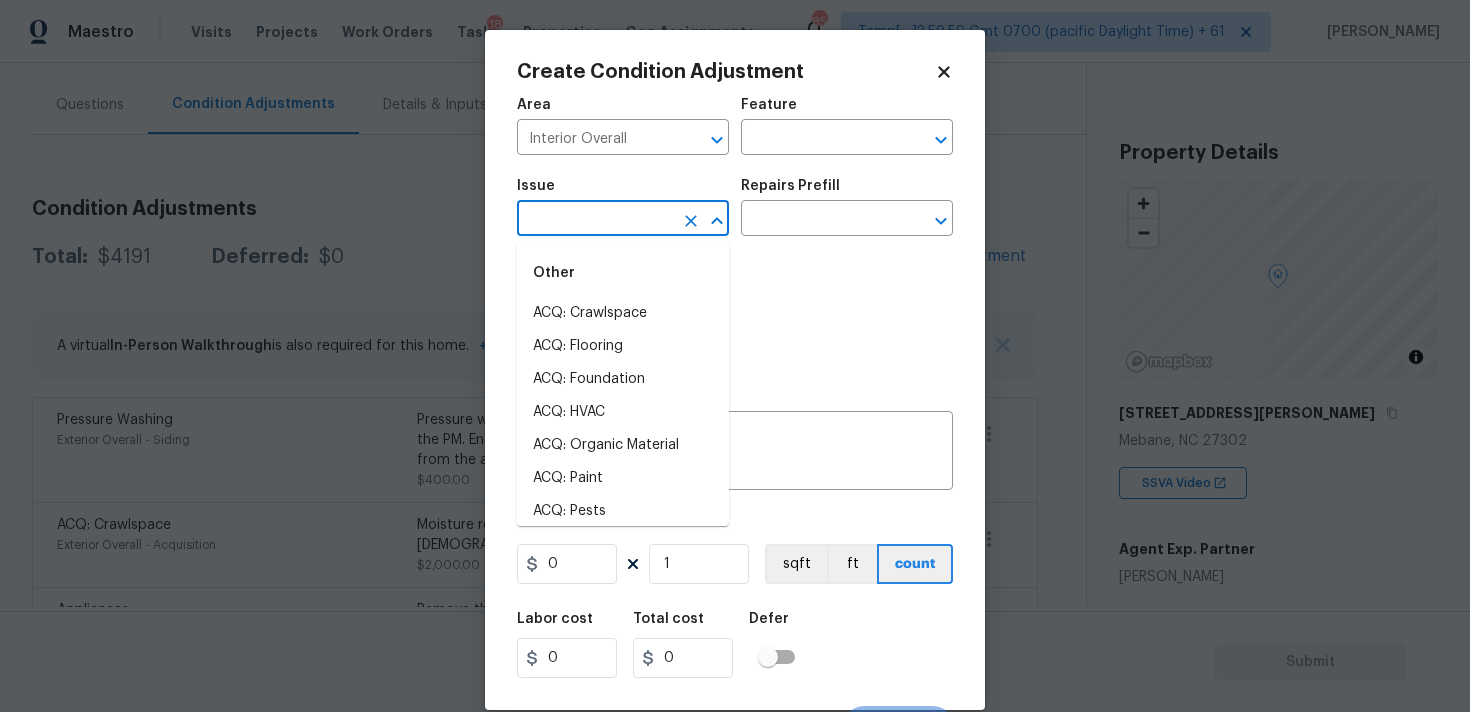 type on "e" 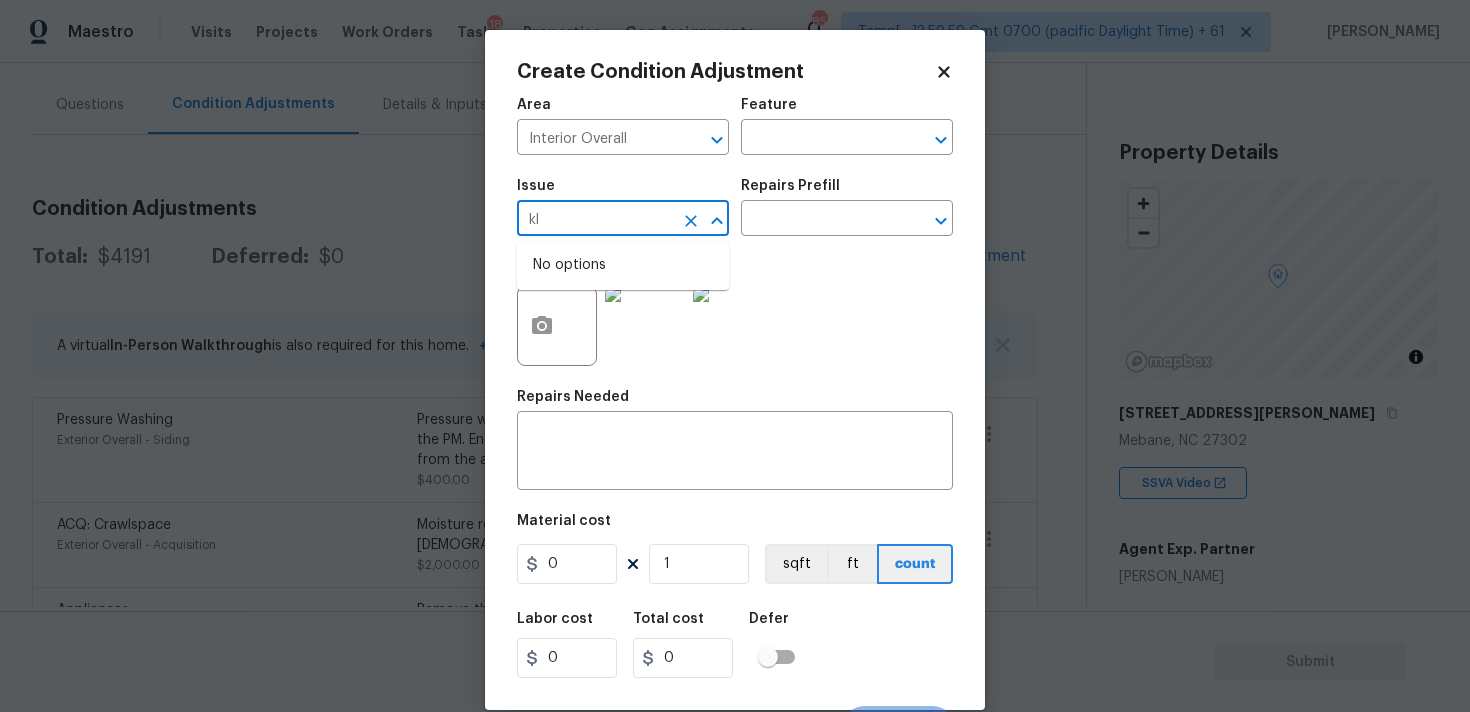type on "k" 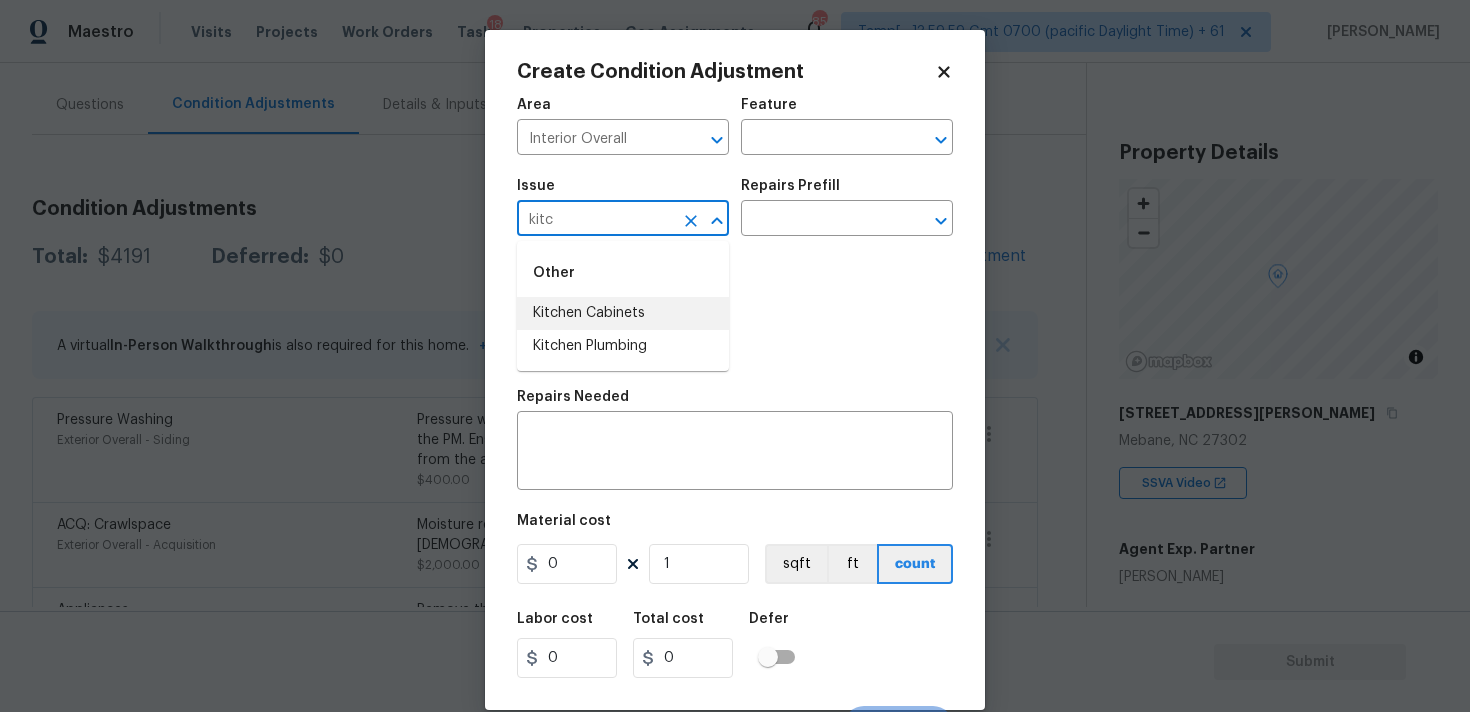 click on "Kitchen Cabinets" at bounding box center [623, 313] 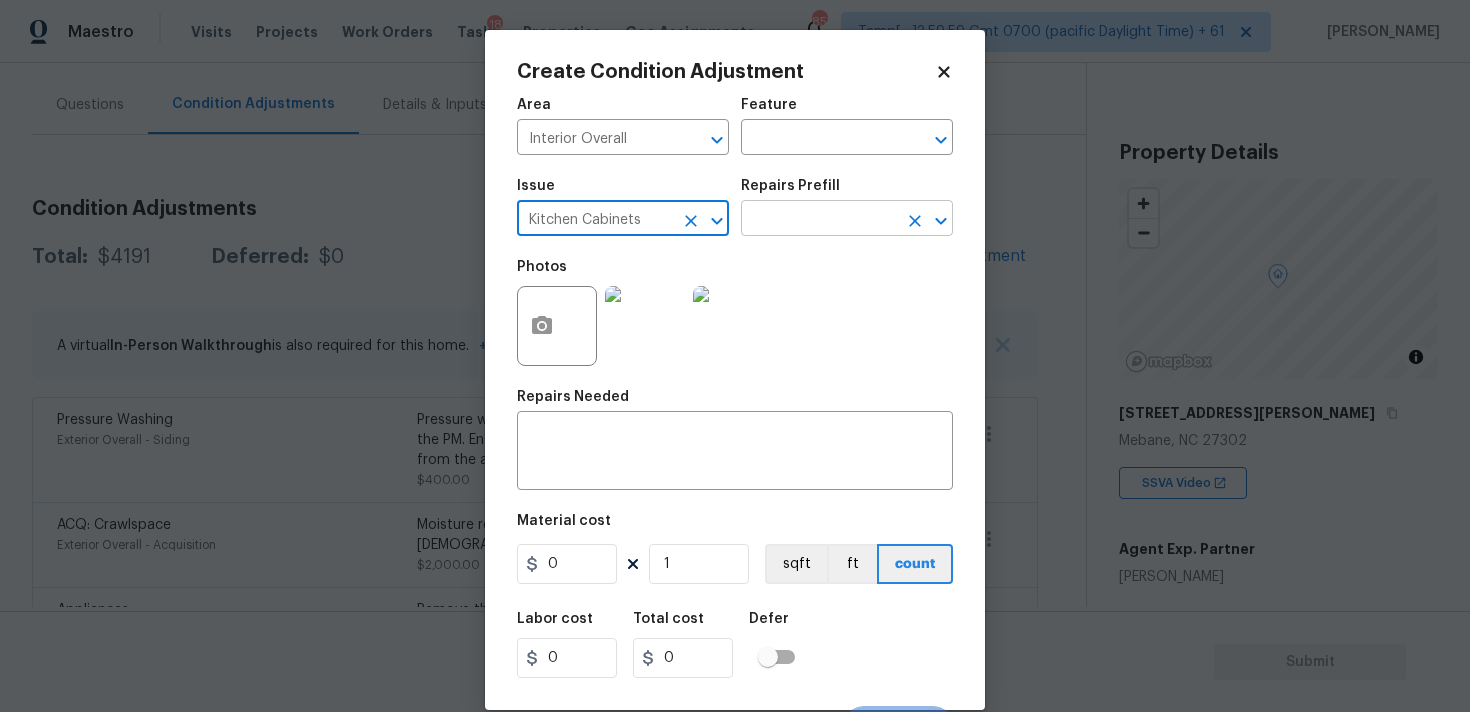 type on "Kitchen Cabinets" 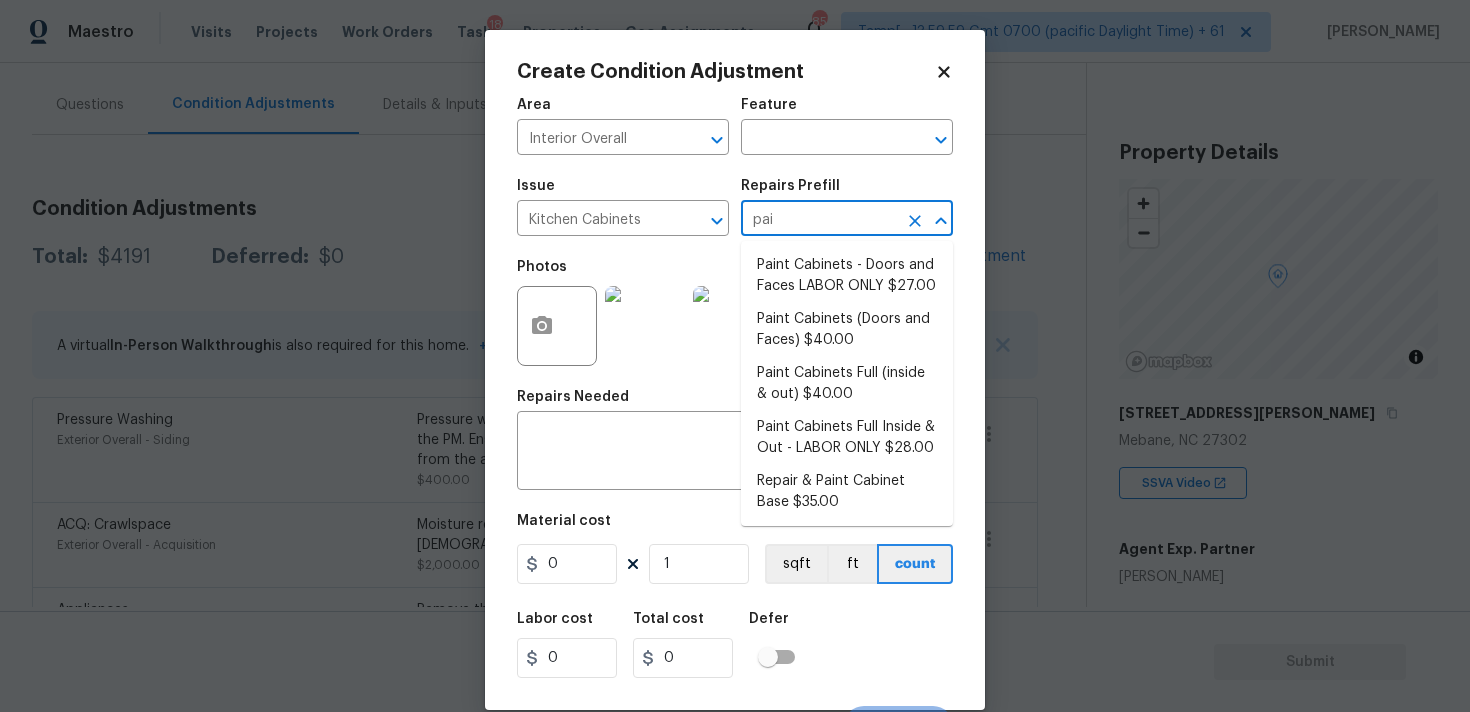 type on "pain" 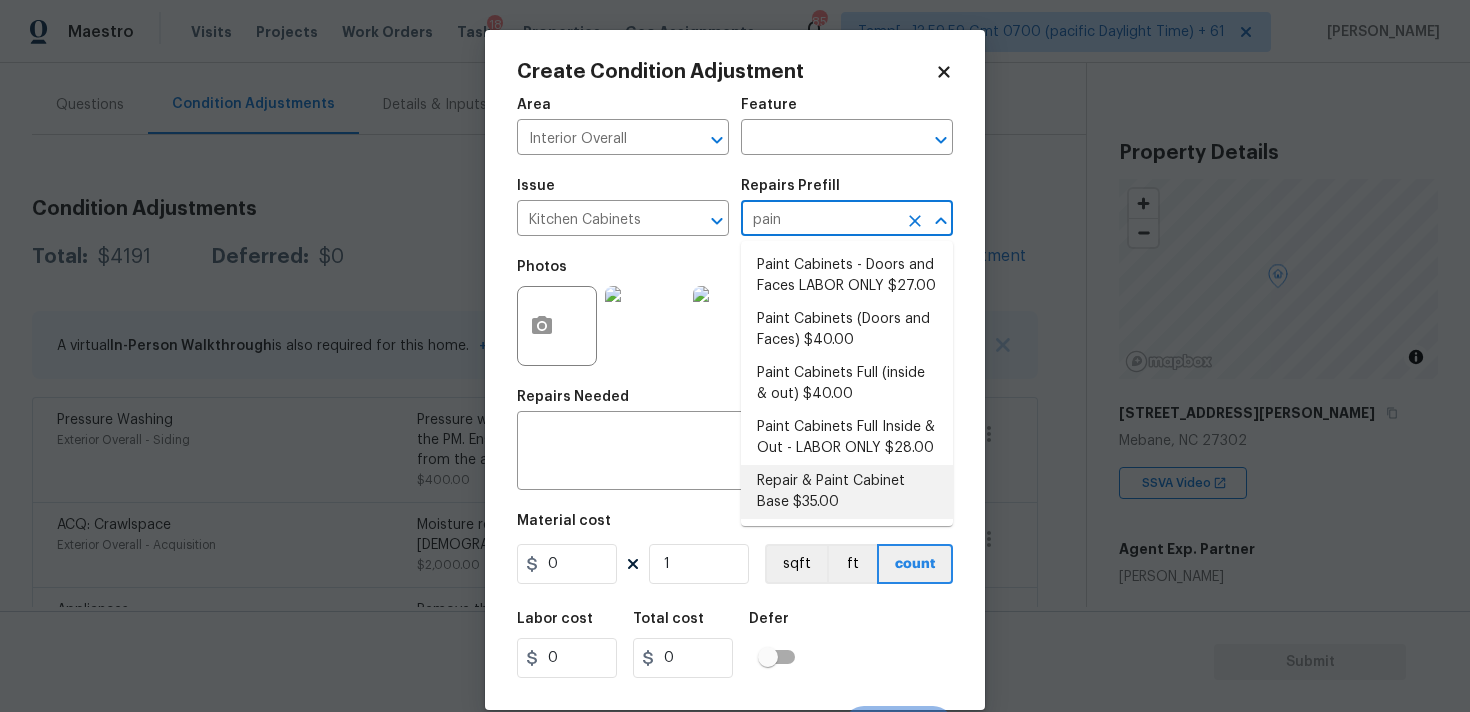 click on "Repair & Paint Cabinet Base $35.00" at bounding box center (847, 492) 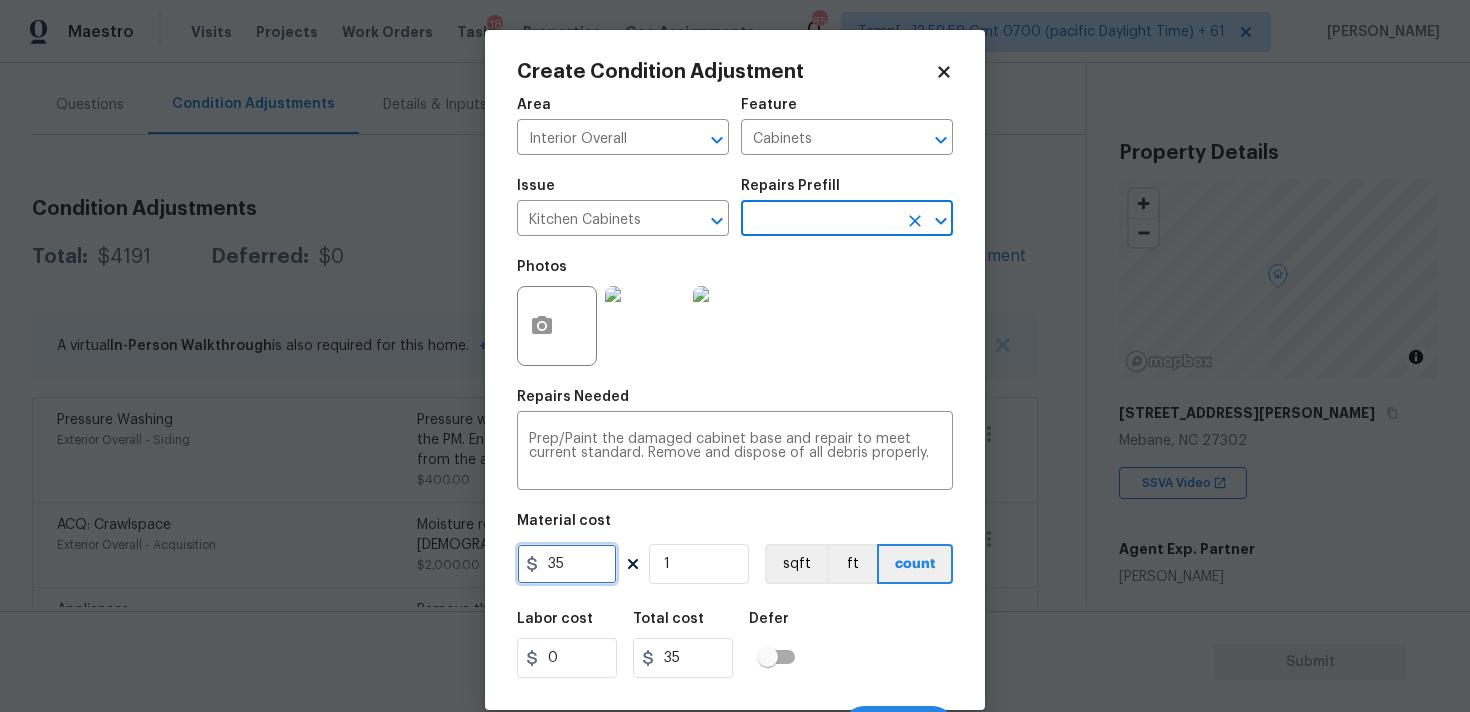 click on "35" at bounding box center (567, 564) 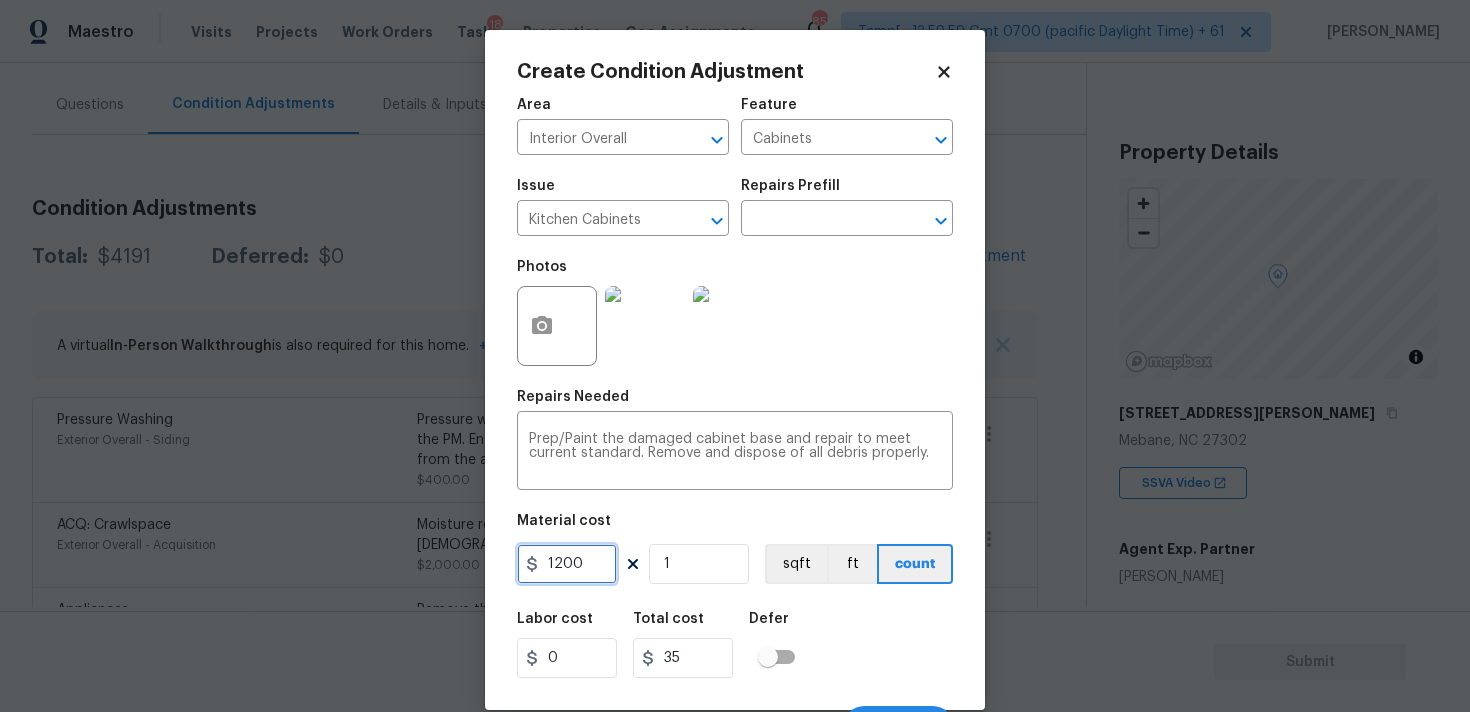 type on "1200" 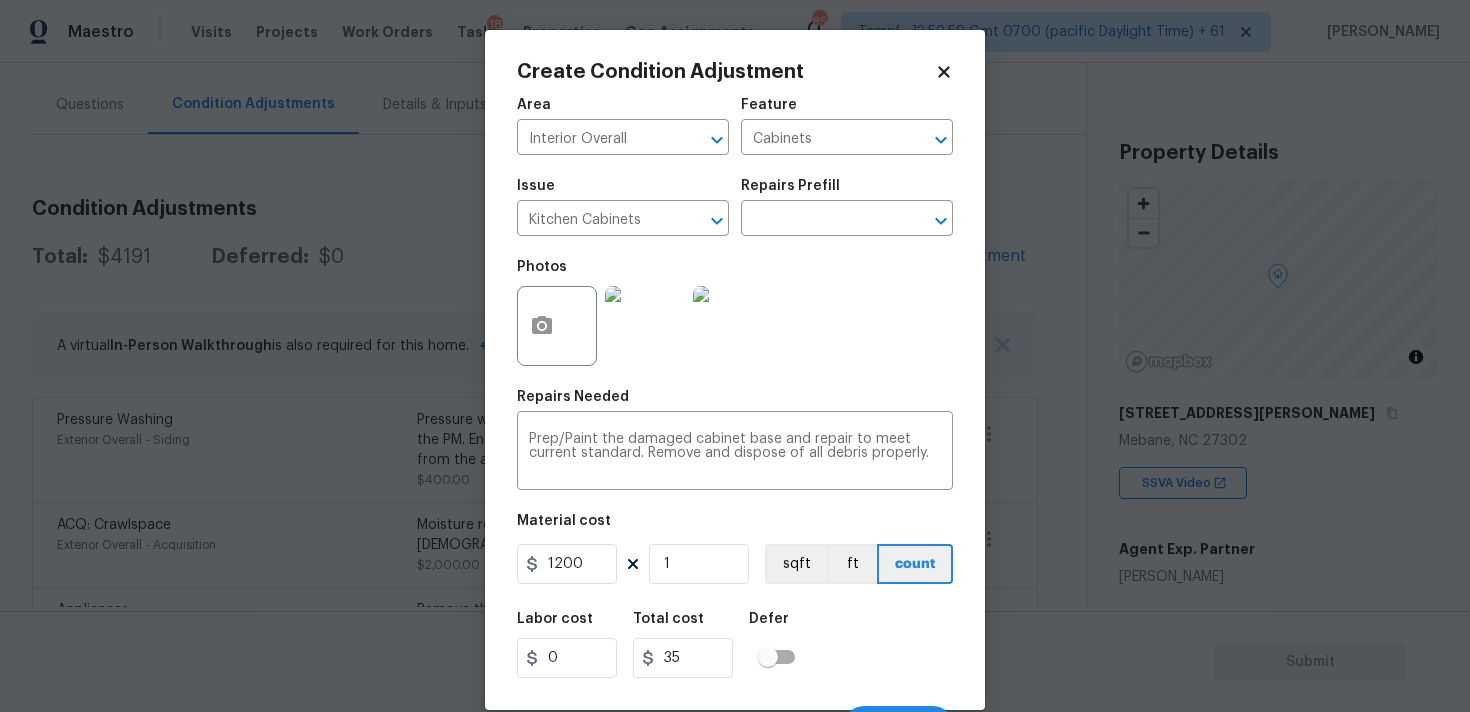 click on "Labor cost 0 Total cost 35 Defer" at bounding box center (735, 645) 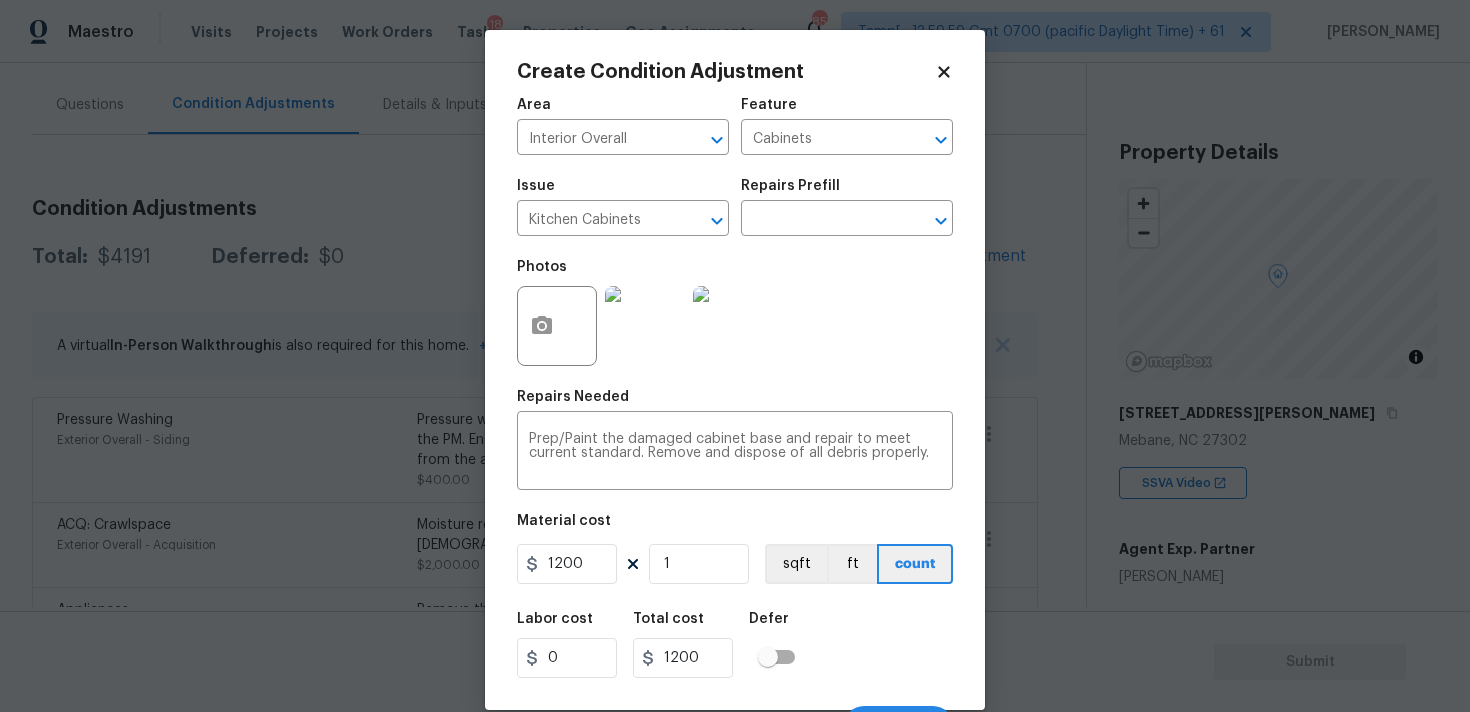 scroll, scrollTop: 35, scrollLeft: 0, axis: vertical 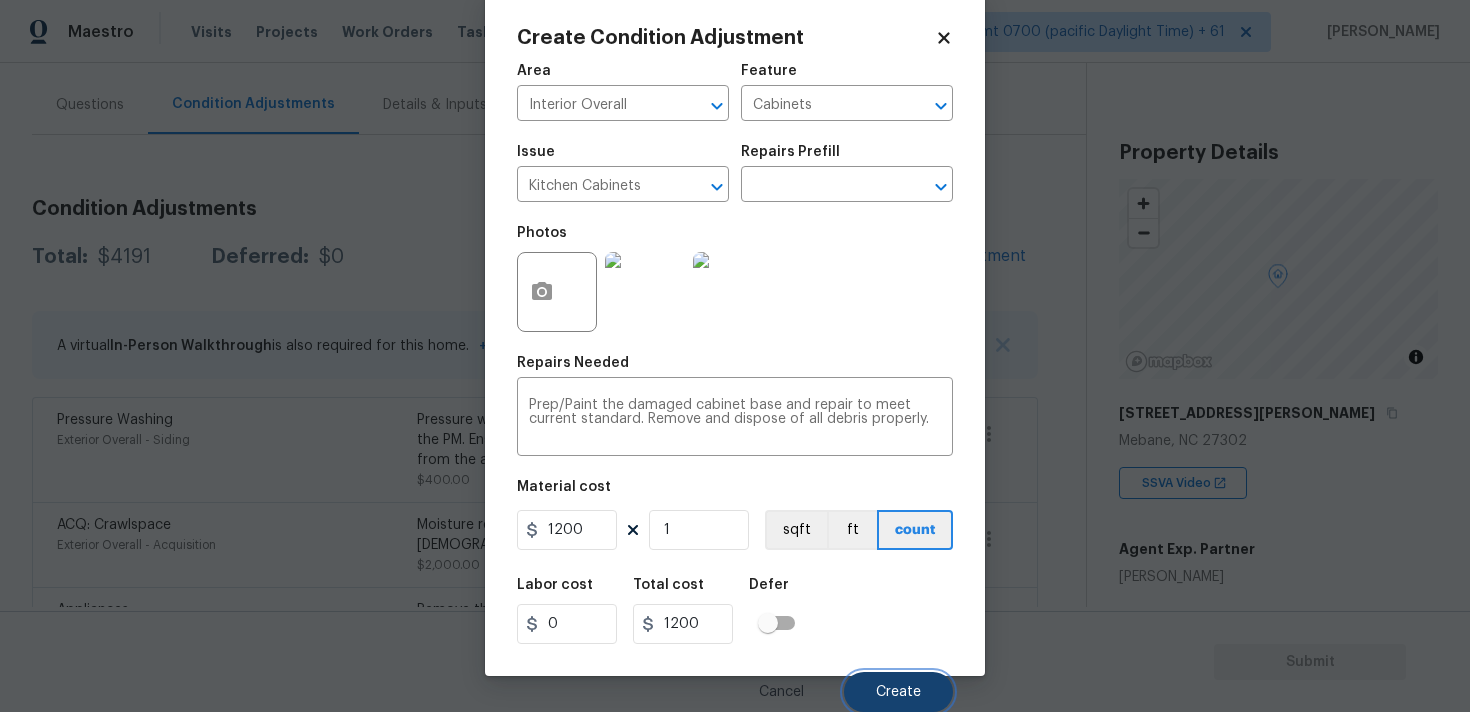 click on "Create" at bounding box center [898, 692] 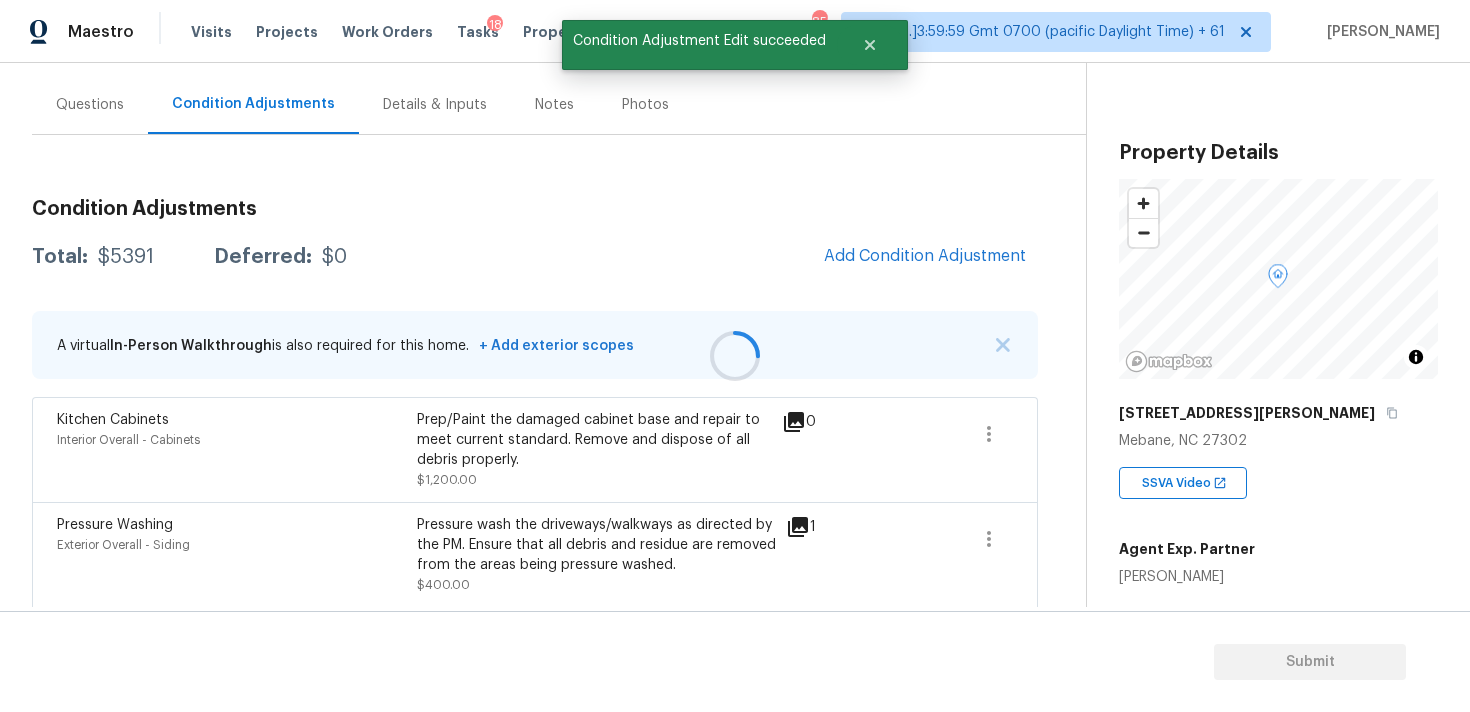 scroll, scrollTop: 28, scrollLeft: 0, axis: vertical 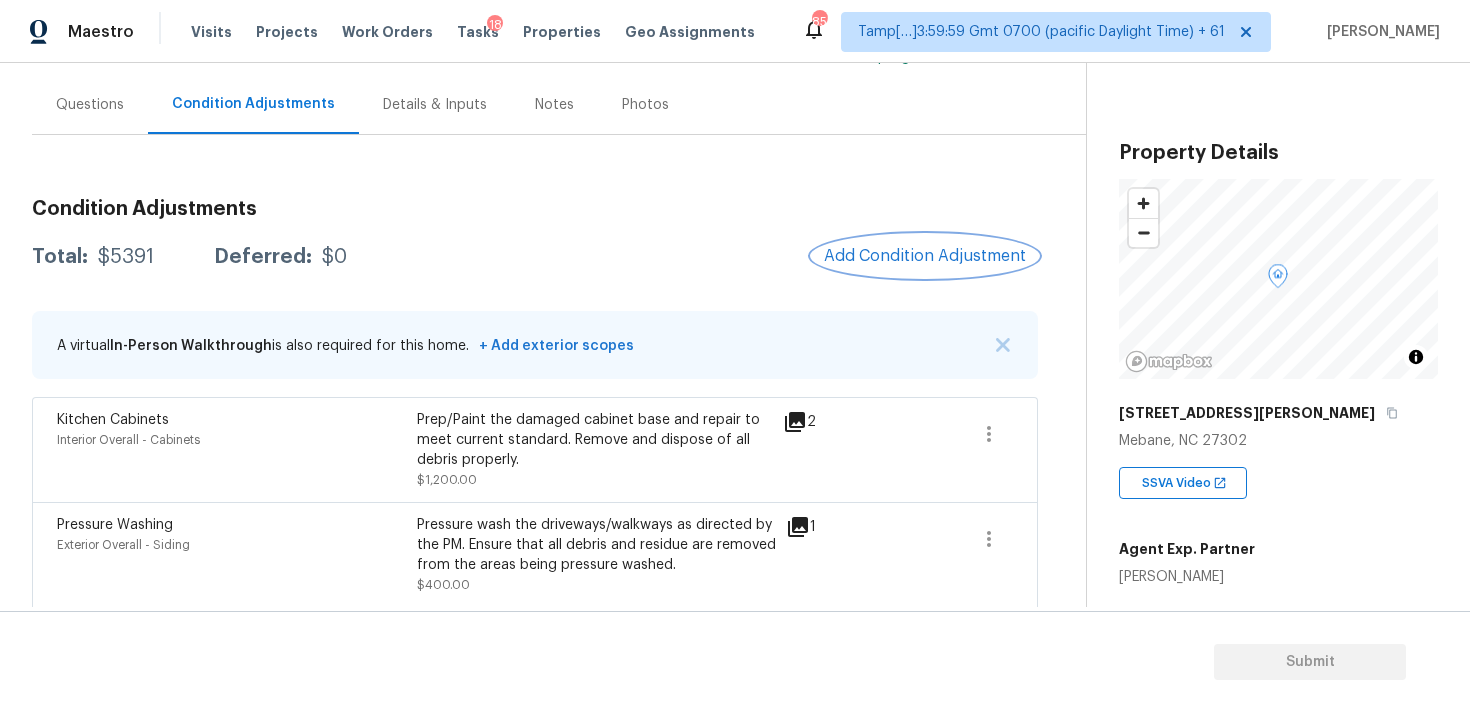 click on "Add Condition Adjustment" at bounding box center (925, 256) 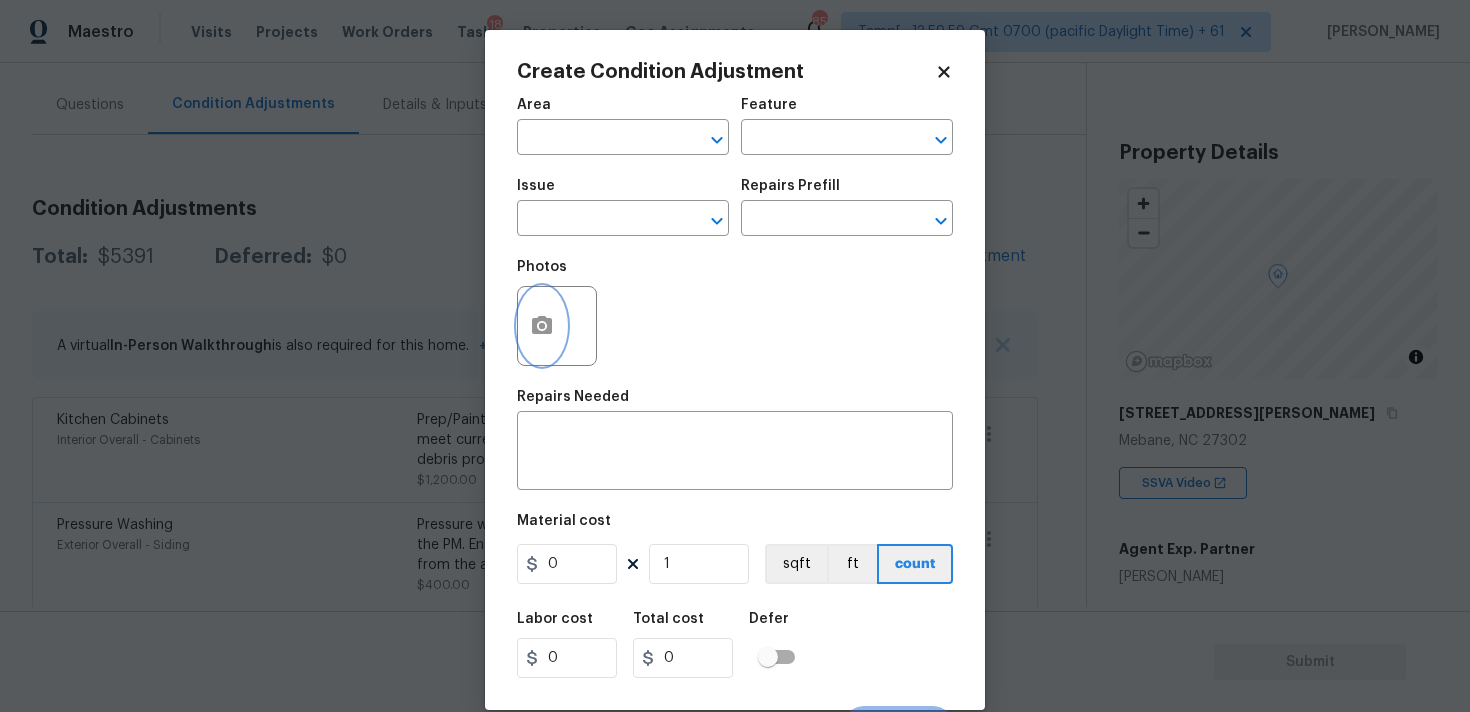click 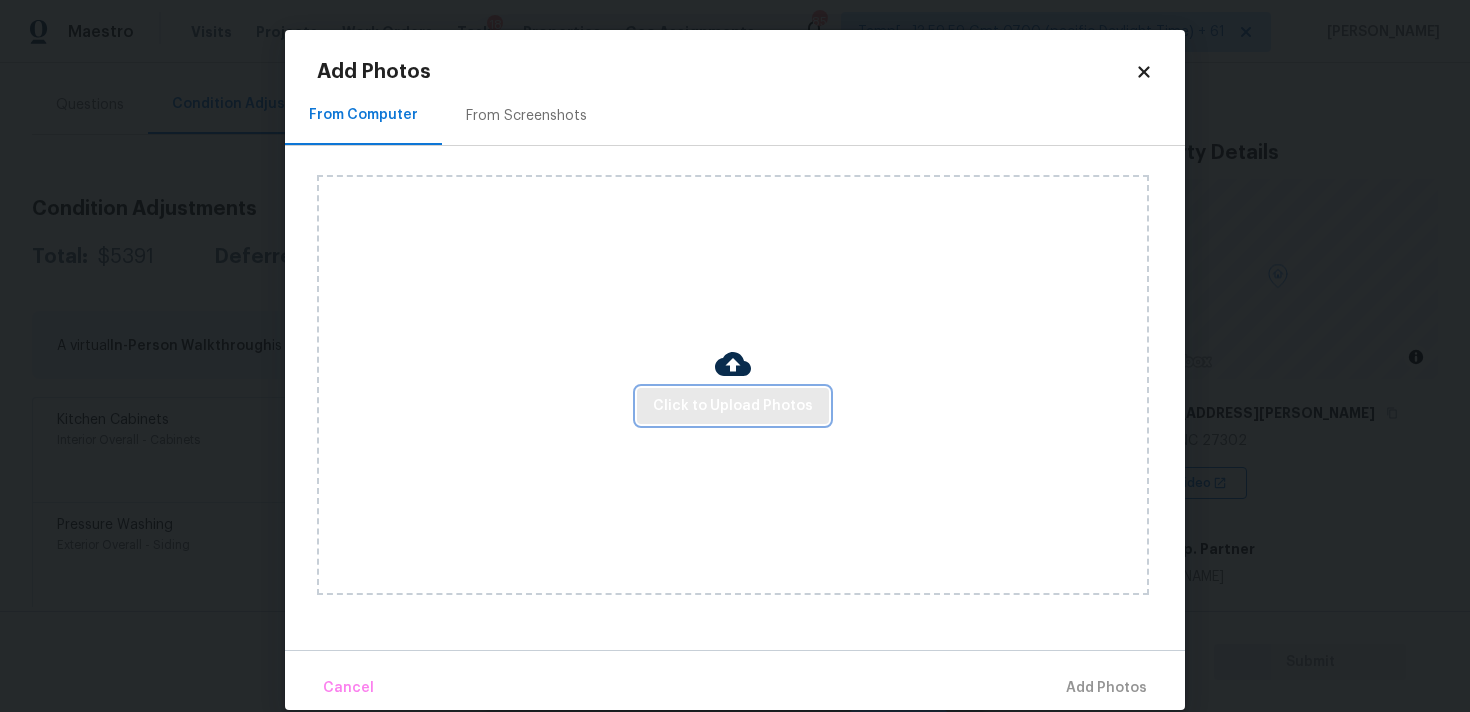 click on "Click to Upload Photos" at bounding box center (733, 406) 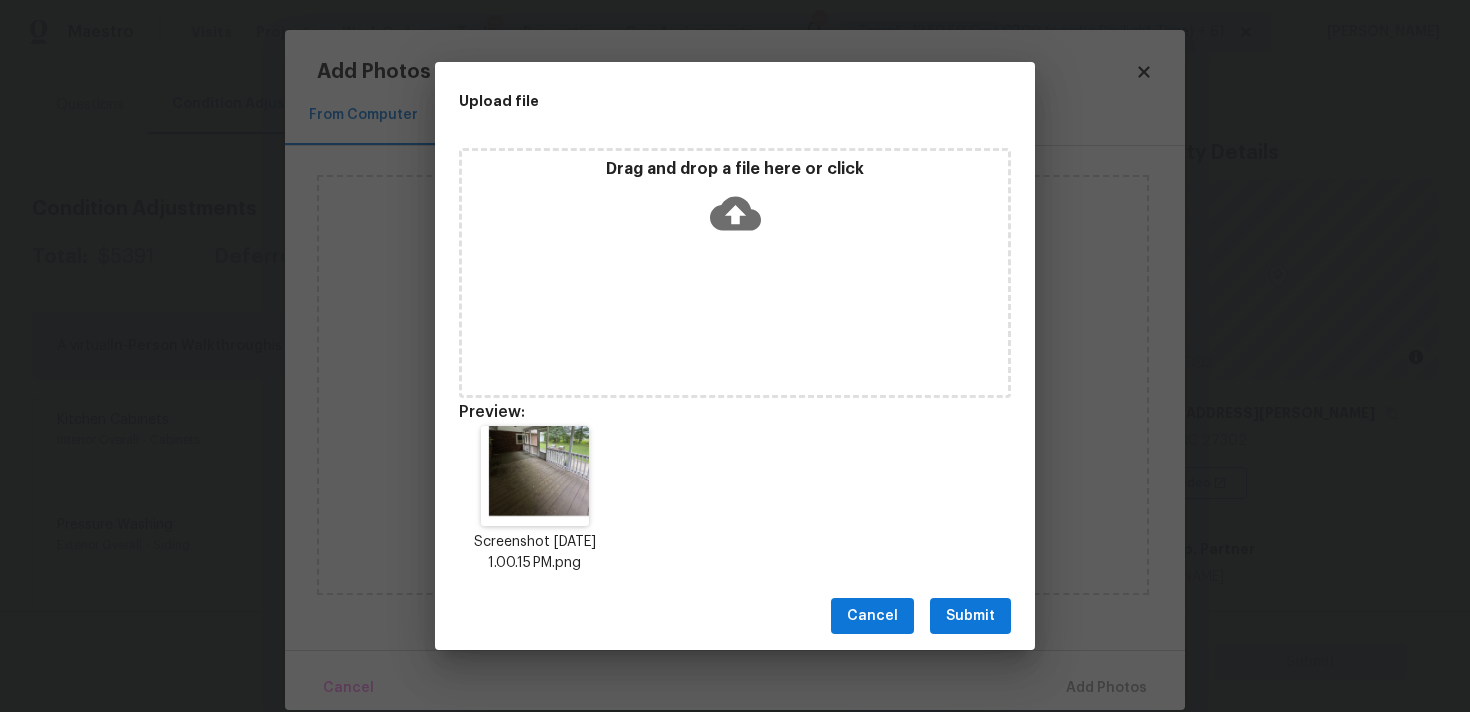 click on "Cancel Submit" at bounding box center [735, 616] 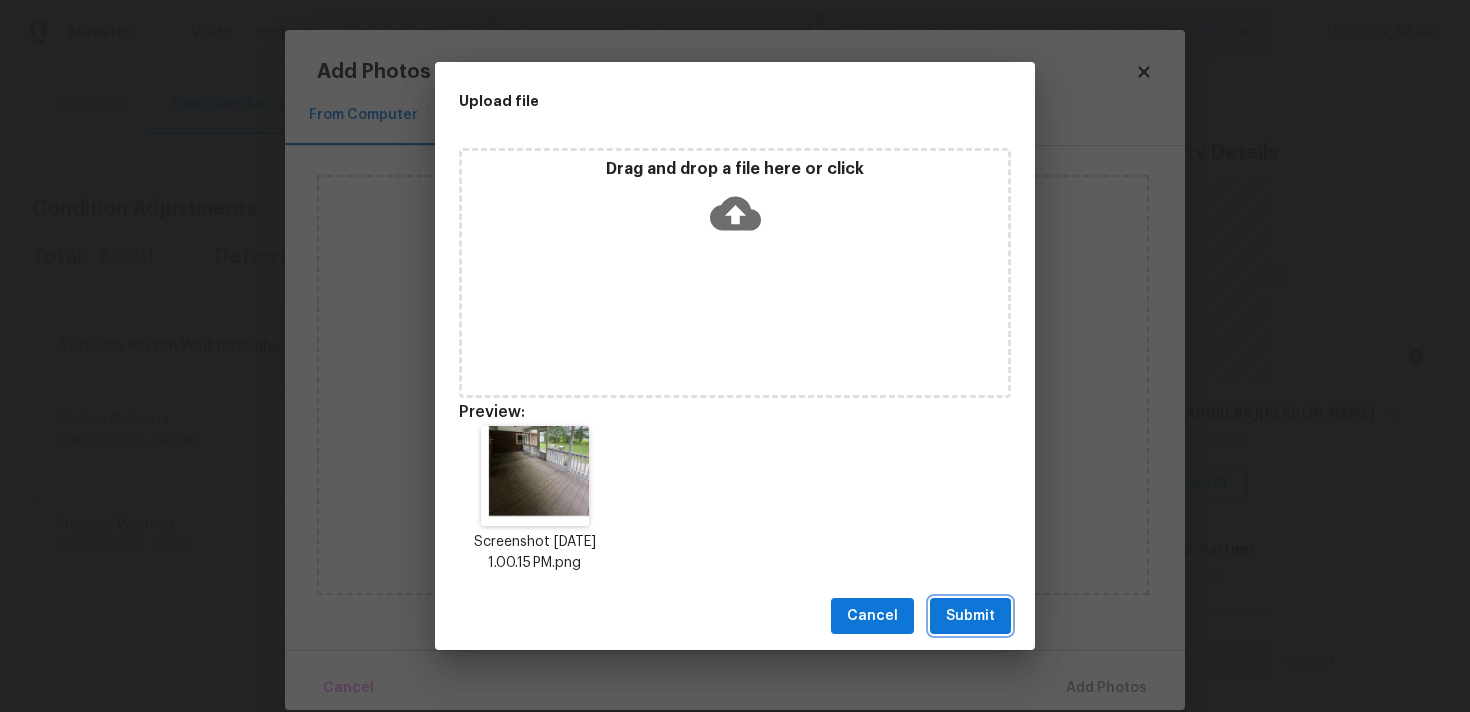 click on "Submit" at bounding box center [970, 616] 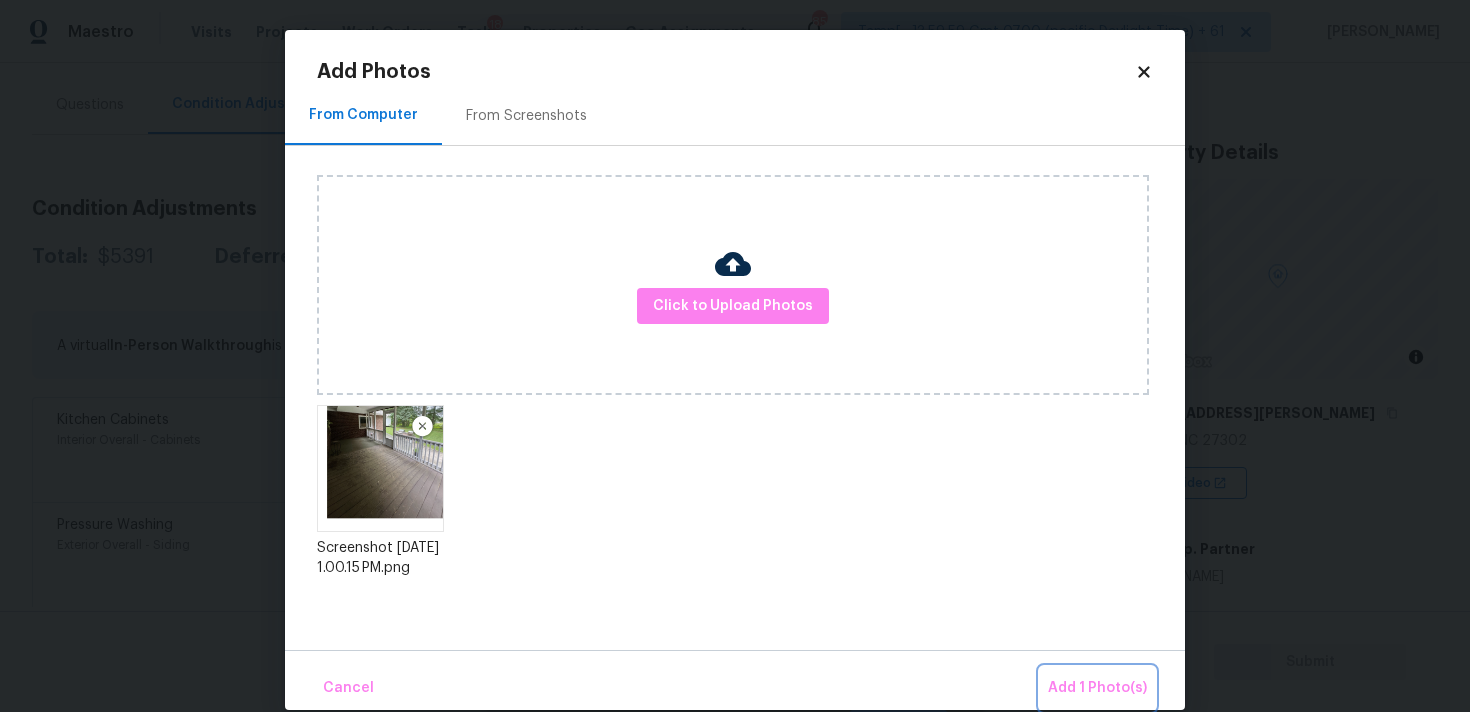 click on "Add 1 Photo(s)" at bounding box center (1097, 688) 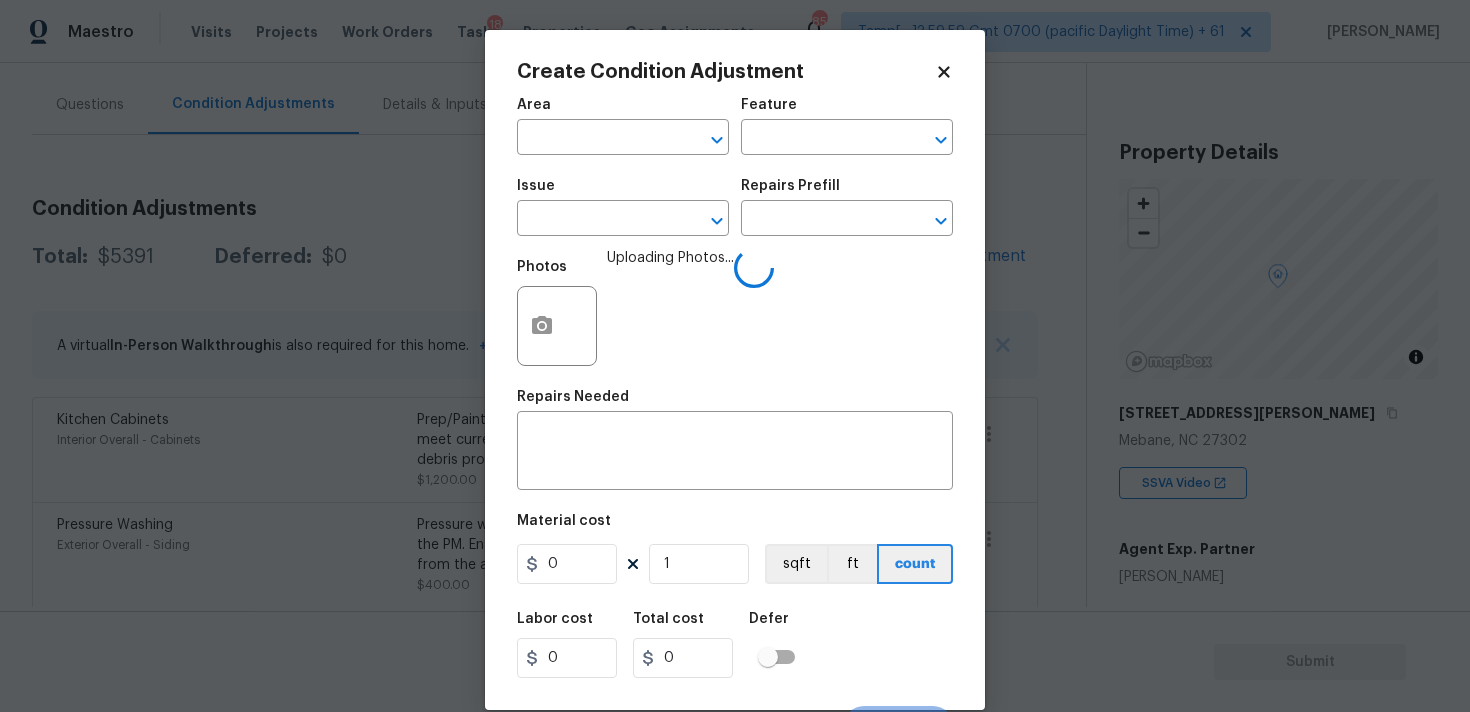 click on "Area ​" at bounding box center [623, 126] 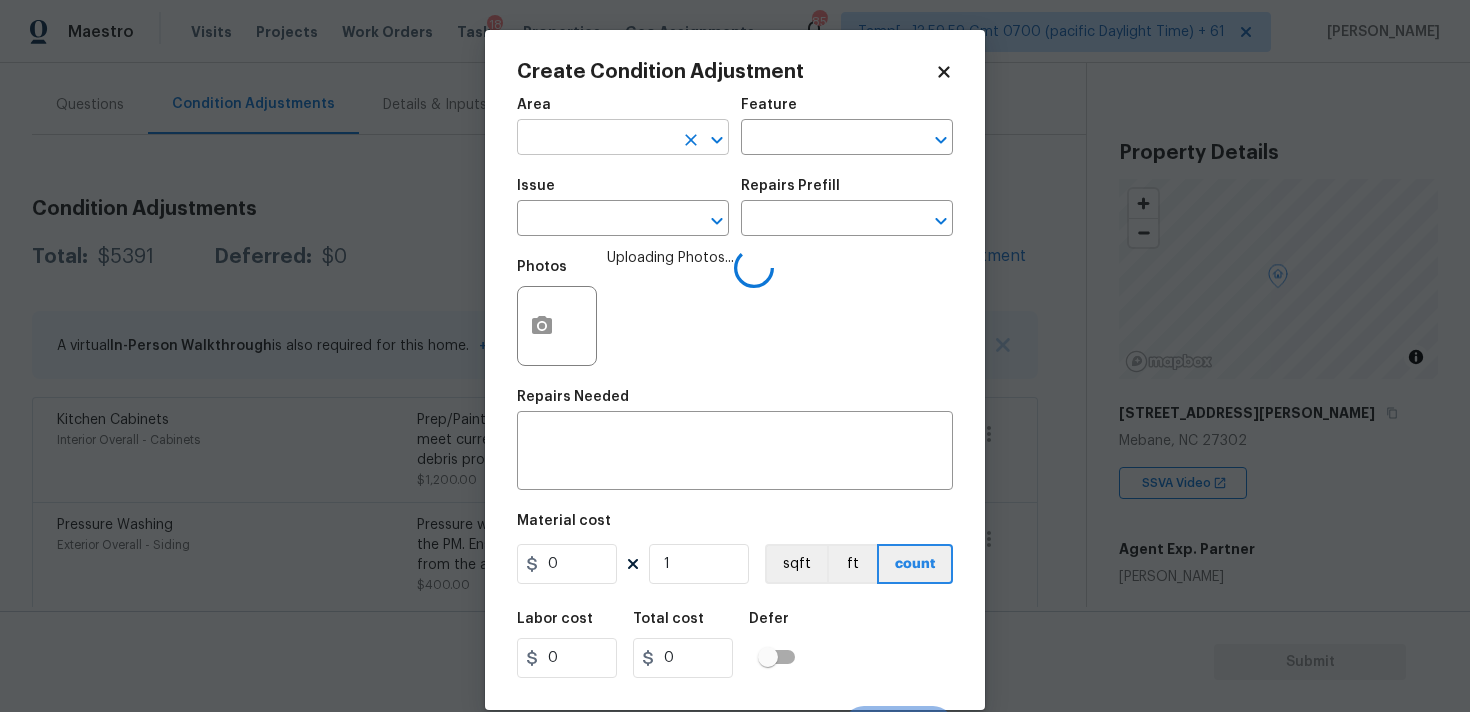 click at bounding box center [595, 139] 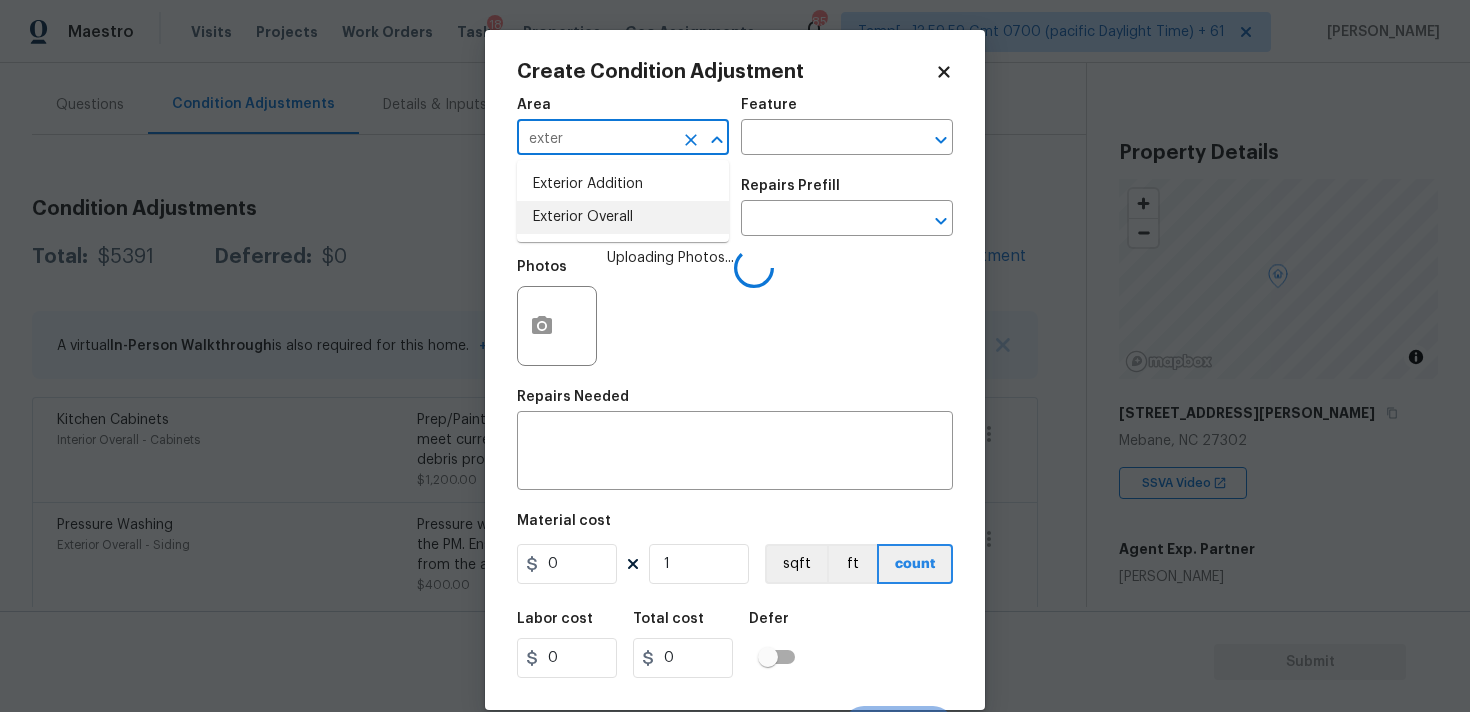 click on "Exterior Overall" at bounding box center [623, 217] 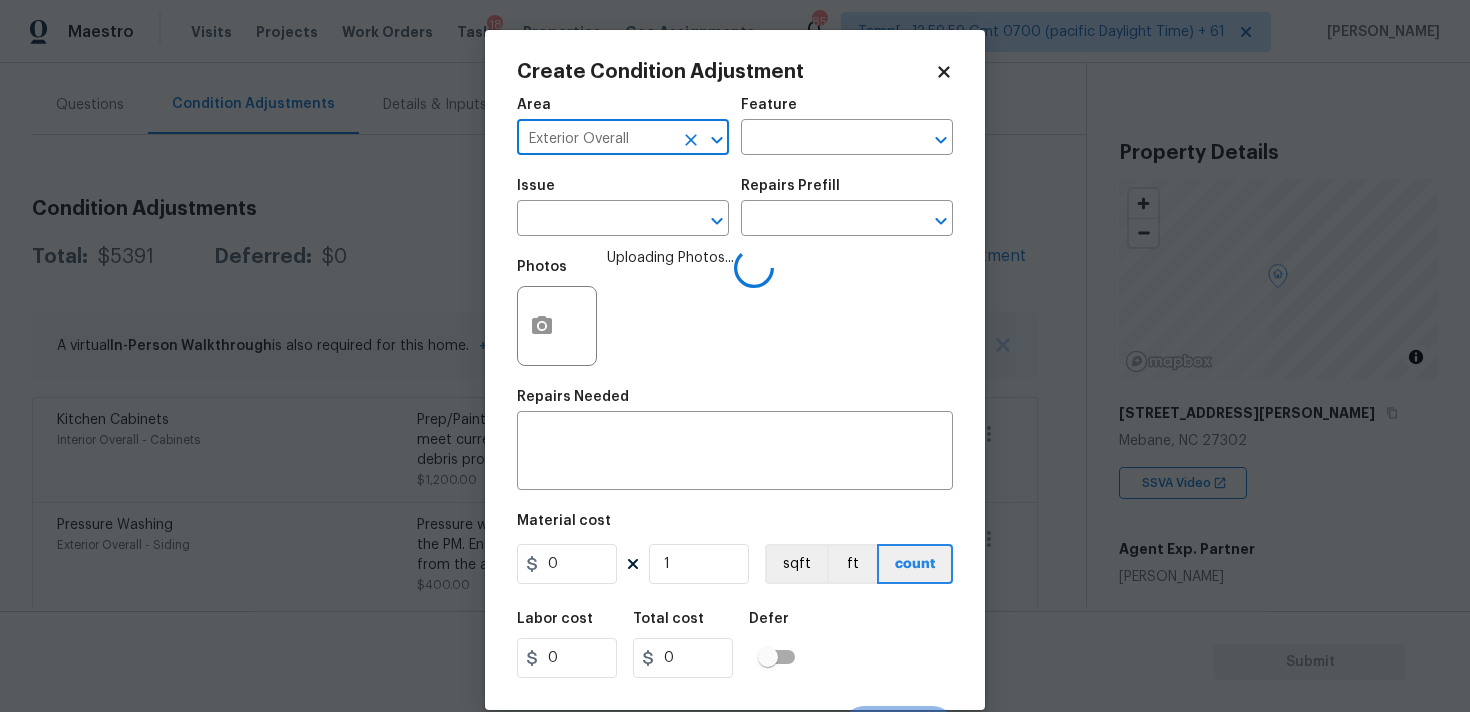type on "Exterior Overall" 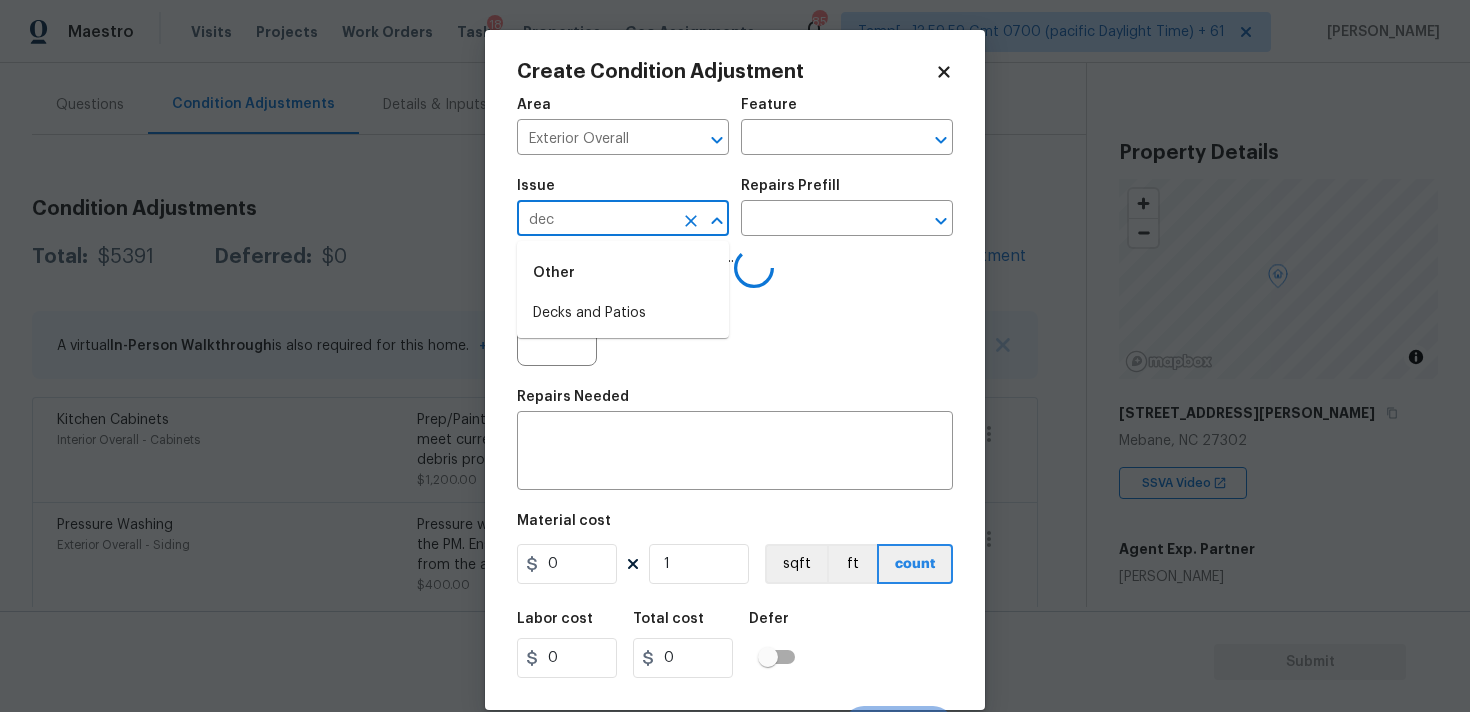 type on "deck" 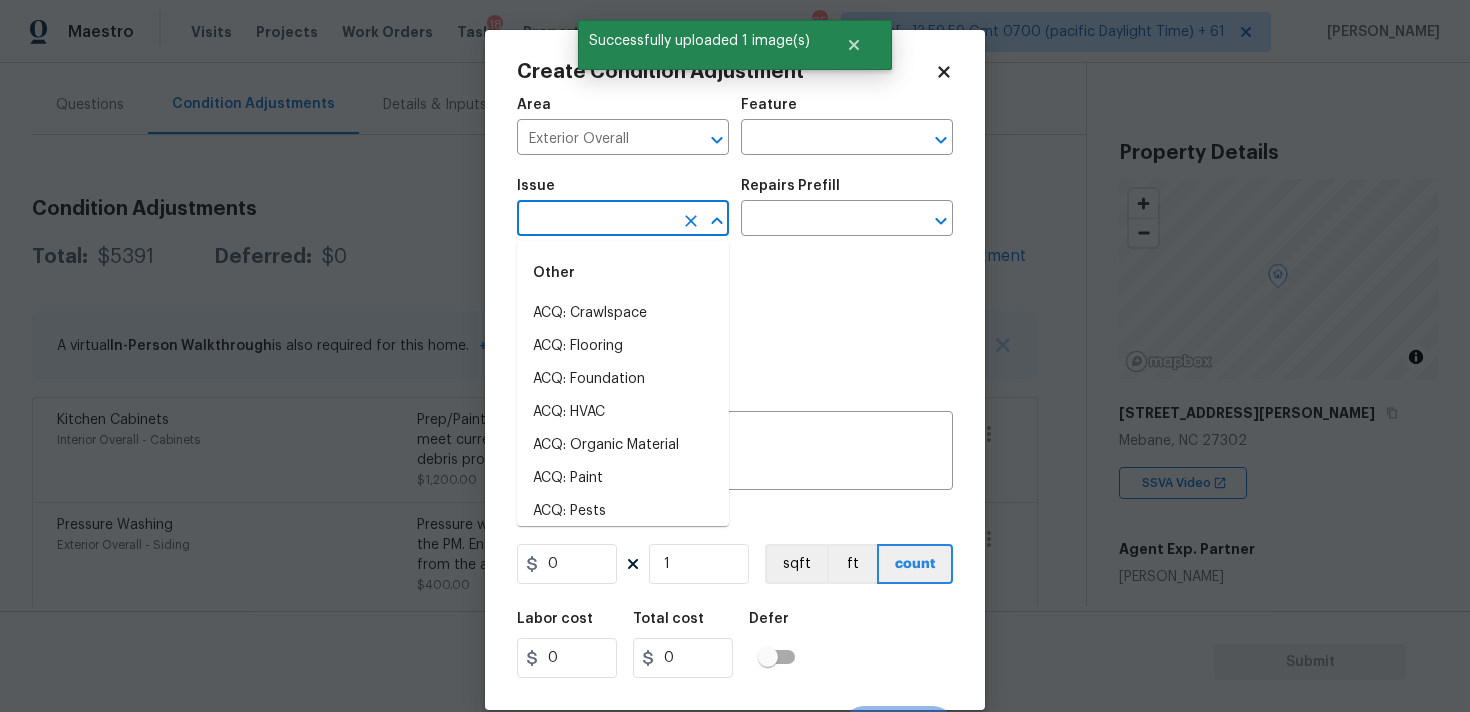 type on "d" 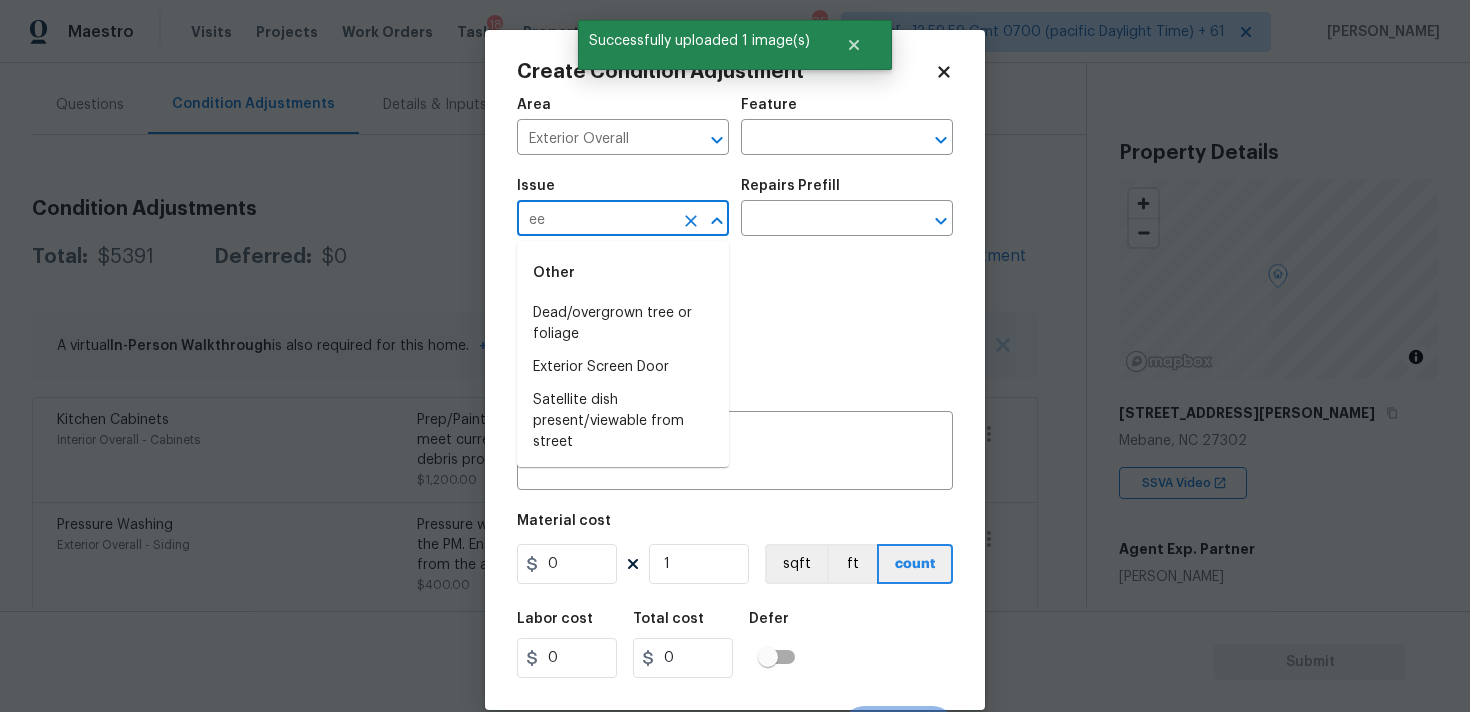 type on "e" 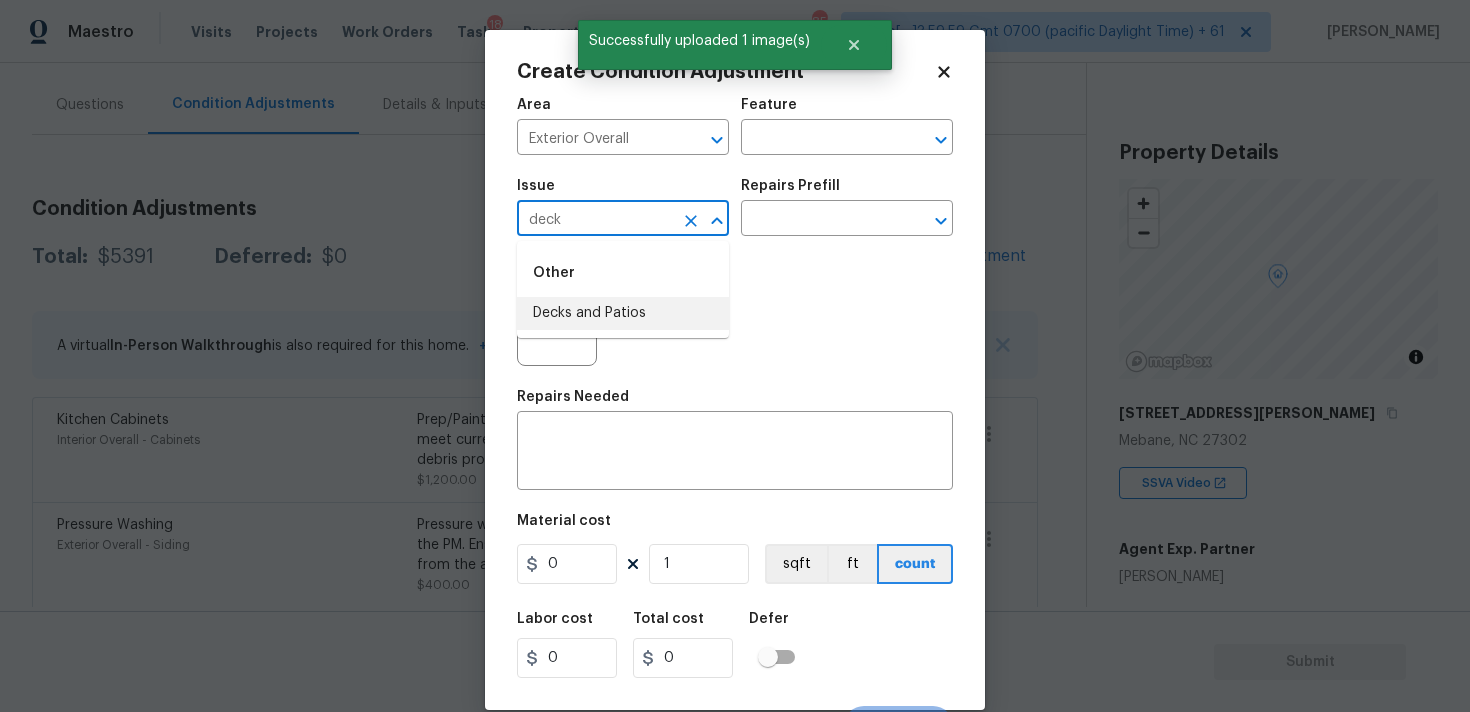 click on "Decks and Patios" at bounding box center [623, 313] 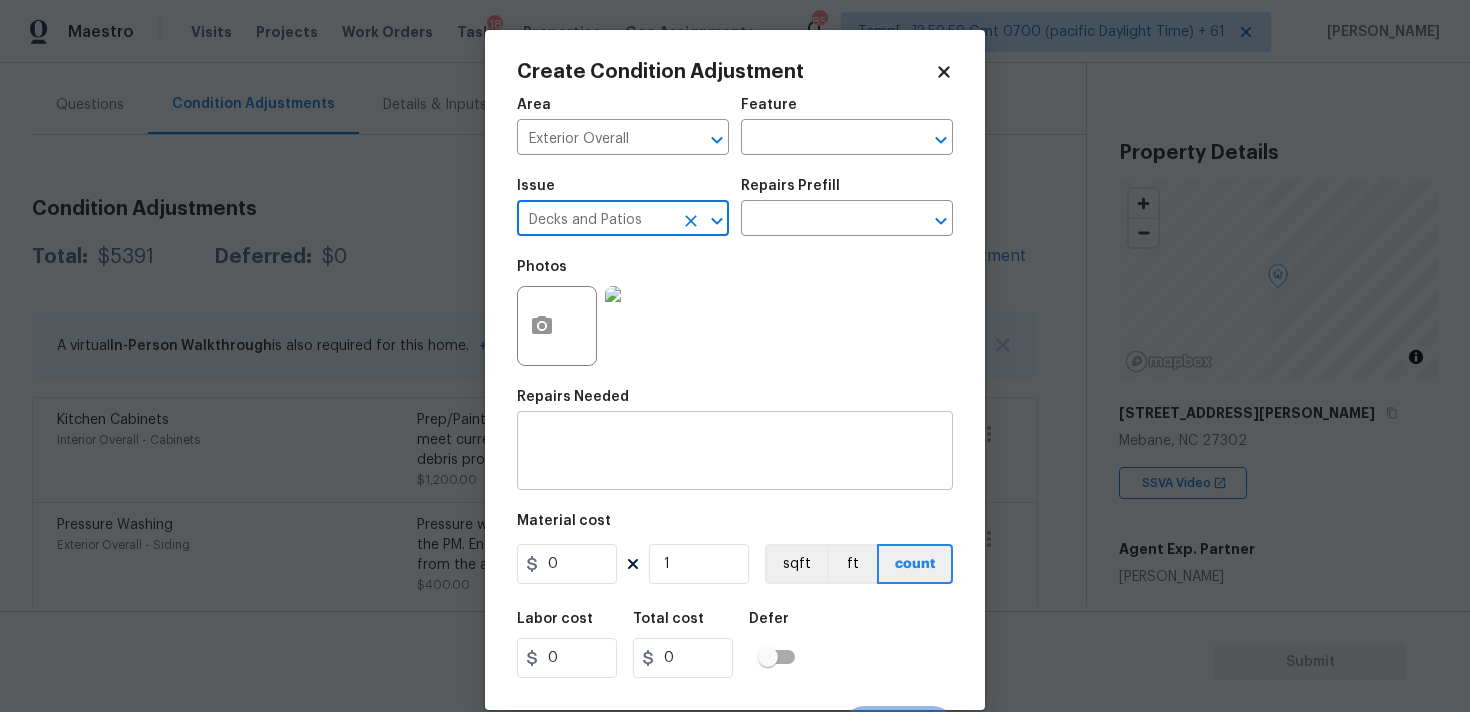 type on "Decks and Patios" 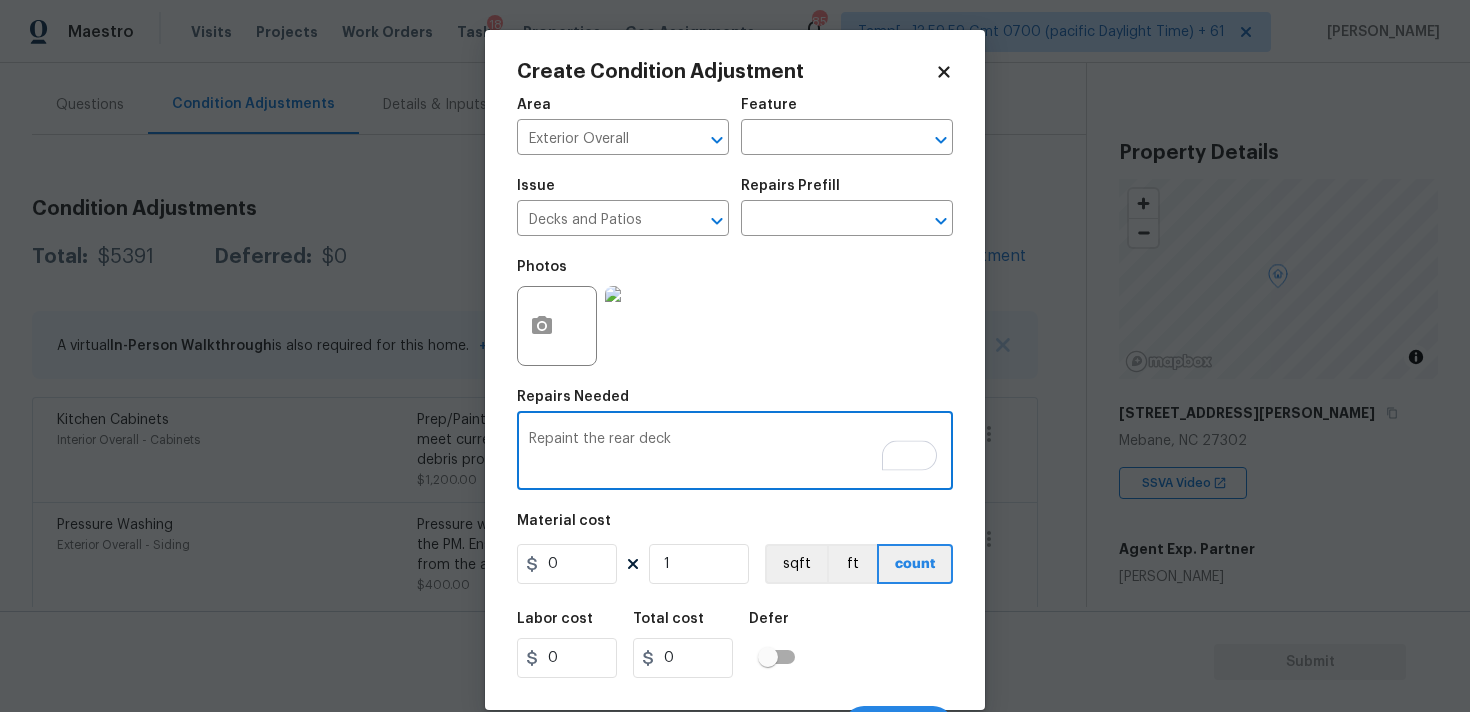 type on "Repaint the rear deck" 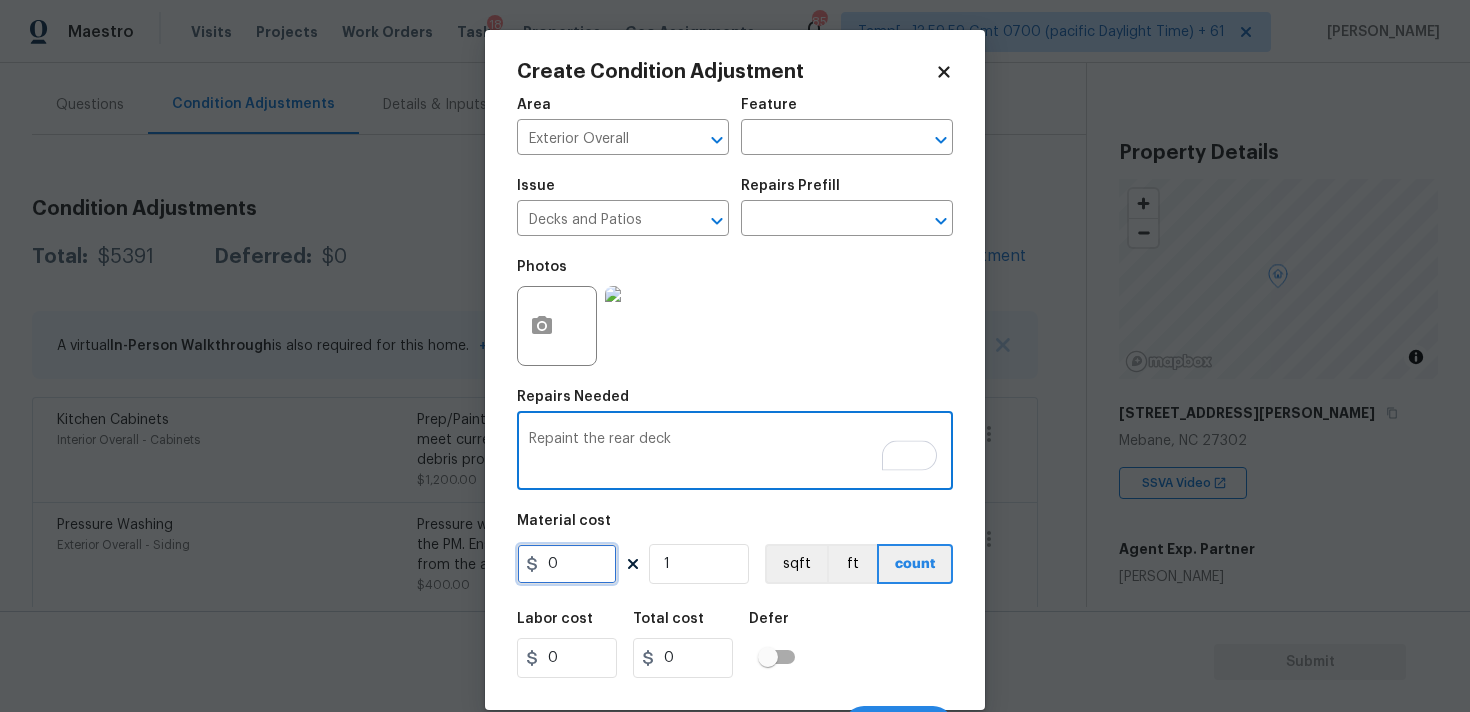 click on "0" at bounding box center (567, 564) 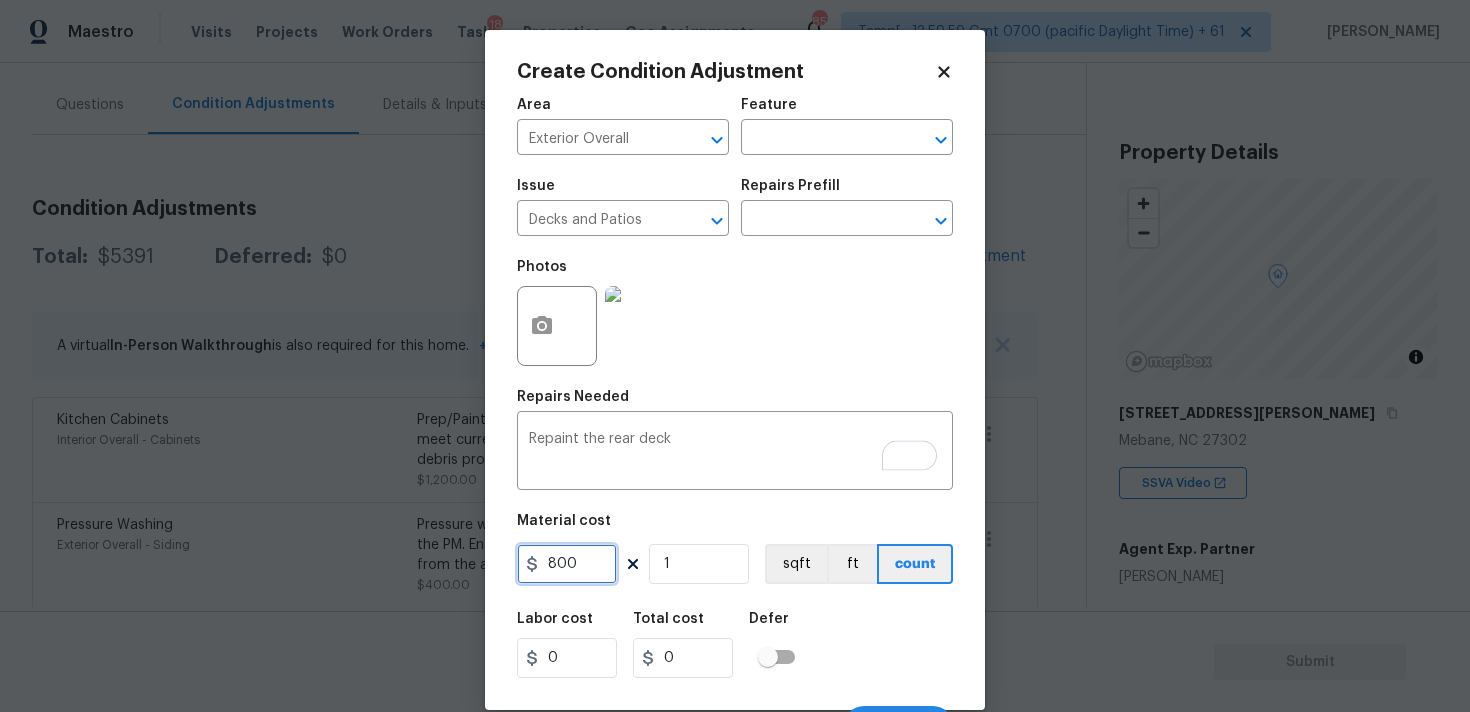 type on "800" 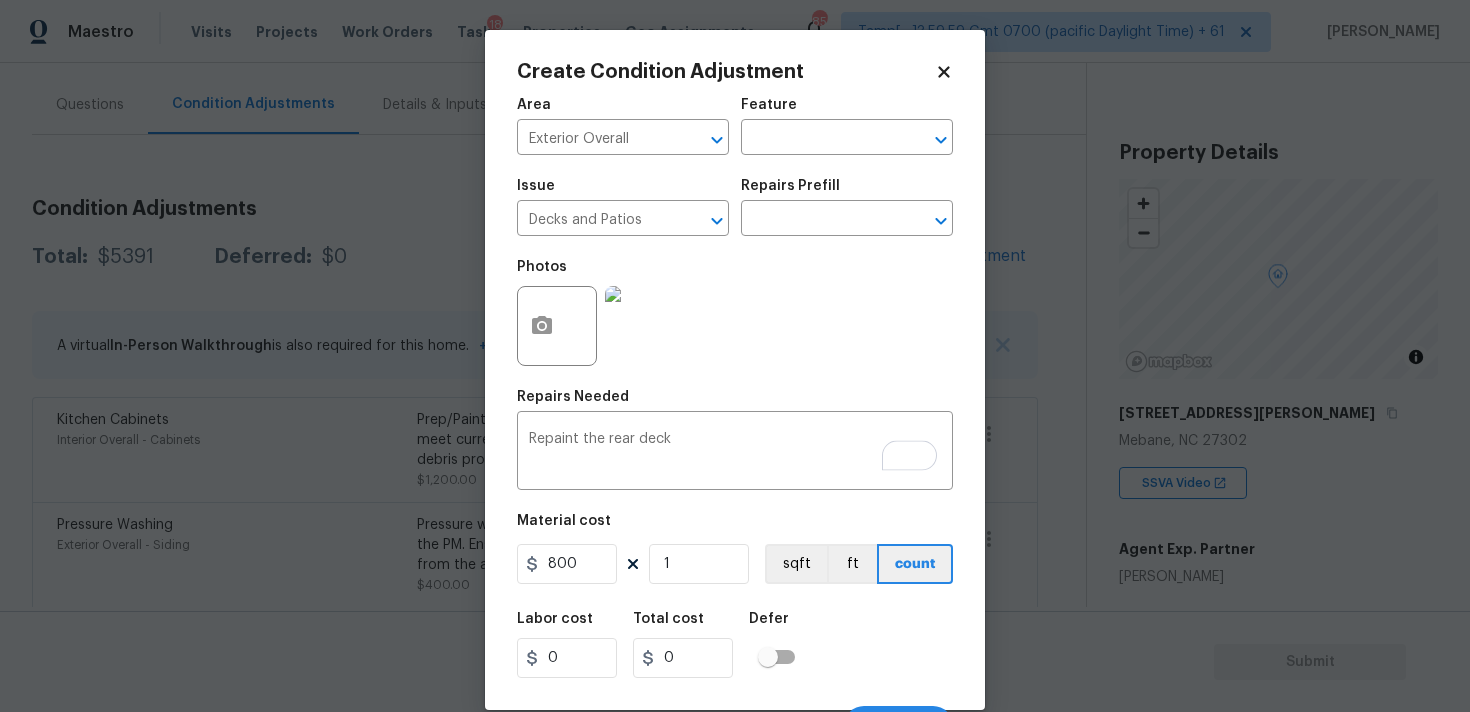 type on "800" 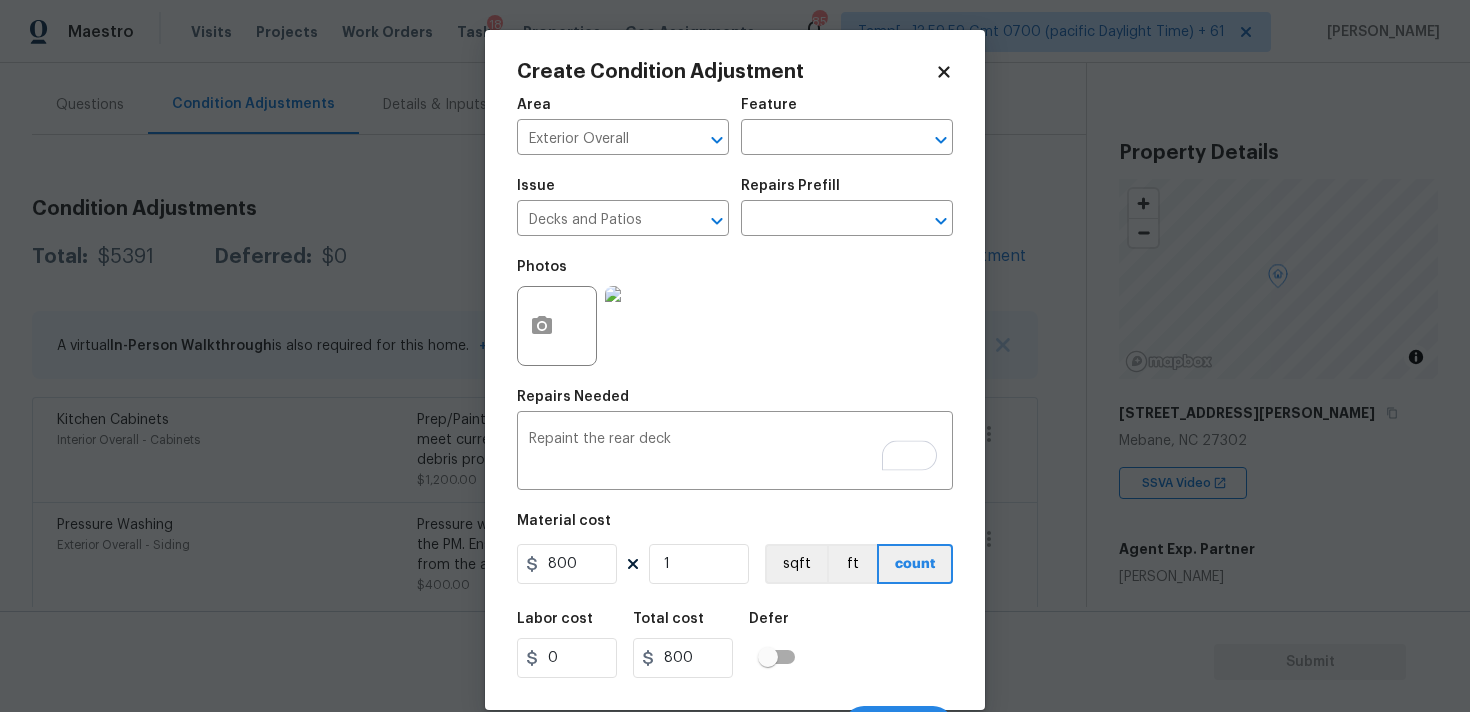 click on "Labor cost 0 Total cost 800 Defer" at bounding box center (735, 645) 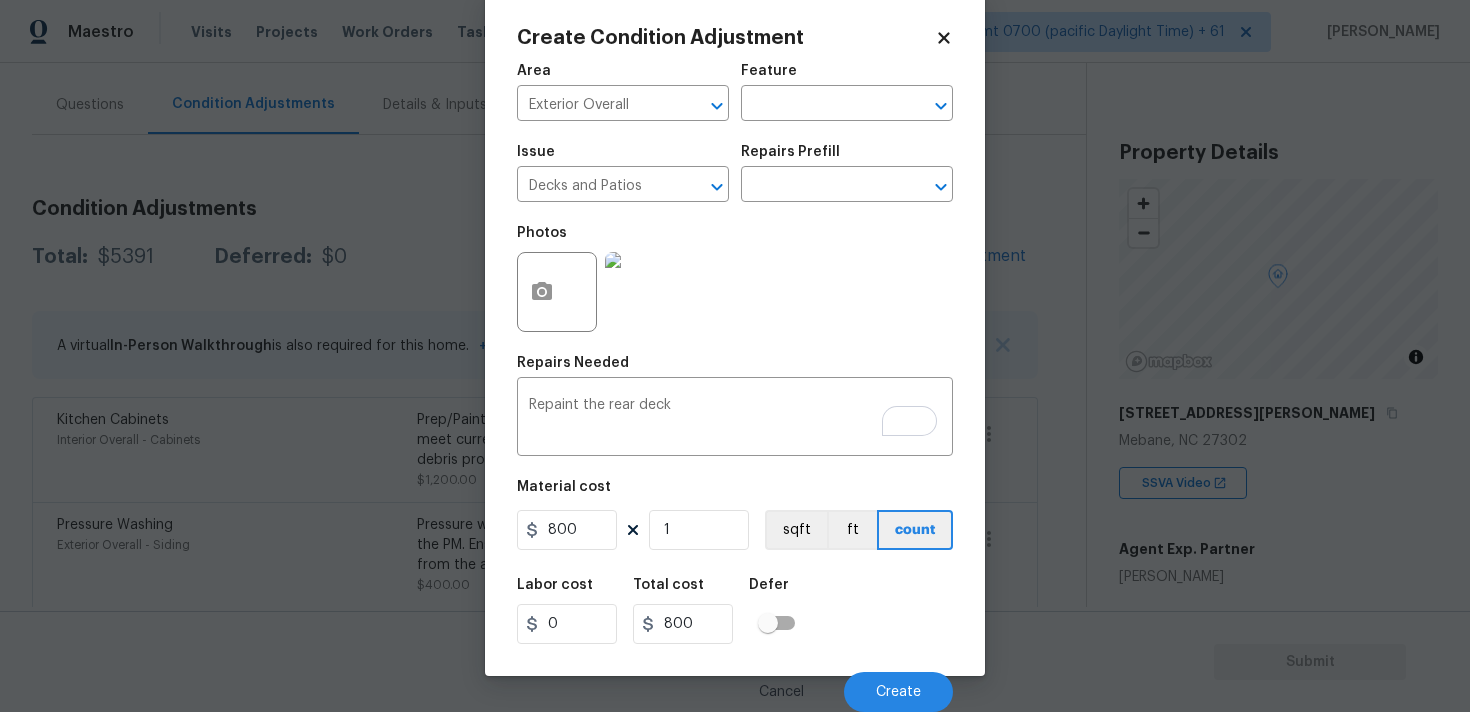 click on "Cancel Create" at bounding box center (735, 684) 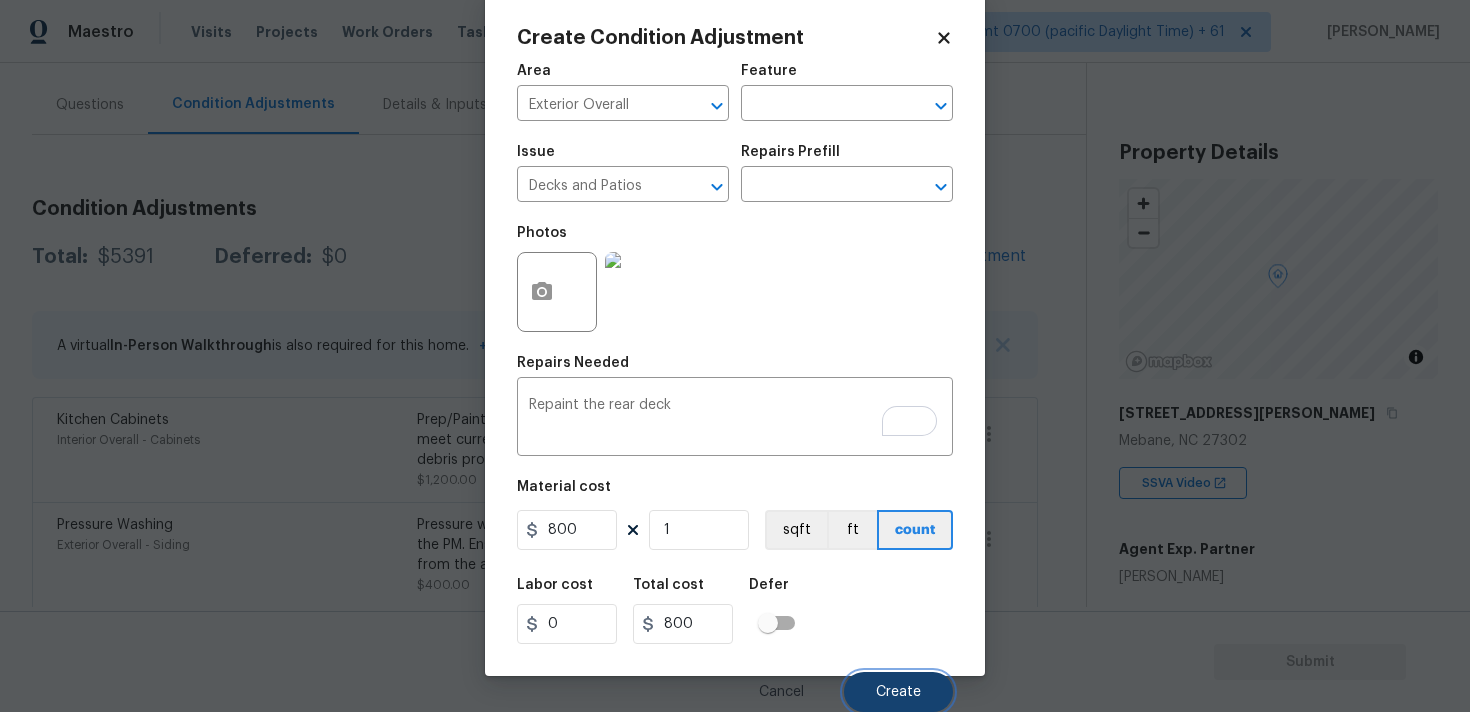 click on "Create" at bounding box center (898, 692) 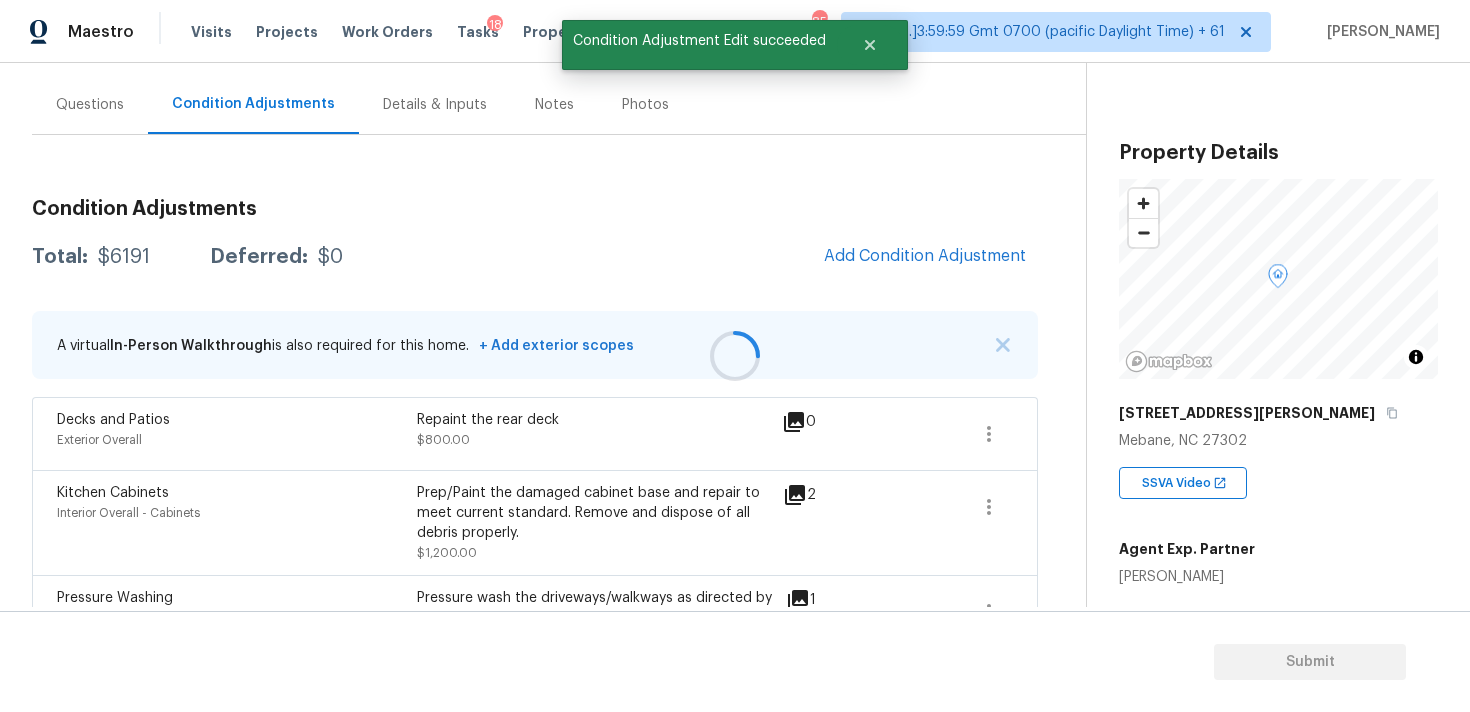 scroll, scrollTop: 0, scrollLeft: 0, axis: both 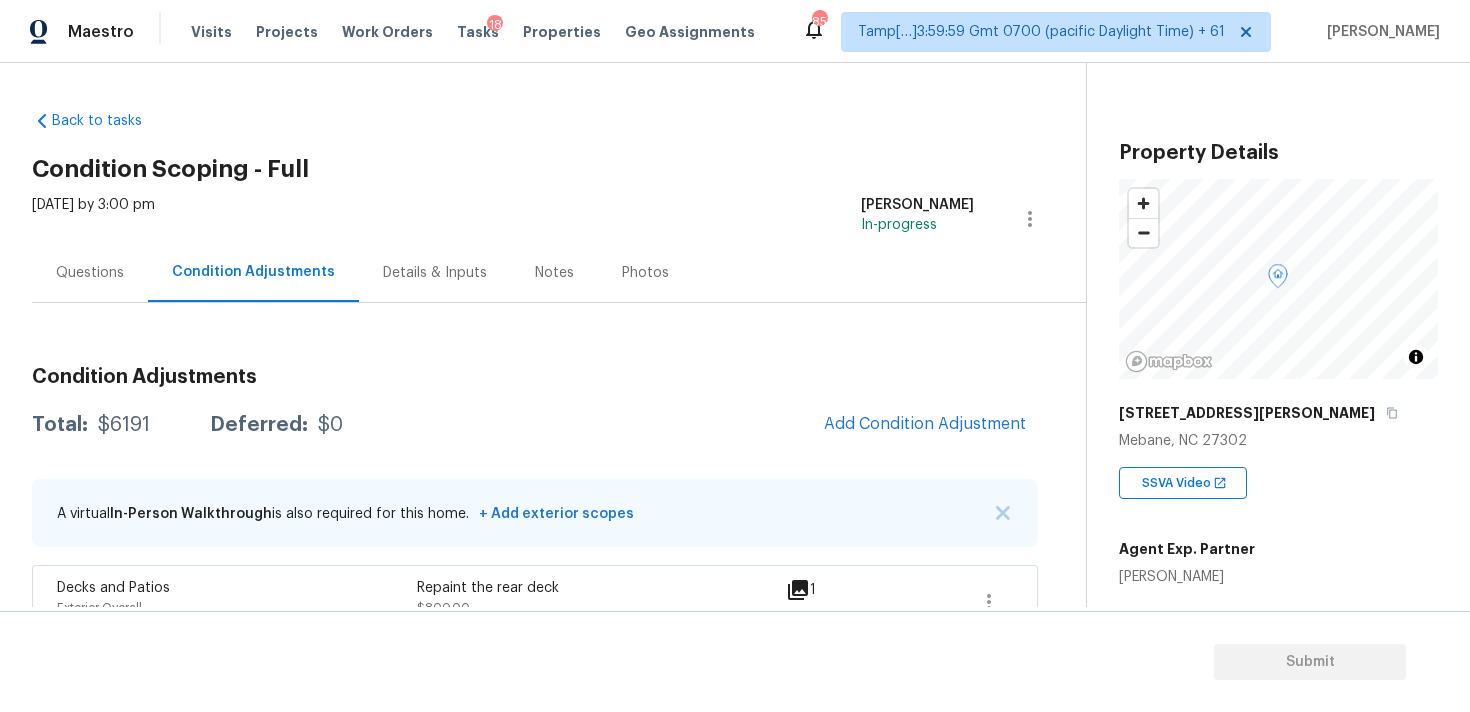 click on "Questions" at bounding box center [90, 272] 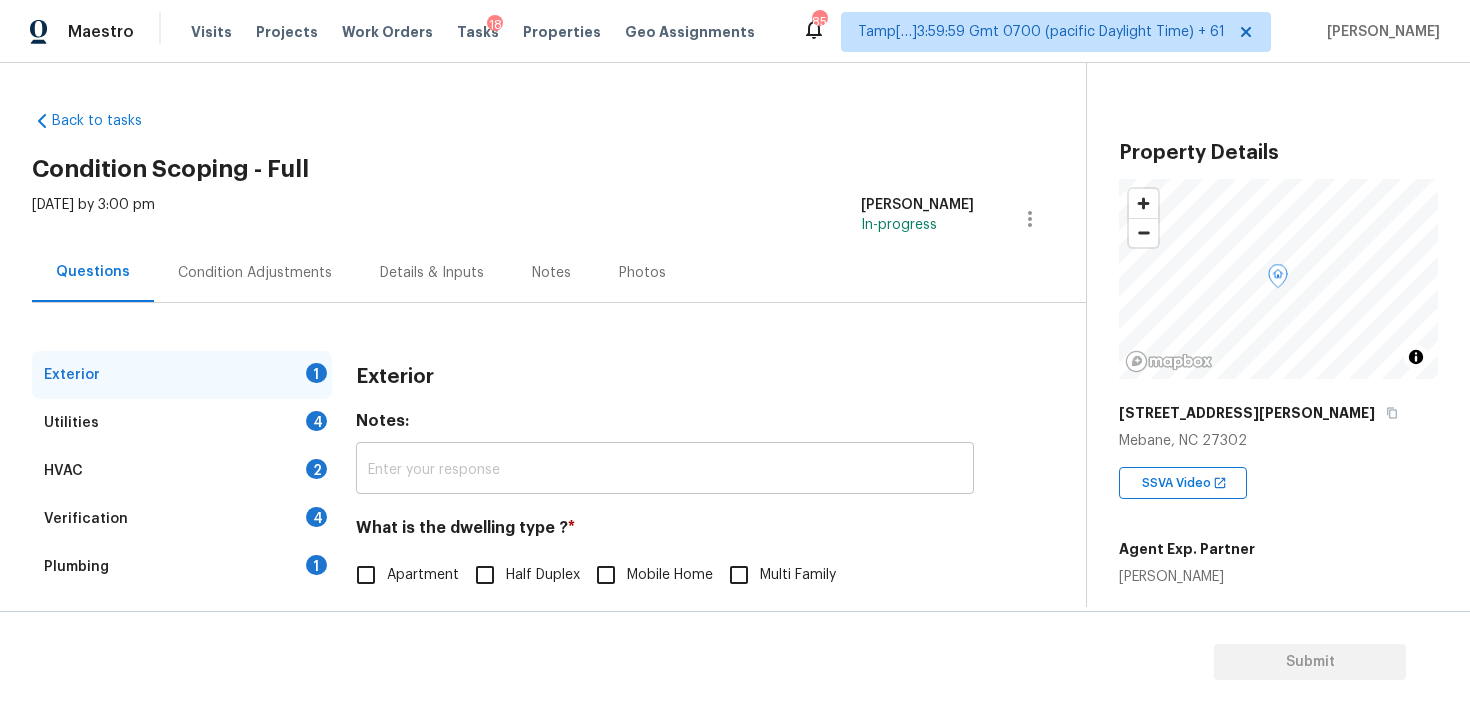 scroll, scrollTop: 164, scrollLeft: 0, axis: vertical 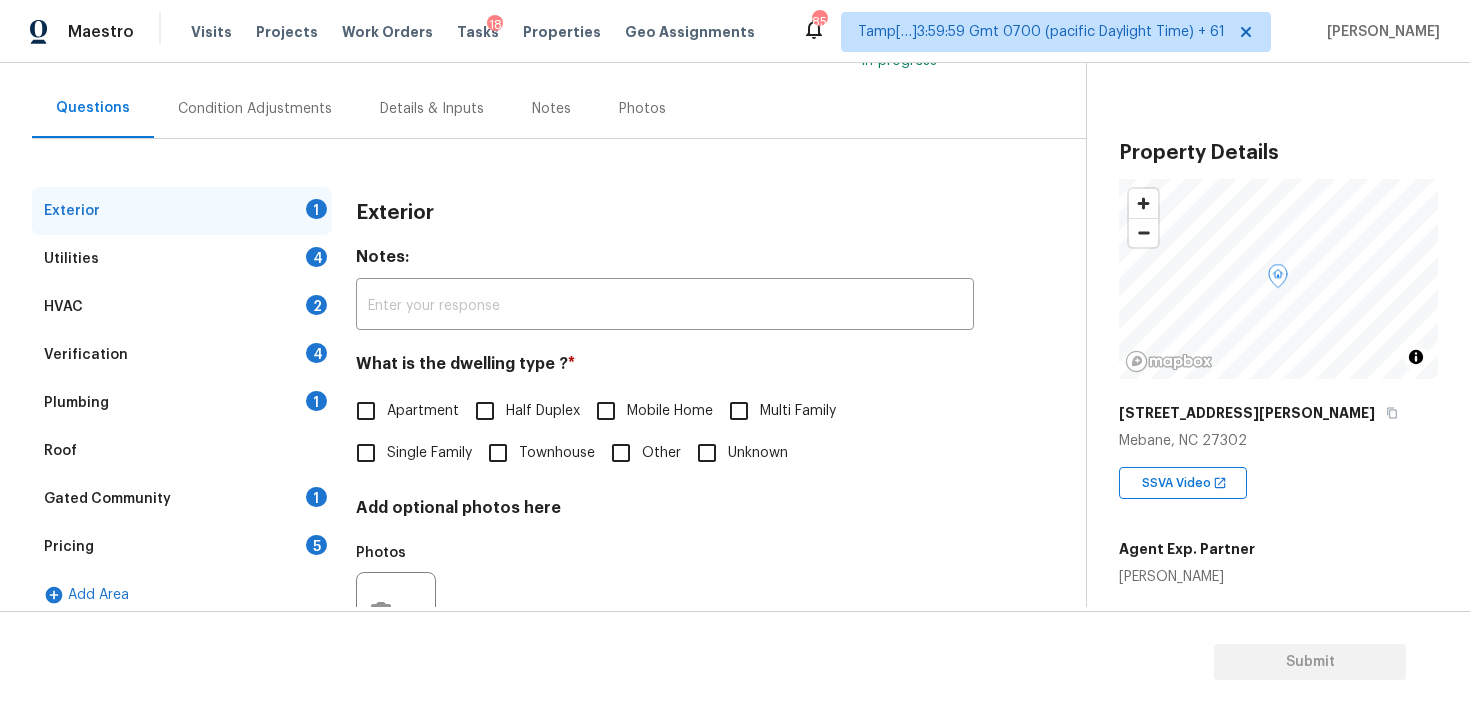 click on "Single Family" at bounding box center (366, 453) 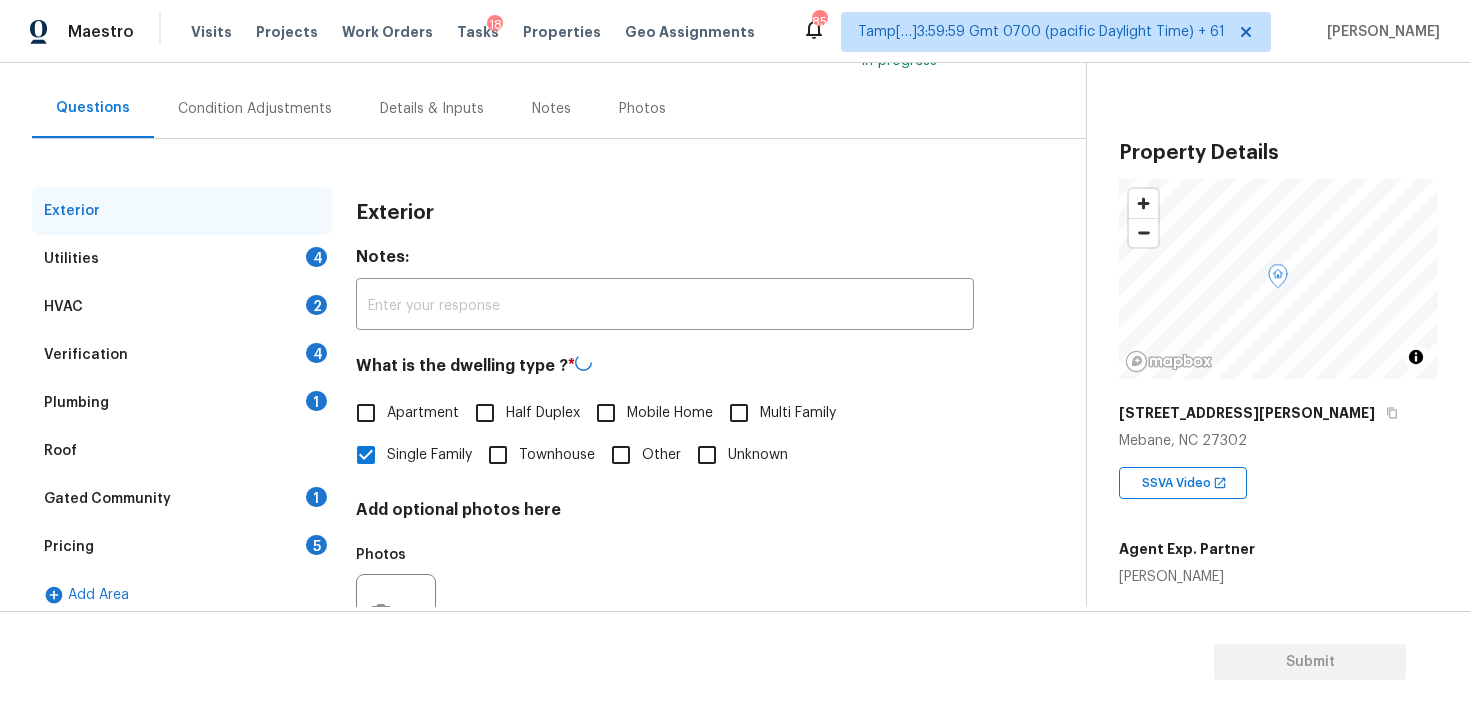 click on "Verification 4" at bounding box center (182, 355) 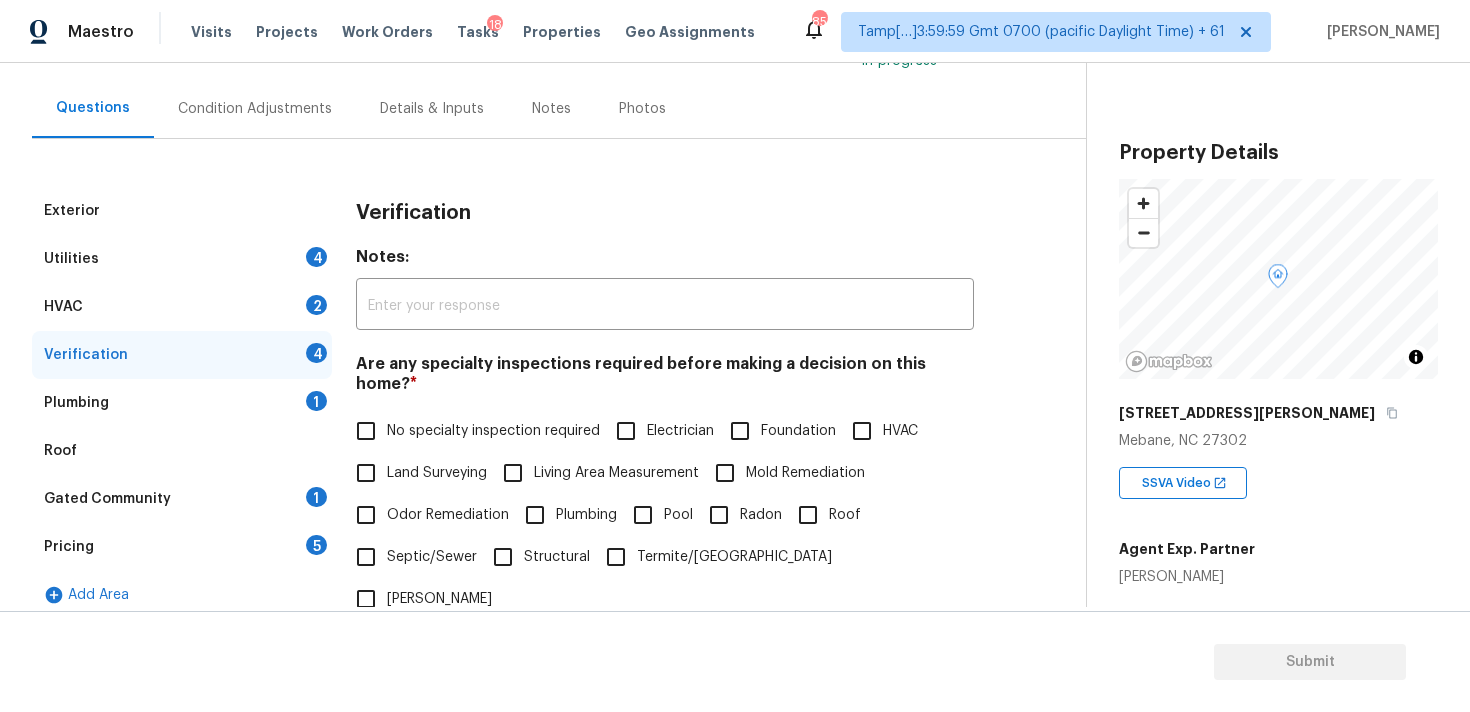 scroll, scrollTop: 327, scrollLeft: 0, axis: vertical 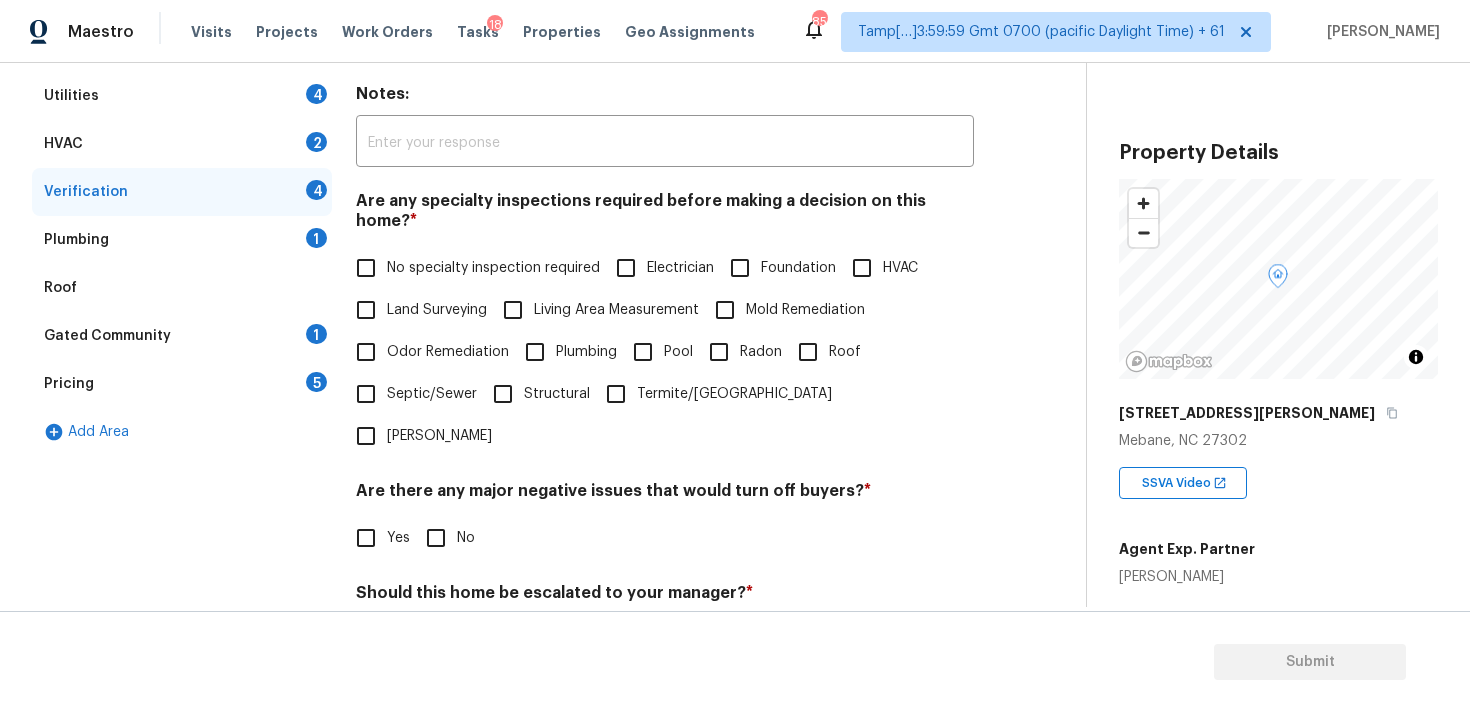 click on "Pricing 5" at bounding box center (182, 384) 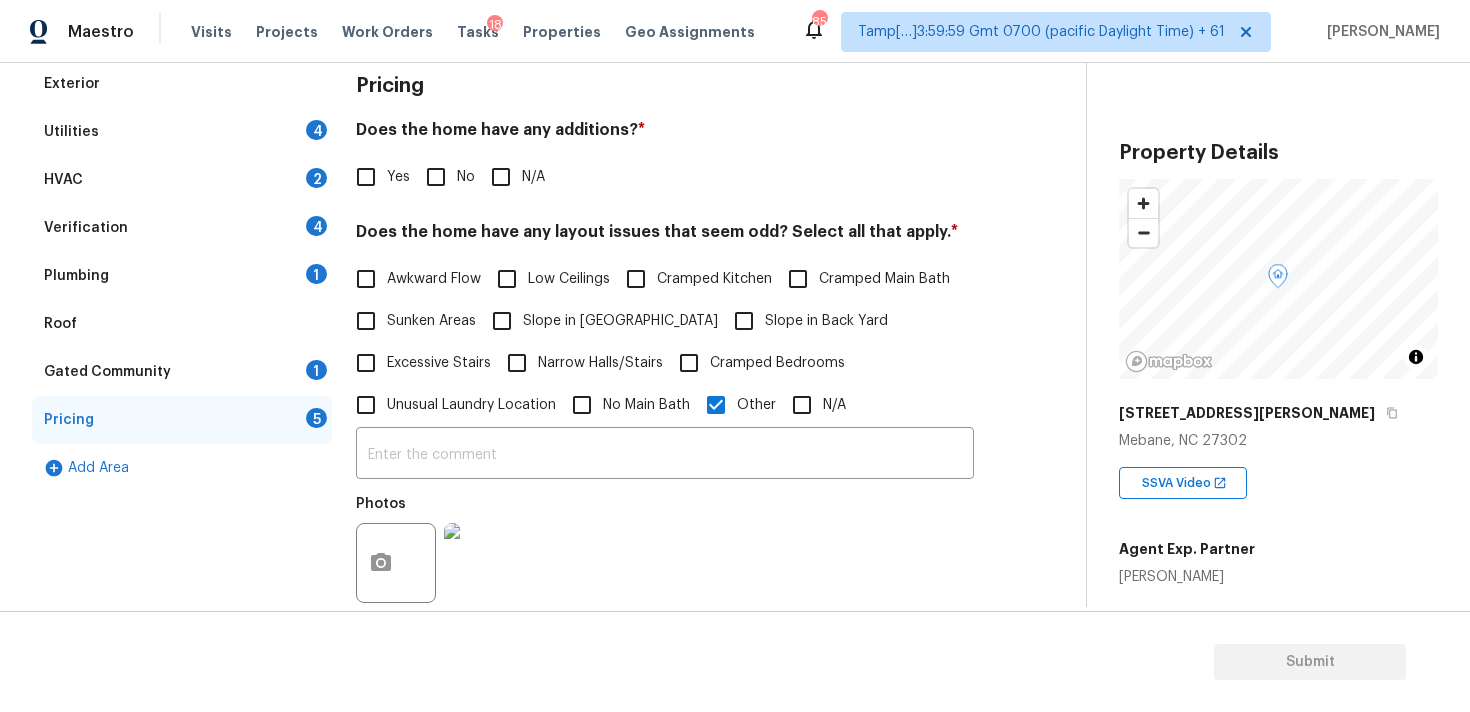 scroll, scrollTop: 205, scrollLeft: 0, axis: vertical 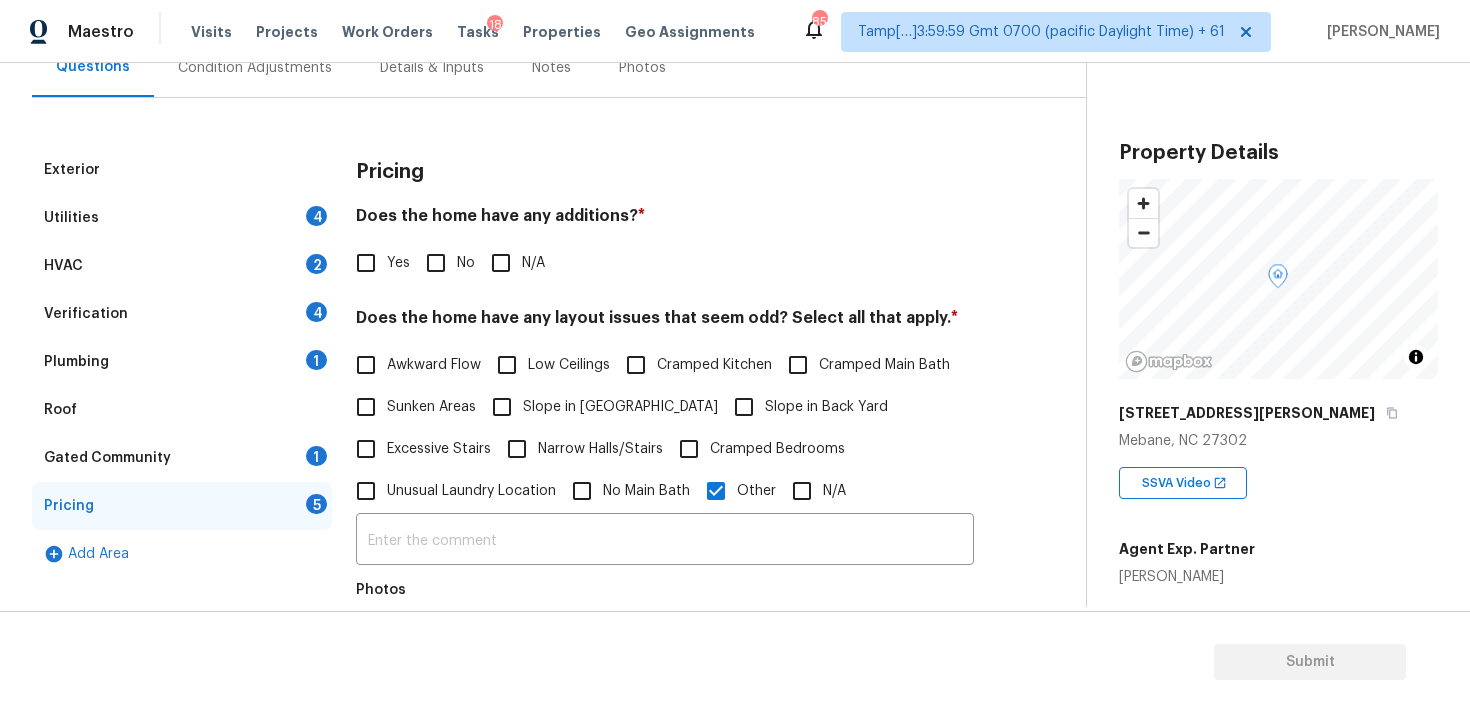click on "Verification 4" at bounding box center (182, 314) 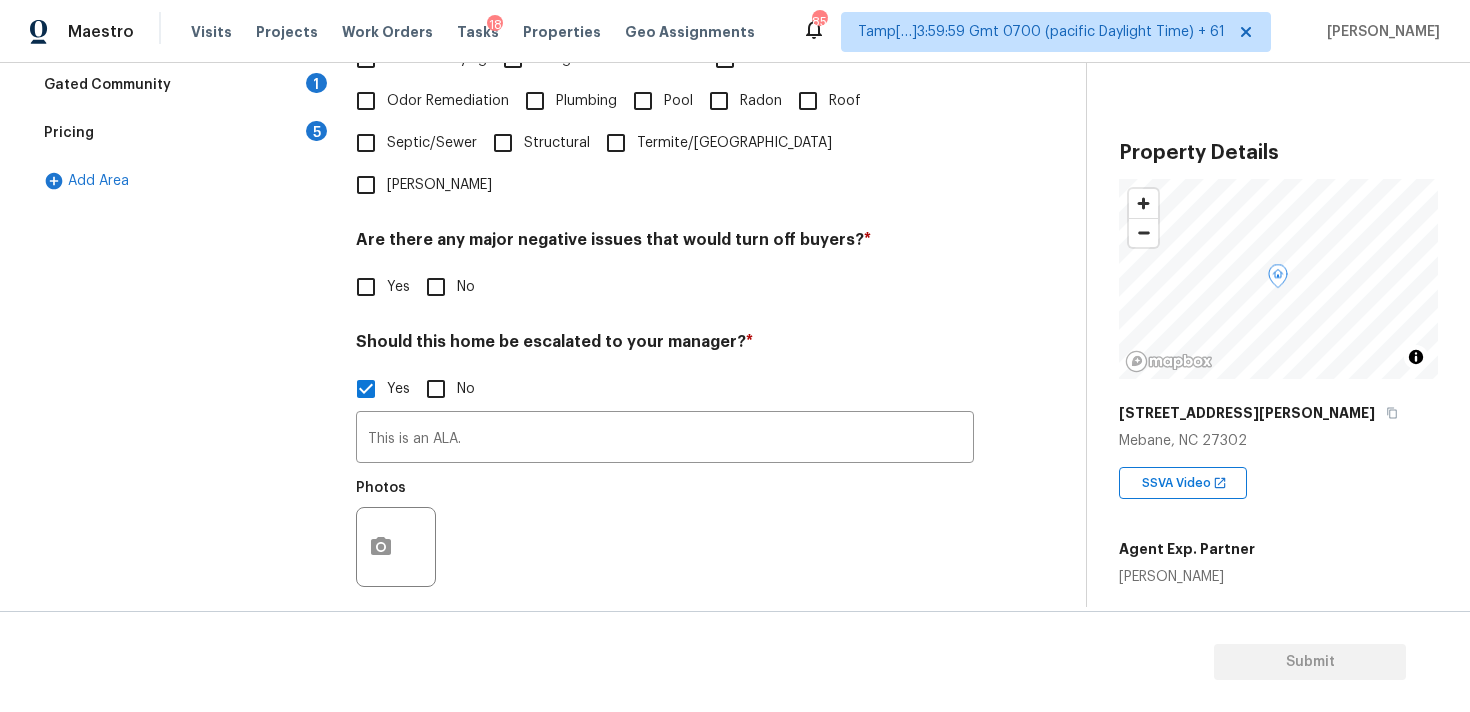 scroll, scrollTop: 661, scrollLeft: 0, axis: vertical 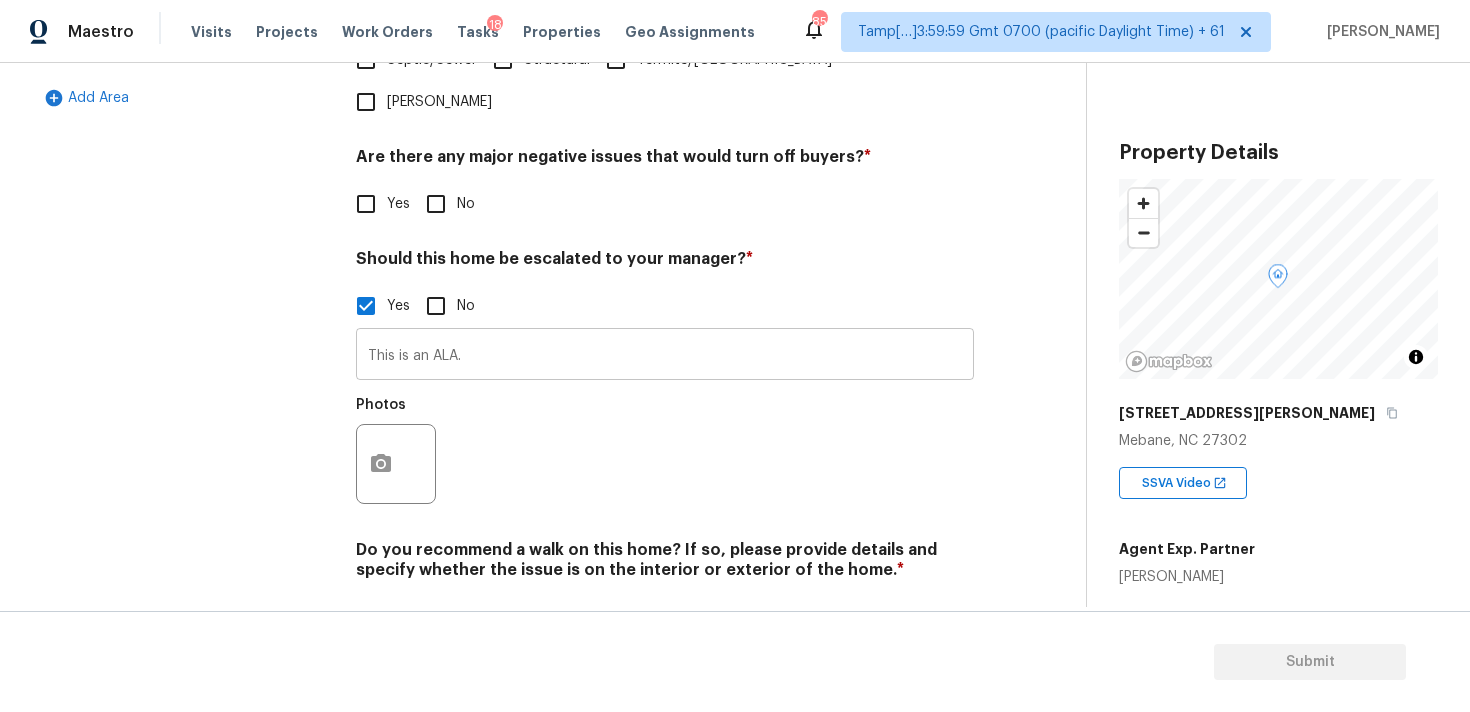 click on "This is an ALA." at bounding box center [665, 356] 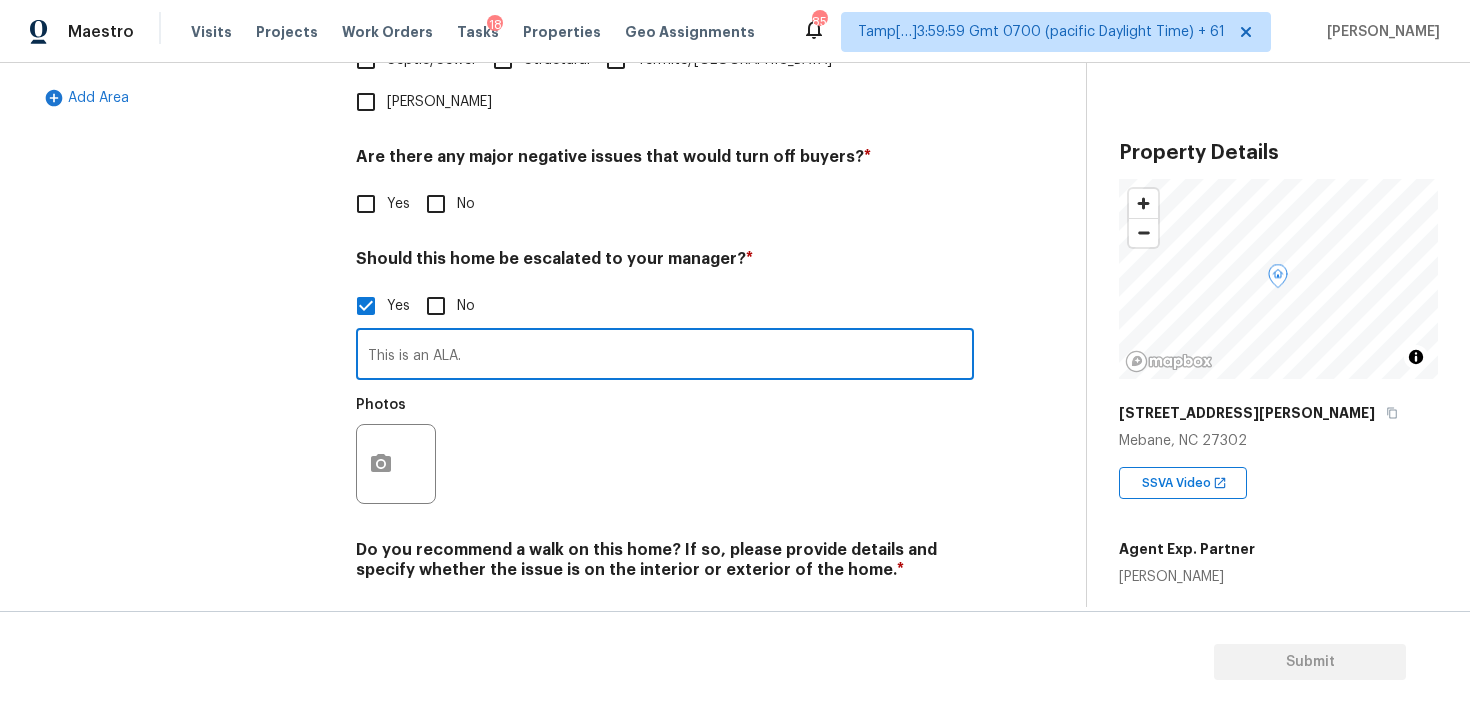 click on "This is an ALA." at bounding box center [665, 356] 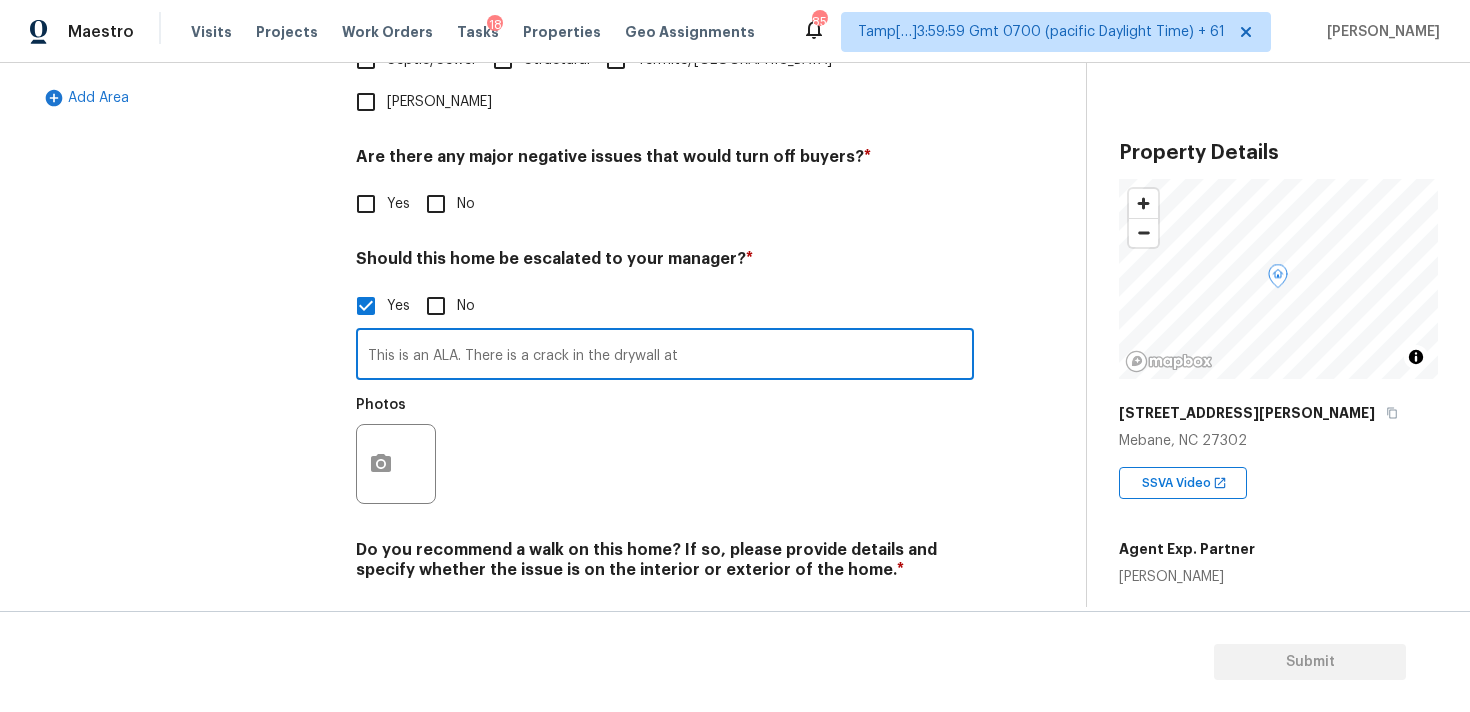 click on "This is an ALA. There is a crack in the drywall at" at bounding box center [665, 356] 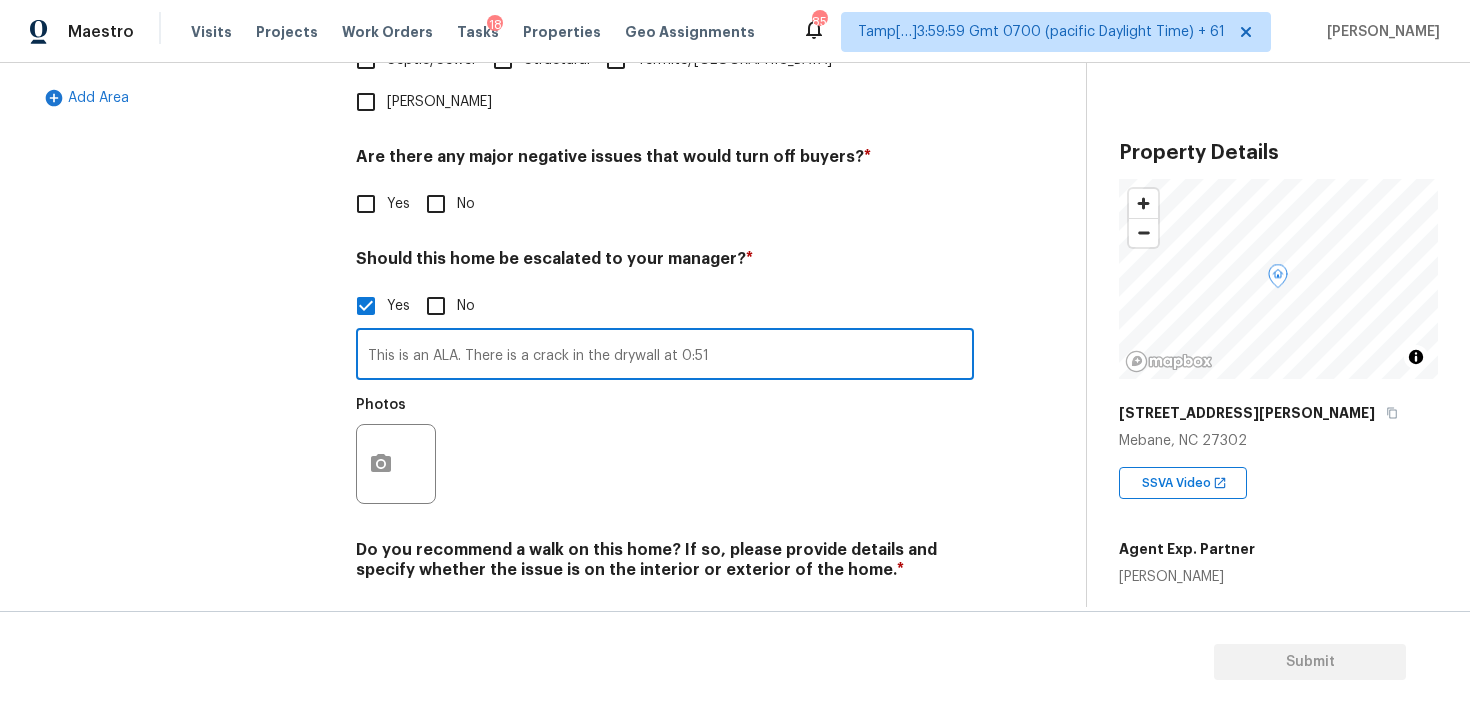 type on "This is an ALA. There is a crack in the drywall at 0:51" 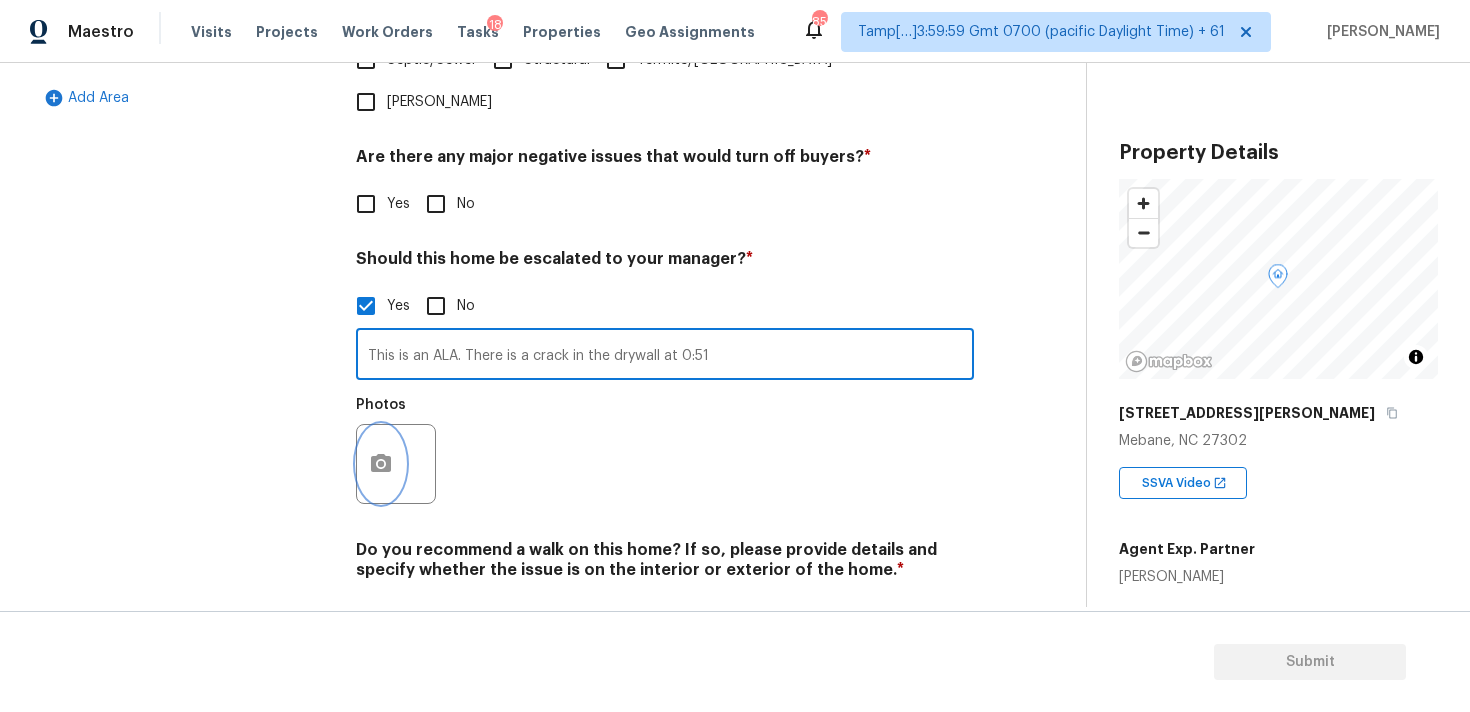 click at bounding box center (381, 464) 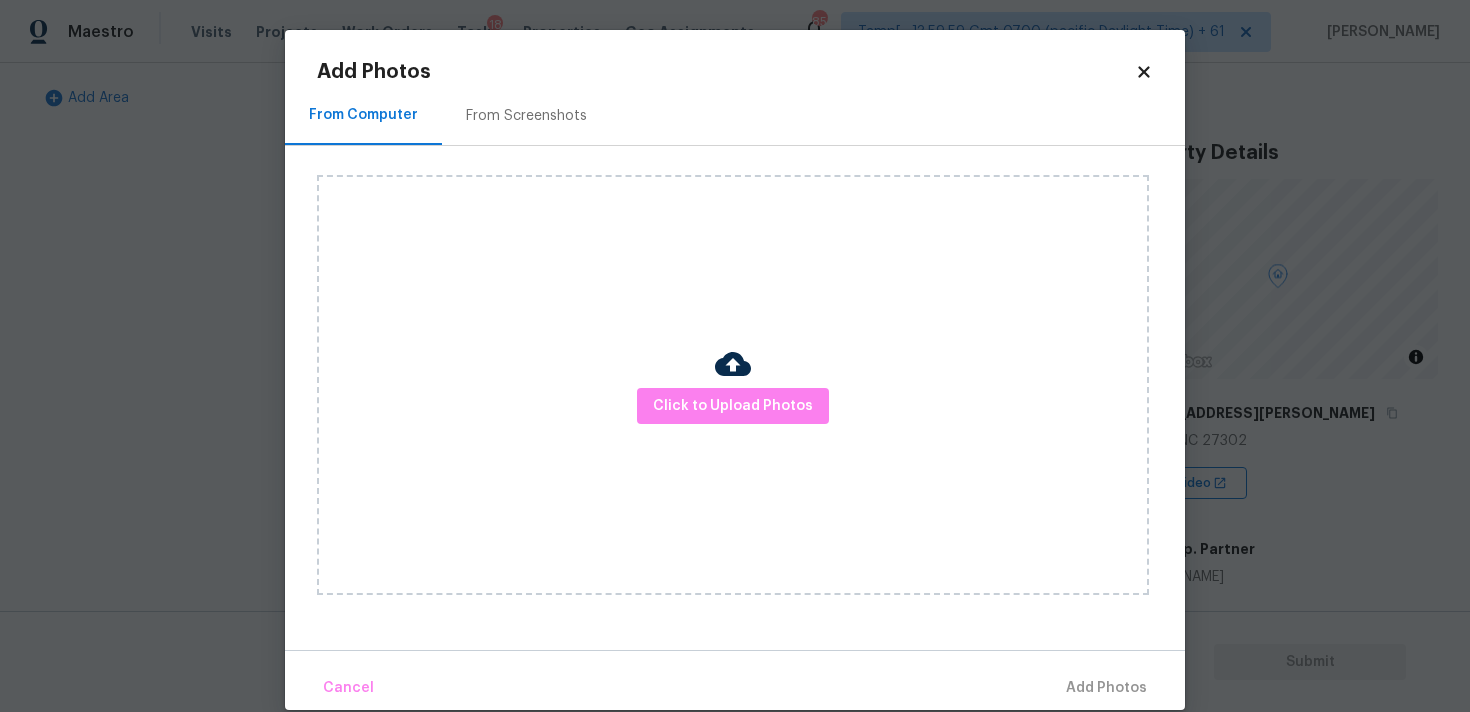 click on "Click to Upload Photos" at bounding box center [733, 385] 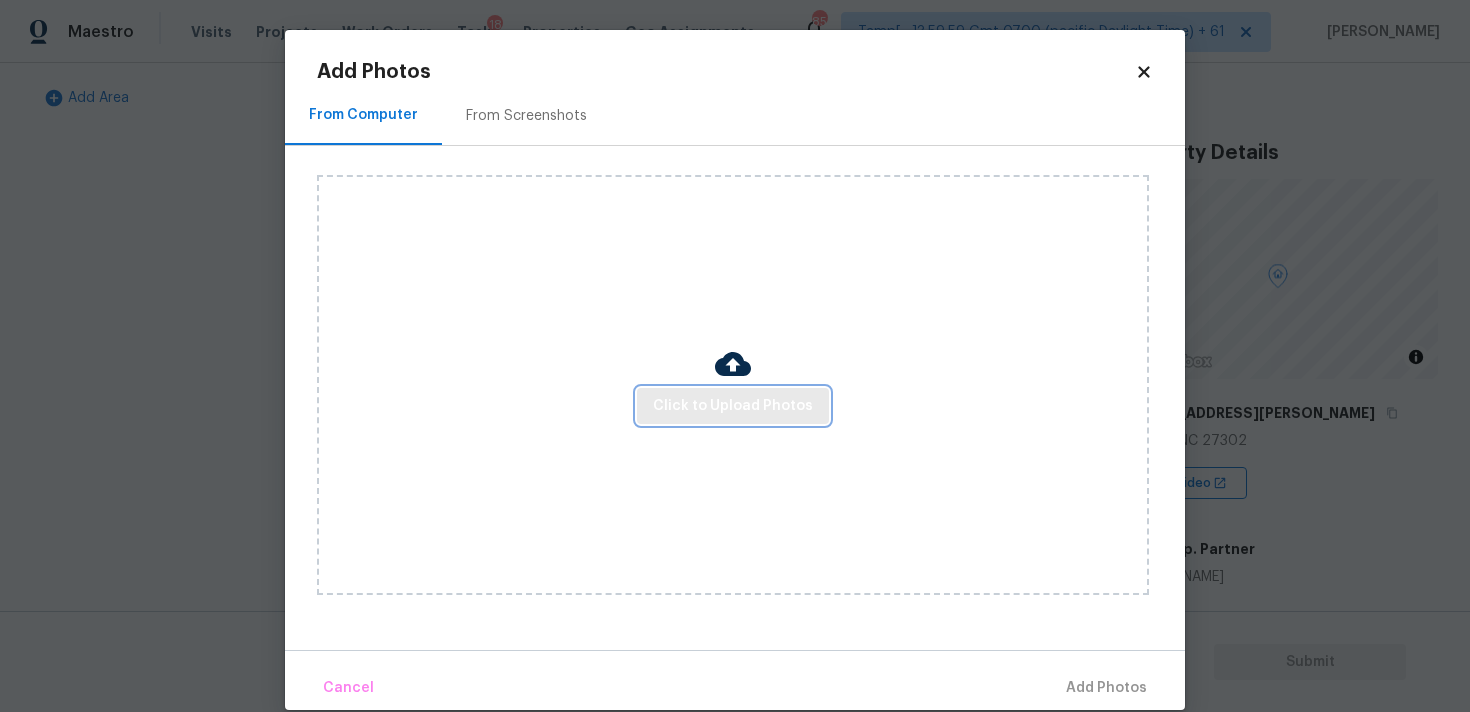 click on "Click to Upload Photos" at bounding box center [733, 406] 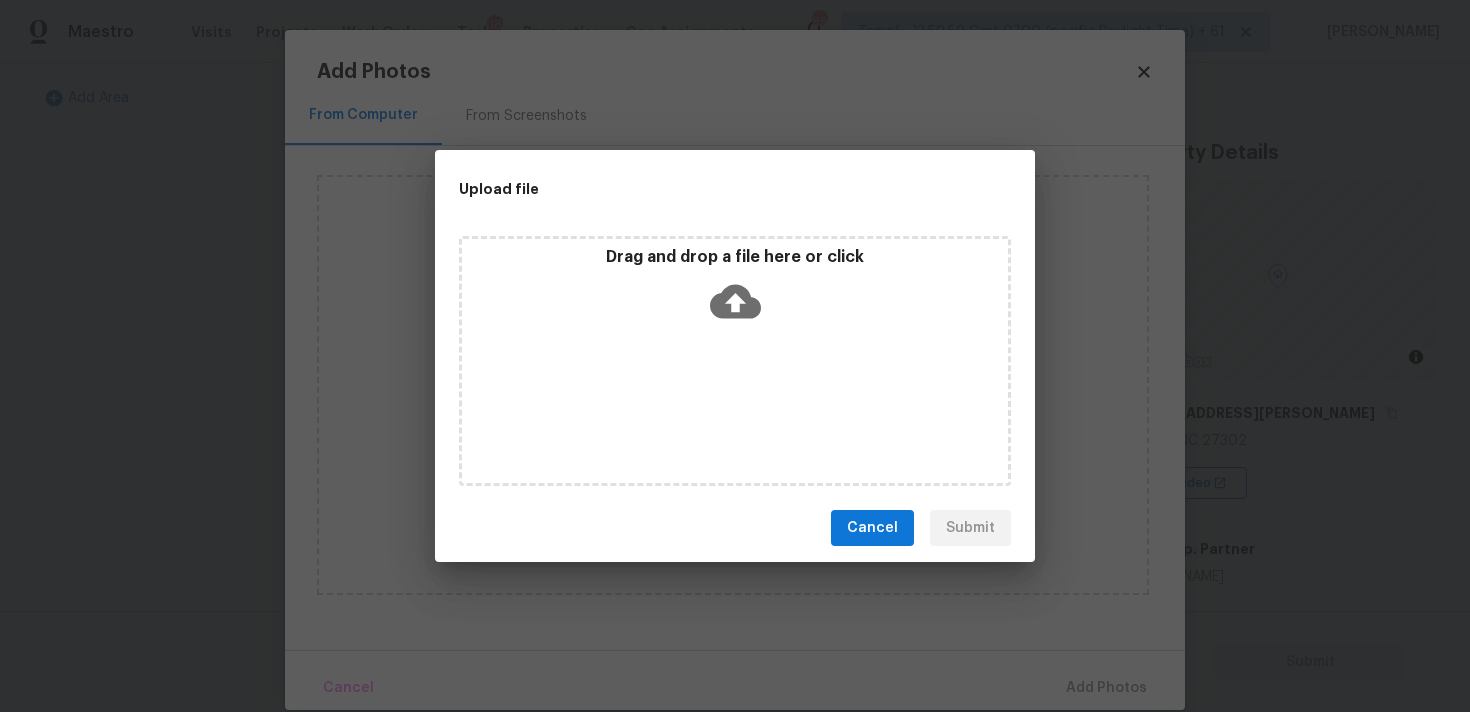 click 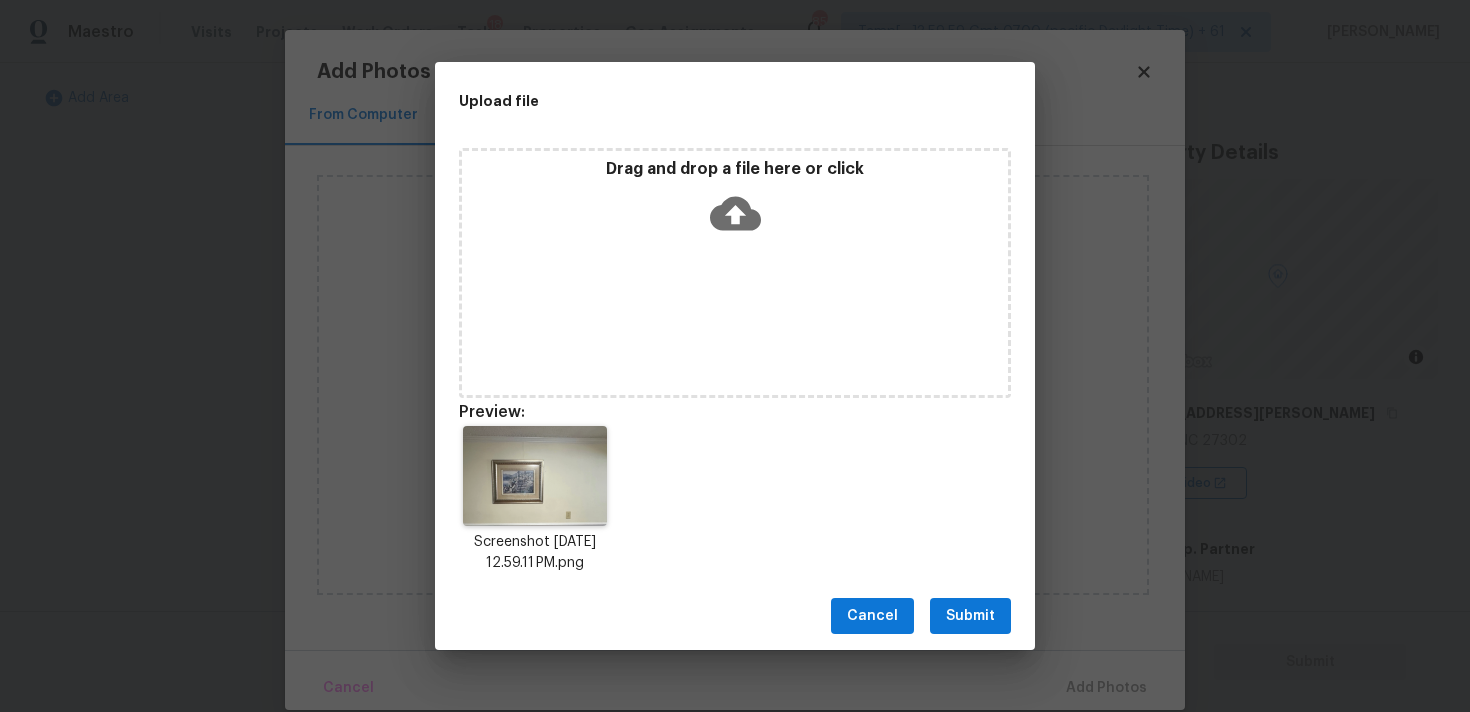click on "Submit" at bounding box center (970, 616) 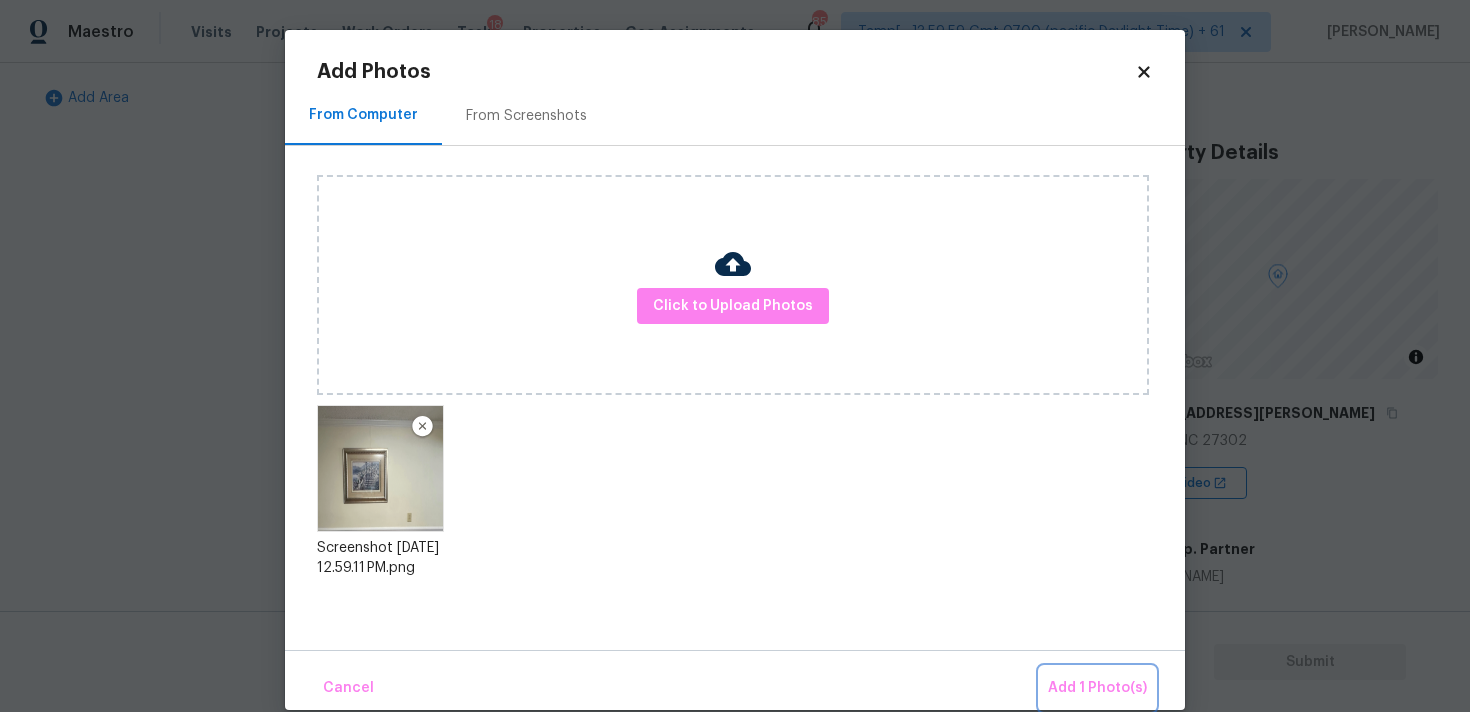 click on "Add 1 Photo(s)" at bounding box center [1097, 688] 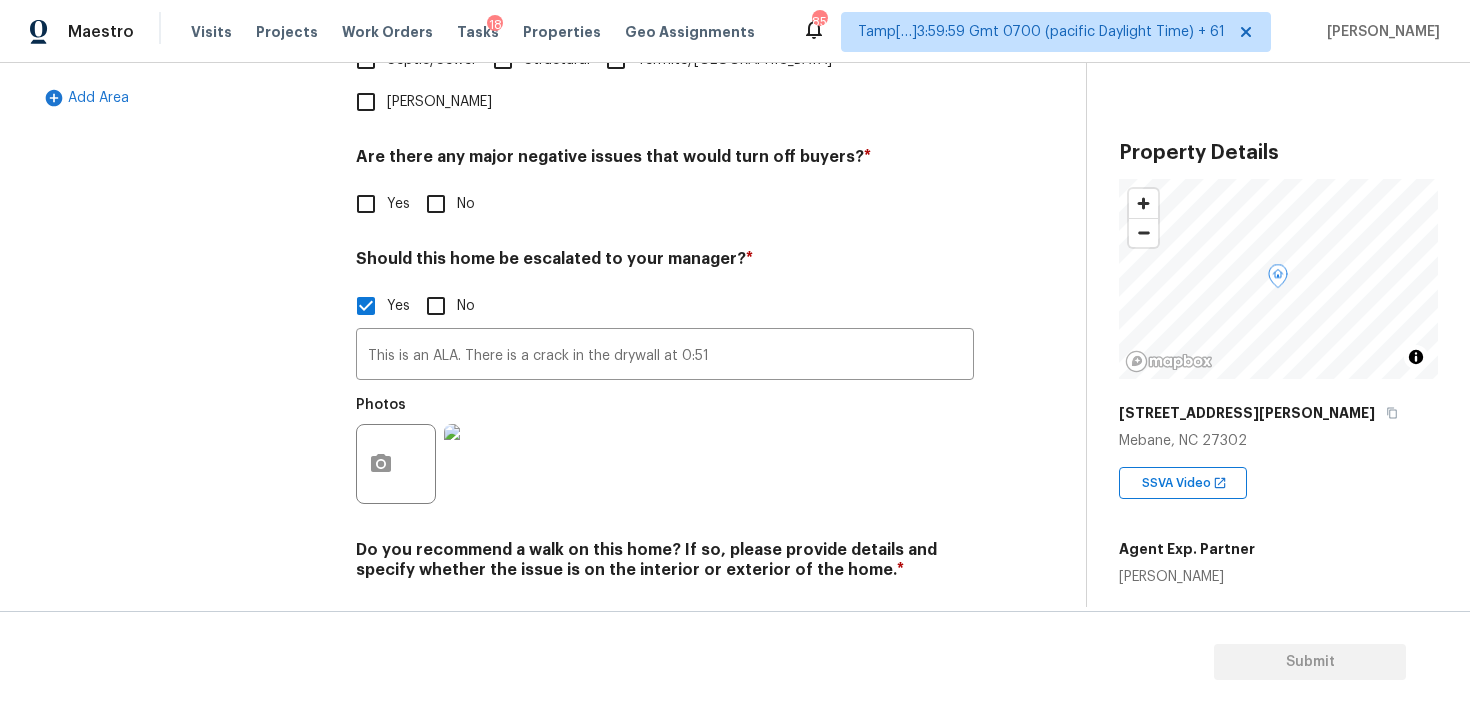 click on "No" at bounding box center [436, 617] 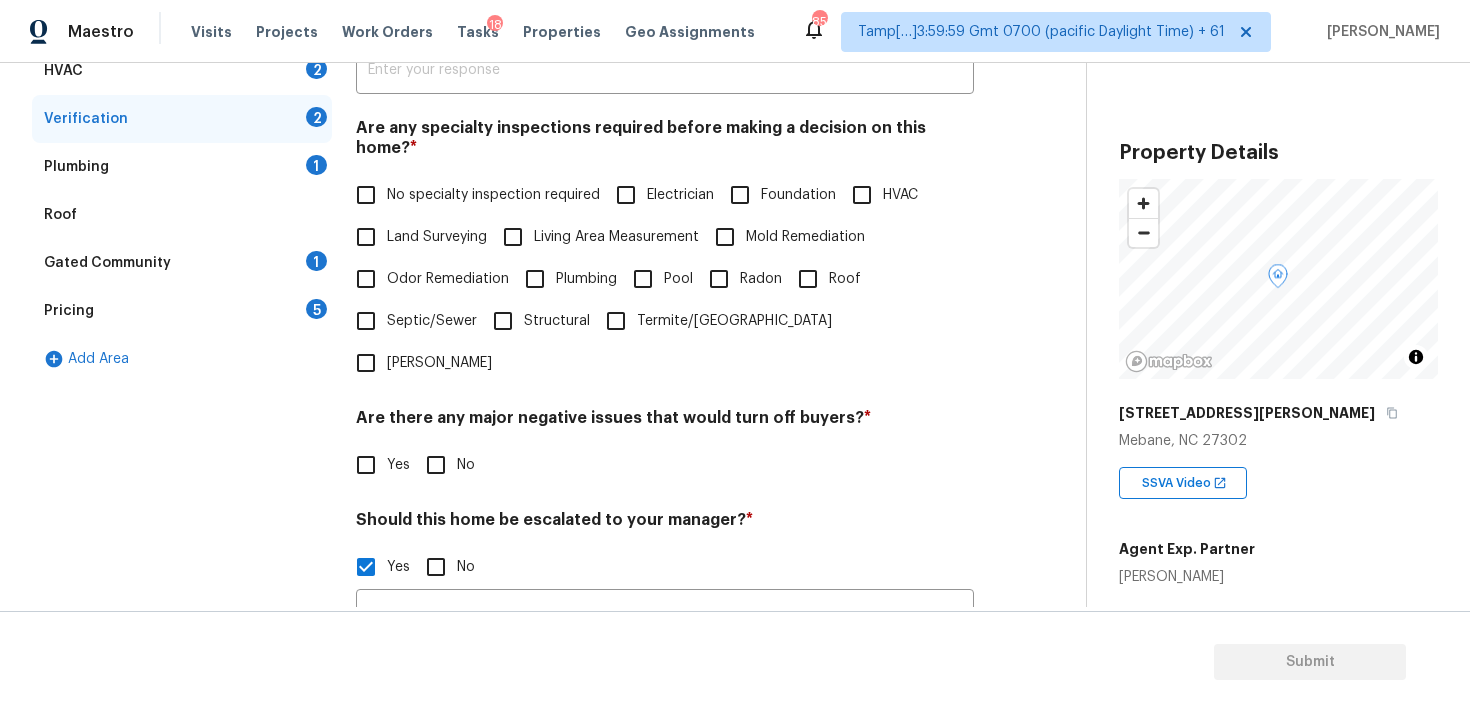 scroll, scrollTop: 212, scrollLeft: 0, axis: vertical 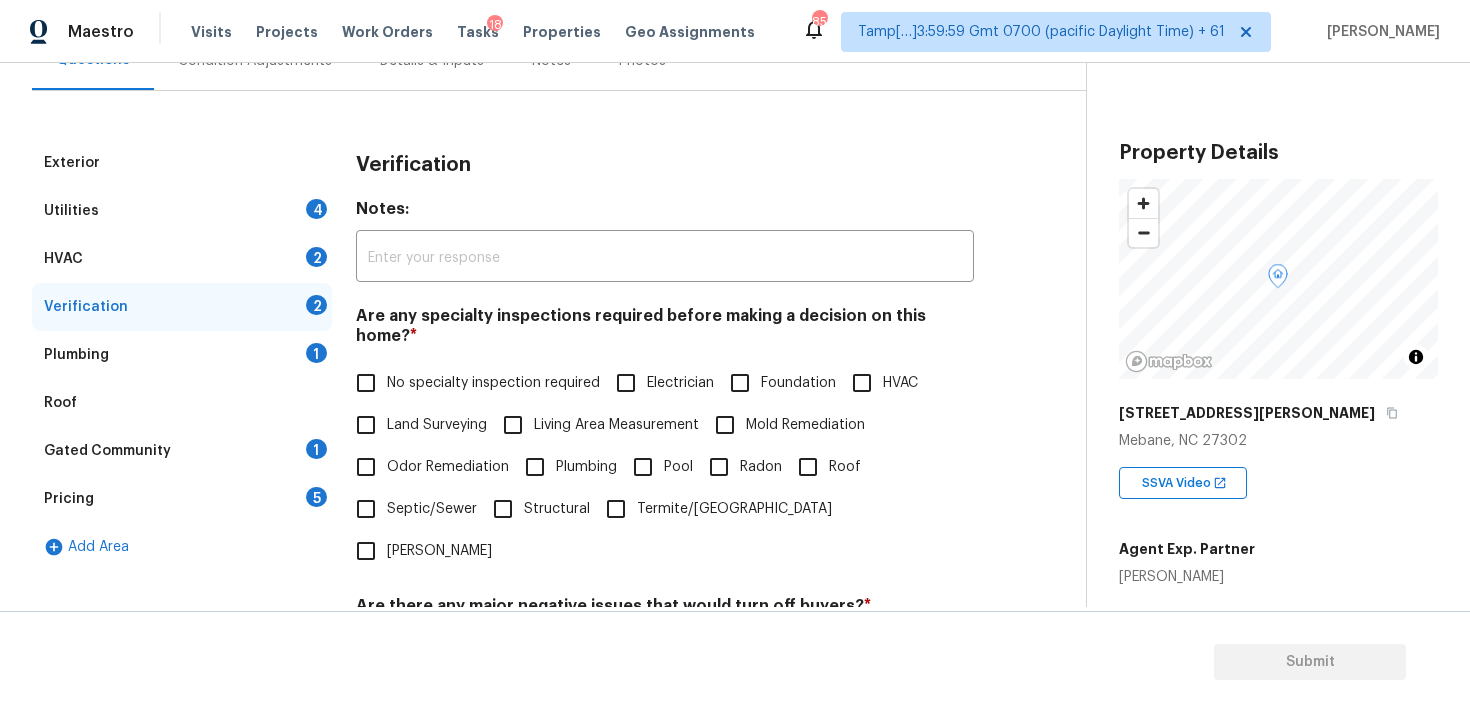 click on "Utilities 4" at bounding box center (182, 211) 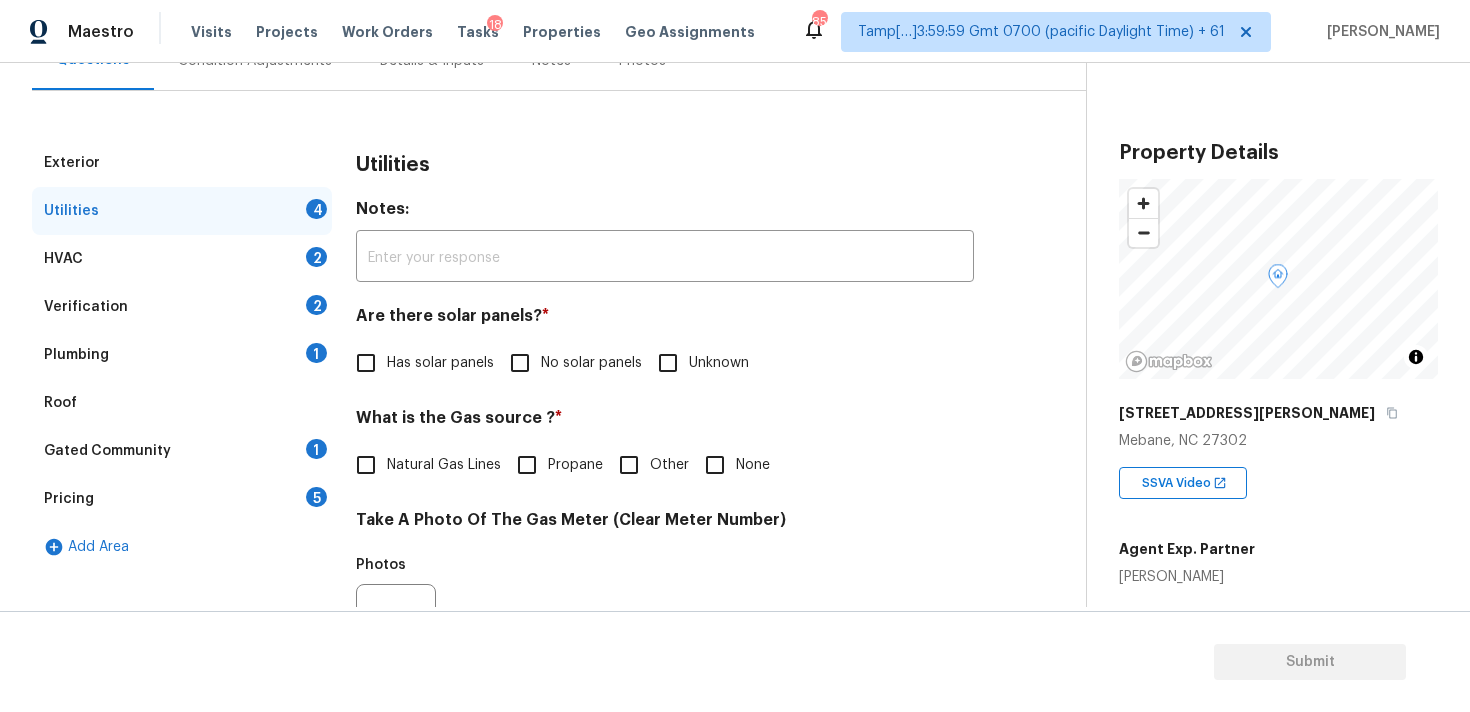 scroll, scrollTop: 475, scrollLeft: 0, axis: vertical 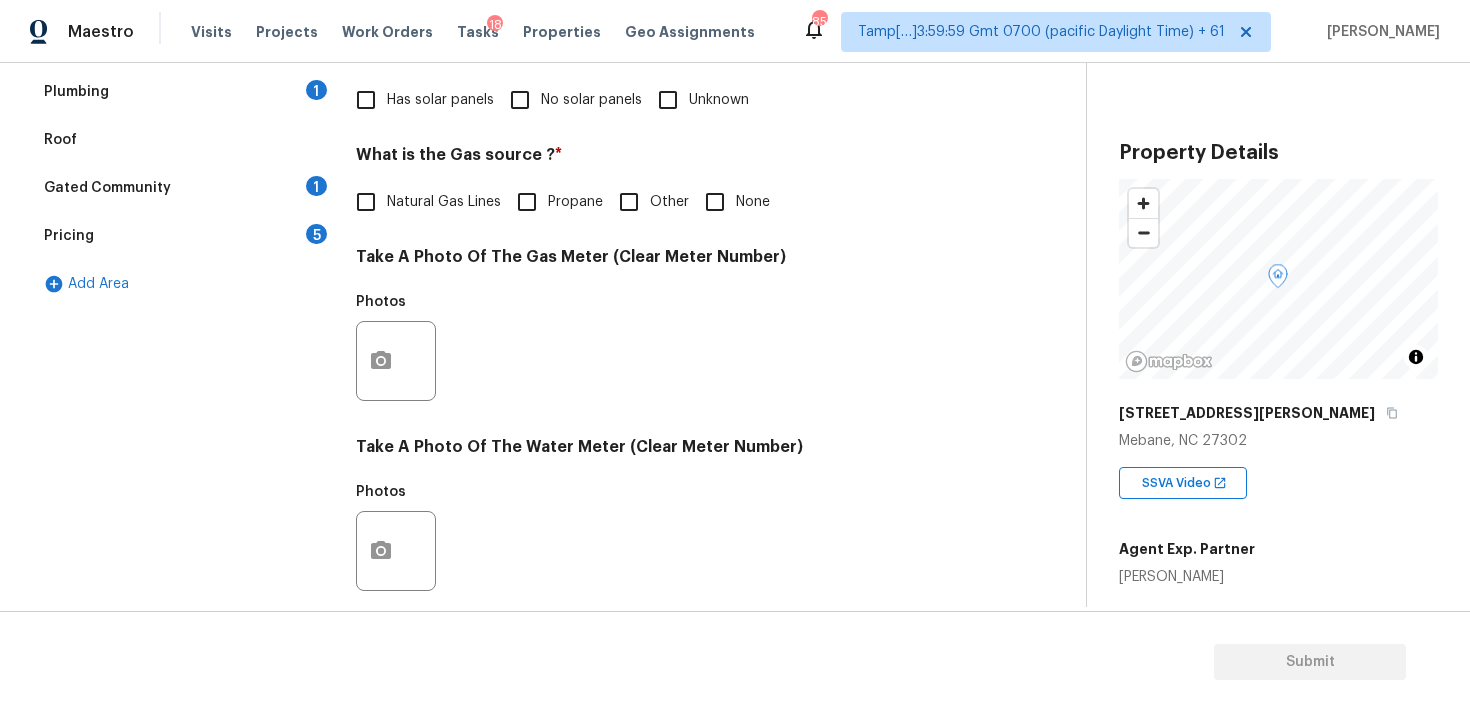 click on "No solar panels" at bounding box center [520, 100] 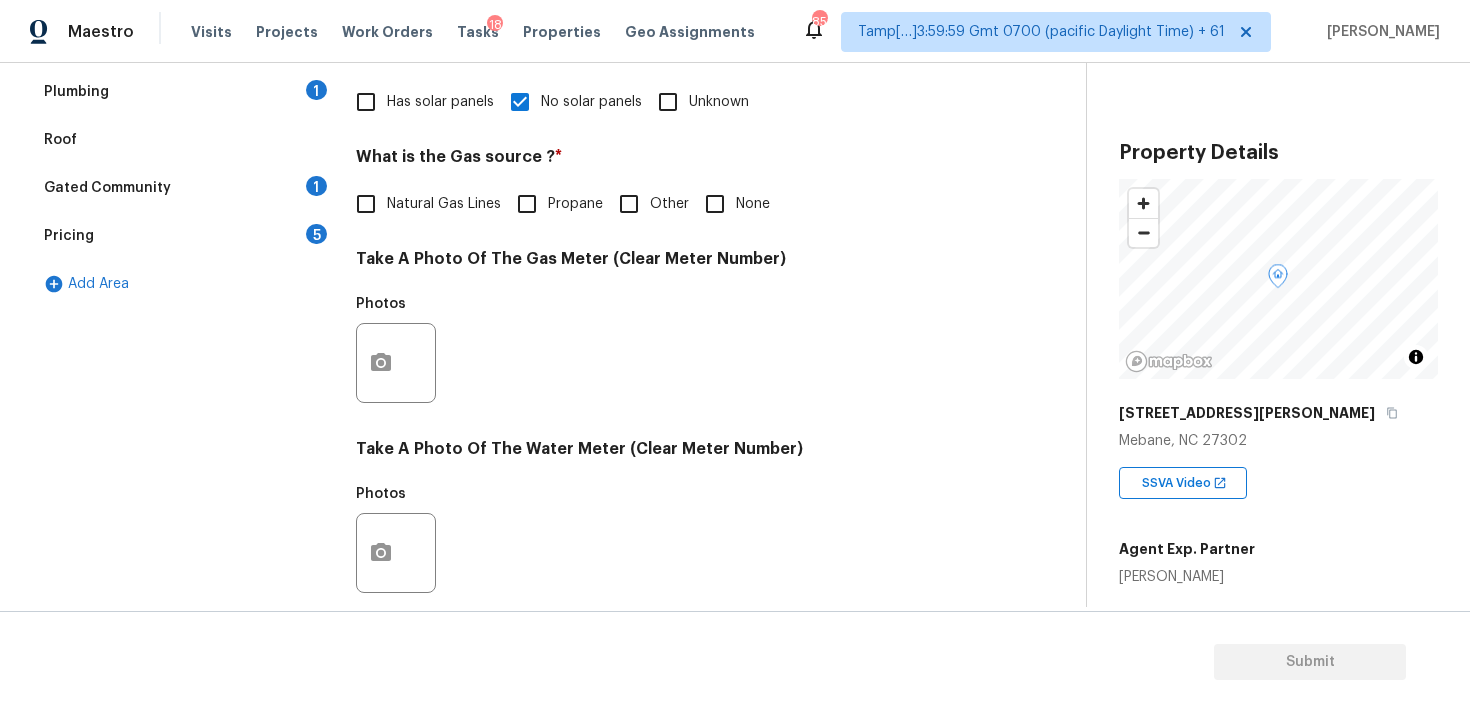 click on "Natural Gas Lines" at bounding box center [444, 204] 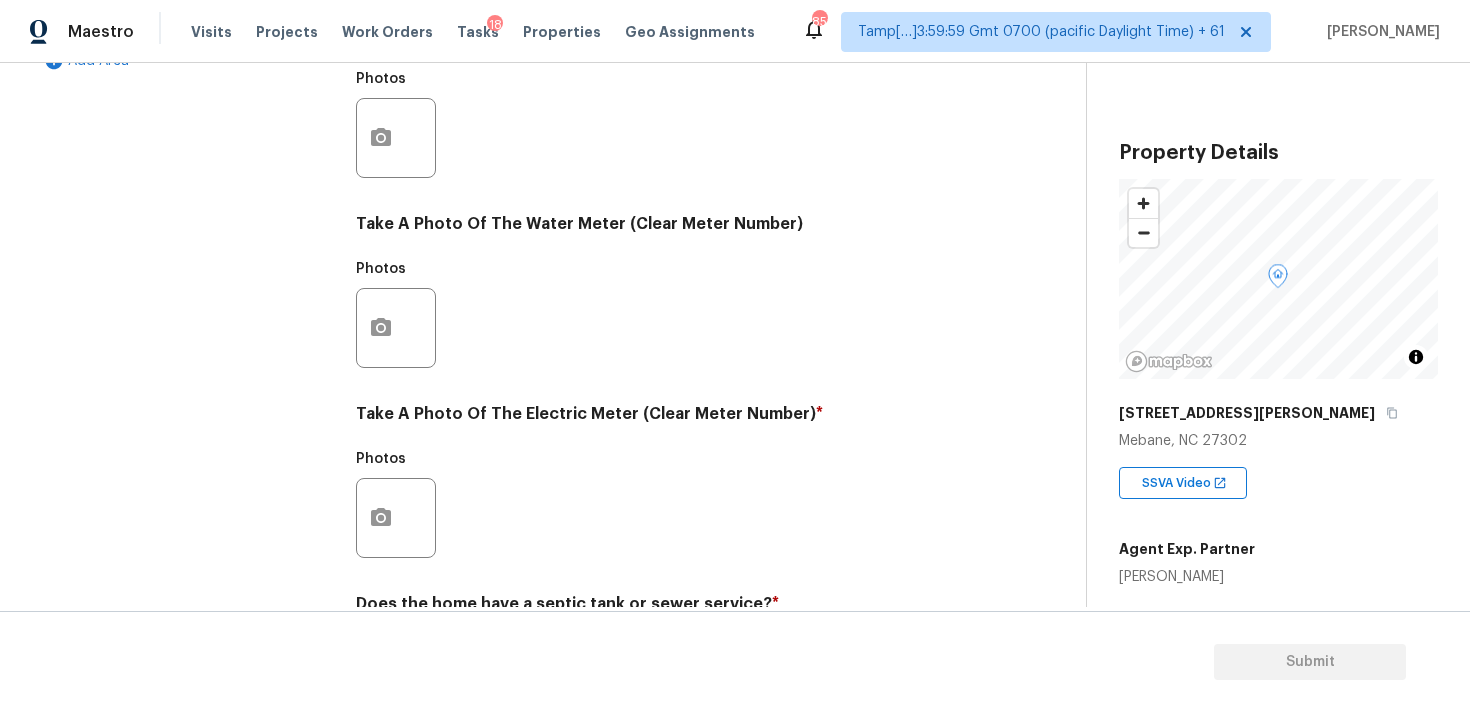 scroll, scrollTop: 734, scrollLeft: 0, axis: vertical 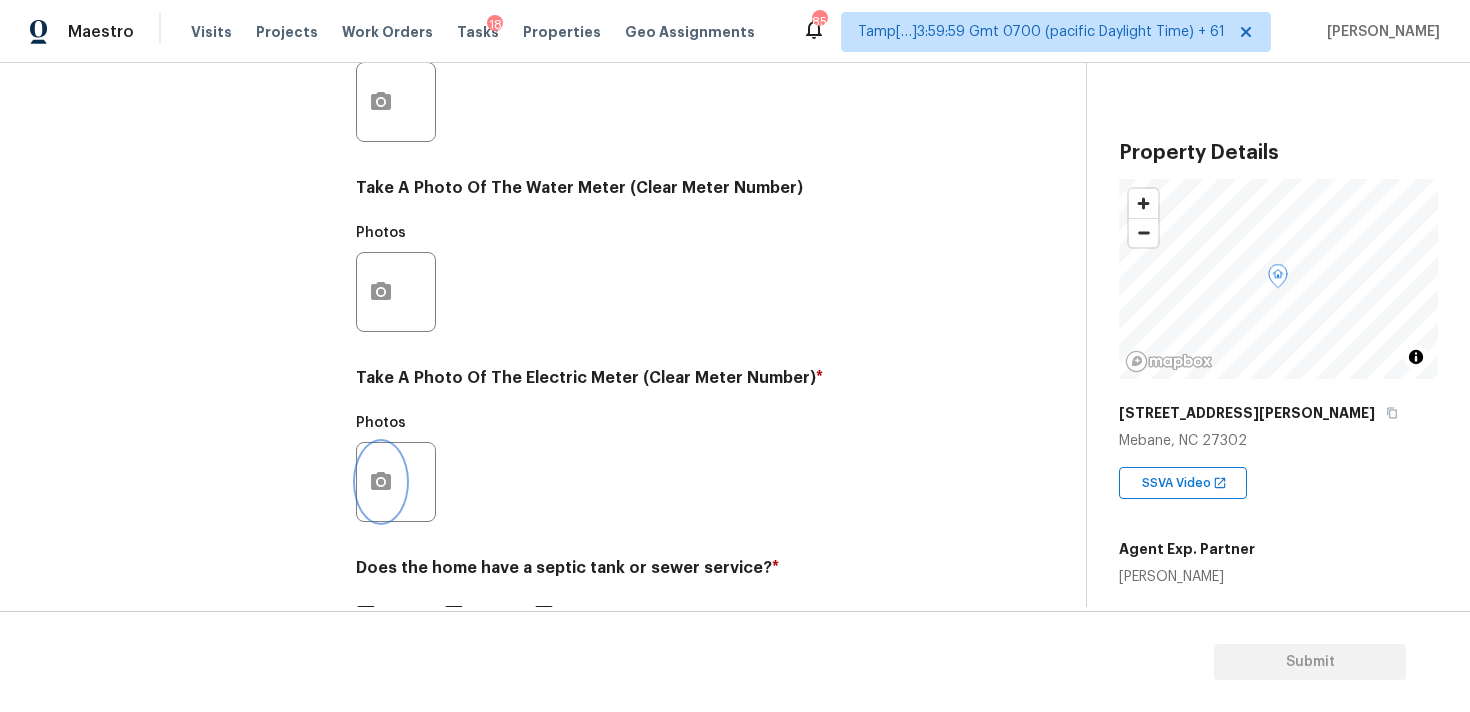 click at bounding box center (381, 482) 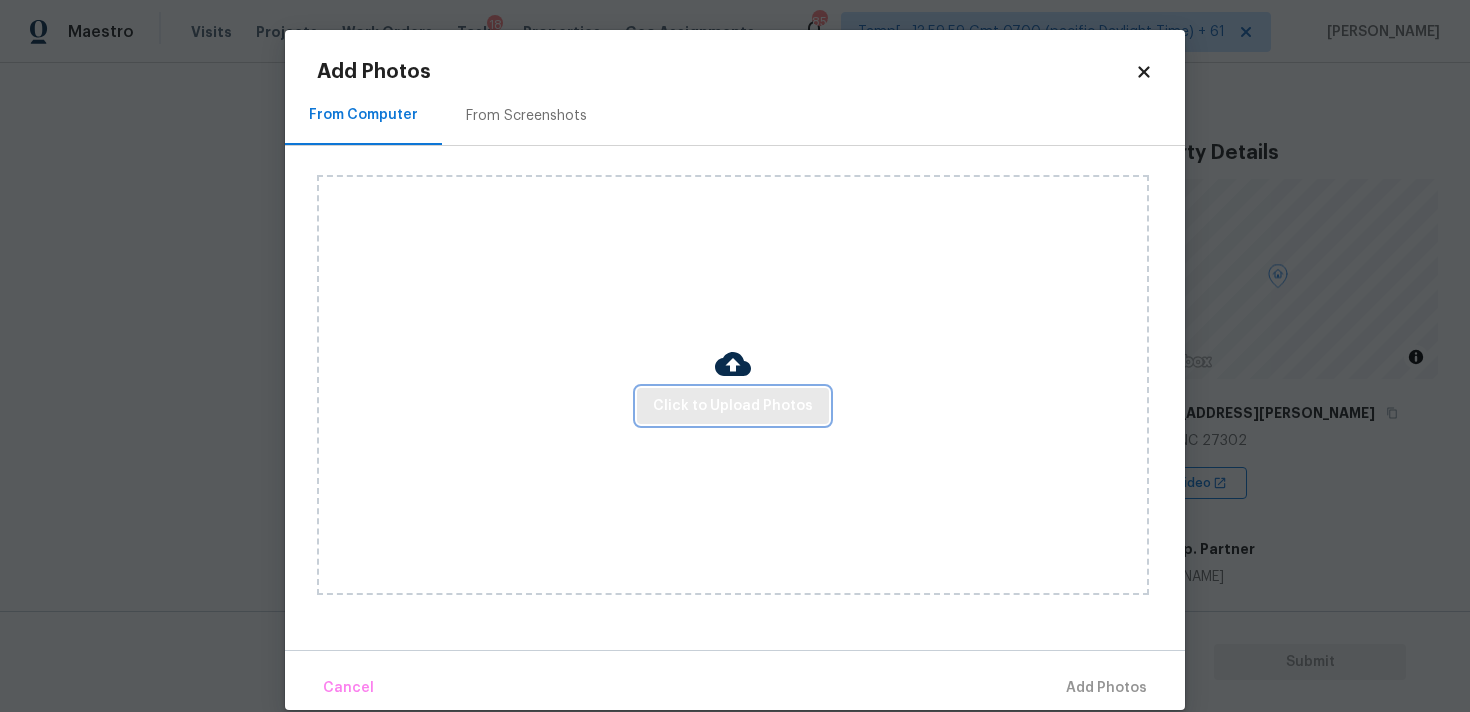 click on "Click to Upload Photos" at bounding box center [733, 406] 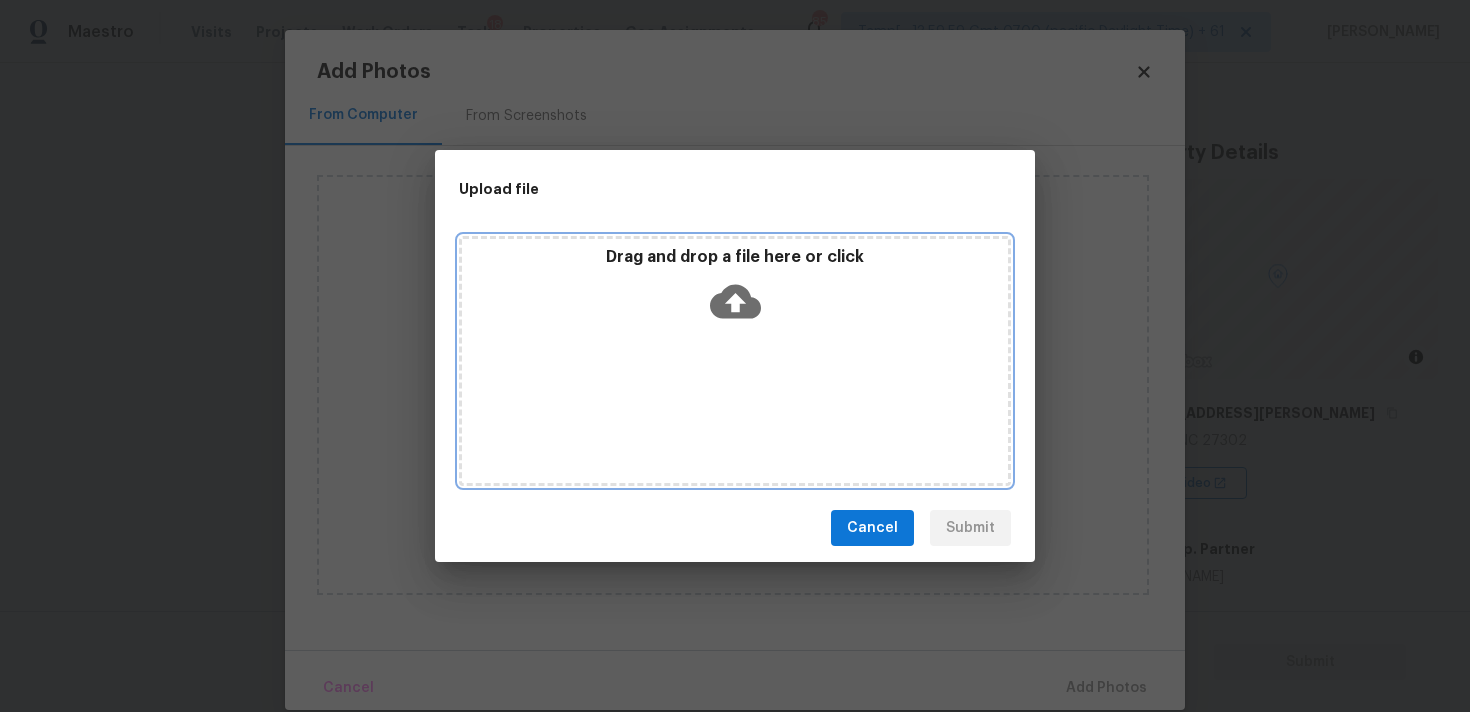 click 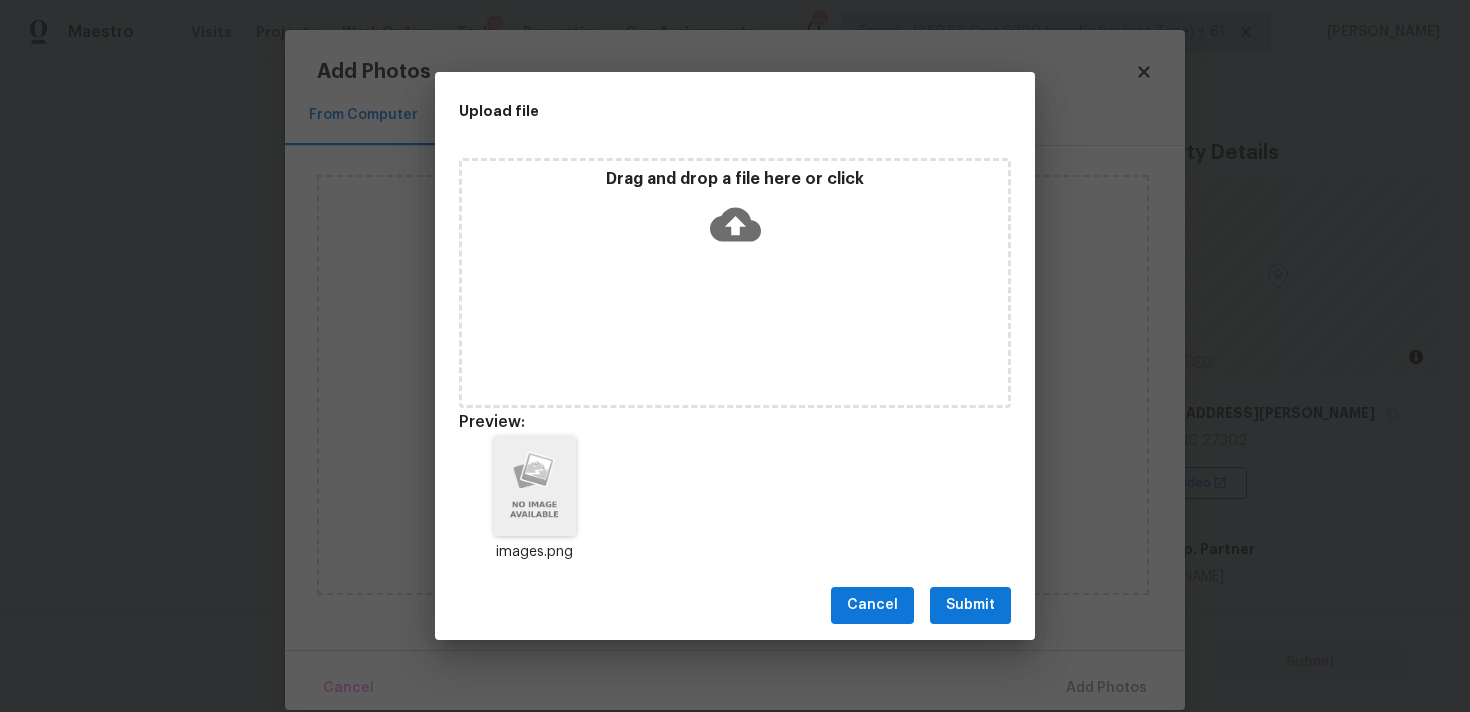 click on "Submit" at bounding box center [970, 605] 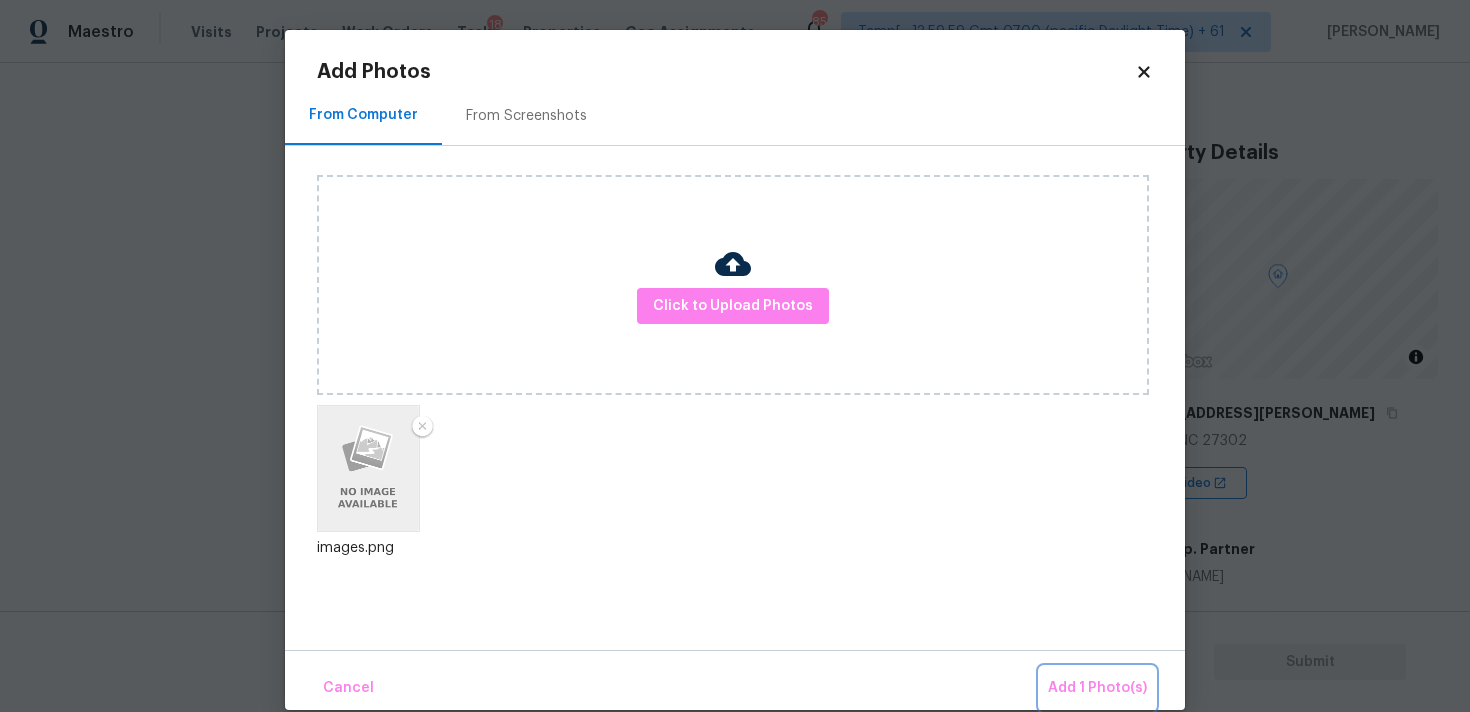 click on "Add 1 Photo(s)" at bounding box center (1097, 688) 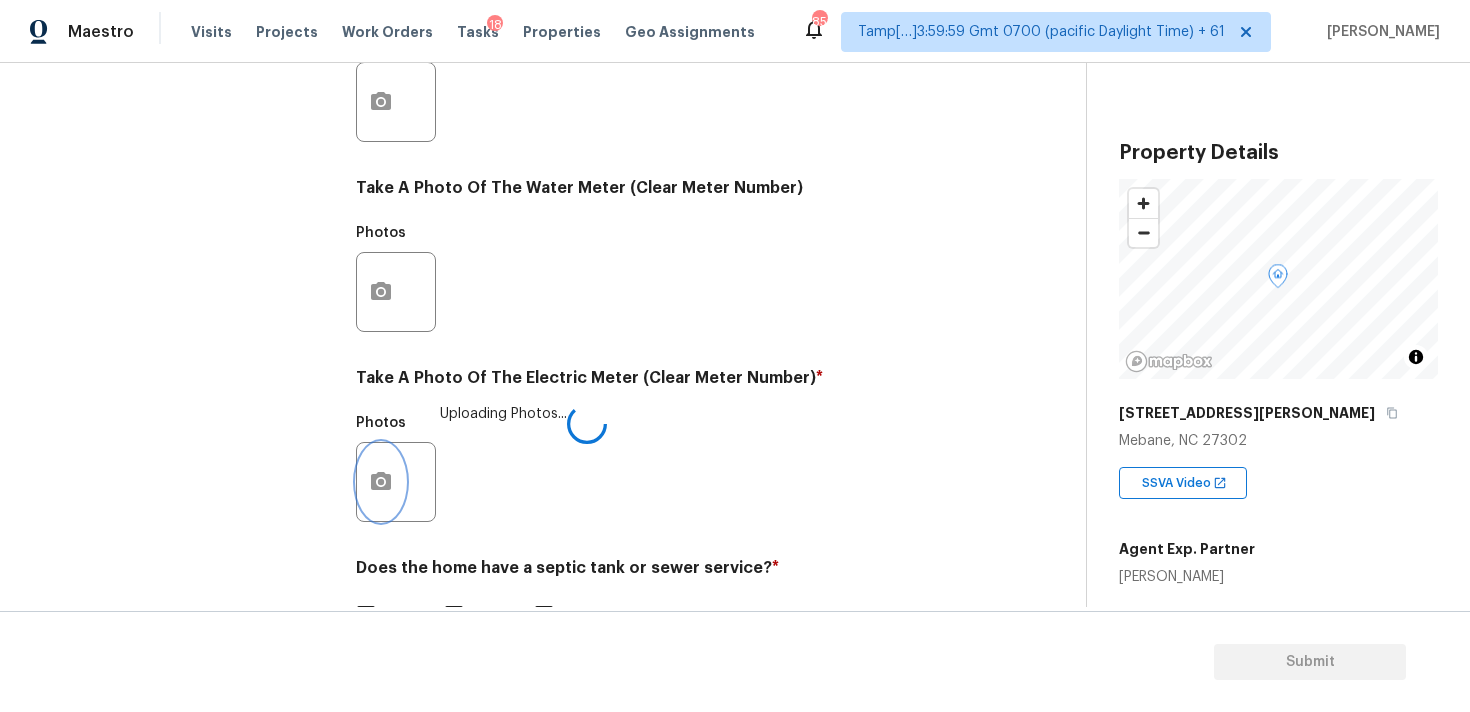 scroll, scrollTop: 793, scrollLeft: 0, axis: vertical 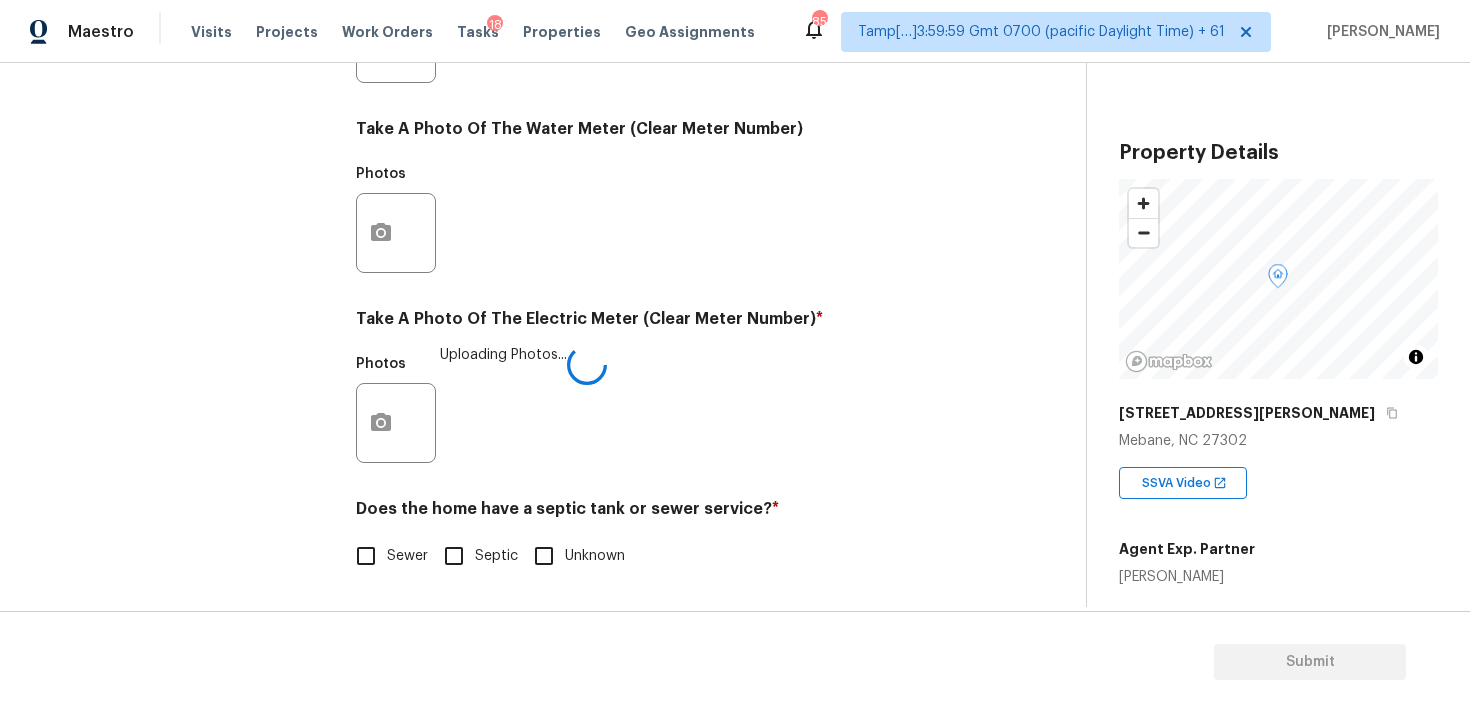 click on "Sewer" at bounding box center (407, 556) 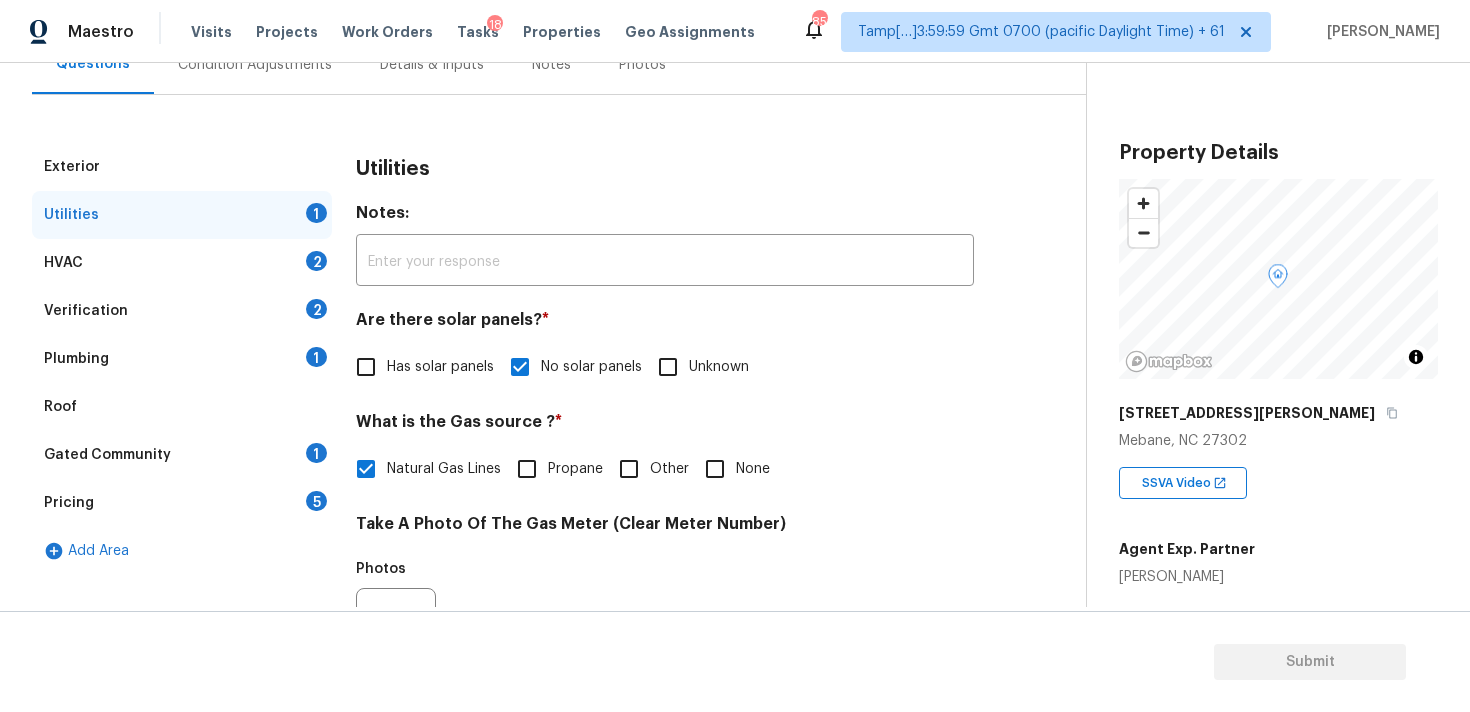 scroll, scrollTop: 152, scrollLeft: 0, axis: vertical 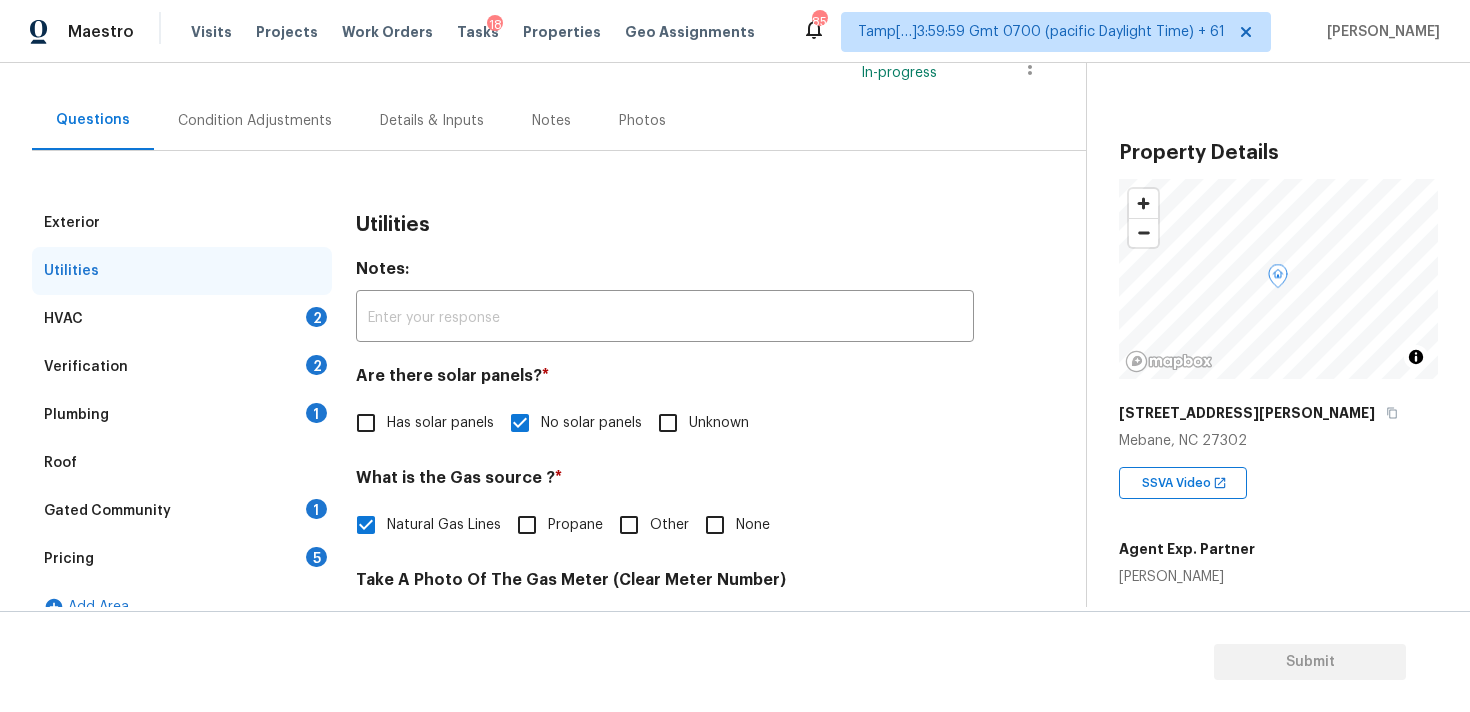 click on "HVAC 2" at bounding box center [182, 319] 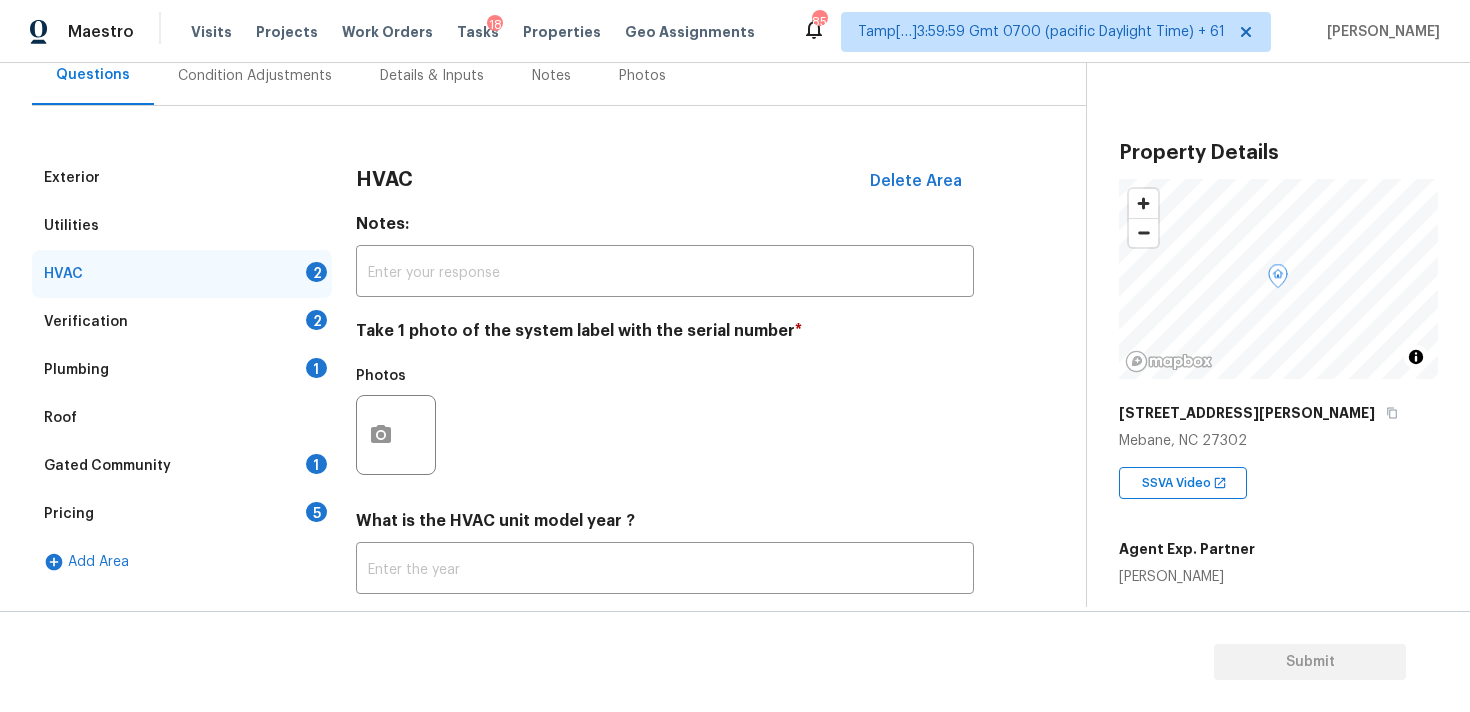 scroll, scrollTop: 317, scrollLeft: 0, axis: vertical 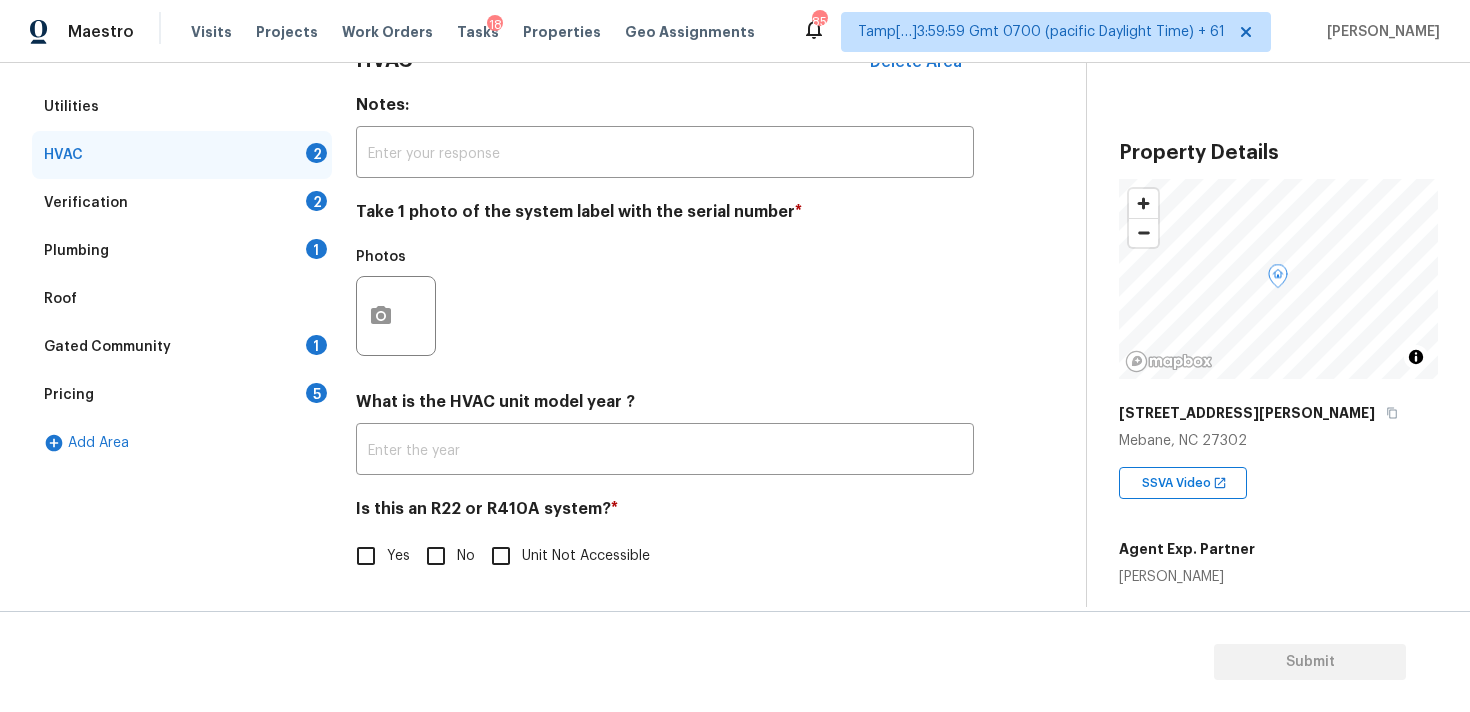 click at bounding box center [396, 316] 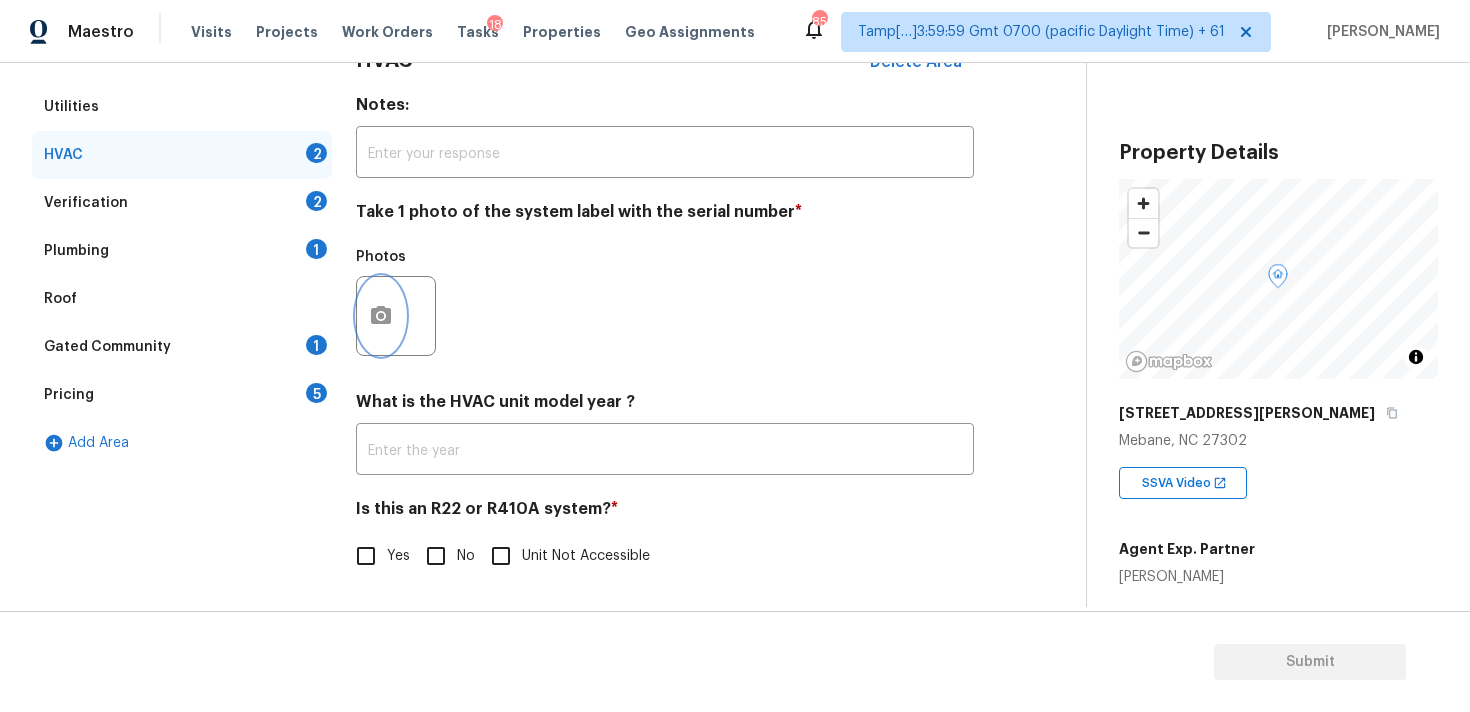 click 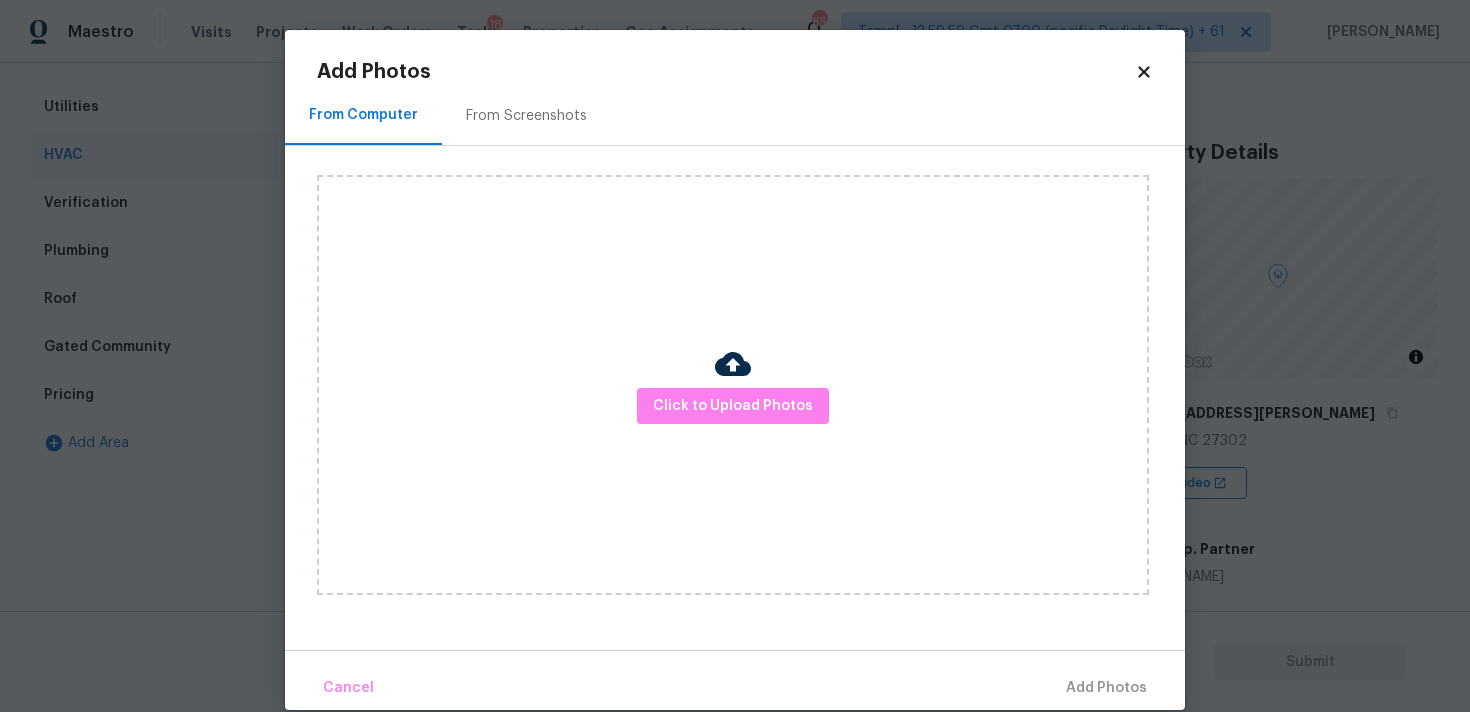 click on "Click to Upload Photos" at bounding box center [733, 385] 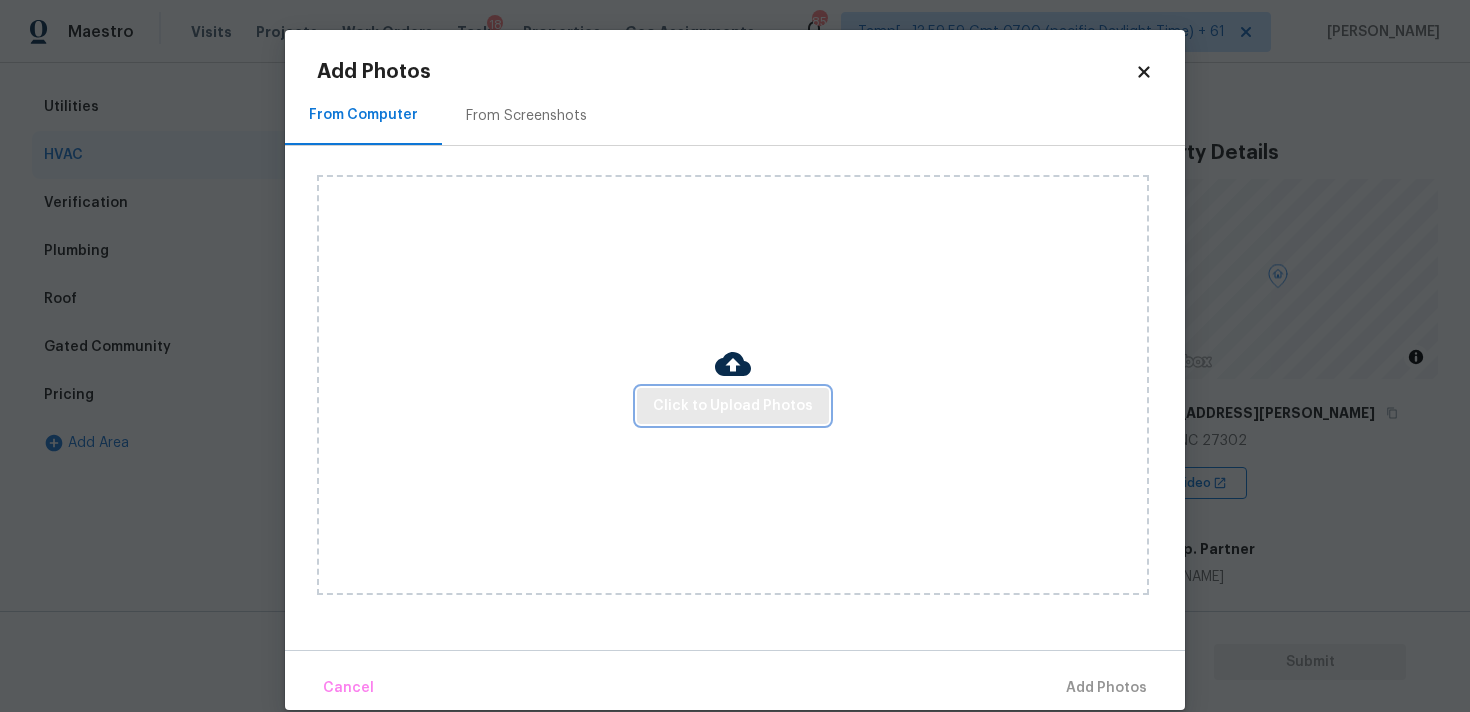 click on "Click to Upload Photos" at bounding box center (733, 406) 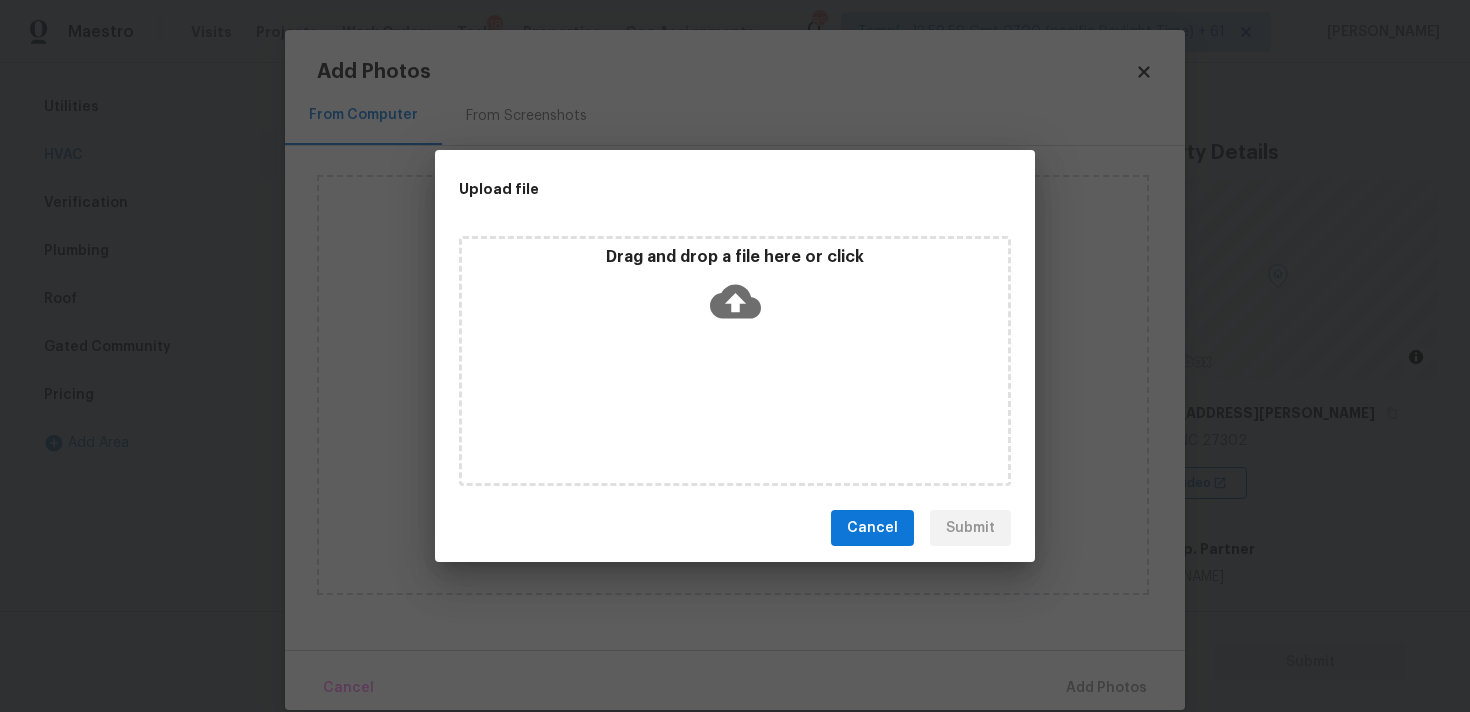 click 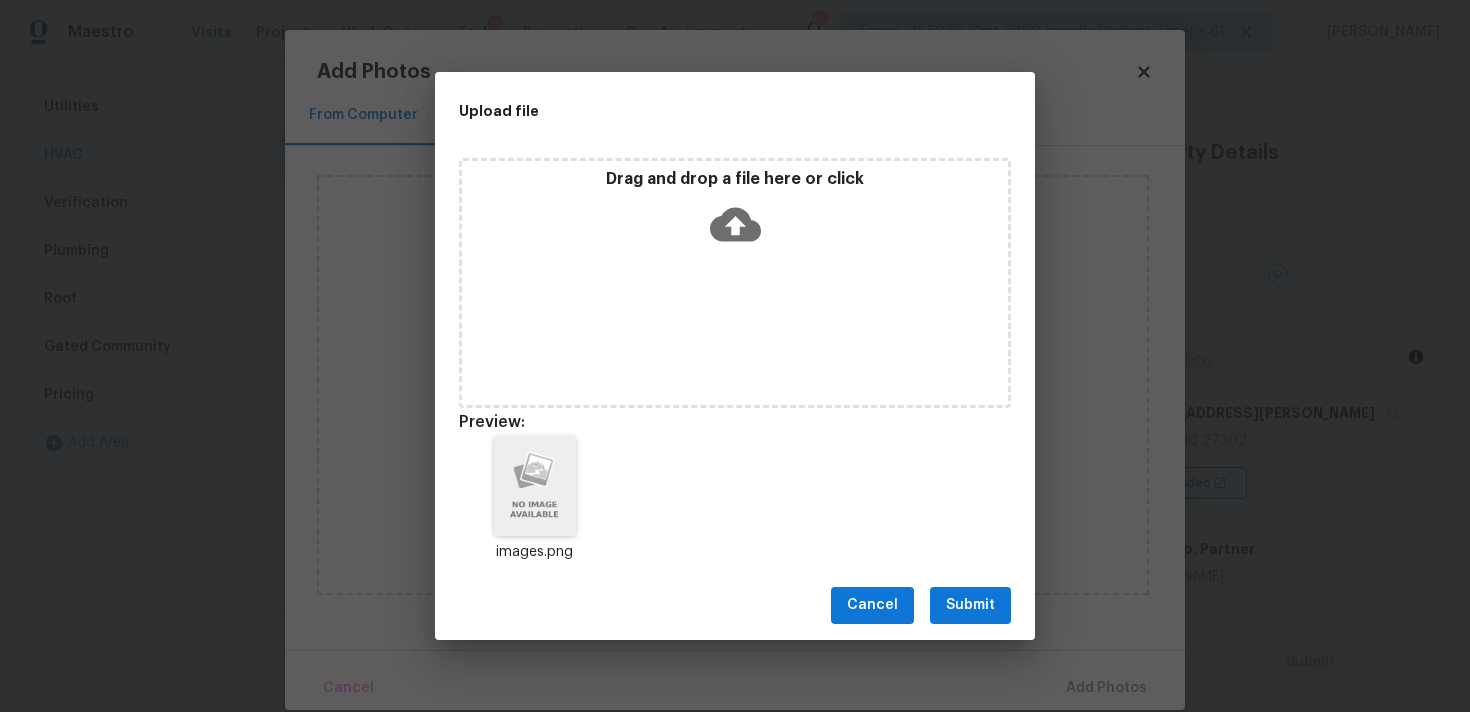click on "Cancel Submit" at bounding box center (735, 605) 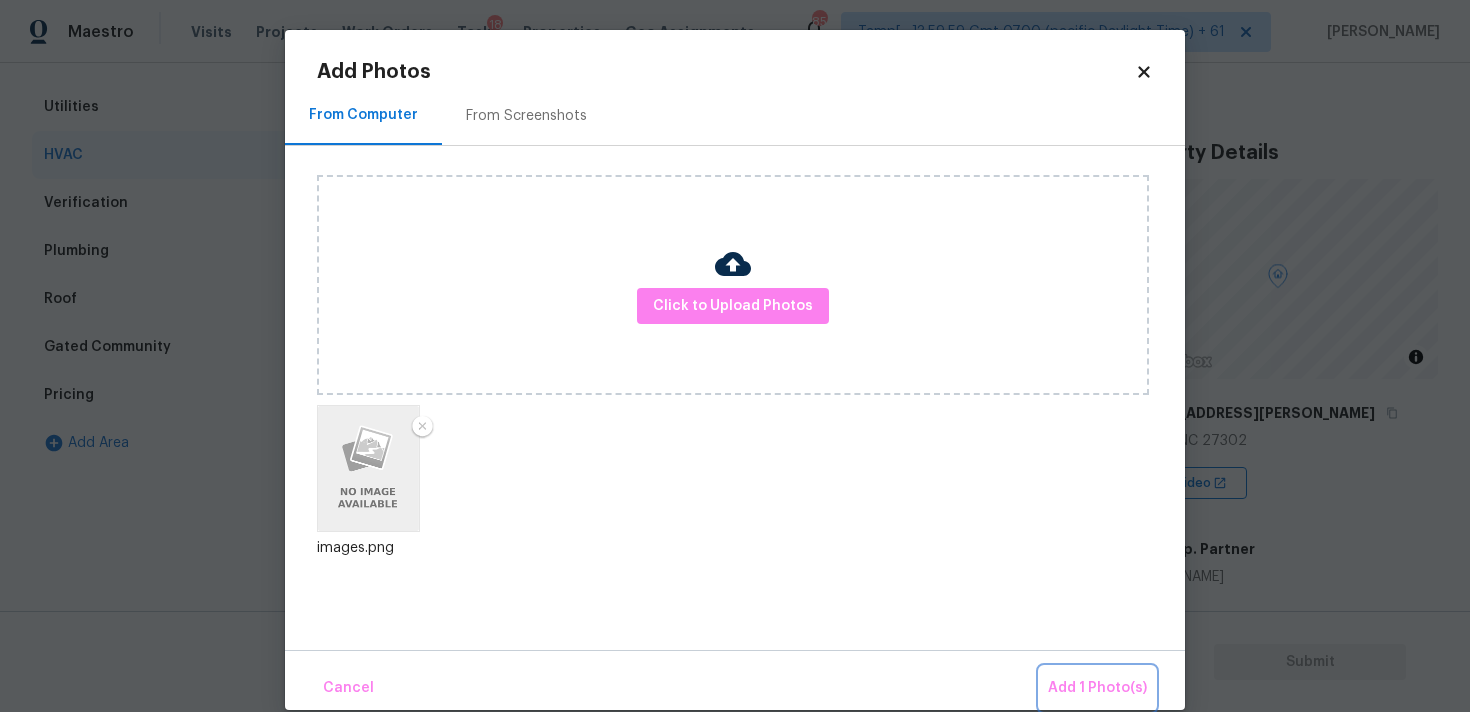 click on "Add 1 Photo(s)" at bounding box center [1097, 688] 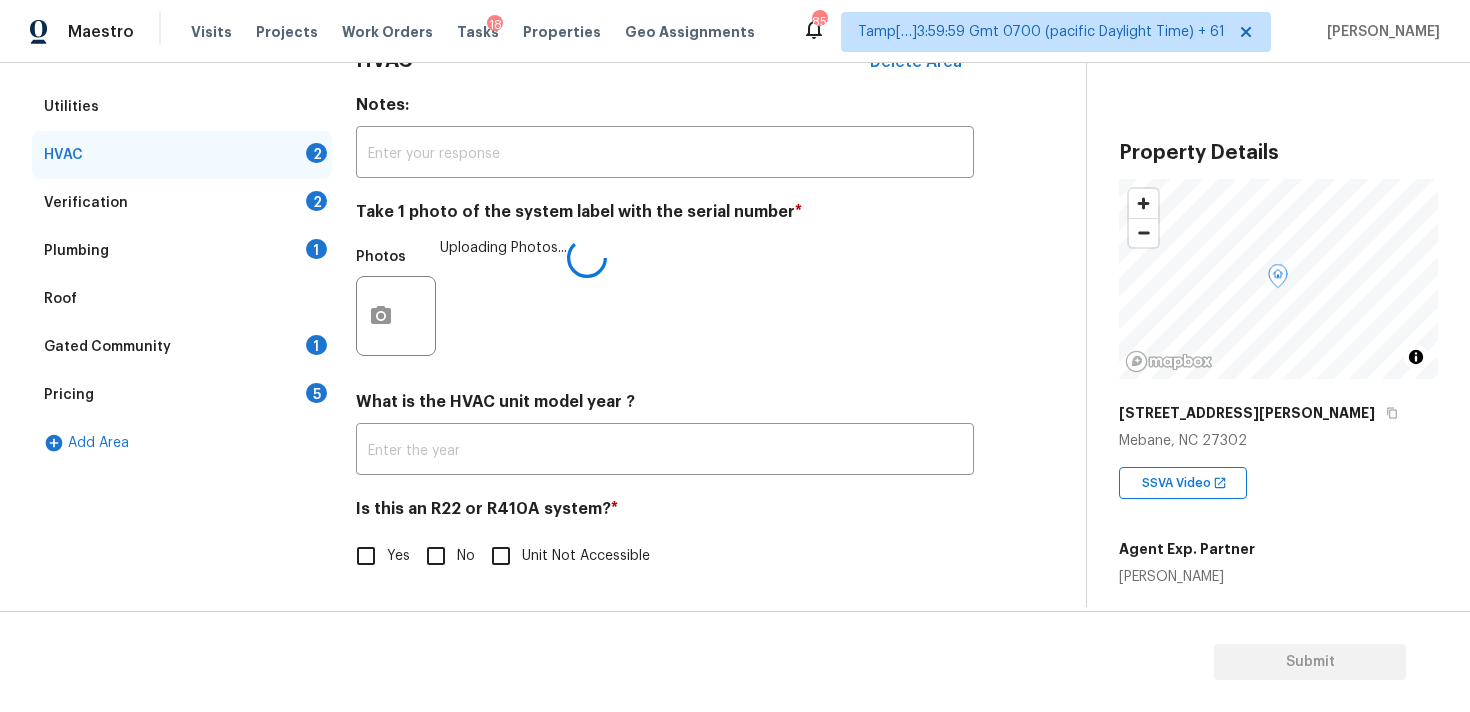 click on "No" at bounding box center [436, 556] 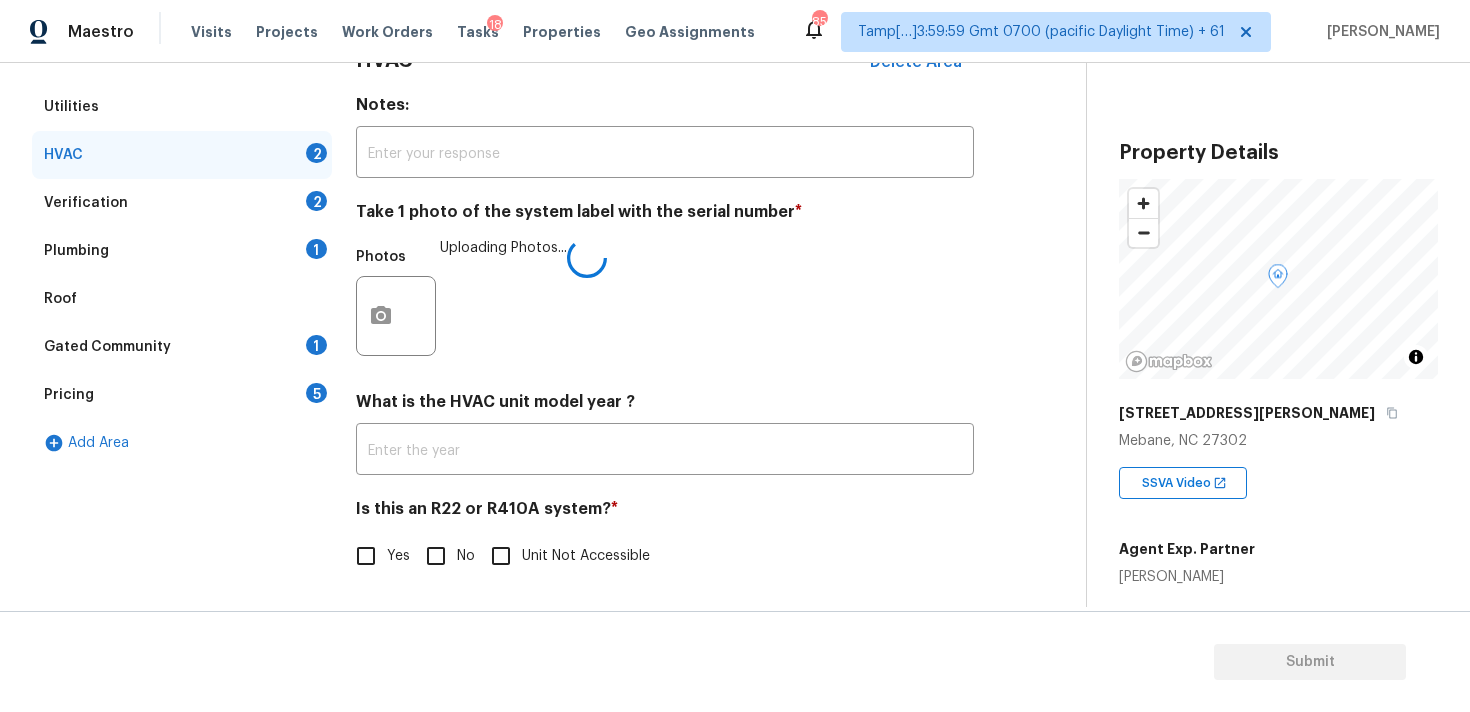 checkbox on "true" 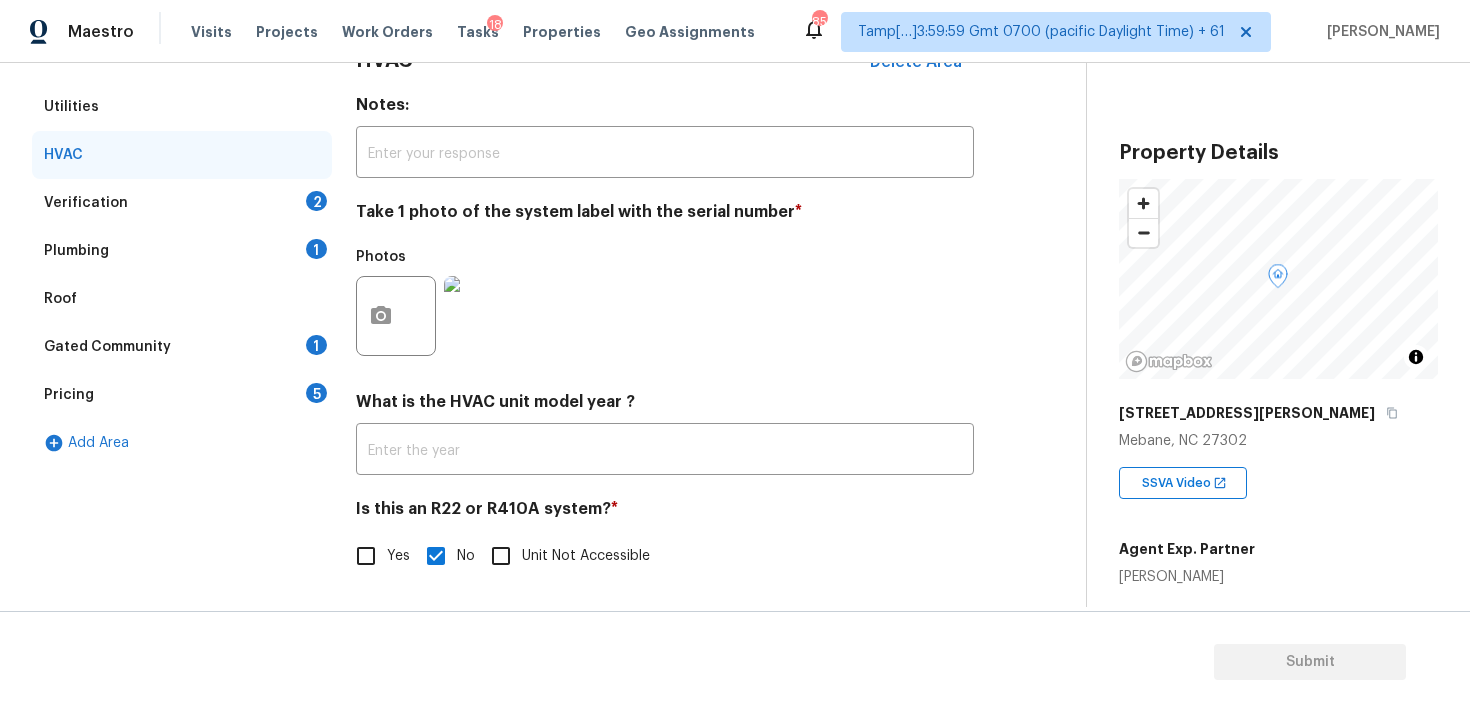 scroll, scrollTop: 274, scrollLeft: 0, axis: vertical 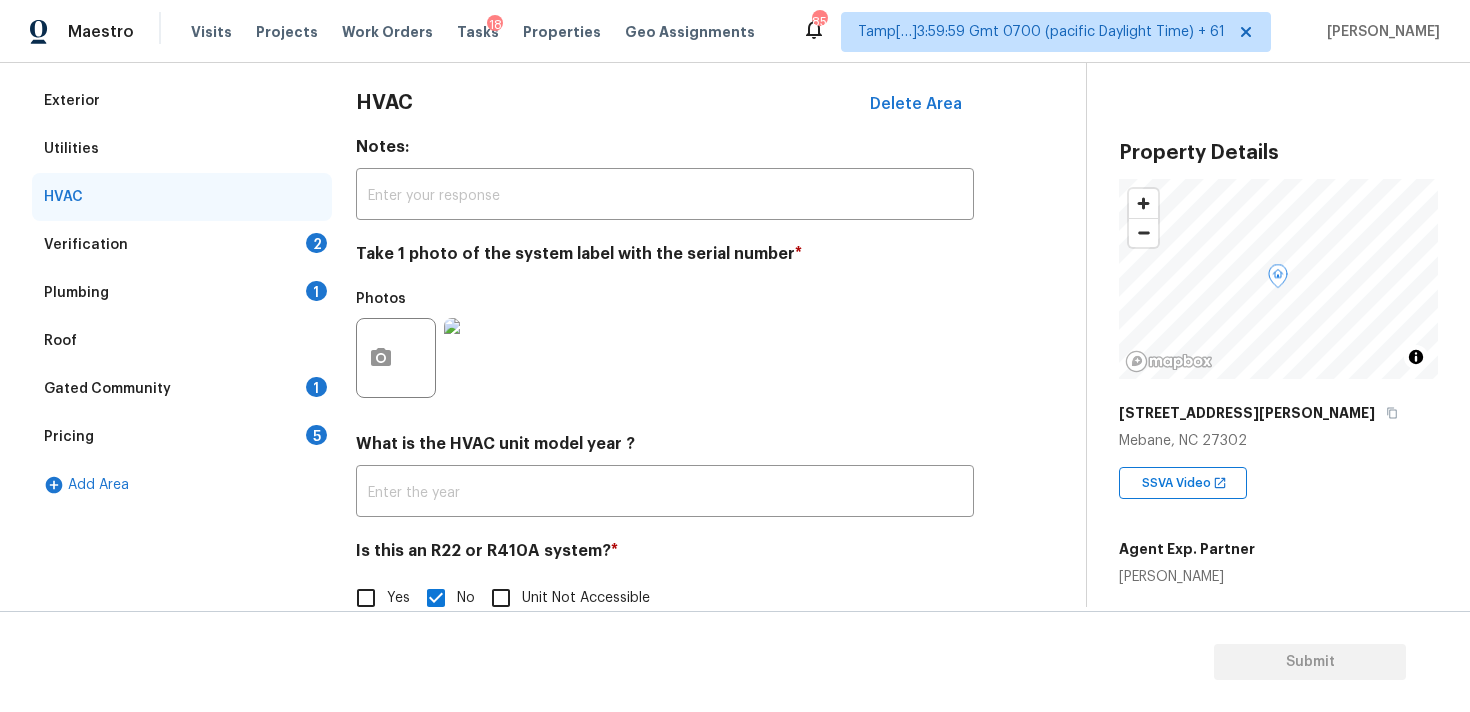 click on "Verification 2" at bounding box center (182, 245) 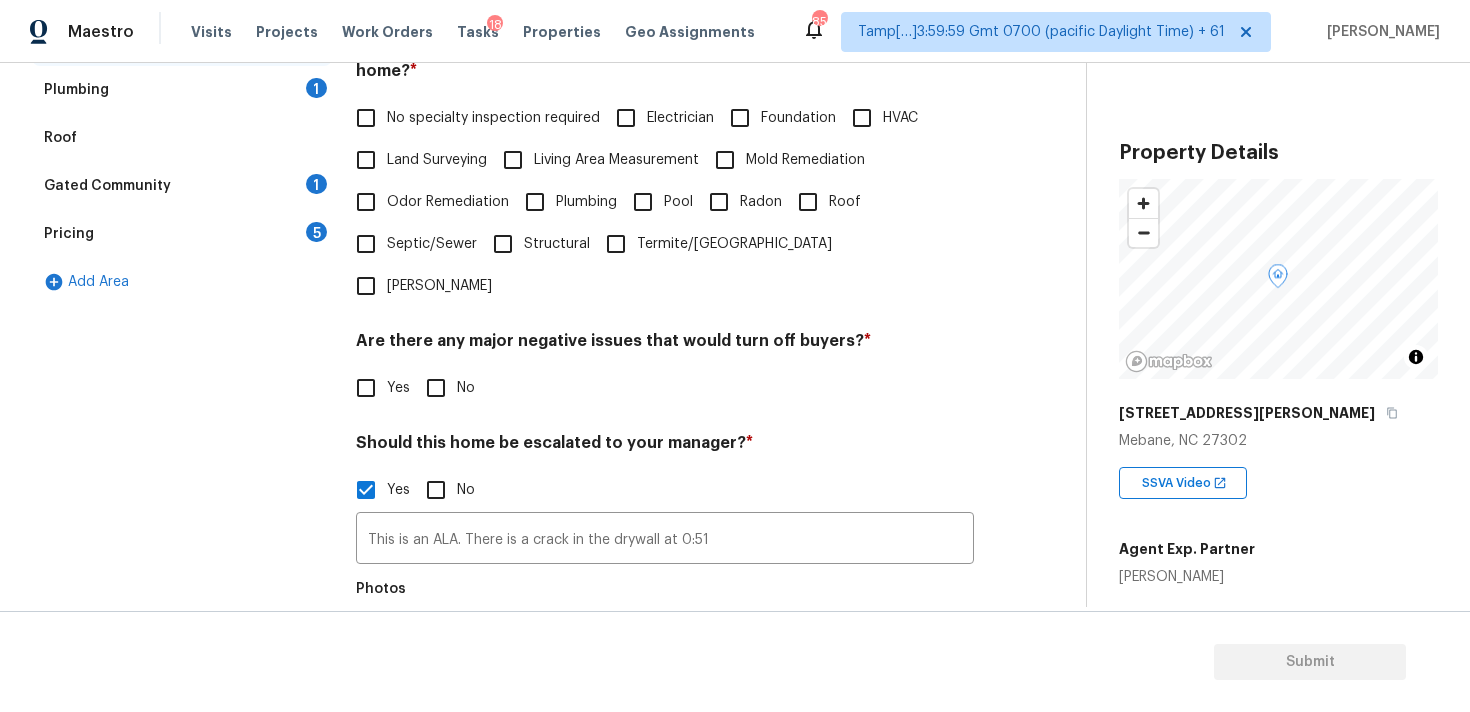 scroll, scrollTop: 419, scrollLeft: 0, axis: vertical 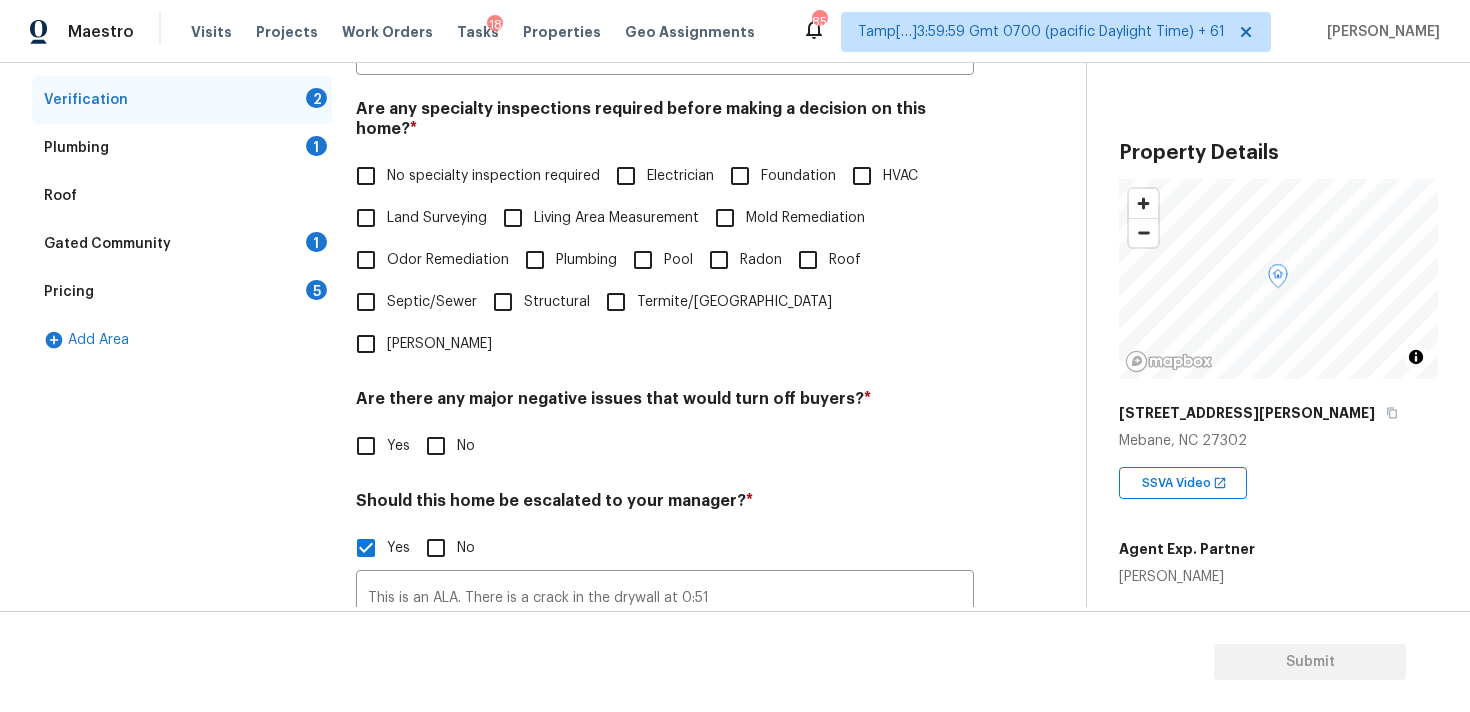click on "Foundation" at bounding box center (798, 176) 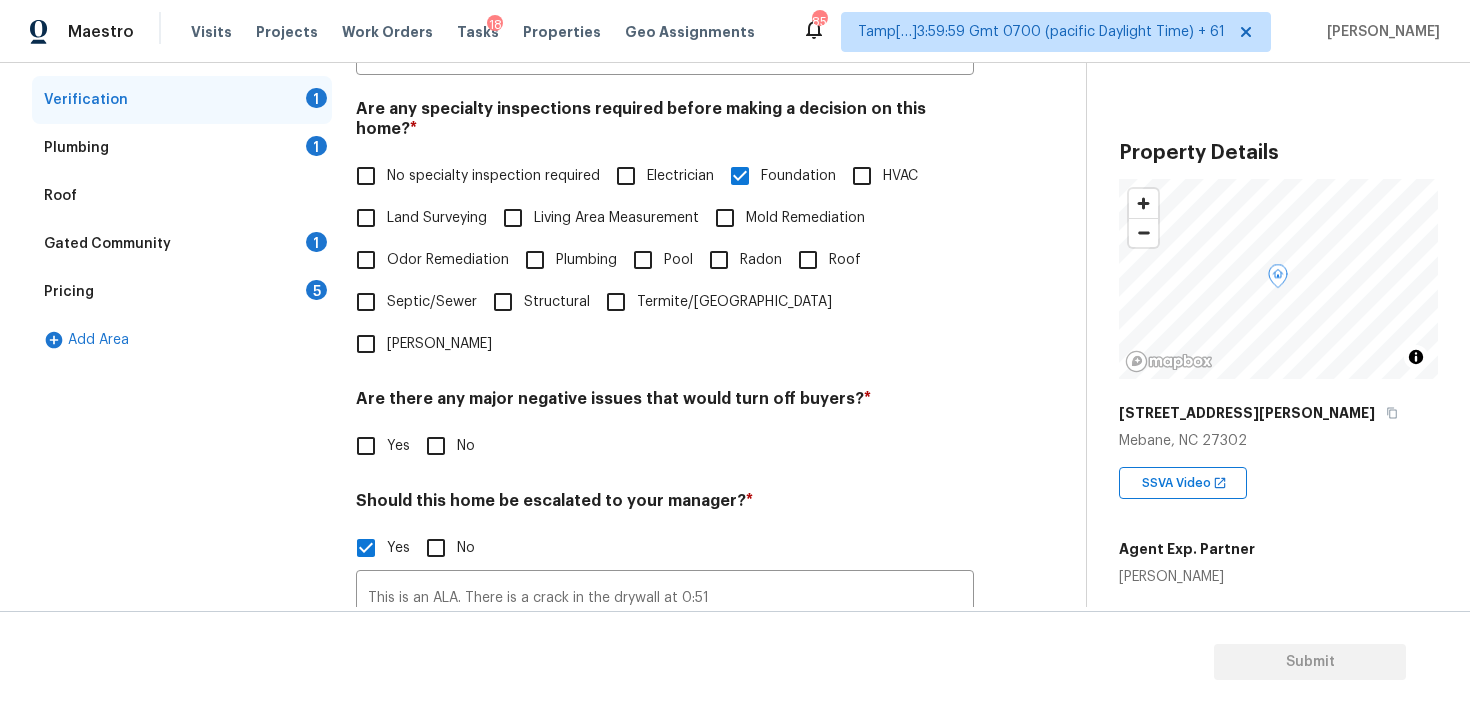 scroll, scrollTop: 552, scrollLeft: 0, axis: vertical 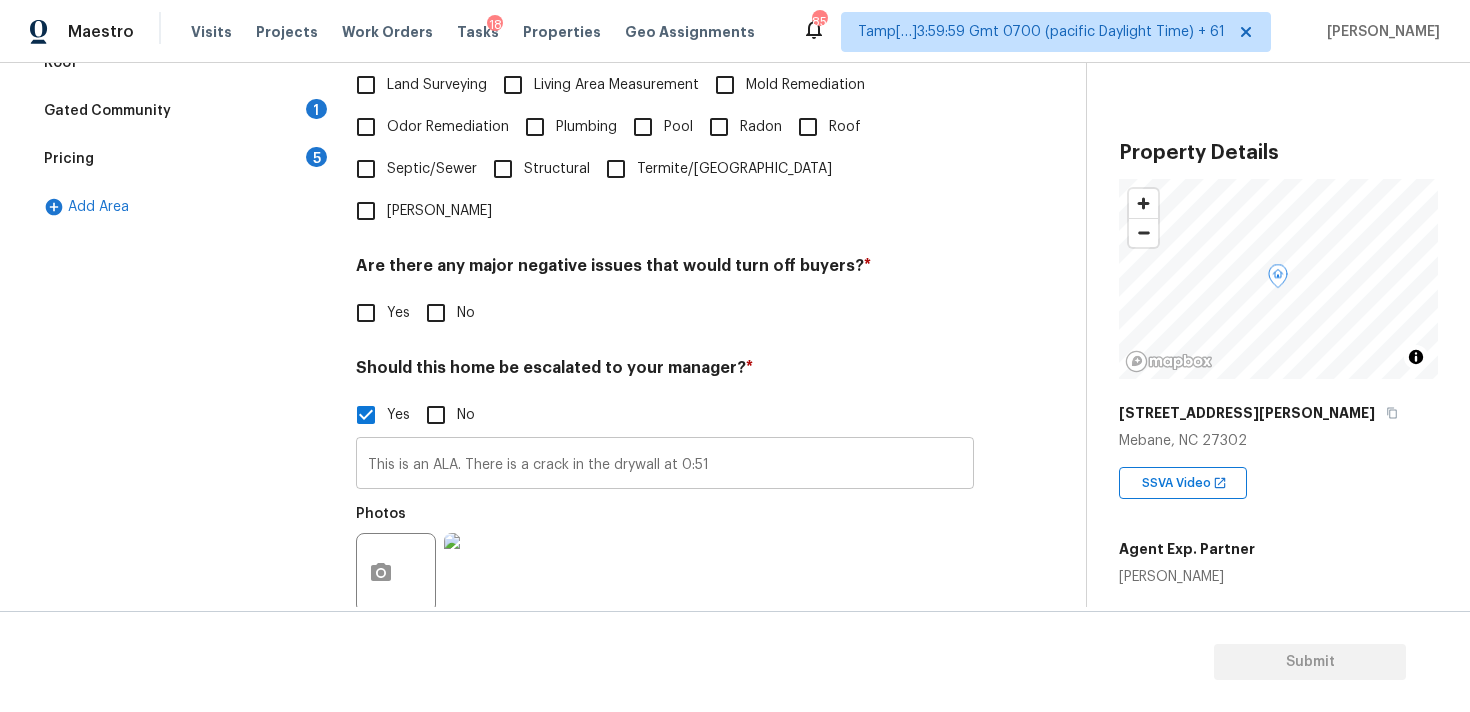 click on "This is an ALA. There is a crack in the drywall at 0:51" at bounding box center (665, 465) 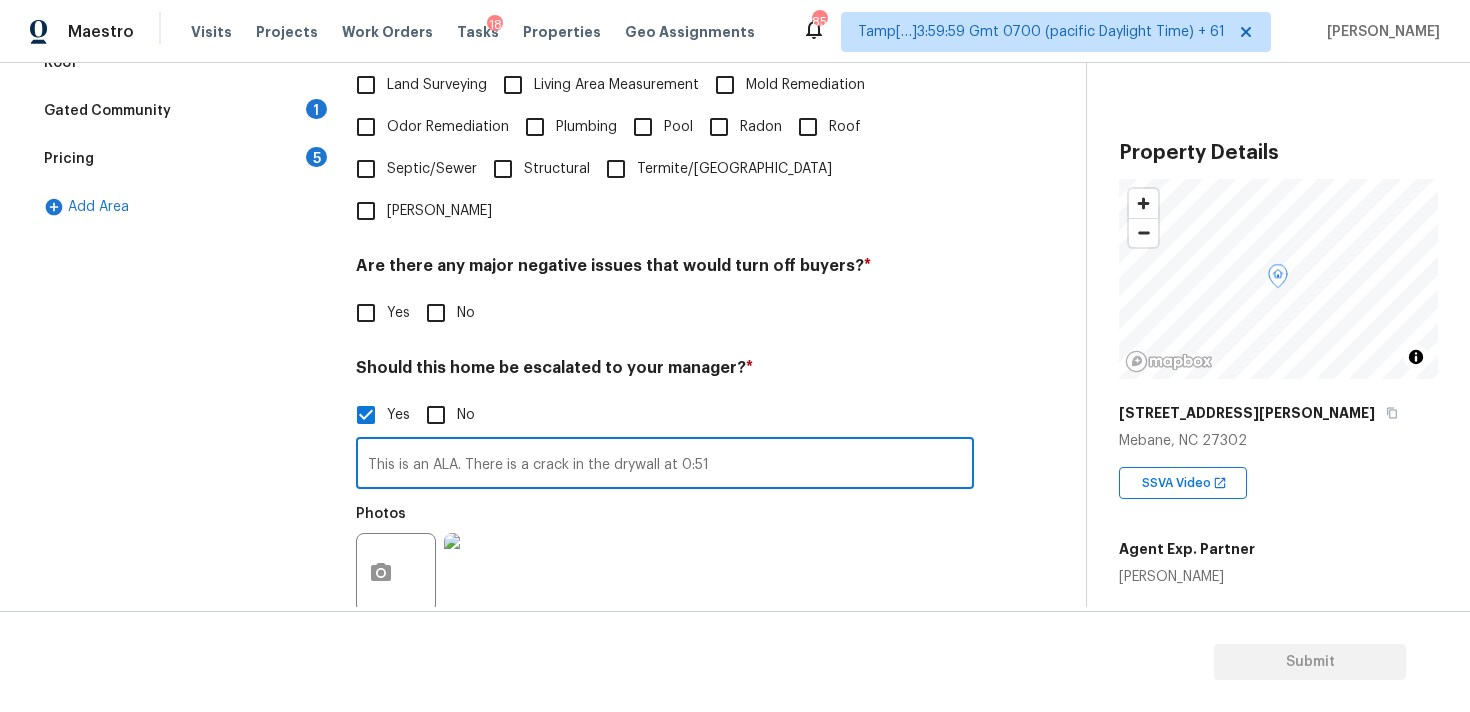 click on "This is an ALA. There is a crack in the drywall at 0:51" at bounding box center (665, 465) 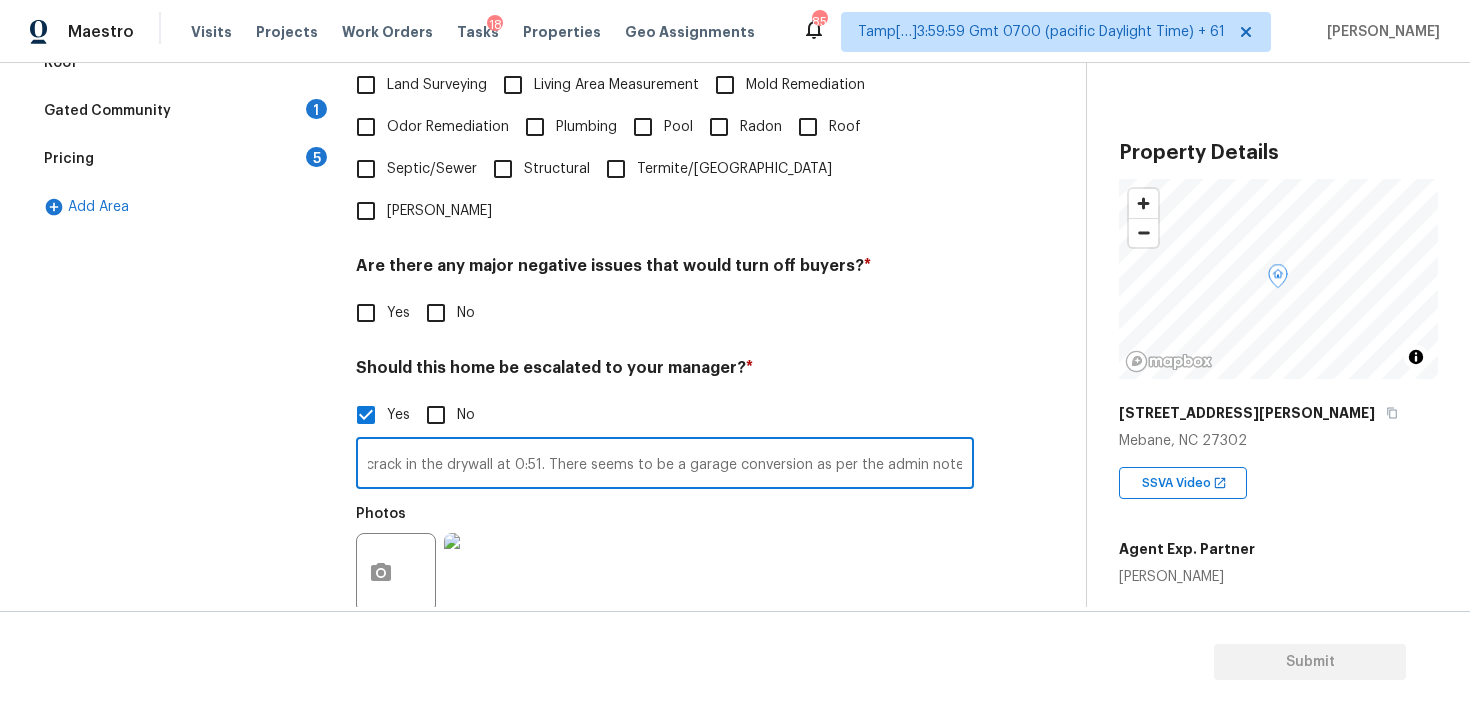 scroll, scrollTop: 0, scrollLeft: 0, axis: both 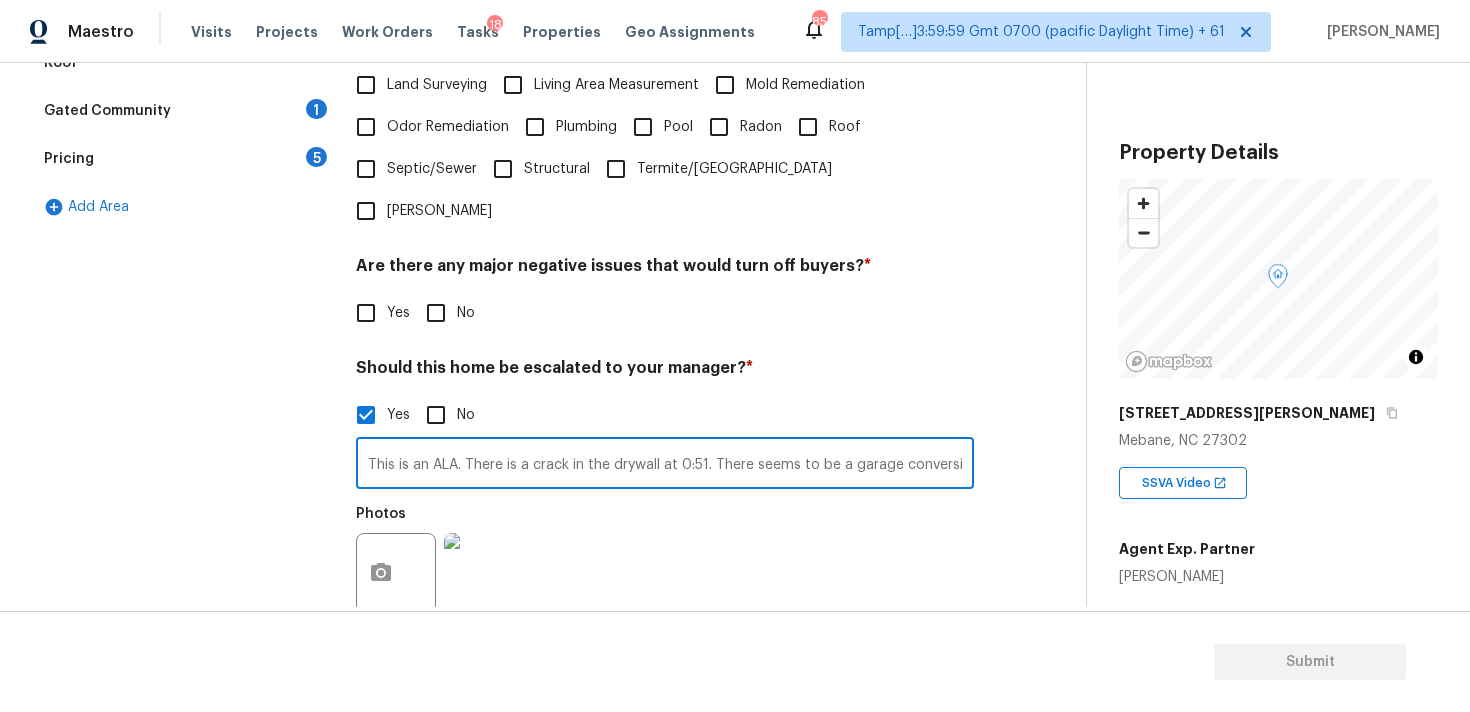 click on "This is an ALA. There is a crack in the drywall at 0:51. There seems to be a garage conversion as per the admin notes." at bounding box center [665, 465] 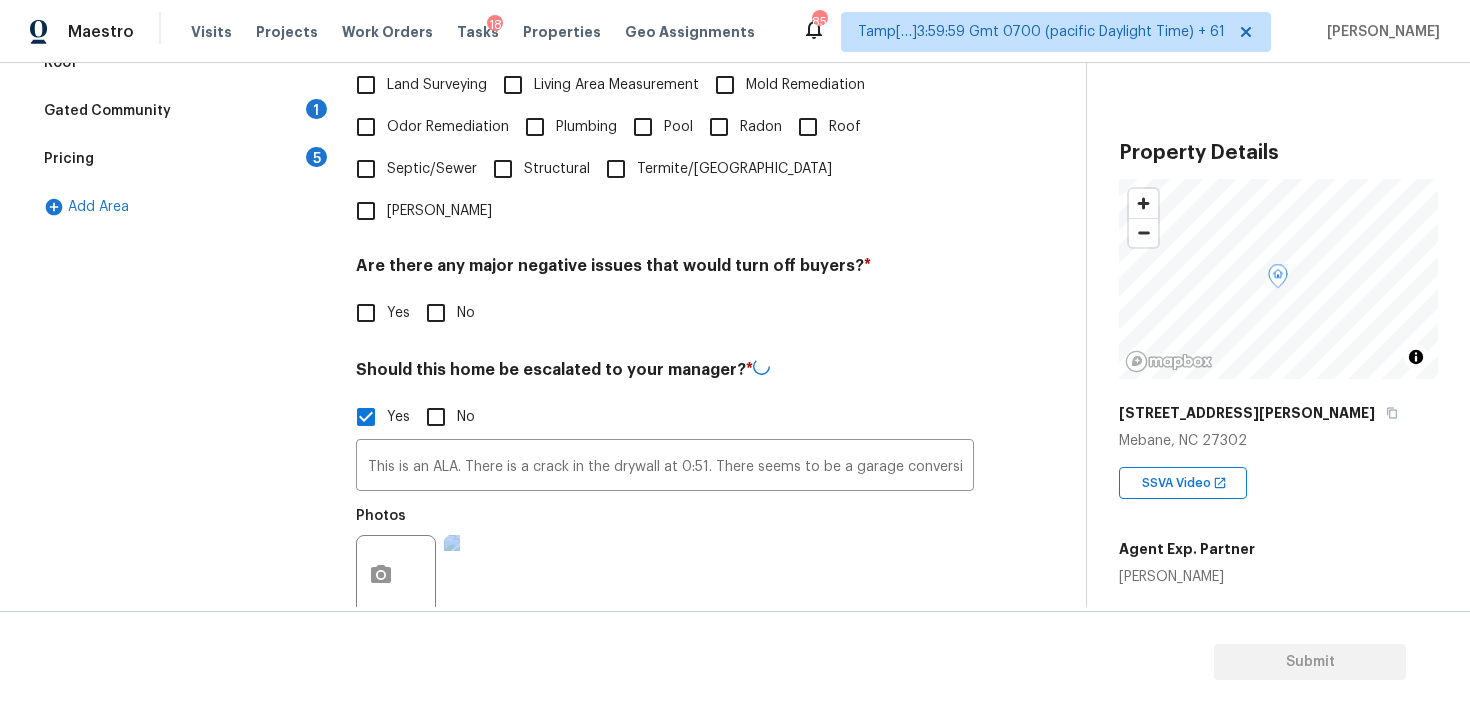 drag, startPoint x: 418, startPoint y: 488, endPoint x: 391, endPoint y: 500, distance: 29.546574 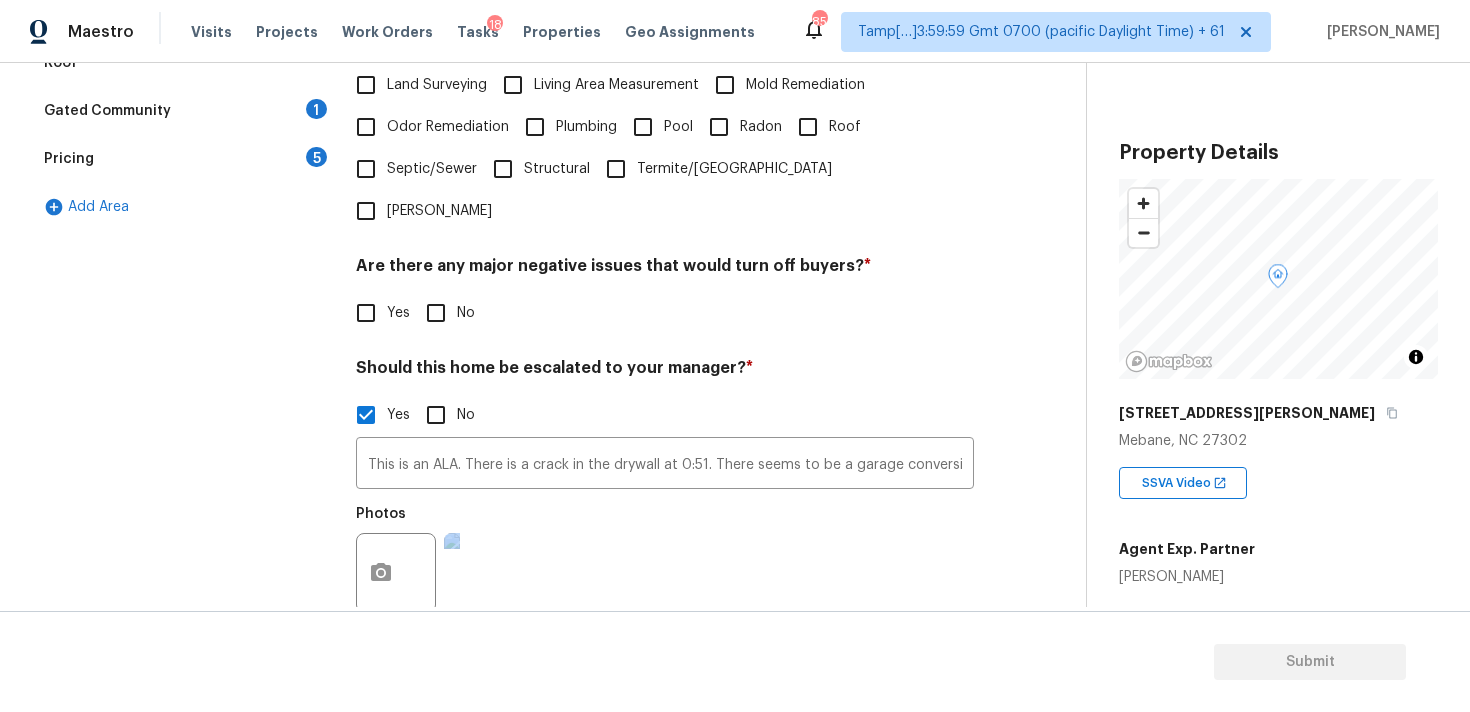 click on "Photos" at bounding box center (665, 560) 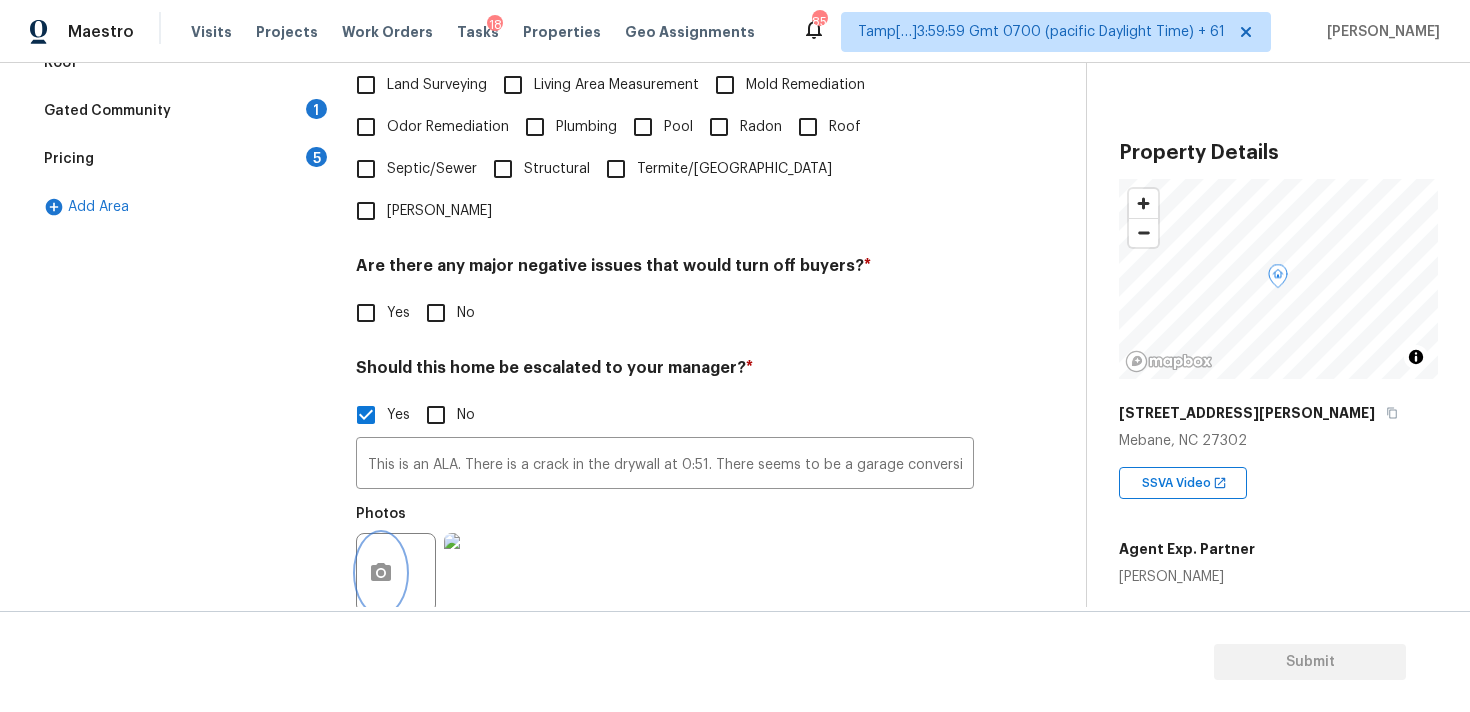 click 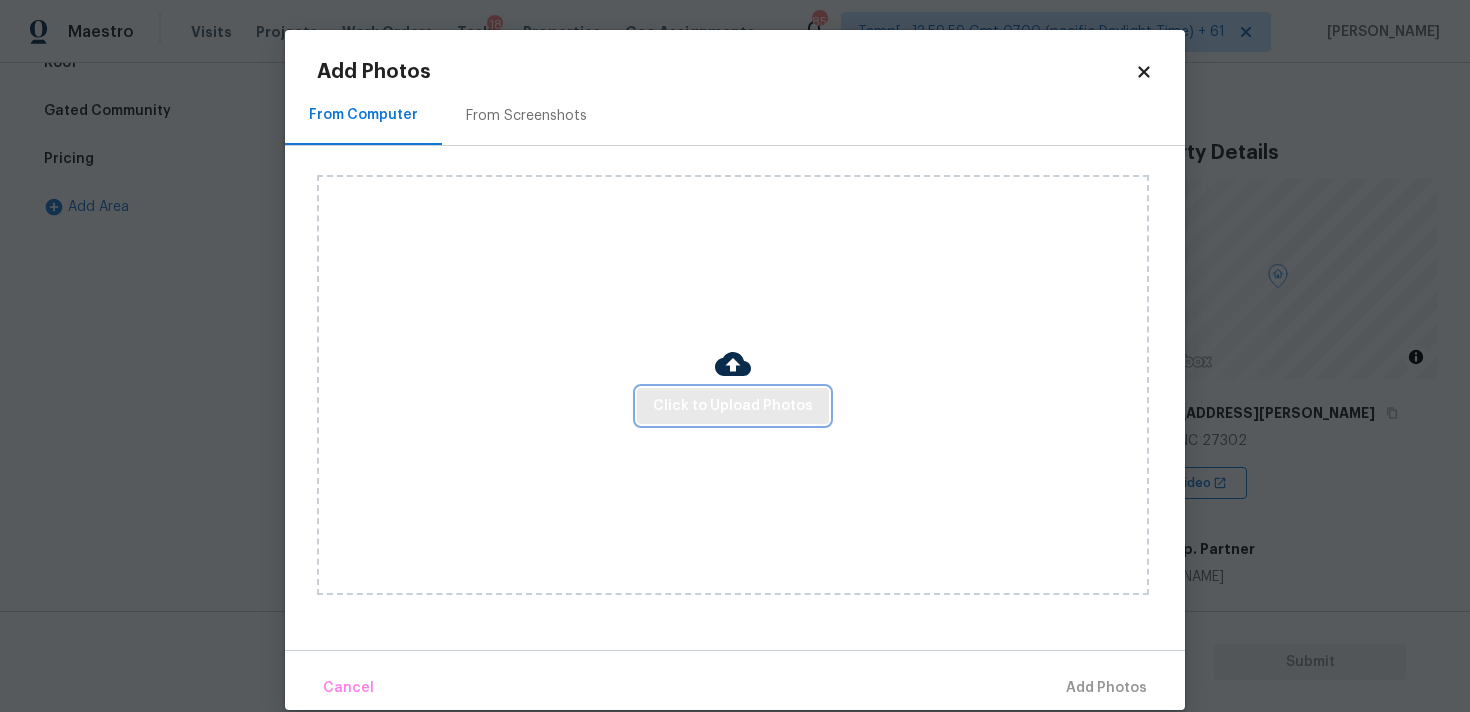 click on "Click to Upload Photos" at bounding box center [733, 406] 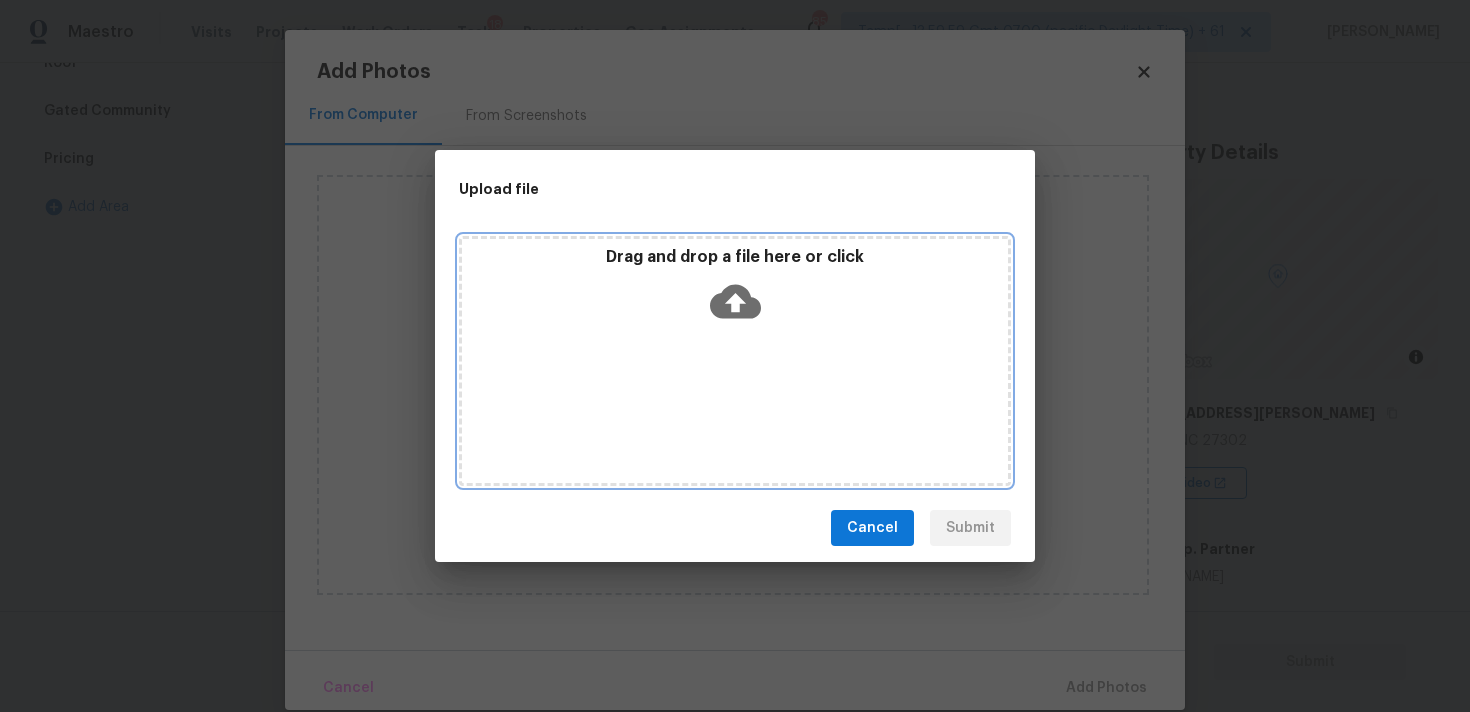 click 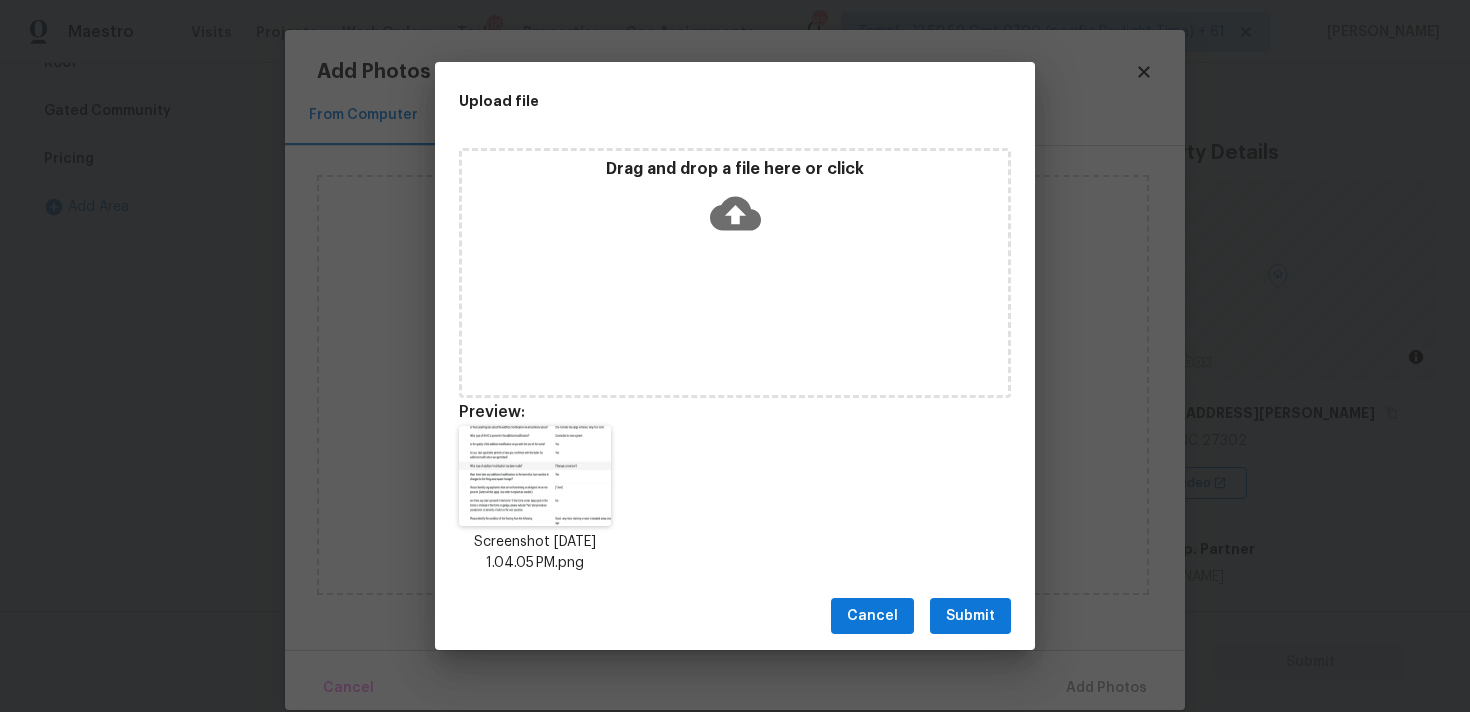 click on "Submit" at bounding box center [970, 616] 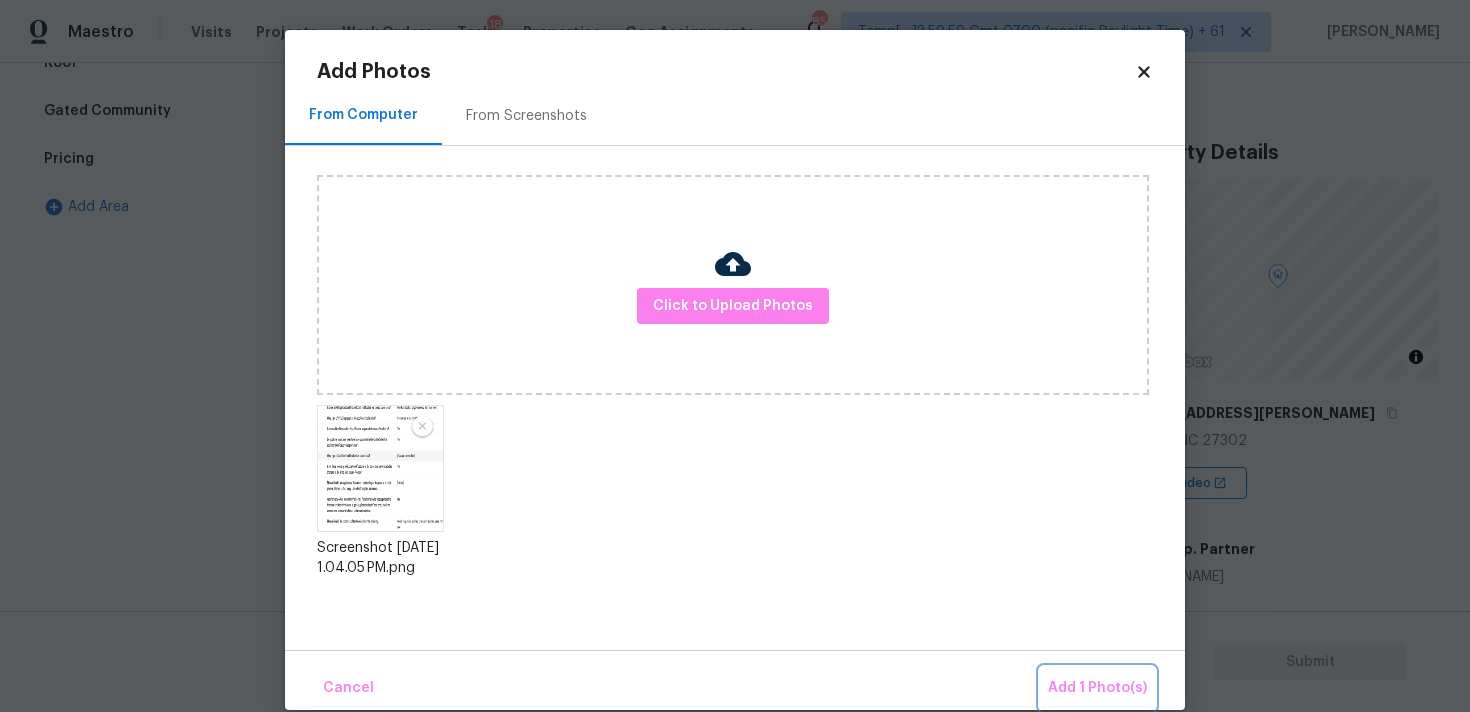 click on "Add 1 Photo(s)" at bounding box center (1097, 688) 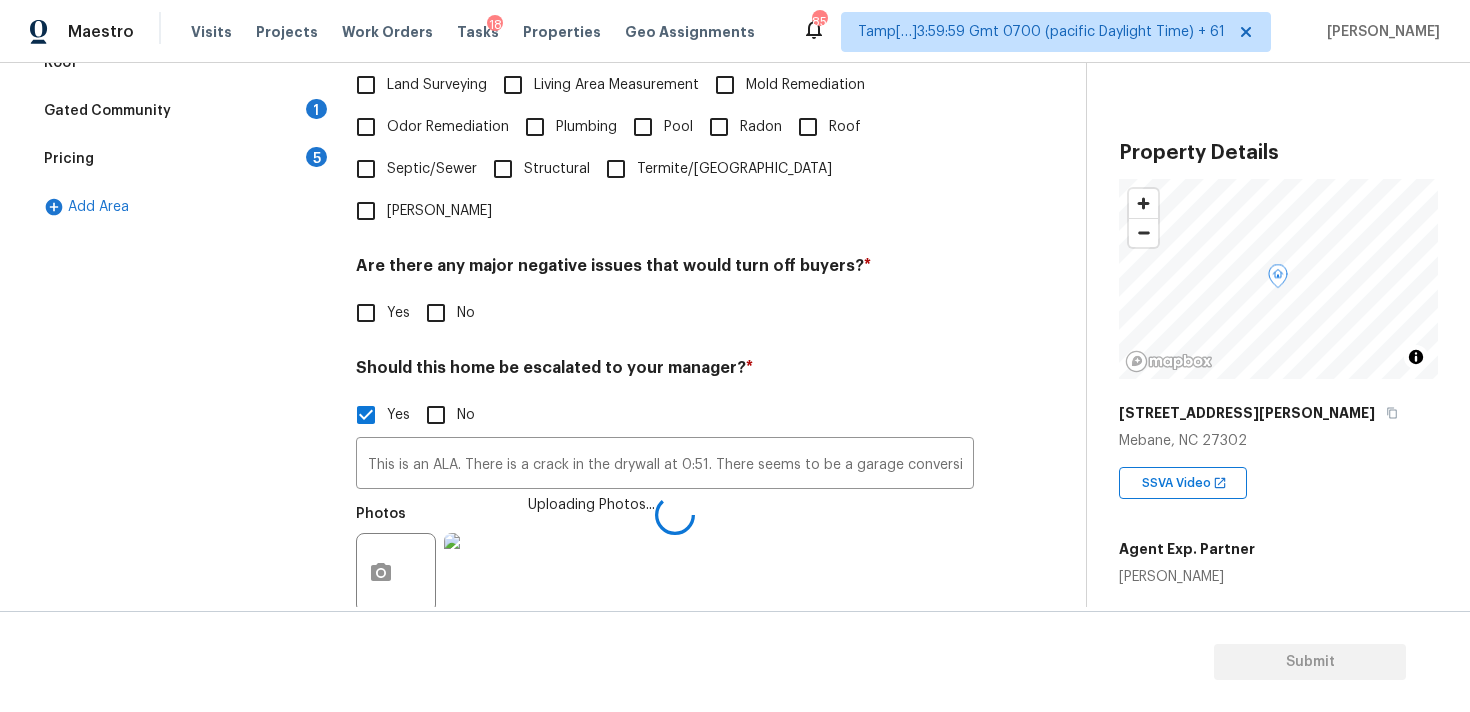 click on "This is an ALA. There is a crack in the drywall at 0:51. There seems to be a garage conversion as per the admin notes." at bounding box center [665, 465] 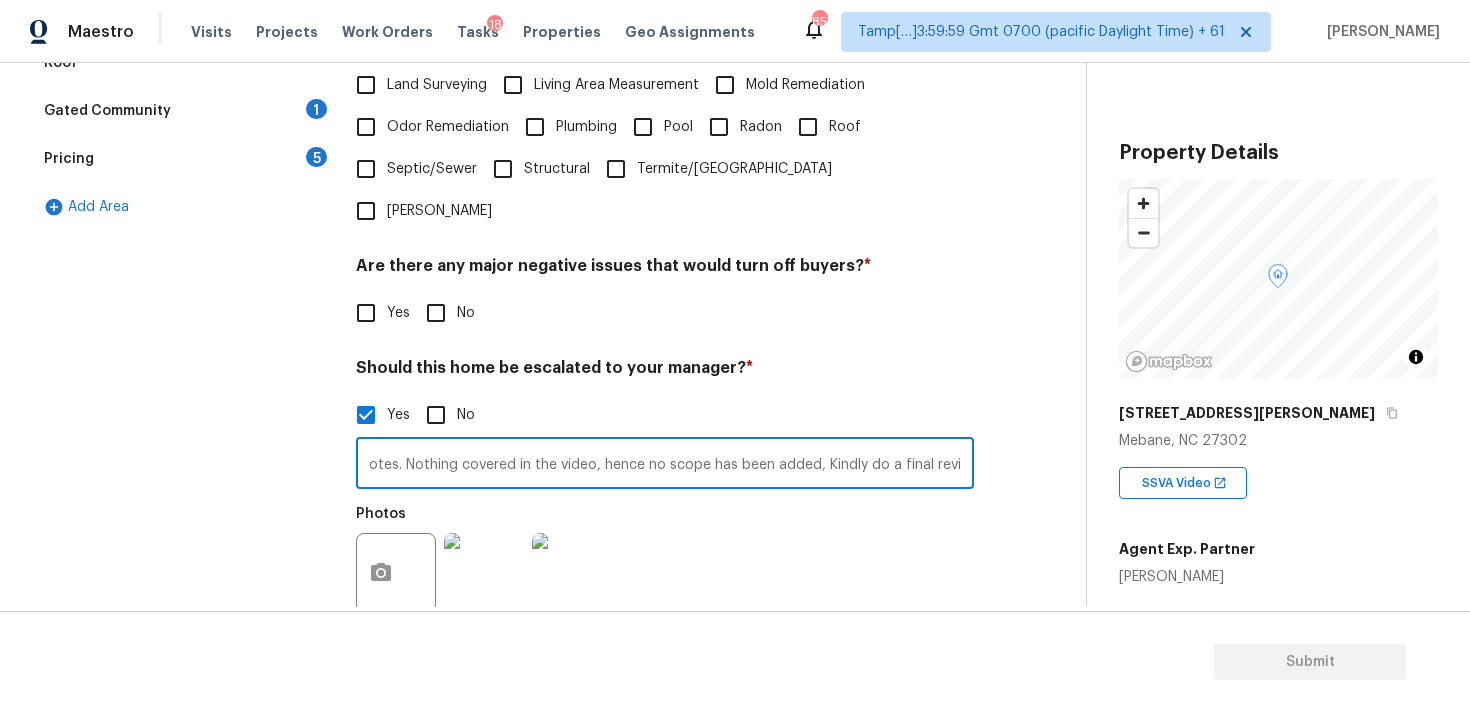scroll, scrollTop: 0, scrollLeft: 742, axis: horizontal 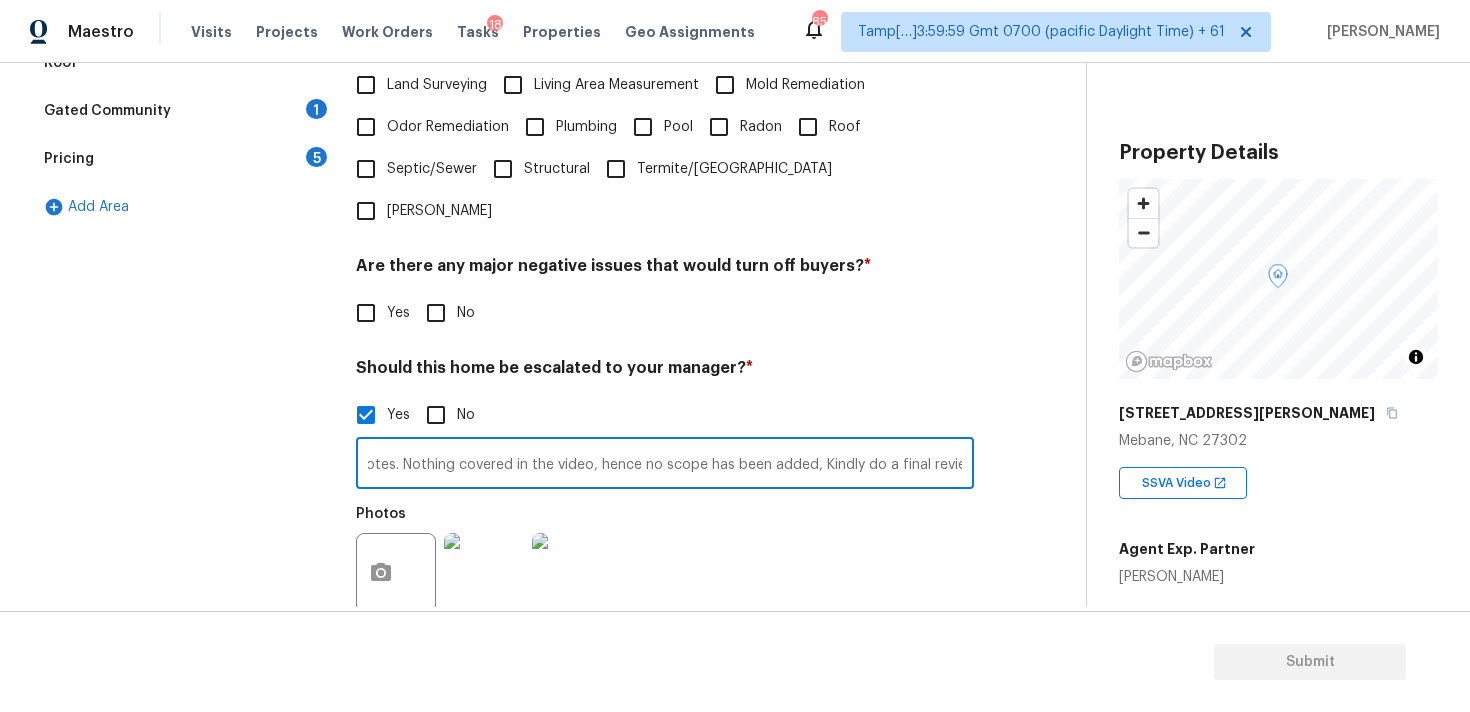type on "This is an ALA. There is a crack in the drywall at 0:51. There seems to be a garage conversion as per the admin notes. Nothing covered in the video, hence no scope has been added, Kindly do a final review." 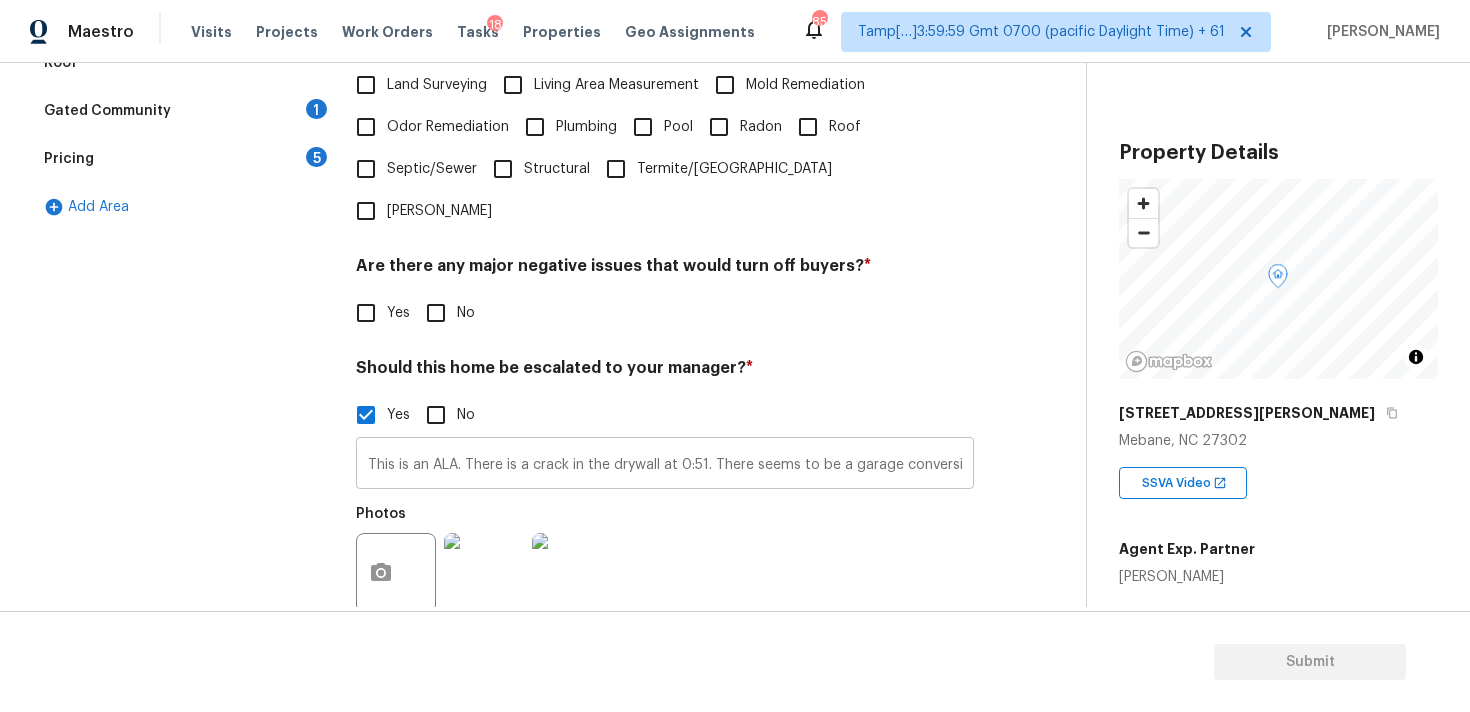 click on "This is an ALA. There is a crack in the drywall at 0:51. There seems to be a garage conversion as per the admin notes. Nothing covered in the video, hence no scope has been added, Kindly do a final review." at bounding box center [665, 465] 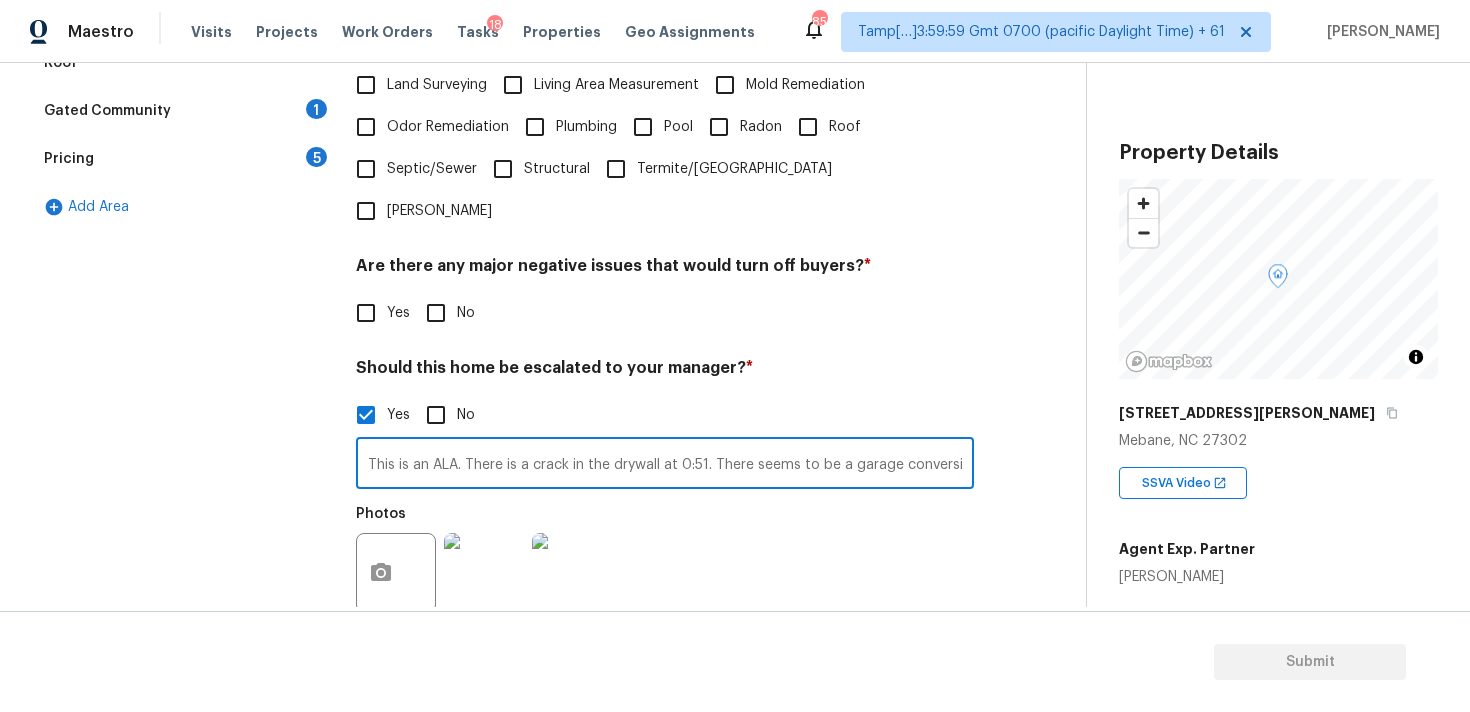 scroll, scrollTop: 0, scrollLeft: 743, axis: horizontal 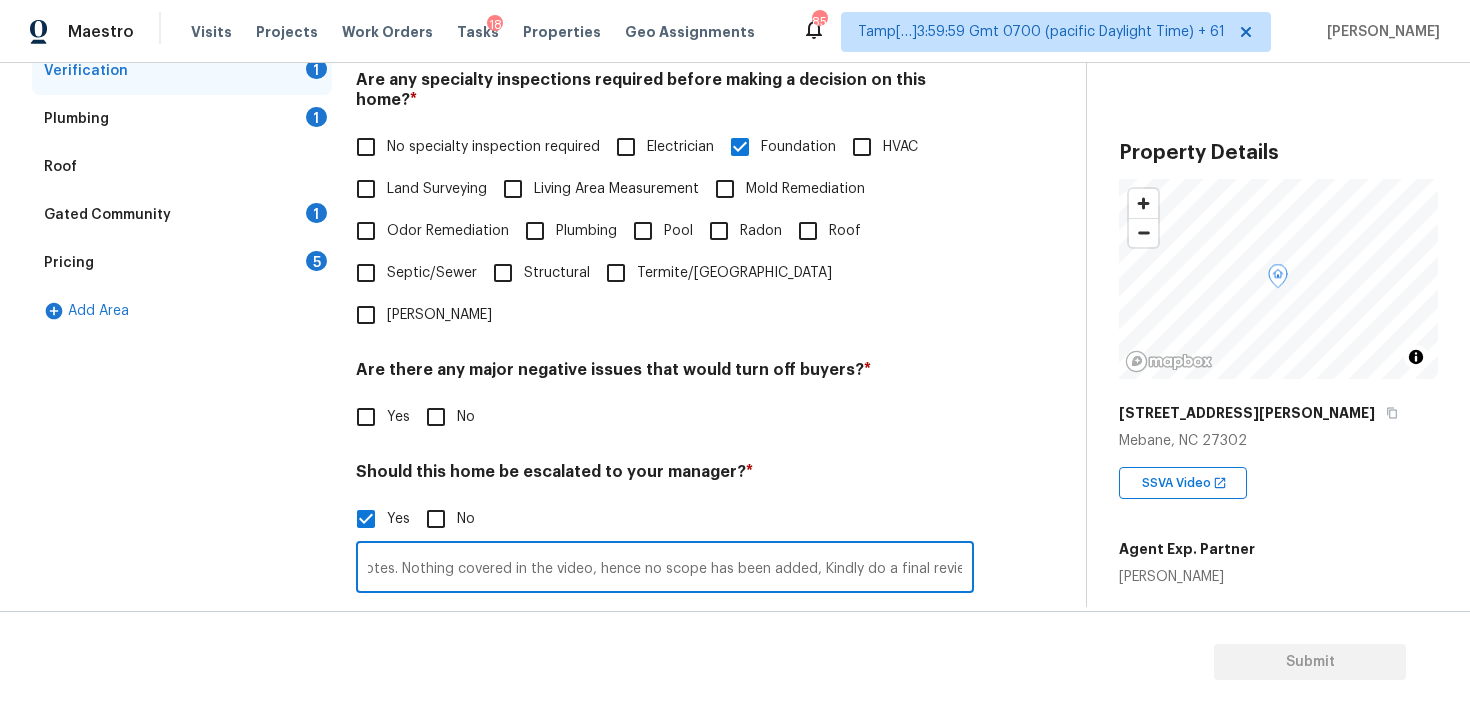 click on "No" at bounding box center (436, 417) 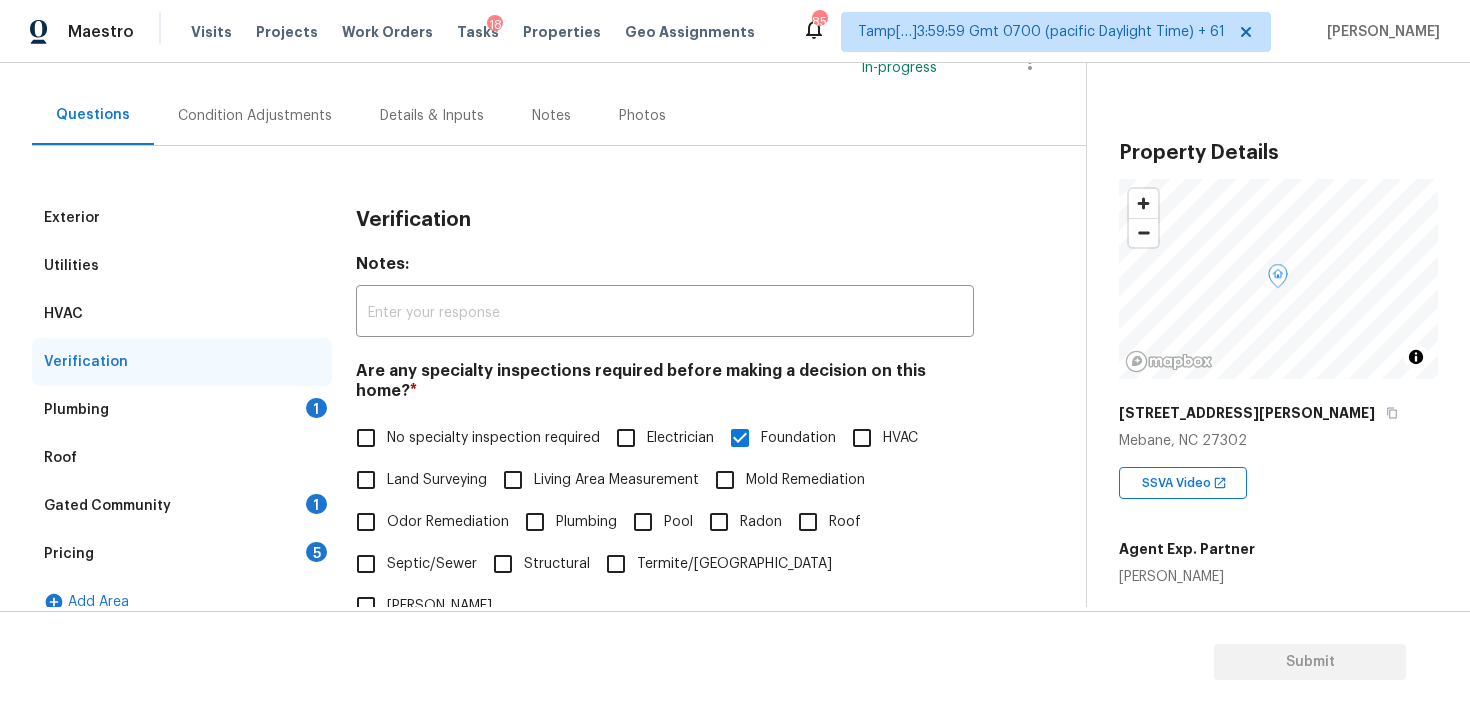 click on "Plumbing 1" at bounding box center (182, 410) 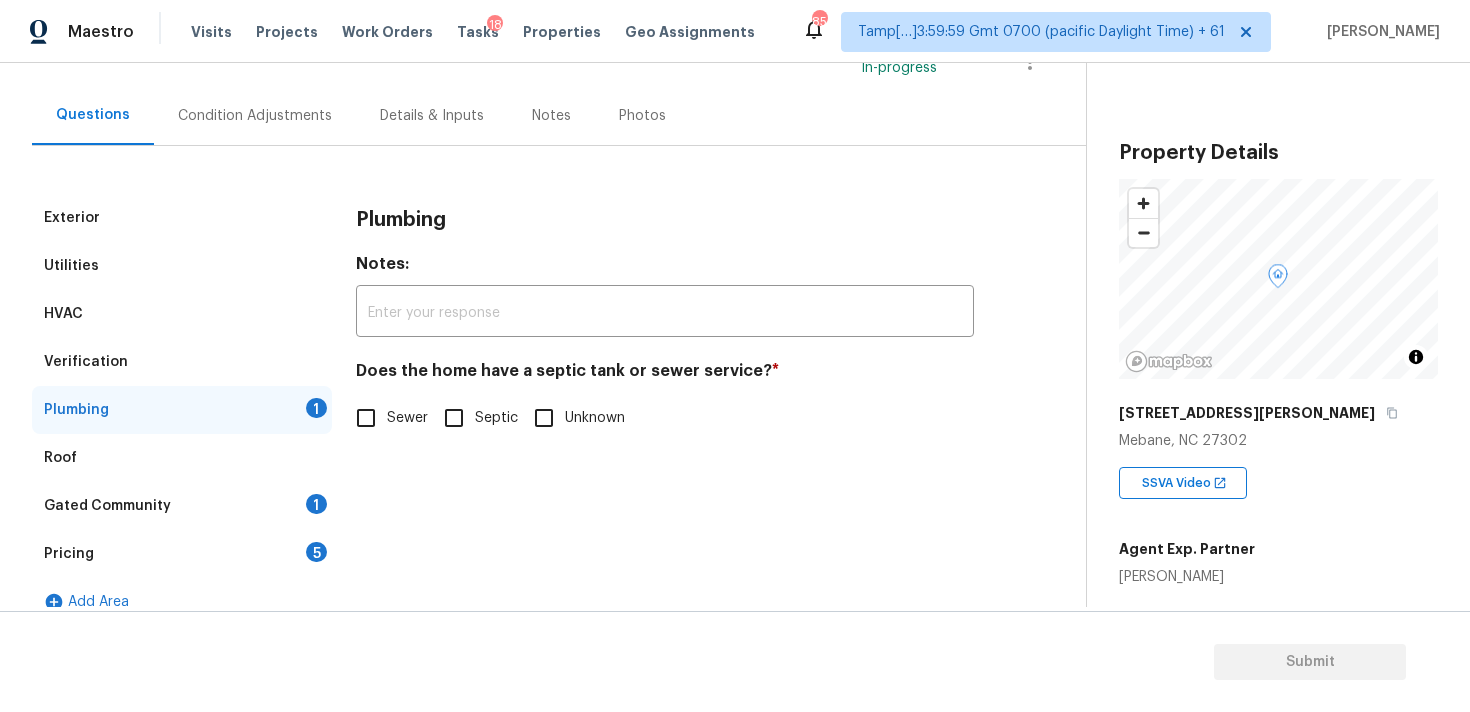 scroll, scrollTop: 182, scrollLeft: 0, axis: vertical 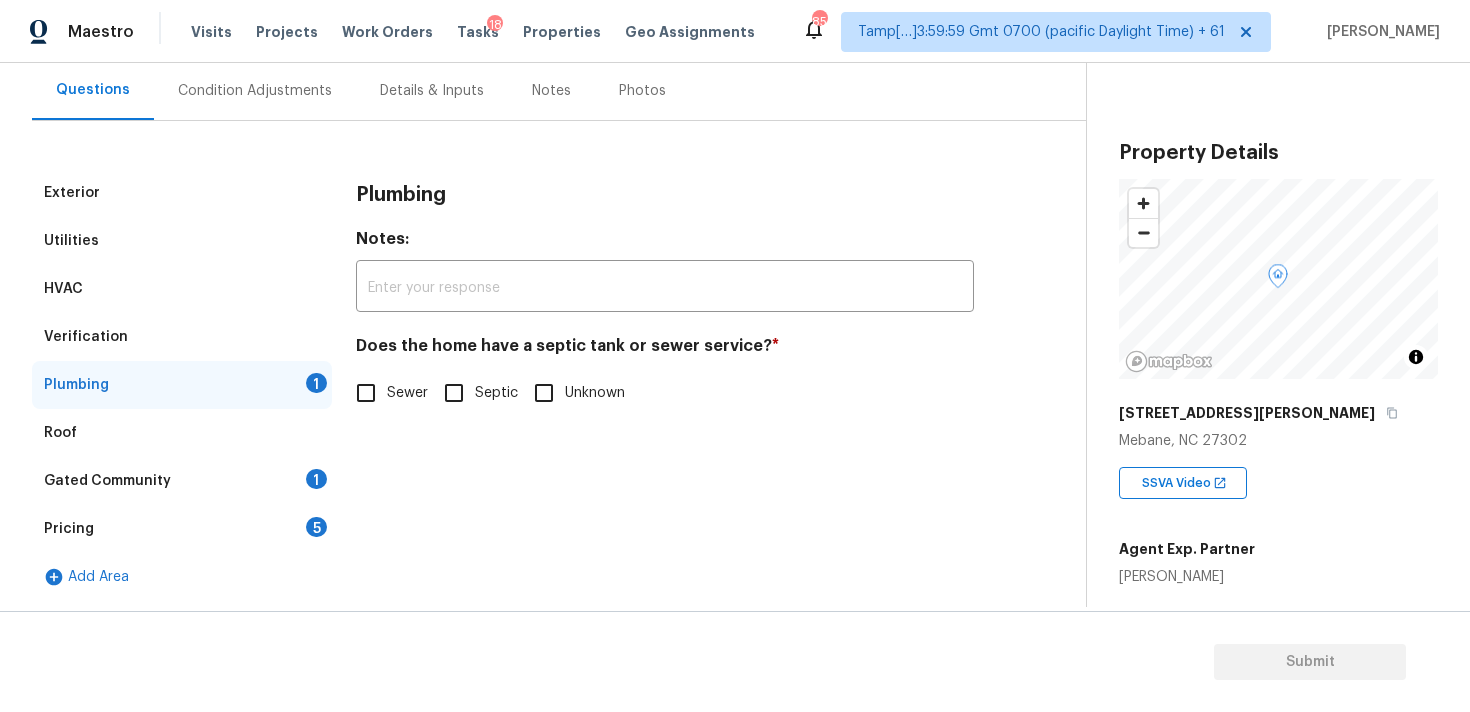 click on "Sewer" at bounding box center [386, 393] 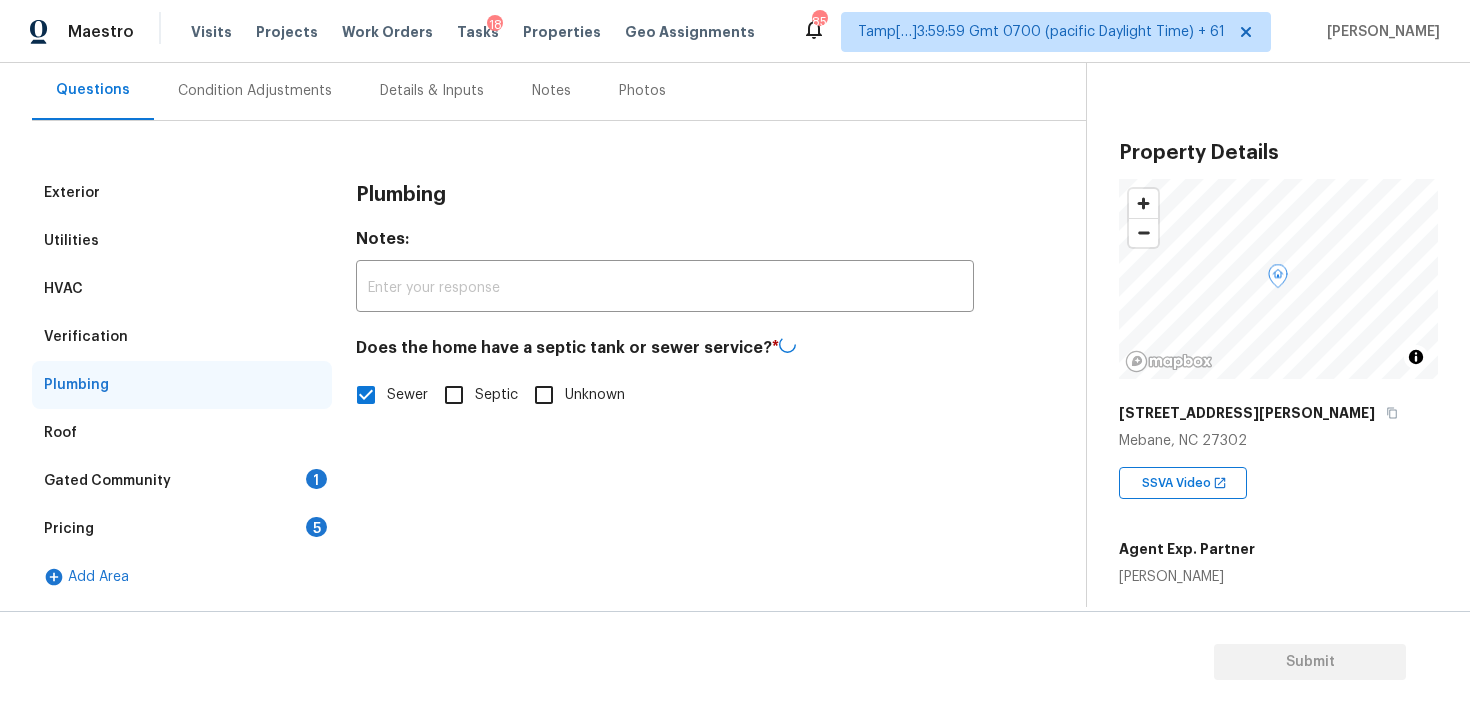 click on "Gated Community 1" at bounding box center [182, 481] 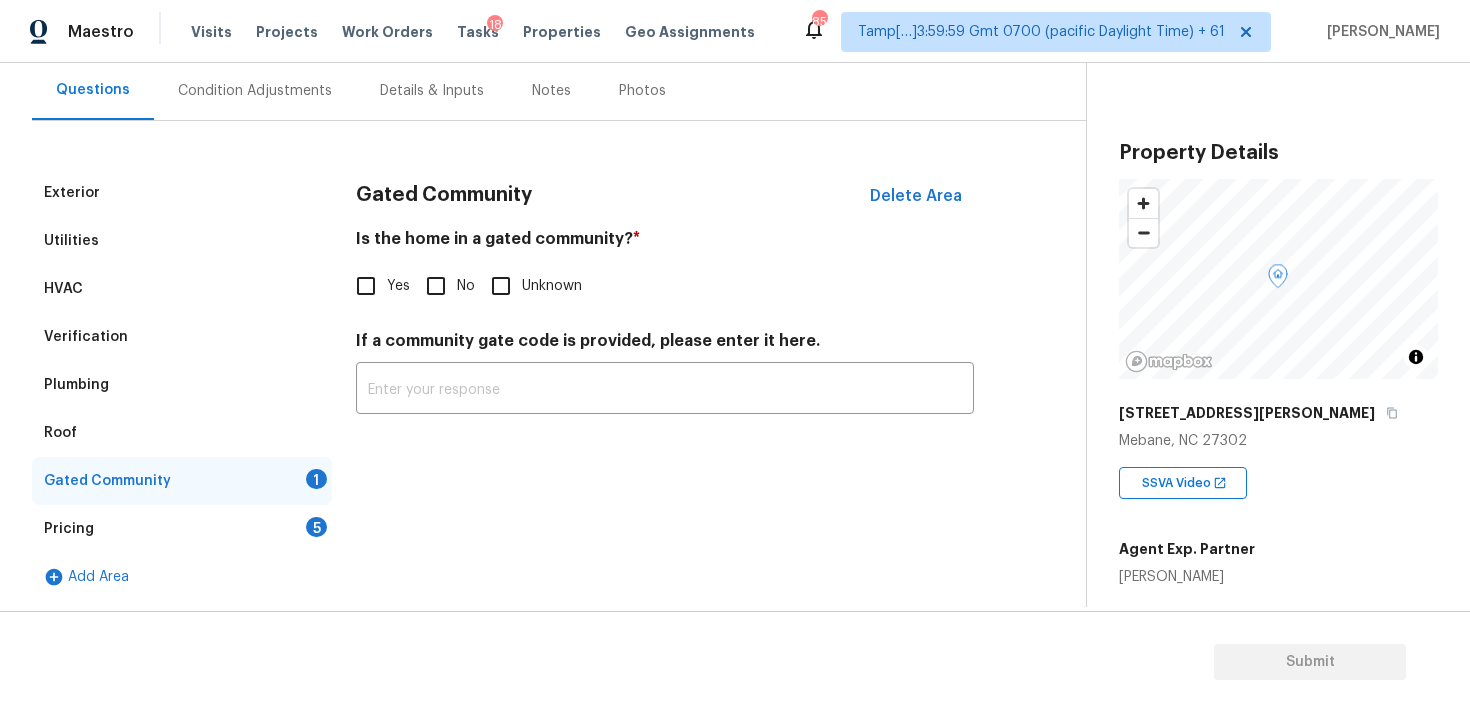 click on "No" at bounding box center [436, 286] 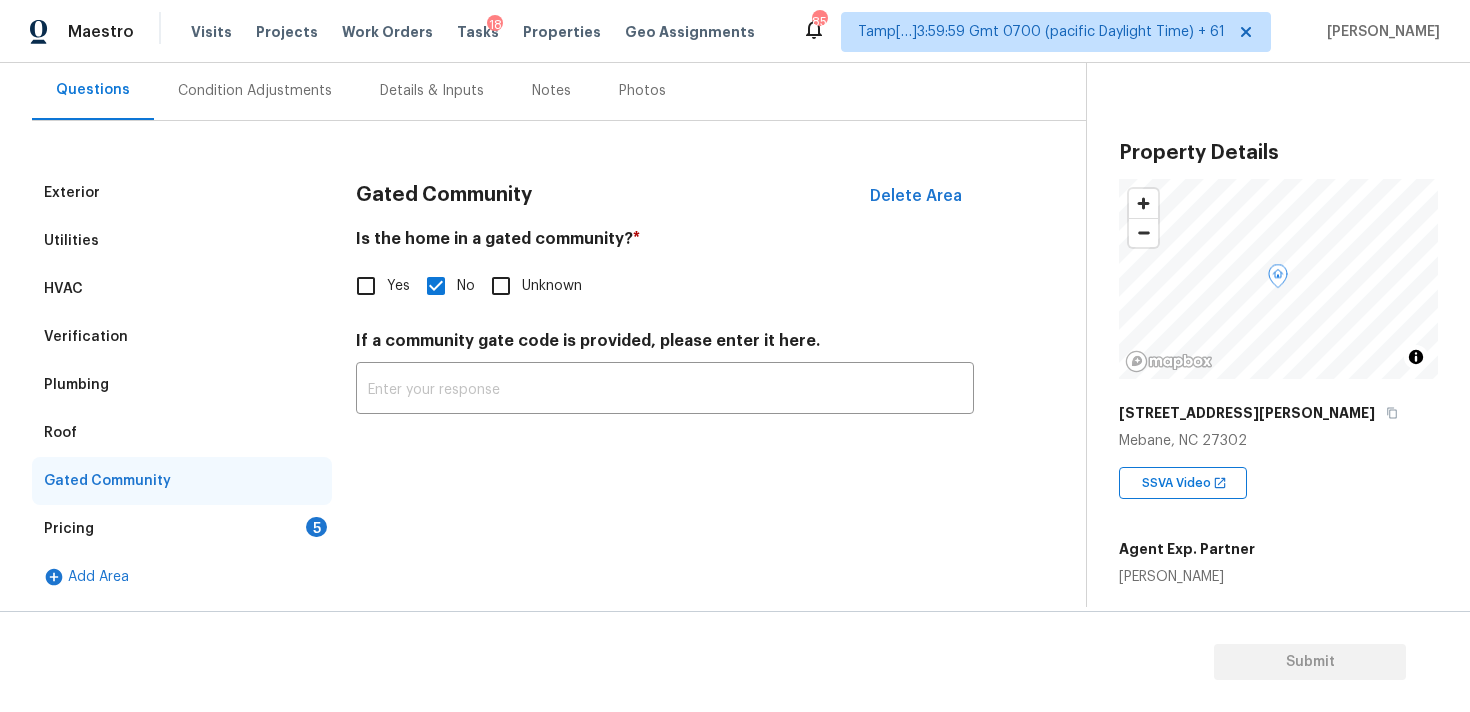 click on "Pricing 5" at bounding box center (182, 529) 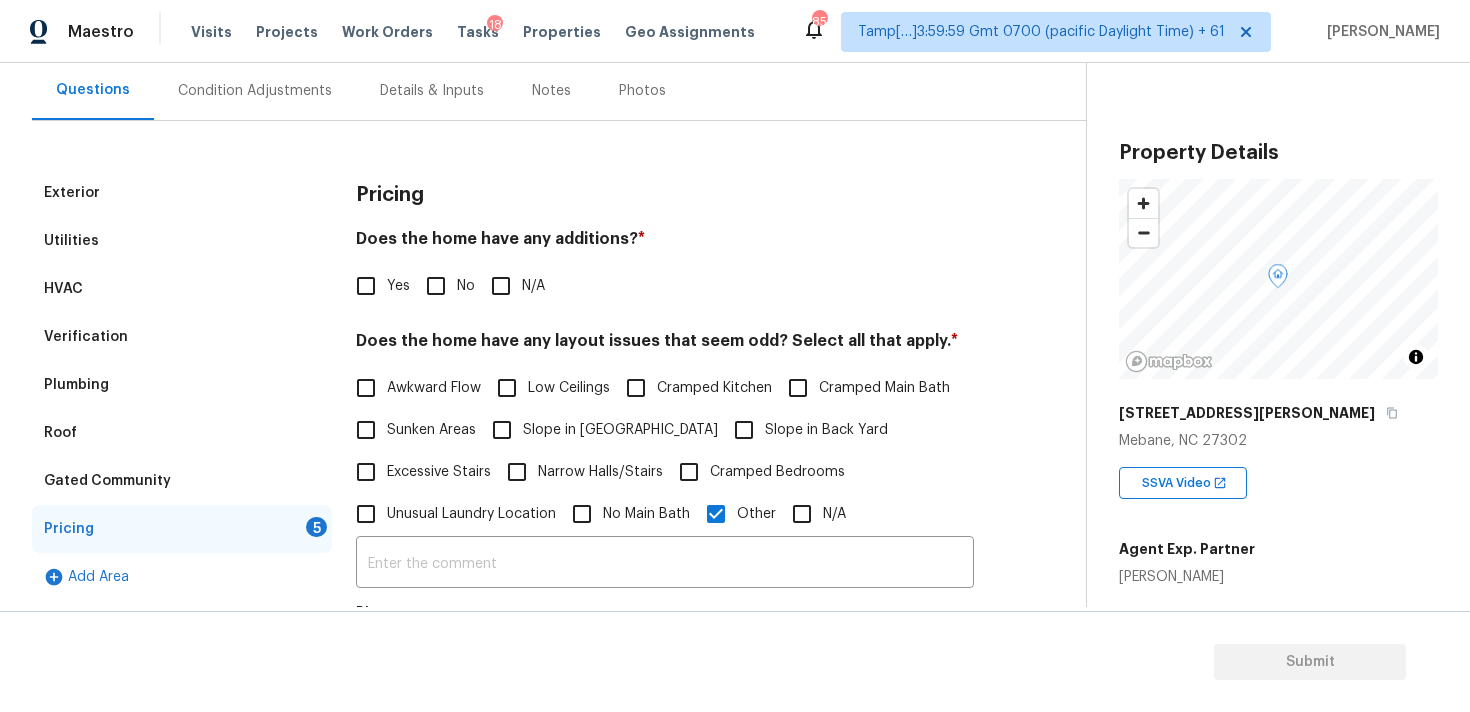 click on "No" at bounding box center [436, 286] 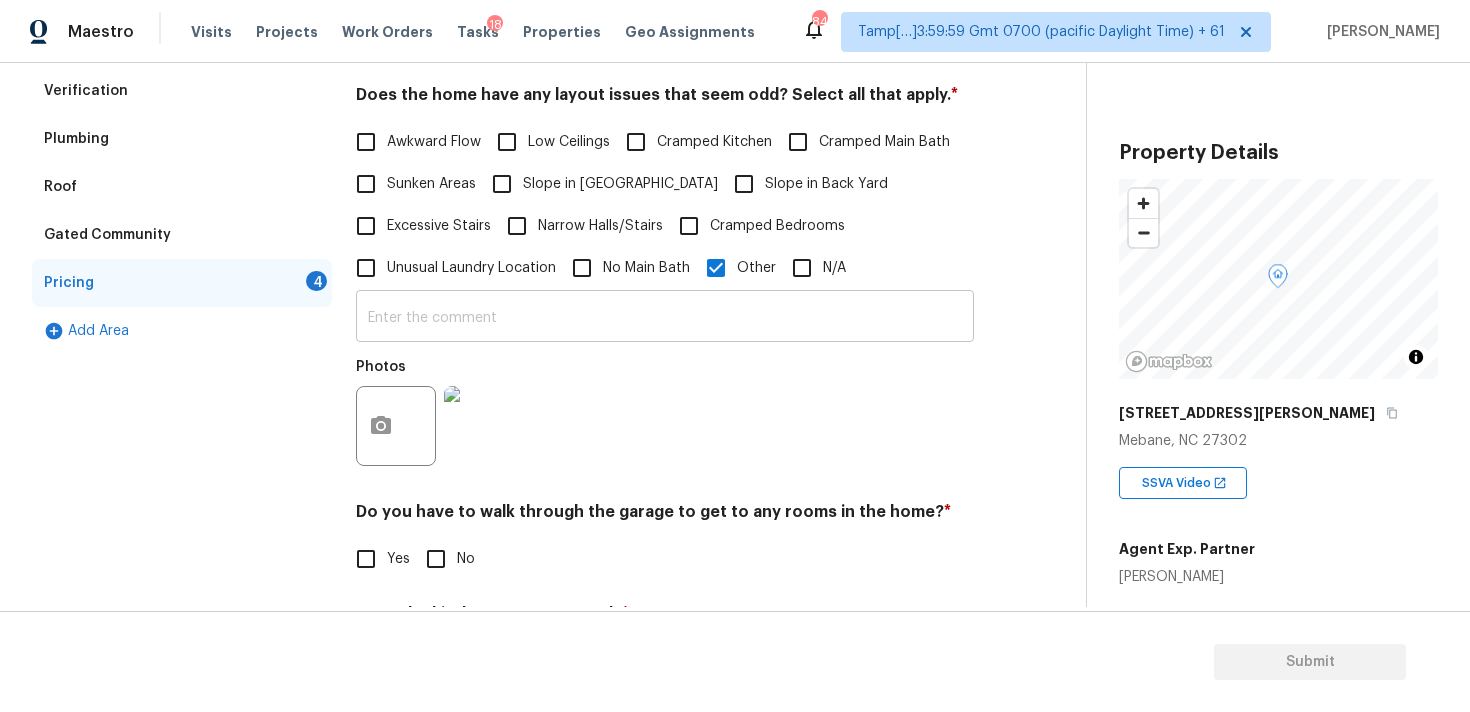 scroll, scrollTop: 430, scrollLeft: 0, axis: vertical 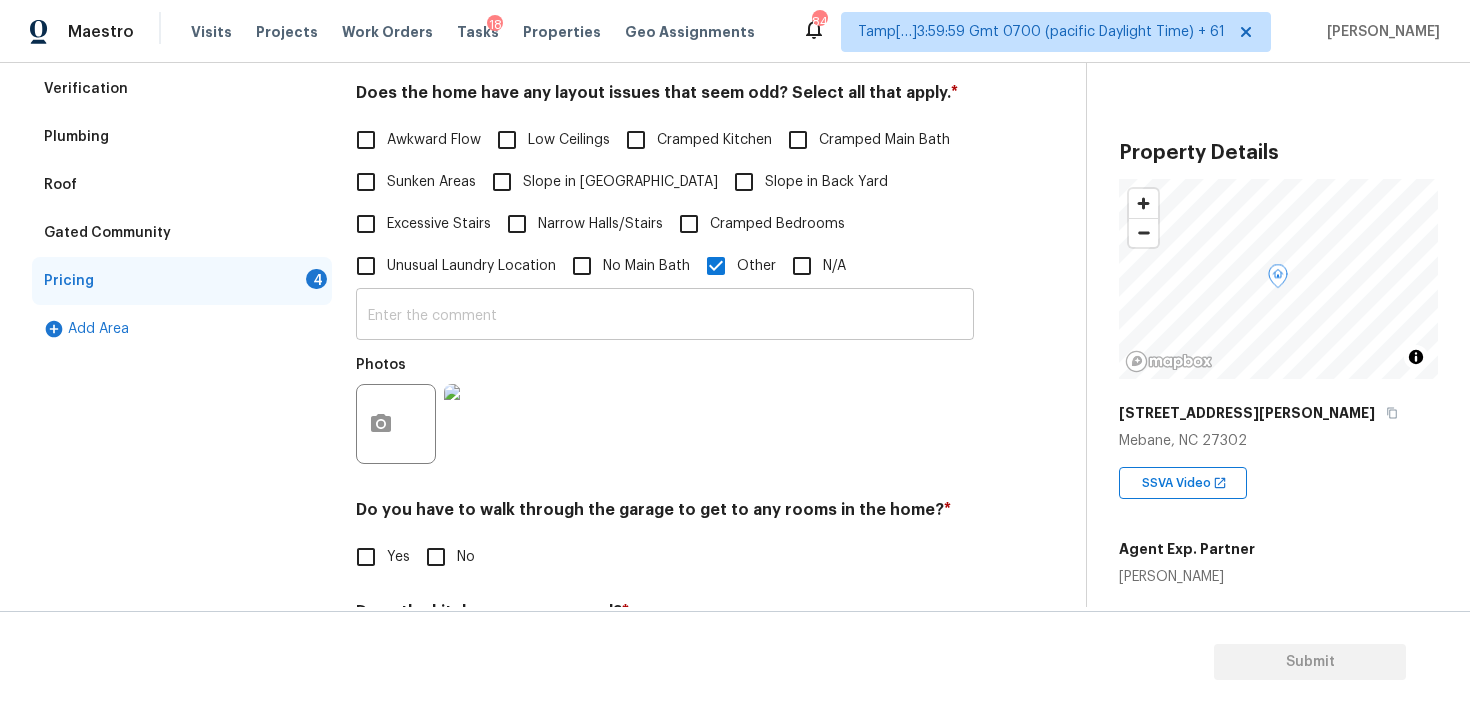 click at bounding box center [665, 316] 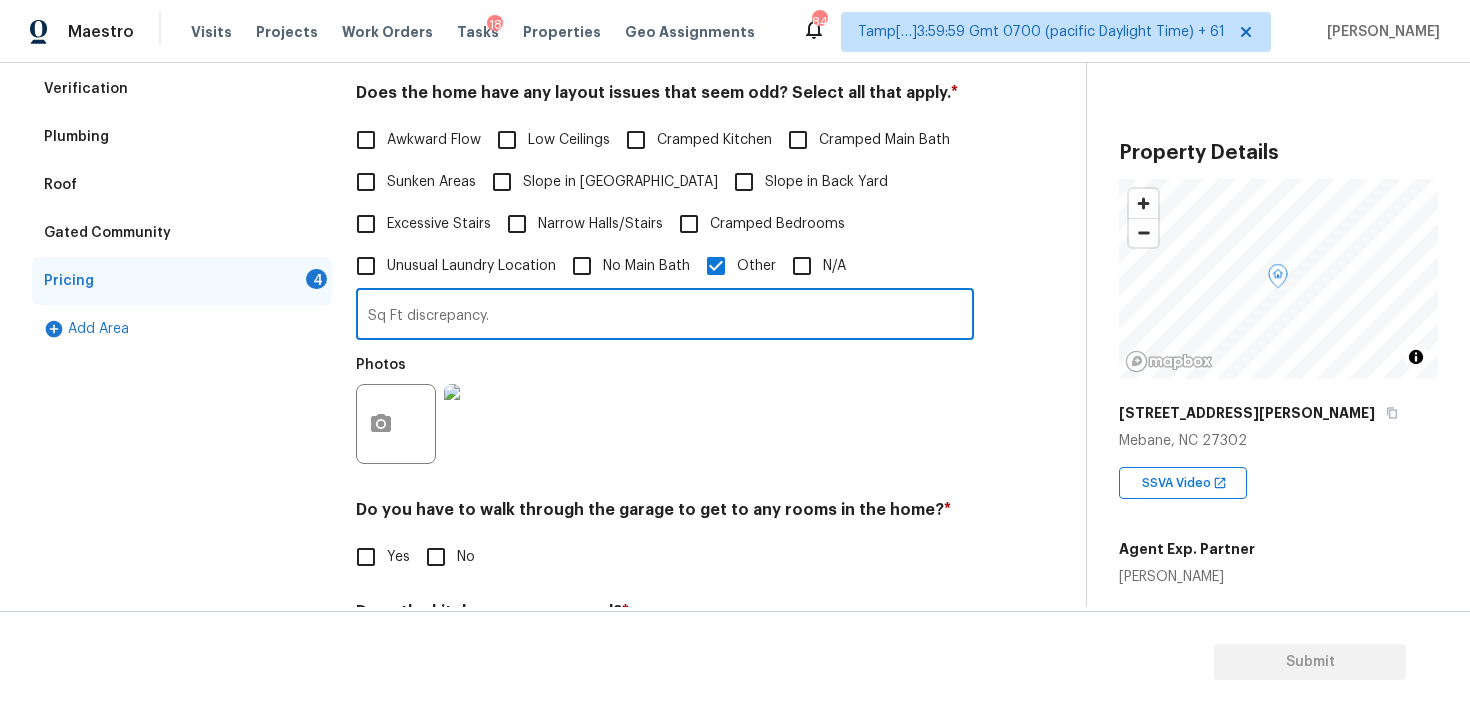 scroll, scrollTop: 635, scrollLeft: 0, axis: vertical 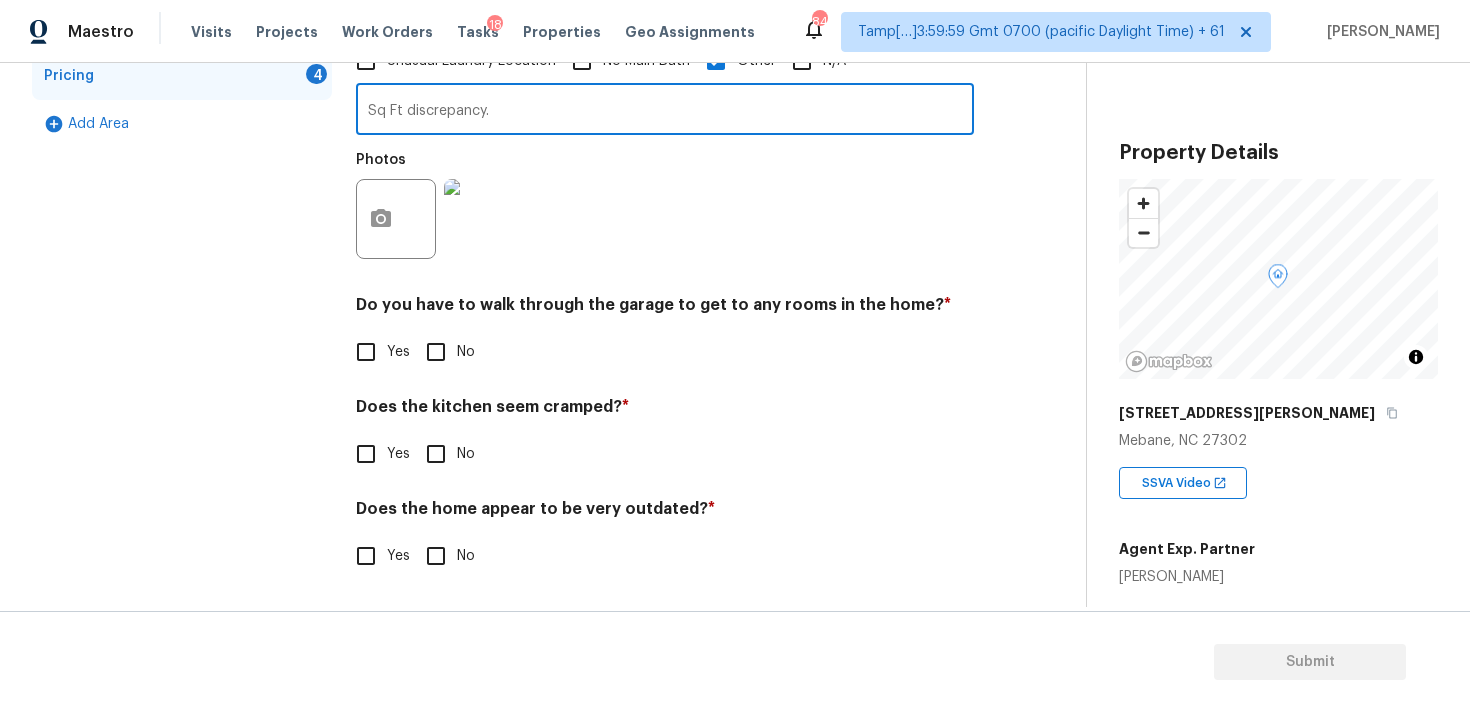 type on "Sq Ft discrepancy." 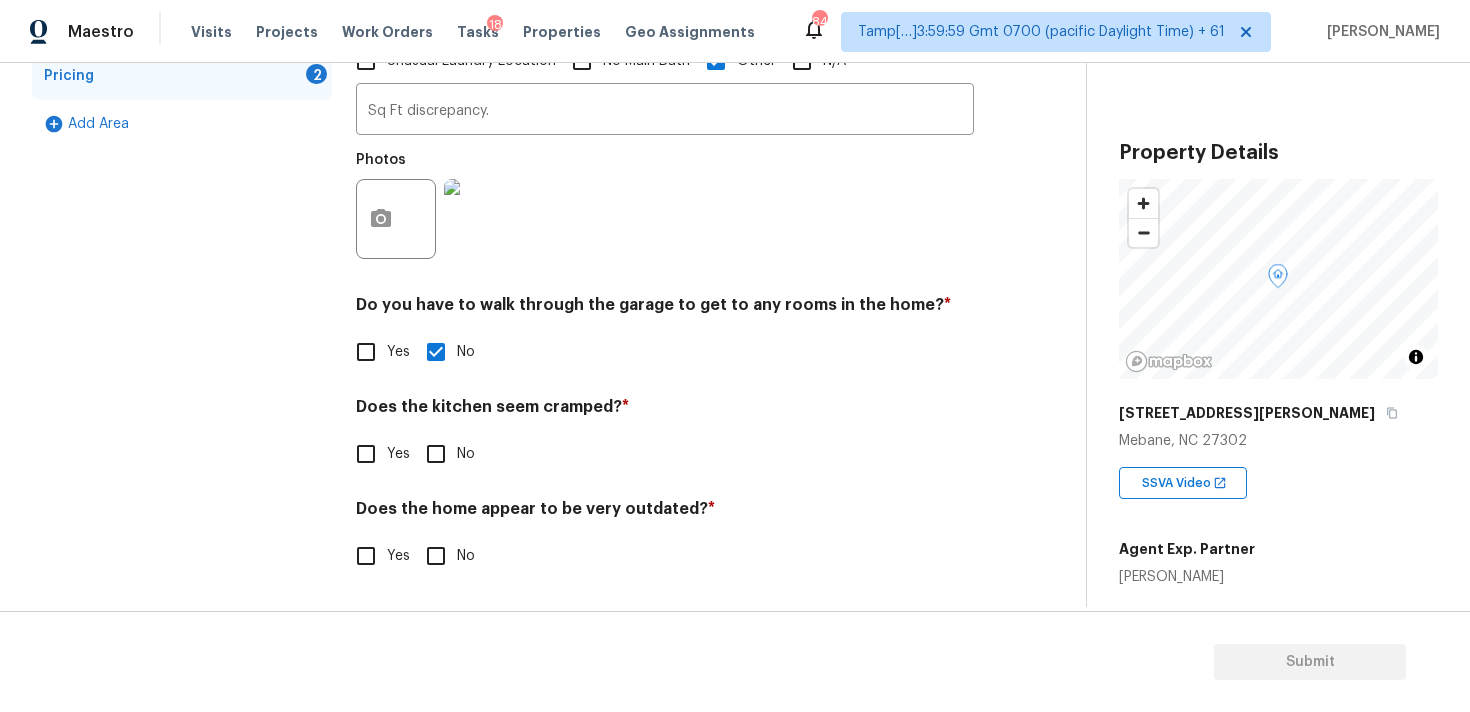 click on "No" at bounding box center [436, 454] 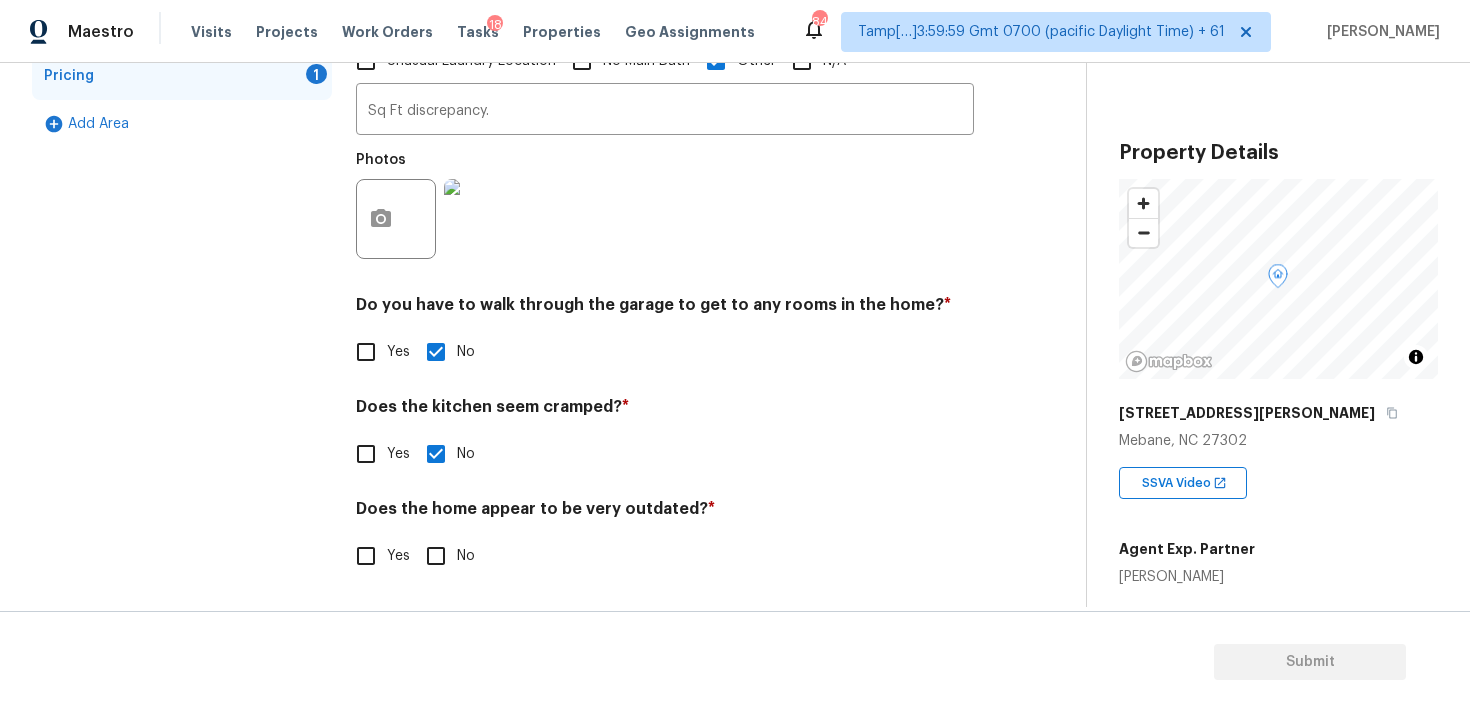 click on "No" at bounding box center [436, 556] 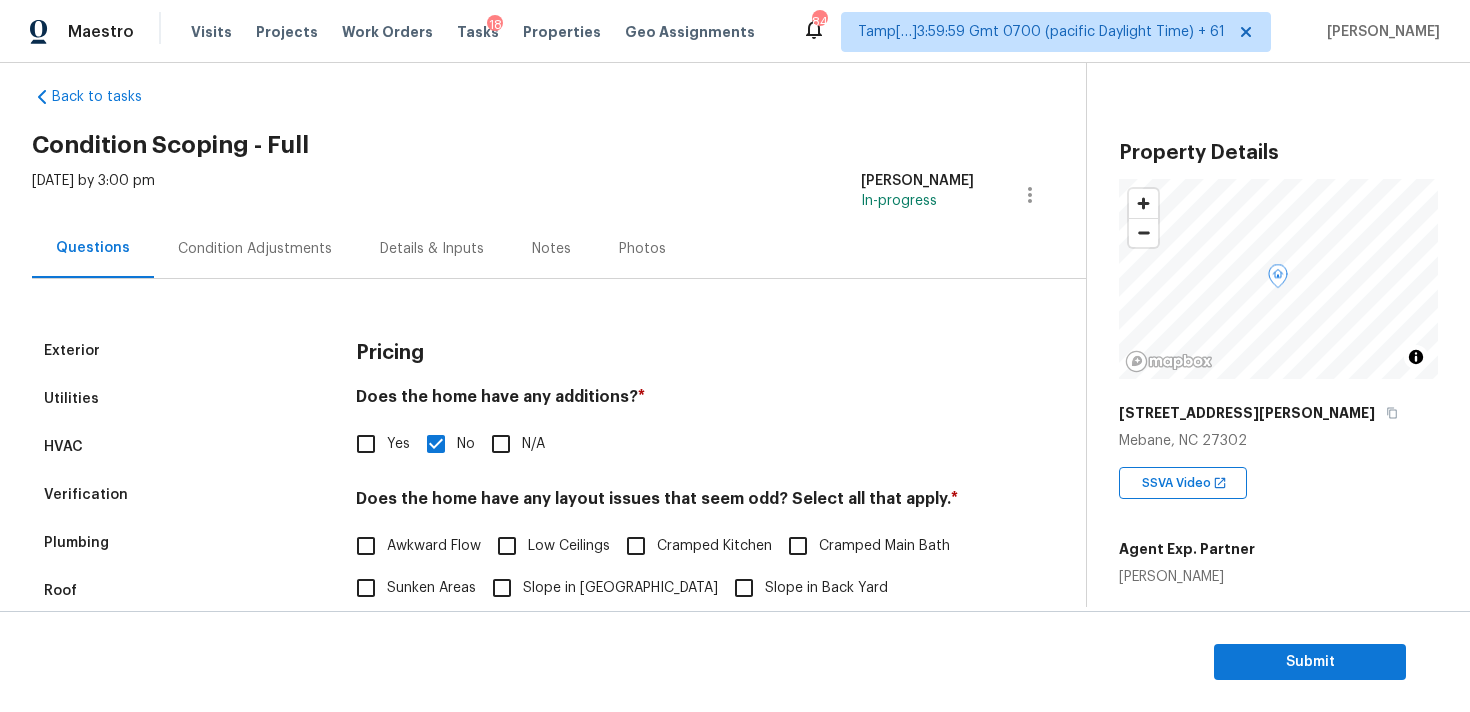 scroll, scrollTop: 0, scrollLeft: 0, axis: both 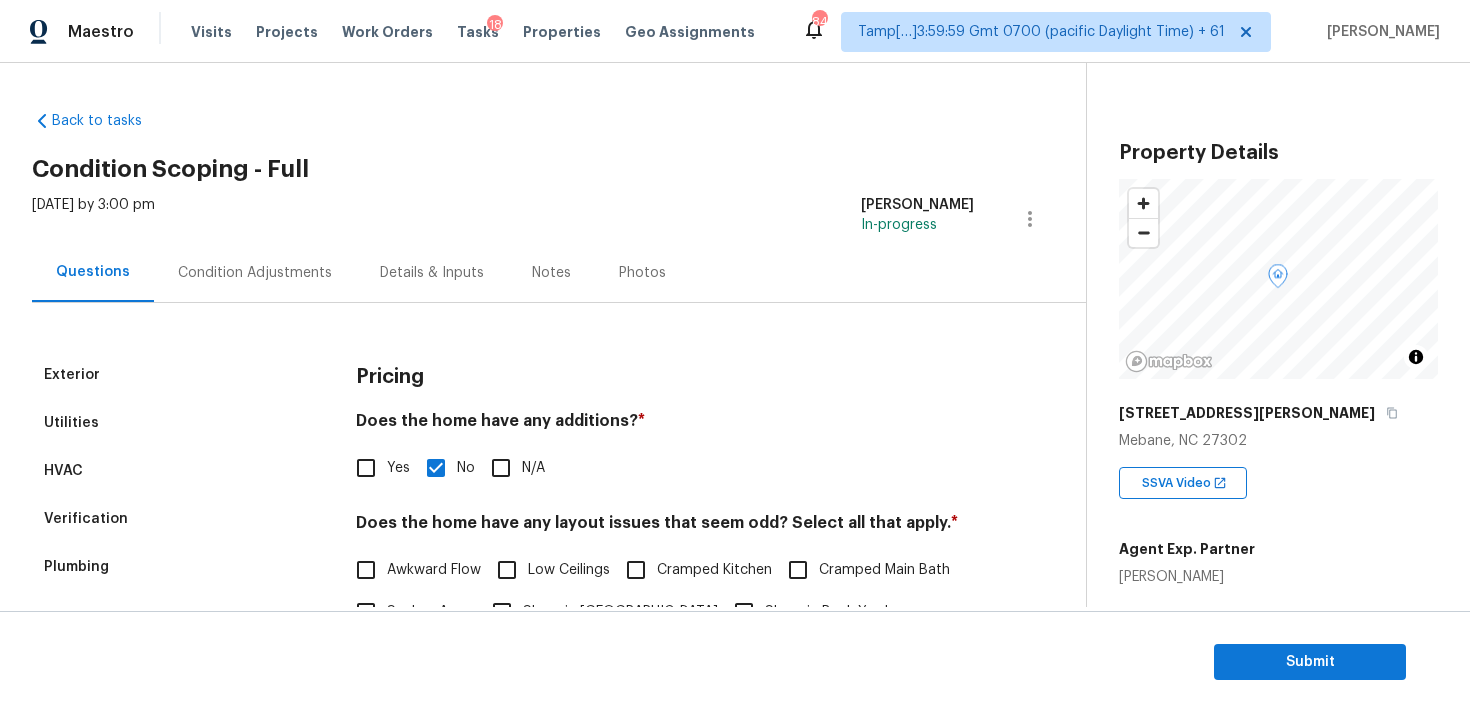 click on "Condition Adjustments" at bounding box center (255, 272) 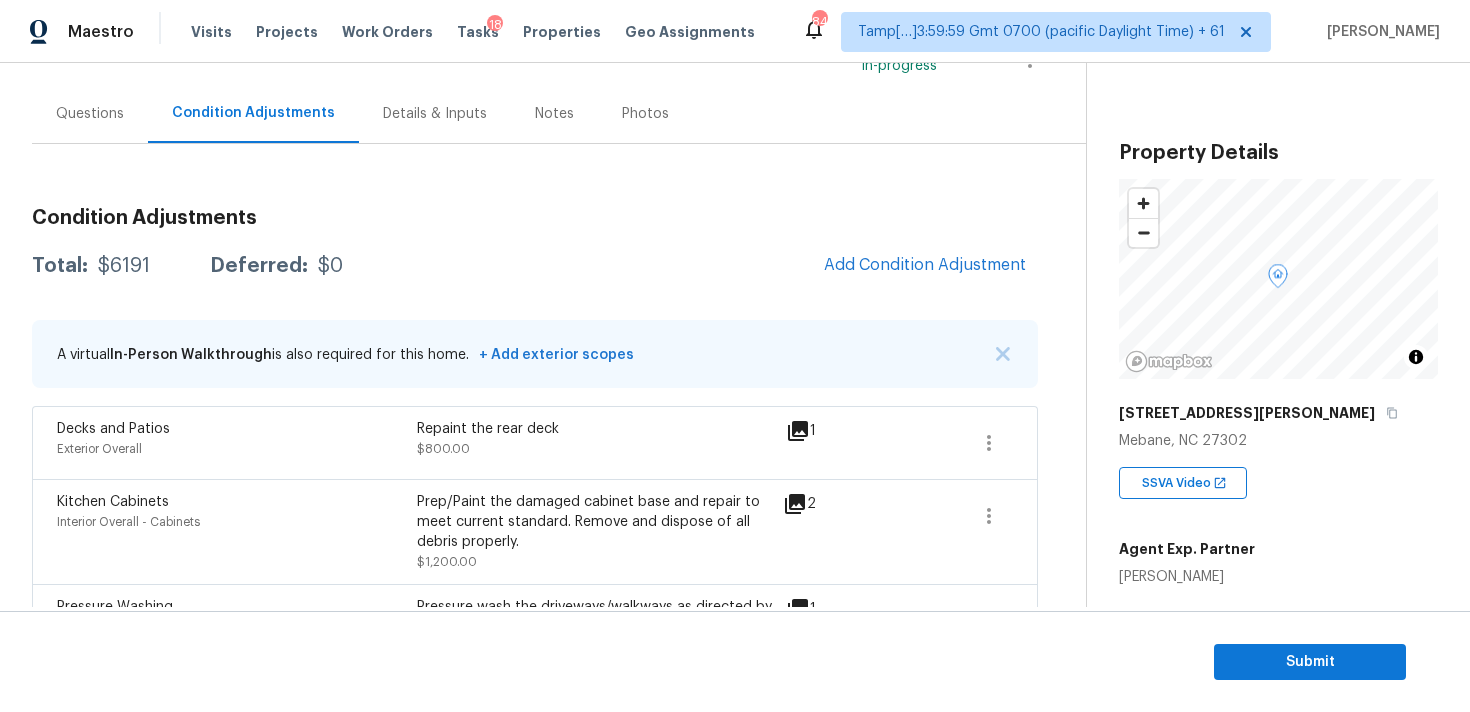 scroll, scrollTop: 126, scrollLeft: 0, axis: vertical 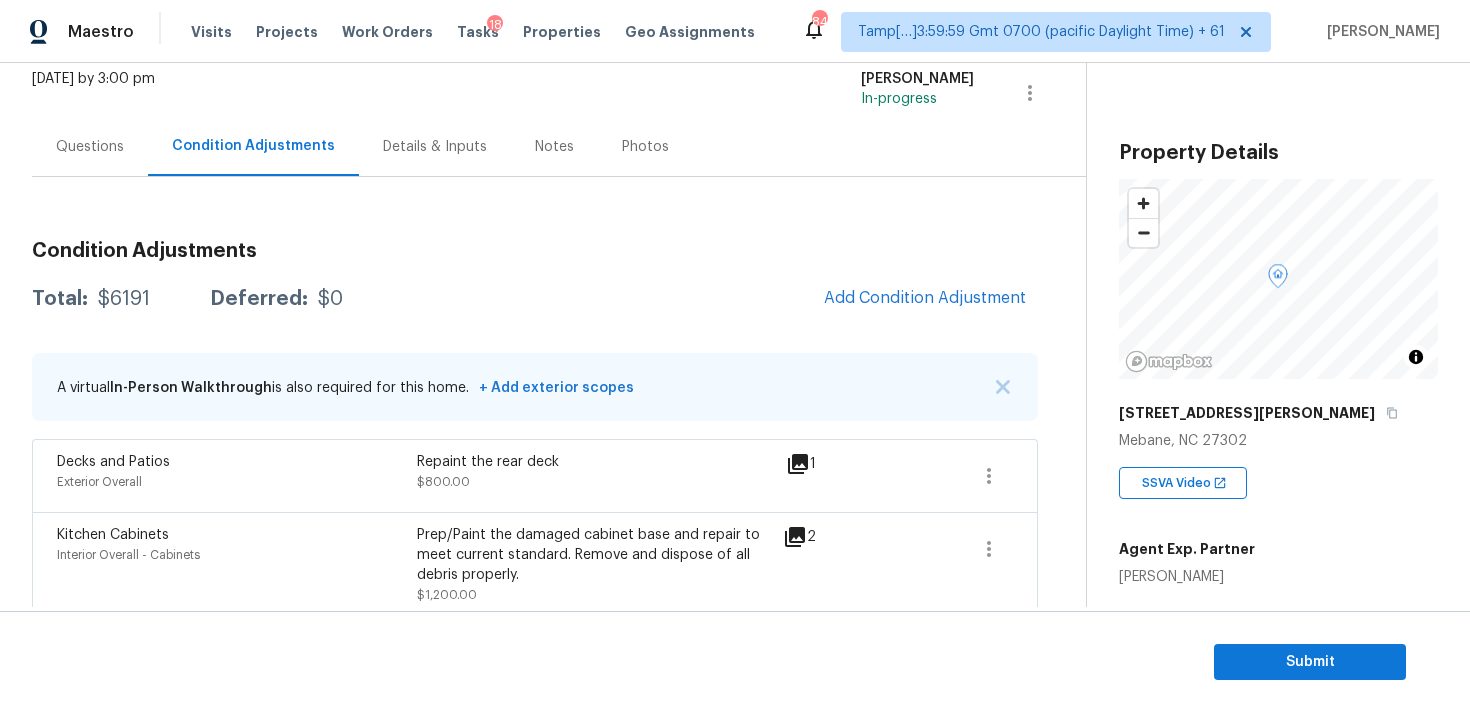 click on "Condition Adjustments" at bounding box center [535, 251] 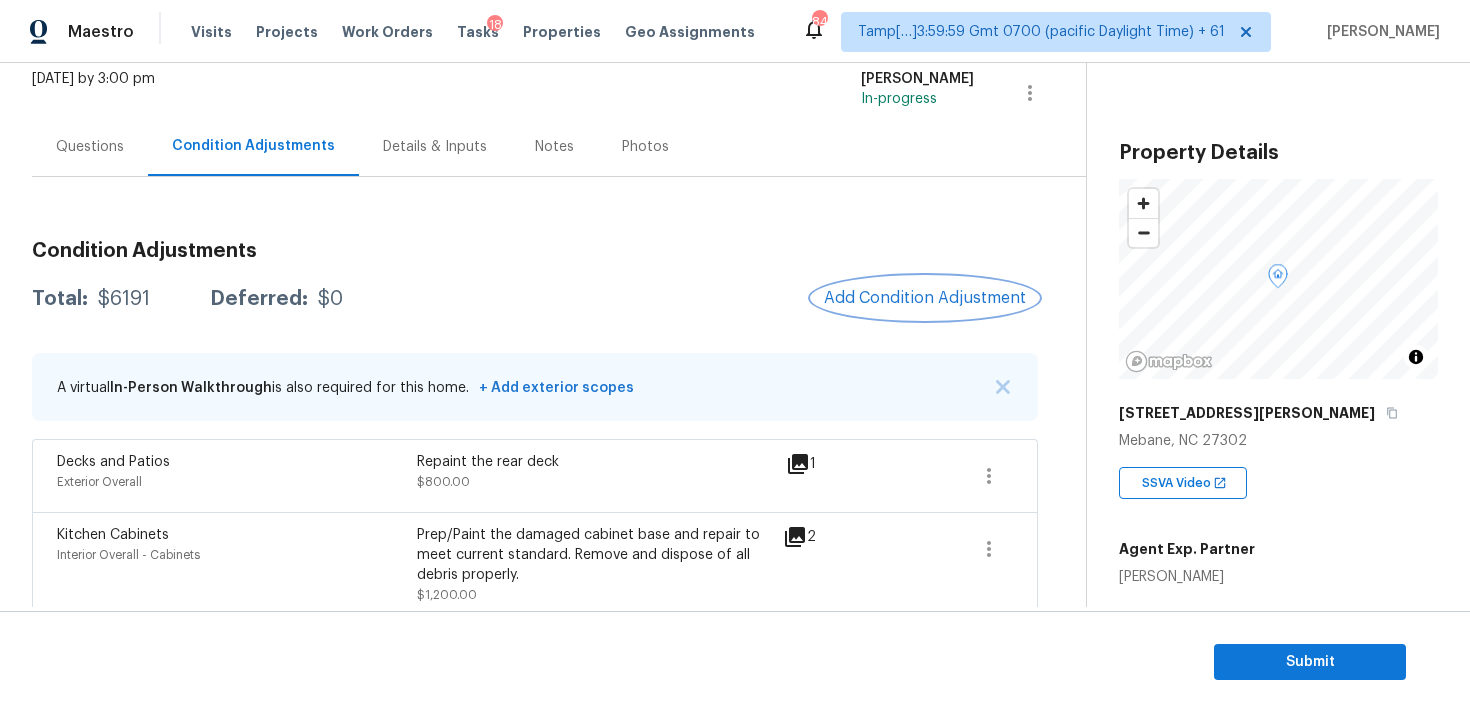 click on "Add Condition Adjustment" at bounding box center (925, 298) 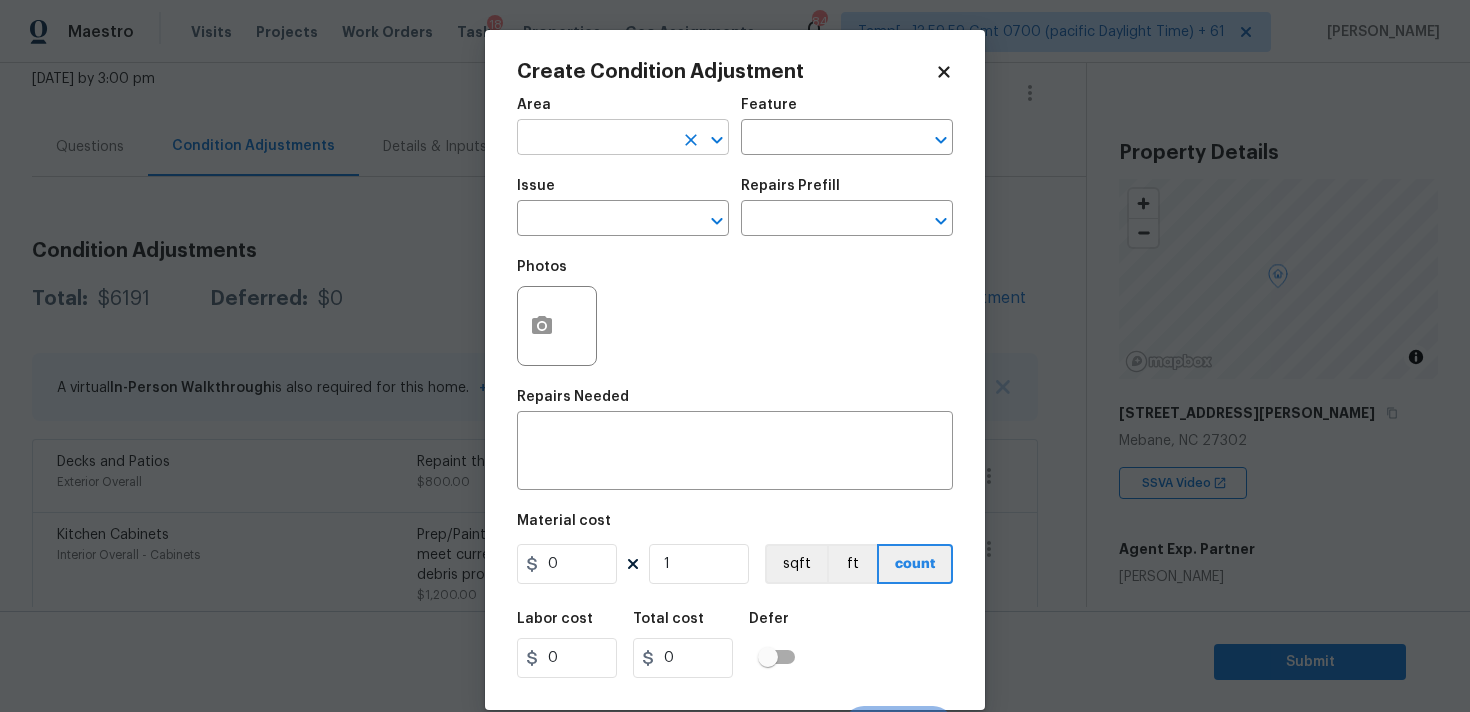 click at bounding box center [595, 139] 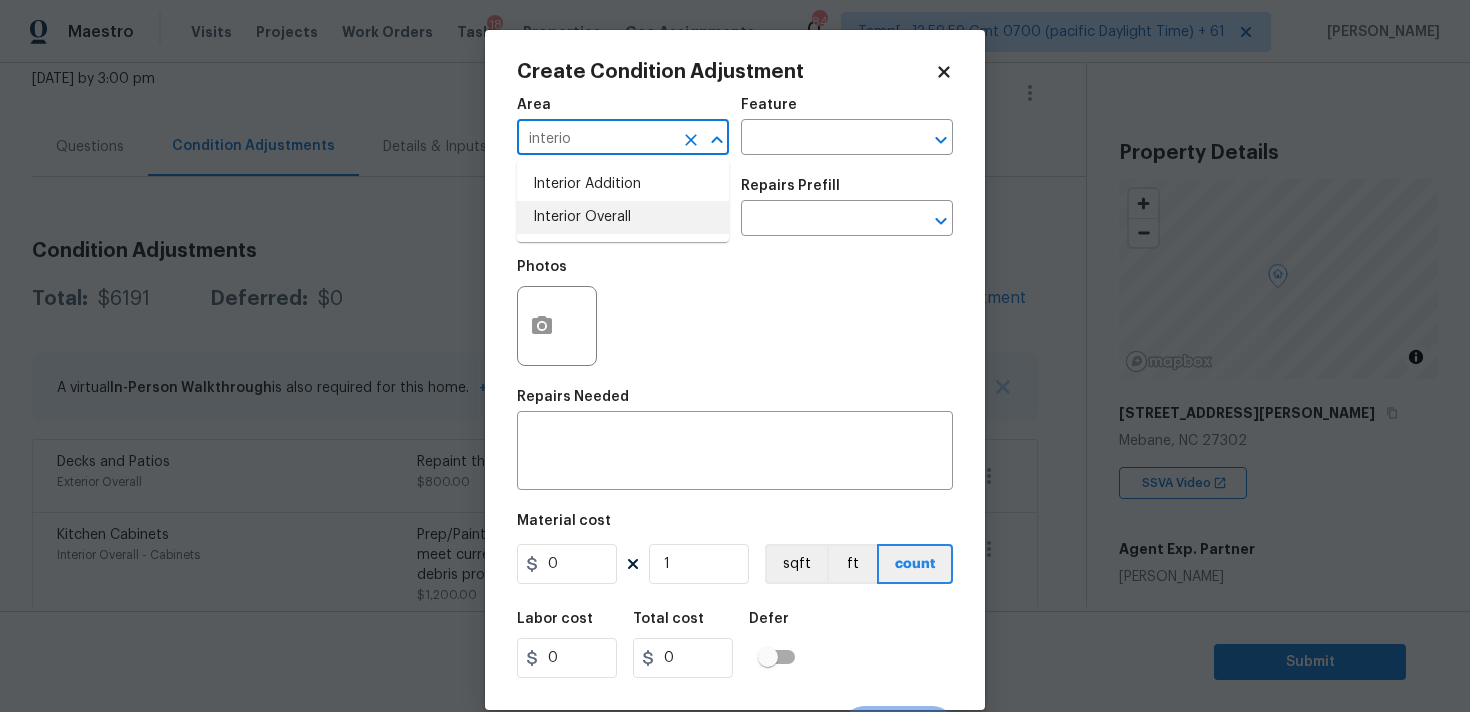 click on "Interior Overall" at bounding box center [623, 217] 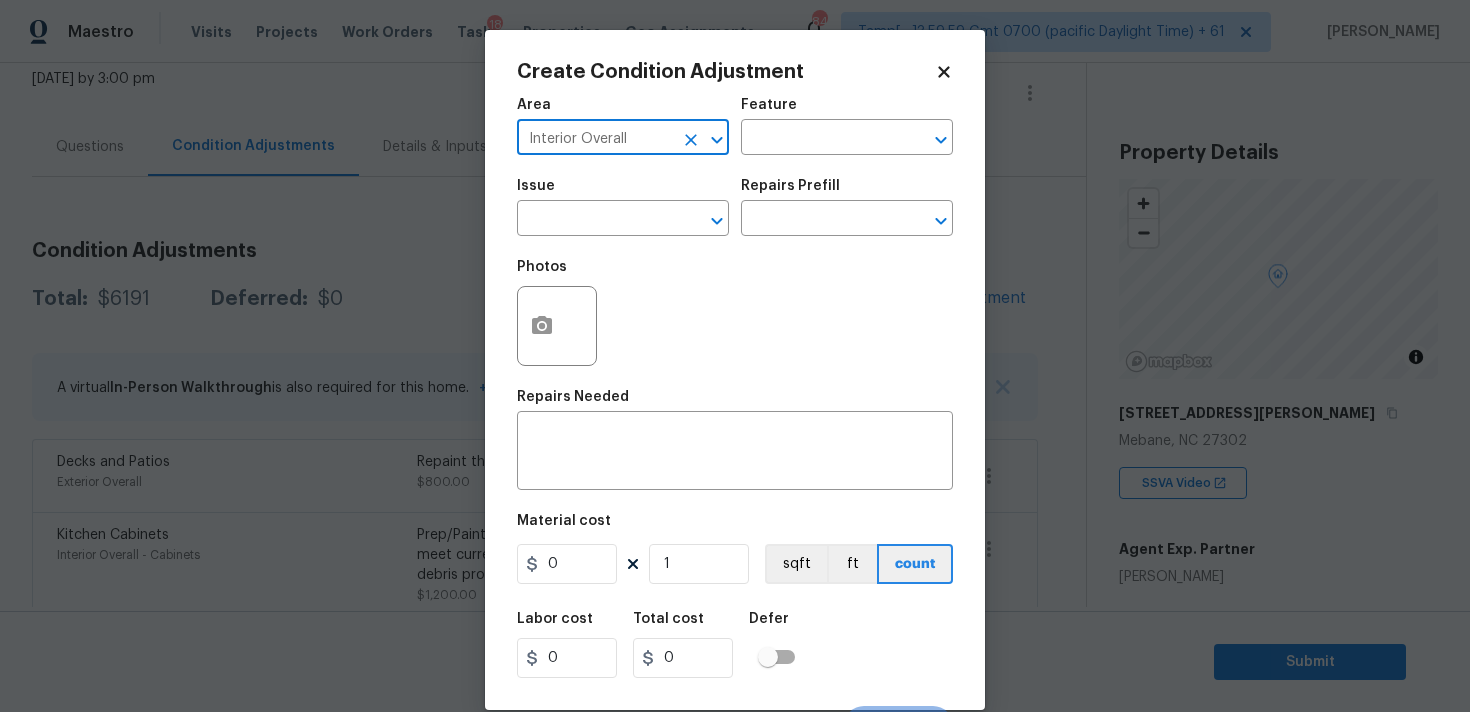 type on "Interior Overall" 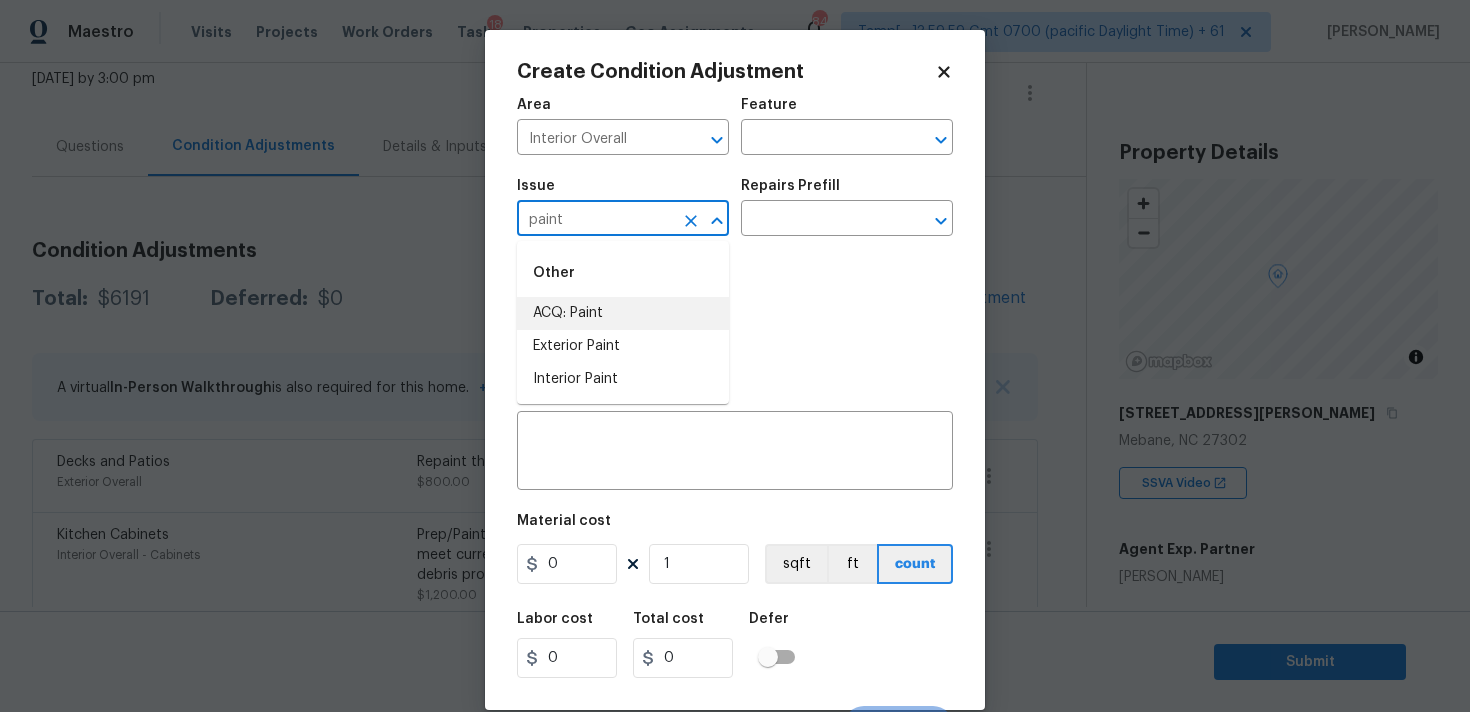 click on "ACQ: Paint" at bounding box center (623, 313) 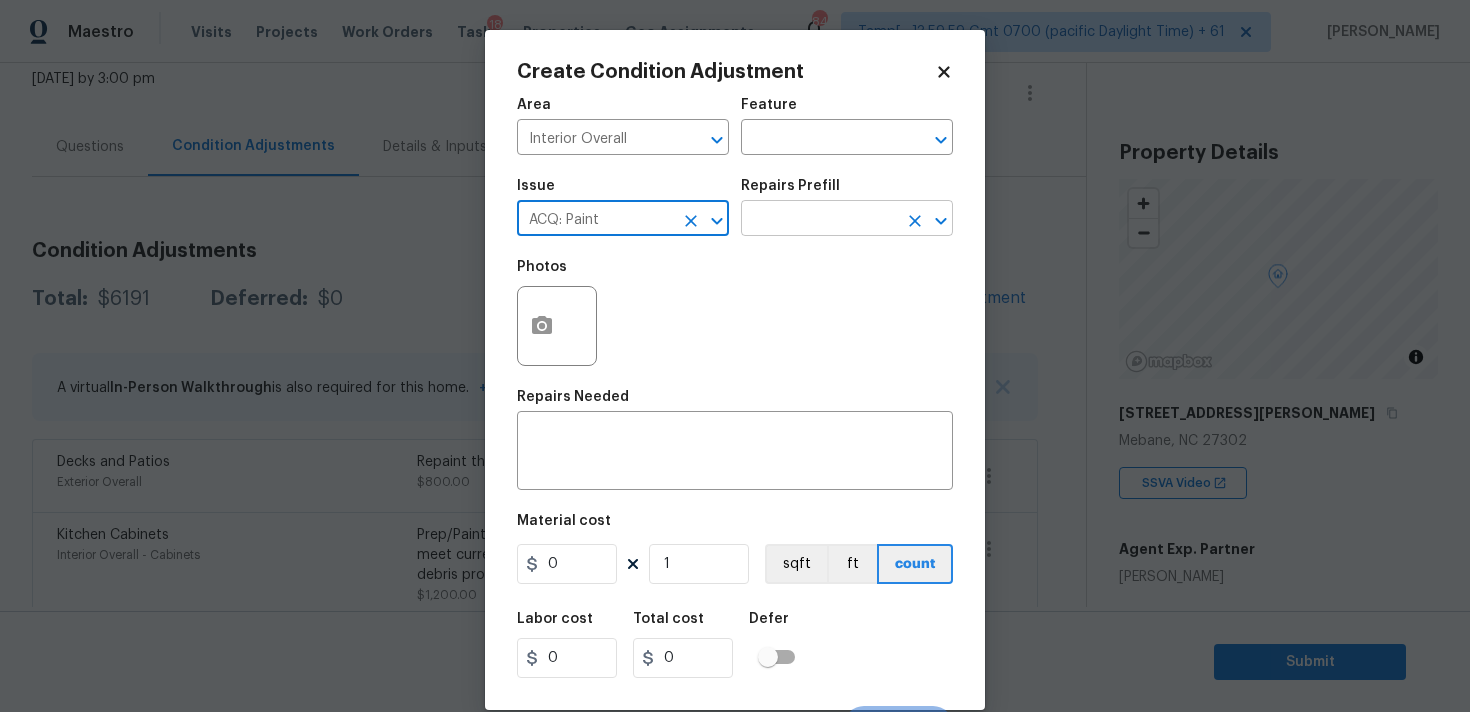 type on "ACQ: Paint" 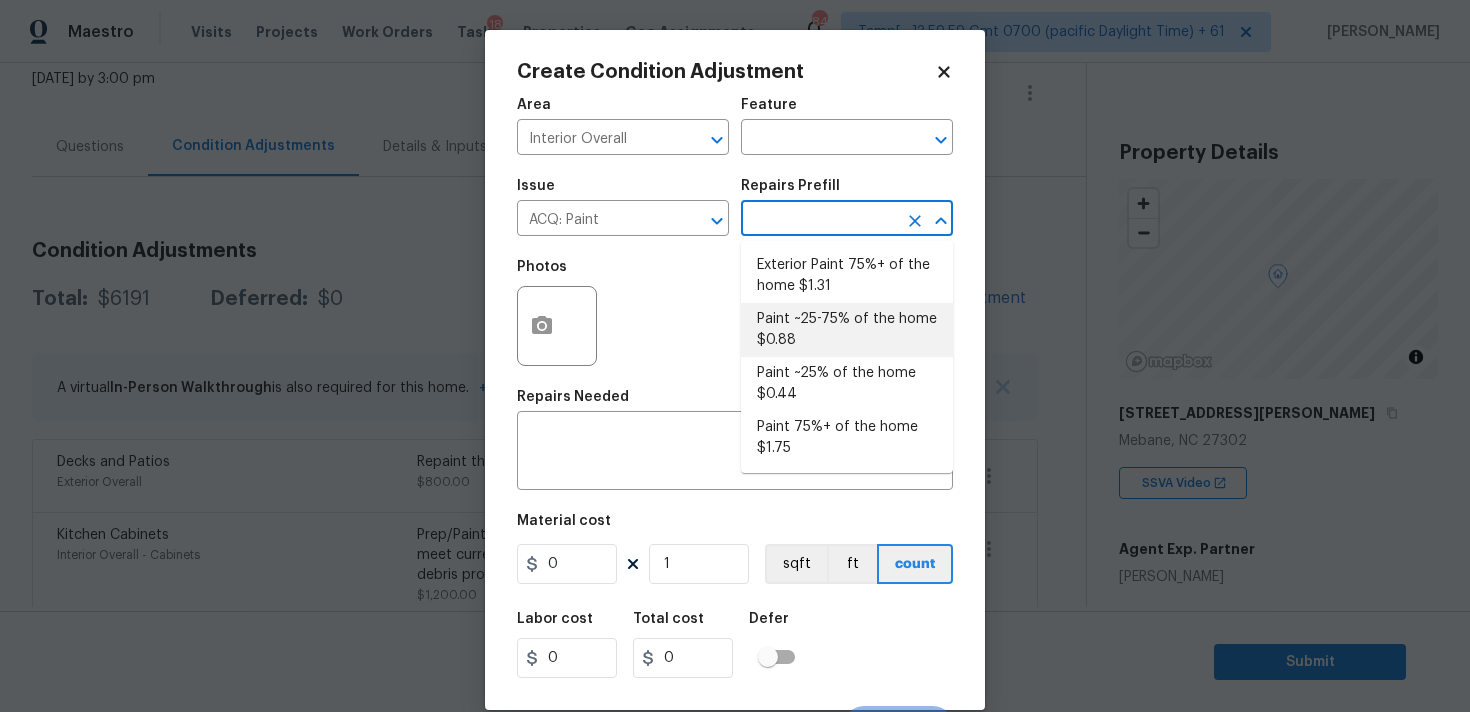 click on "Paint ~25-75% of the home $0.88" at bounding box center [847, 330] 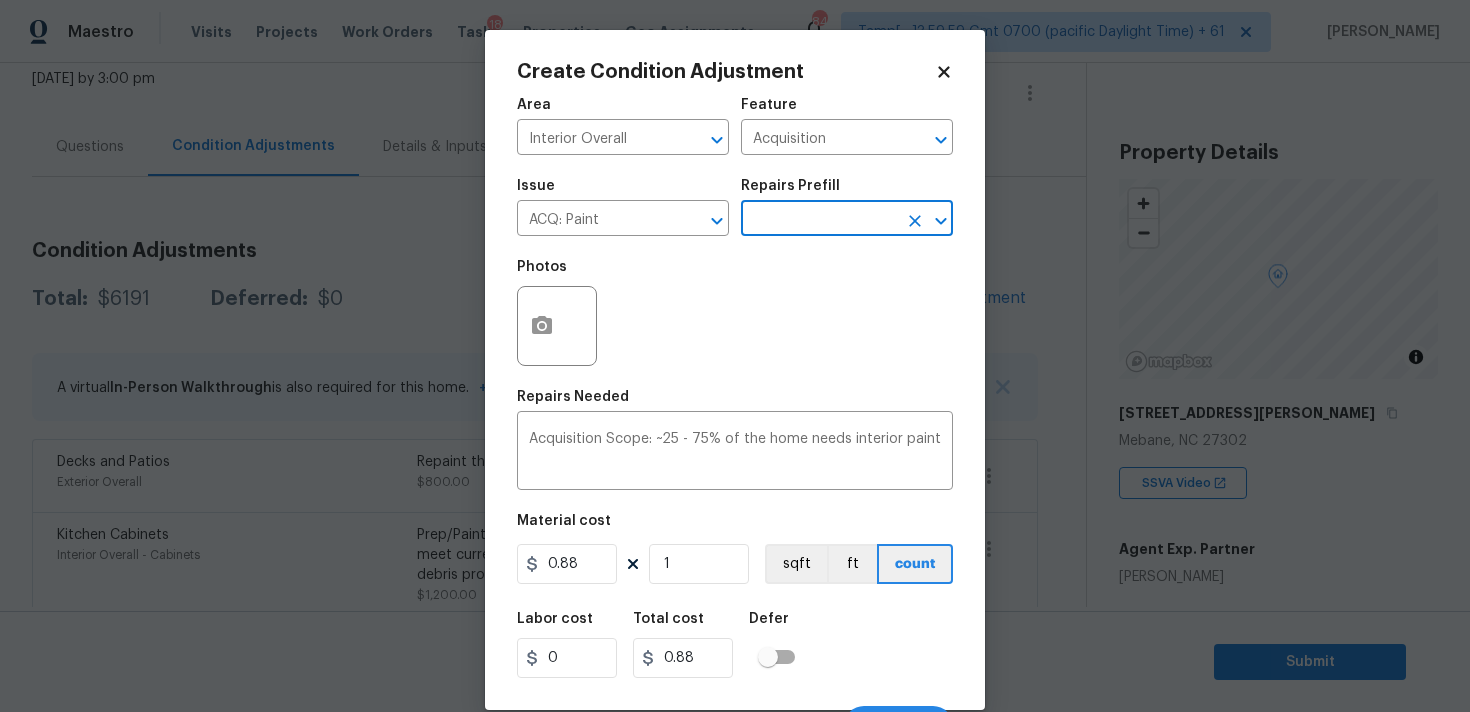click on "Feature" at bounding box center [847, 111] 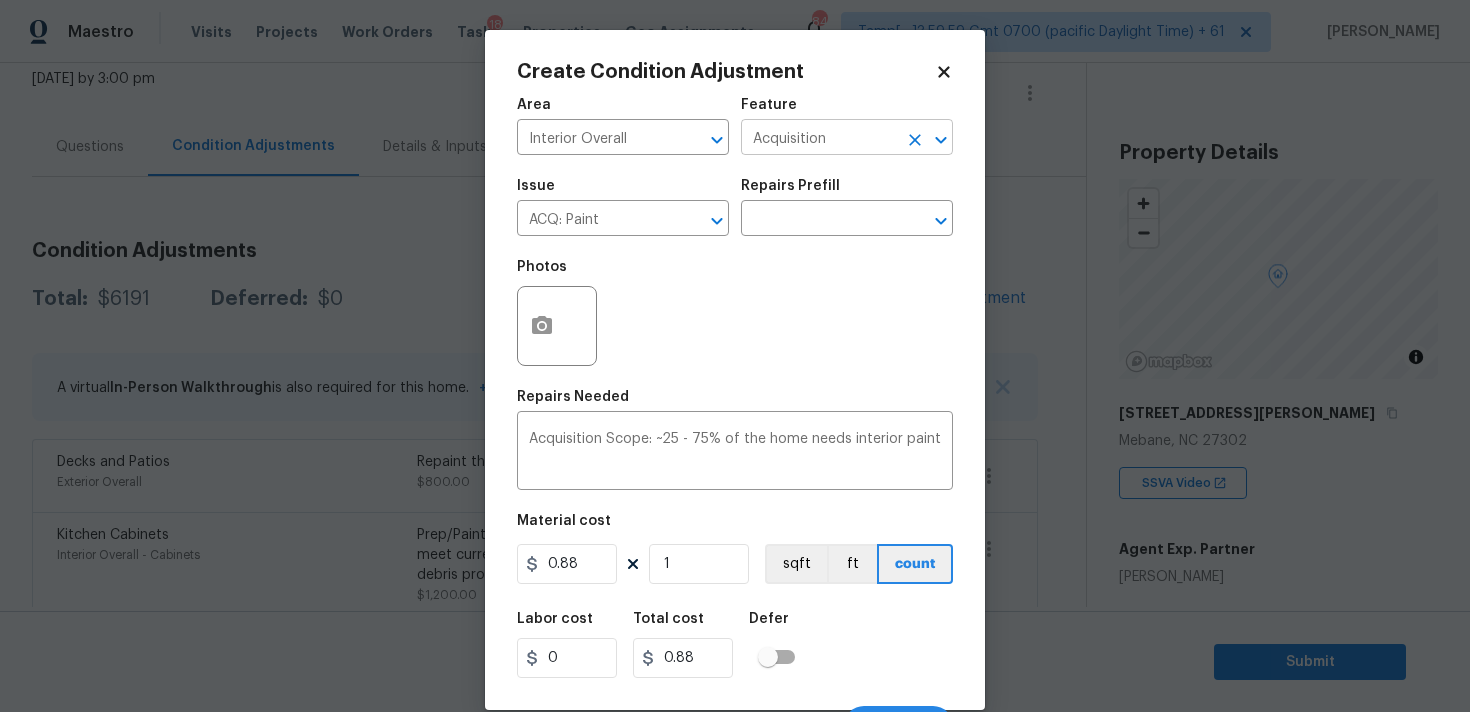 click on "Acquisition" at bounding box center [819, 139] 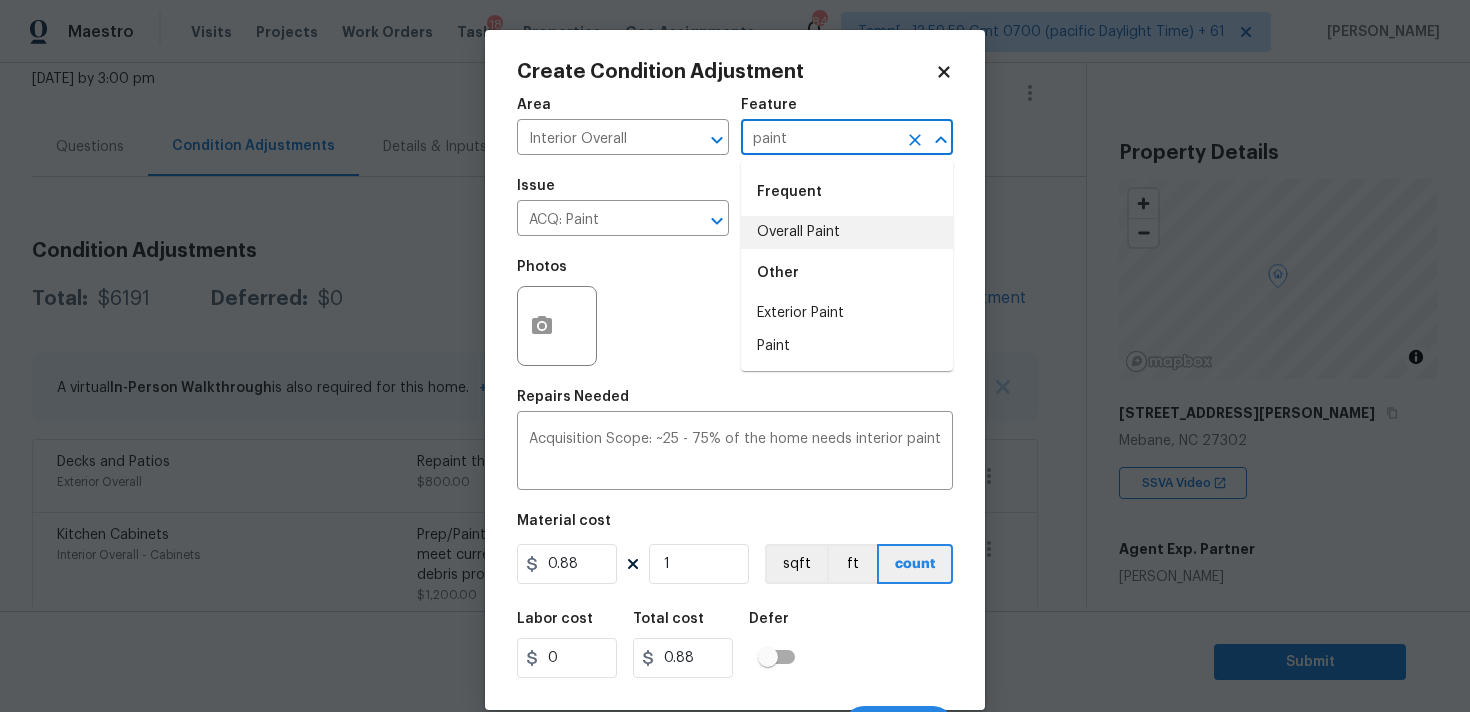 click on "Overall Paint" at bounding box center (847, 232) 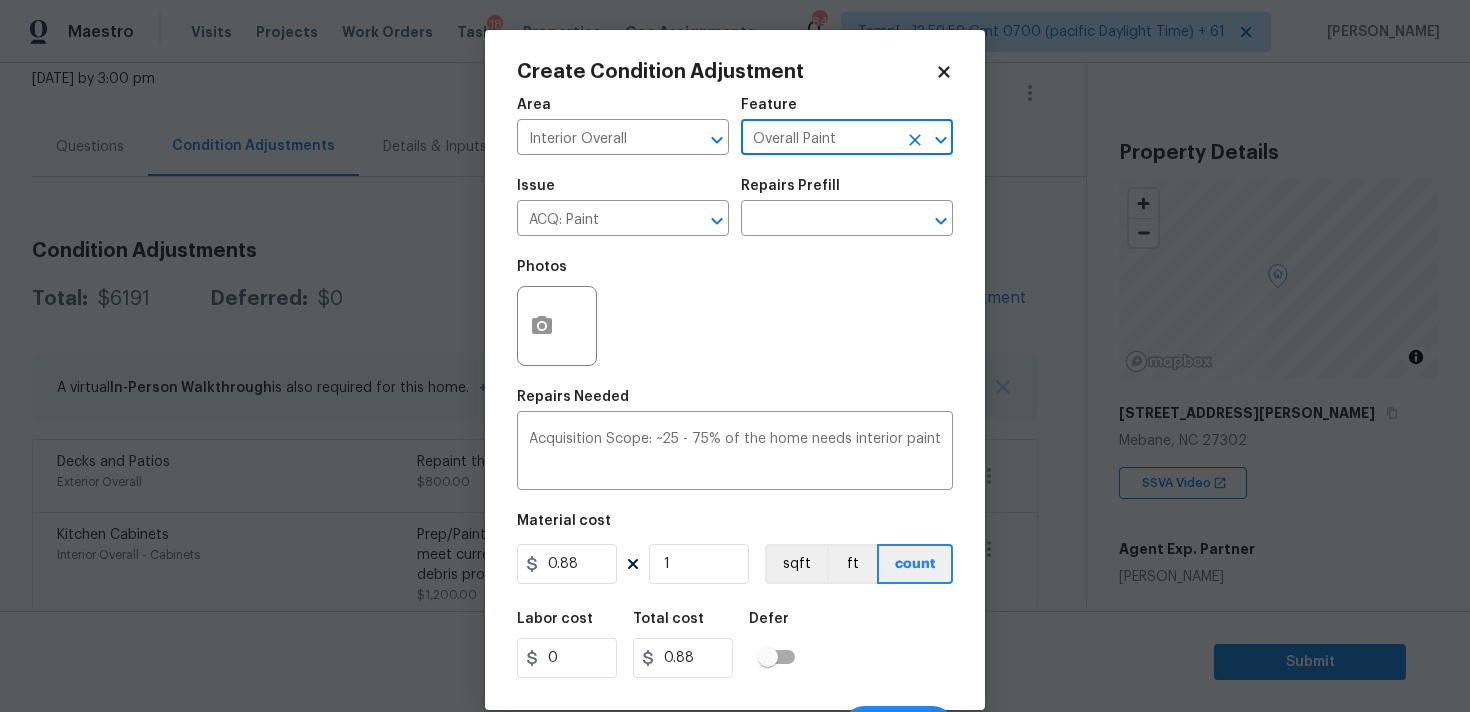 scroll, scrollTop: 35, scrollLeft: 0, axis: vertical 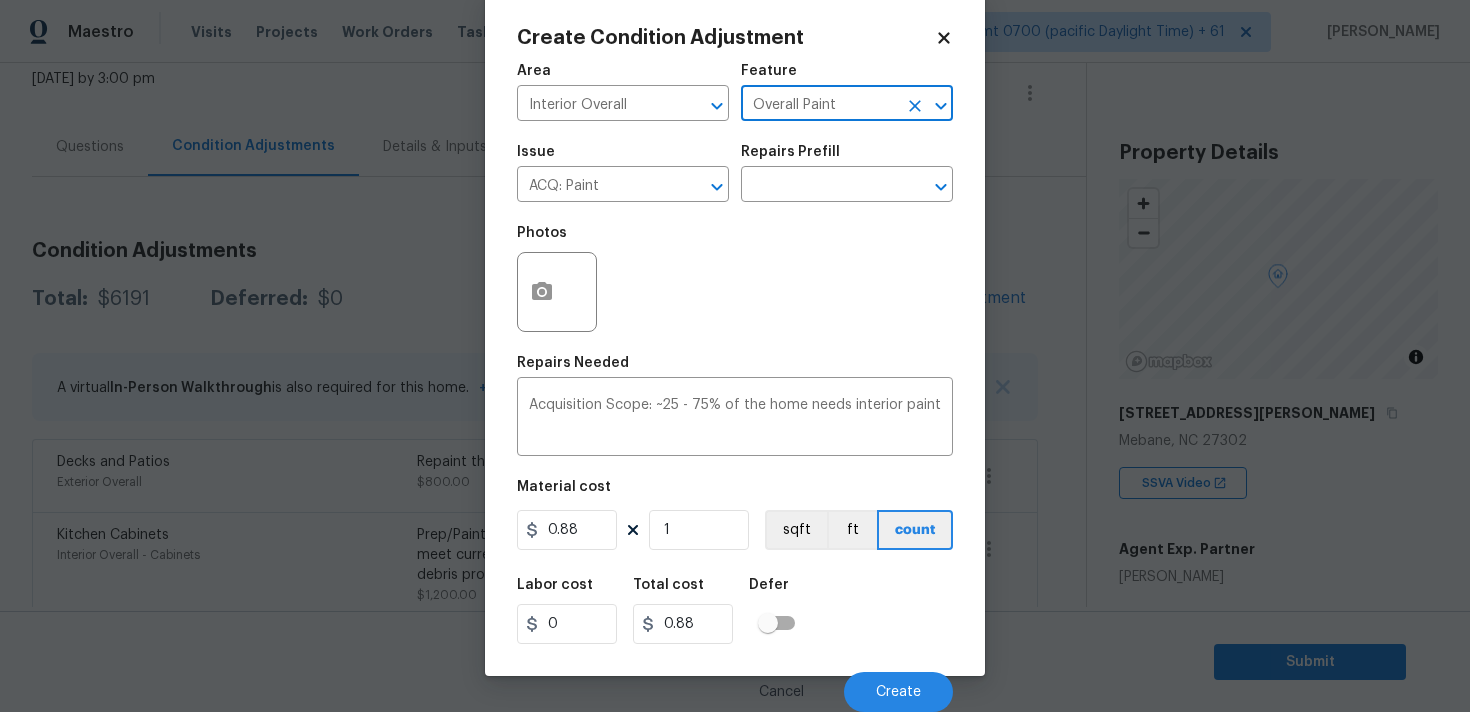type on "Overall Paint" 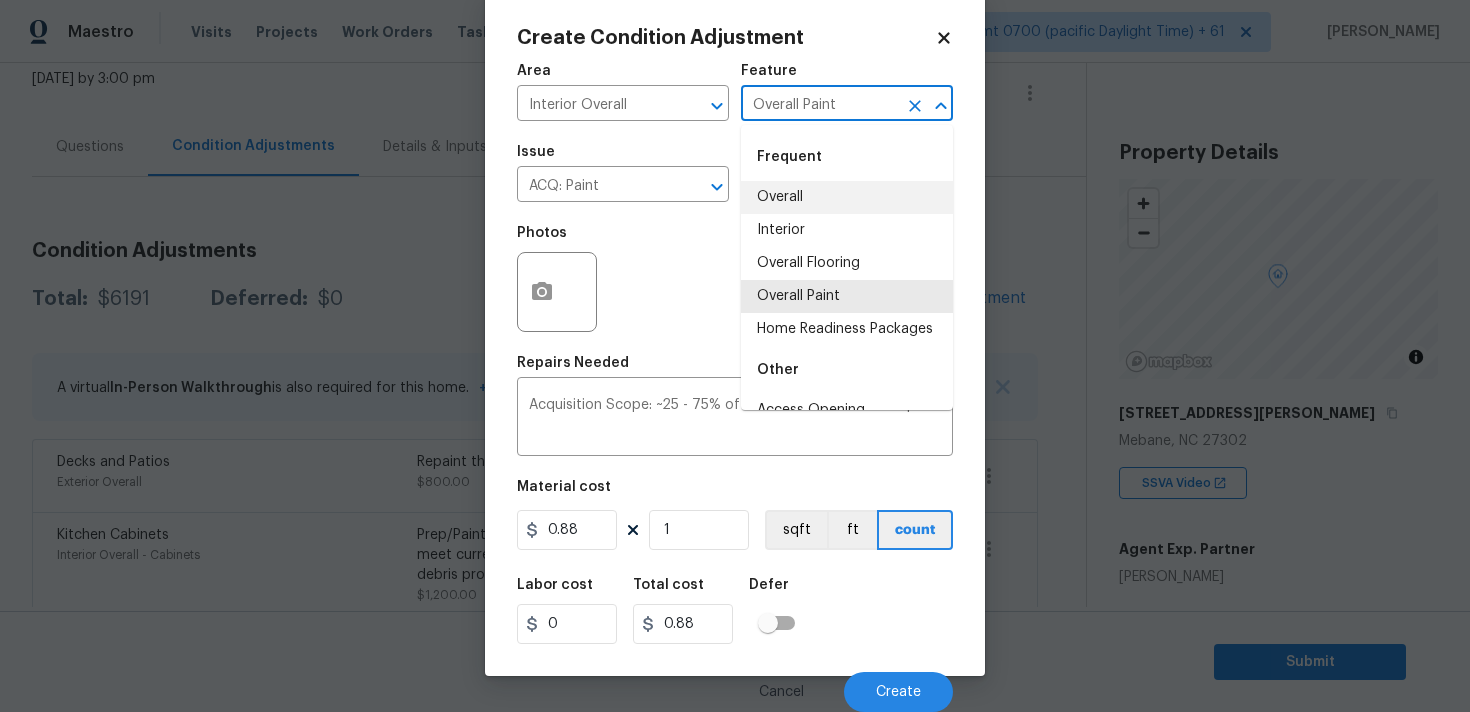 scroll, scrollTop: 35, scrollLeft: 0, axis: vertical 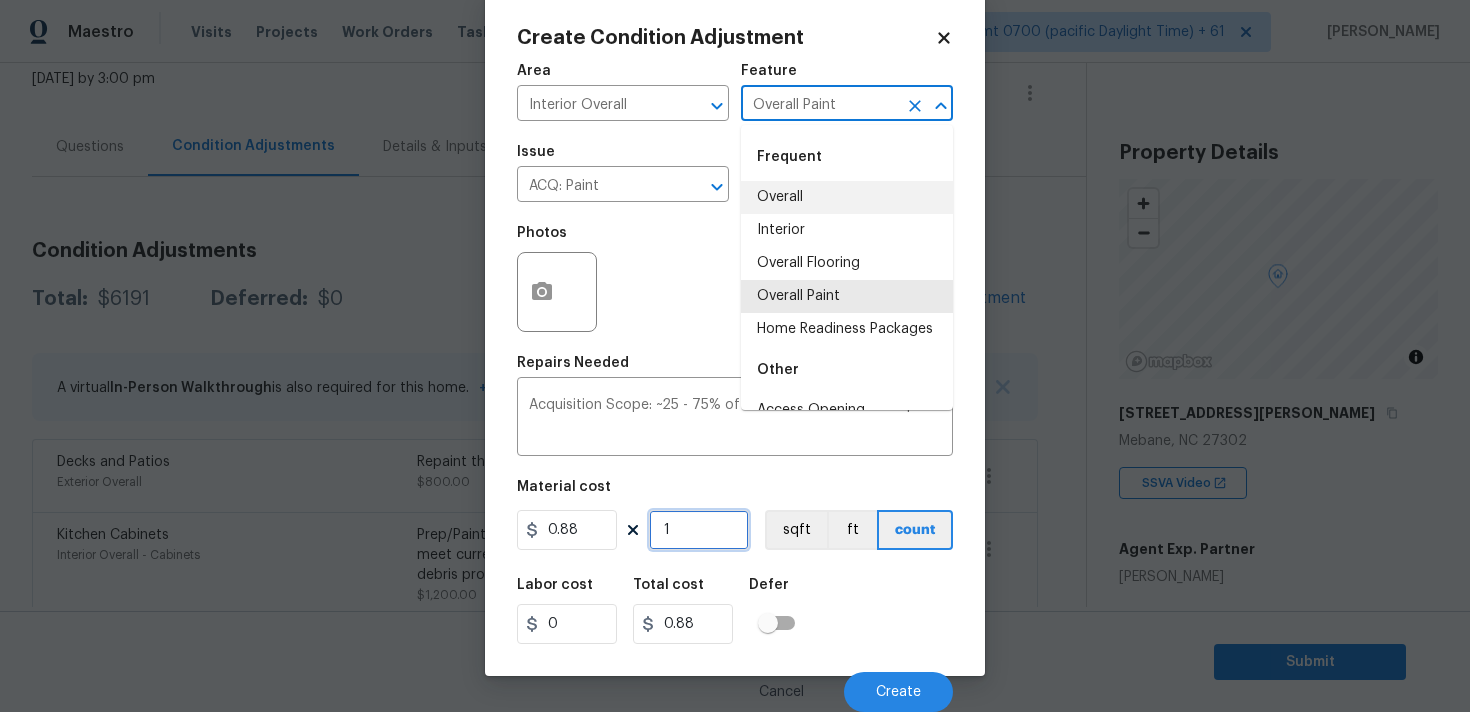 click on "1" at bounding box center (699, 530) 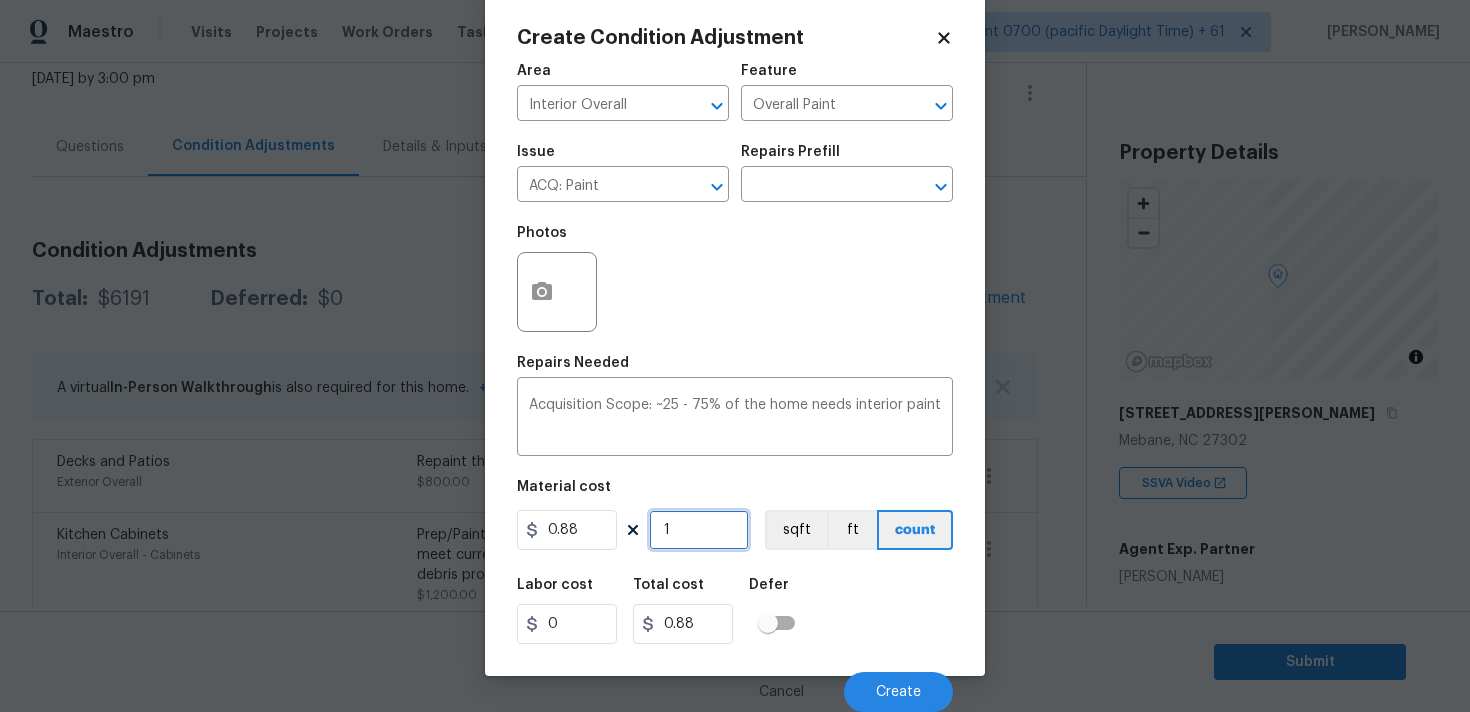 type on "0" 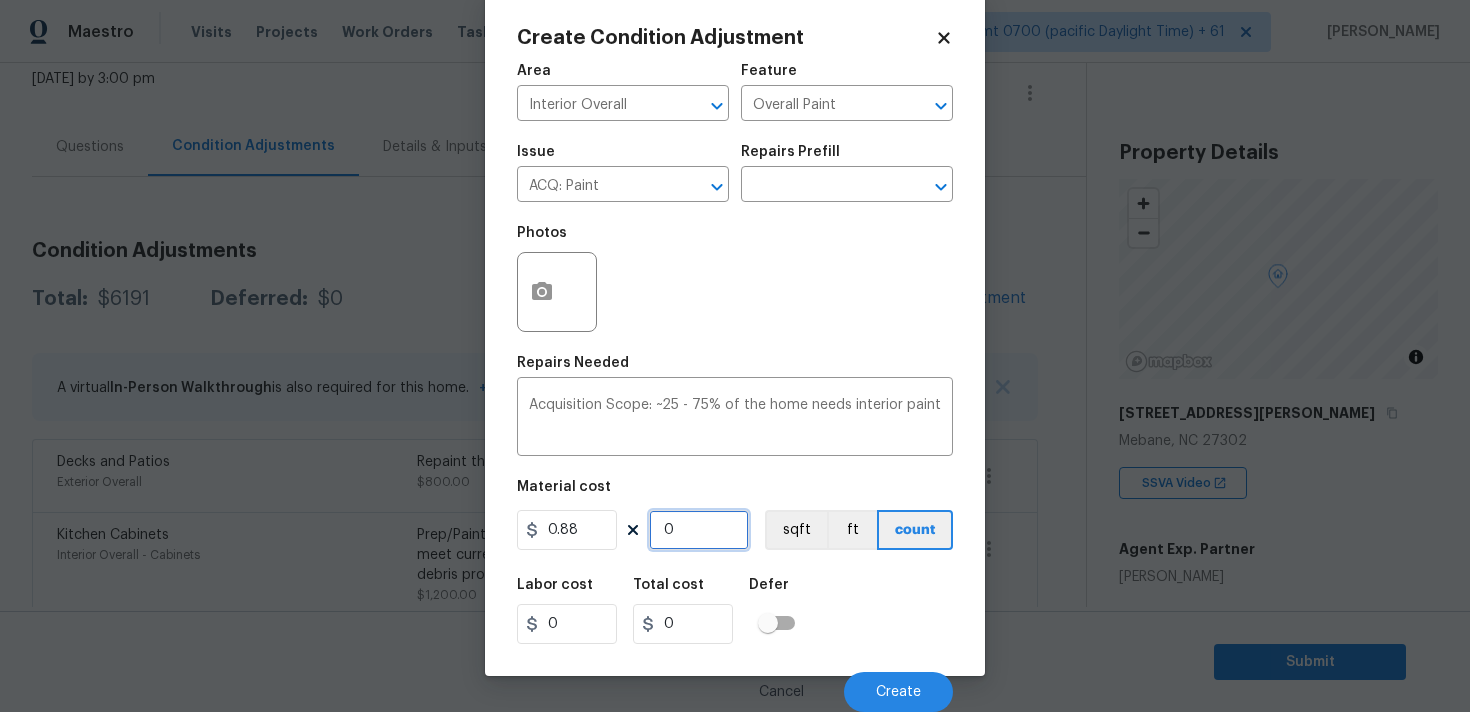 paste on "1615" 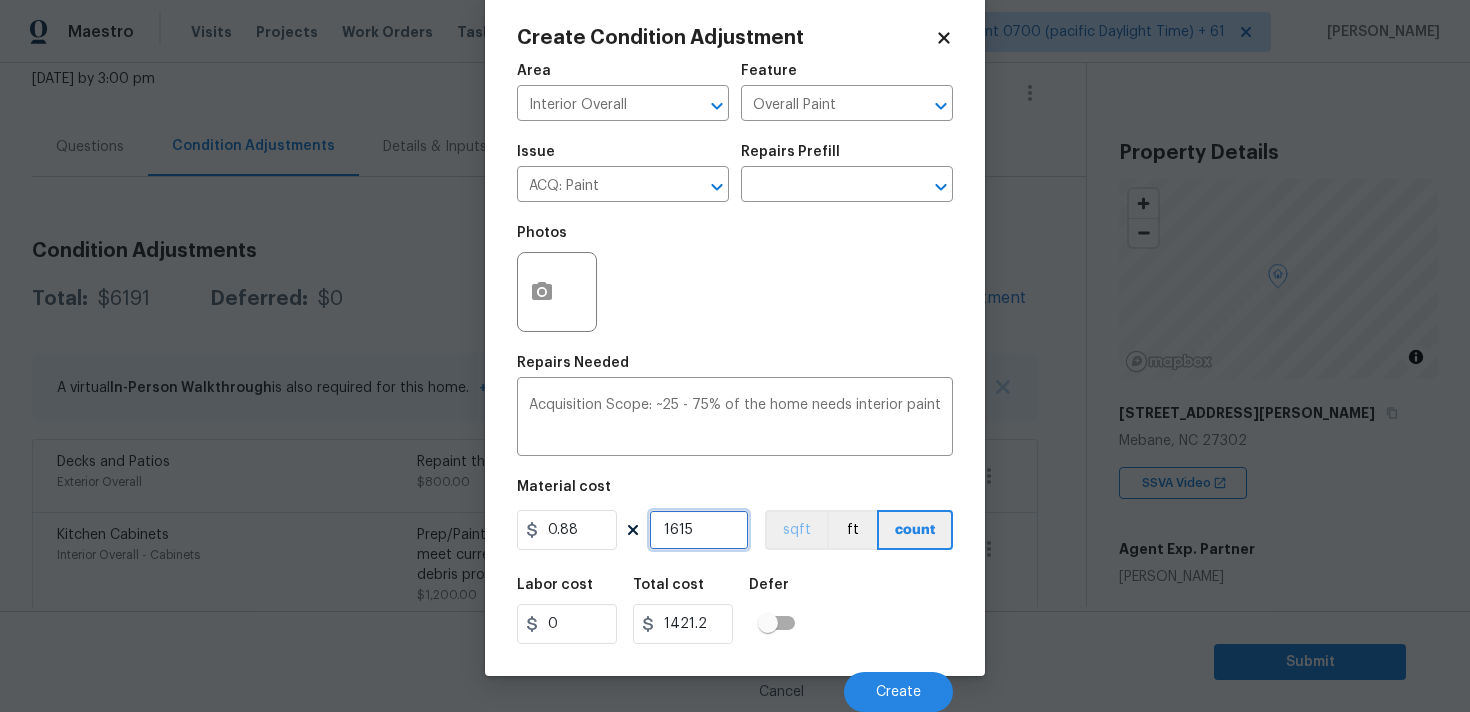 type on "1615" 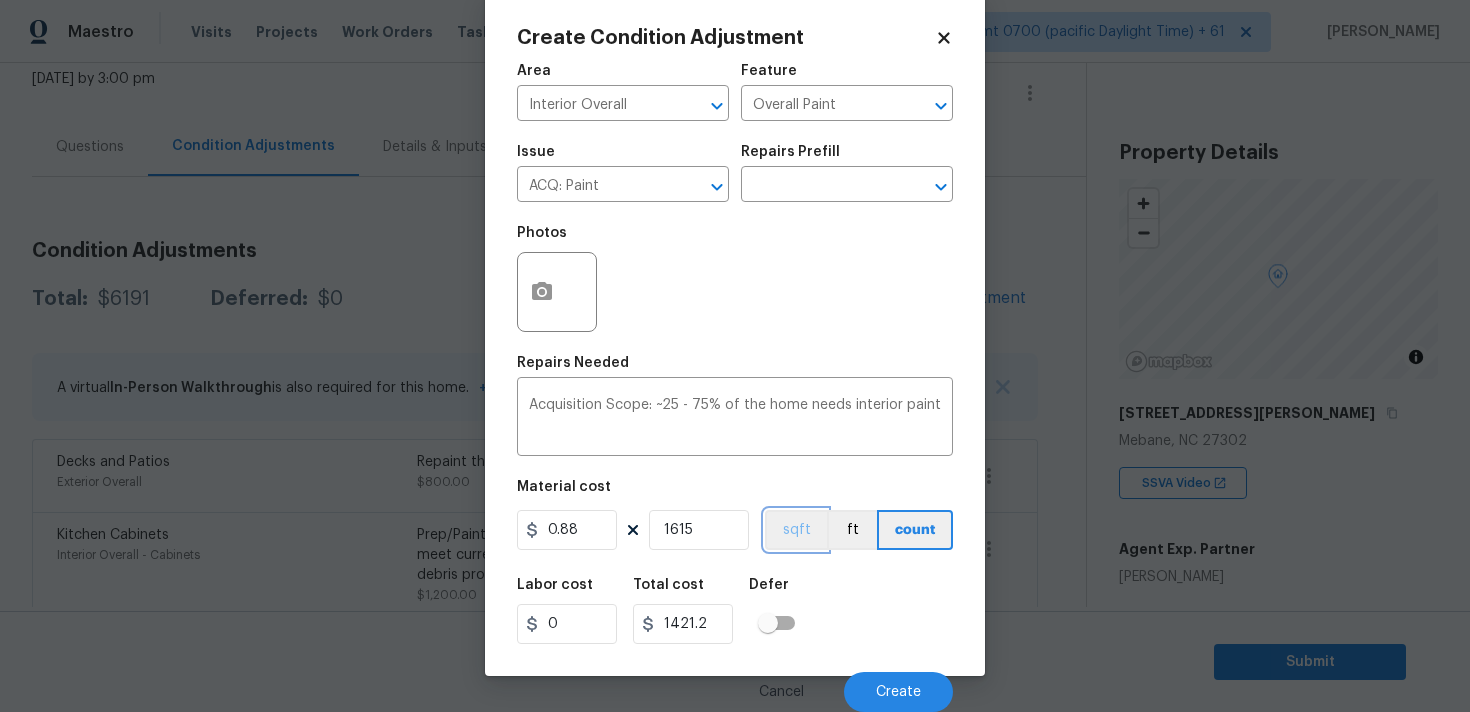 click on "sqft" at bounding box center (796, 530) 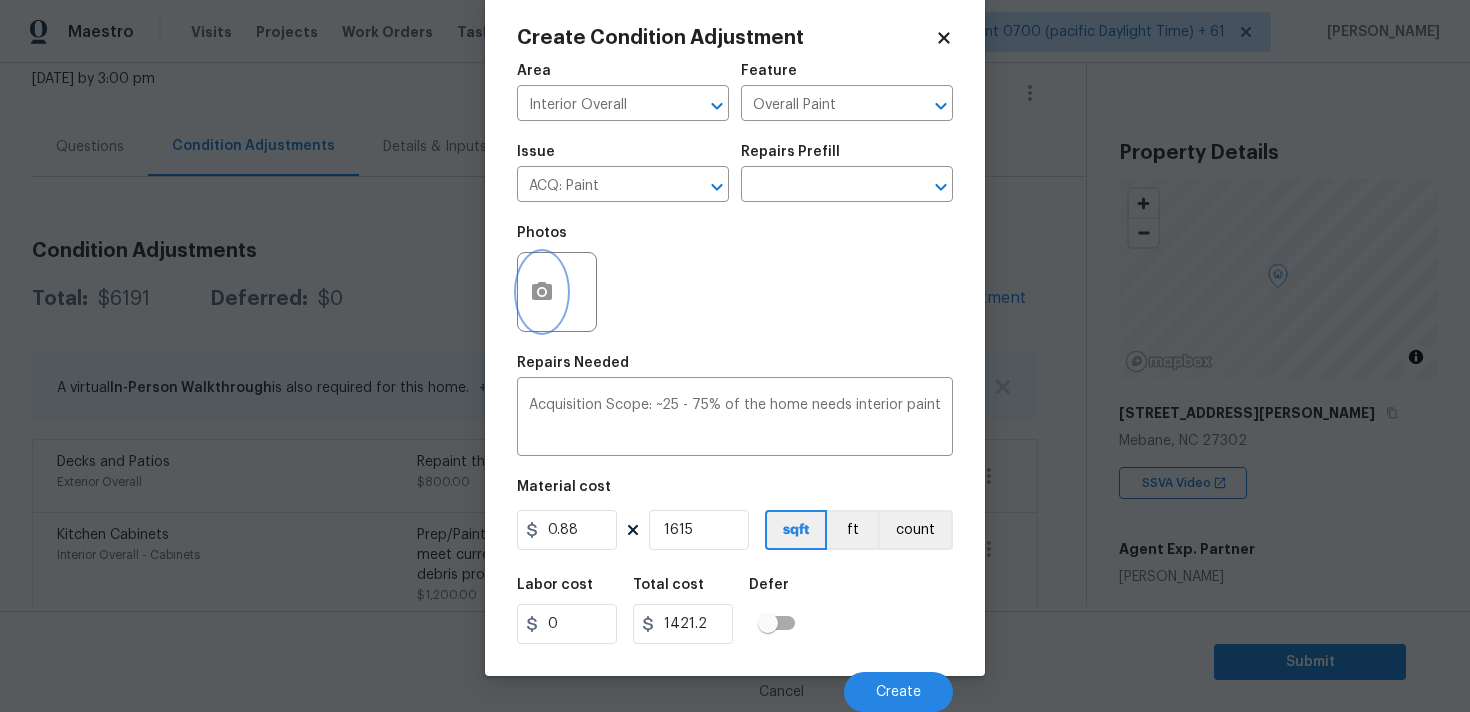 click at bounding box center [542, 292] 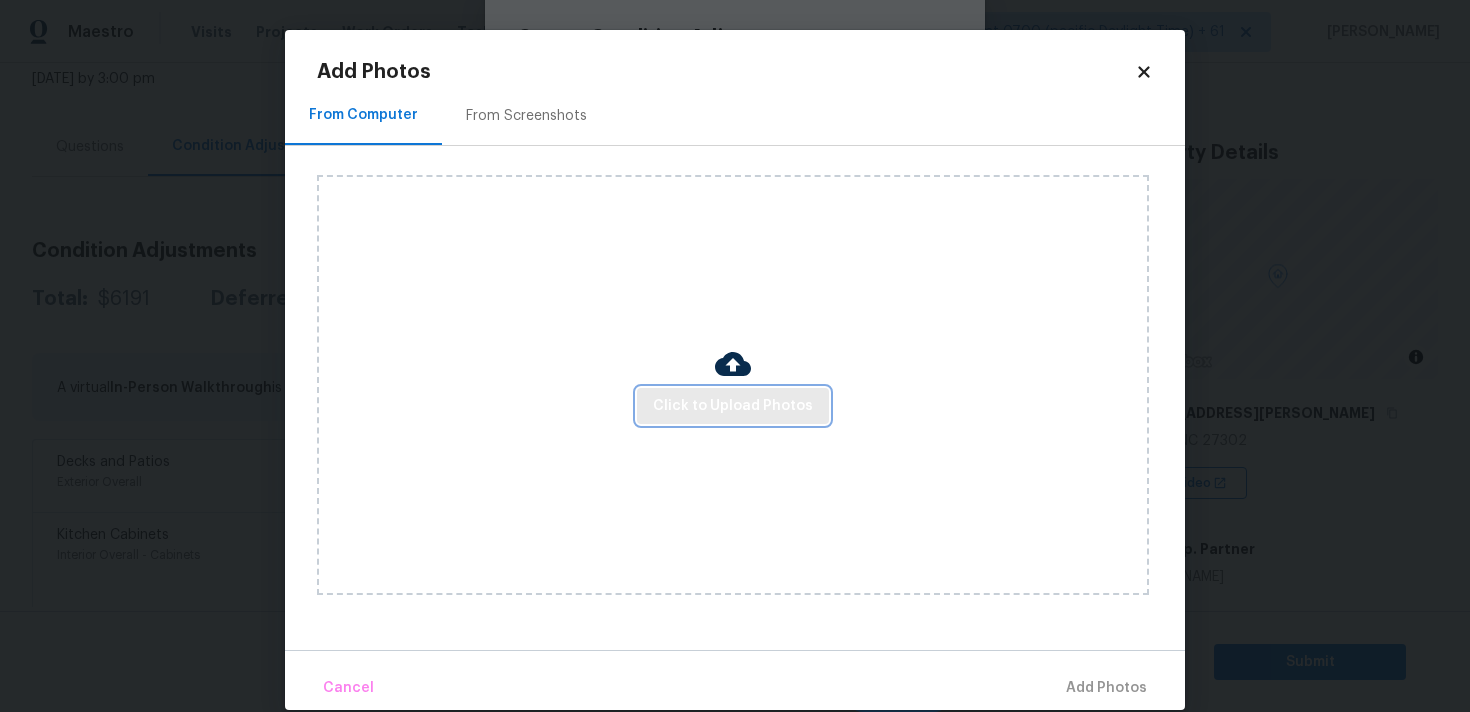 click on "Click to Upload Photos" at bounding box center [733, 406] 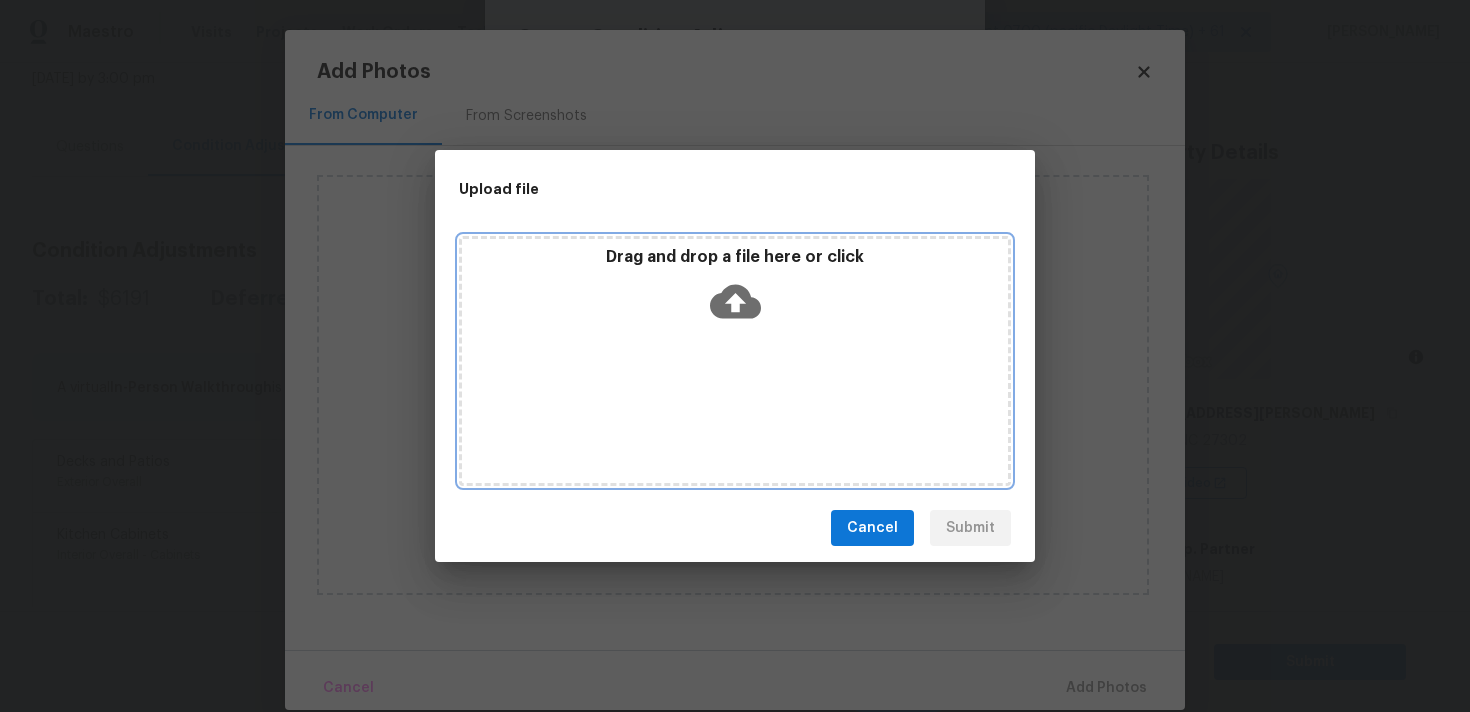 click 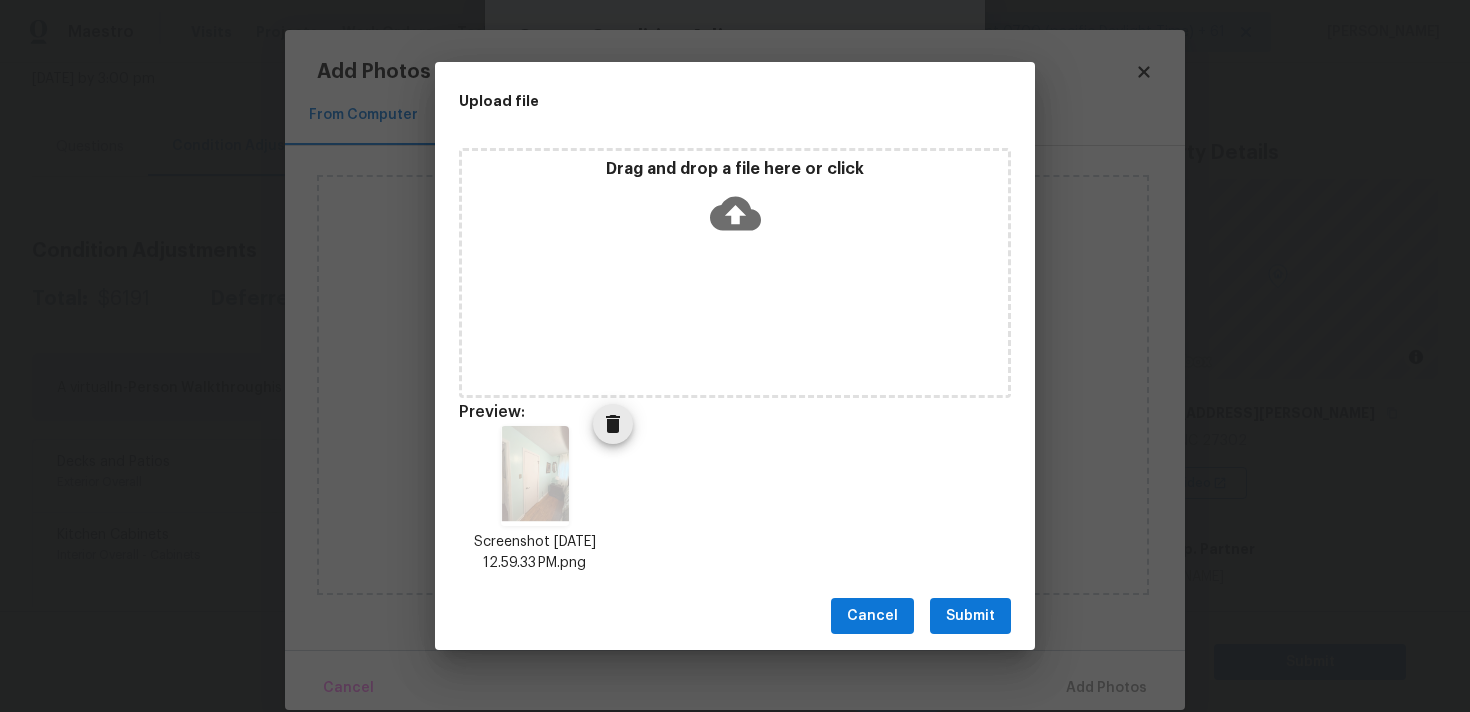 click on "Screenshot [DATE] 12.59.33 PM.png" at bounding box center (535, 500) 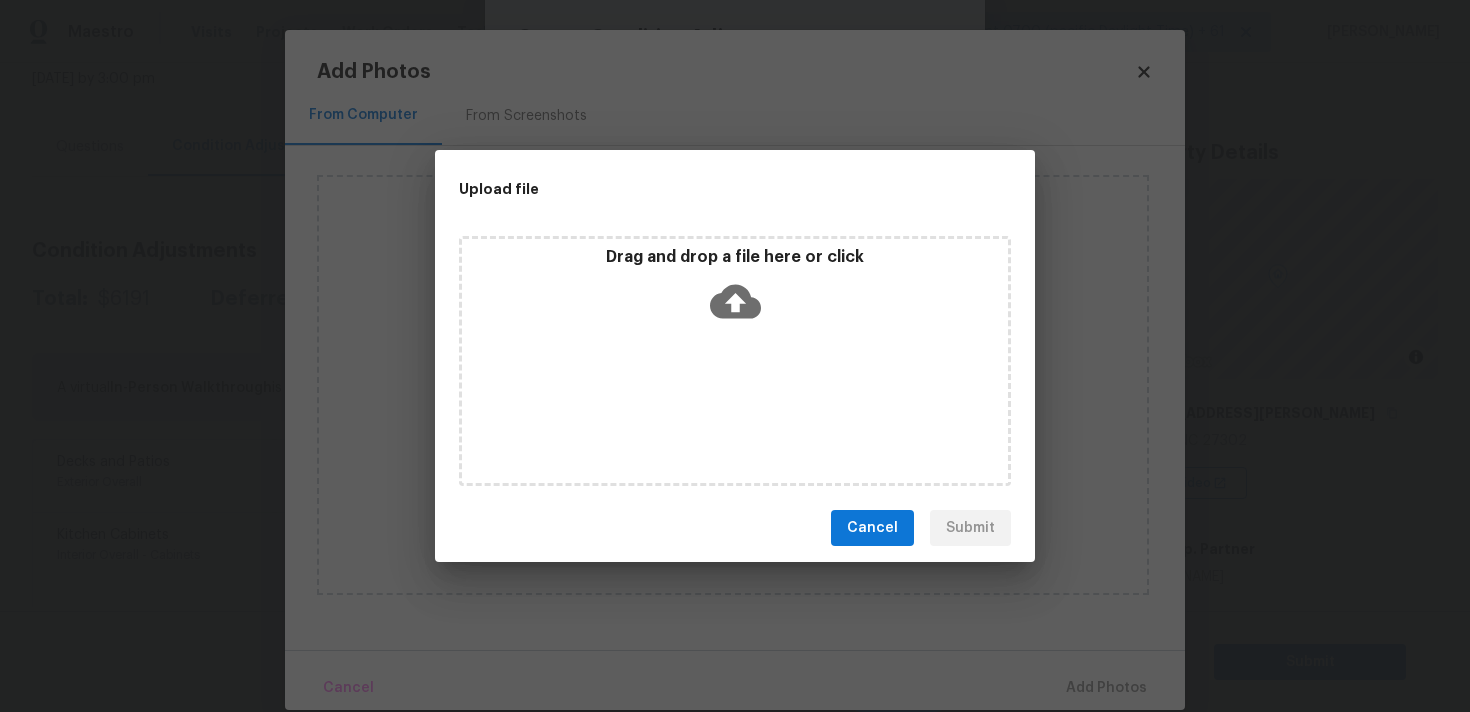 click 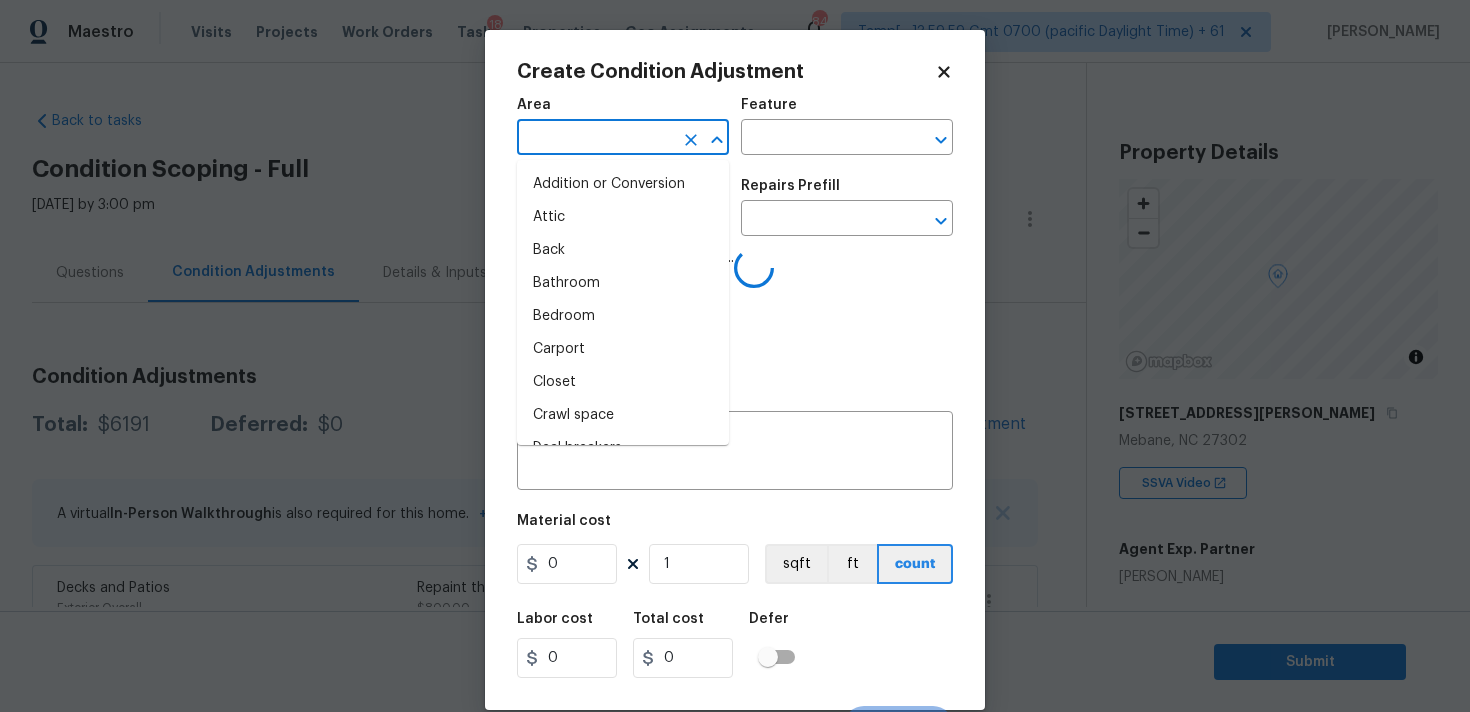 scroll, scrollTop: 0, scrollLeft: 0, axis: both 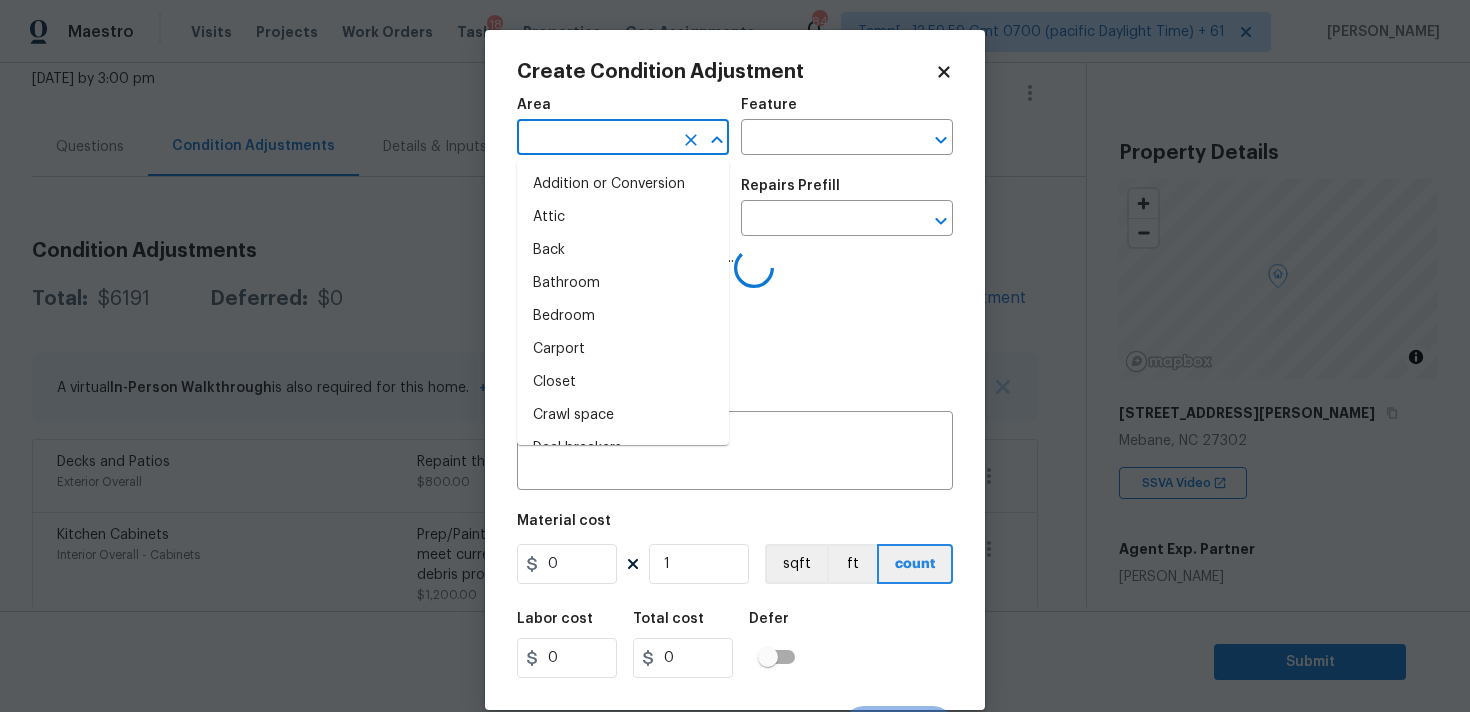 type on "n" 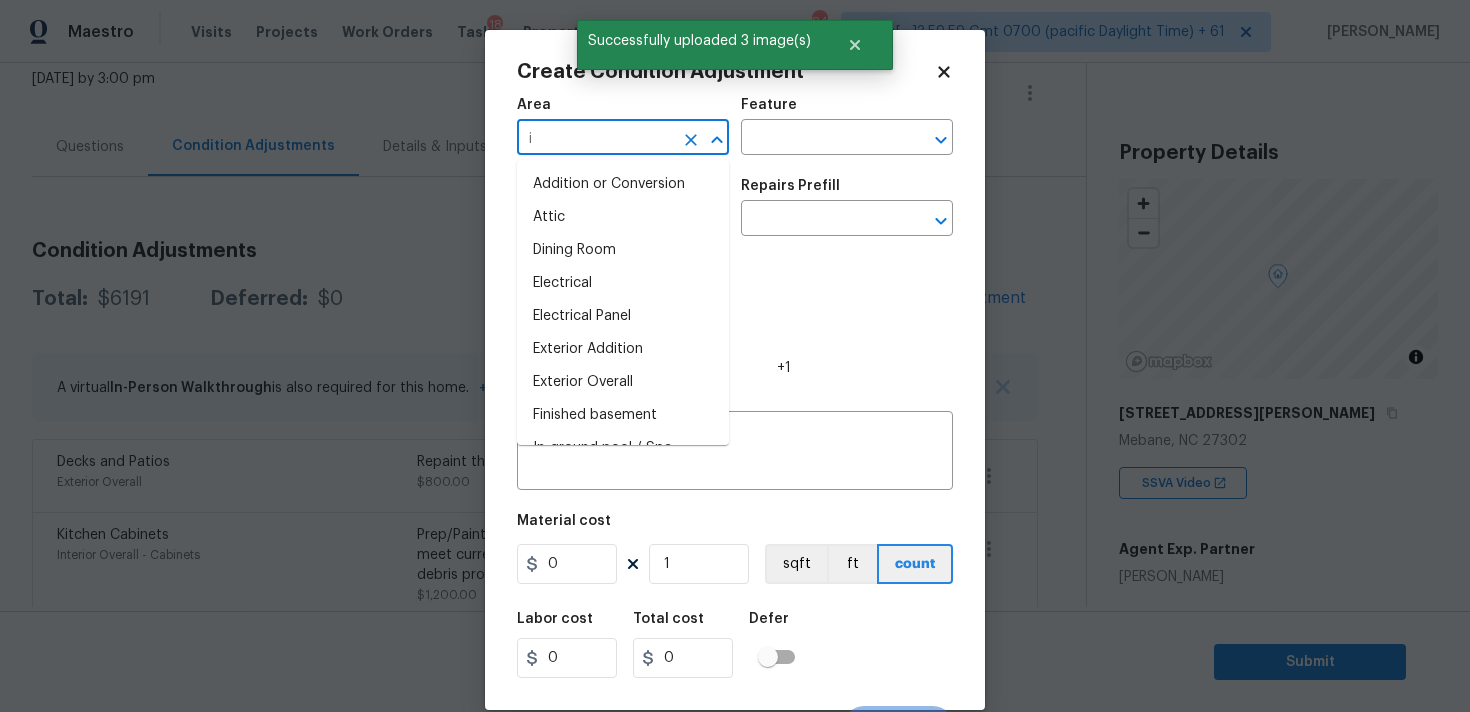 type on "in" 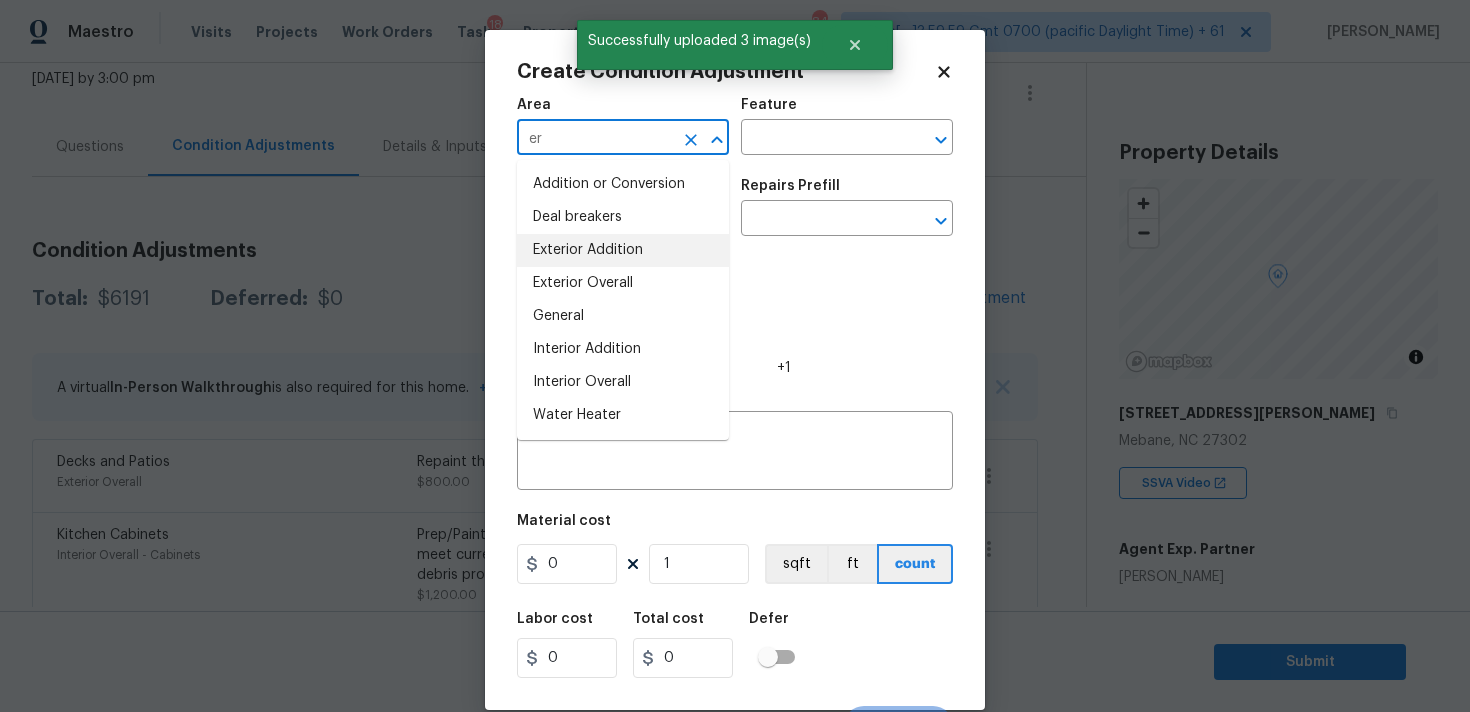 type on "e" 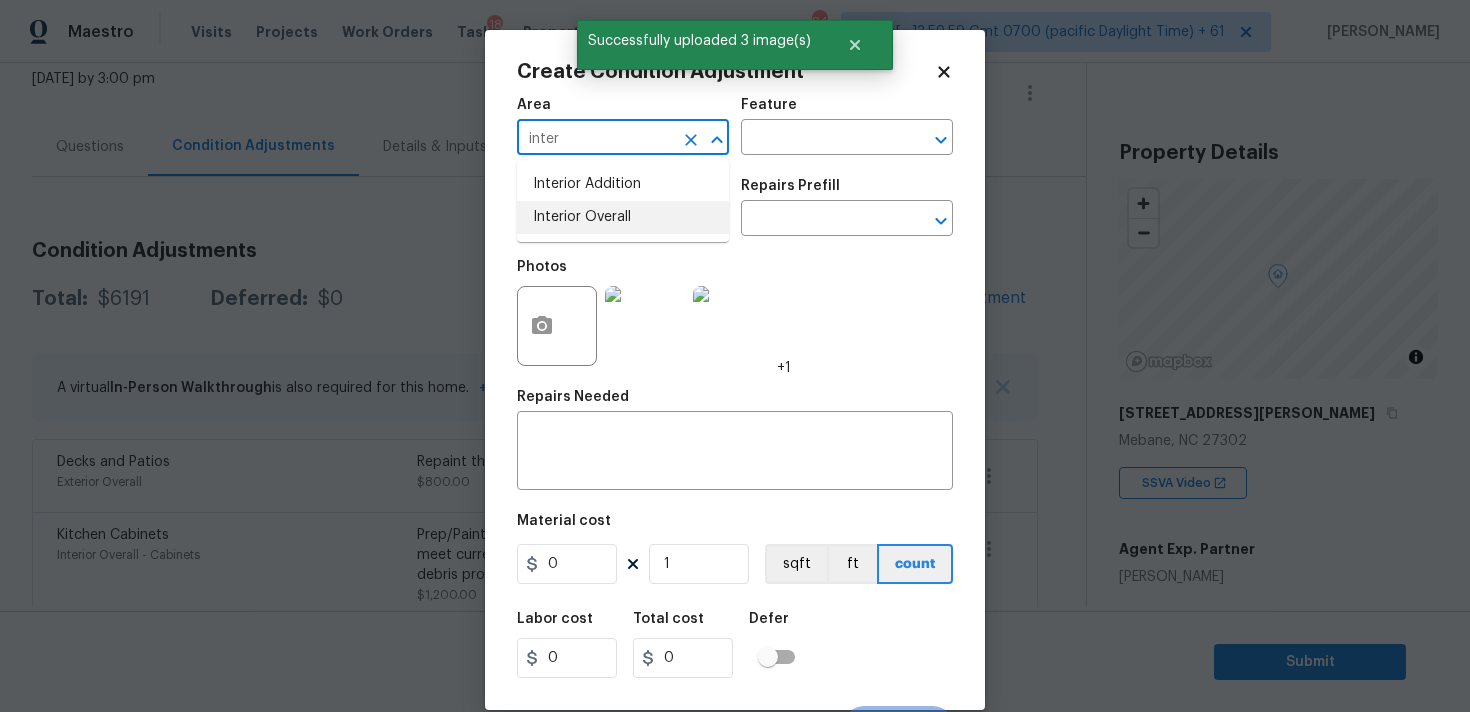 click on "Interior Overall" at bounding box center (623, 217) 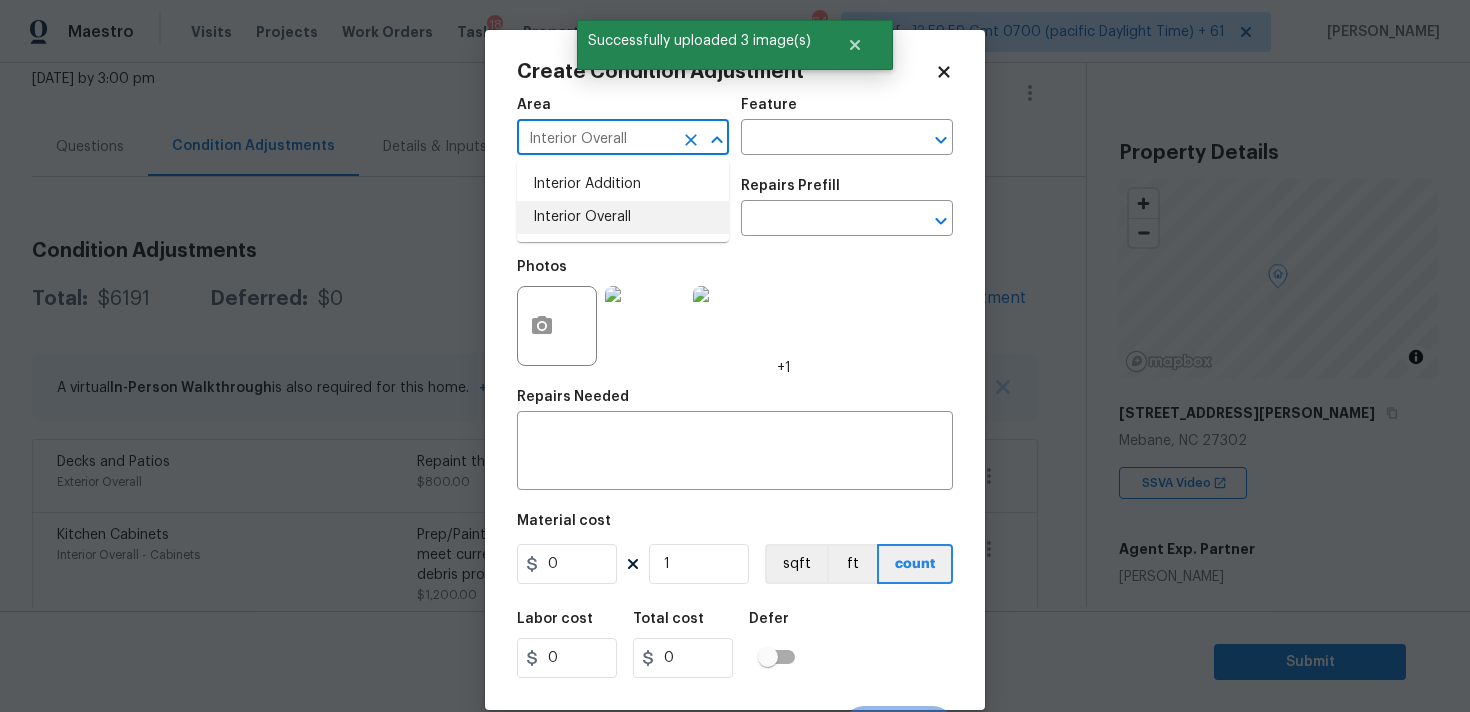 type on "Interior Overall" 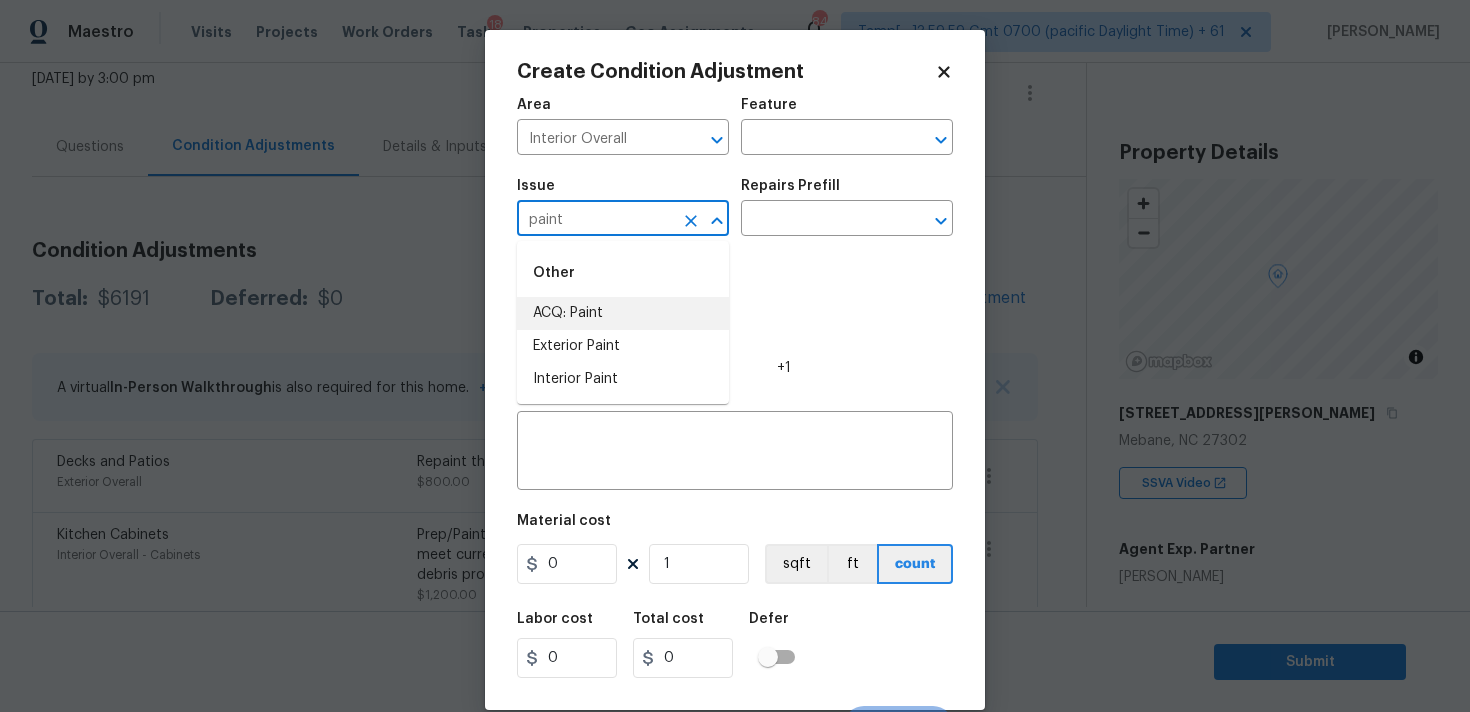 click on "ACQ: Paint" at bounding box center (623, 313) 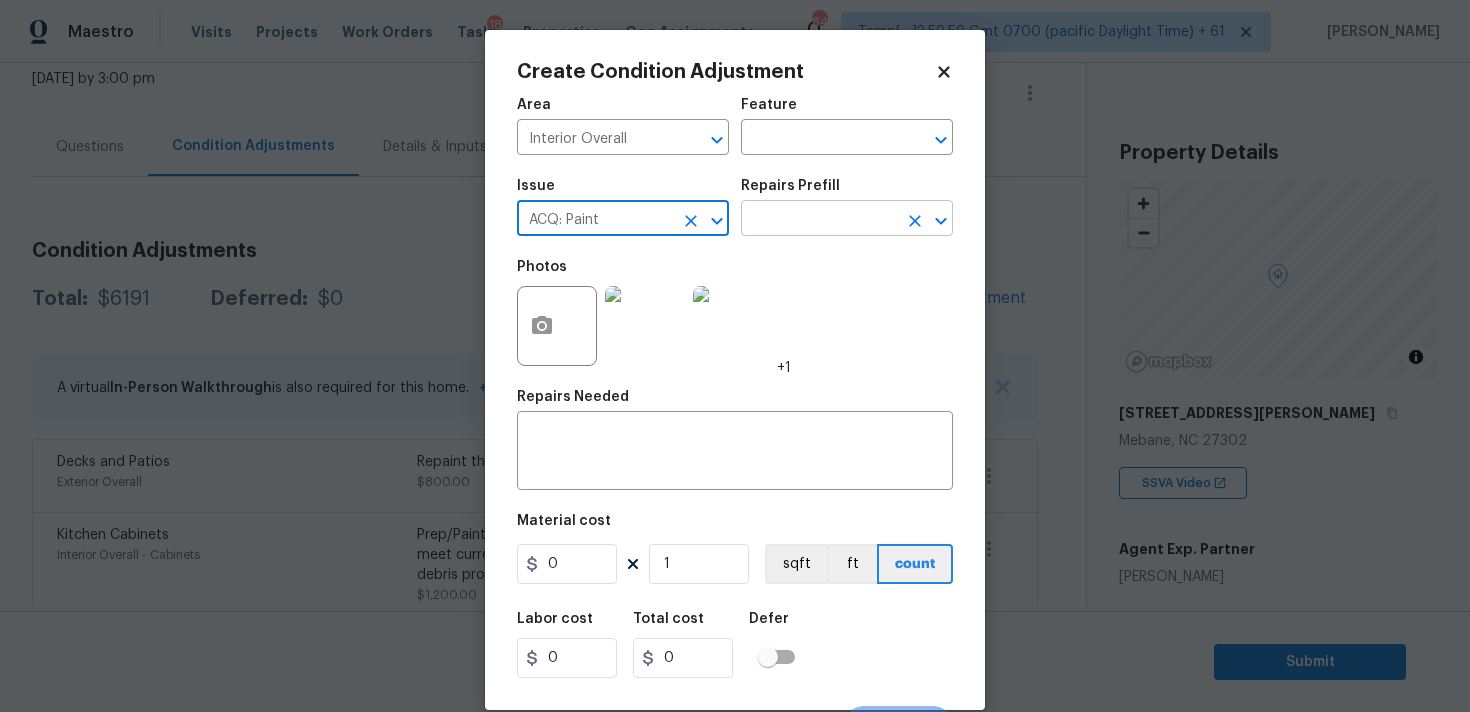 type on "ACQ: Paint" 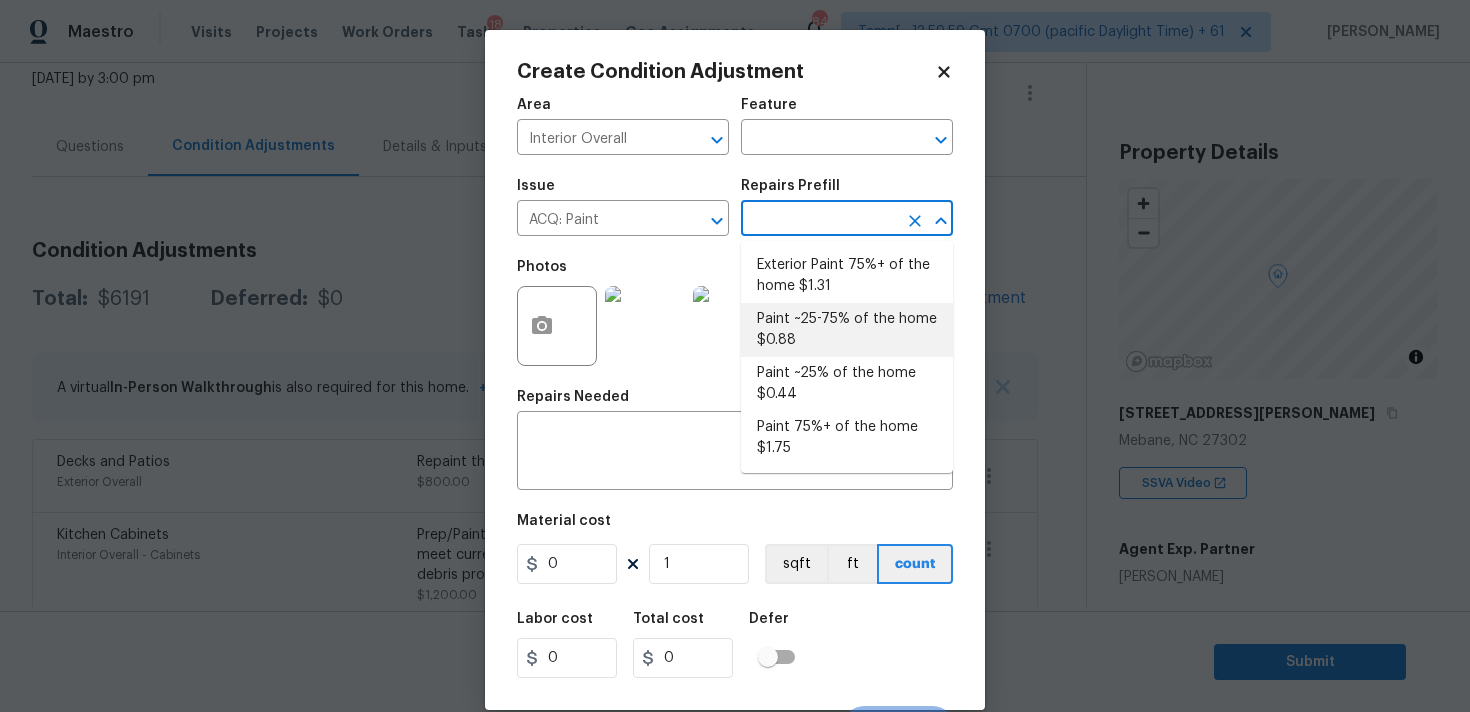 click on "Paint ~25-75% of the home $0.88" at bounding box center (847, 330) 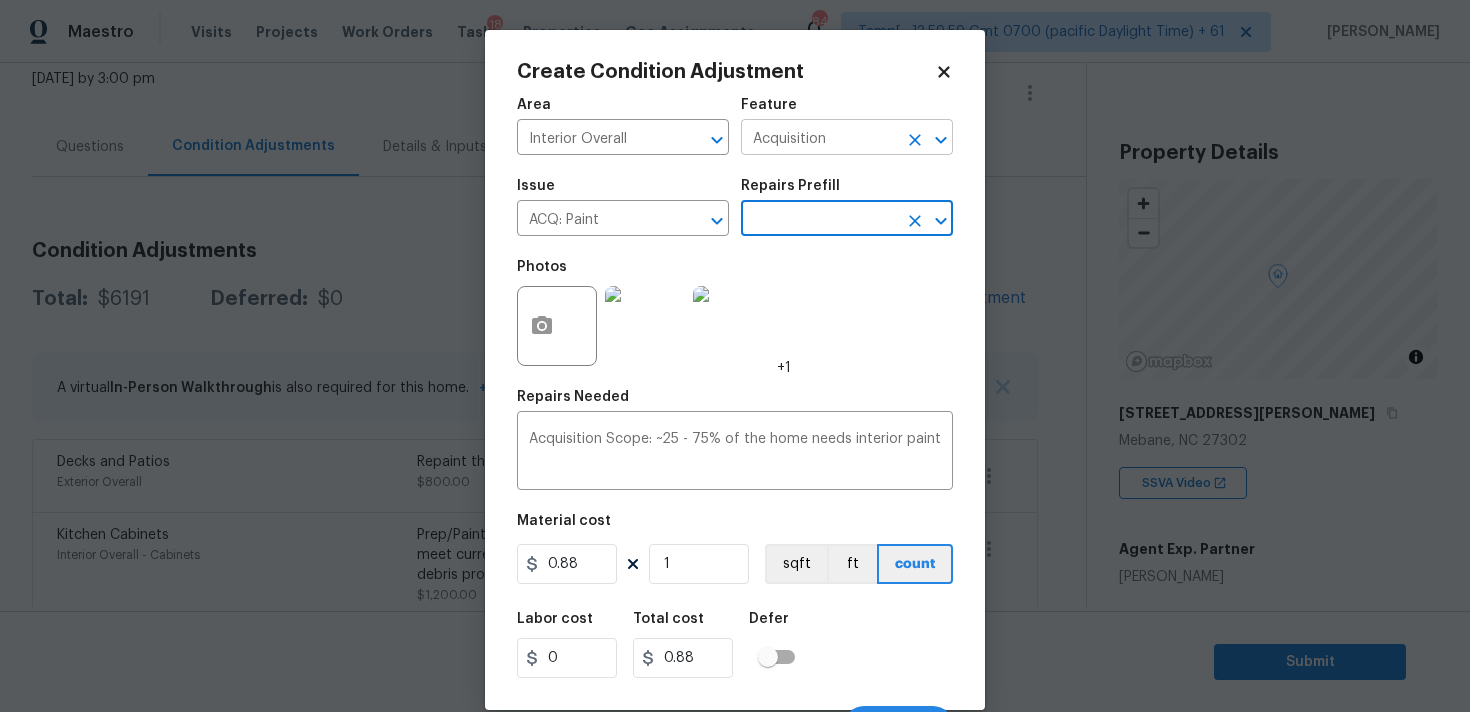 click on "Acquisition" at bounding box center (819, 139) 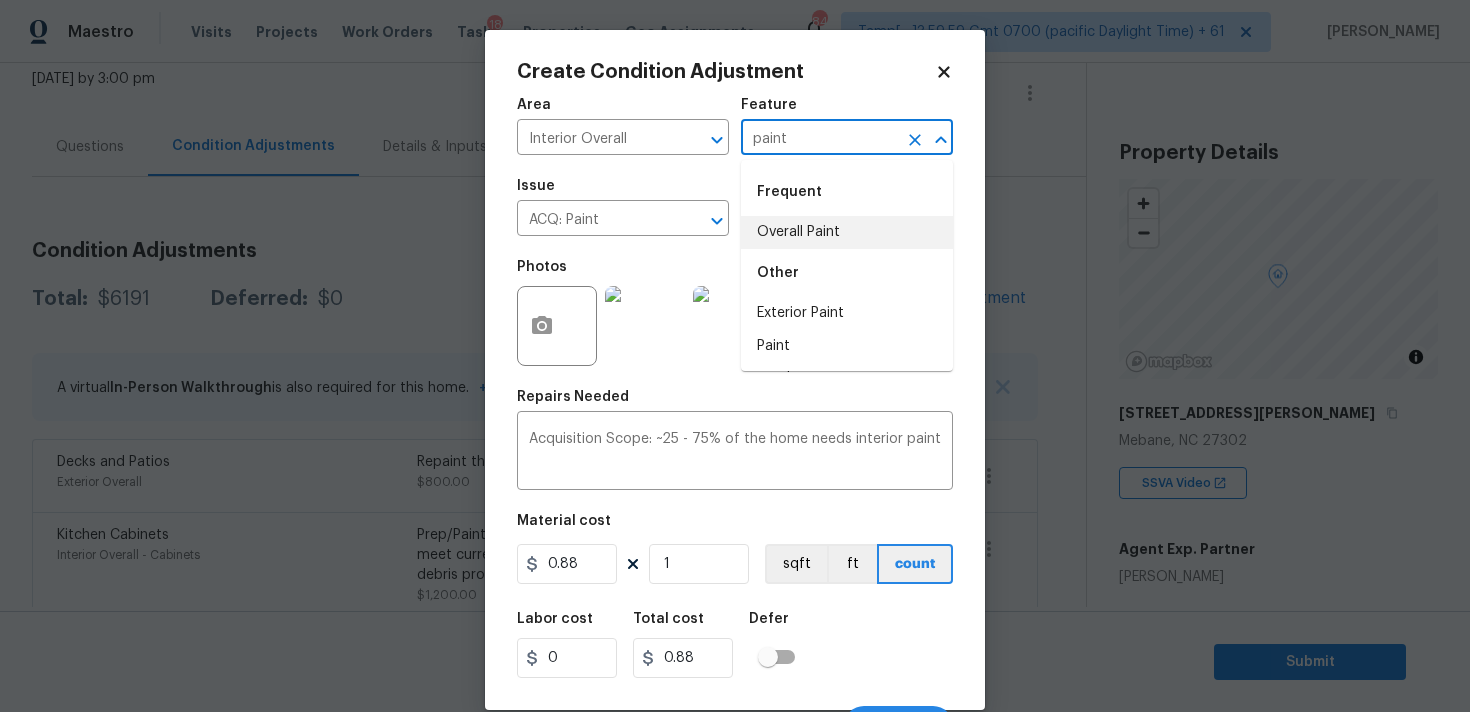 click on "Overall Paint" at bounding box center [847, 232] 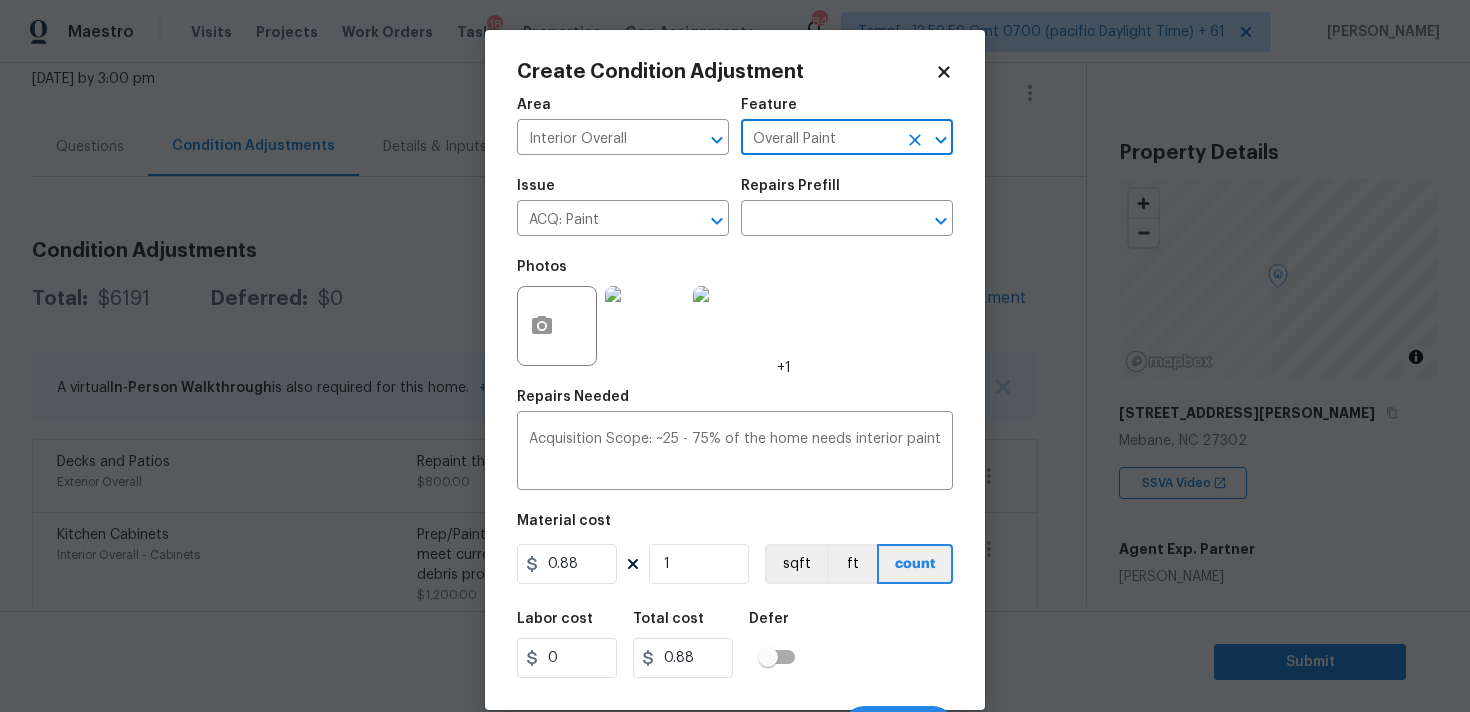 type on "Overall Paint" 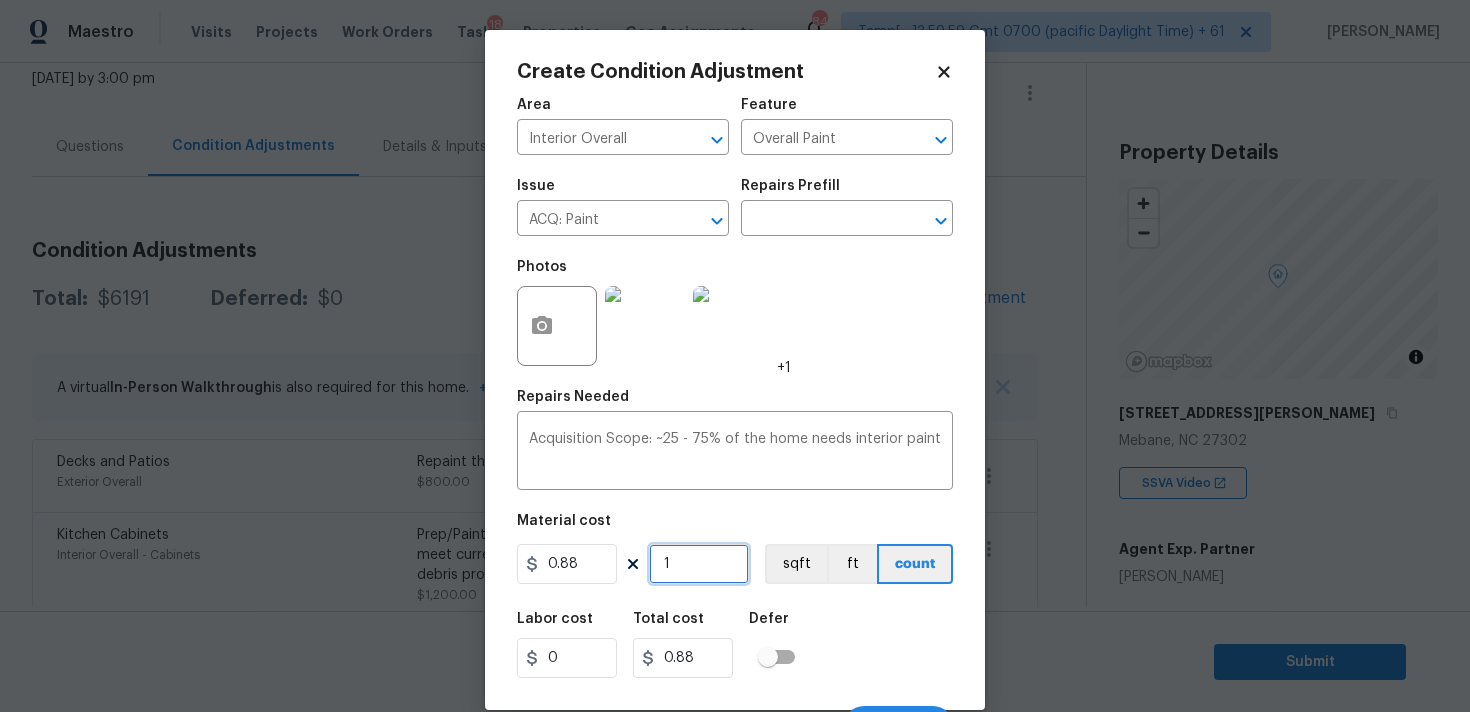 click on "1" at bounding box center [699, 564] 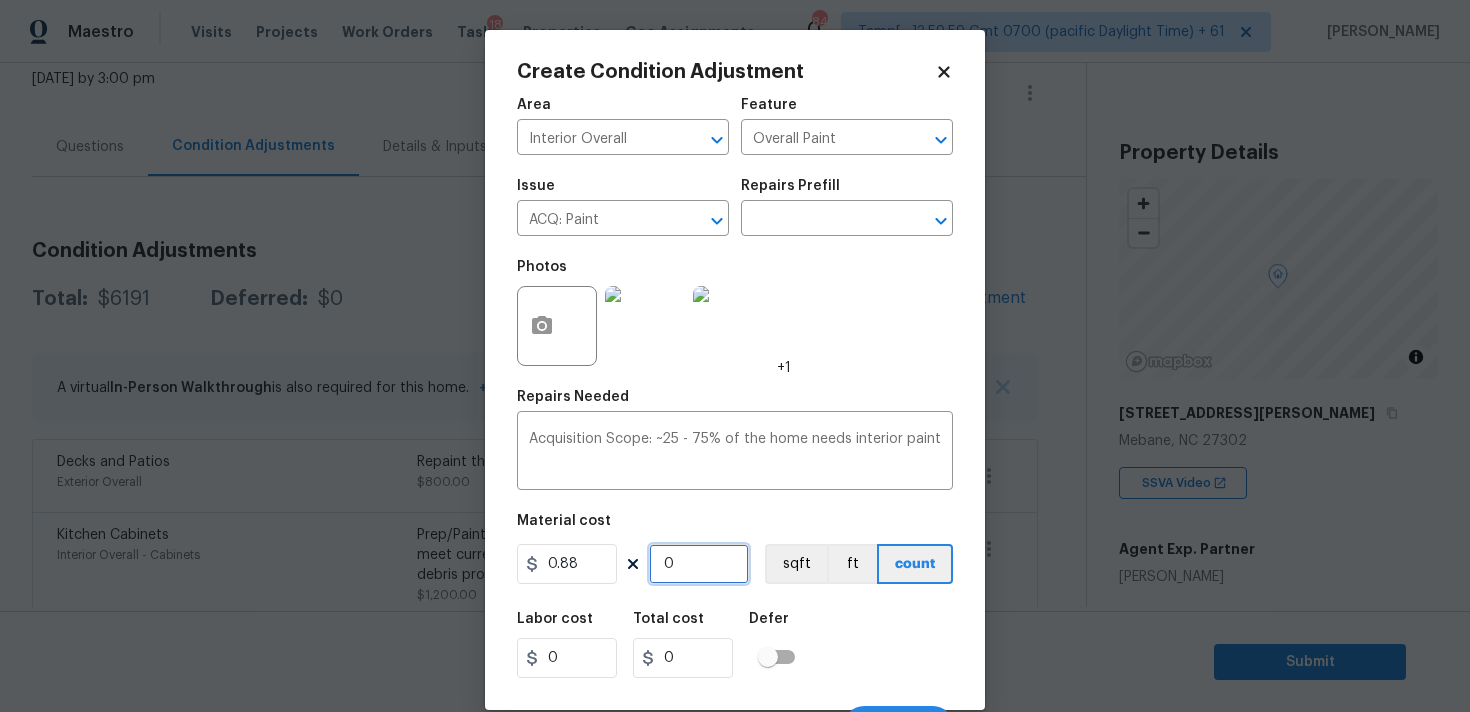 paste on "1615" 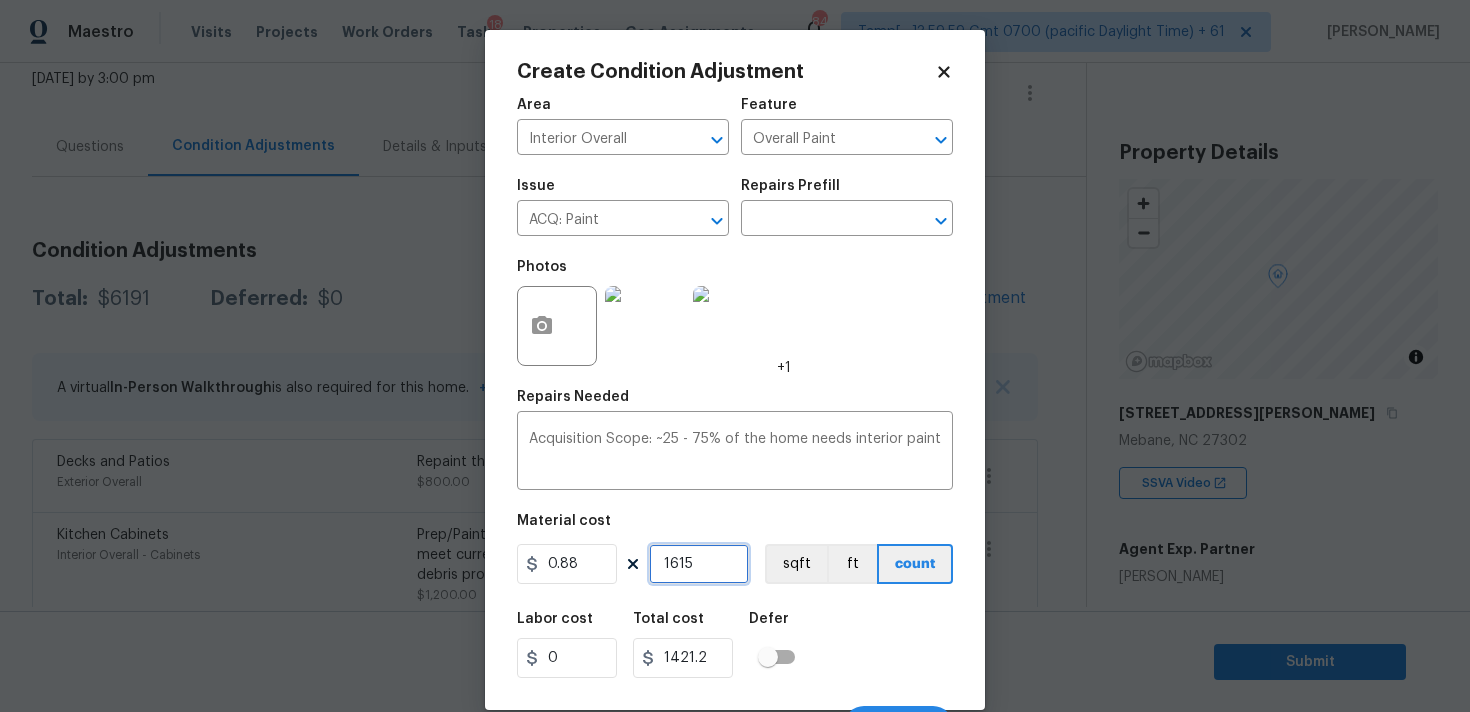 type on "1615" 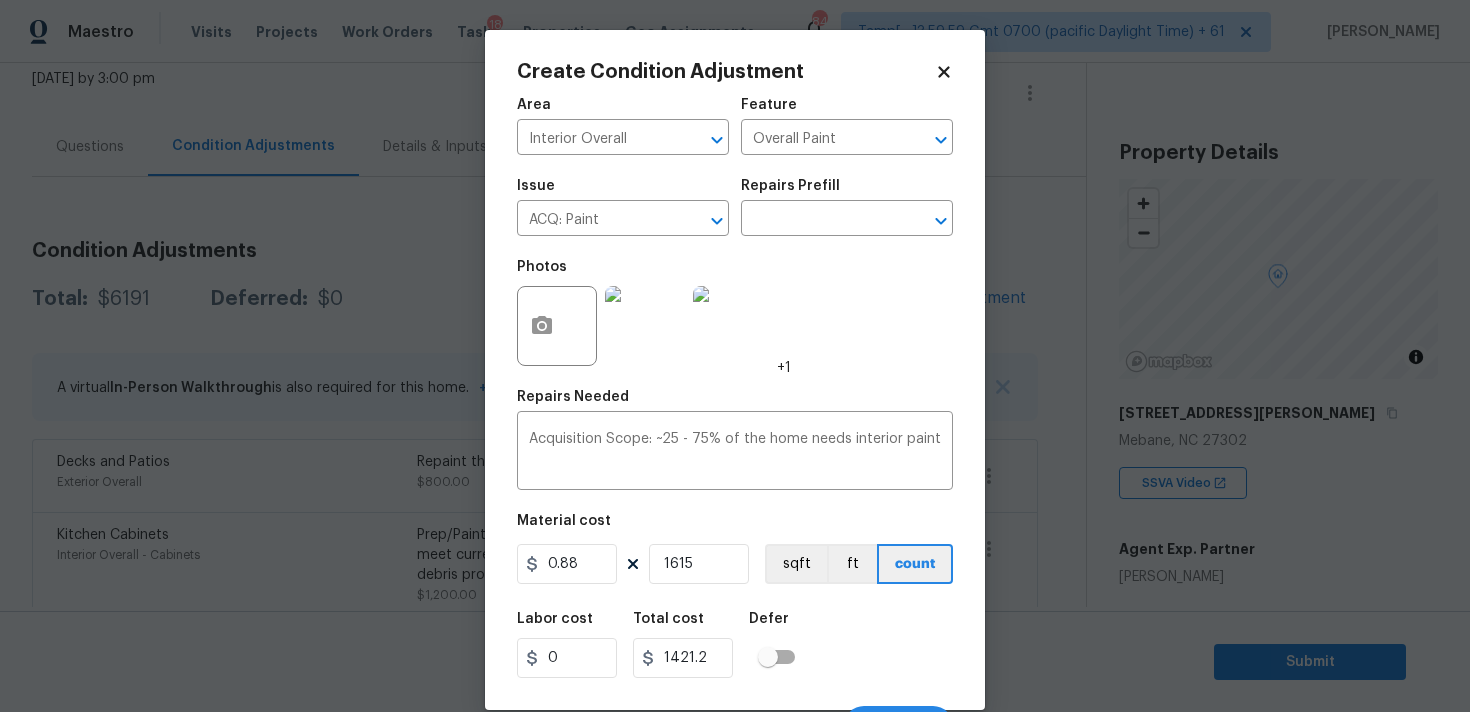click on "Area Interior Overall ​ Feature Overall Paint ​ Issue ACQ: Paint ​ Repairs Prefill ​ Photos  +1 Repairs Needed Acquisition Scope: ~25 - 75% of the home needs interior paint x ​ Material cost 0.88 1615 sqft ft count Labor cost 0 Total cost 1421.2 Defer Cancel Create" at bounding box center [735, 416] 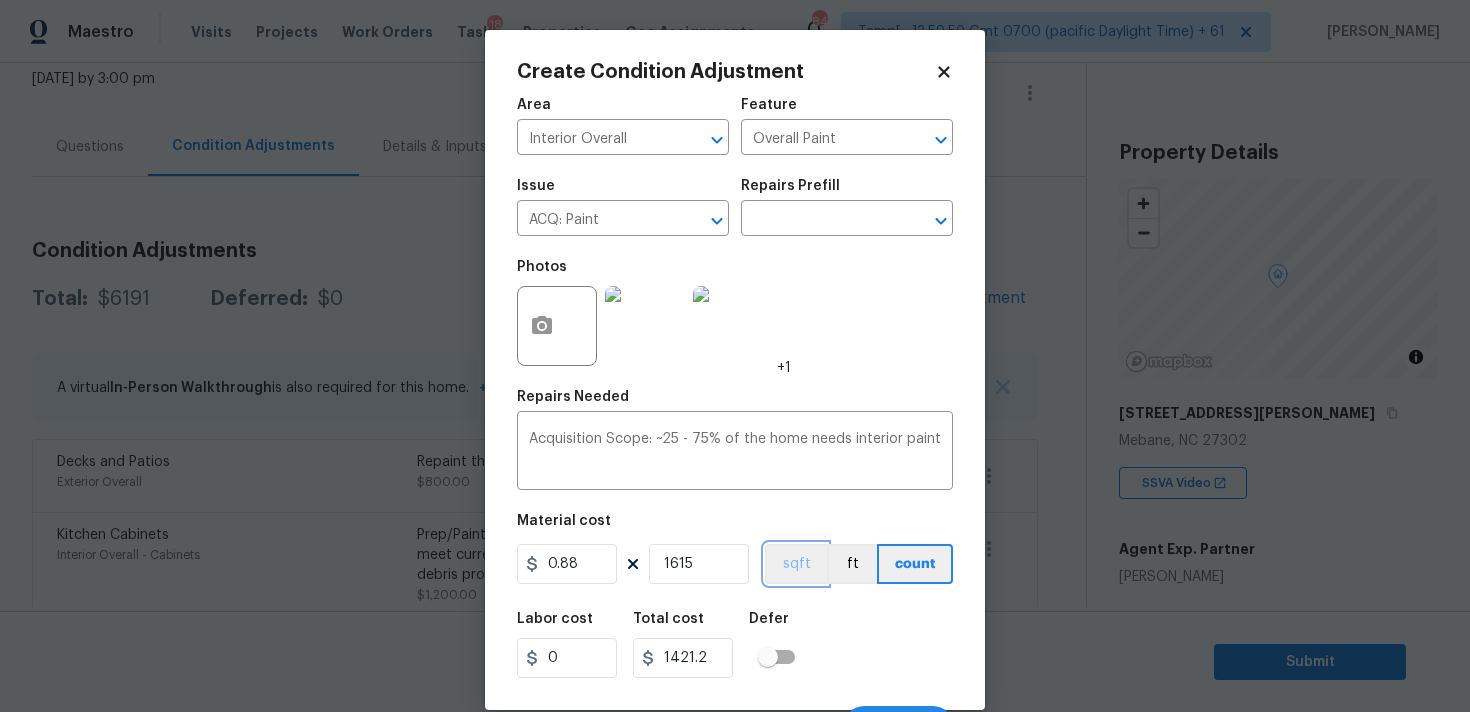 click on "sqft" at bounding box center [796, 564] 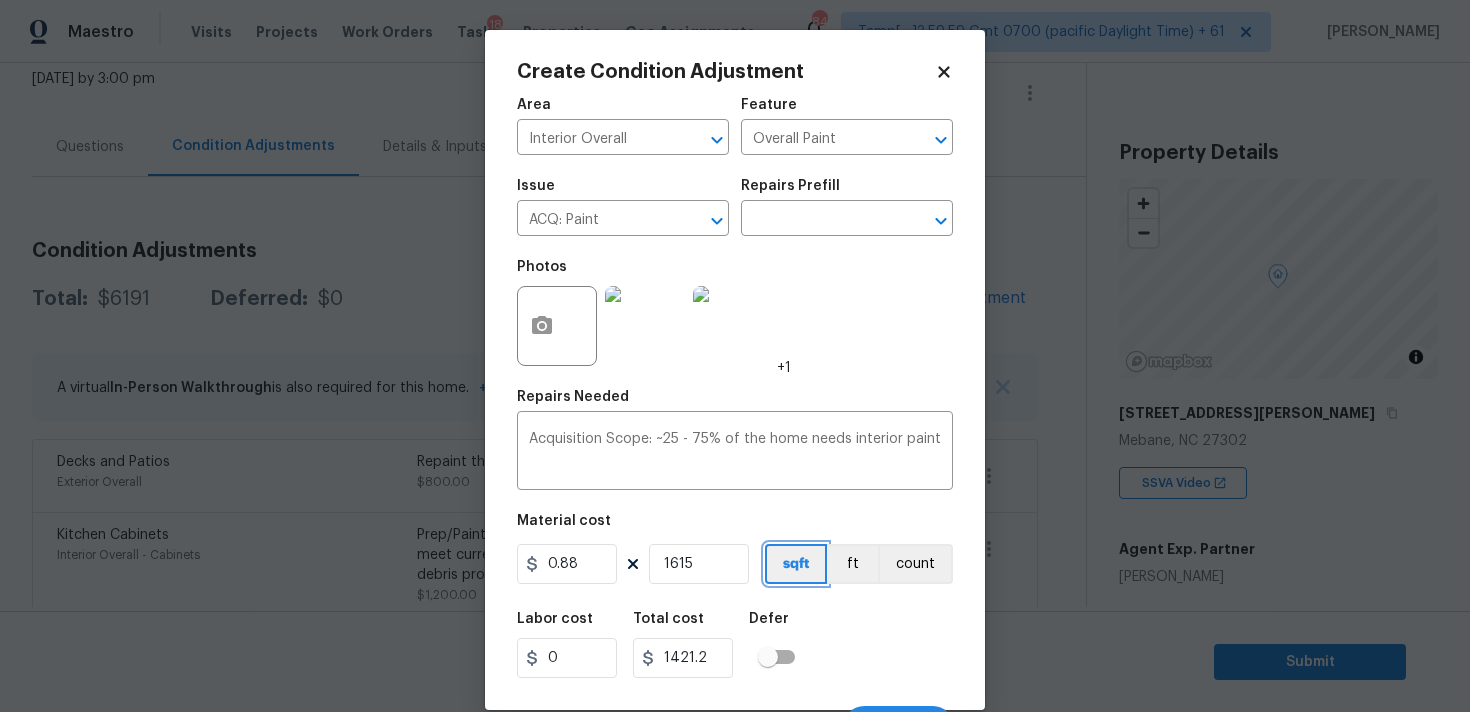 scroll, scrollTop: 35, scrollLeft: 0, axis: vertical 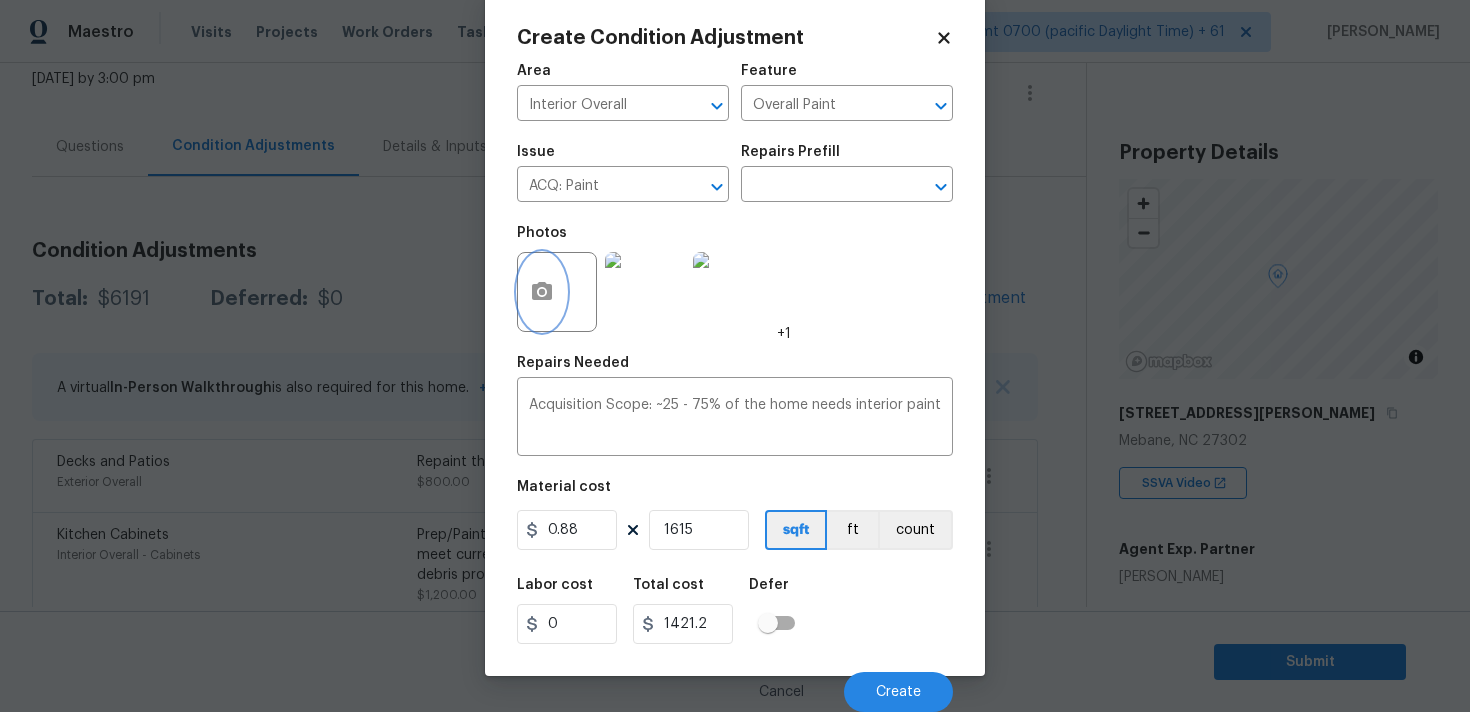 click at bounding box center (542, 292) 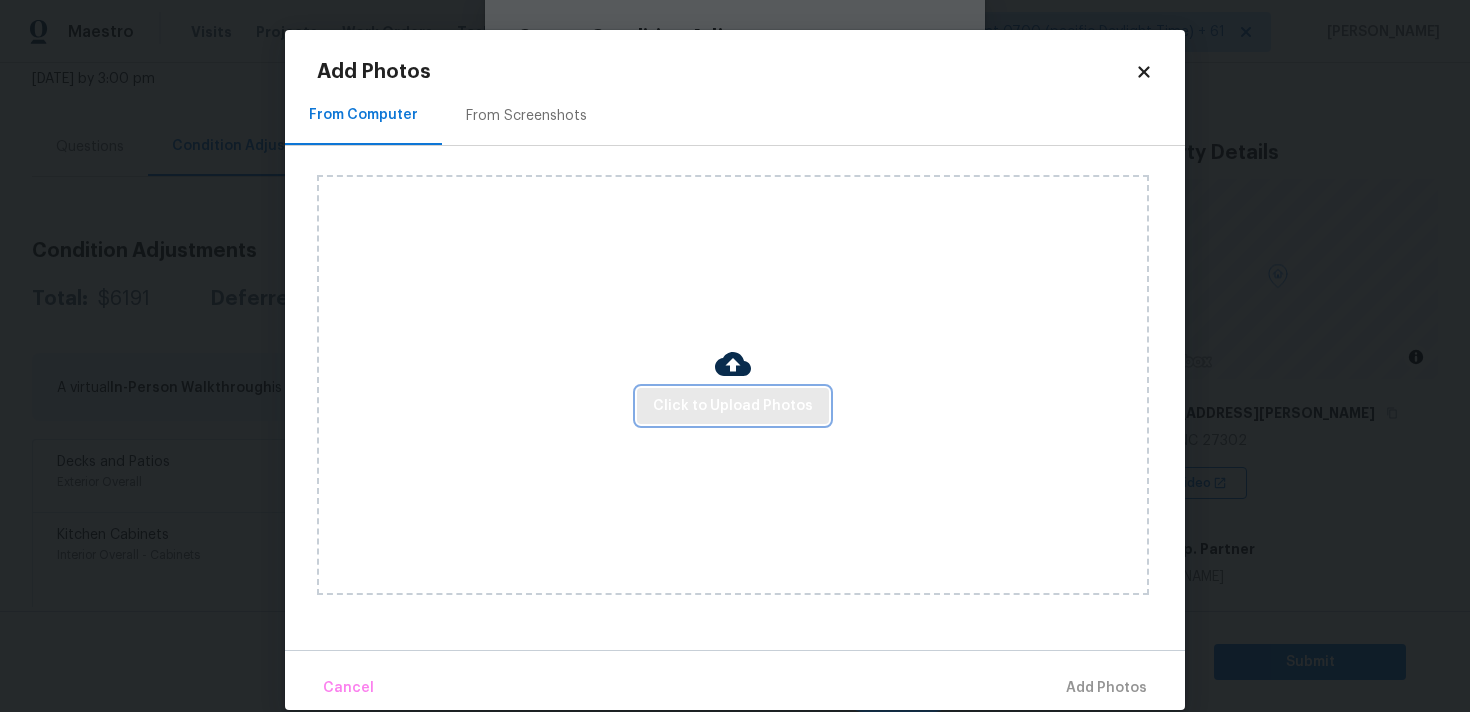 click on "Click to Upload Photos" at bounding box center [733, 406] 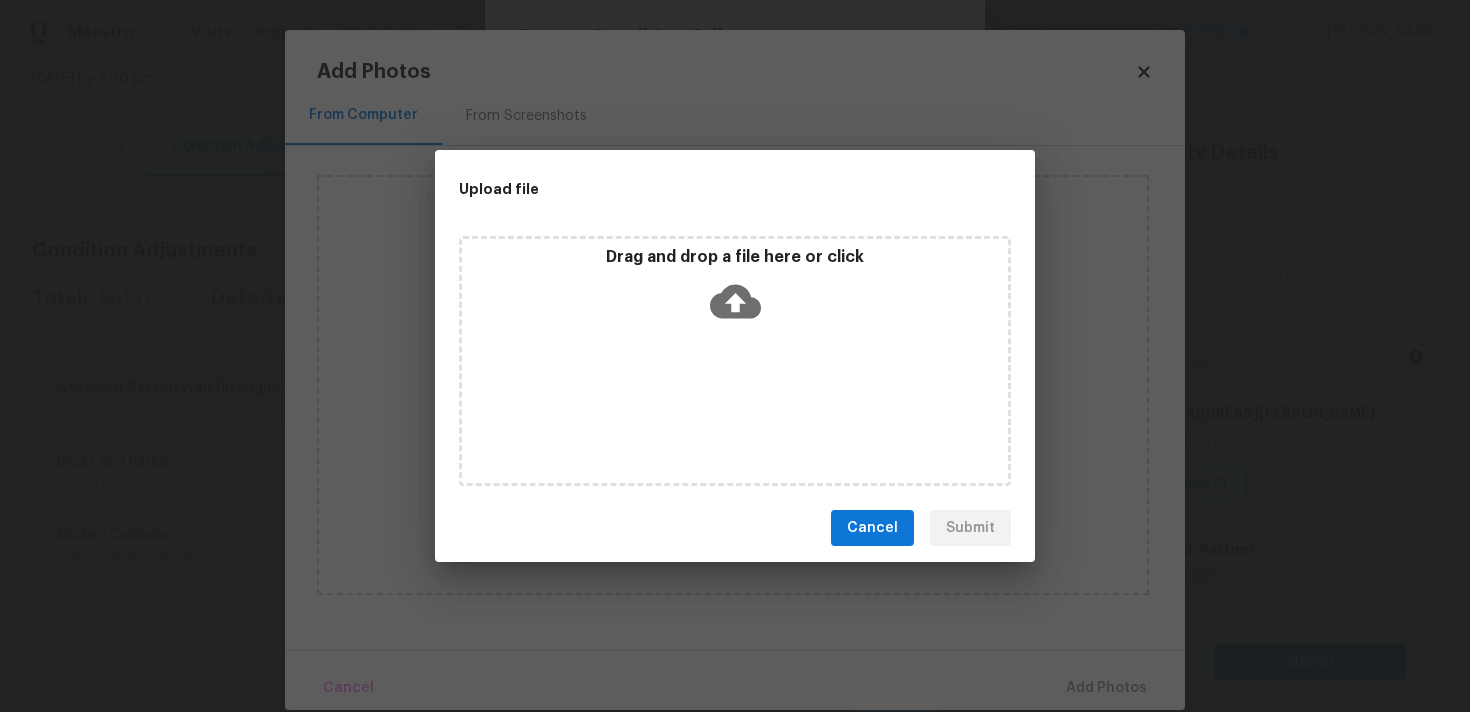click on "Drag and drop a file here or click" at bounding box center [735, 361] 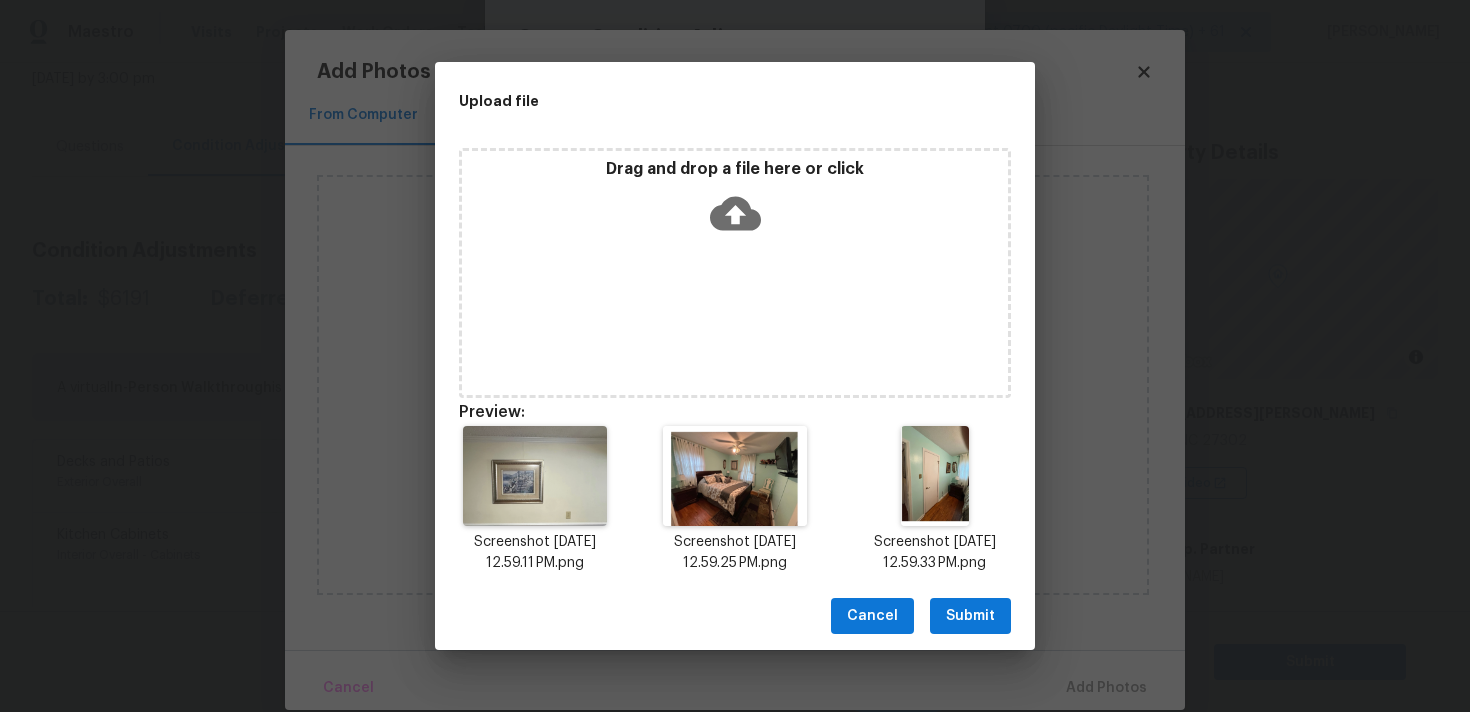 click on "Submit" at bounding box center [970, 616] 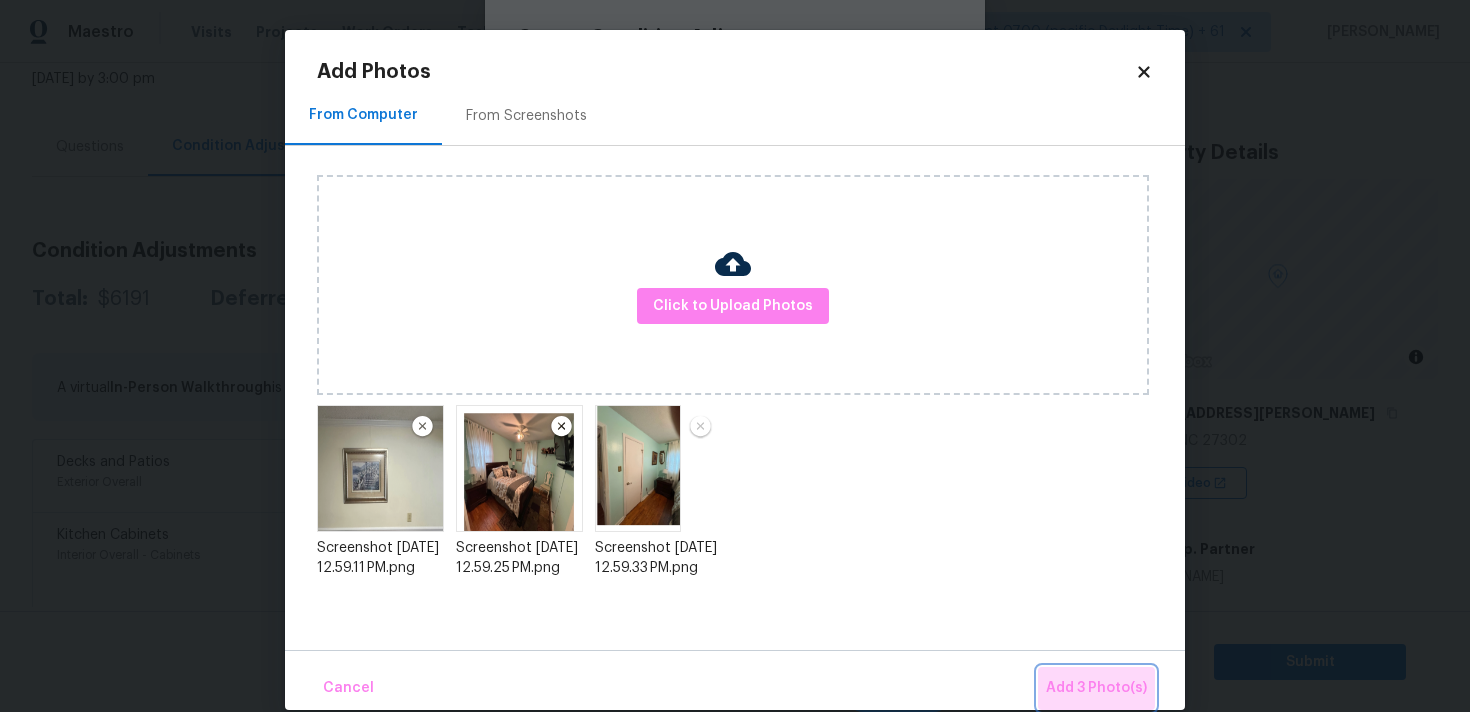 click on "Add 3 Photo(s)" at bounding box center (1096, 688) 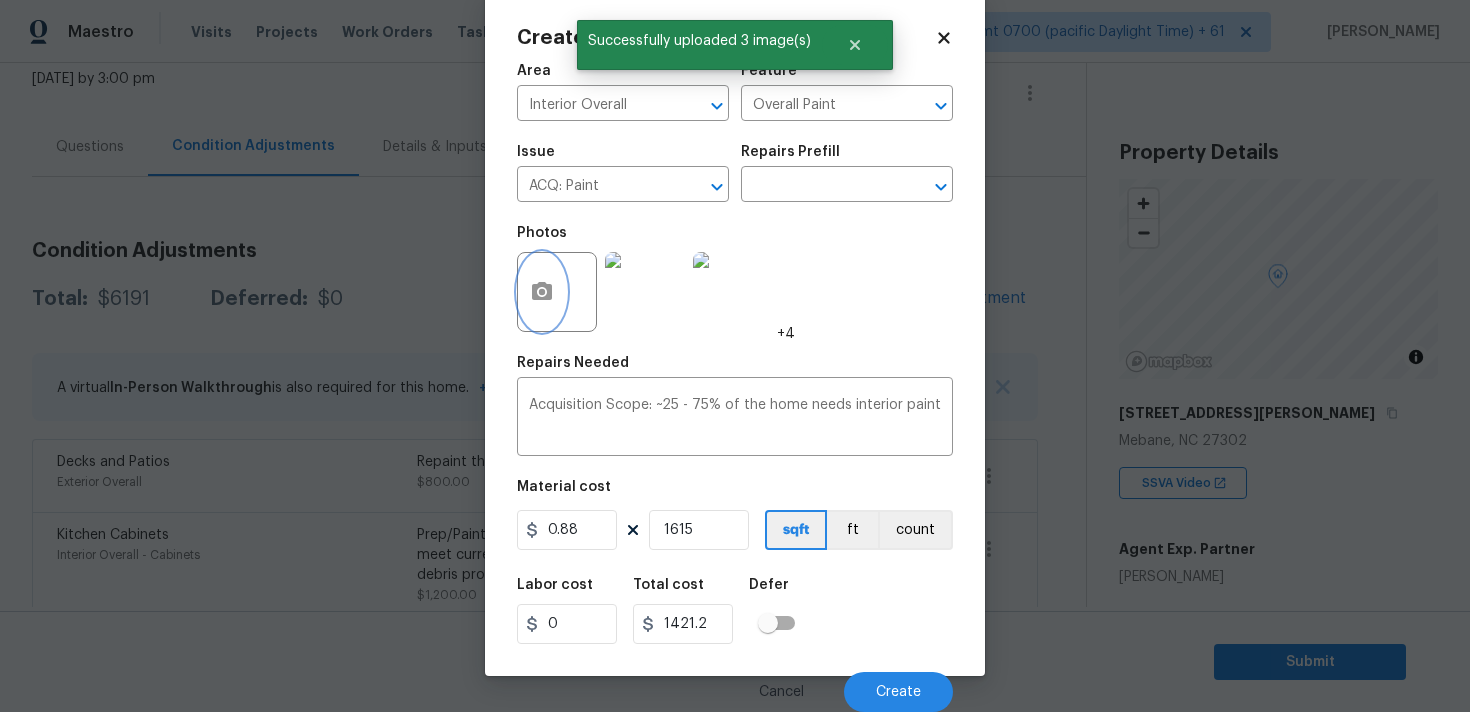 scroll, scrollTop: 35, scrollLeft: 0, axis: vertical 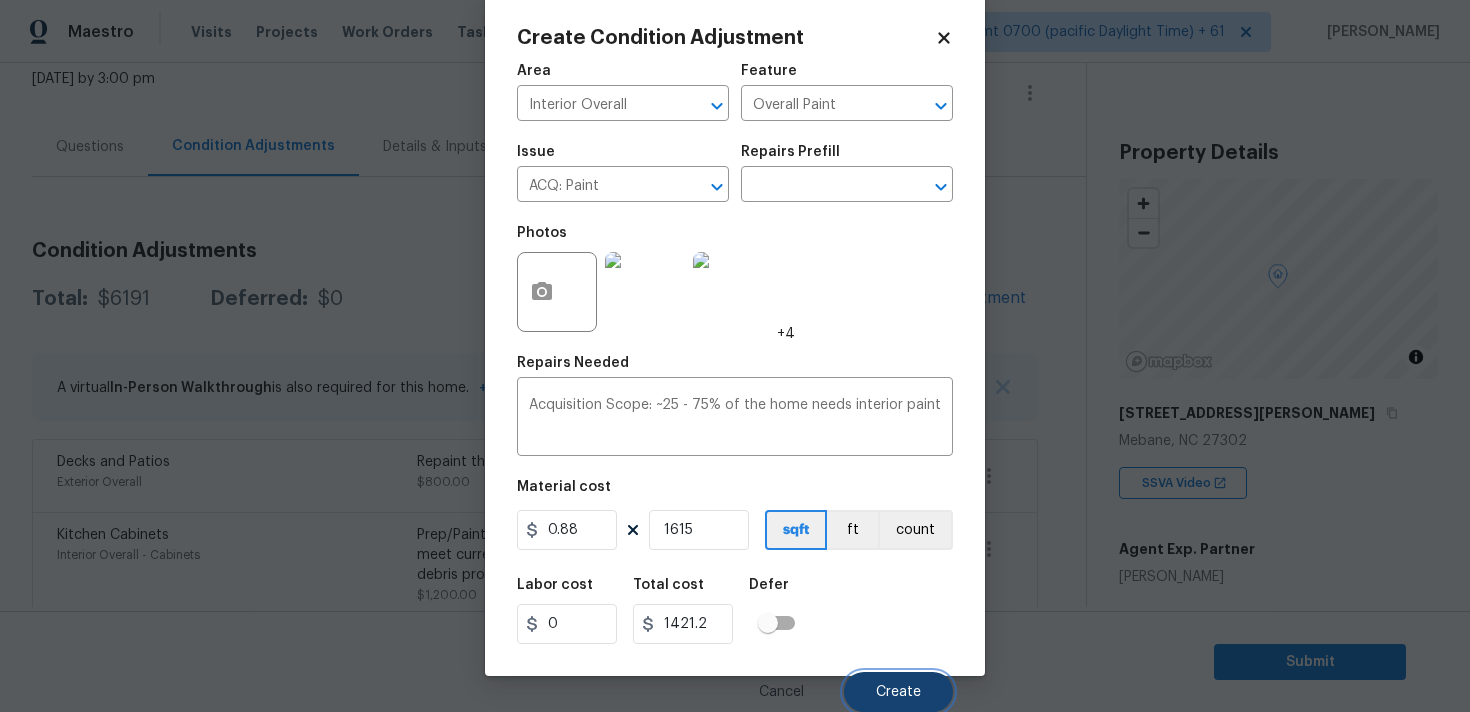 click on "Create" at bounding box center [898, 692] 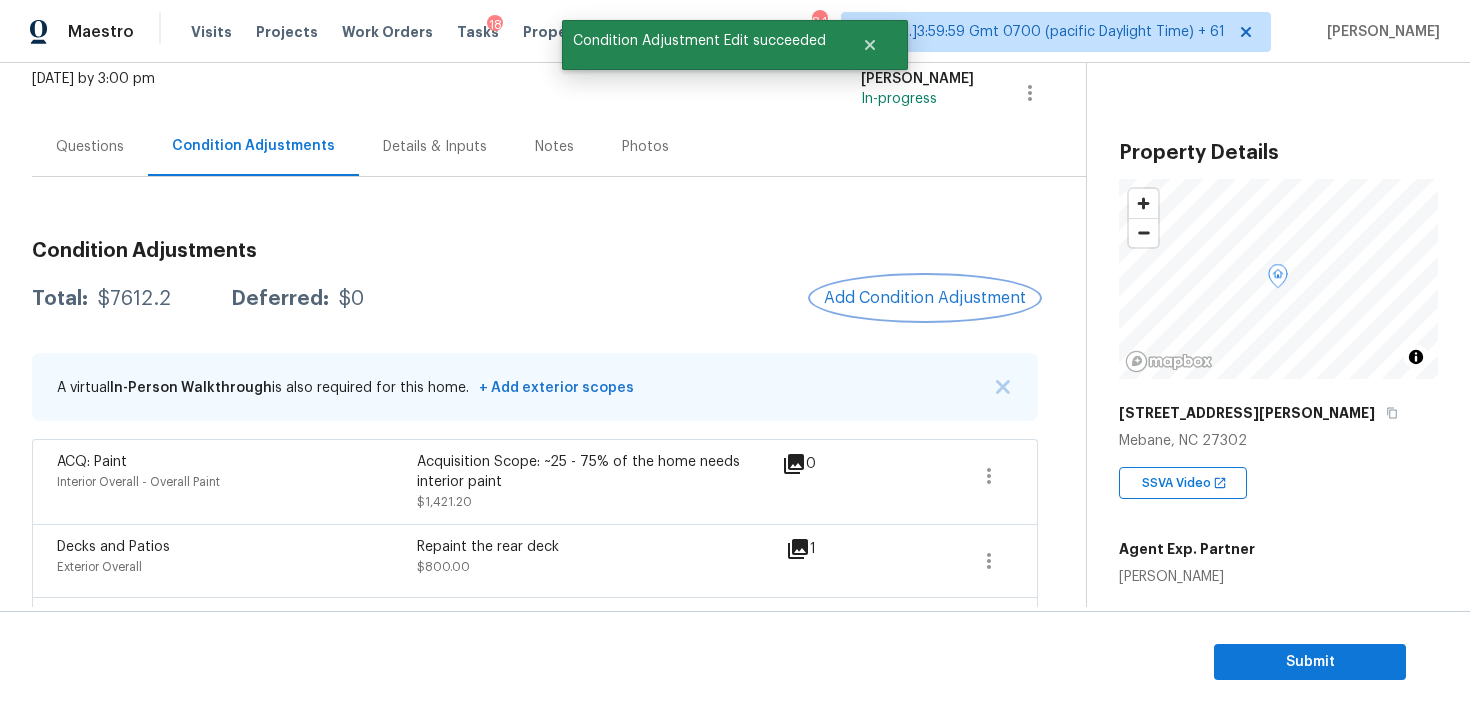 scroll, scrollTop: 0, scrollLeft: 0, axis: both 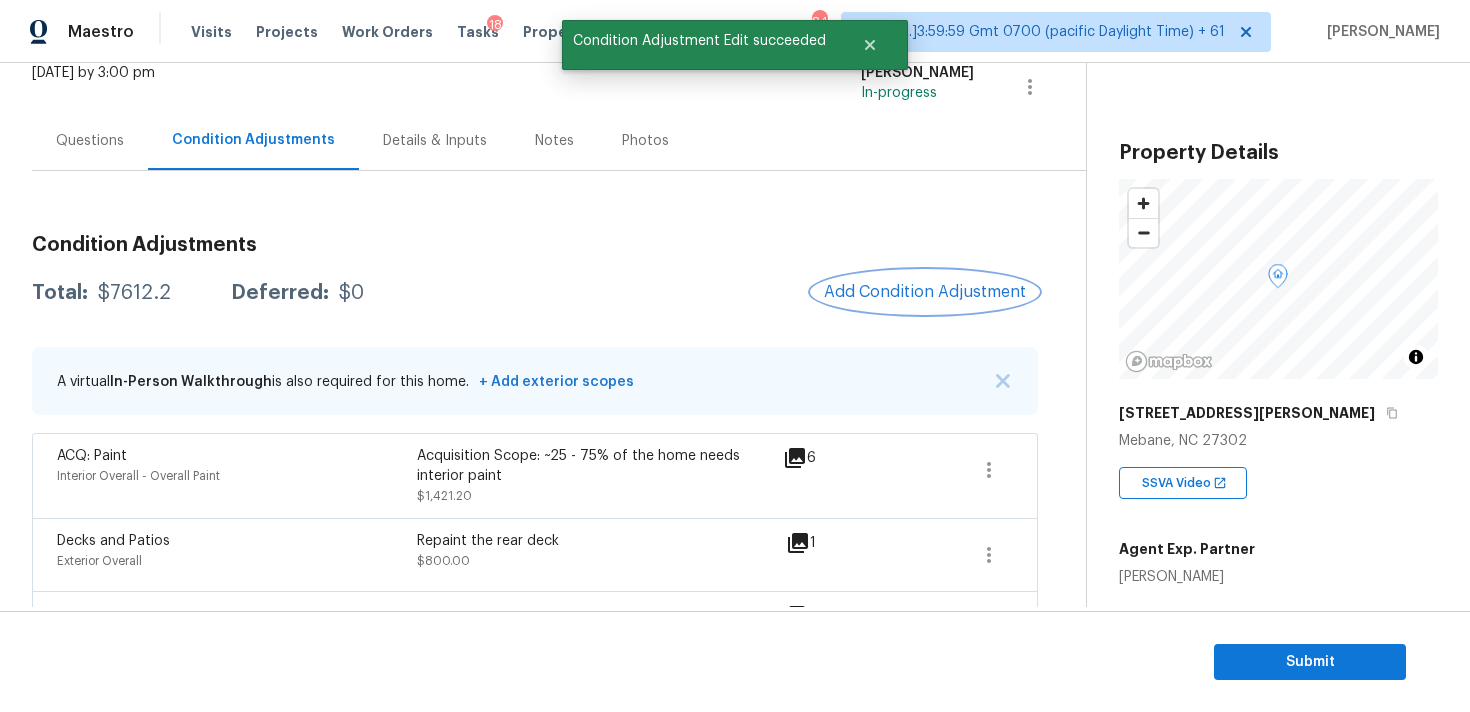 click on "Add Condition Adjustment" at bounding box center (925, 292) 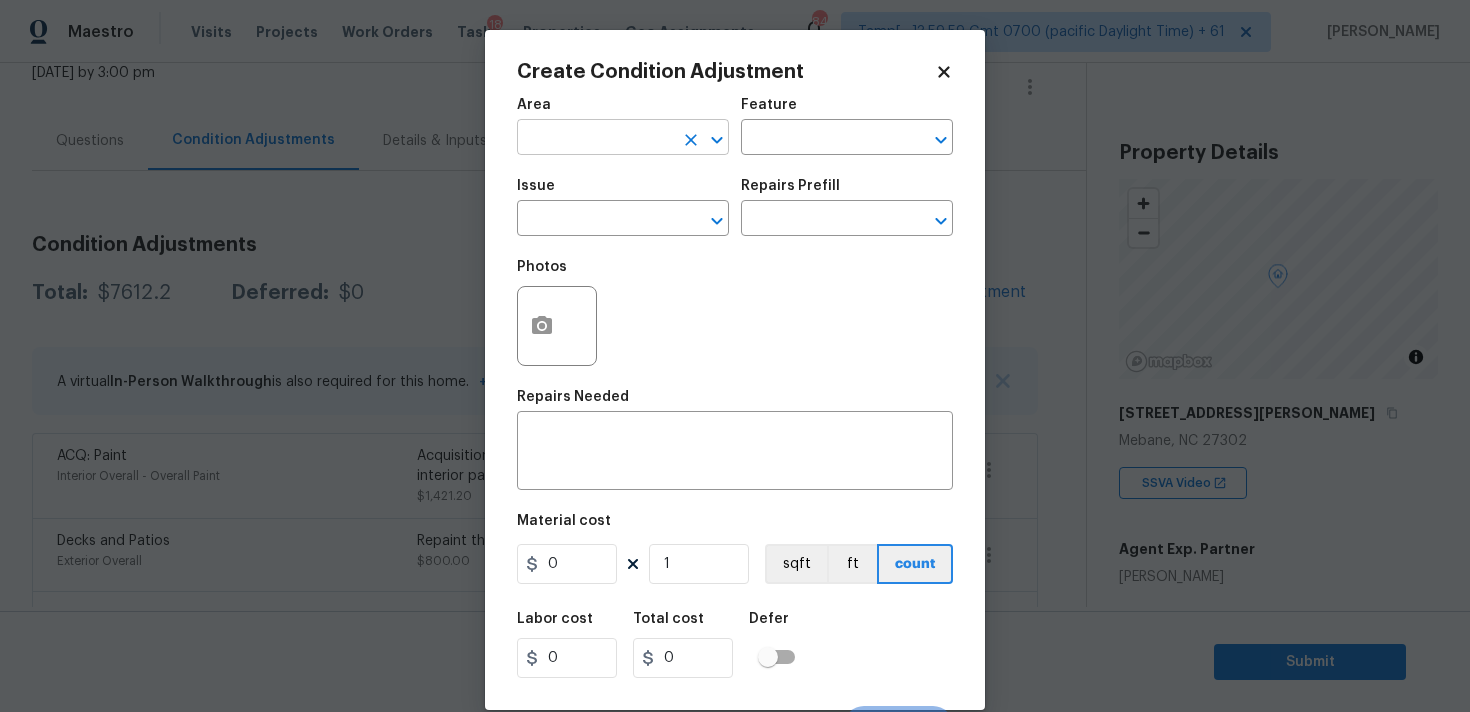 click at bounding box center [595, 139] 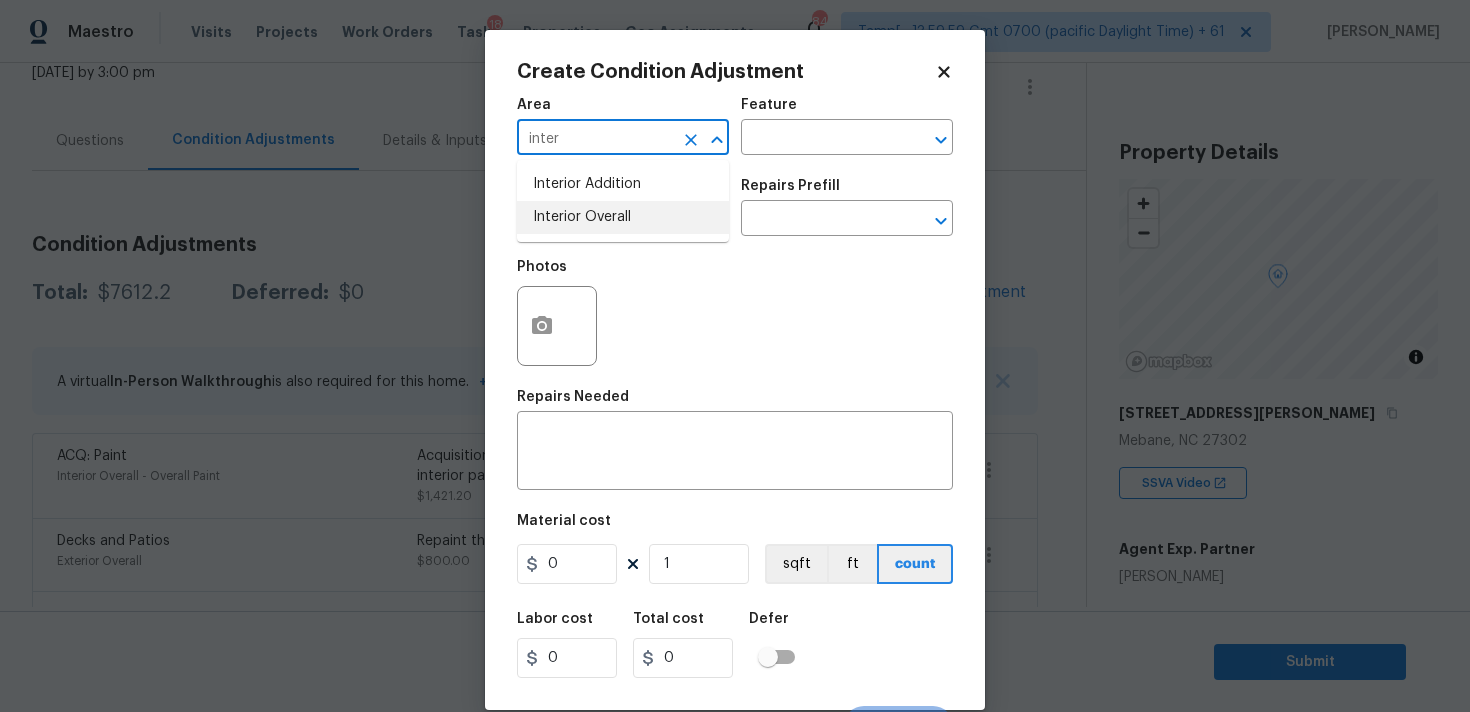 click on "Interior Overall" at bounding box center [623, 217] 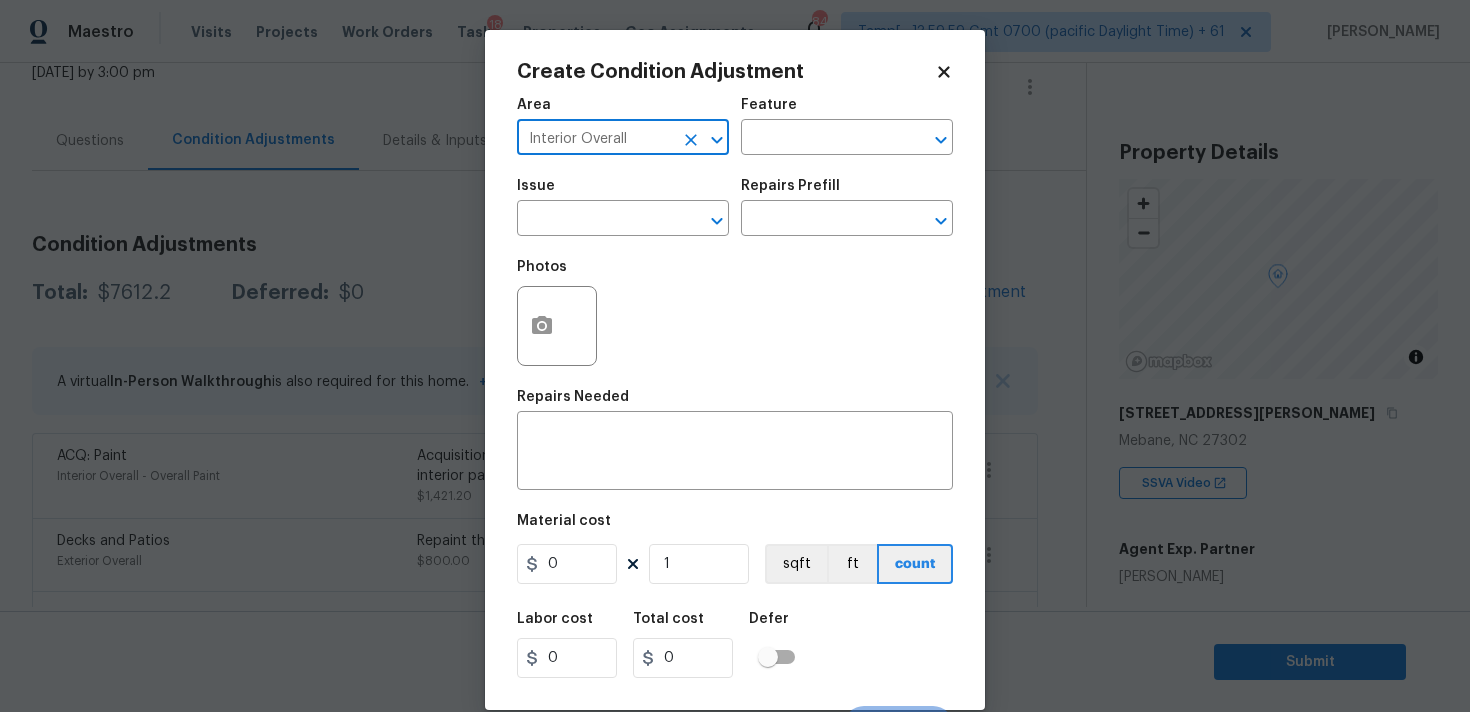 type on "Interior Overall" 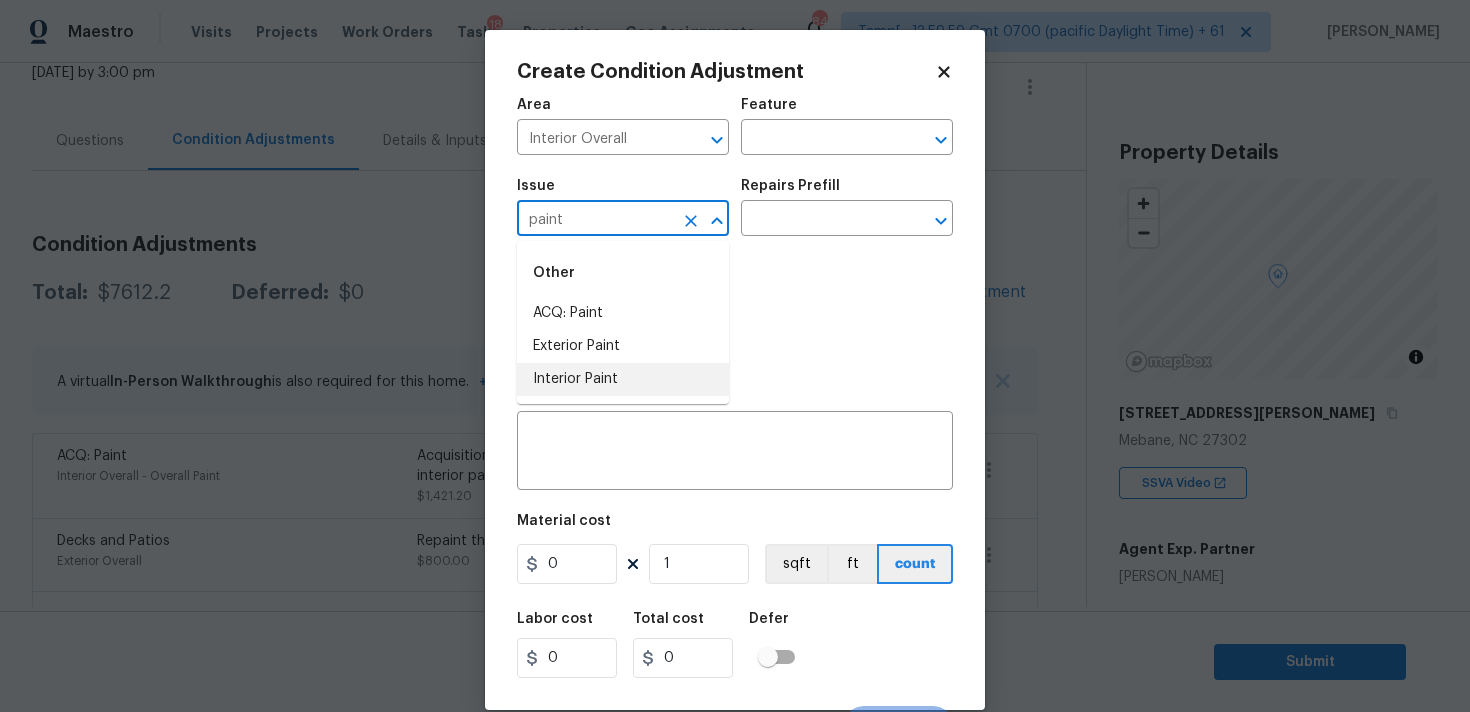click on "Interior Paint" at bounding box center (623, 379) 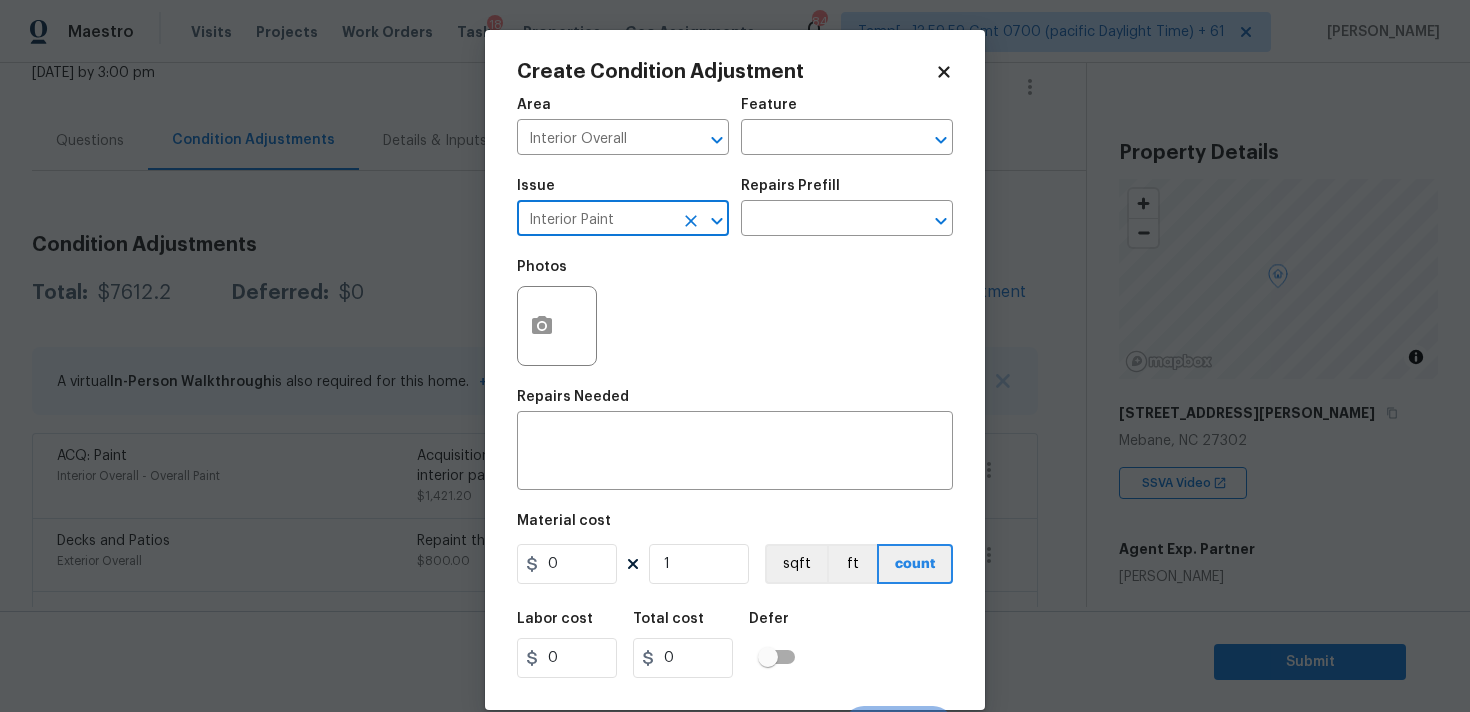 click 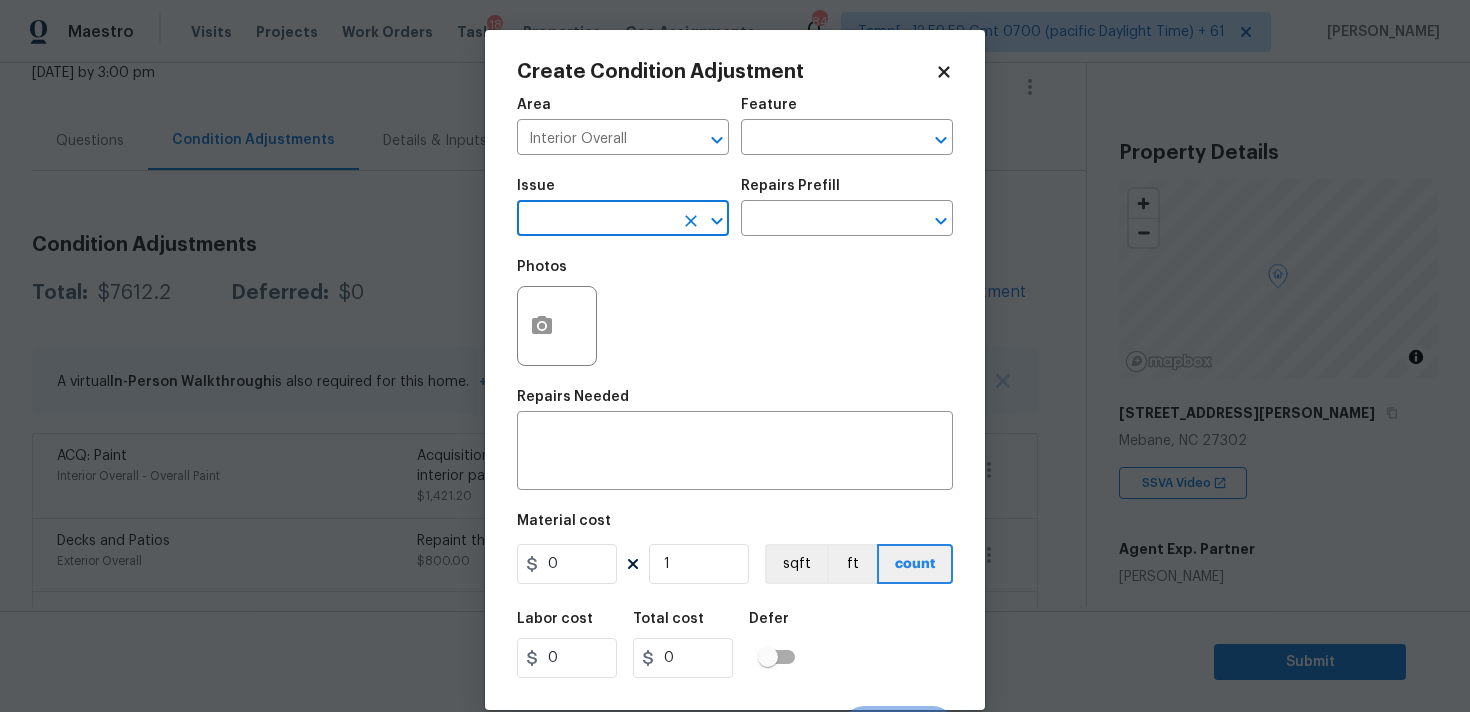 click at bounding box center [595, 220] 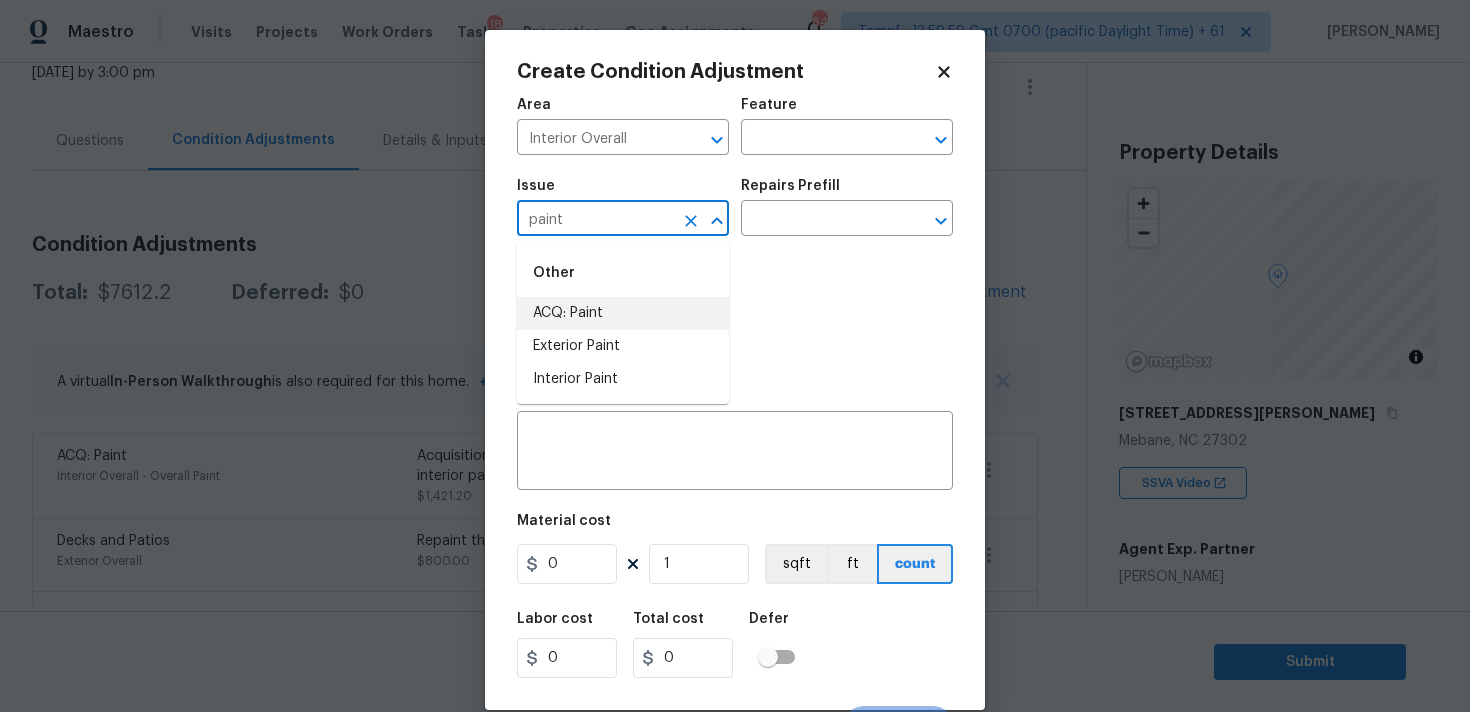 click on "paint" at bounding box center [595, 220] 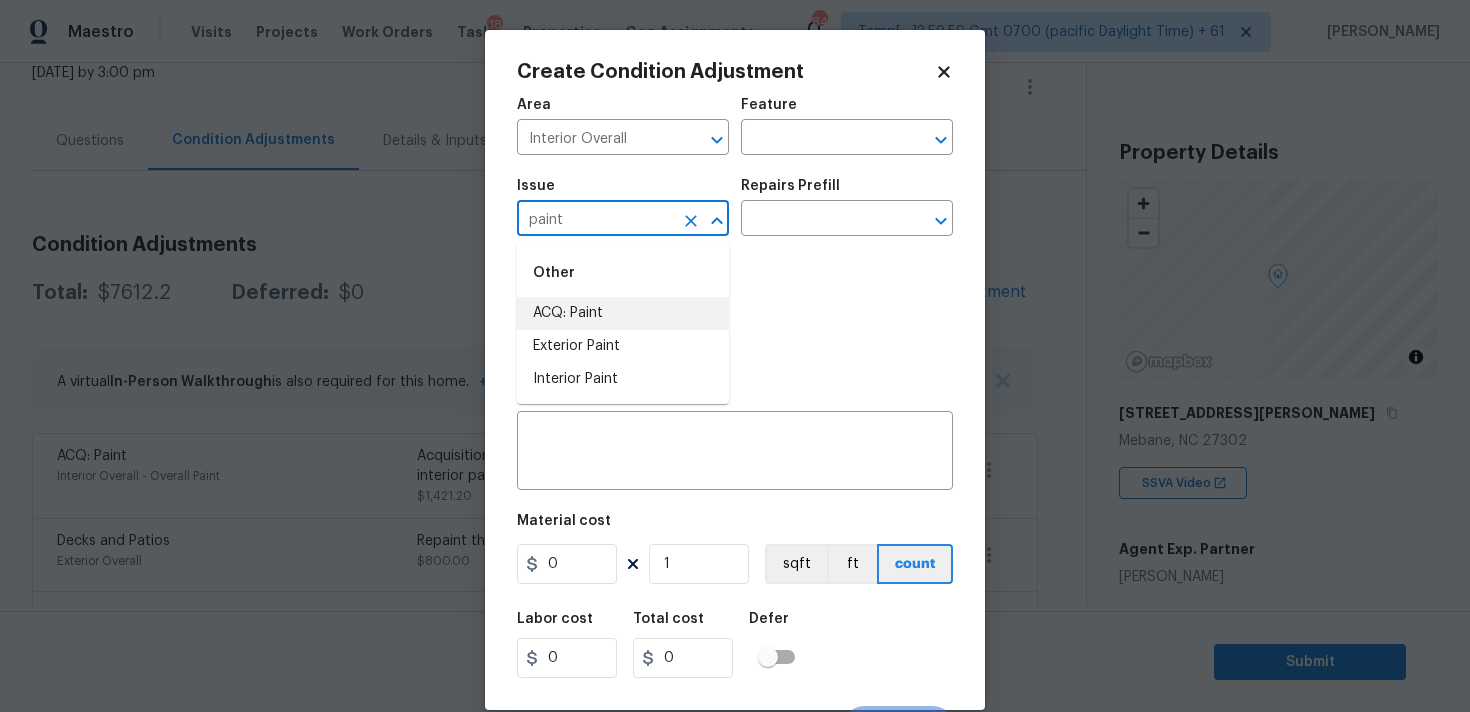 click at bounding box center [703, 221] 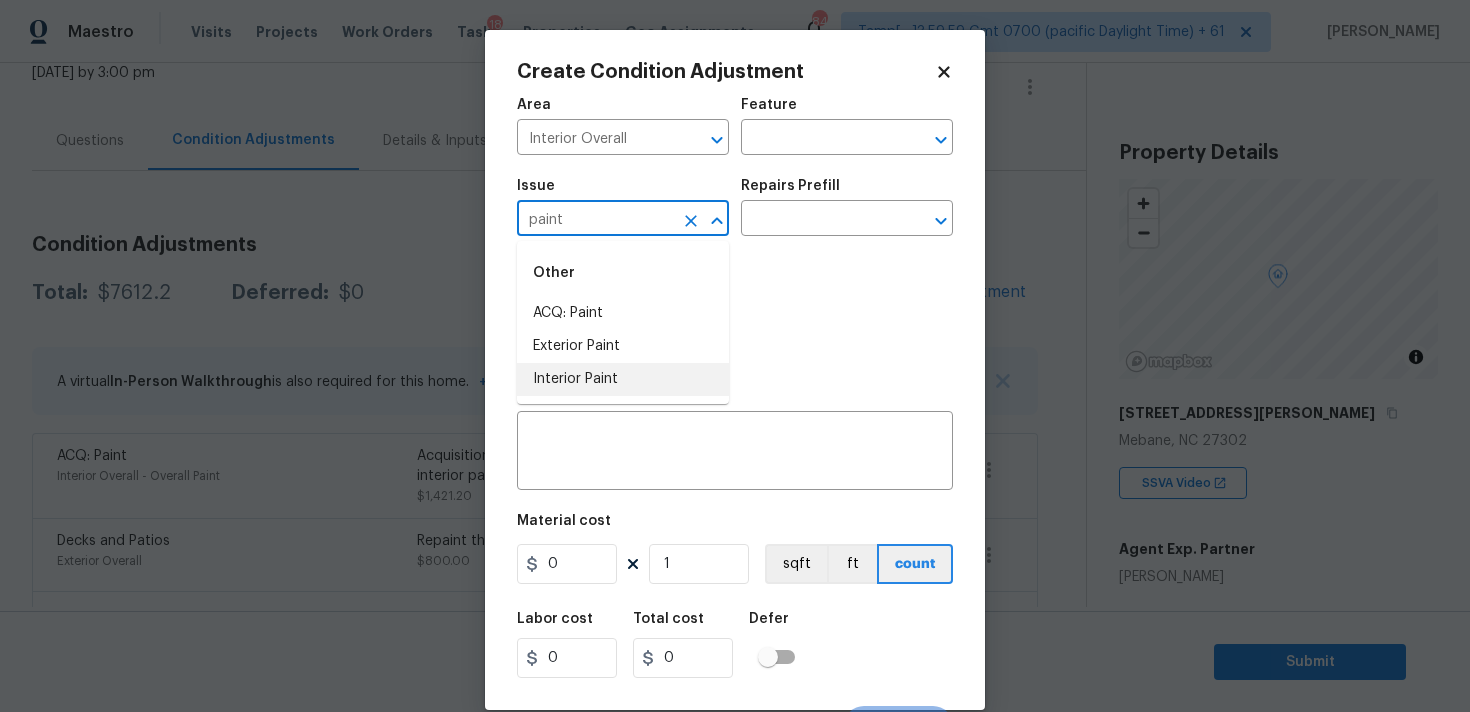 click on "Interior Paint" at bounding box center [623, 379] 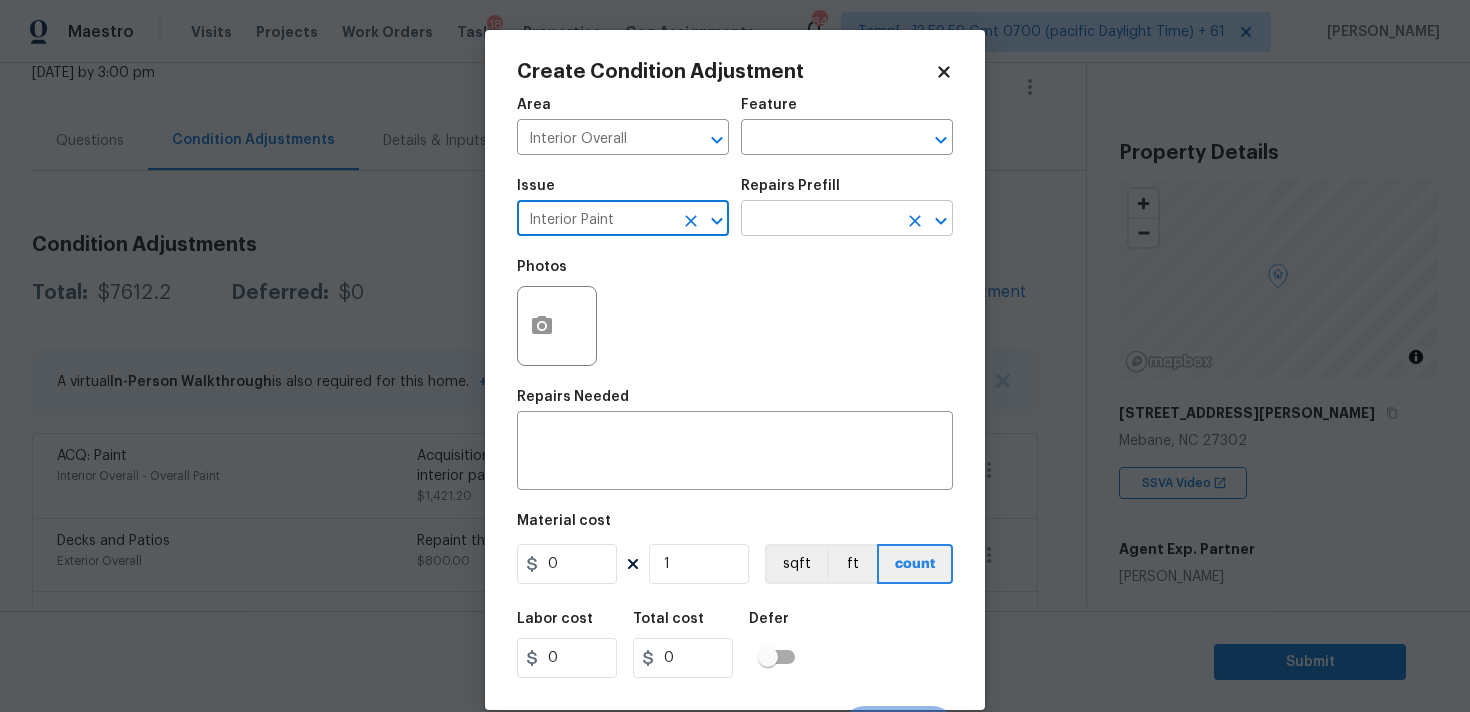 type on "Interior Paint" 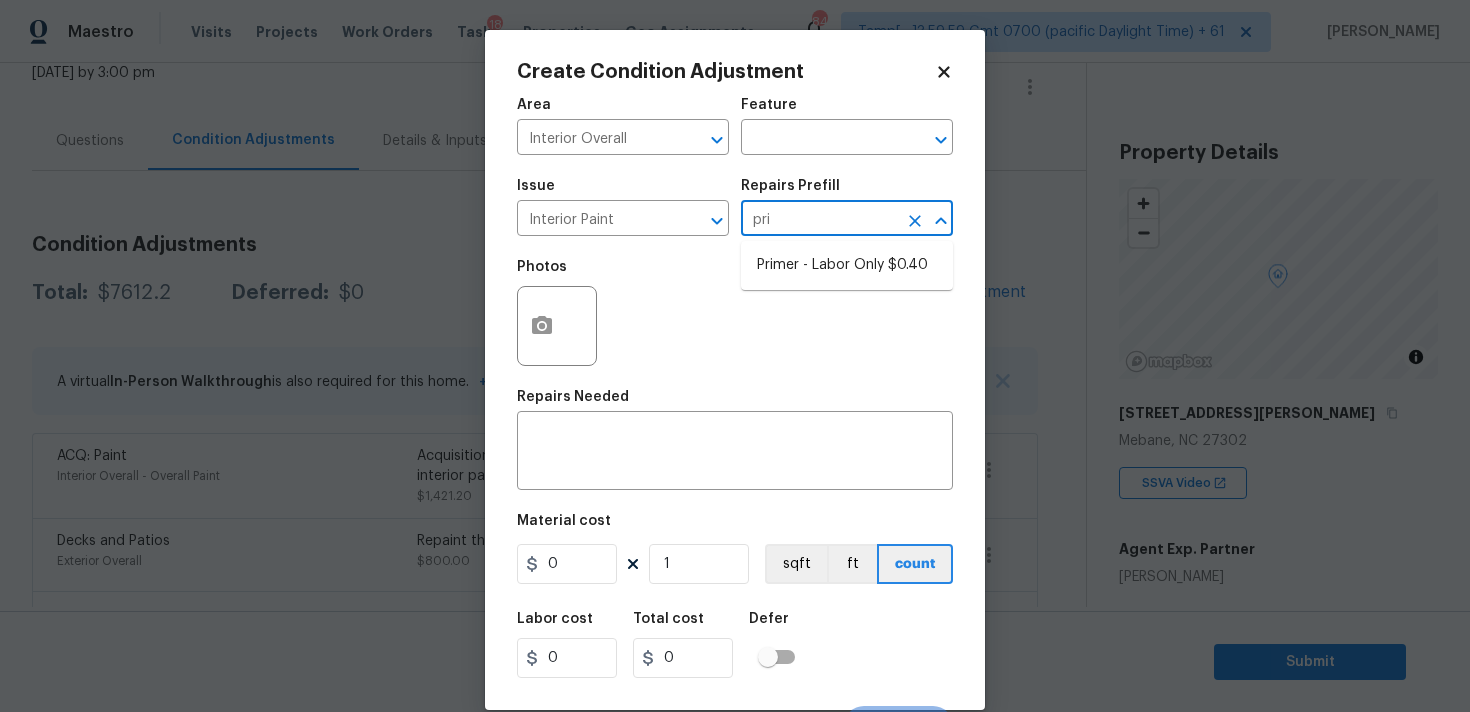 type on "prim" 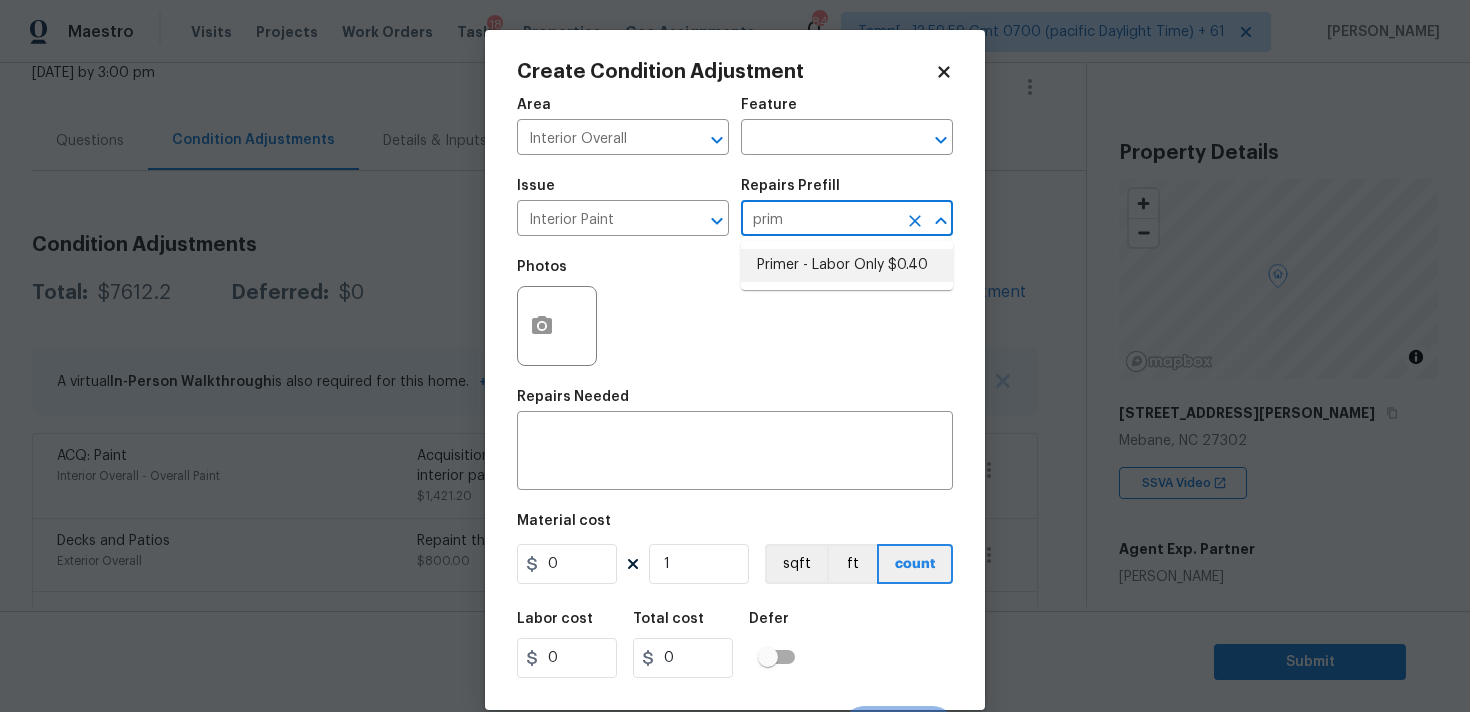 click on "Primer - Labor Only $0.40" at bounding box center [847, 265] 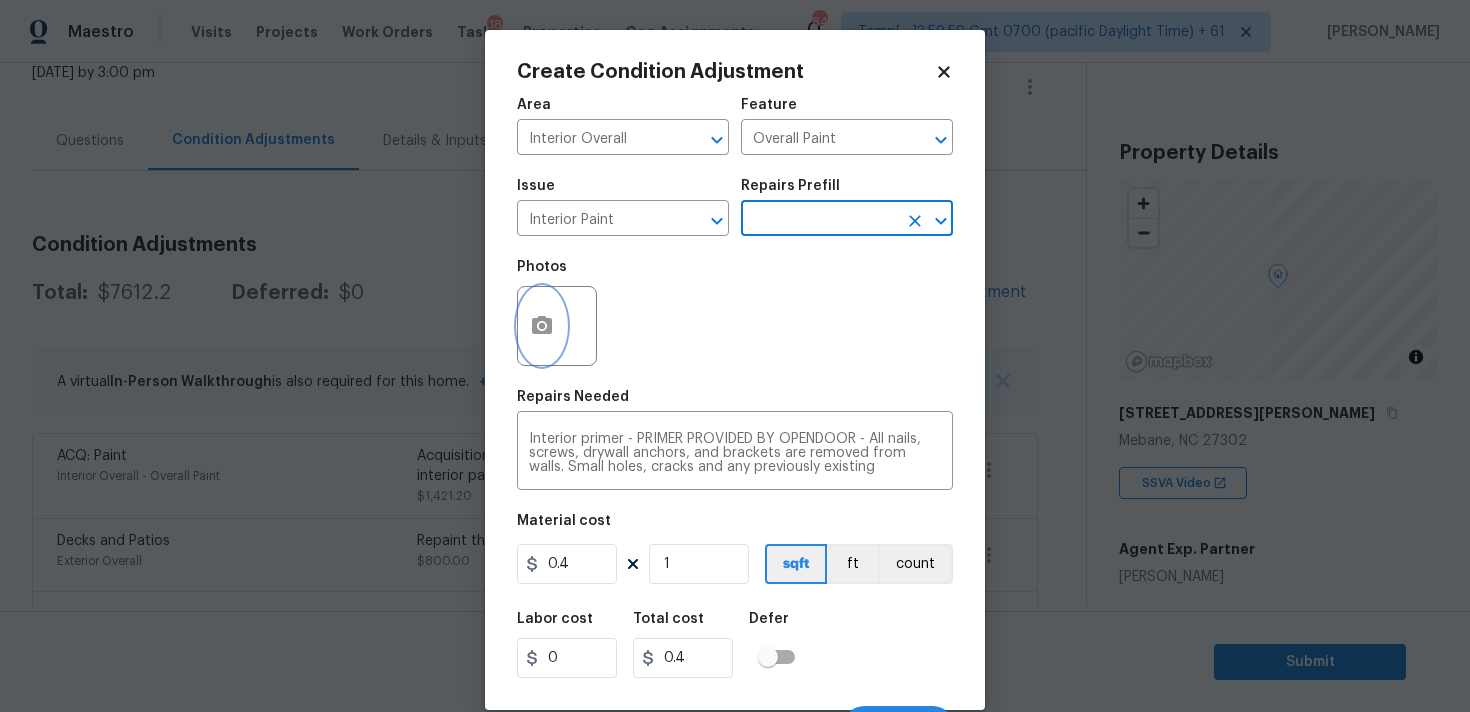 click at bounding box center [542, 326] 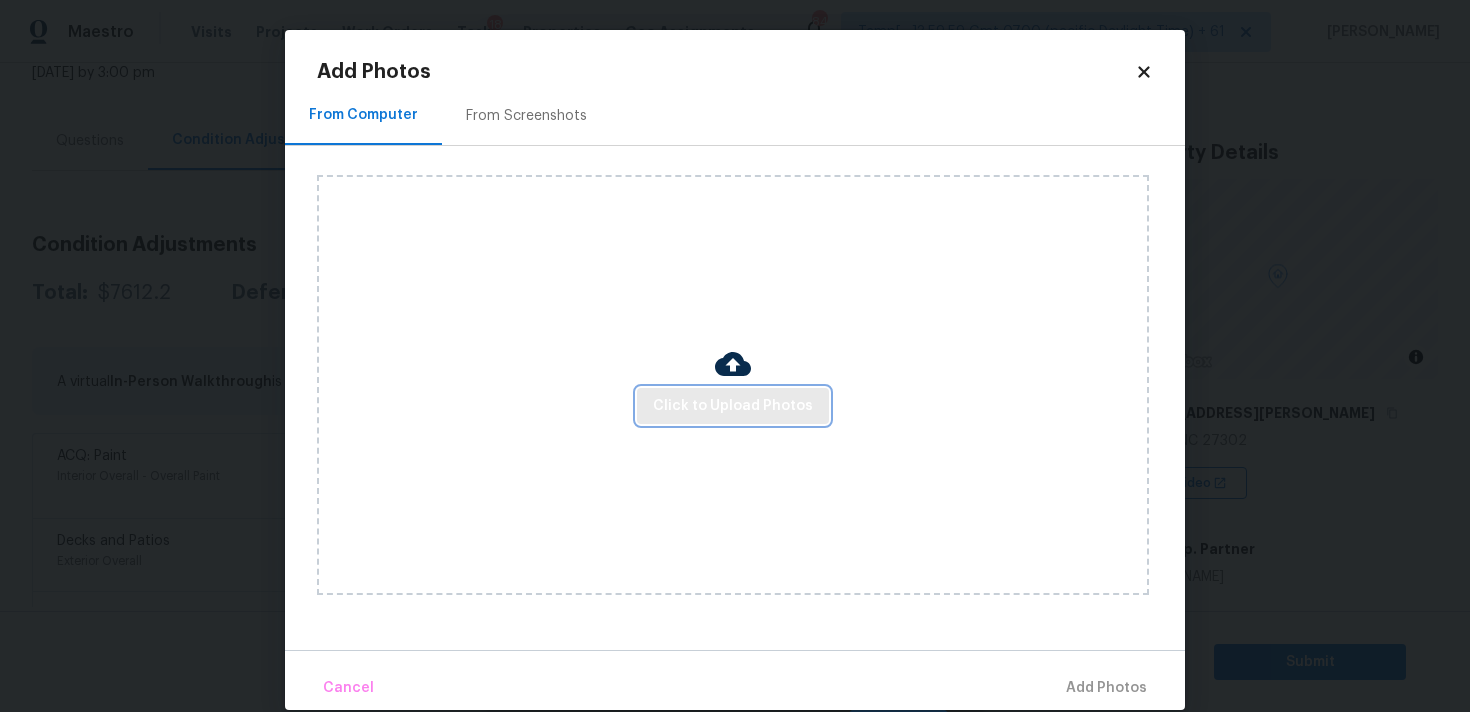 click on "Click to Upload Photos" at bounding box center (733, 406) 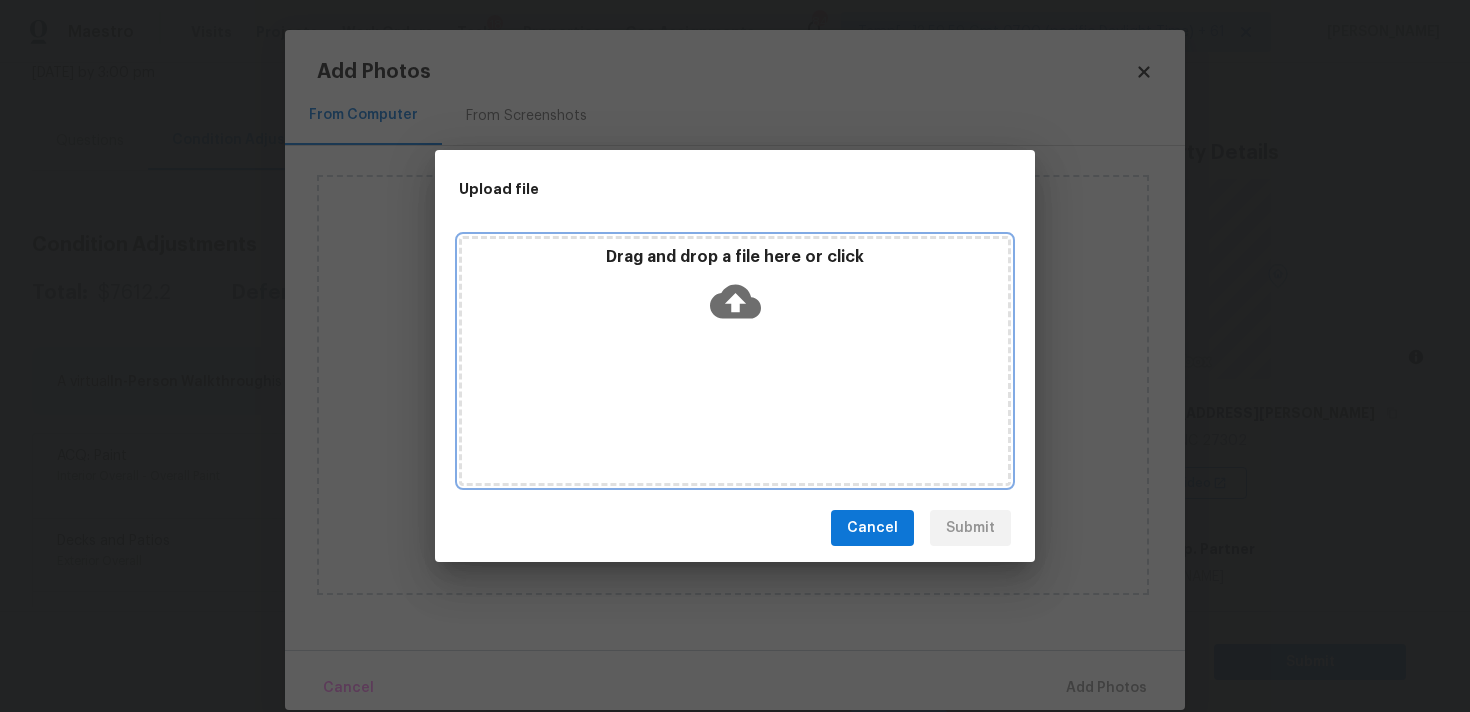 click 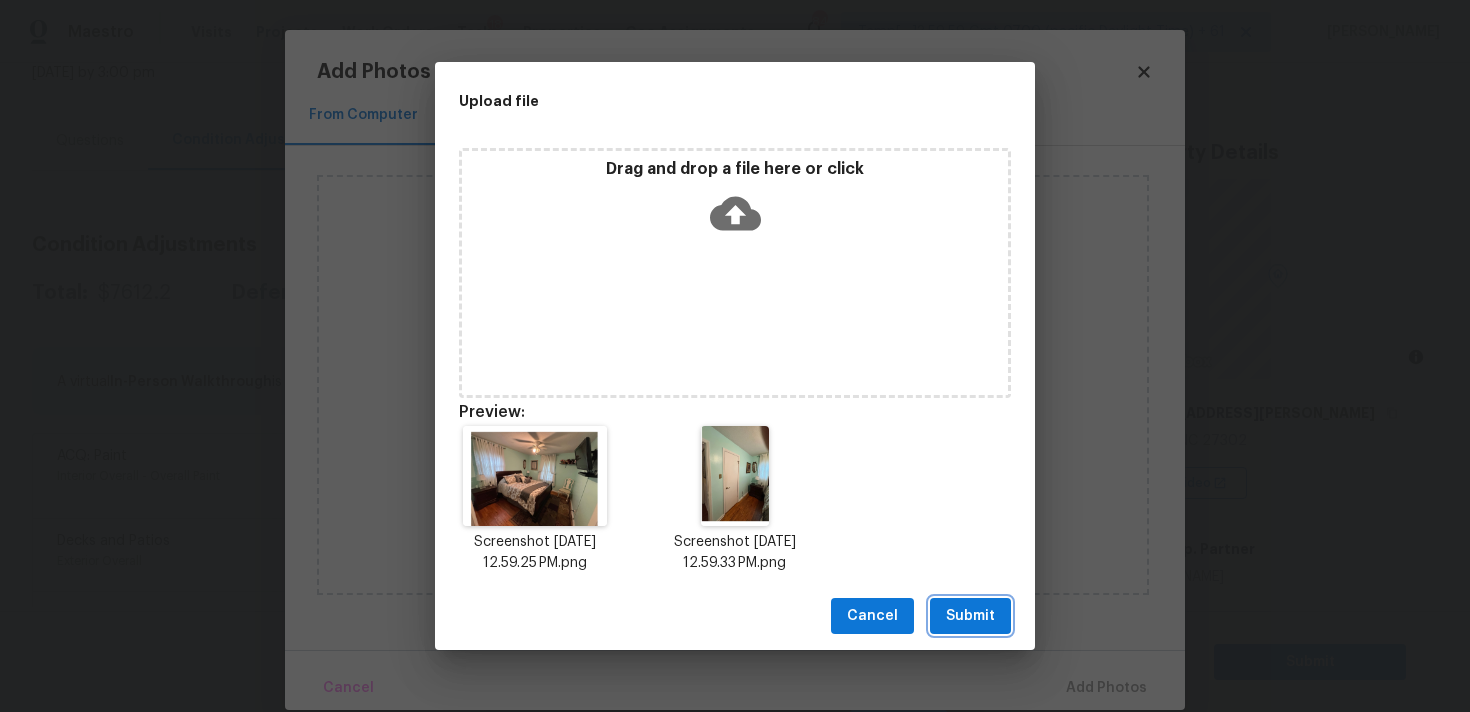 click on "Submit" at bounding box center [970, 616] 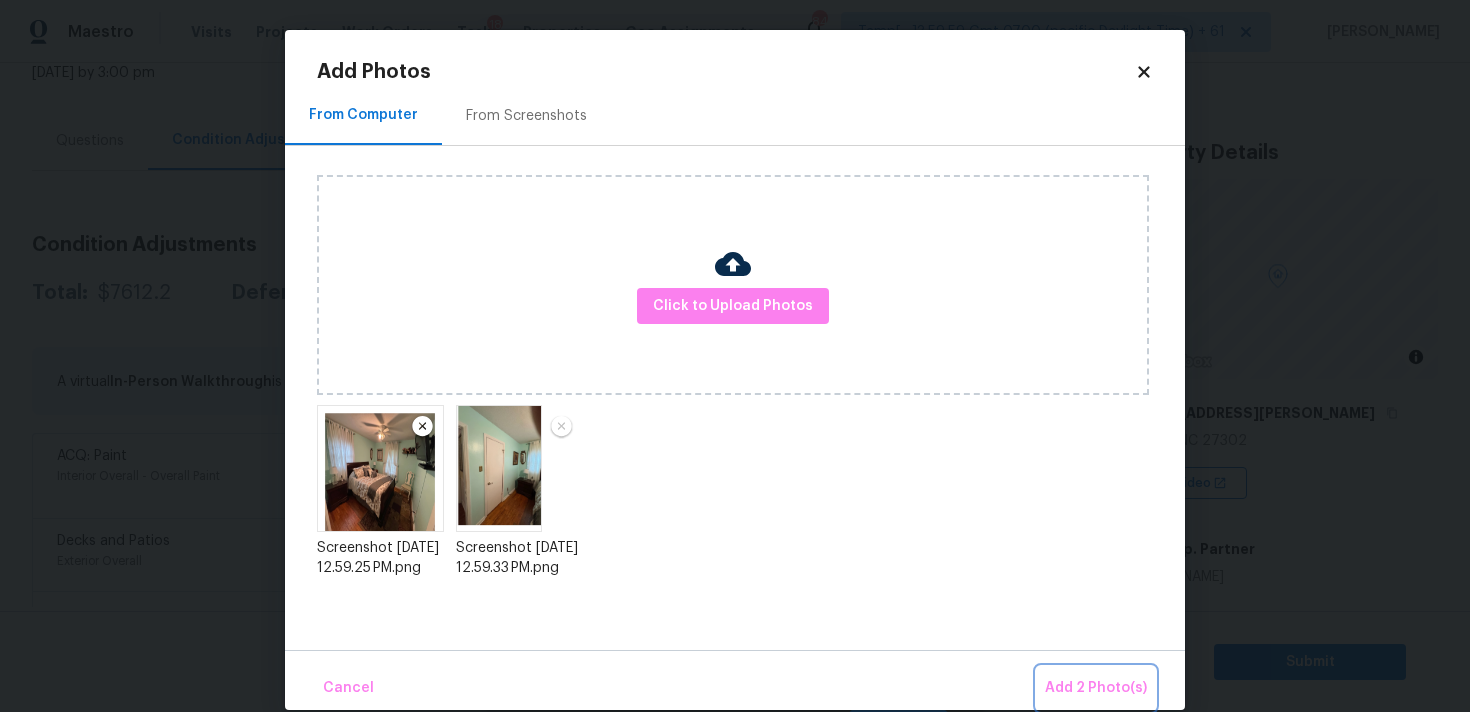 click on "Add 2 Photo(s)" at bounding box center (1096, 688) 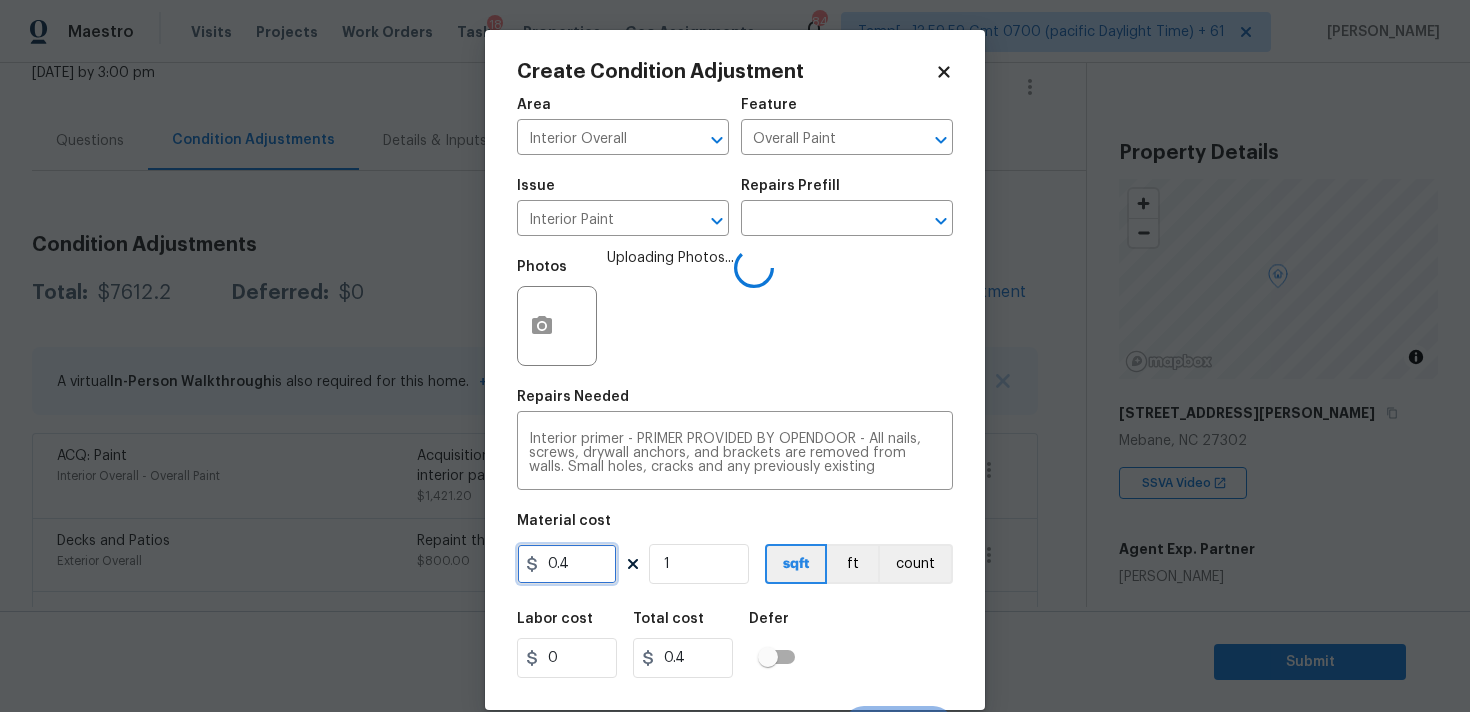 click on "0.4" at bounding box center [567, 564] 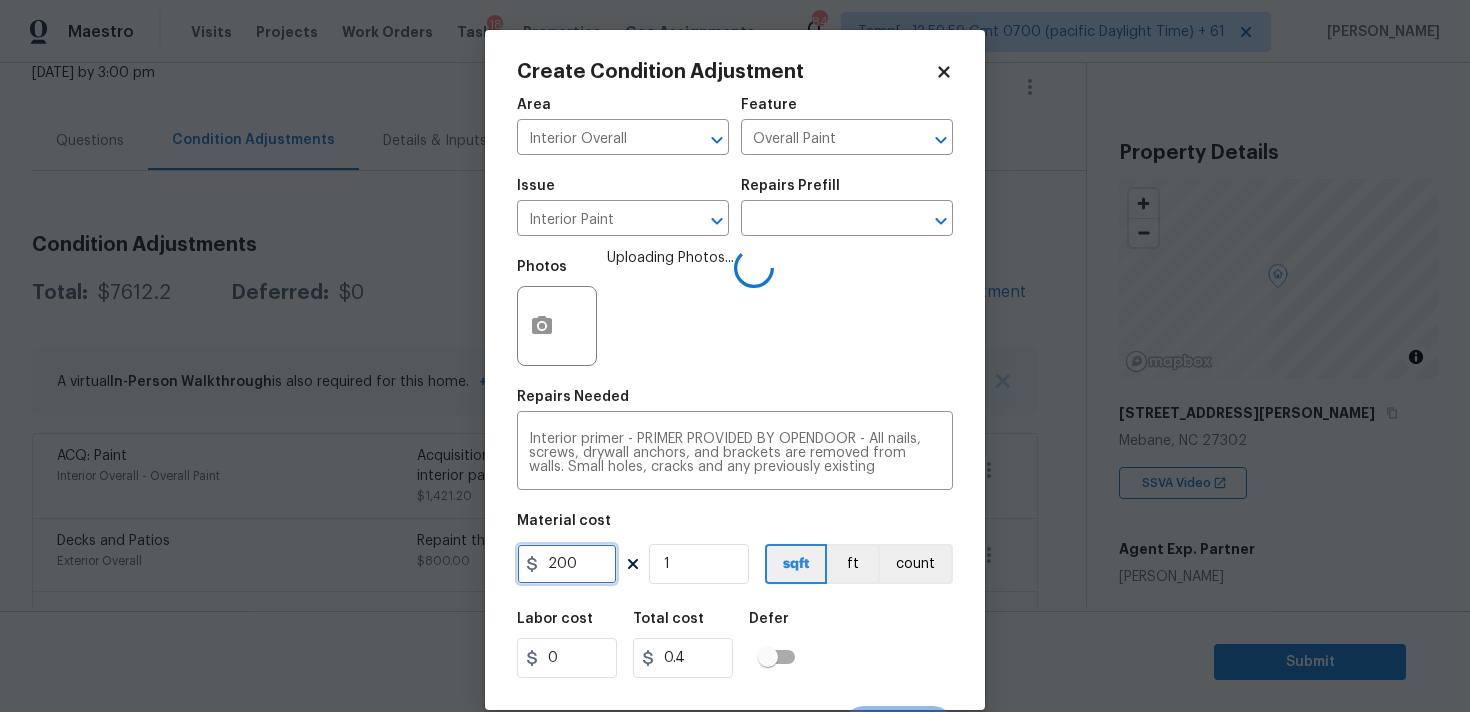 type on "200" 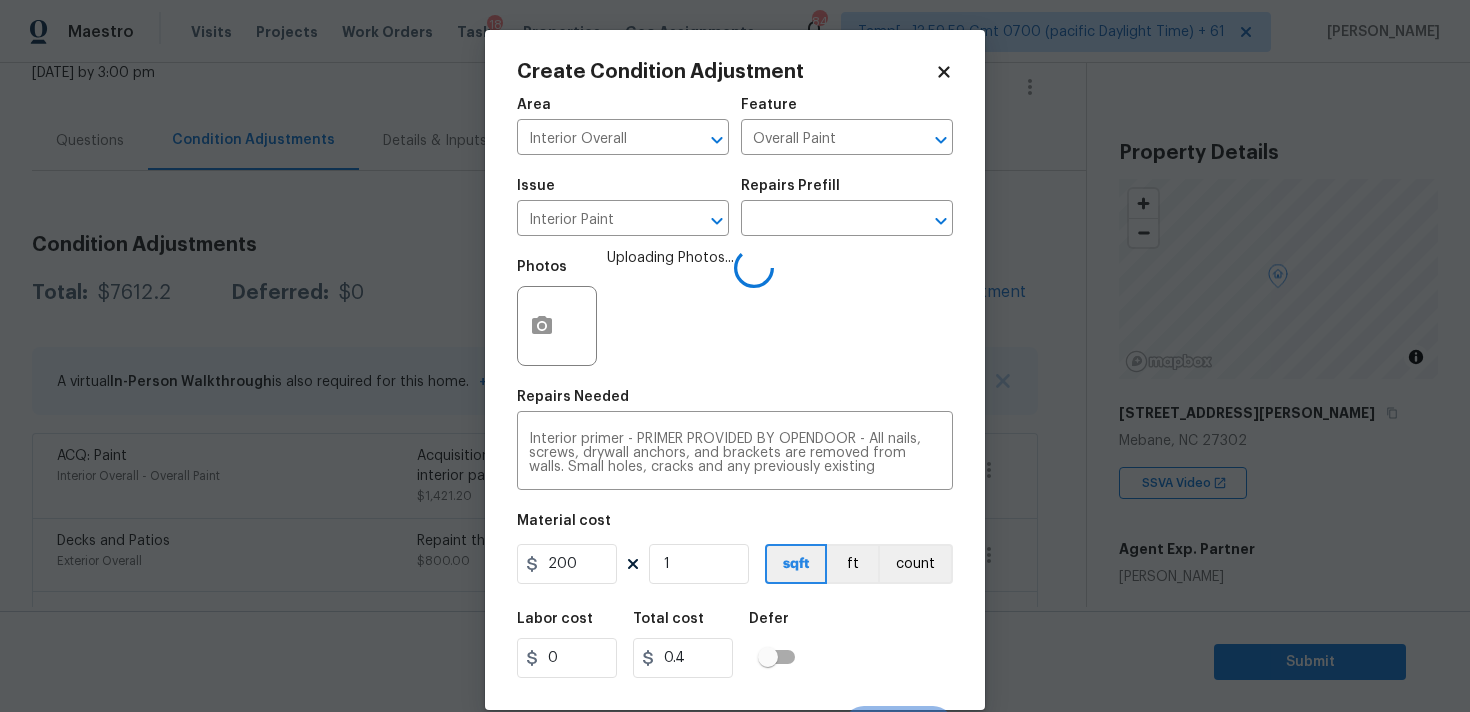 click on "Labor cost 0 Total cost 0.4 Defer" at bounding box center (735, 645) 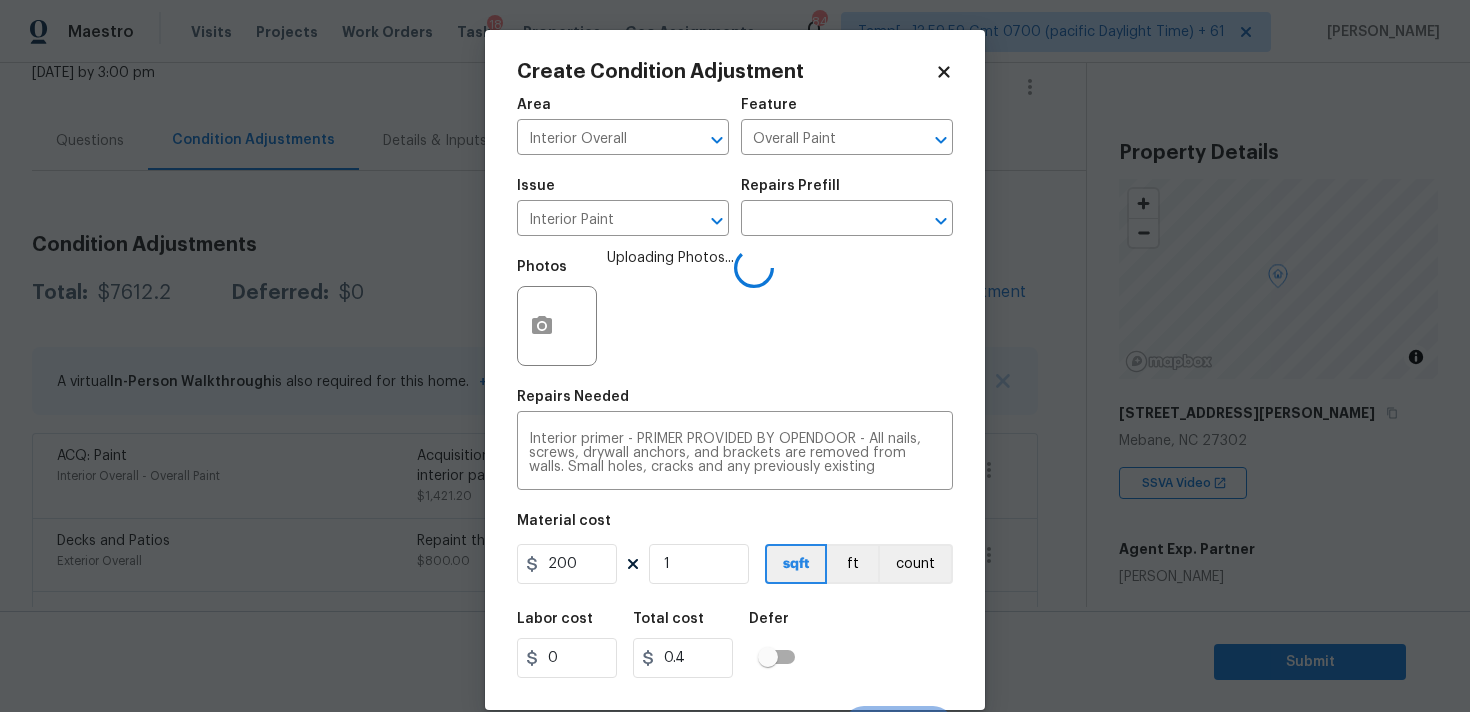 type on "200" 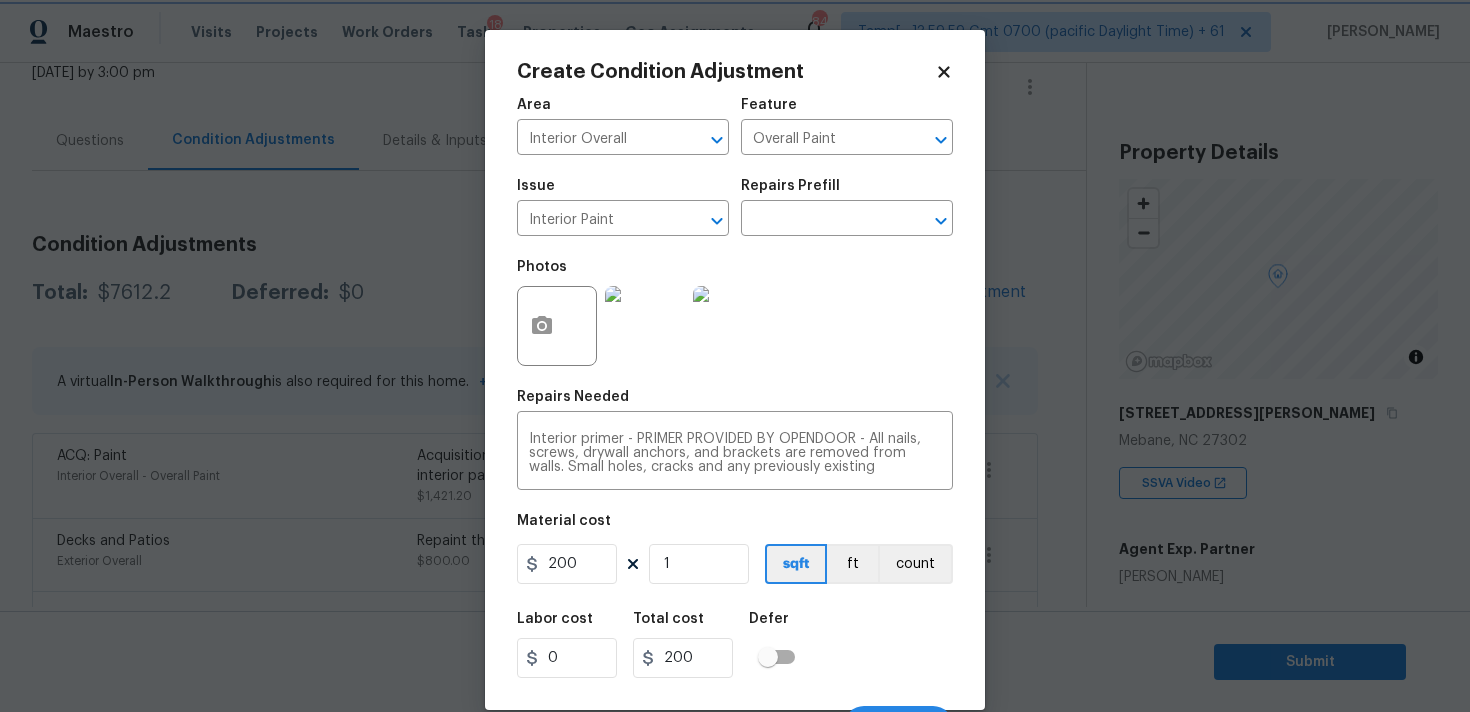 scroll, scrollTop: 35, scrollLeft: 0, axis: vertical 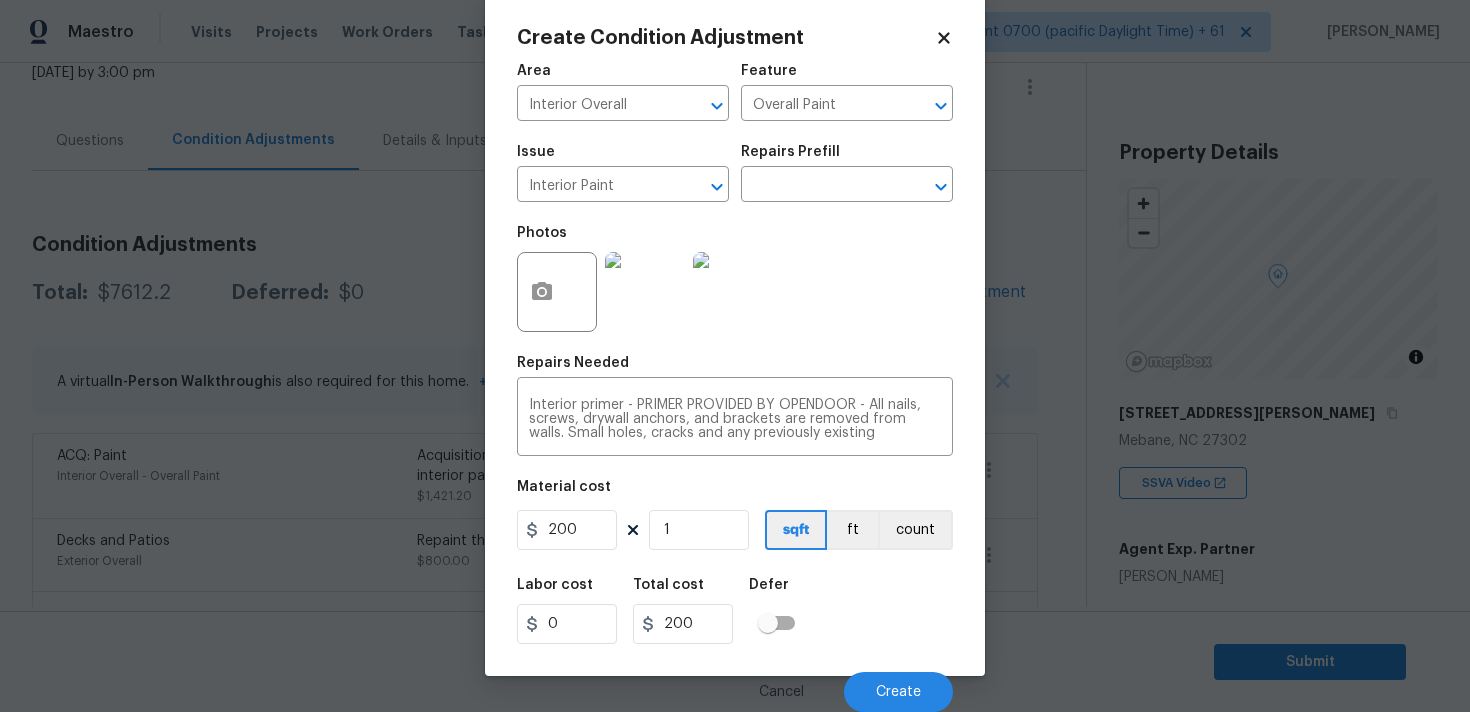 click on "Cancel Create" at bounding box center (735, 684) 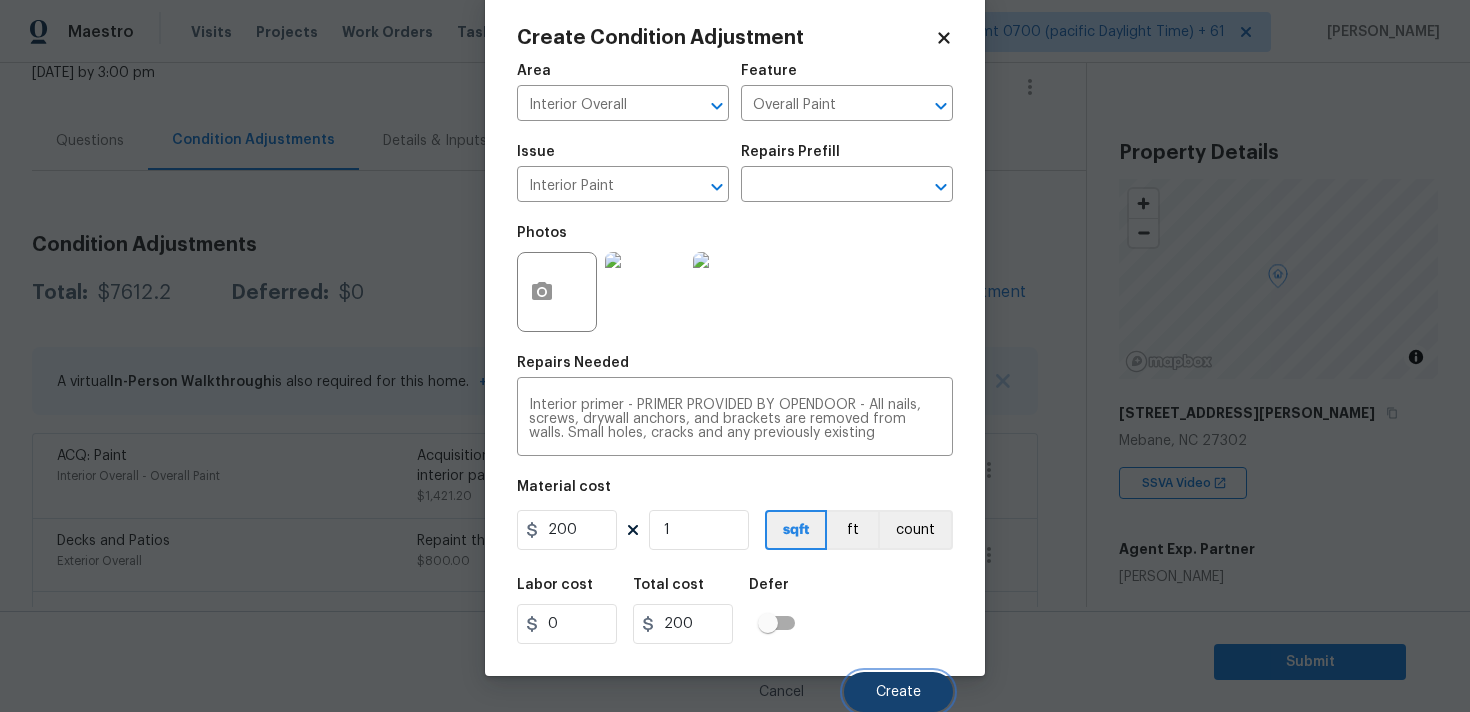click on "Create" at bounding box center [898, 692] 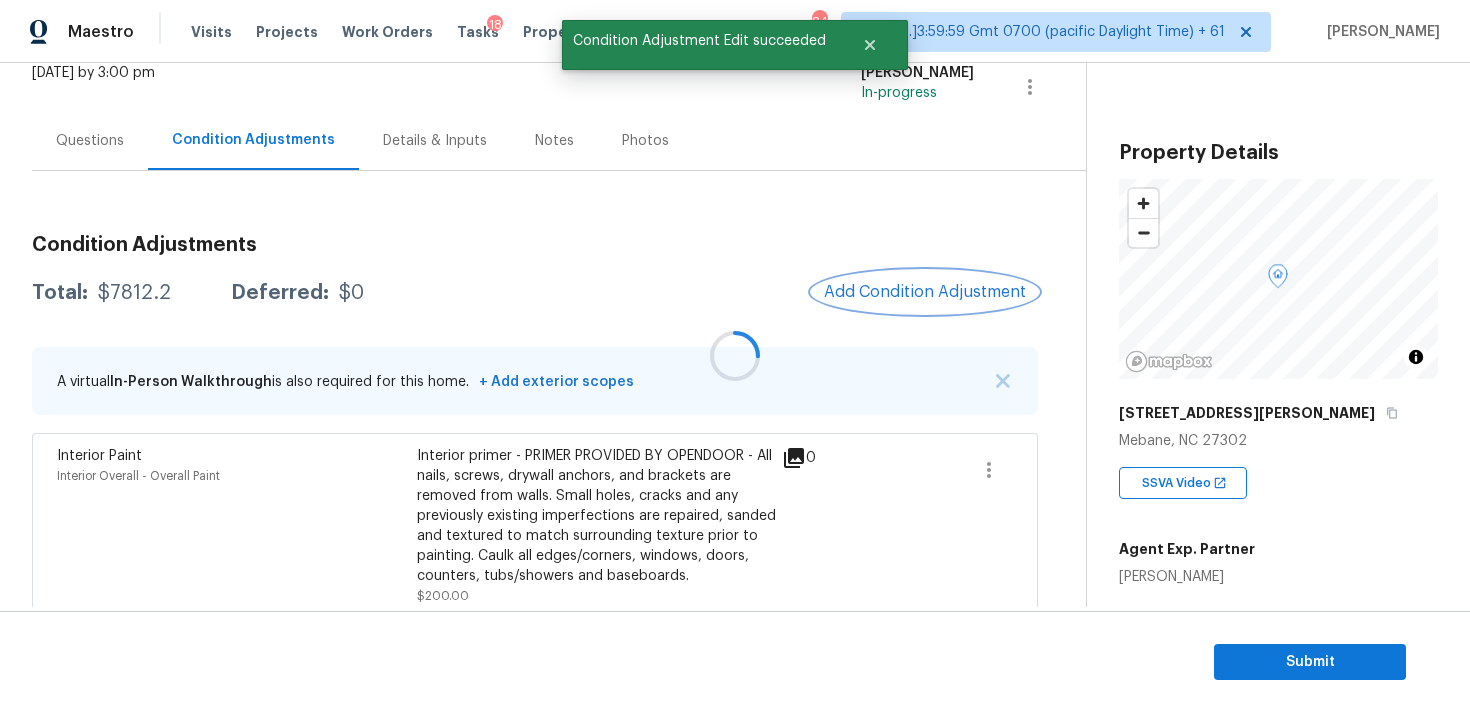 scroll, scrollTop: 0, scrollLeft: 0, axis: both 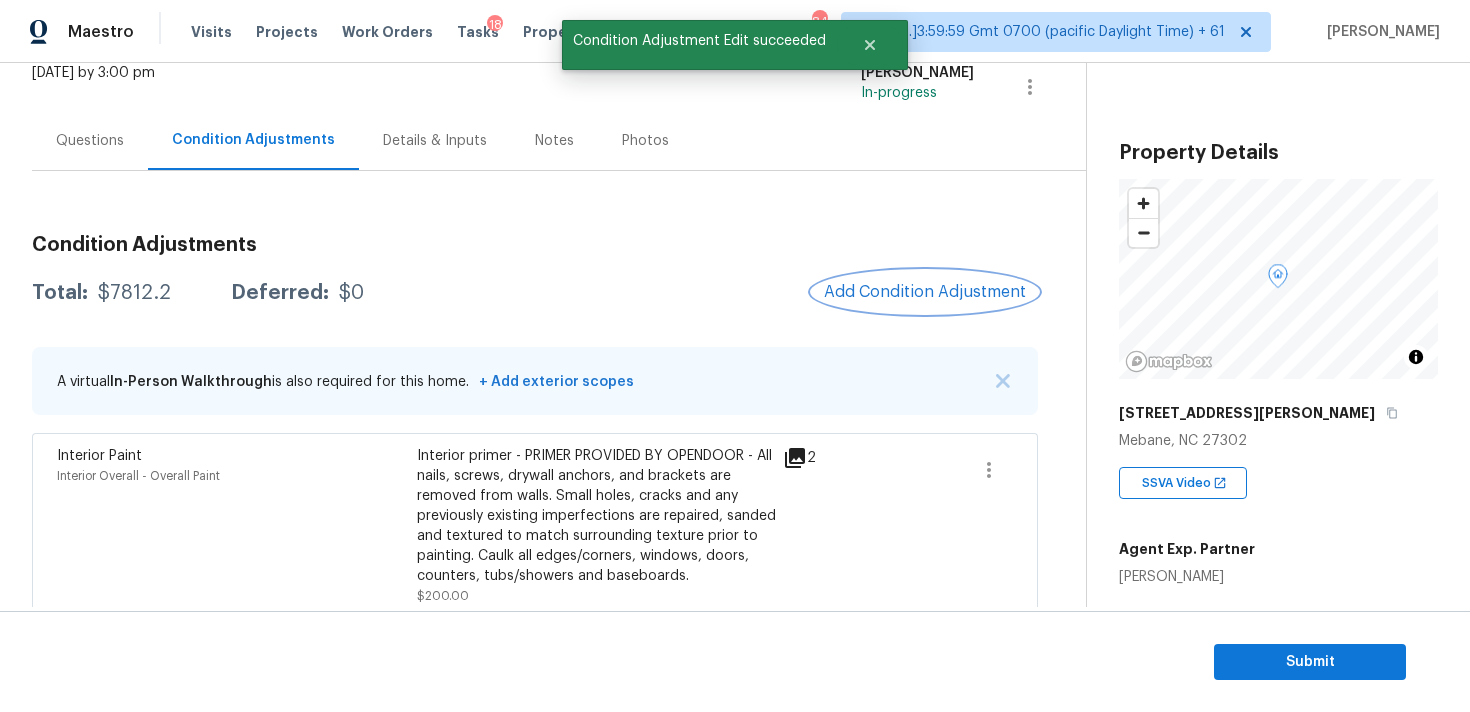 click on "Add Condition Adjustment" at bounding box center [925, 292] 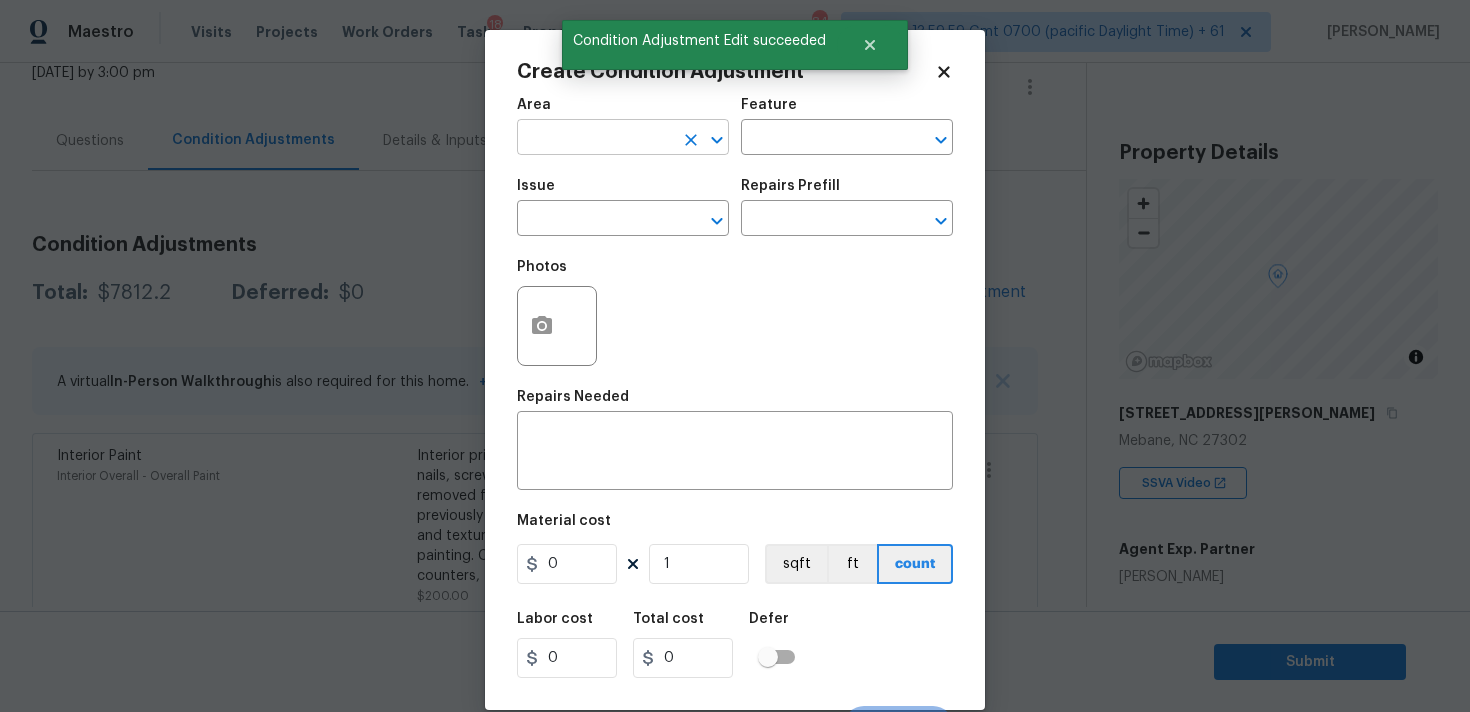 click at bounding box center [595, 139] 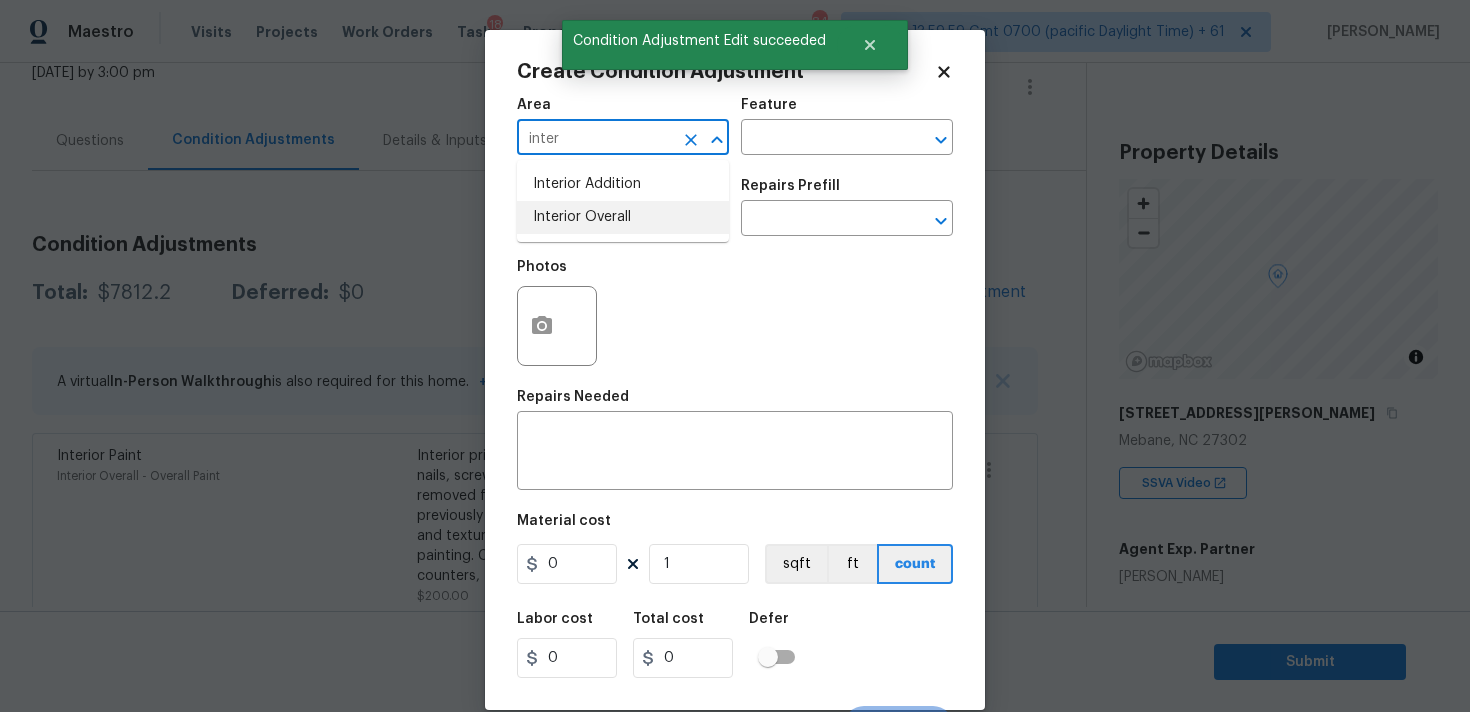 click on "Interior Addition Interior Overall" at bounding box center (623, 201) 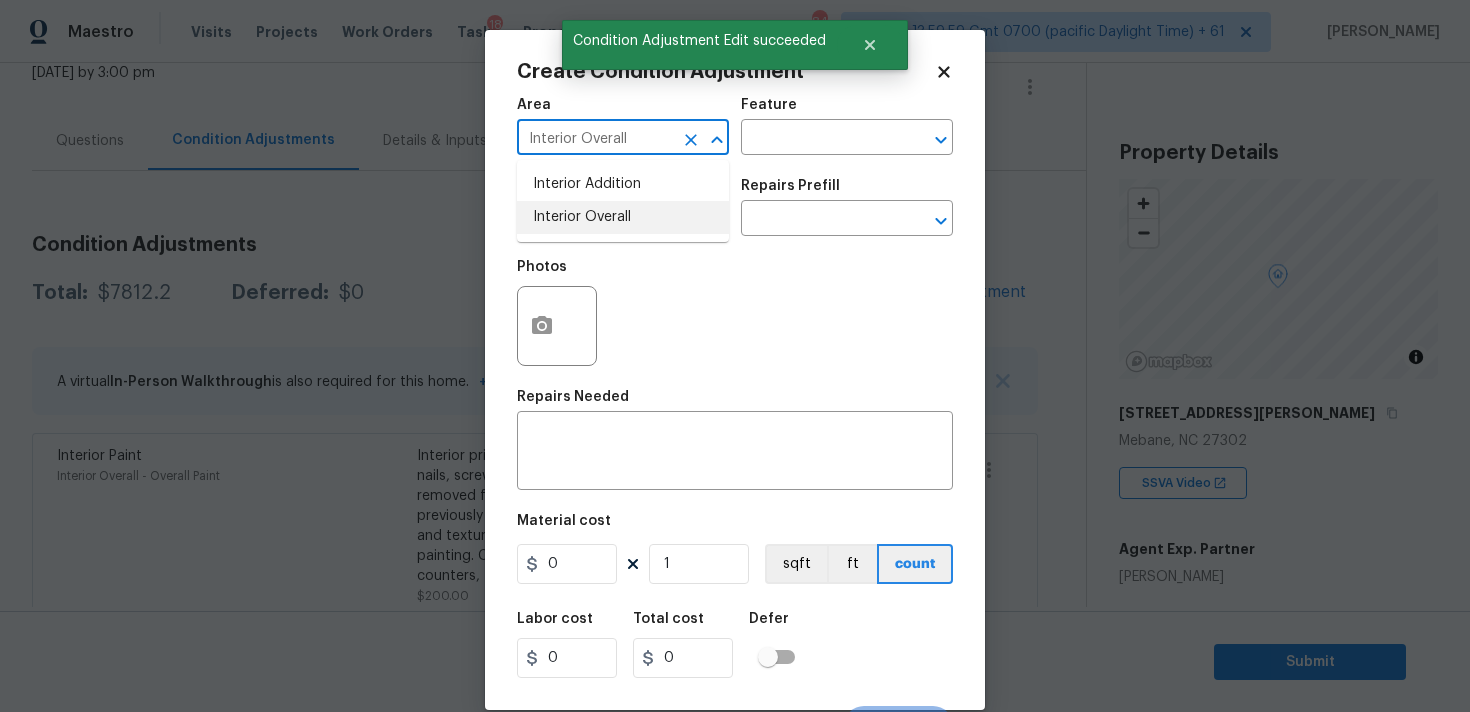 type on "Interior Overall" 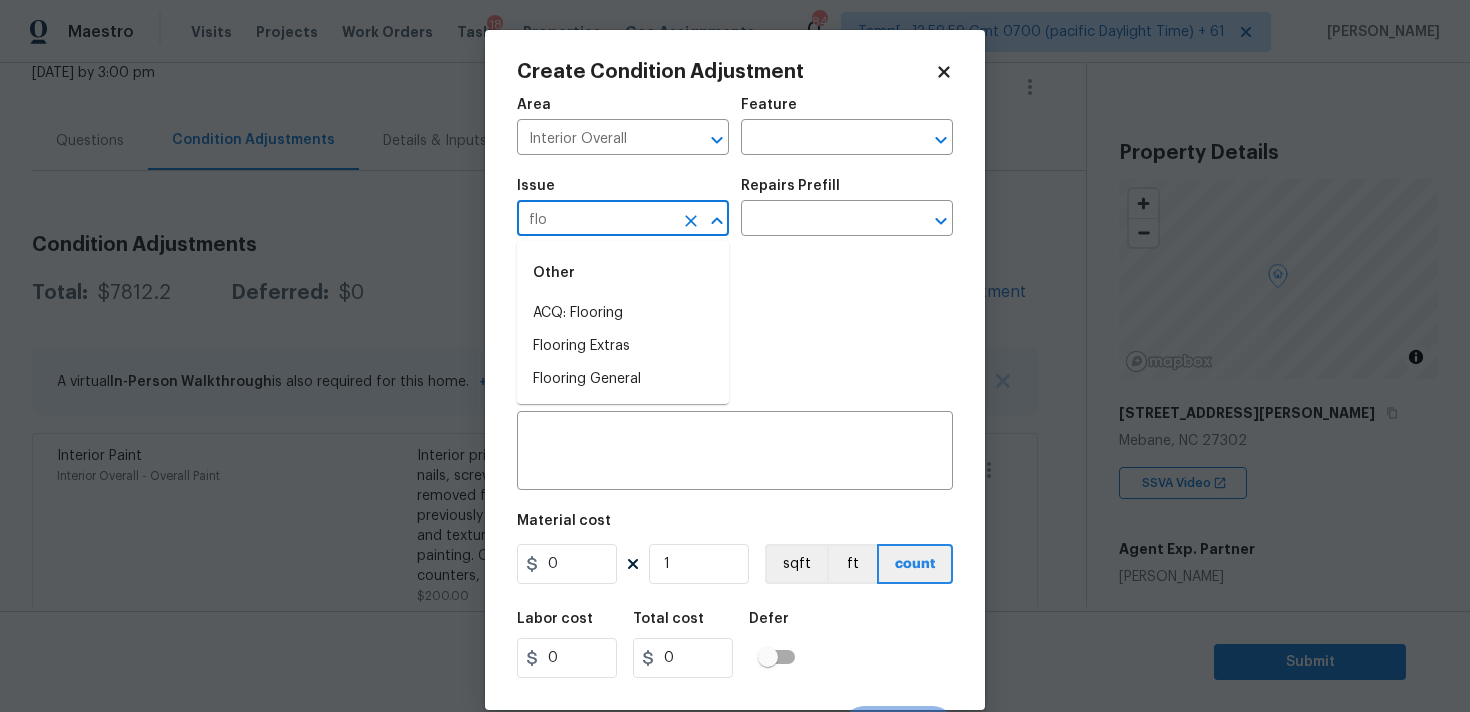 click on "Other" at bounding box center (623, 273) 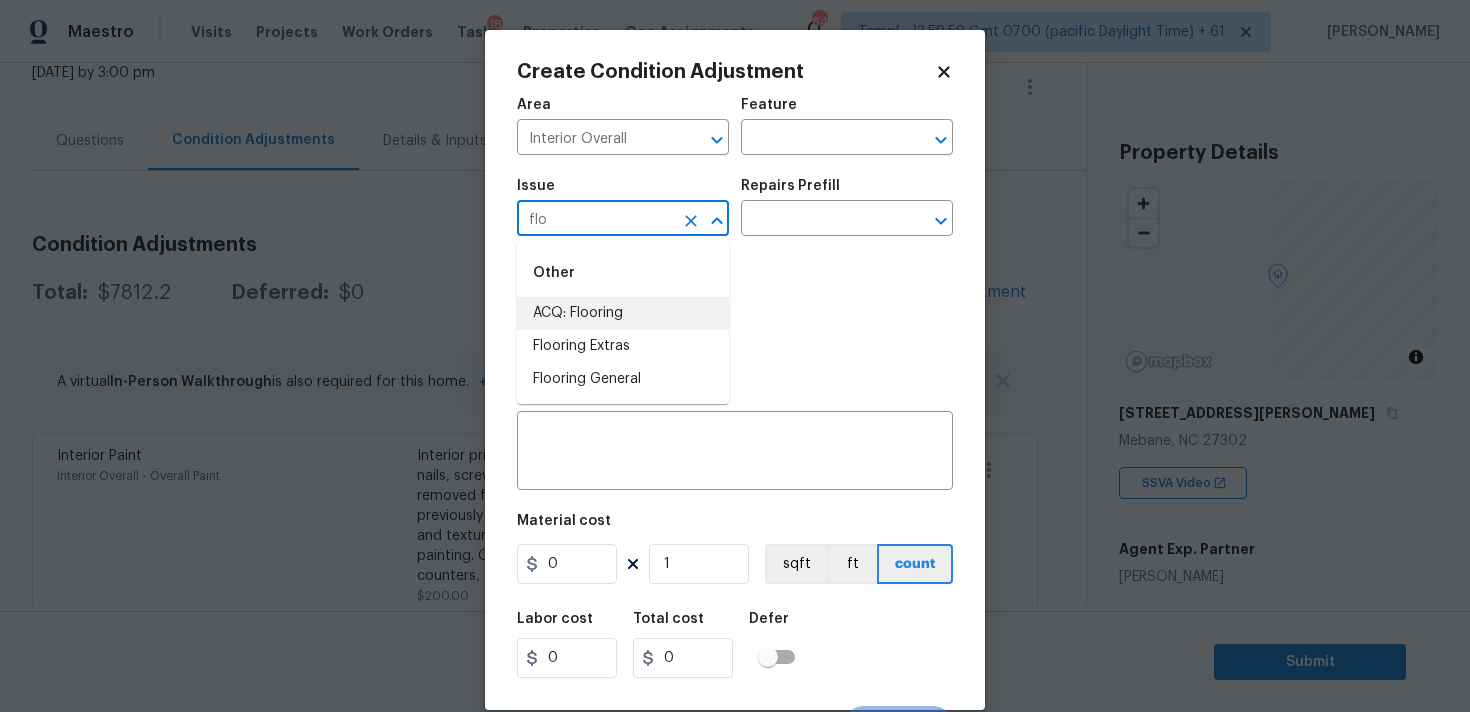 click on "ACQ: Flooring" at bounding box center [623, 313] 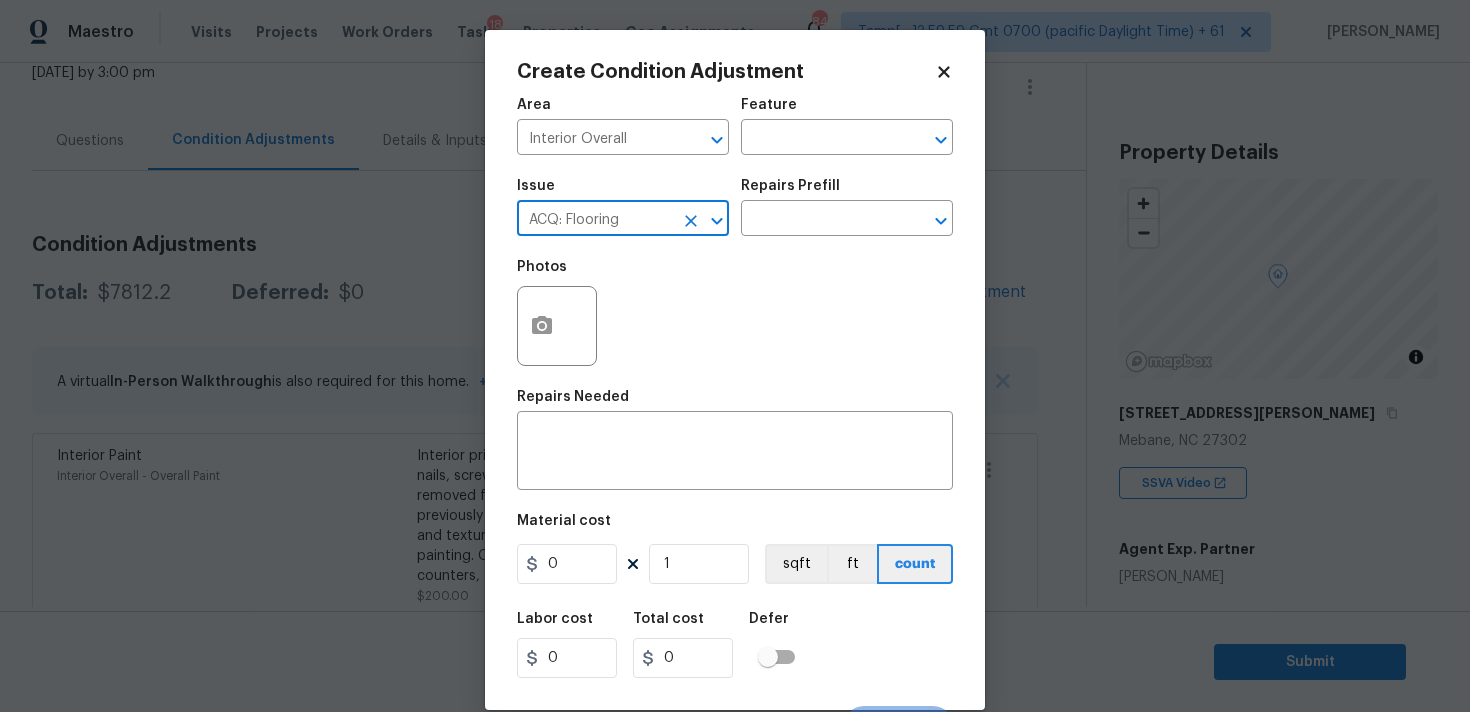 type on "ACQ: Flooring" 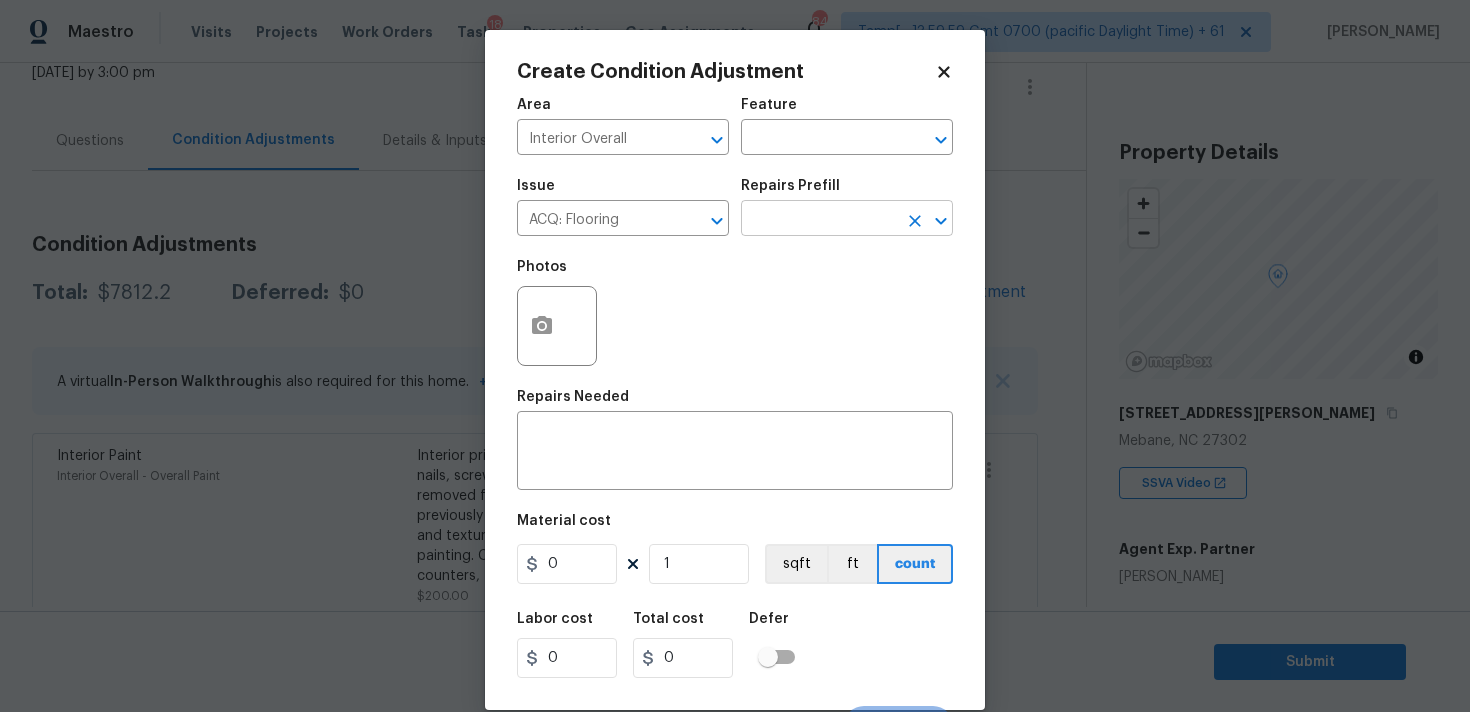 click at bounding box center (819, 220) 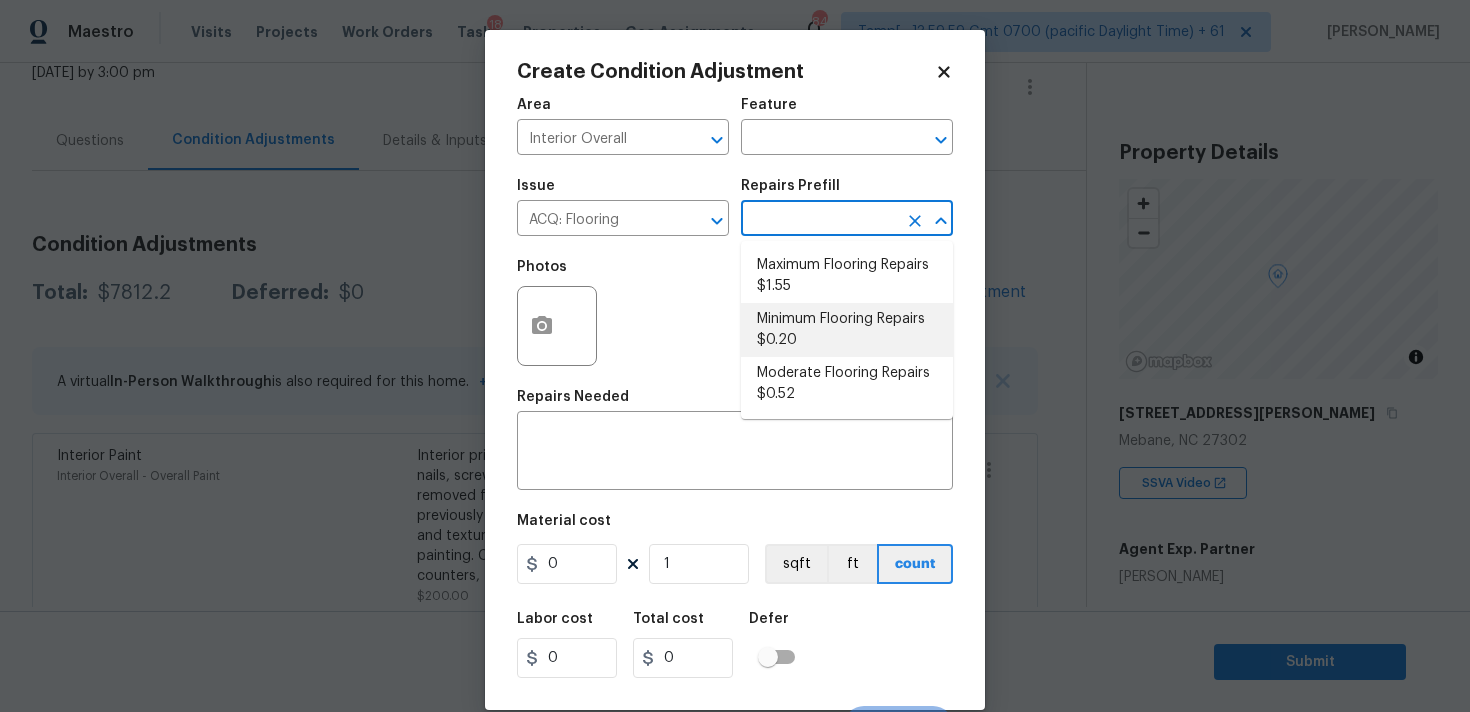 click on "Minimum Flooring Repairs $0.20" at bounding box center (847, 330) 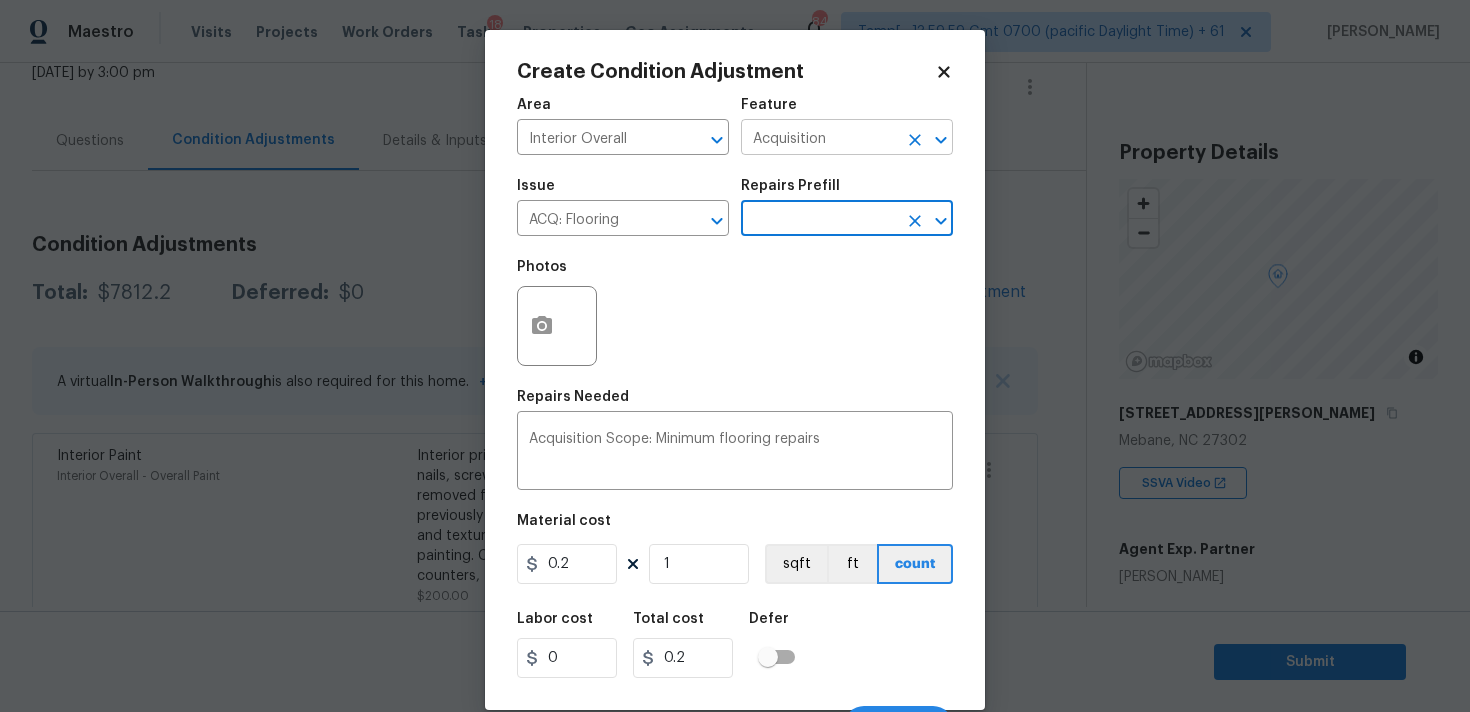 click on "Acquisition" at bounding box center (819, 139) 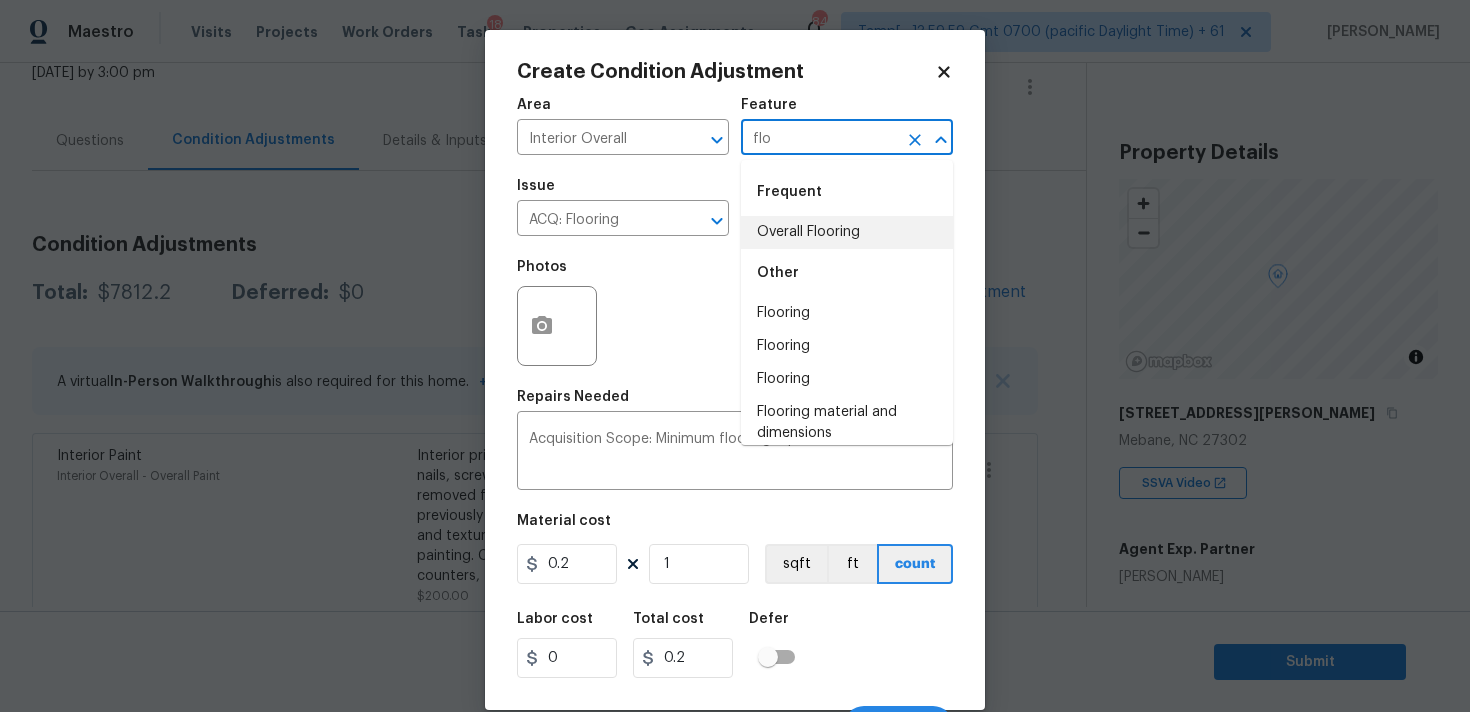 click on "Overall Flooring" at bounding box center [847, 232] 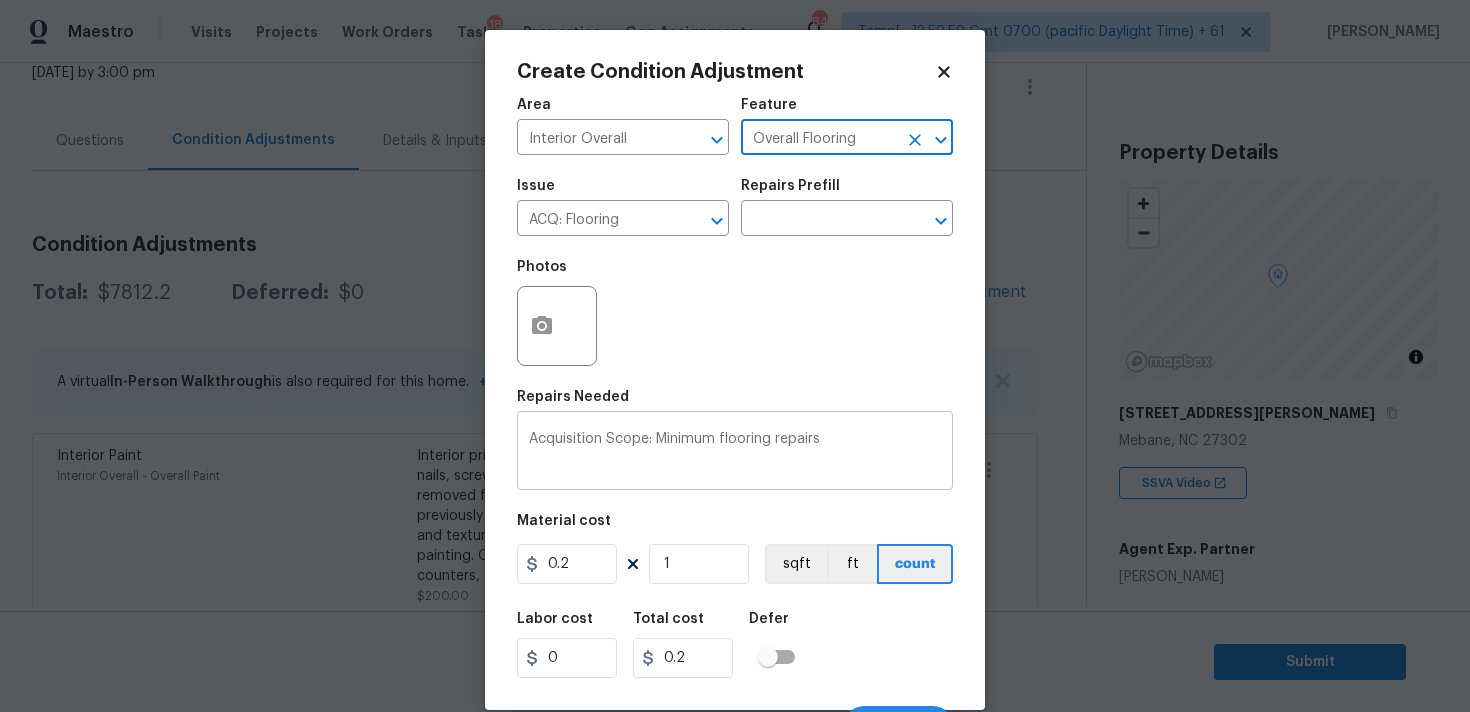 scroll, scrollTop: 35, scrollLeft: 0, axis: vertical 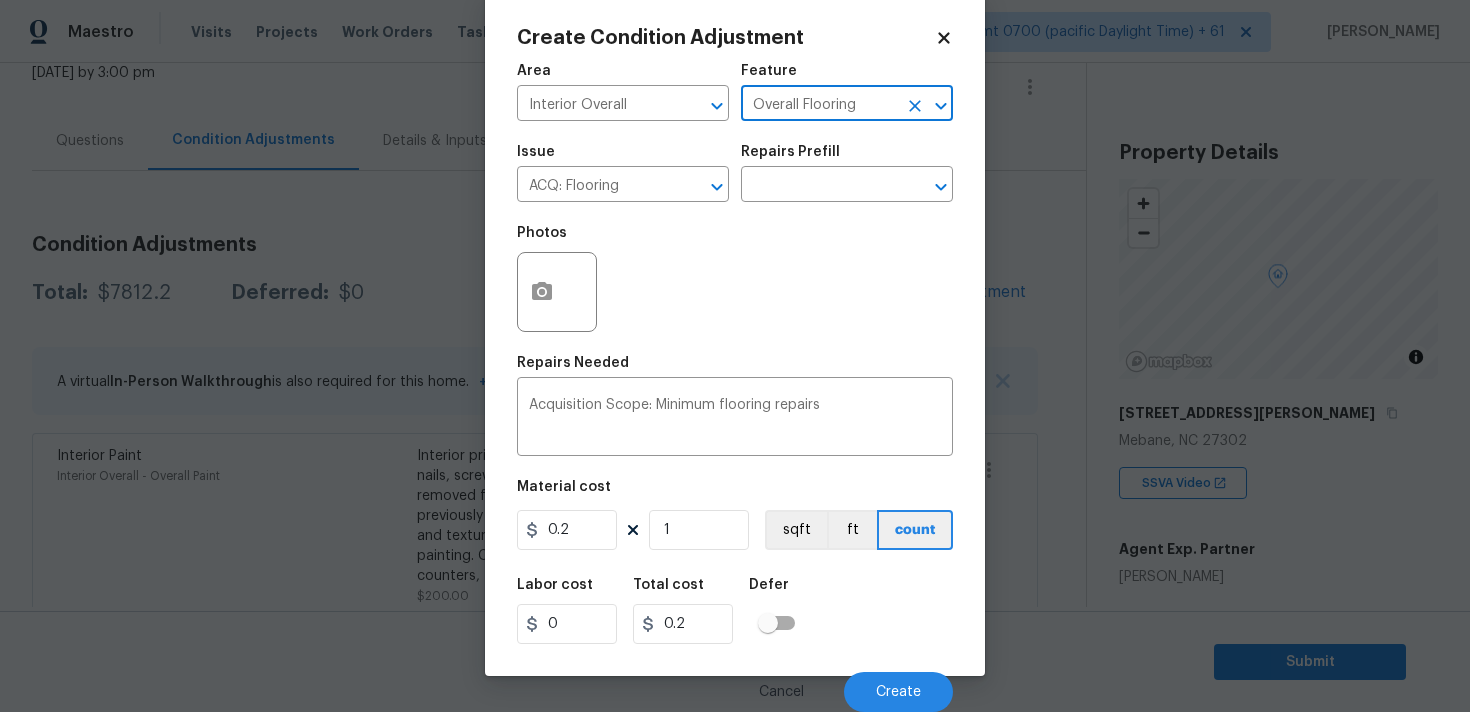 type on "Overall Flooring" 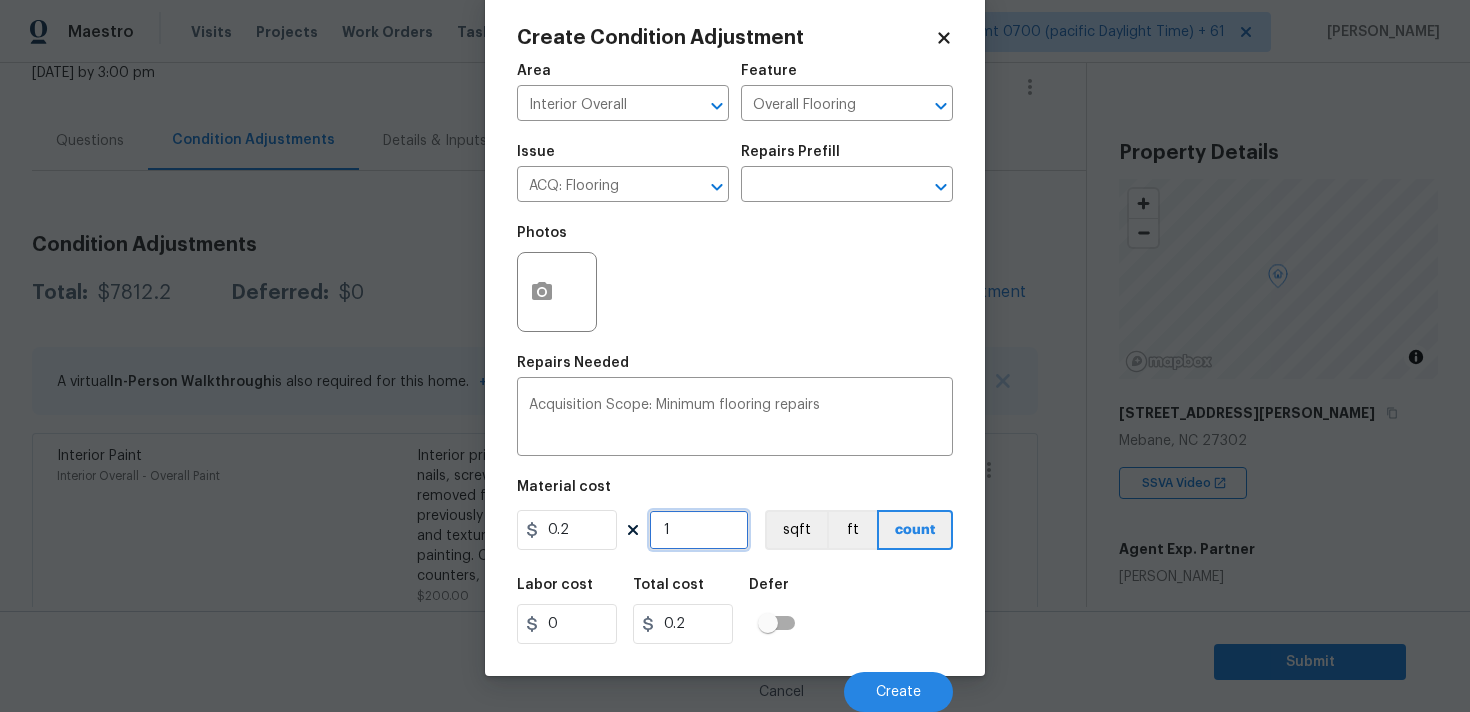 click on "1" at bounding box center (699, 530) 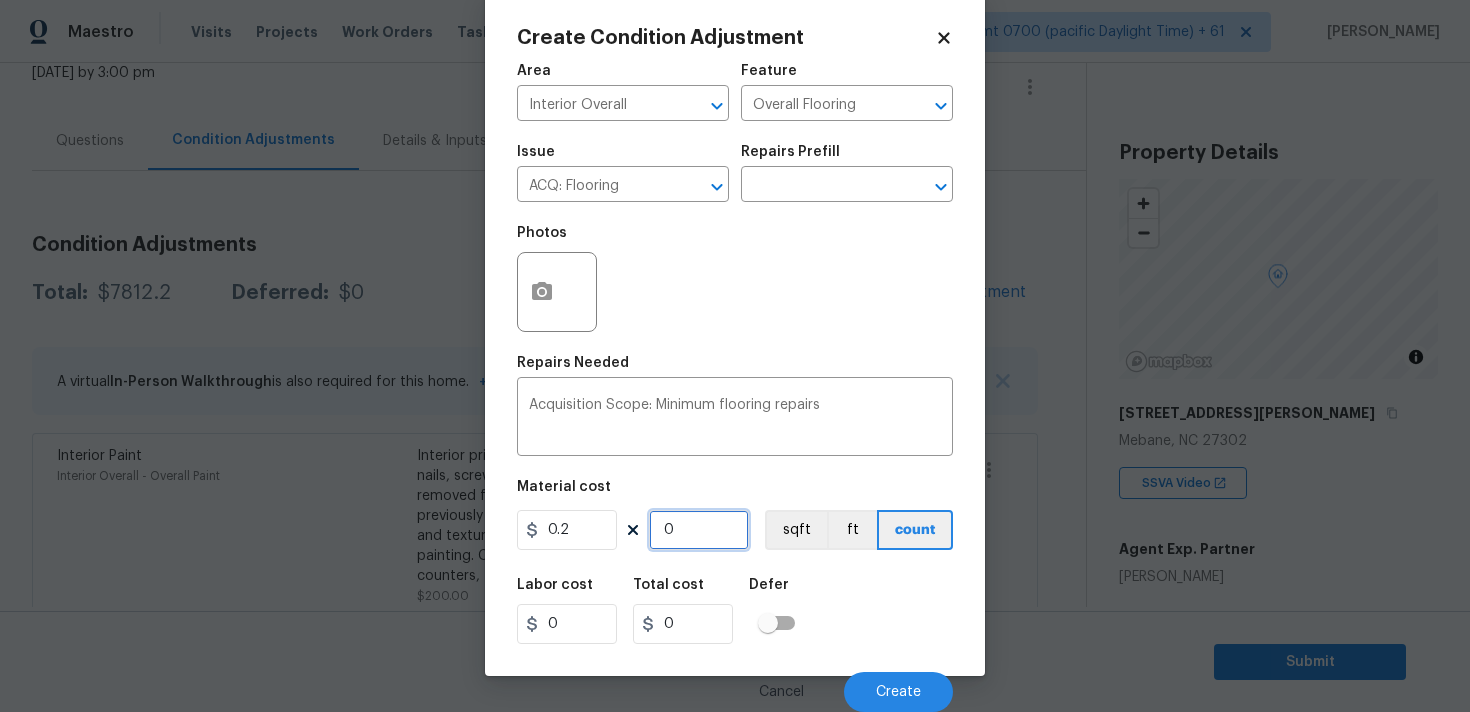paste on "1615" 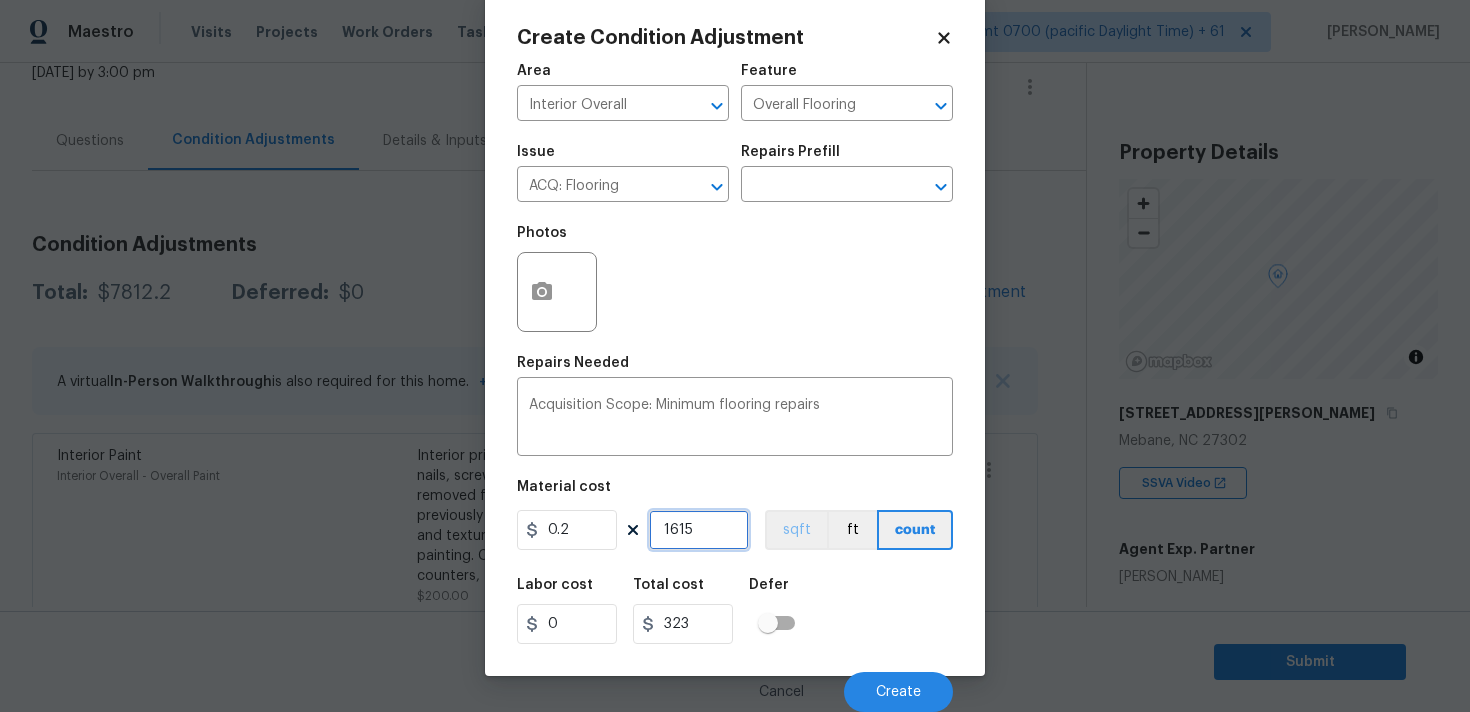 type on "1615" 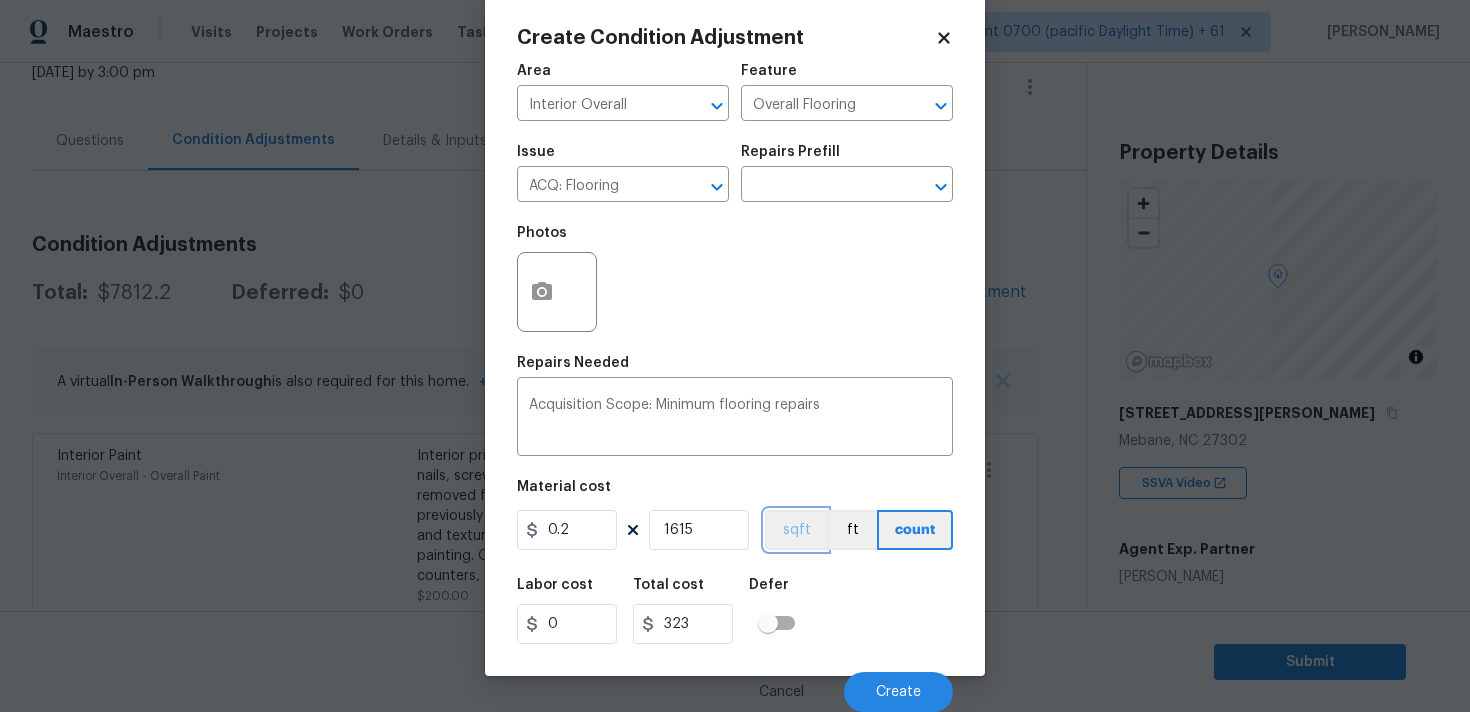 click on "sqft" at bounding box center [796, 530] 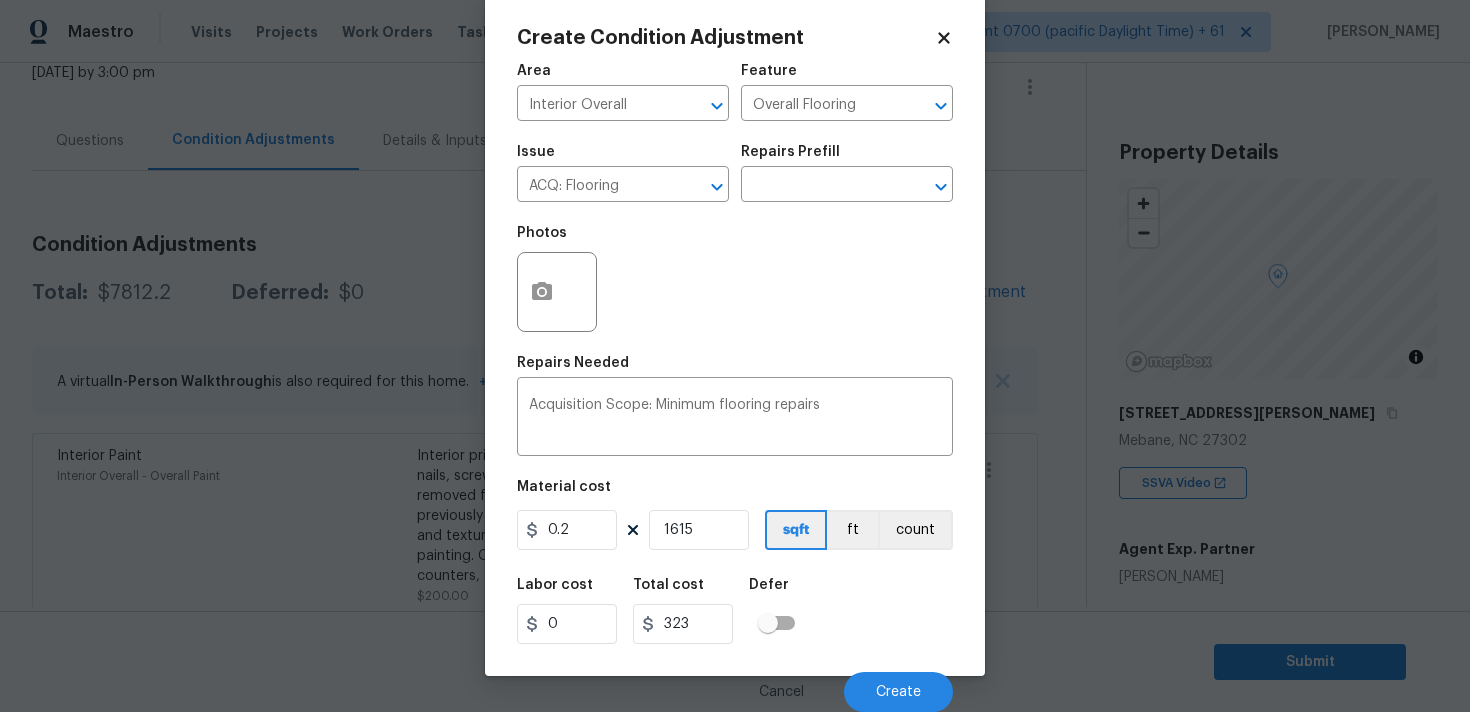 click on "Cancel Create" at bounding box center (735, 684) 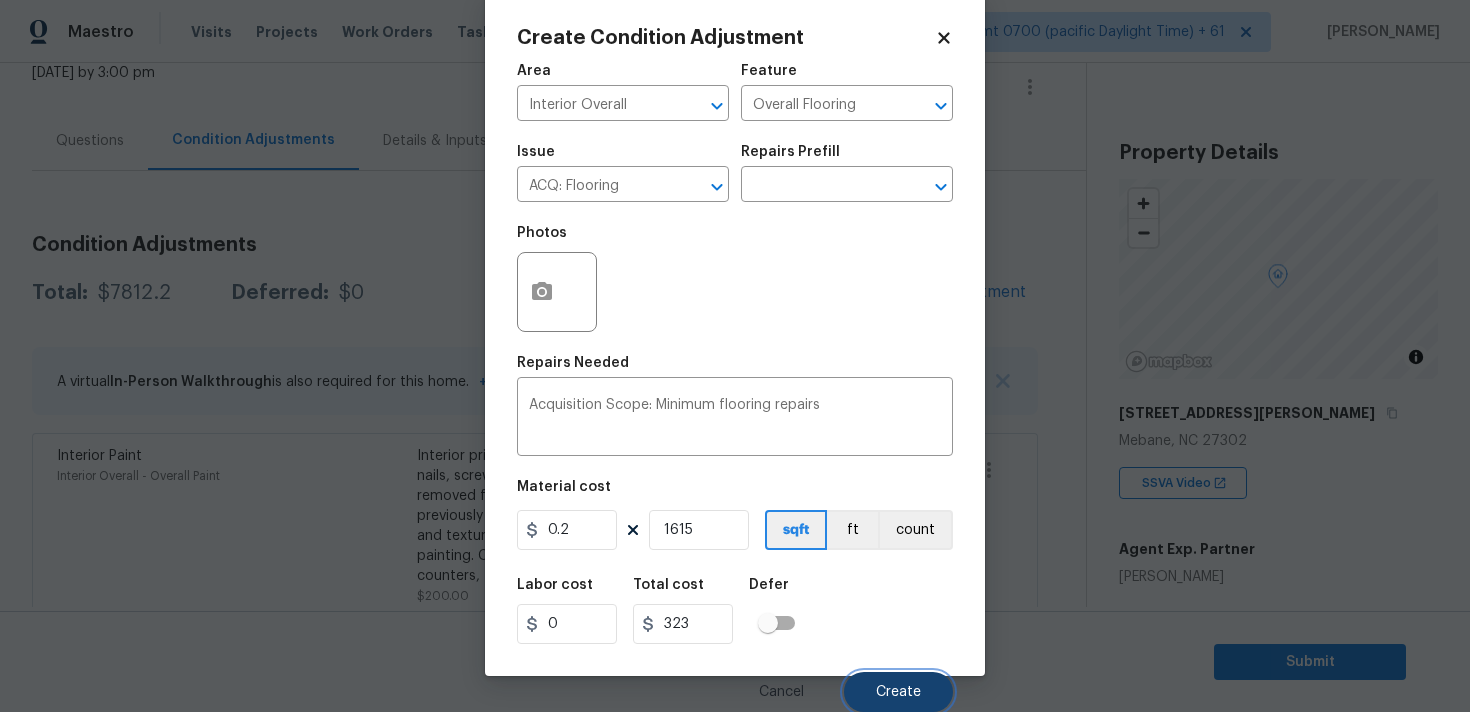 click on "Create" at bounding box center [898, 692] 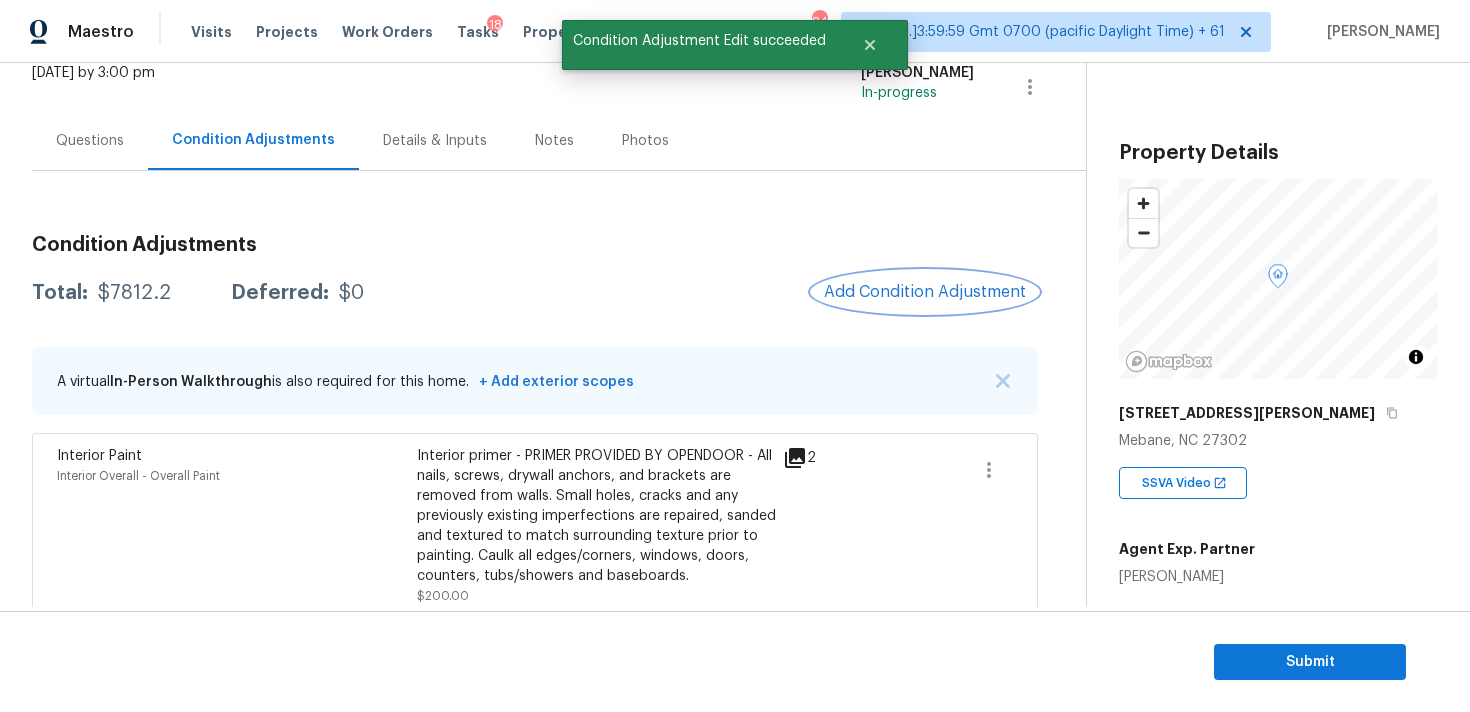 scroll, scrollTop: 0, scrollLeft: 0, axis: both 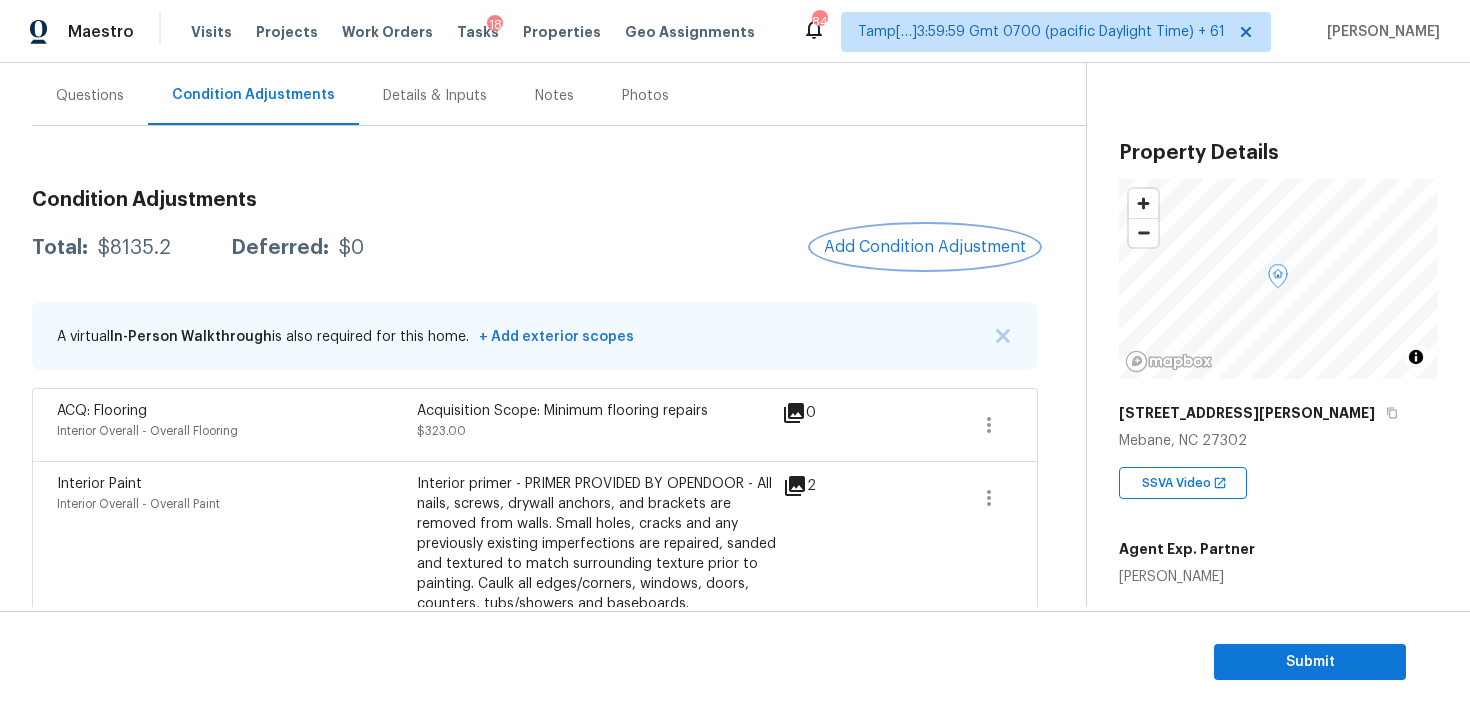 click on "Add Condition Adjustment" at bounding box center [925, 247] 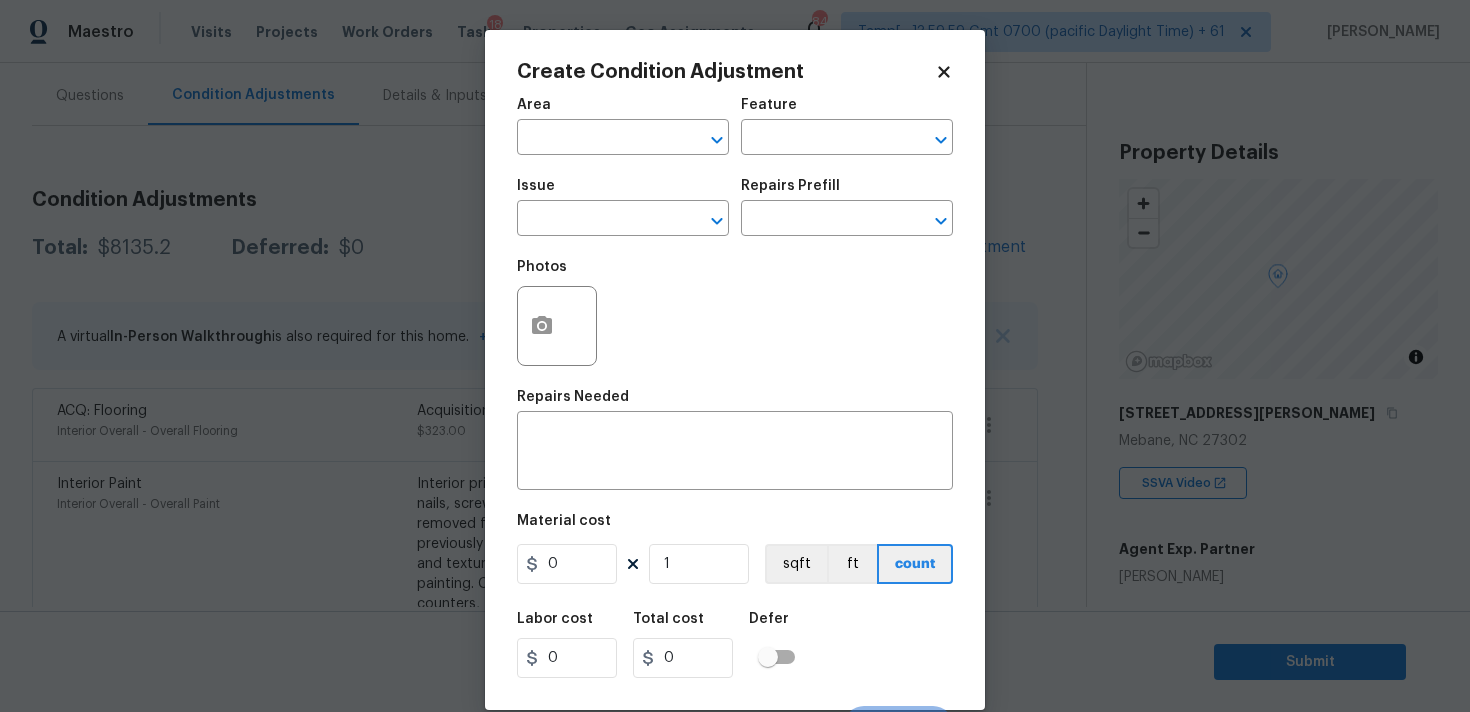 click on "Area ​" at bounding box center (623, 126) 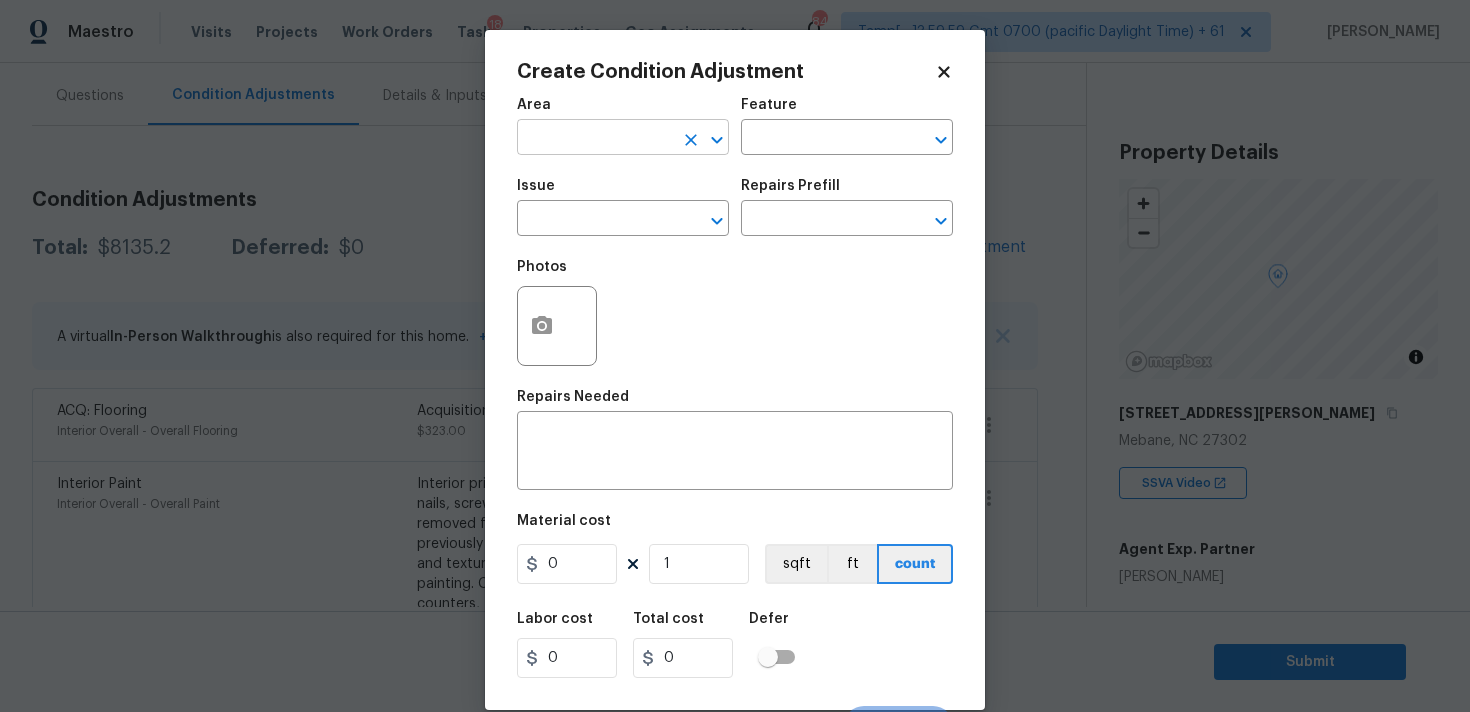 click at bounding box center (595, 139) 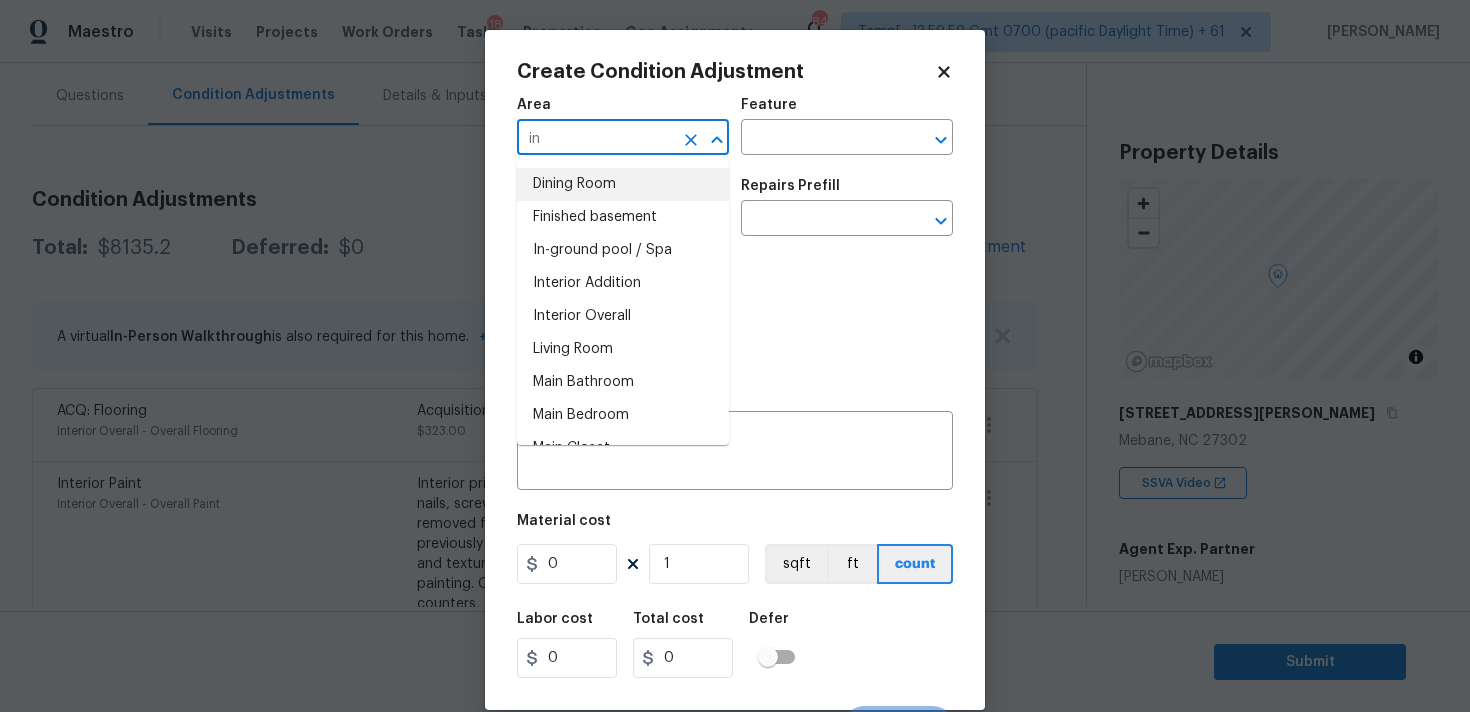 type on "in" 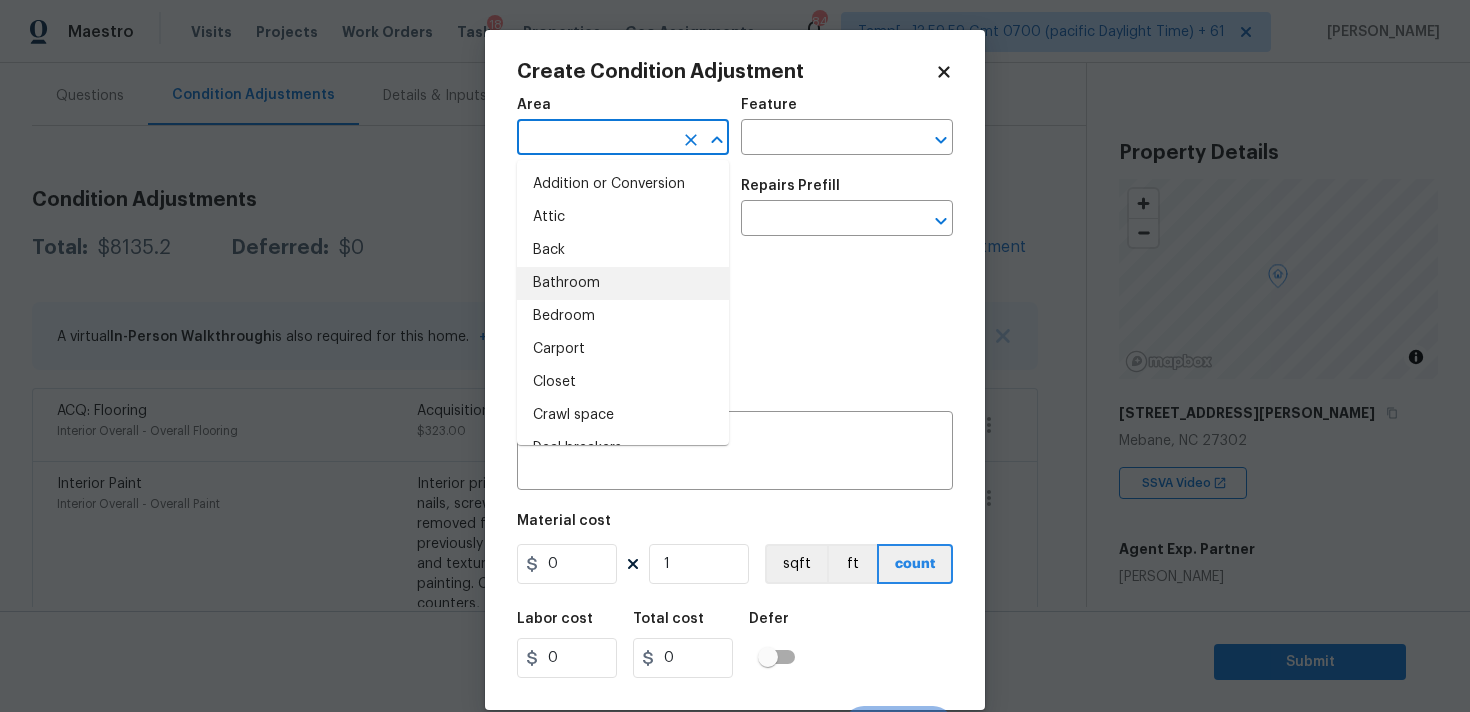 click on "Photos" at bounding box center (735, 313) 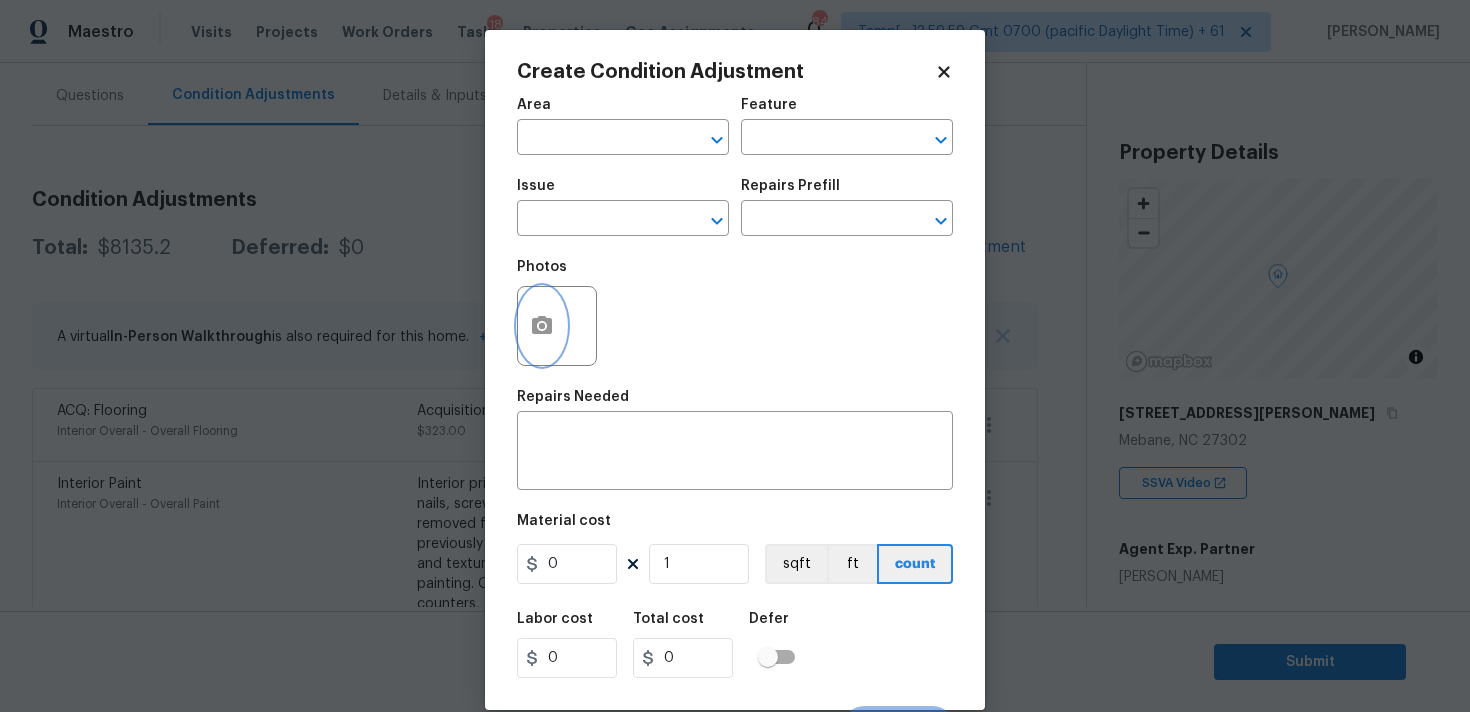 click 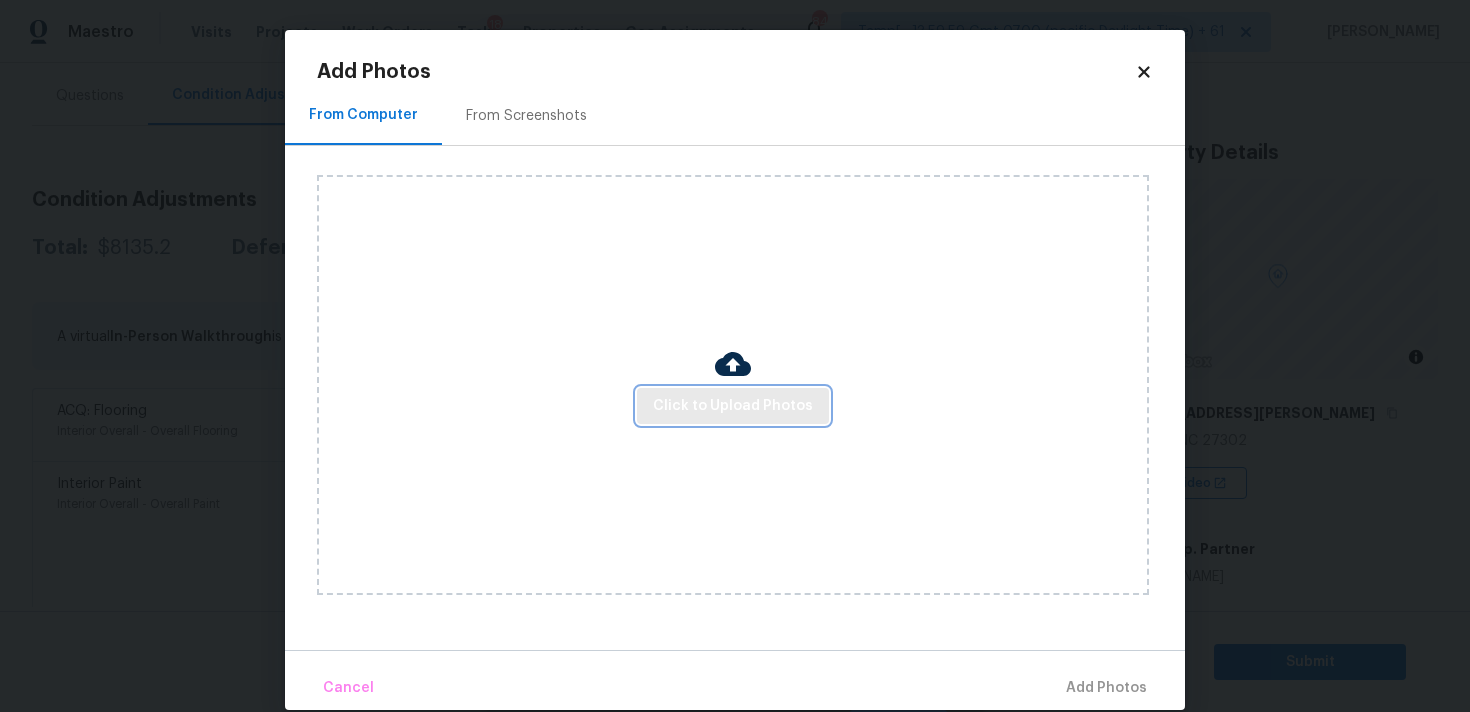 click on "Click to Upload Photos" at bounding box center (733, 406) 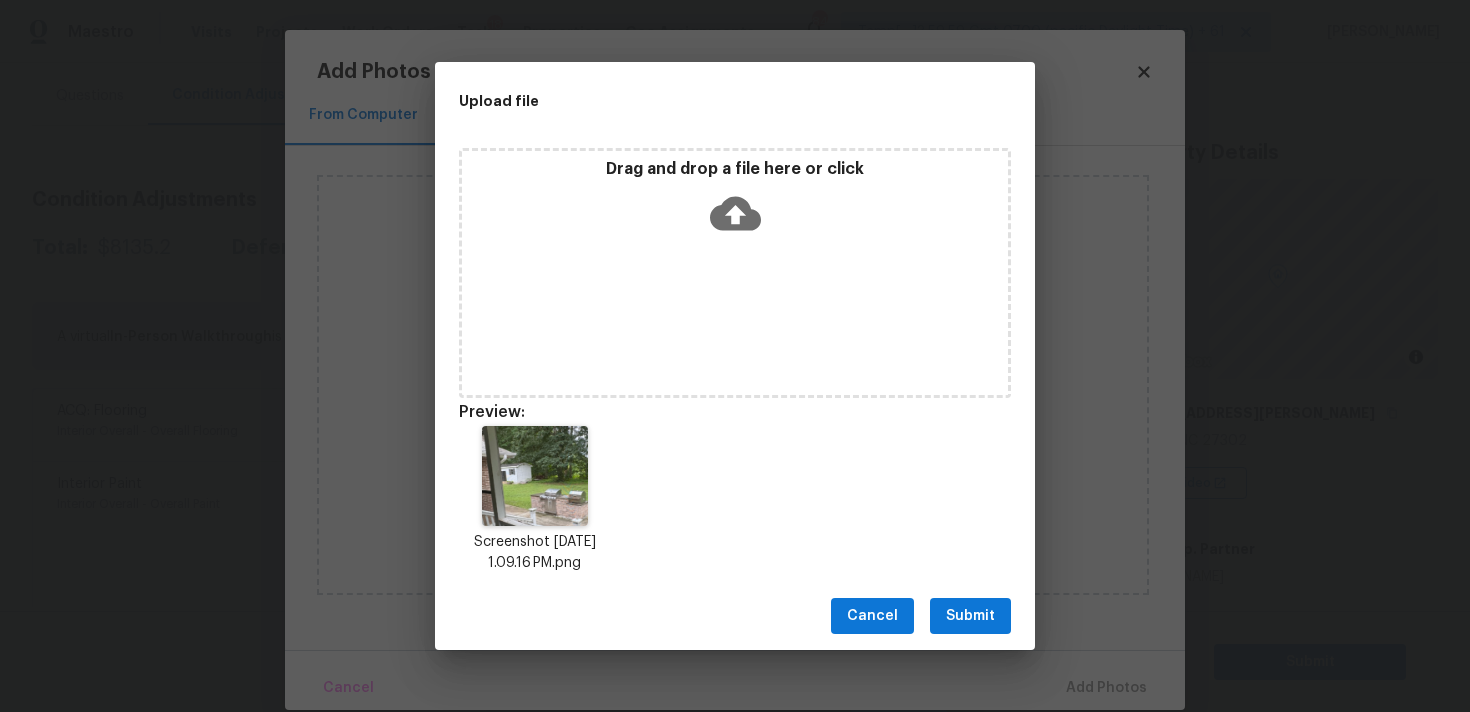click on "Submit" at bounding box center [970, 616] 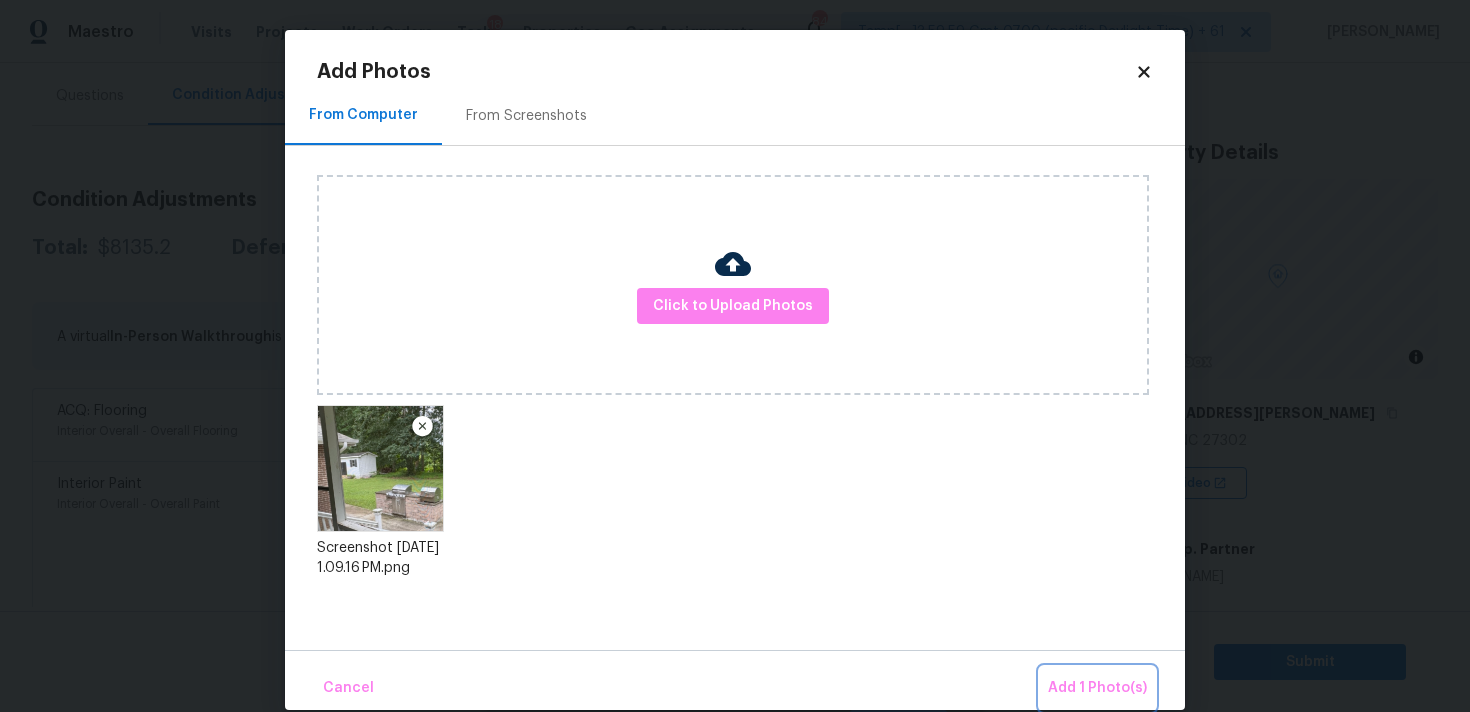 click on "Add 1 Photo(s)" at bounding box center [1097, 688] 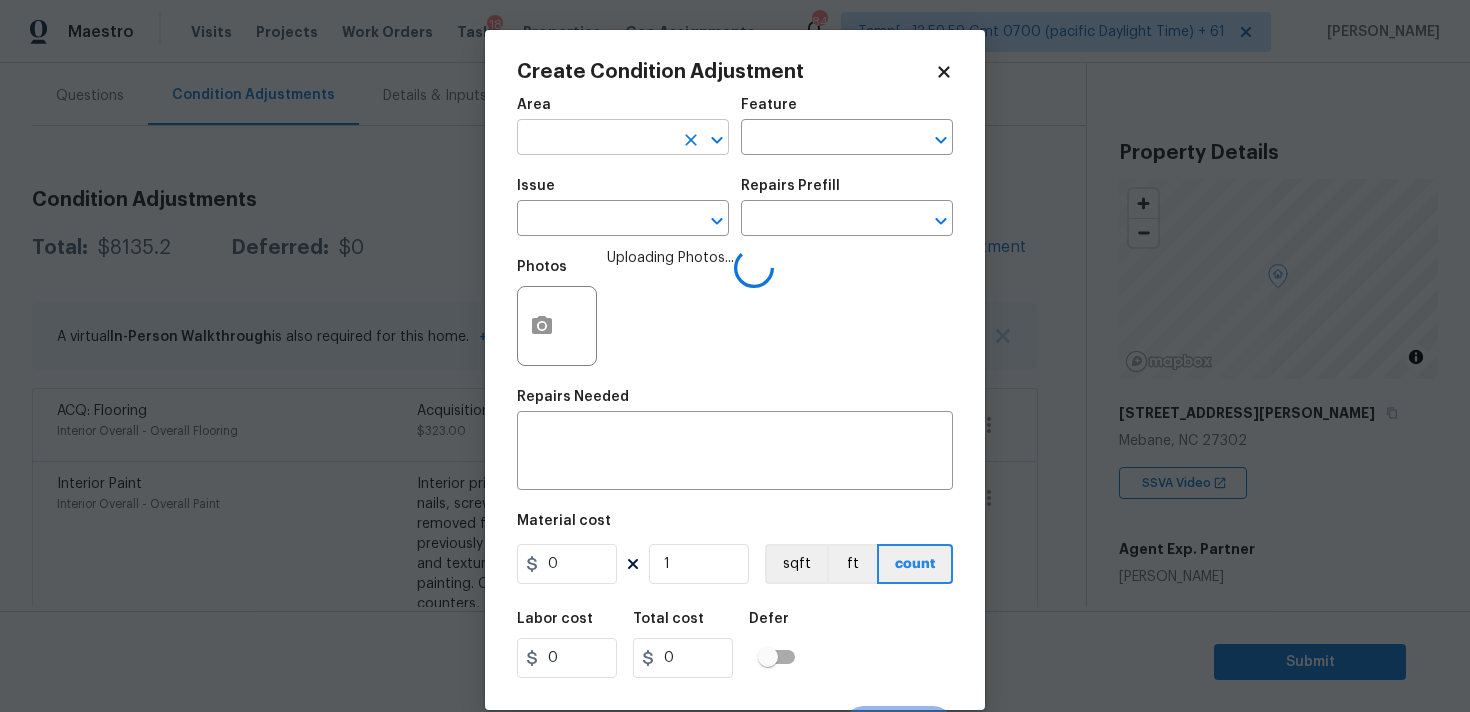 click at bounding box center (595, 139) 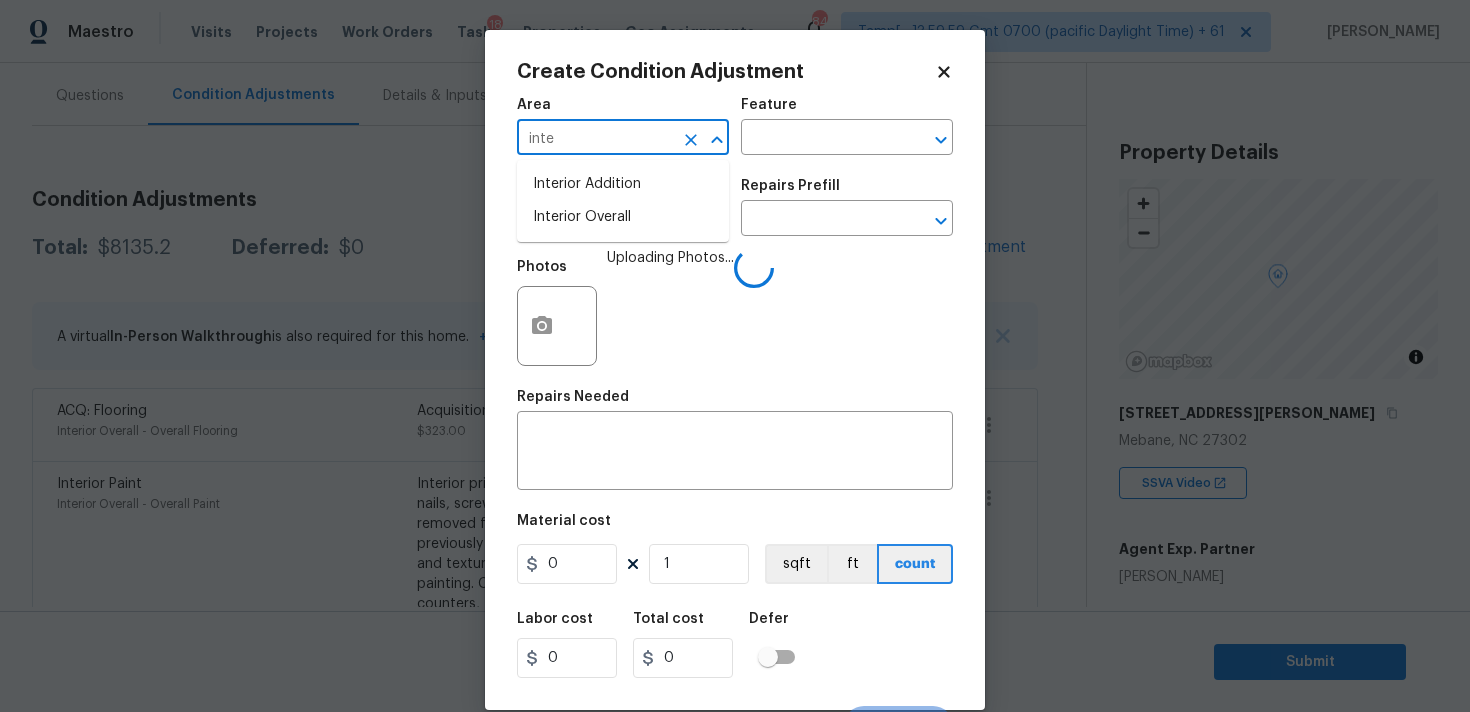 type on "inter" 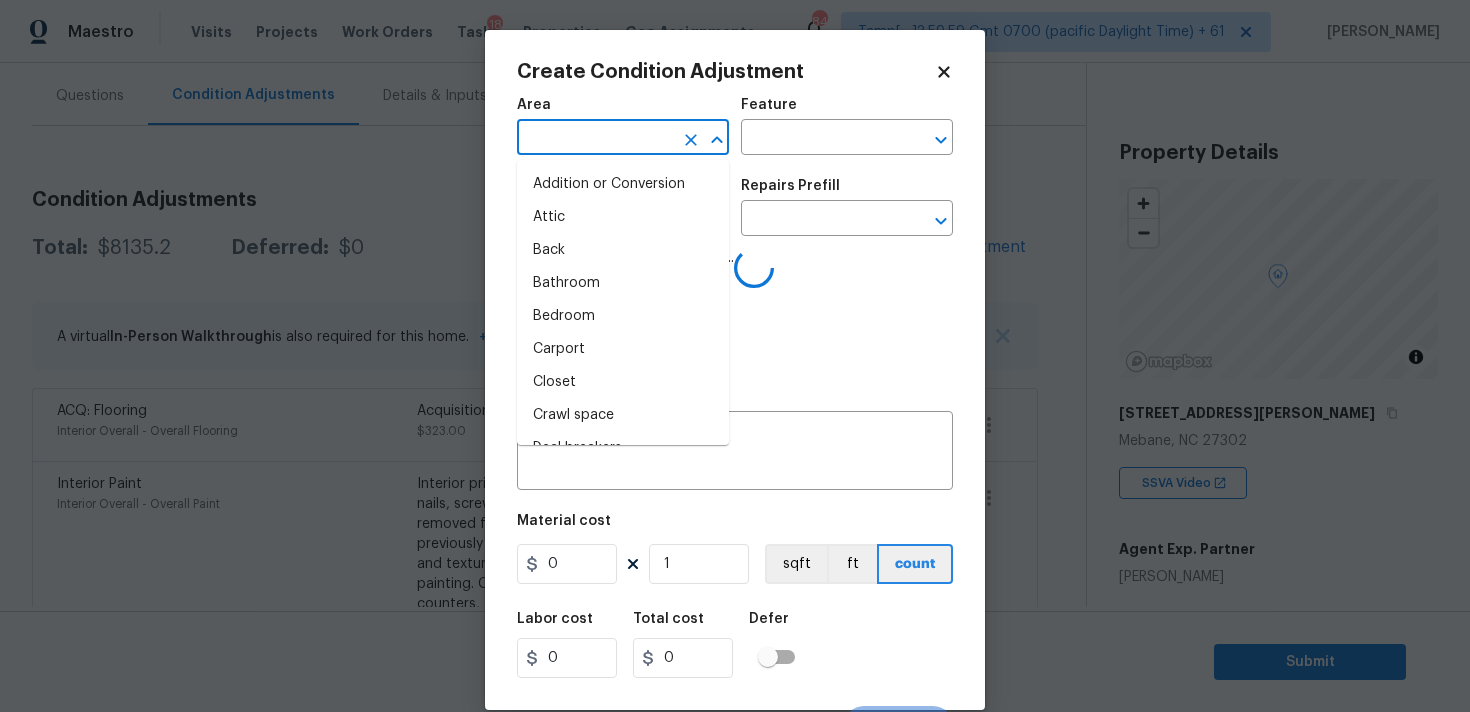 click on "Attic" at bounding box center (623, 217) 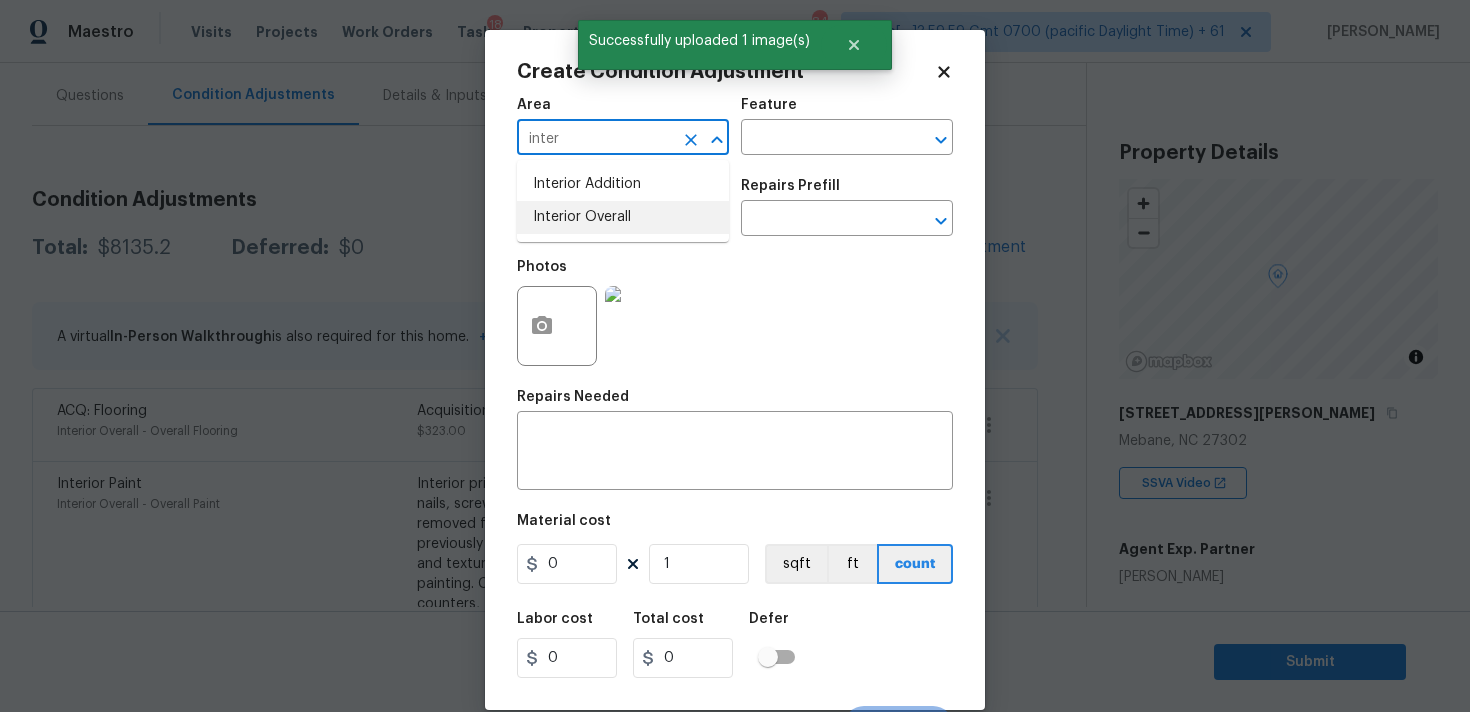 click on "Interior Overall" at bounding box center (623, 217) 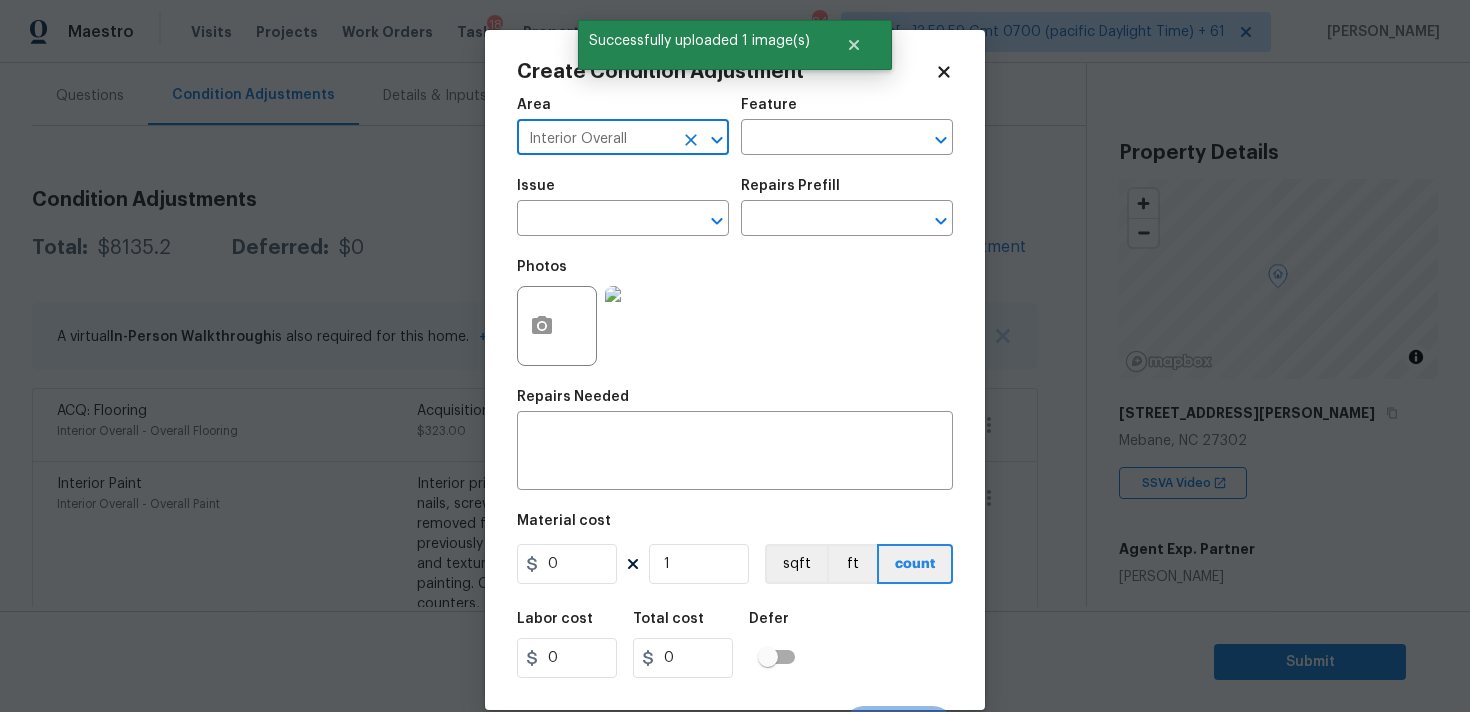 type on "Interior Overall" 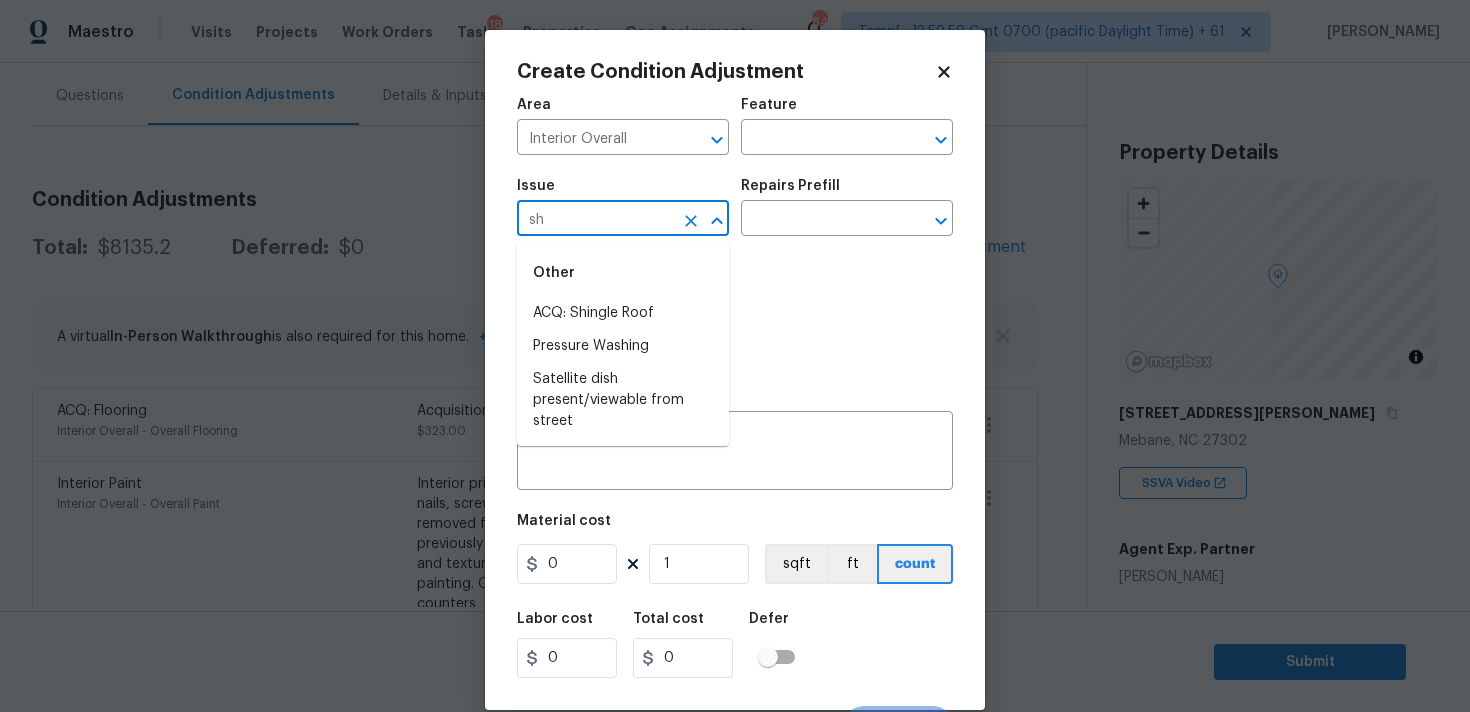 type on "s" 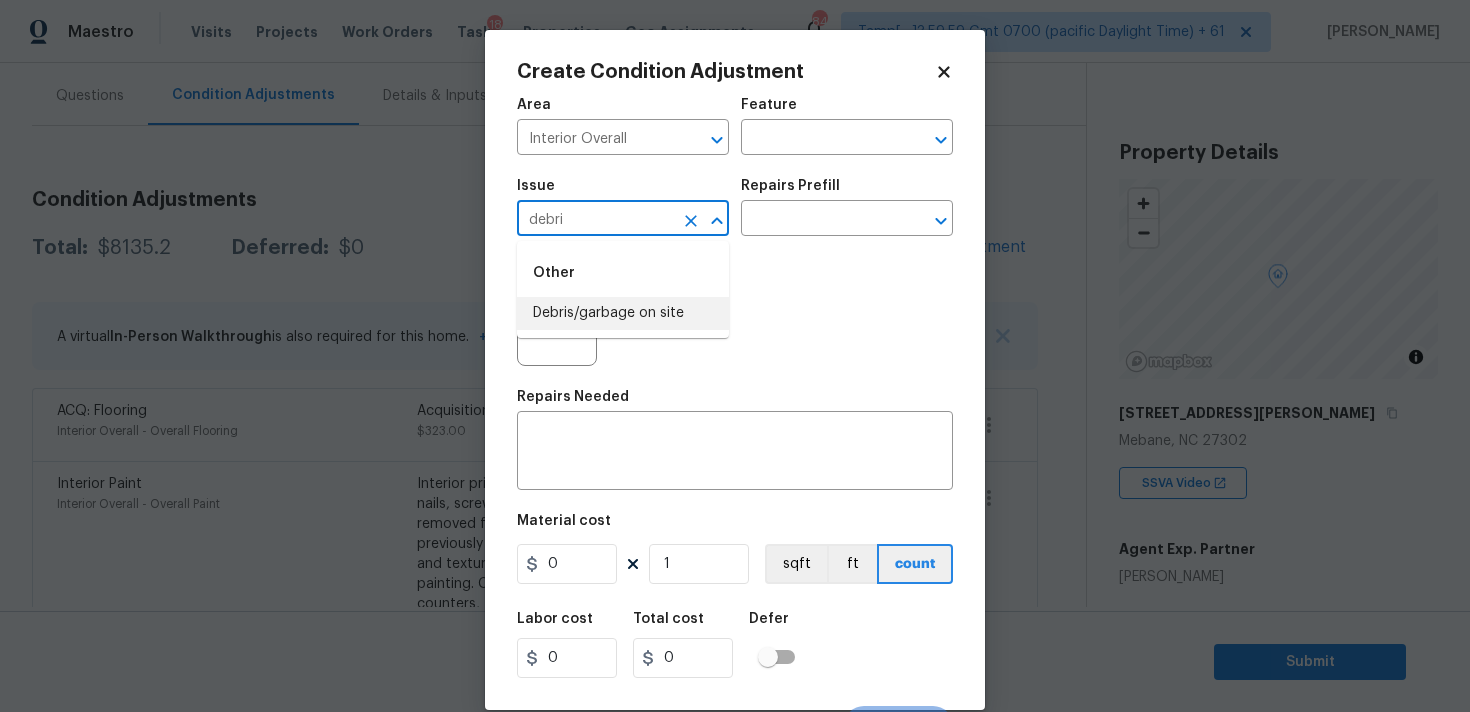 click on "Debris/garbage on site" at bounding box center (623, 313) 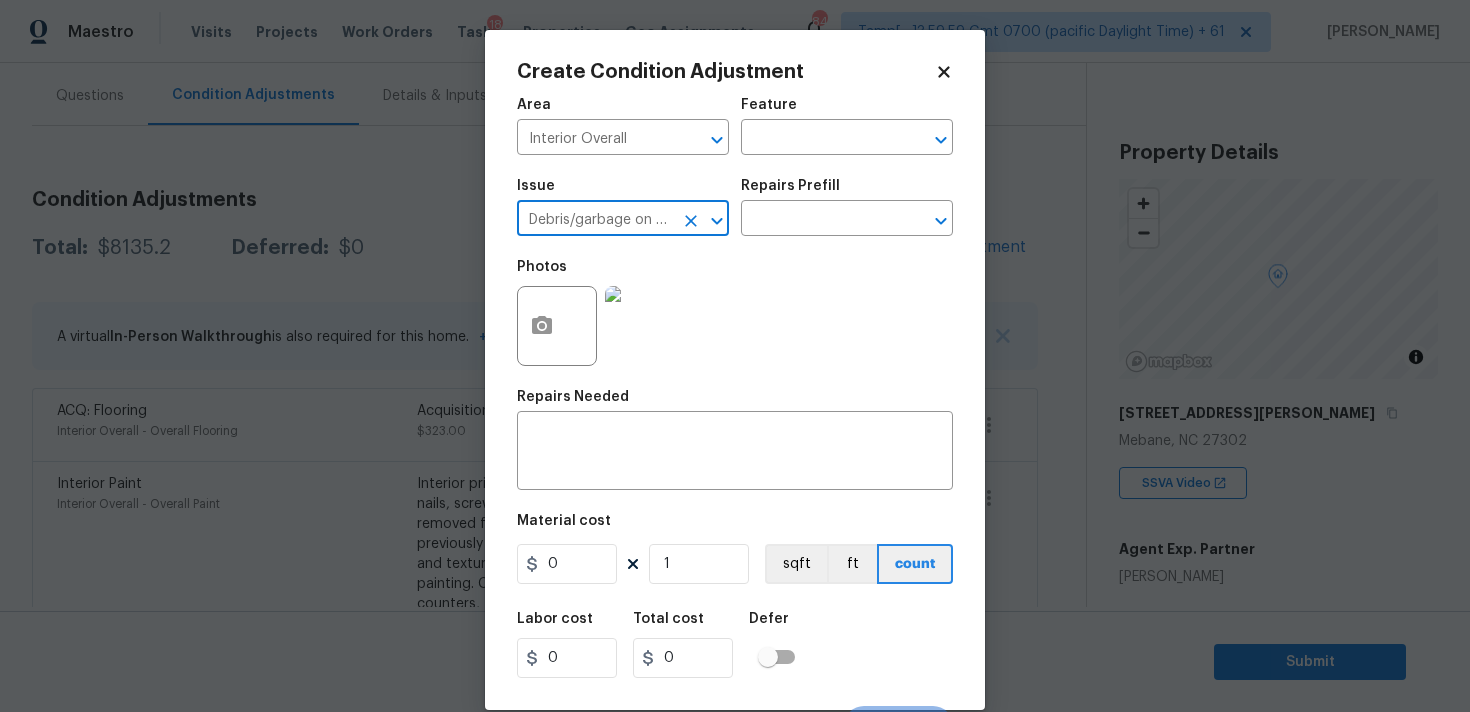 type on "Debris/garbage on site" 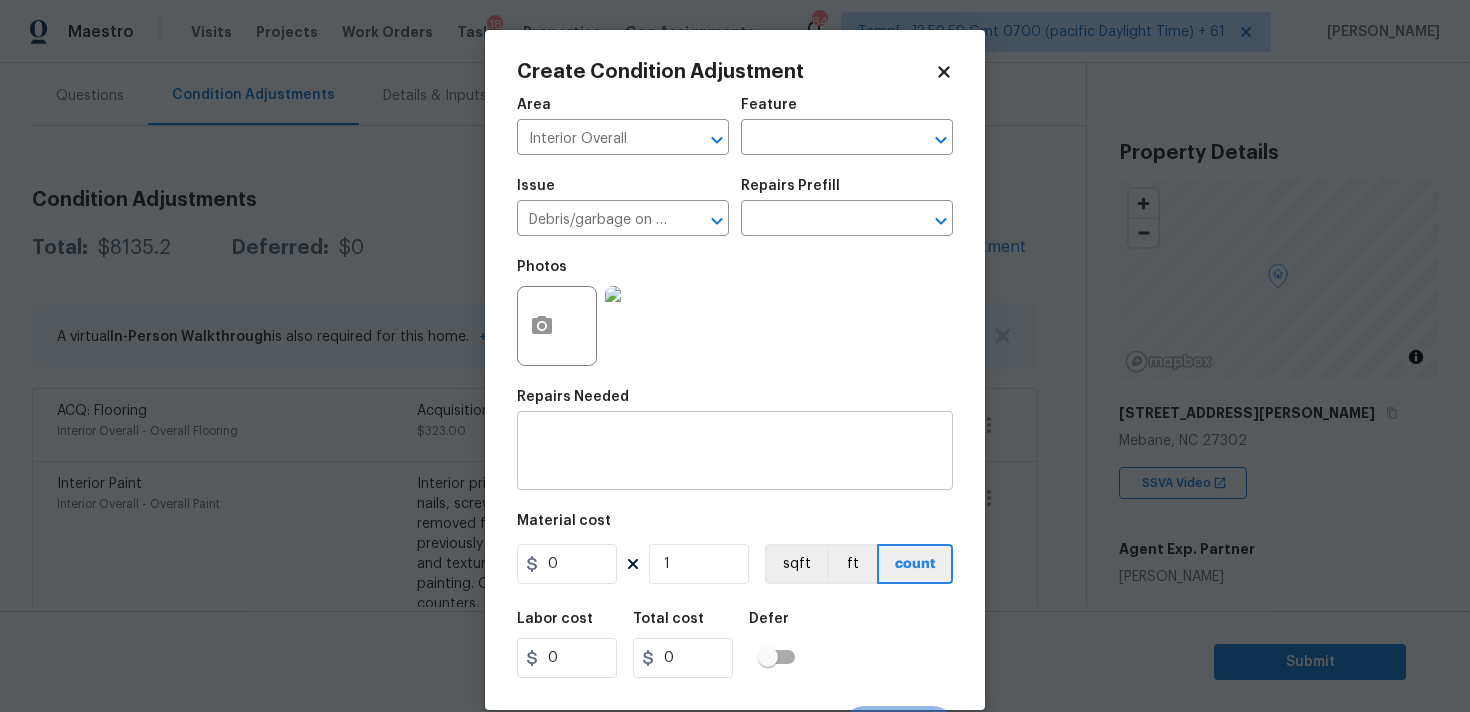 click at bounding box center [735, 453] 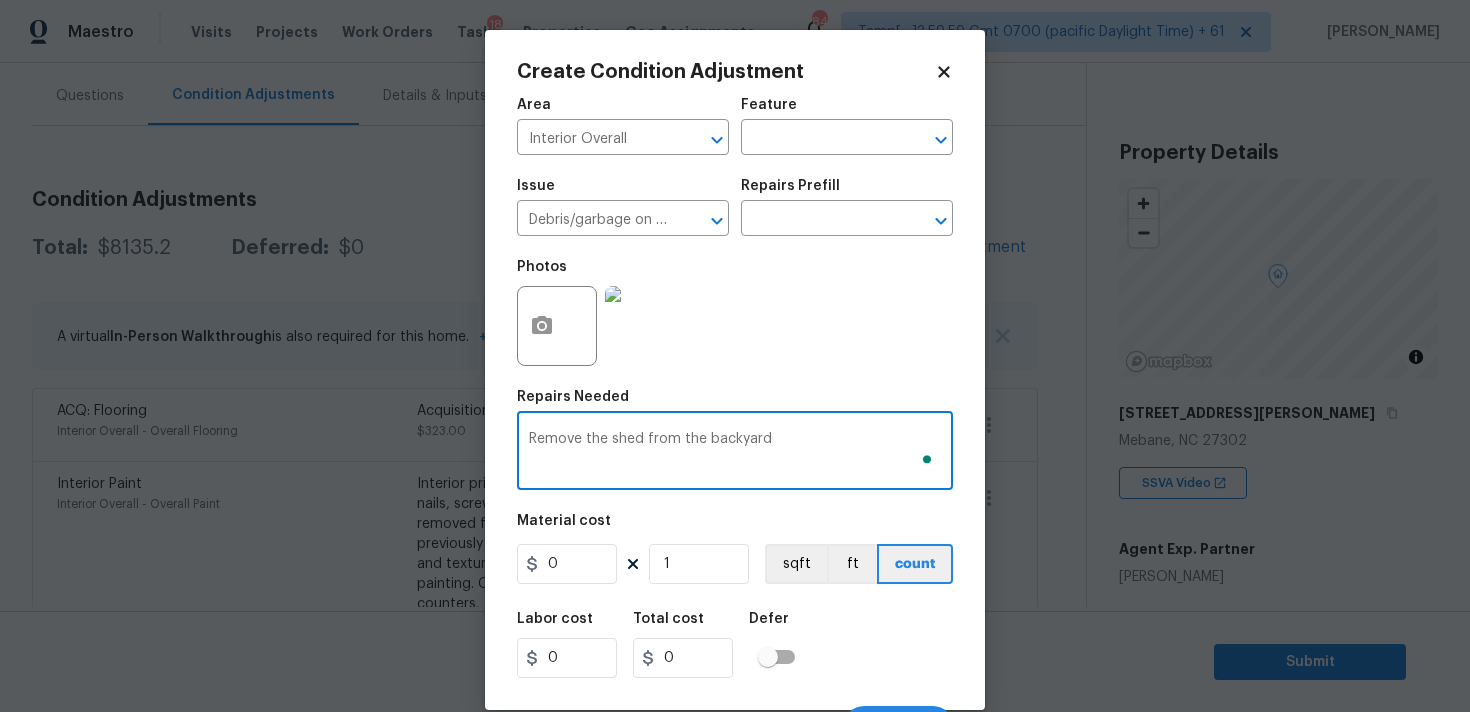 type on "Remove the shed from the backyard" 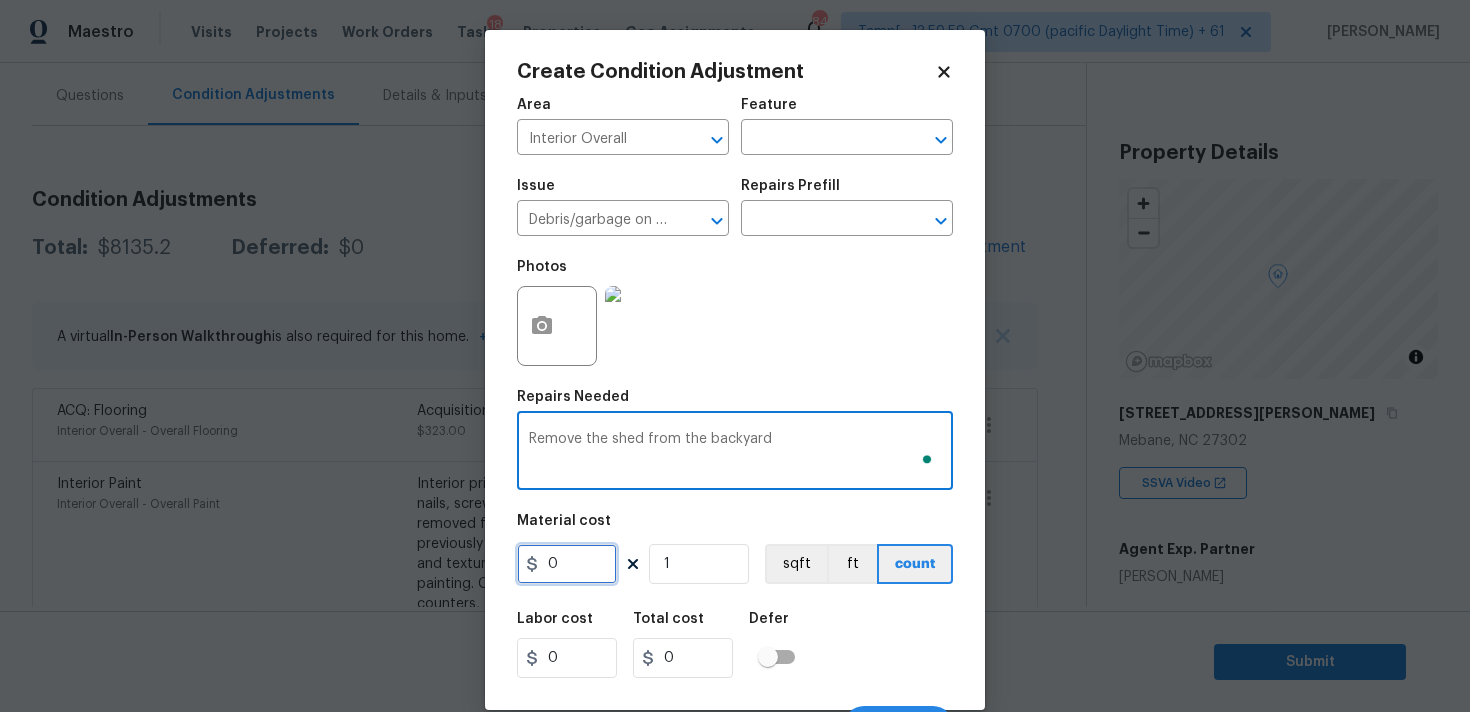 click on "0" at bounding box center (567, 564) 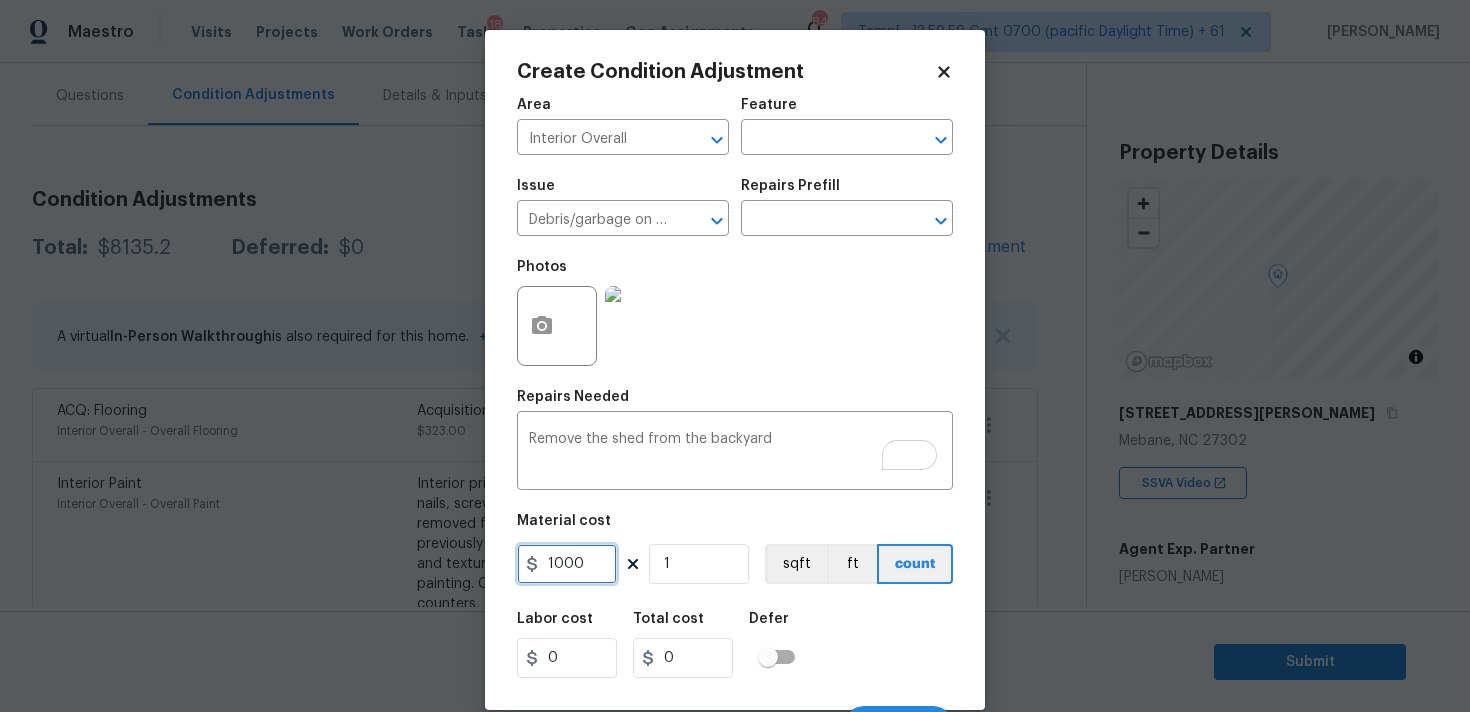 type on "1000" 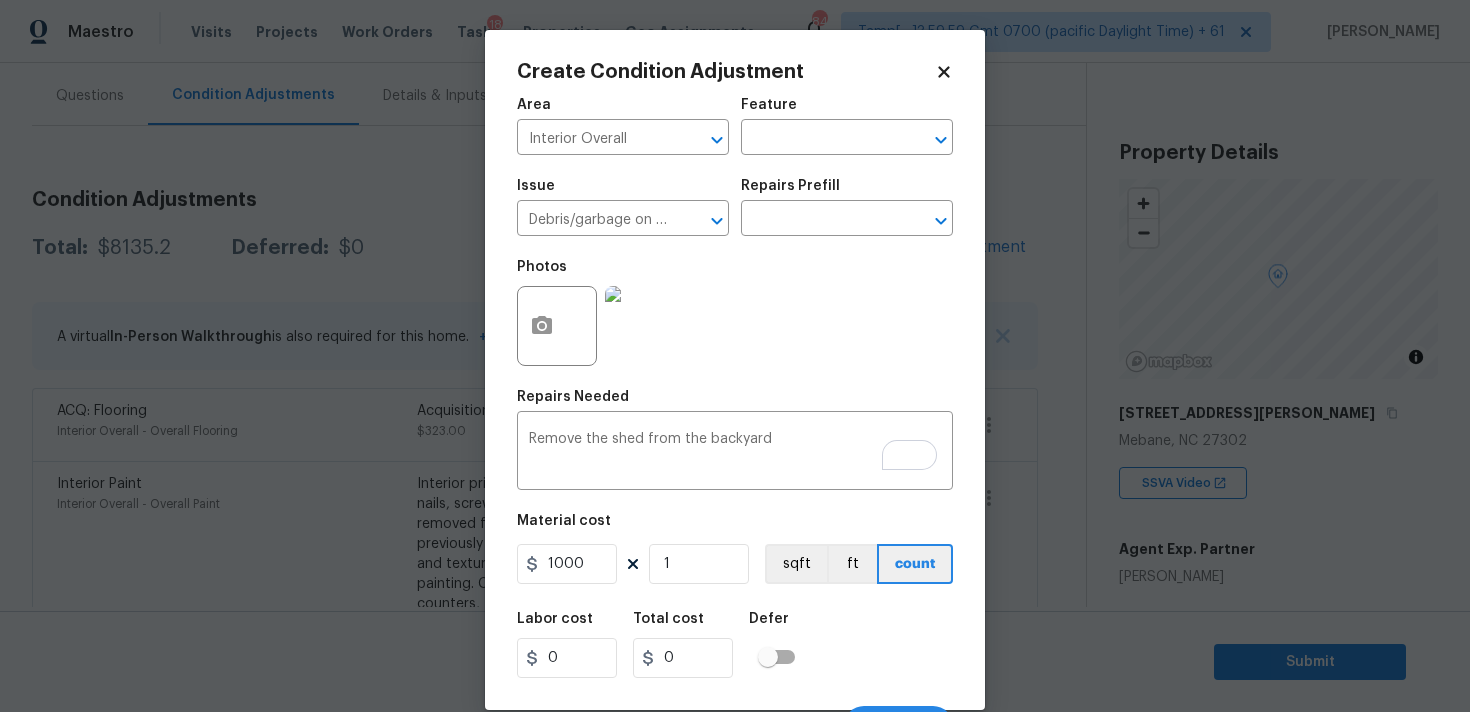 click on "Labor cost 0 Total cost 0 Defer" at bounding box center [735, 645] 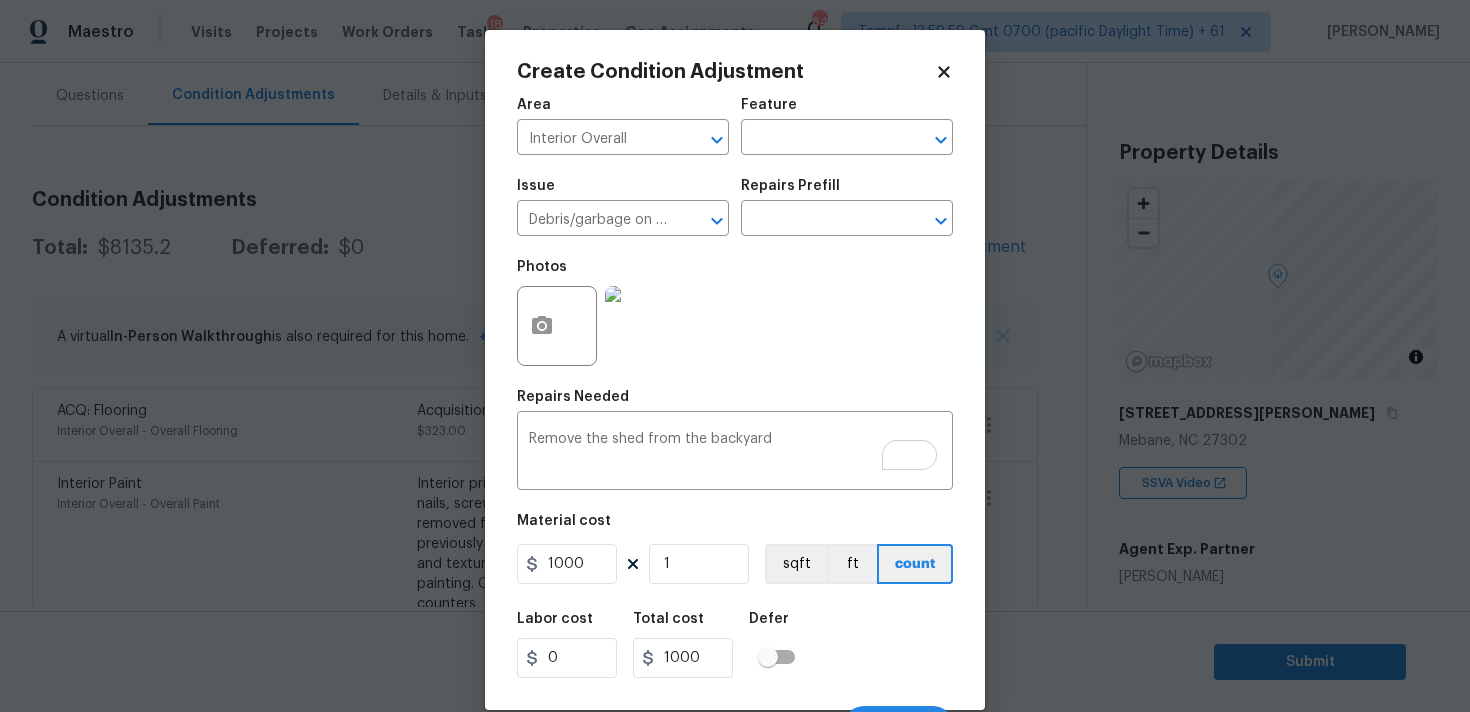 scroll, scrollTop: 35, scrollLeft: 0, axis: vertical 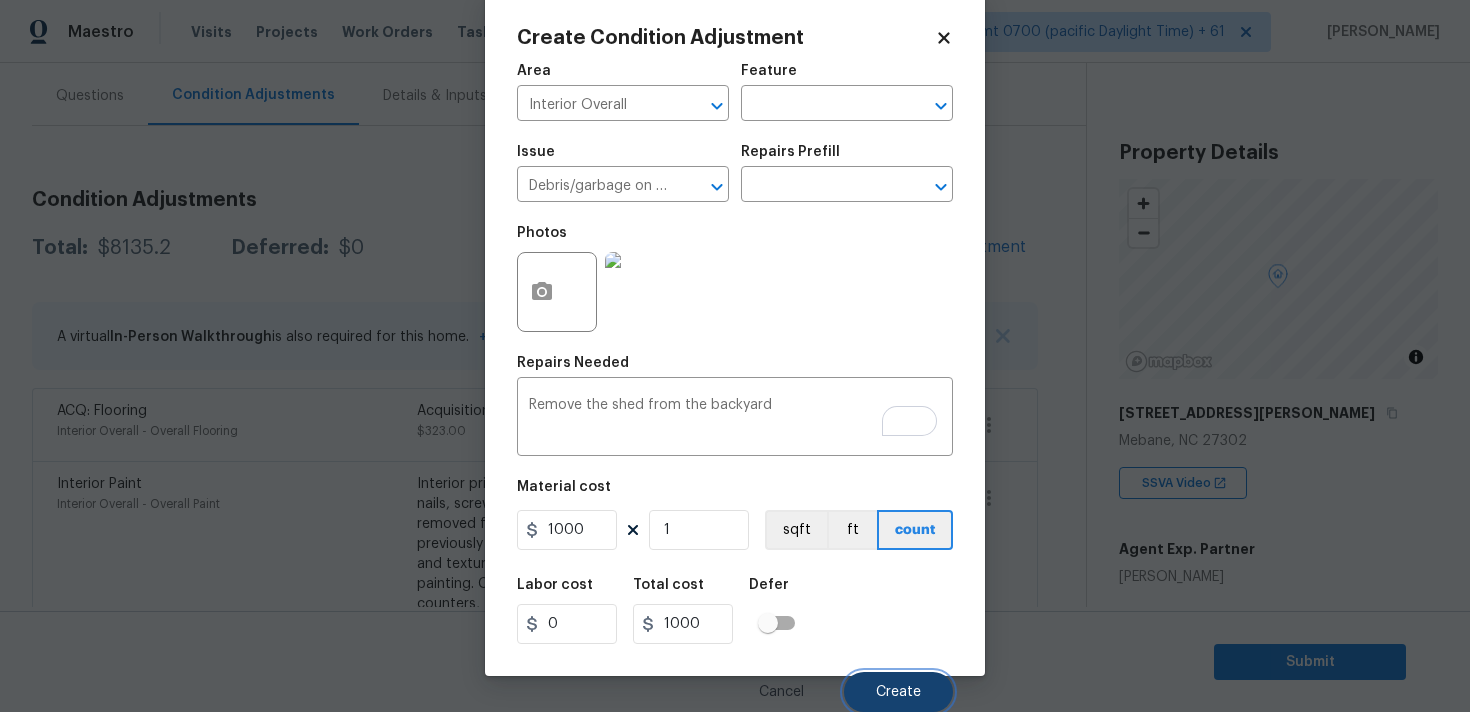 click on "Create" at bounding box center (898, 692) 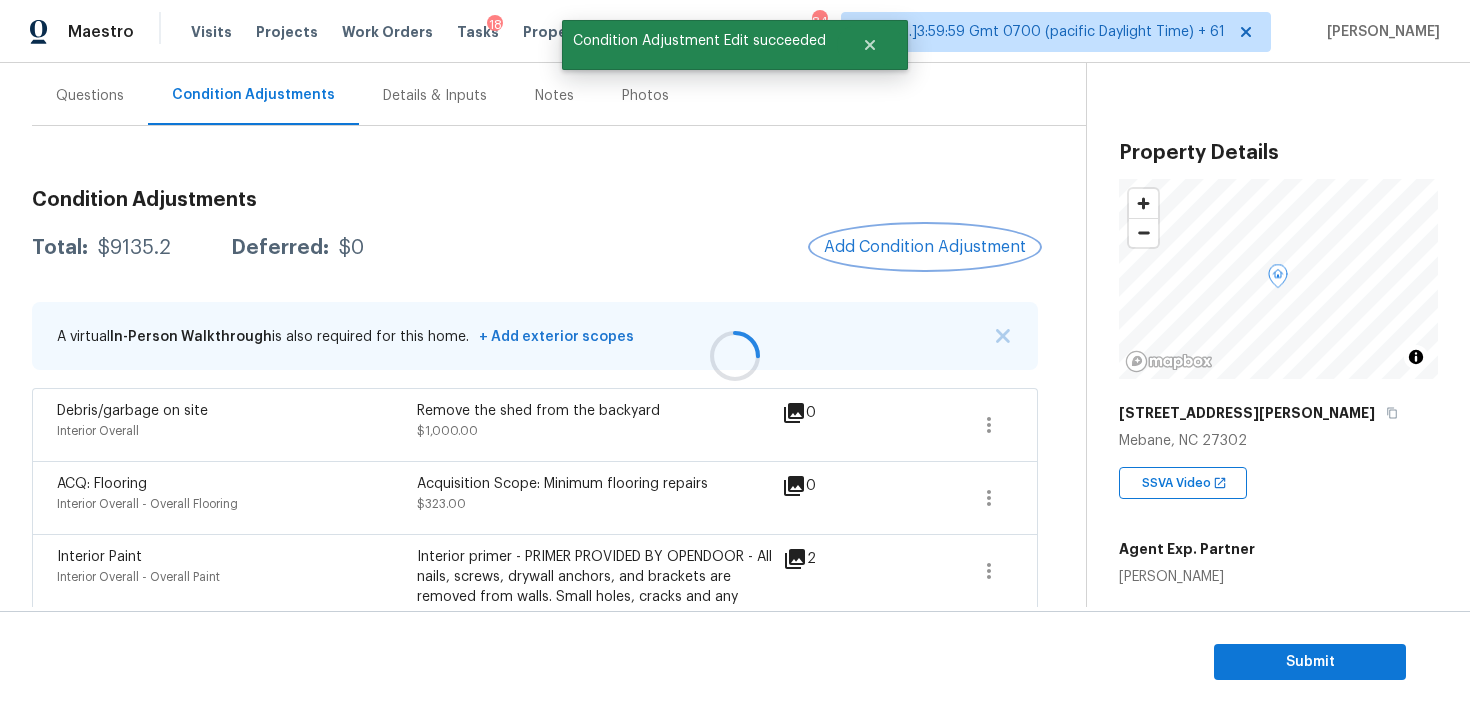 scroll, scrollTop: 0, scrollLeft: 0, axis: both 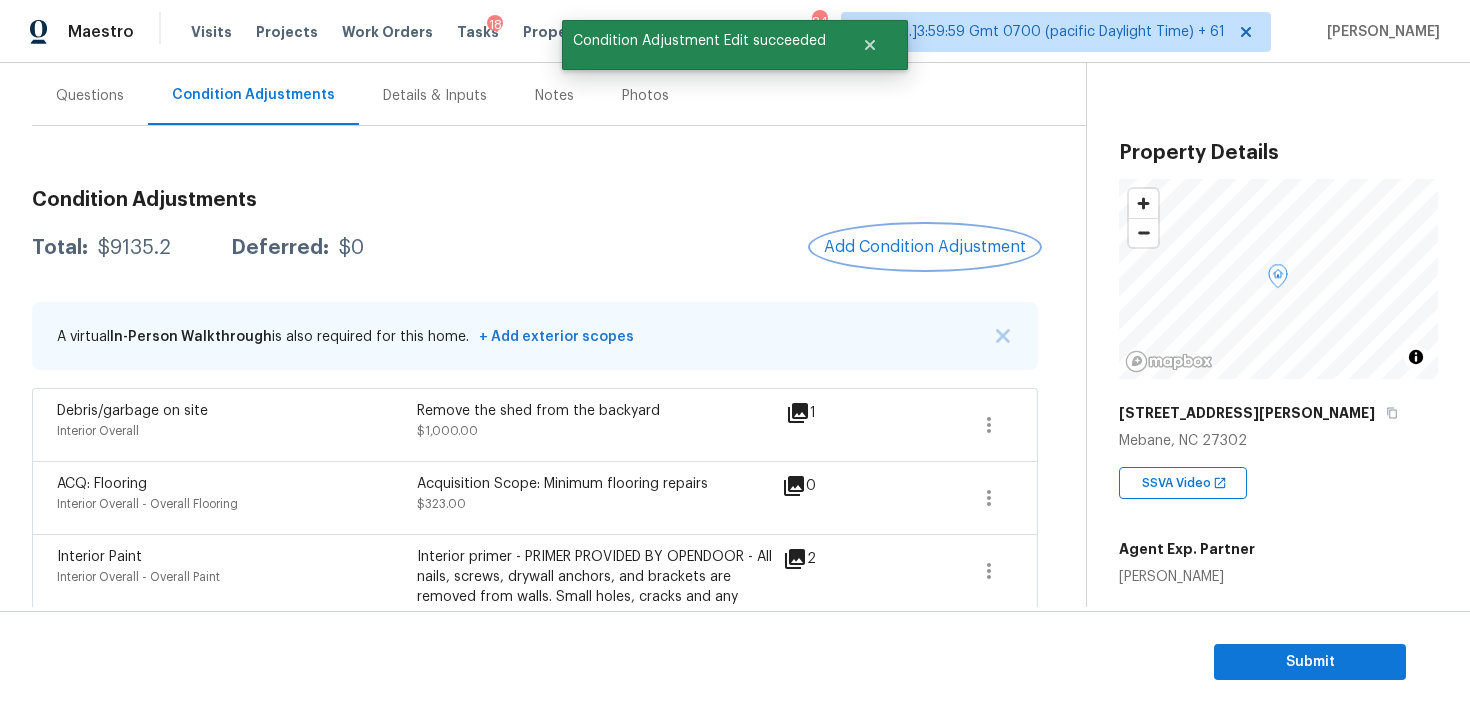 click on "Add Condition Adjustment" at bounding box center [925, 247] 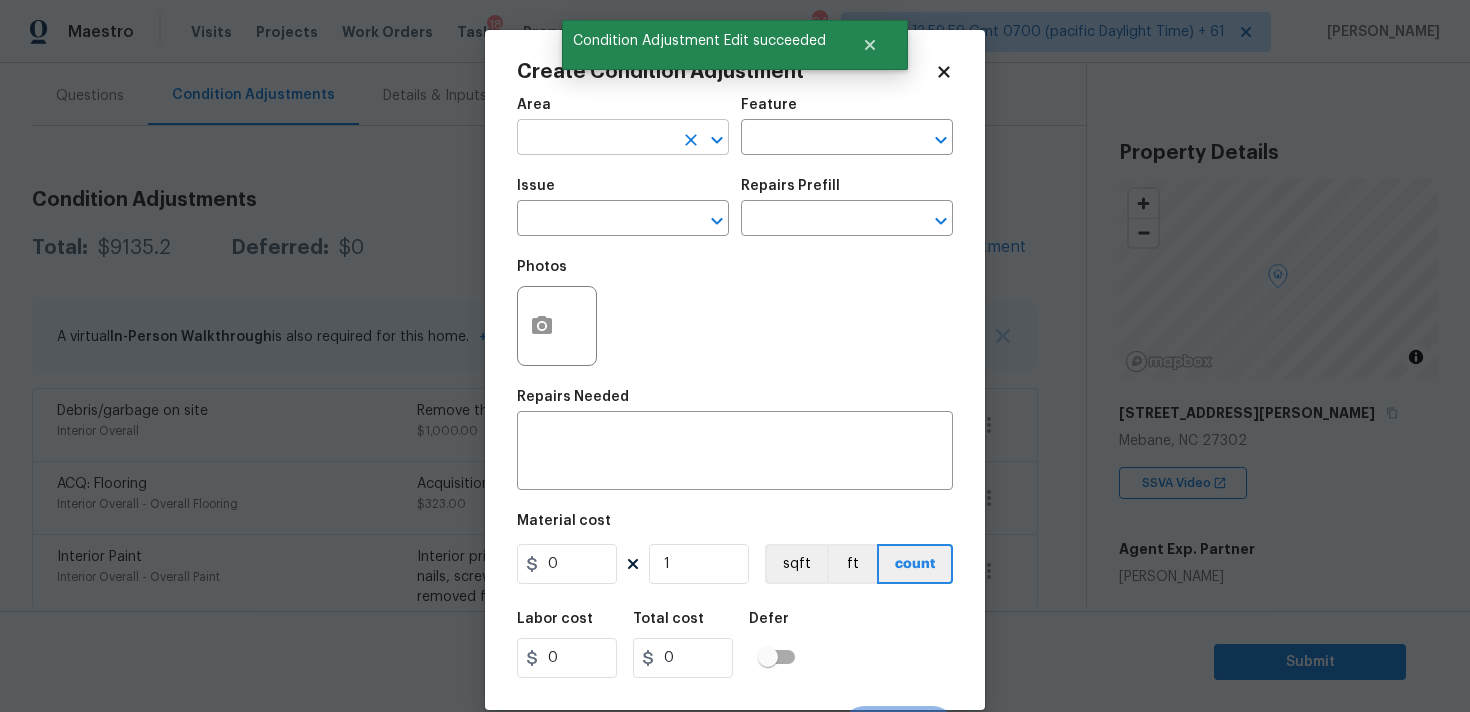 click at bounding box center [595, 139] 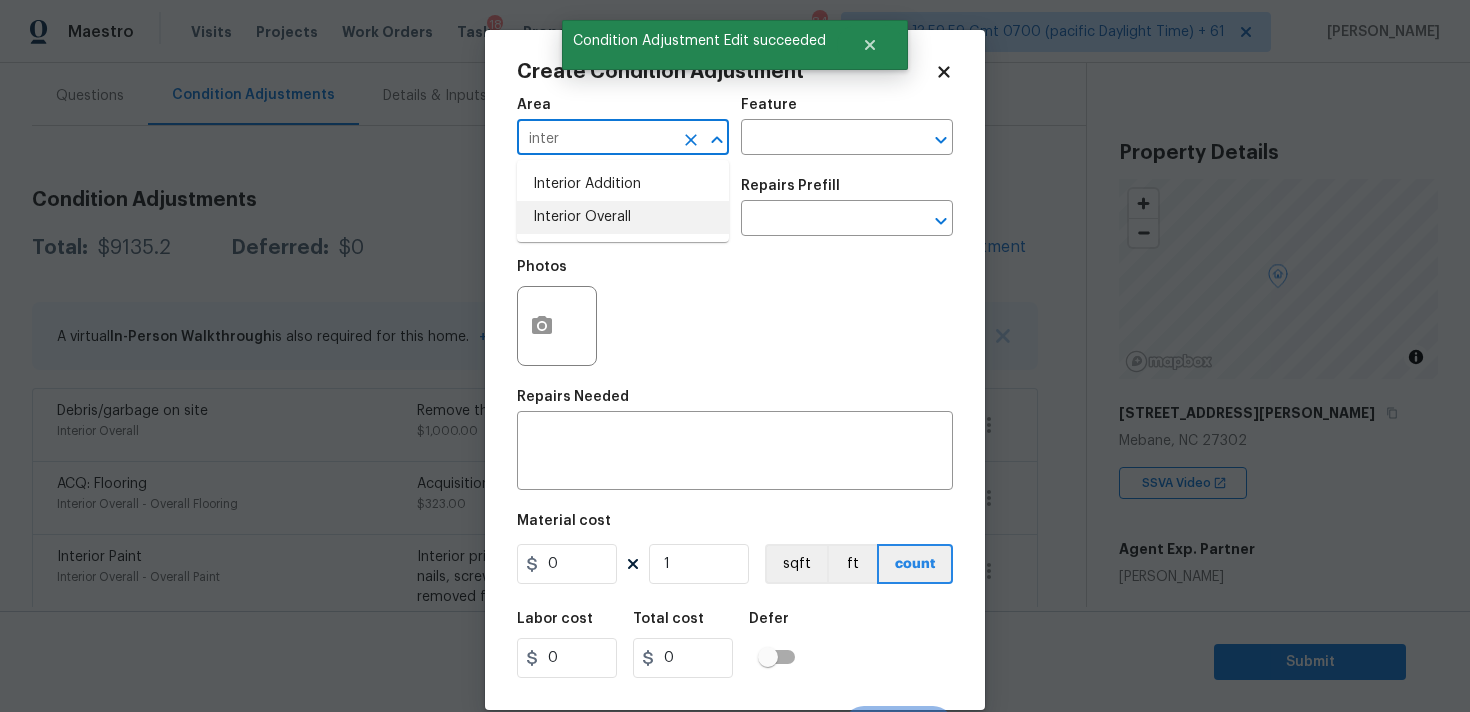 click on "Interior Overall" at bounding box center [623, 217] 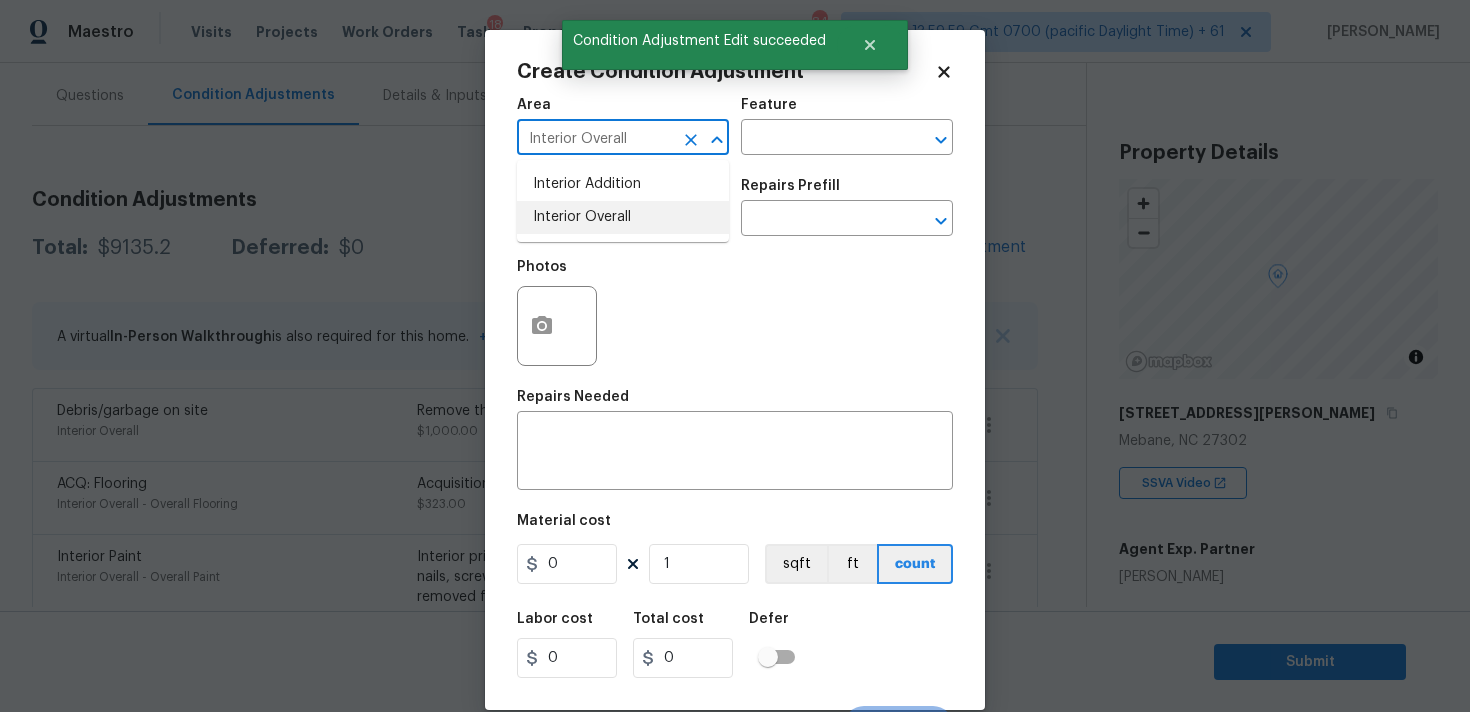 type on "Interior Overall" 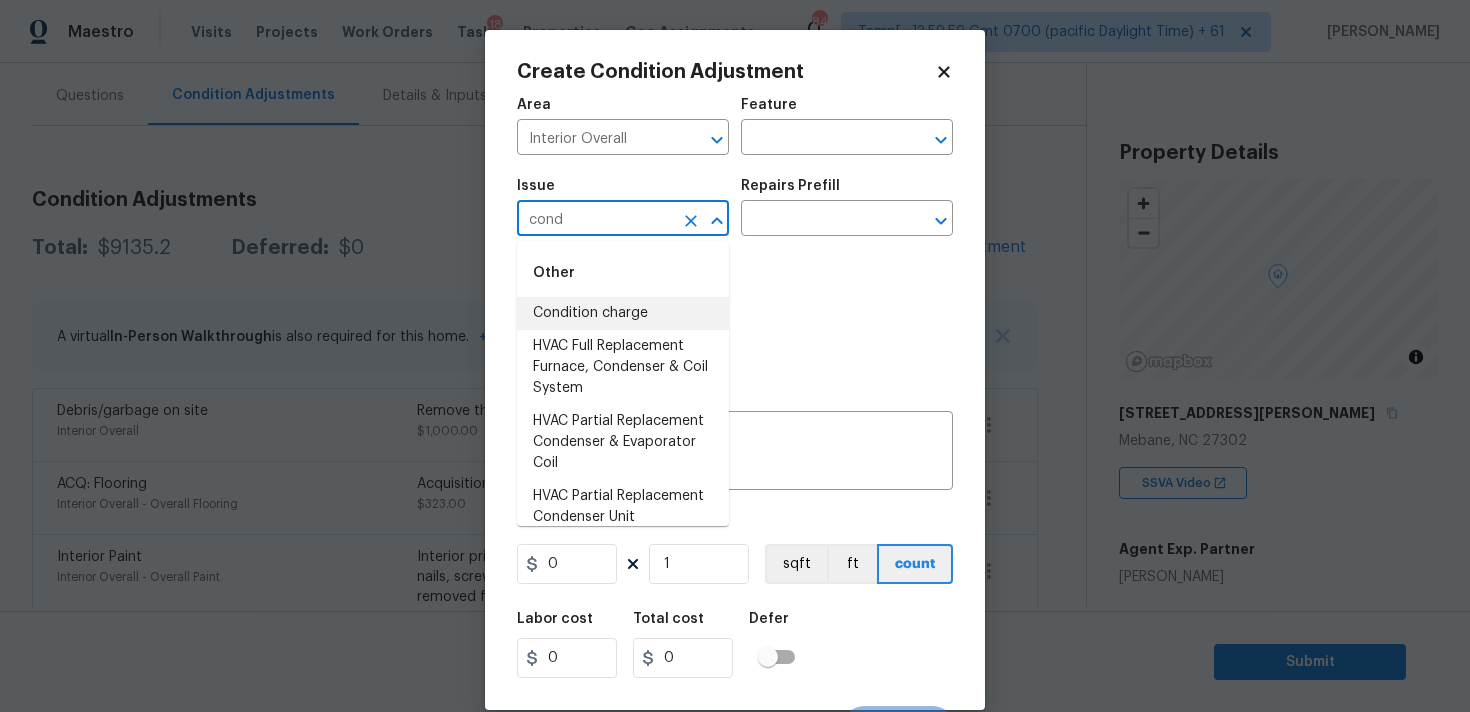 click on "Condition charge" at bounding box center [623, 313] 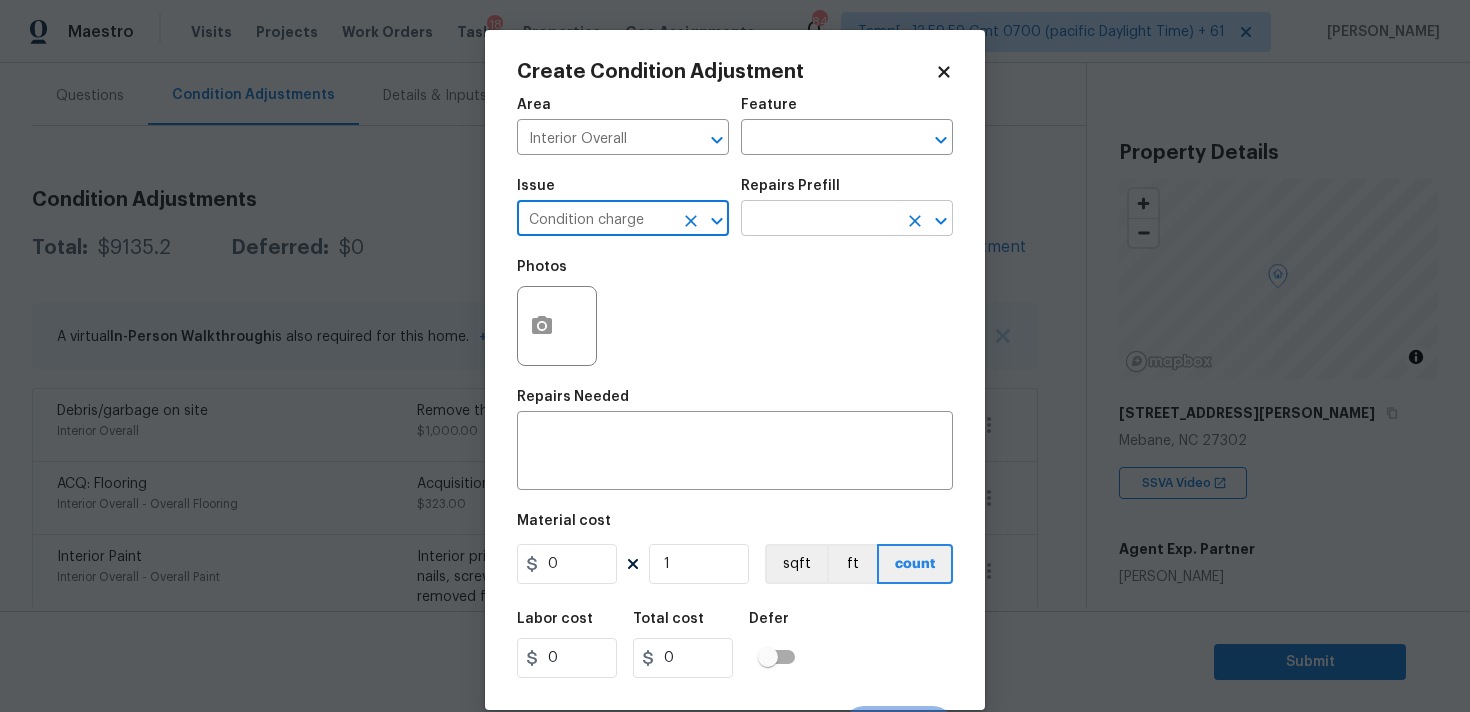 type on "Condition charge" 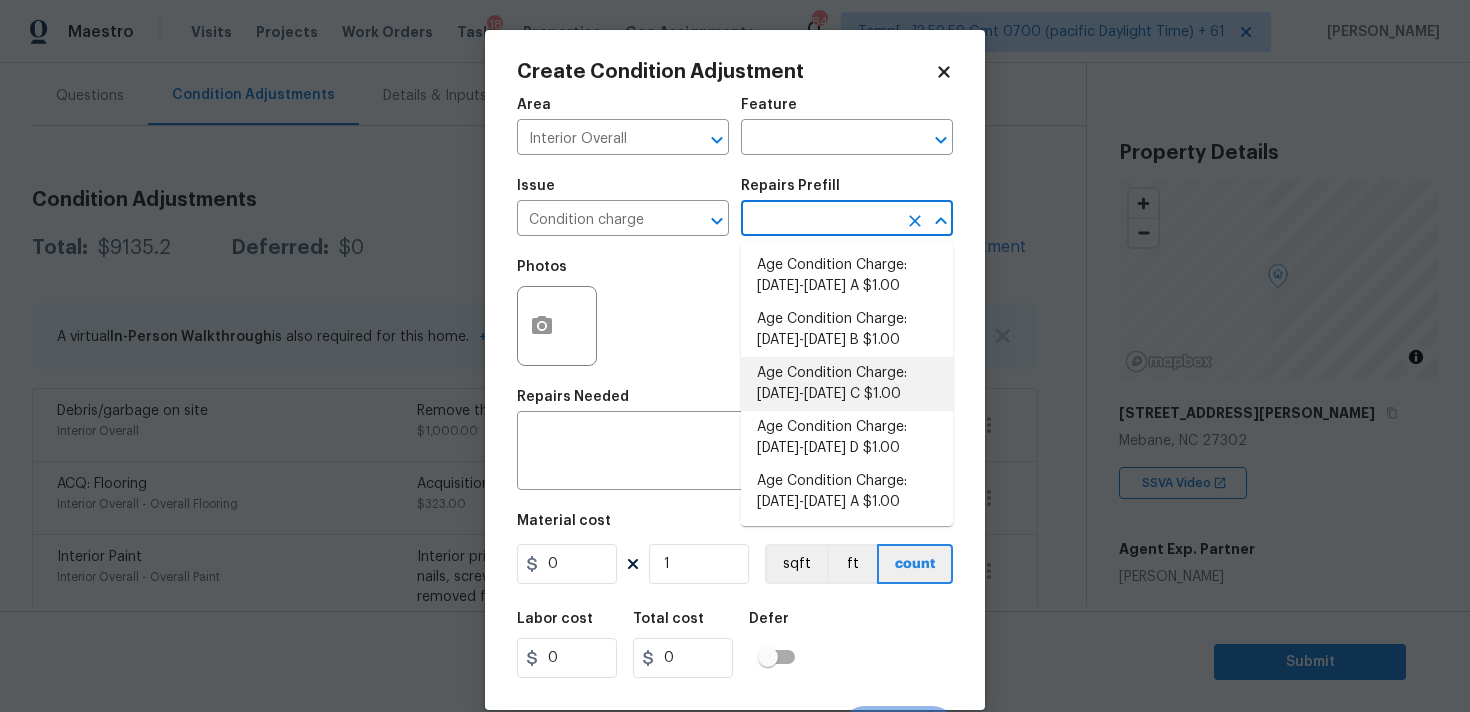 click on "Age Condition Charge: [DATE]-[DATE] C	 $1.00" at bounding box center (847, 384) 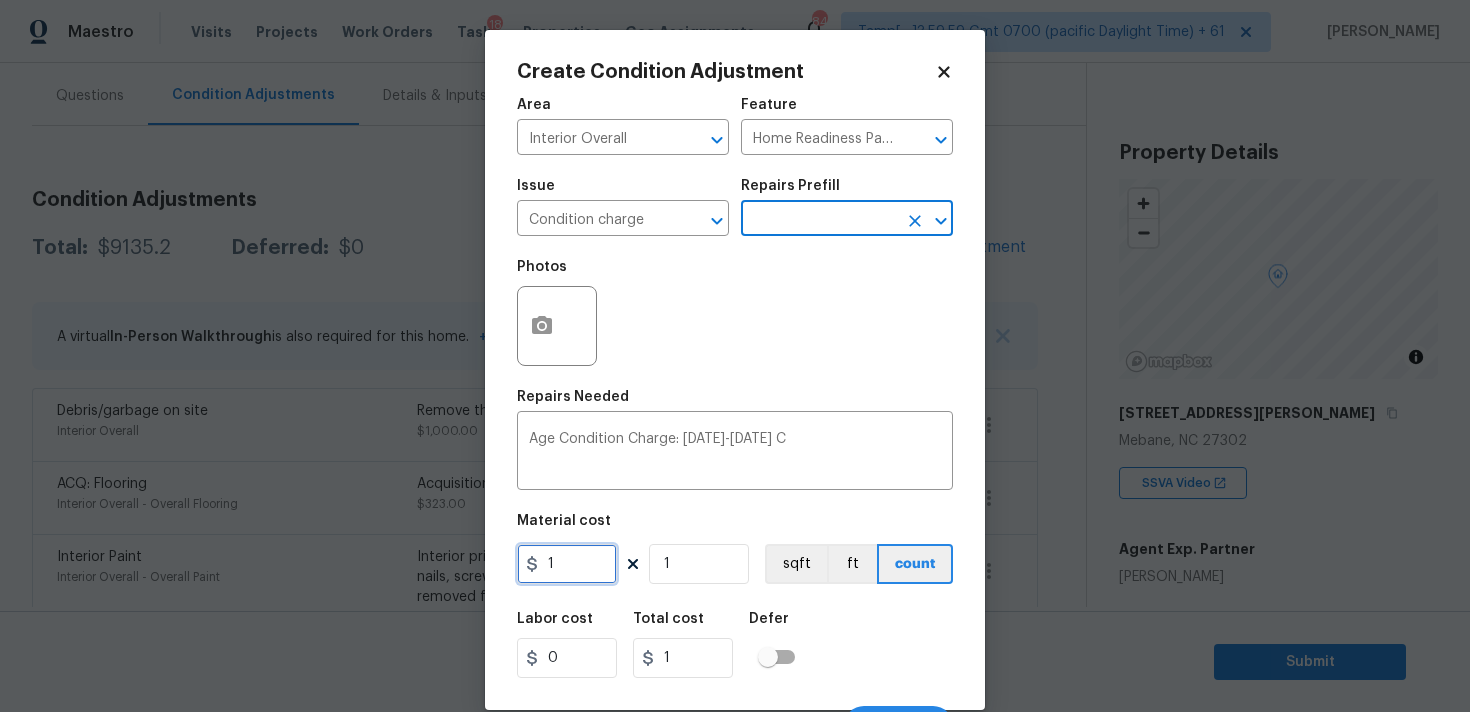 click on "1" at bounding box center (567, 564) 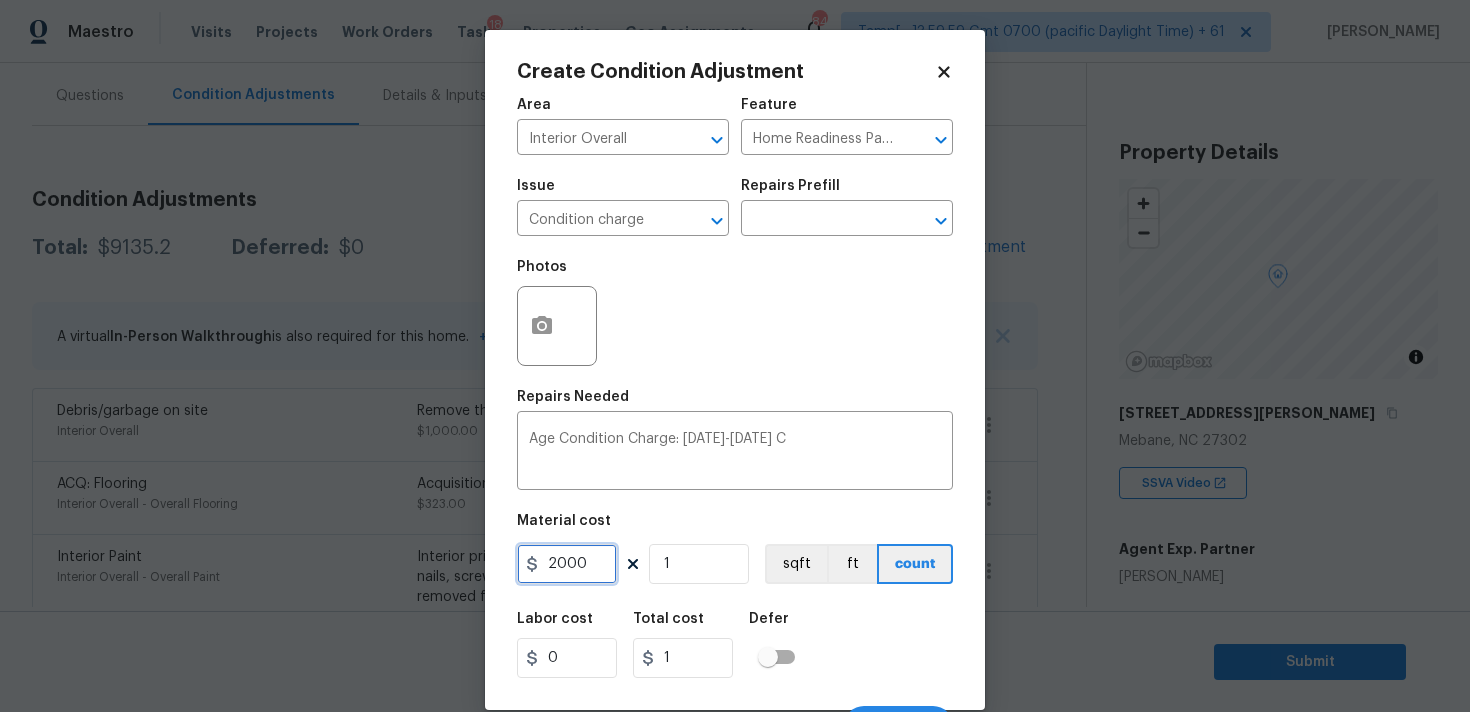 type on "2000" 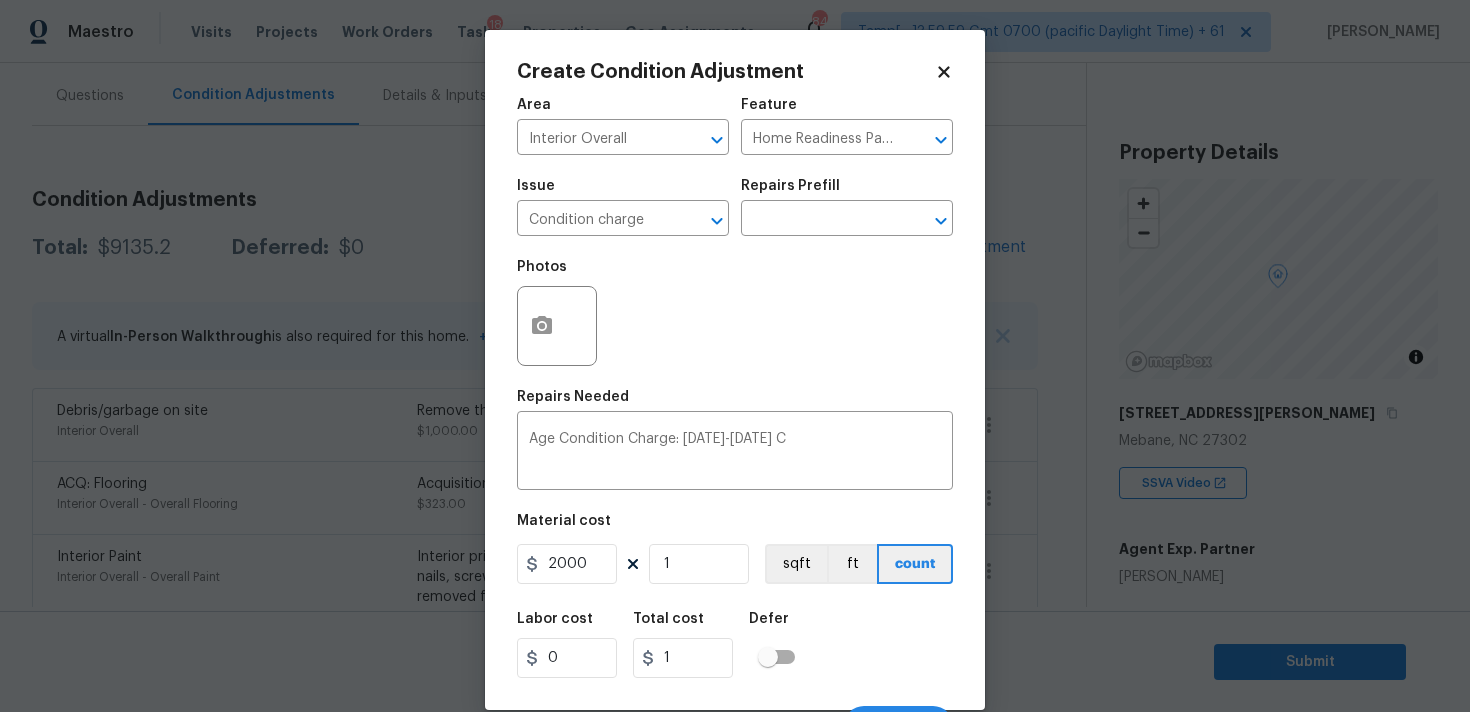 click on "Labor cost 0 Total cost 1 Defer" at bounding box center (735, 645) 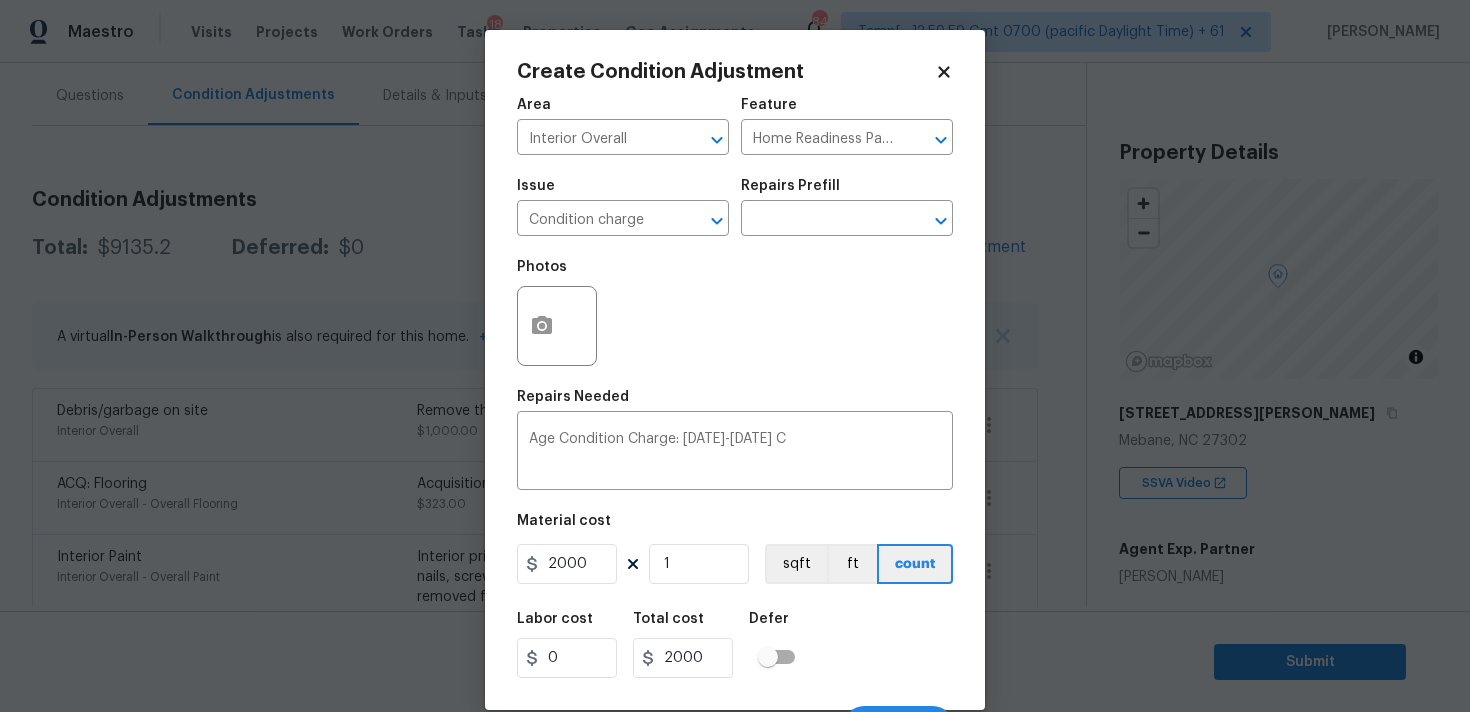 scroll, scrollTop: 35, scrollLeft: 0, axis: vertical 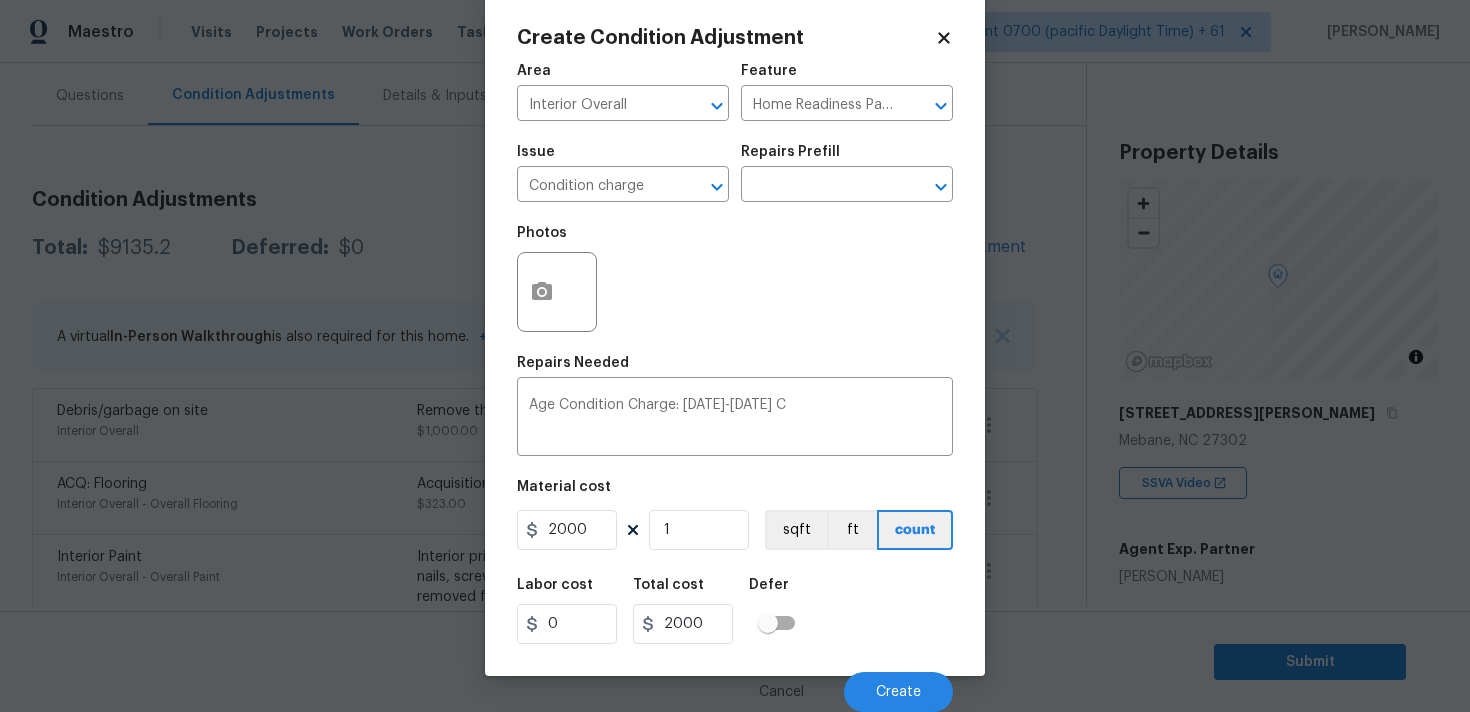 click on "Cancel Create" at bounding box center [735, 684] 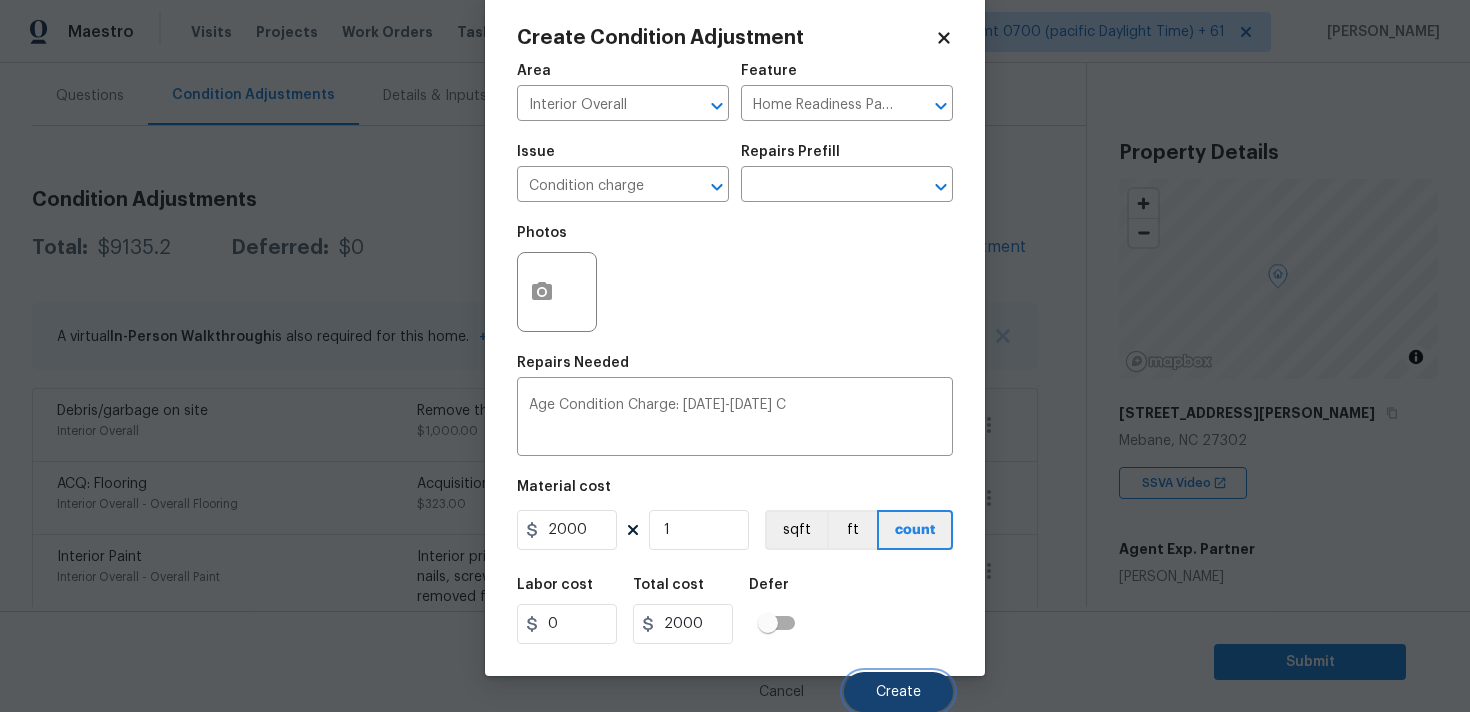 click on "Create" at bounding box center [898, 692] 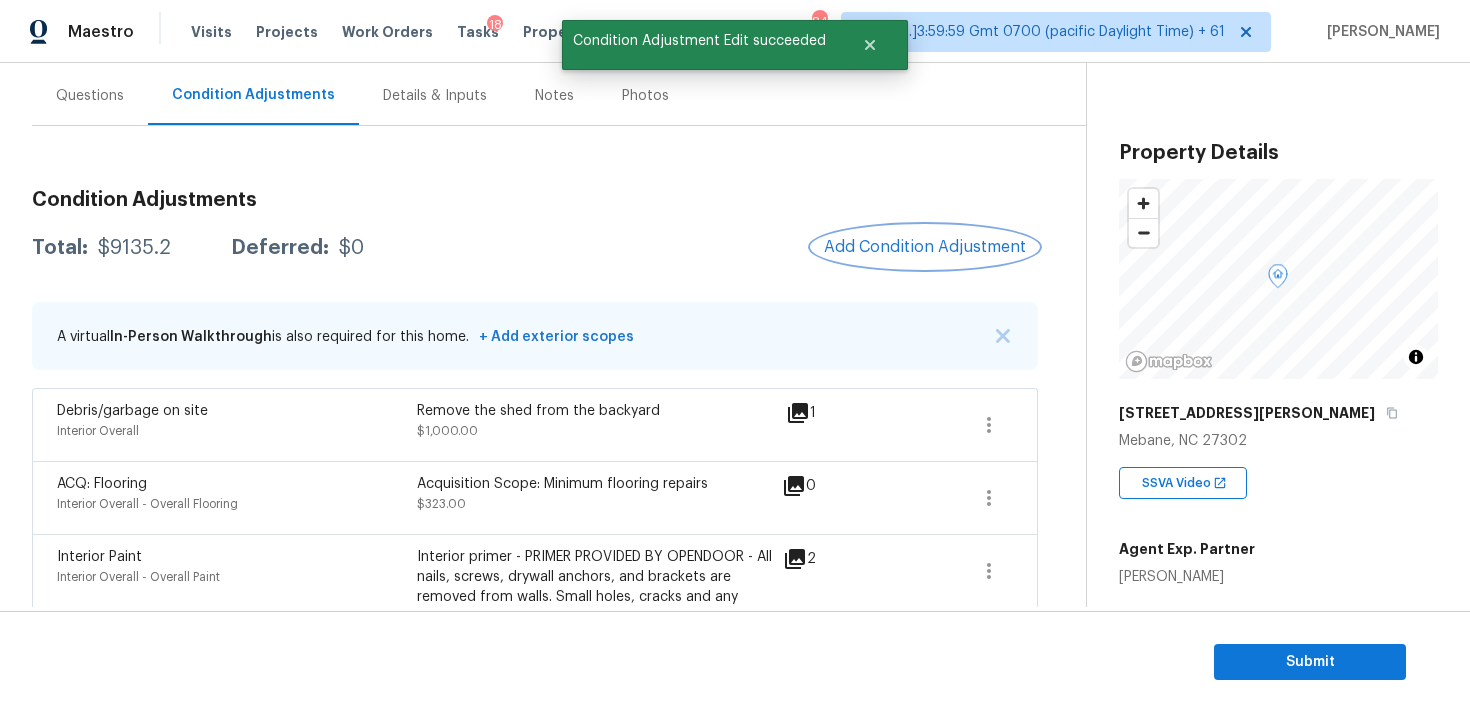 scroll, scrollTop: 0, scrollLeft: 0, axis: both 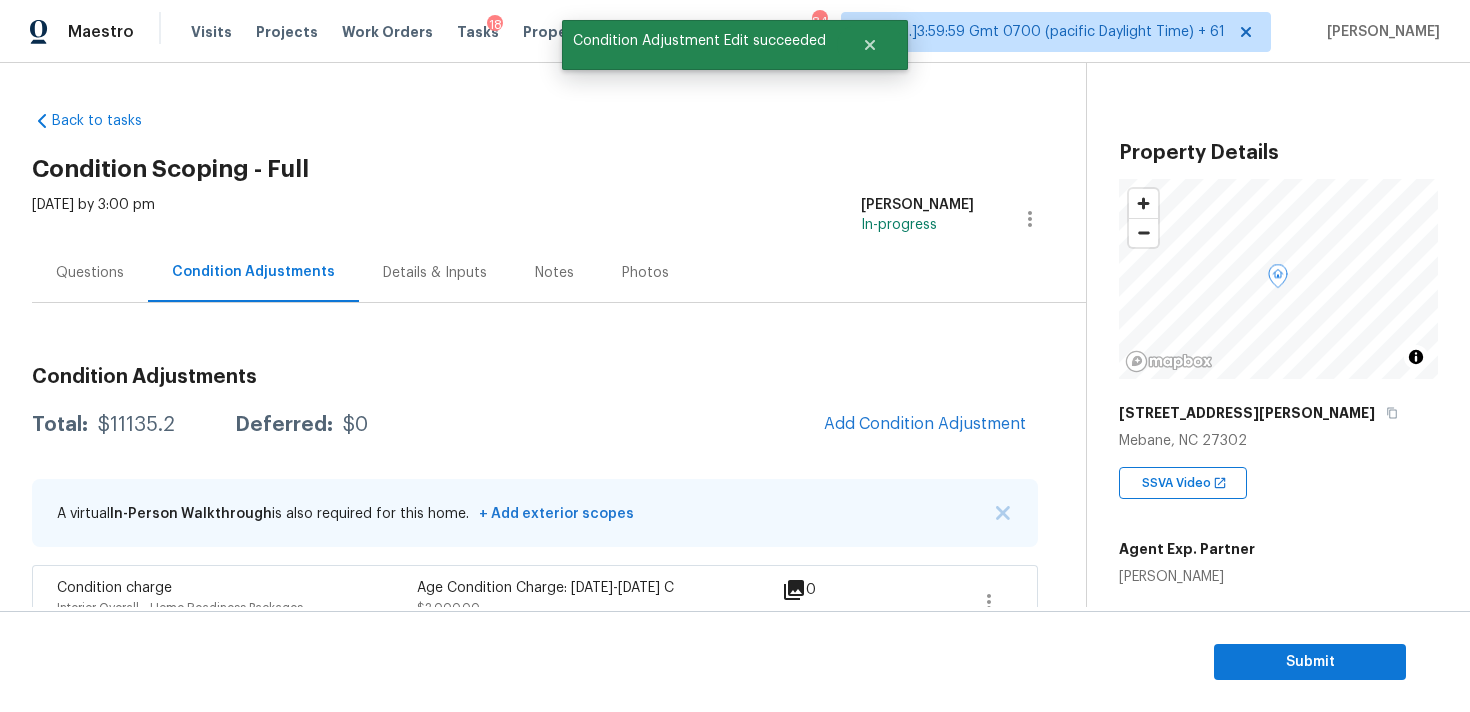 click on "Questions" at bounding box center [90, 272] 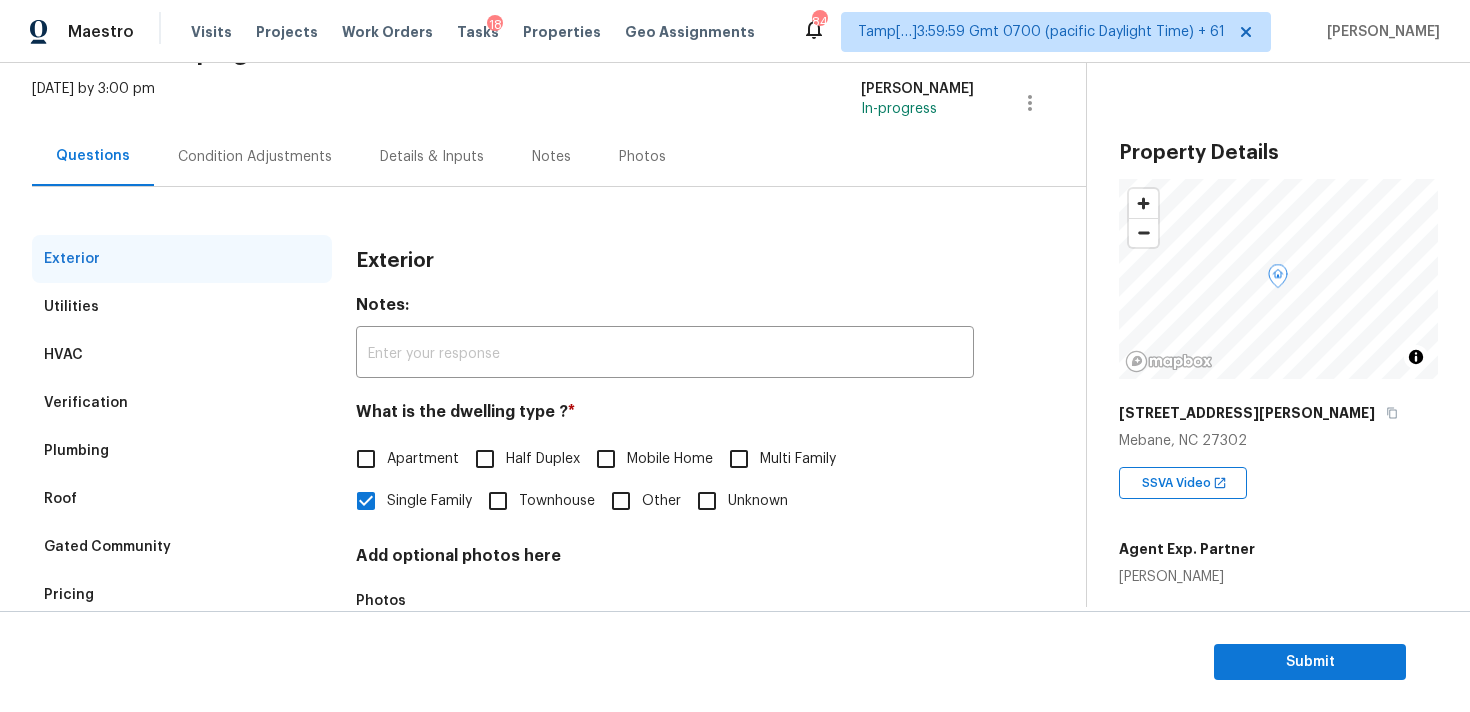 click on "Condition Adjustments" at bounding box center (255, 156) 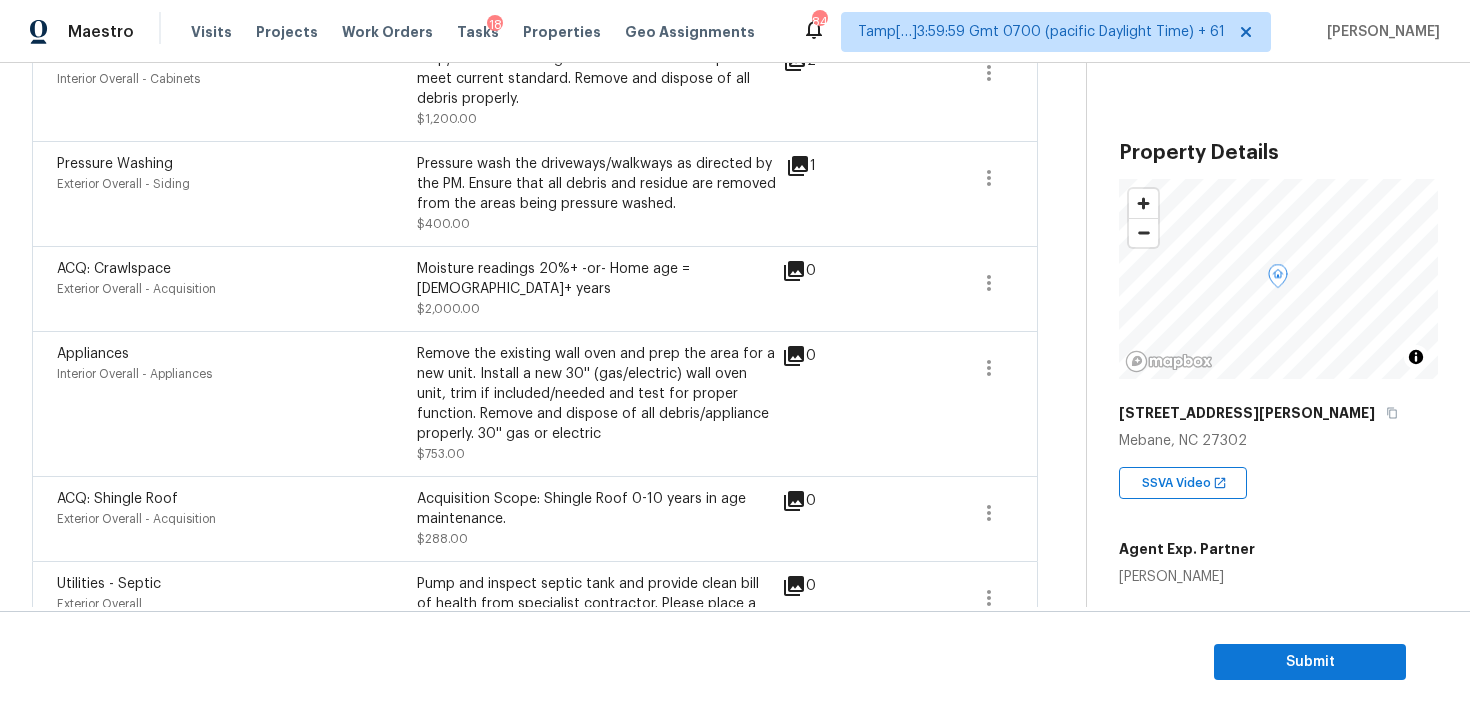 scroll, scrollTop: 1148, scrollLeft: 0, axis: vertical 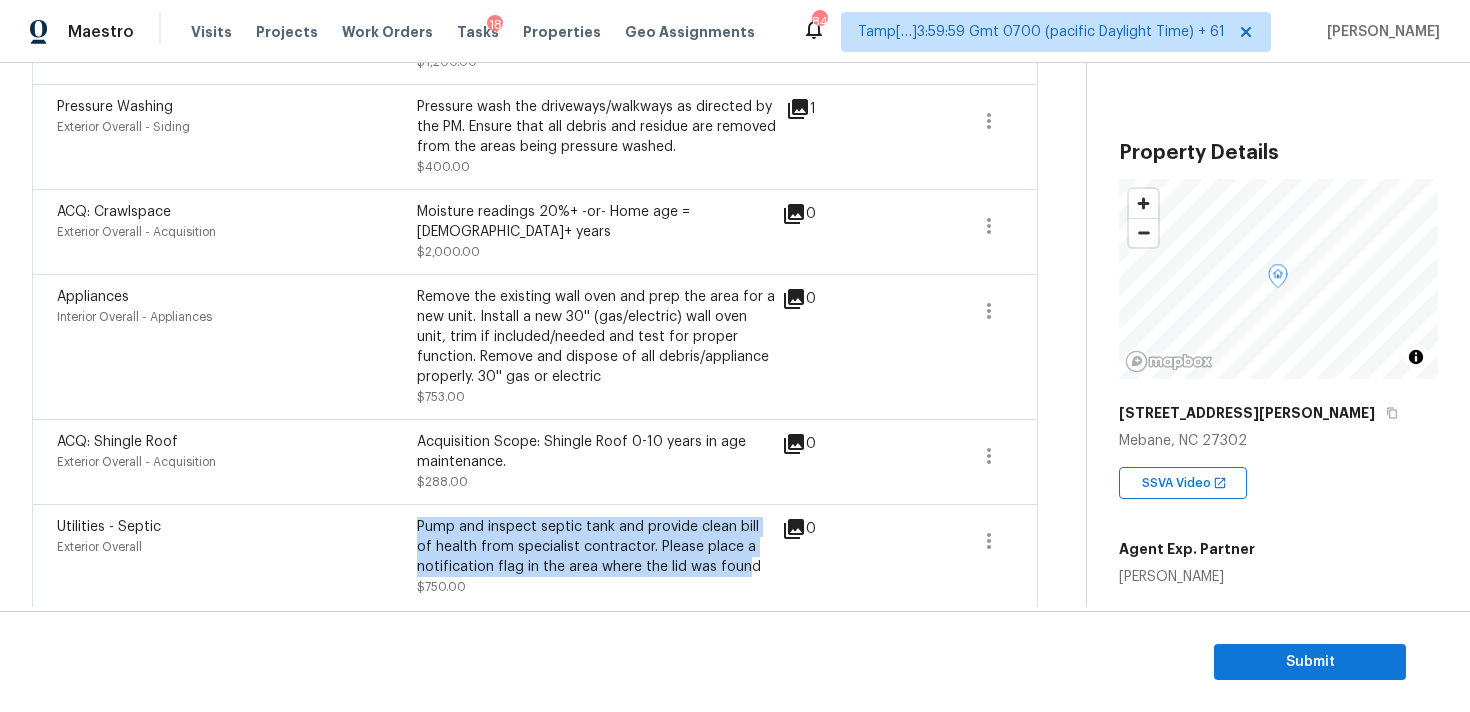 drag, startPoint x: 418, startPoint y: 518, endPoint x: 746, endPoint y: 567, distance: 331.63986 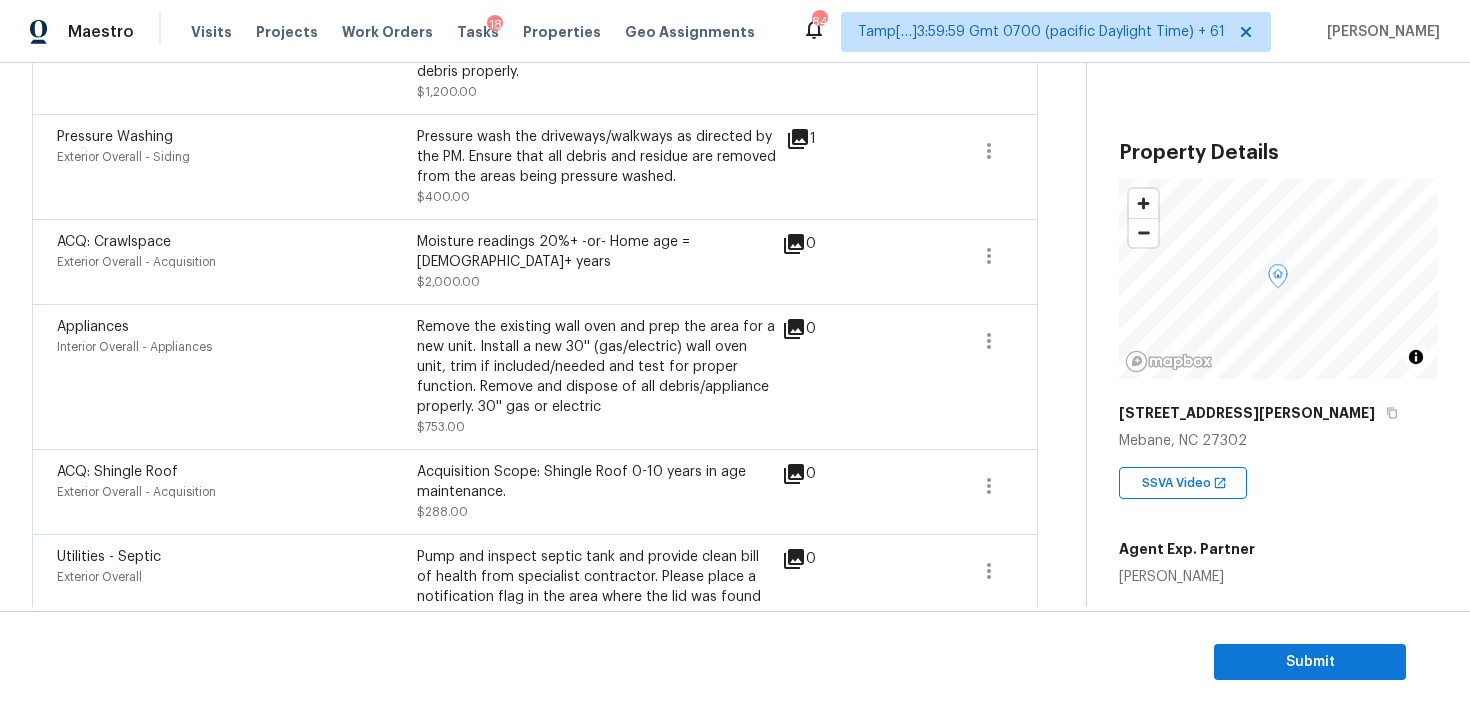 scroll, scrollTop: 1148, scrollLeft: 0, axis: vertical 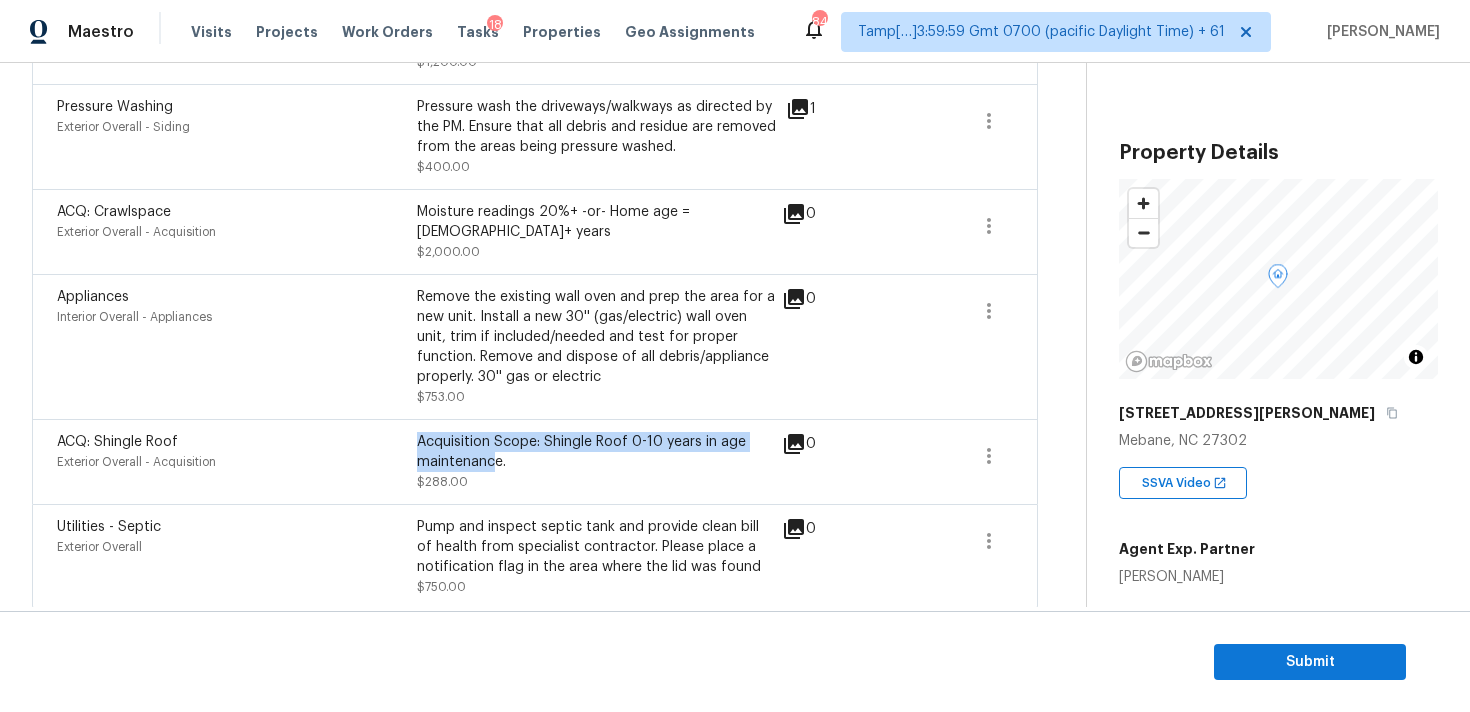 drag, startPoint x: 419, startPoint y: 430, endPoint x: 491, endPoint y: 458, distance: 77.25283 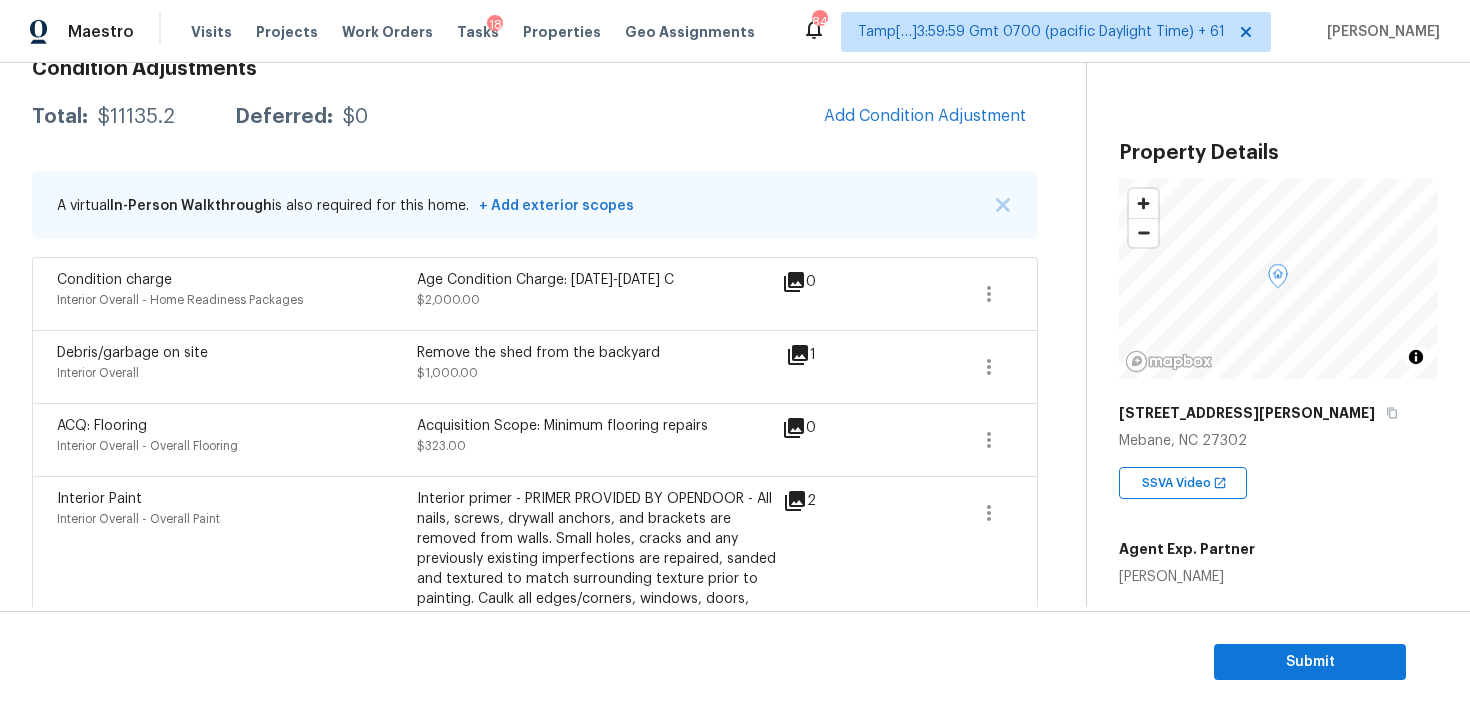 scroll, scrollTop: 345, scrollLeft: 0, axis: vertical 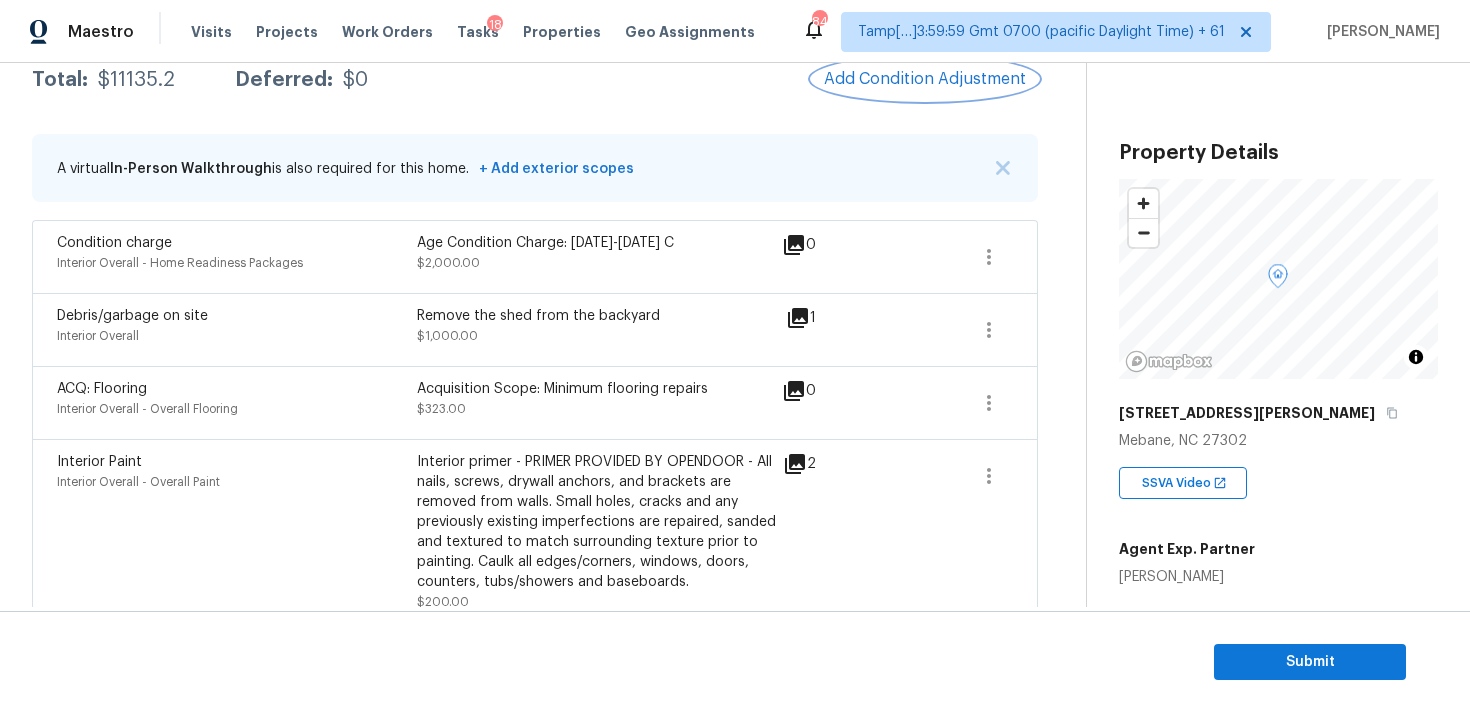 click on "Add Condition Adjustment" at bounding box center [925, 79] 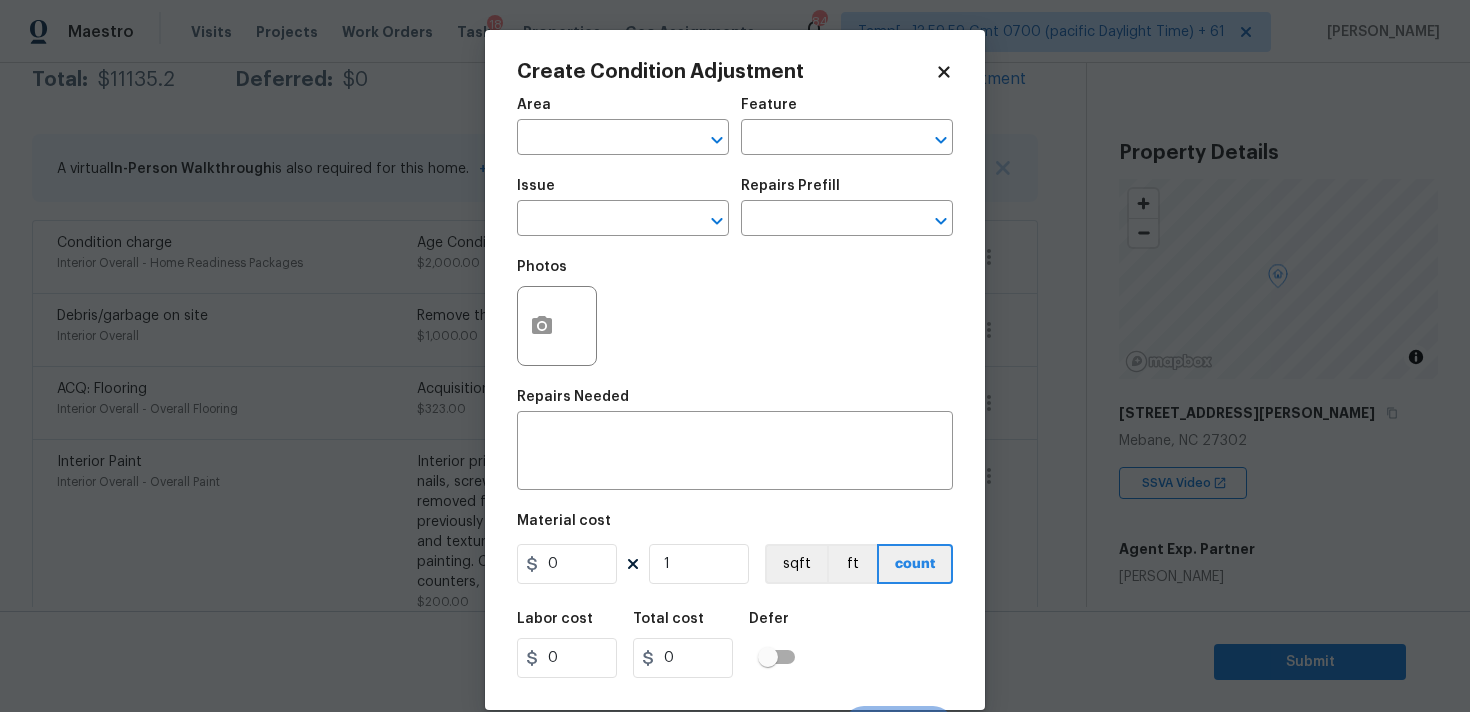 click at bounding box center [595, 139] 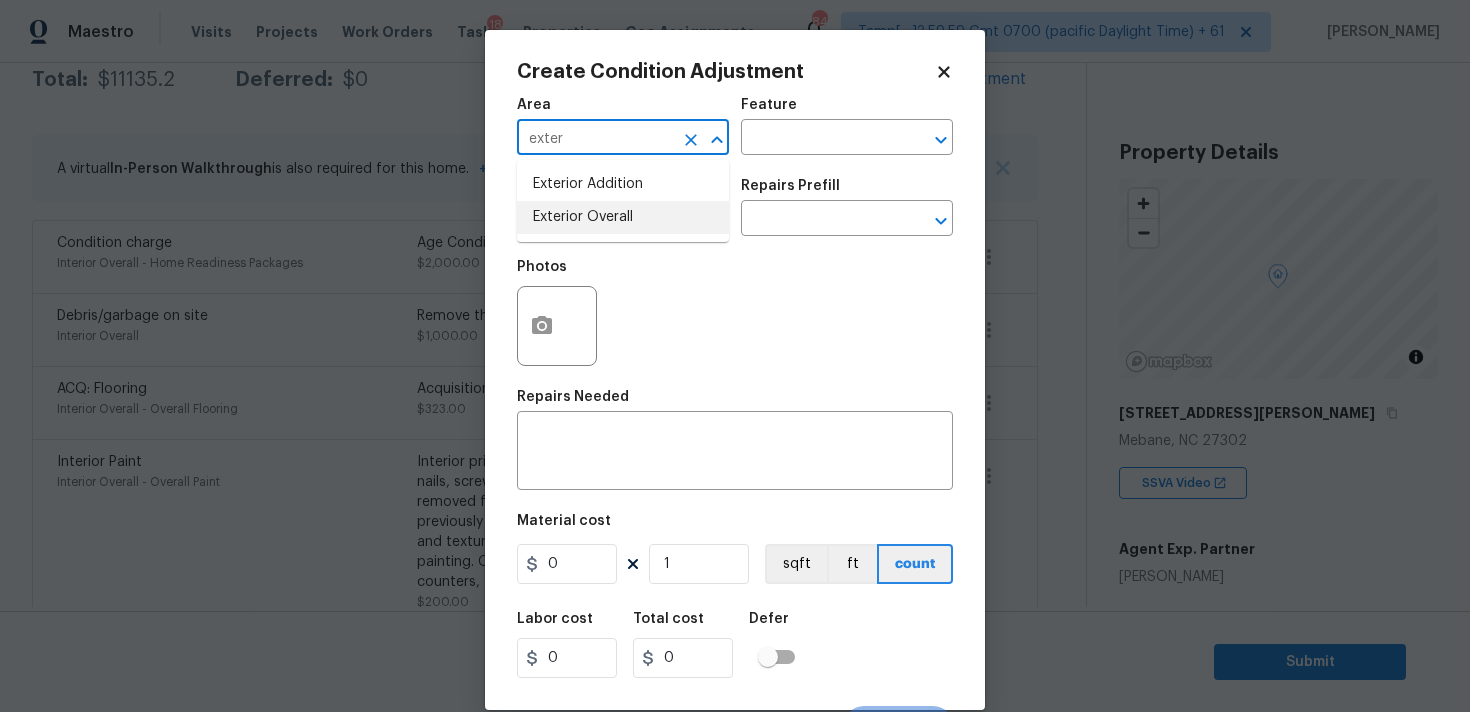 click on "Exterior Overall" at bounding box center [623, 217] 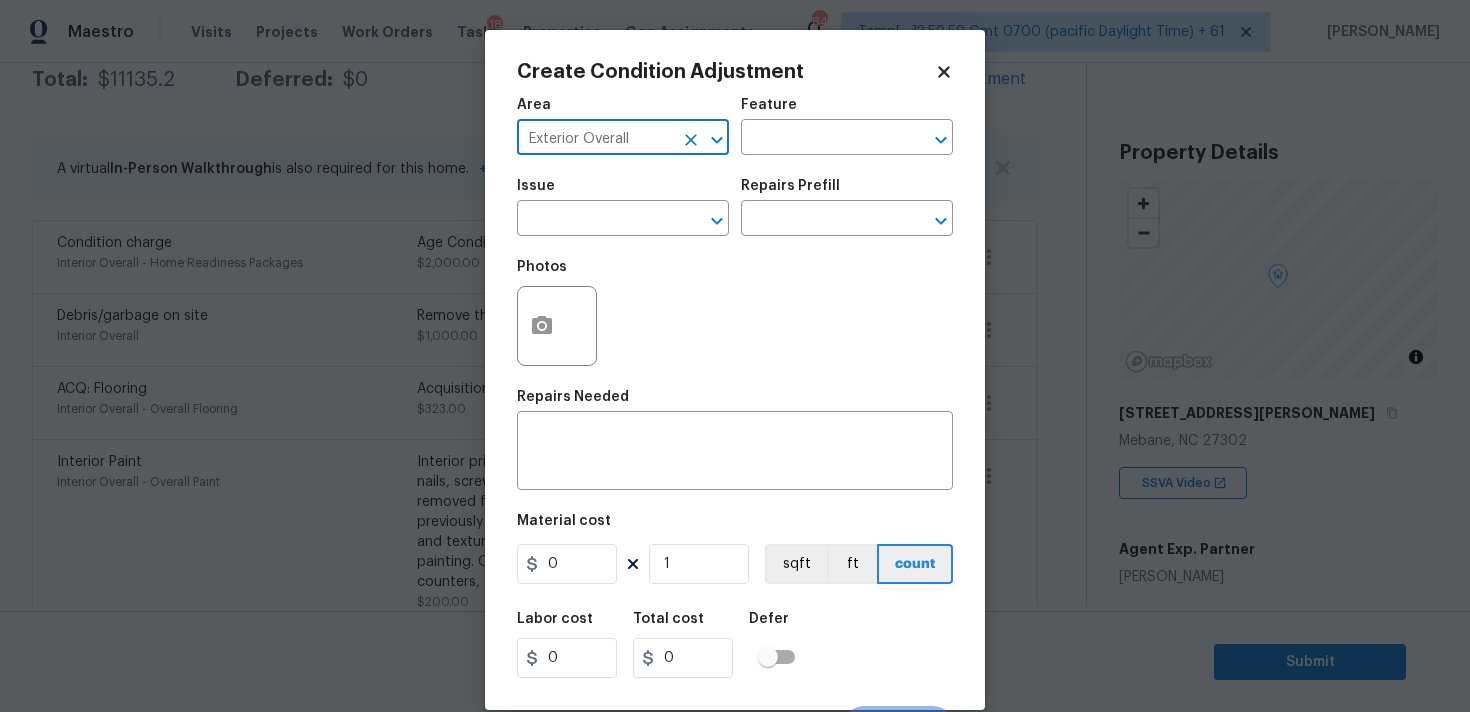 type on "Exterior Overall" 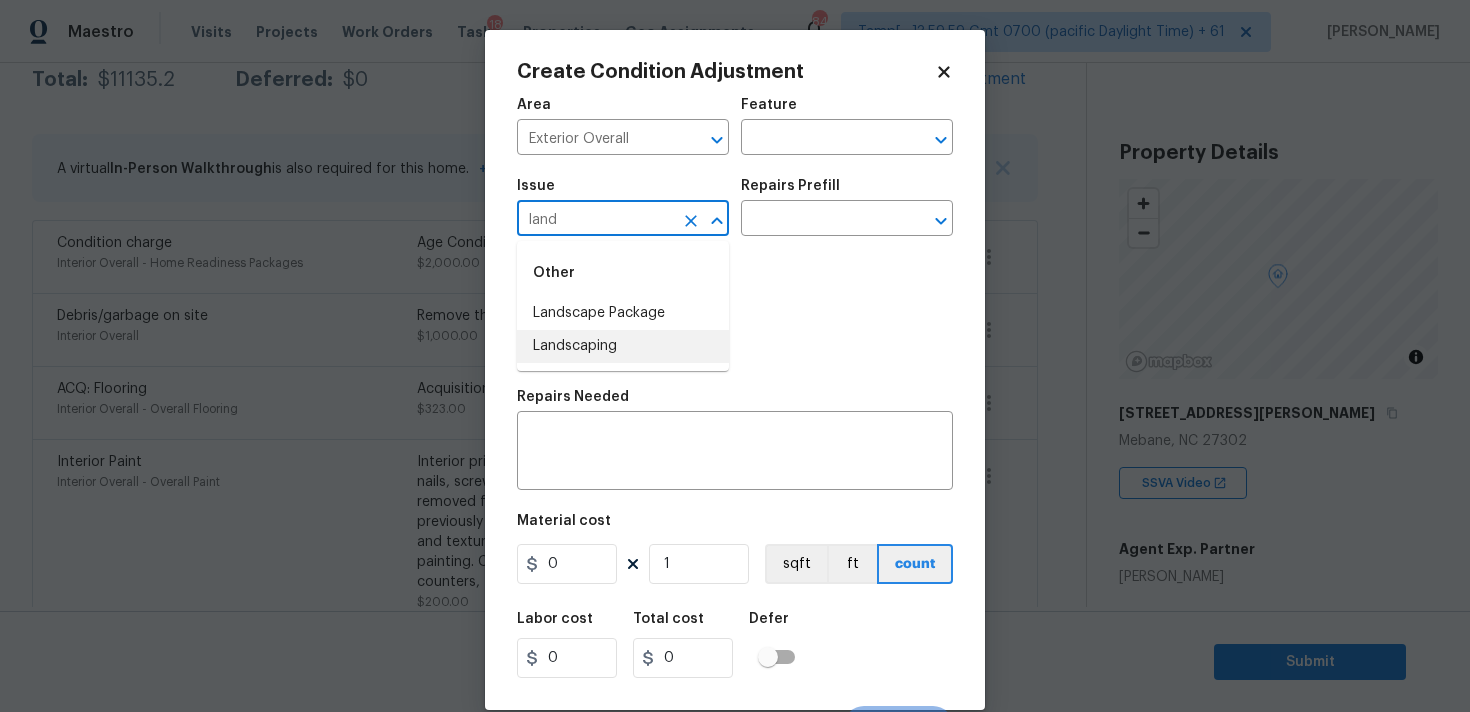 click on "Landscaping" at bounding box center (623, 346) 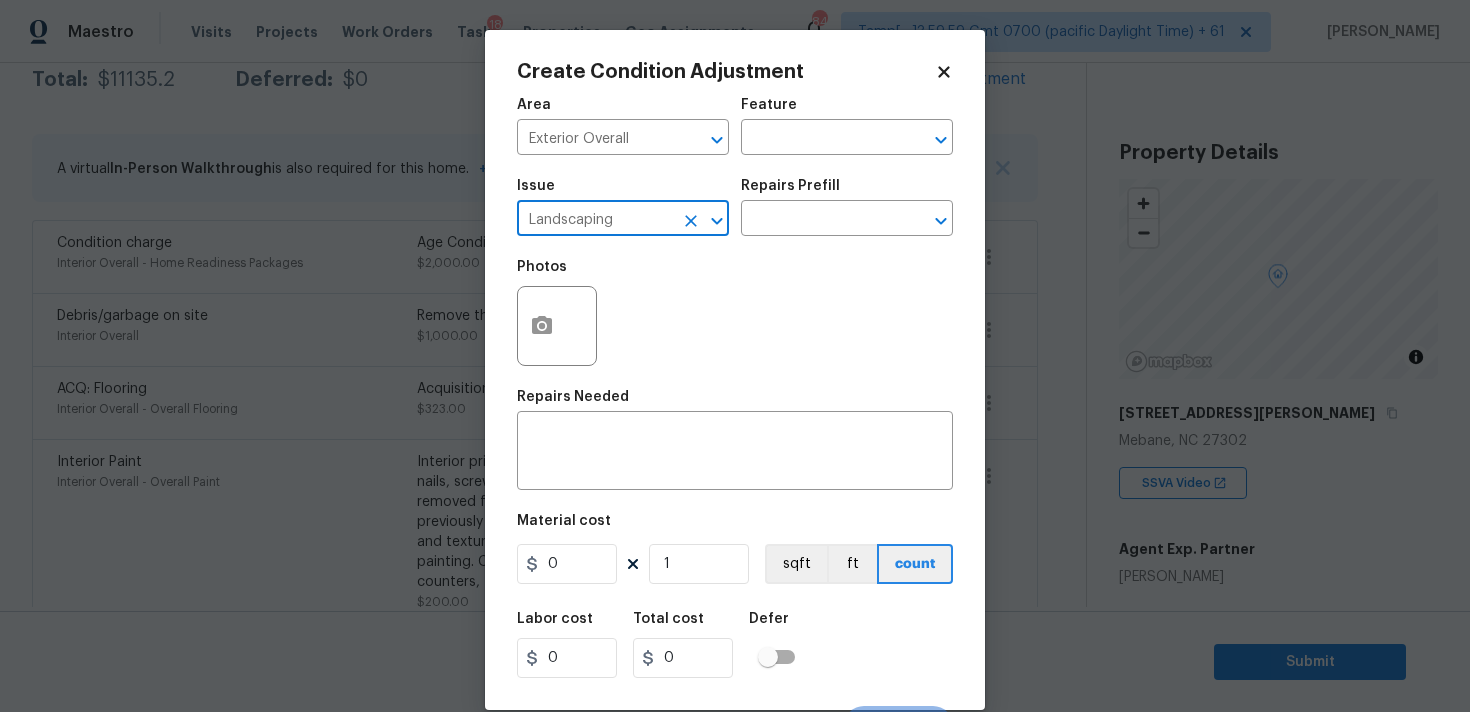 click 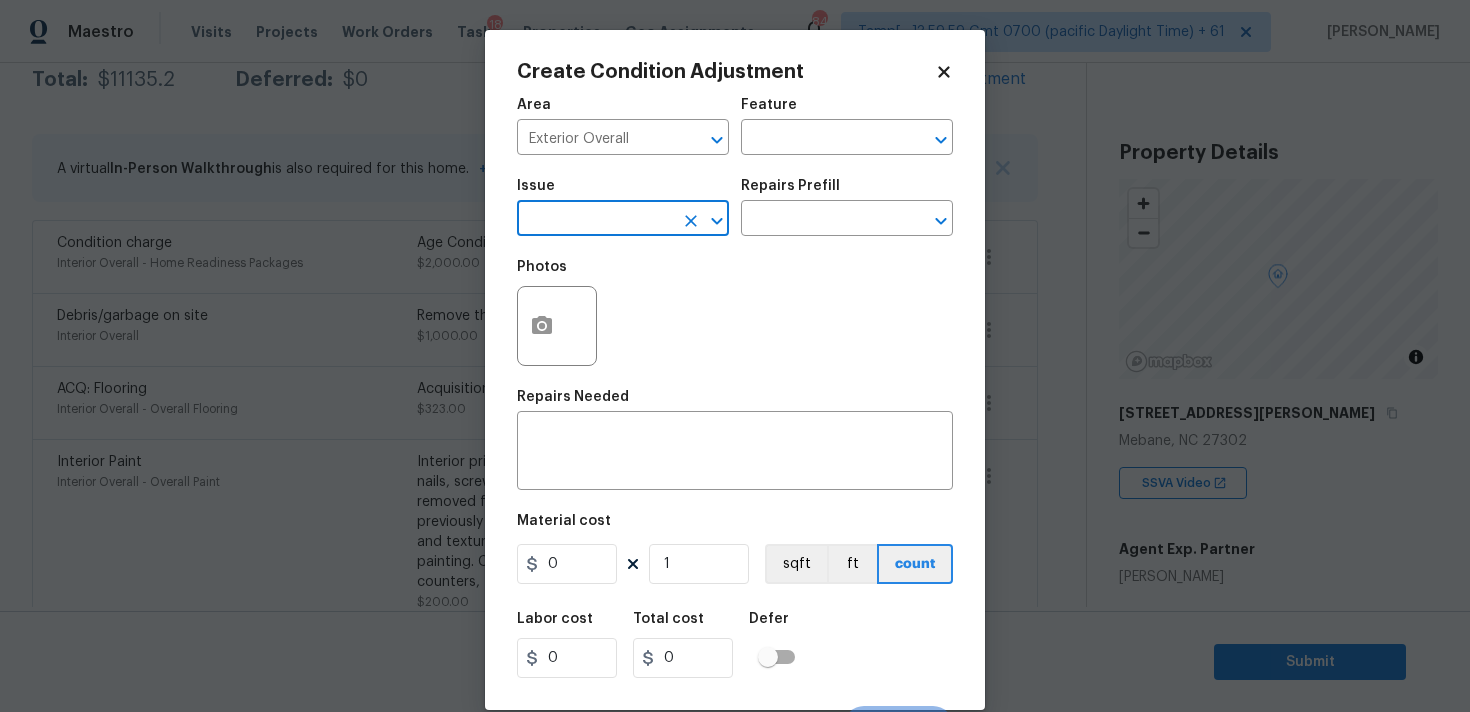 click at bounding box center [595, 220] 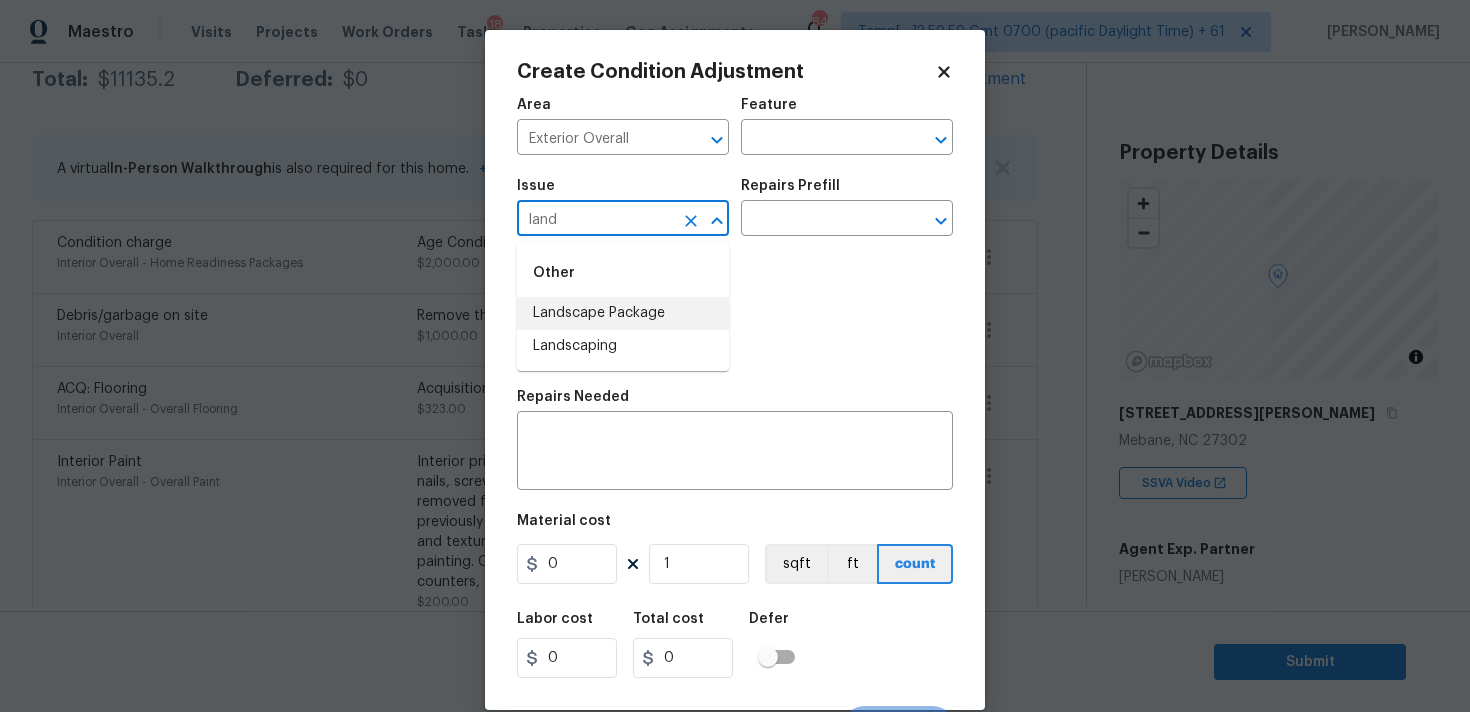 click on "Landscape Package" at bounding box center [623, 313] 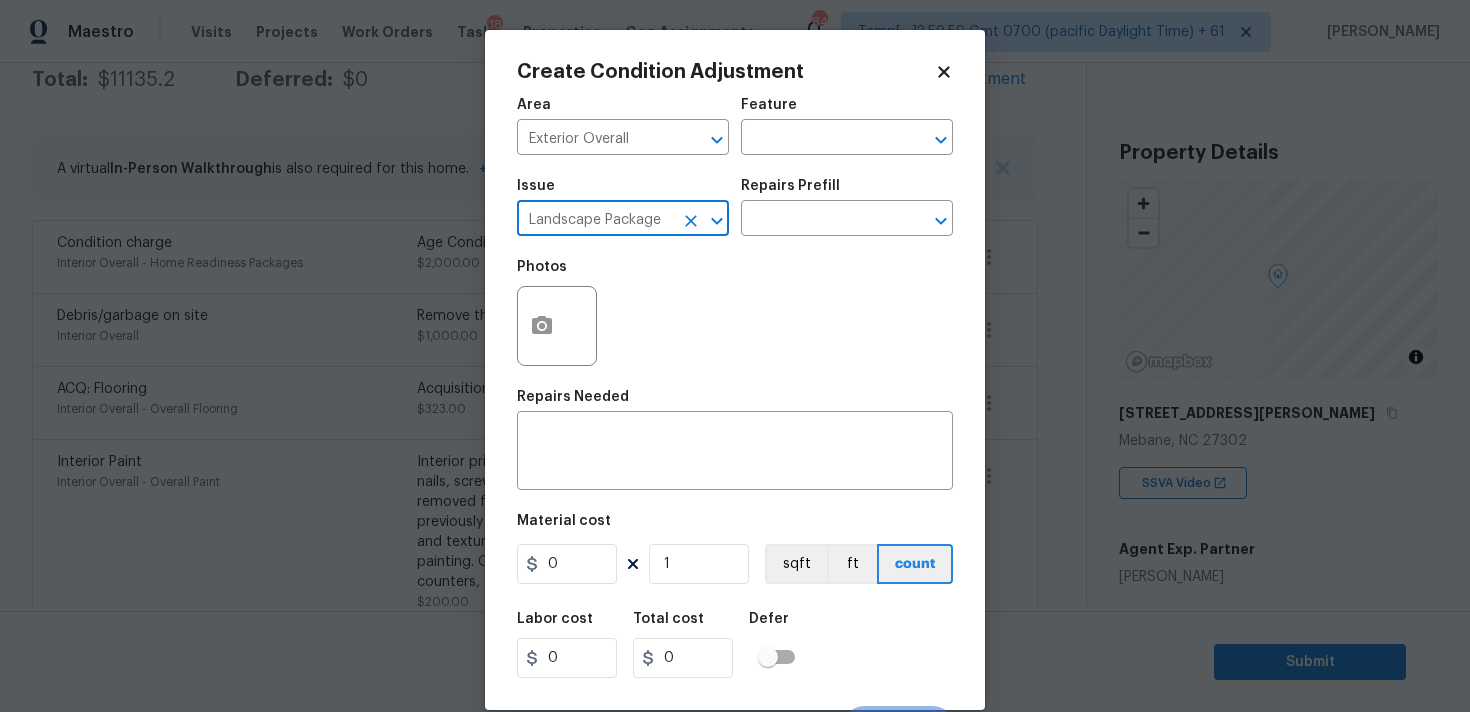 type on "Landscape Package" 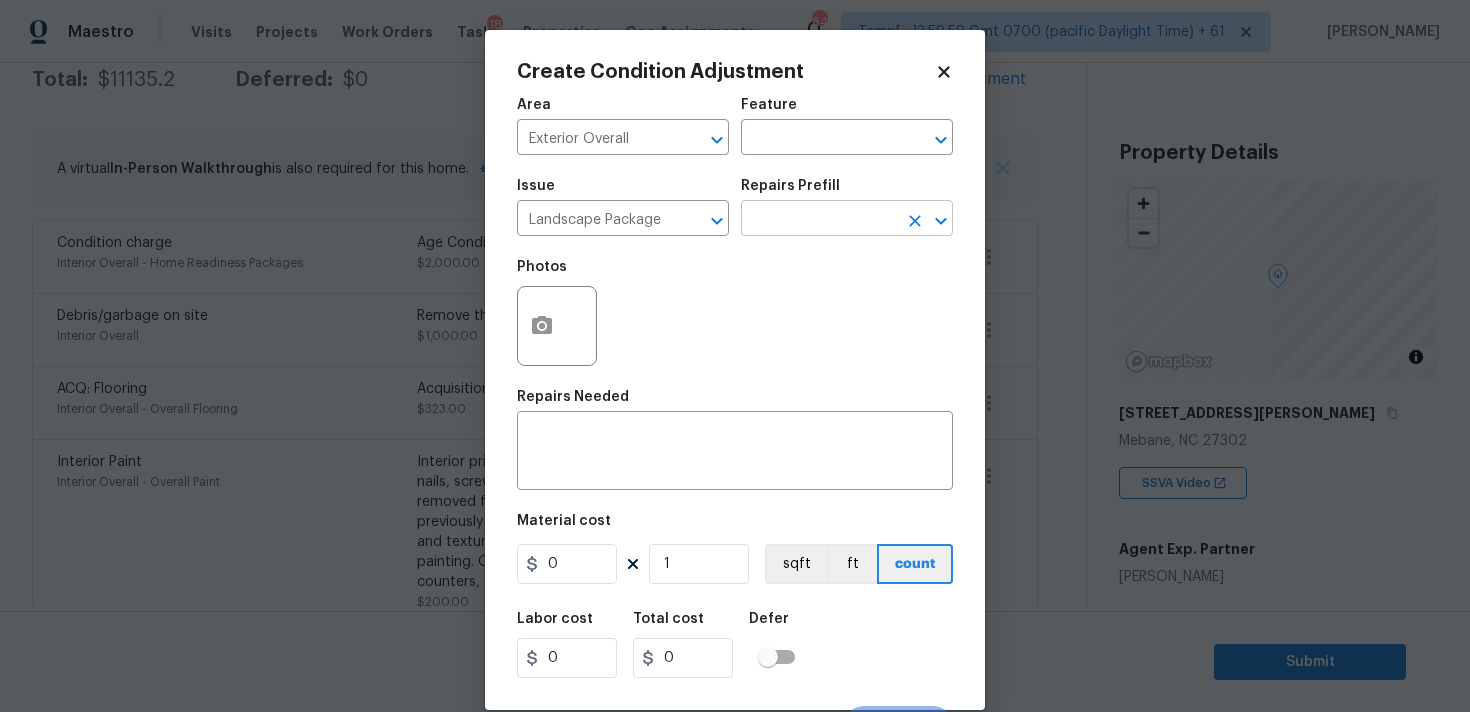click at bounding box center [819, 220] 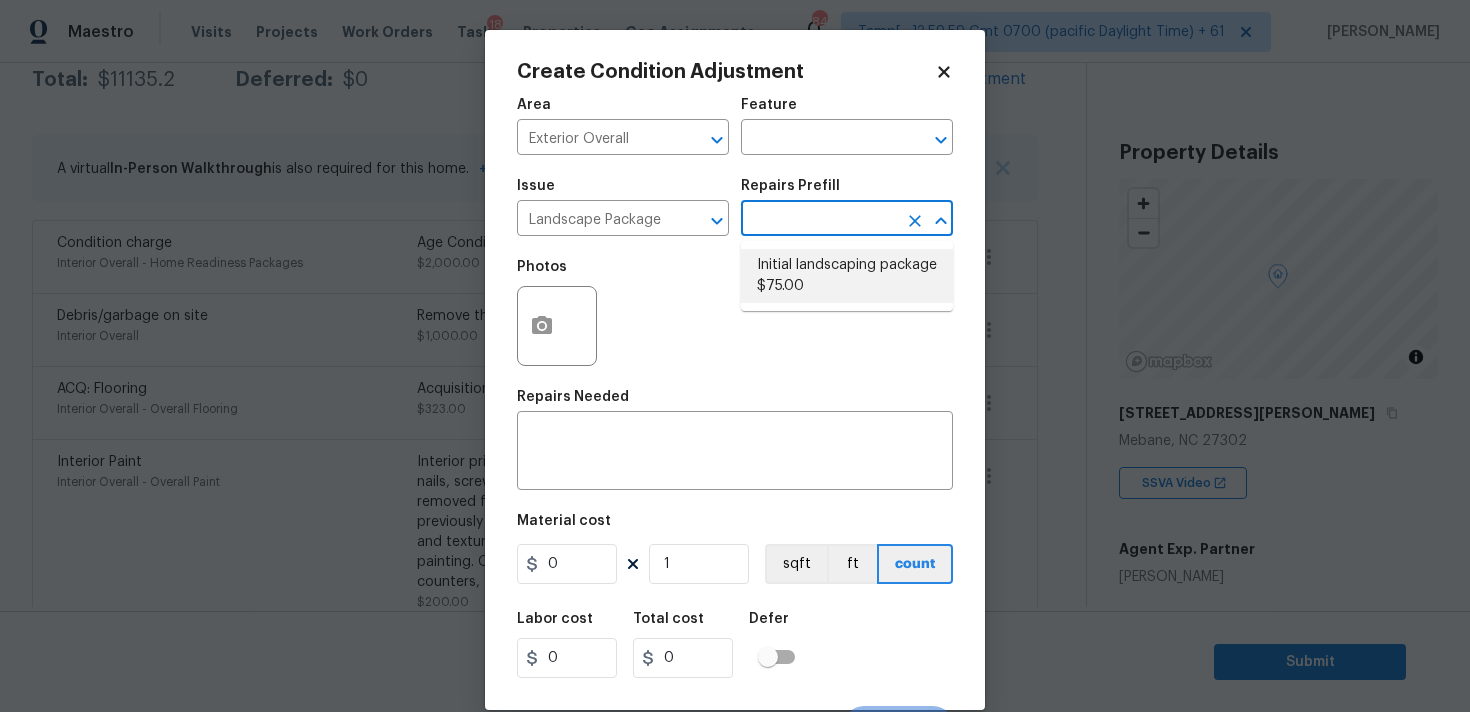 click on "Initial landscaping package $75.00" at bounding box center [847, 276] 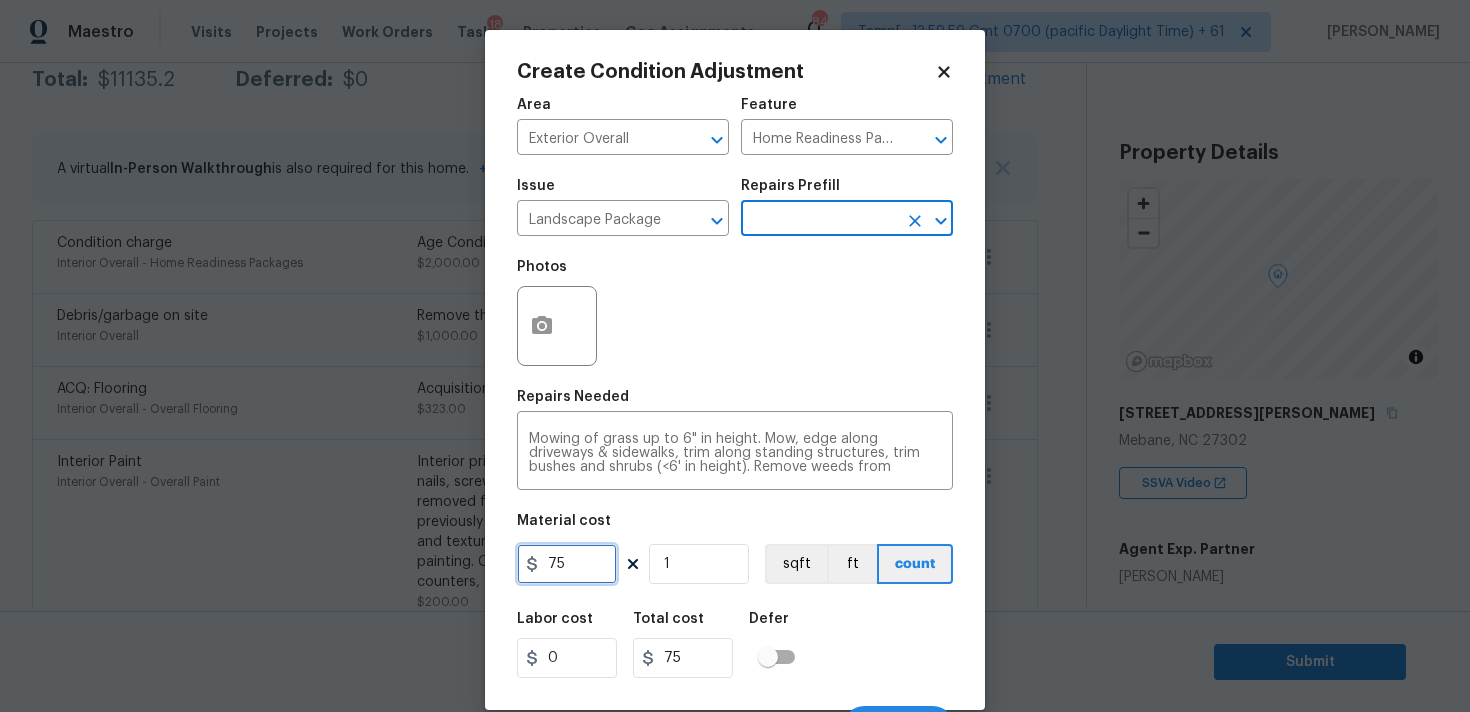 click on "75" at bounding box center (567, 564) 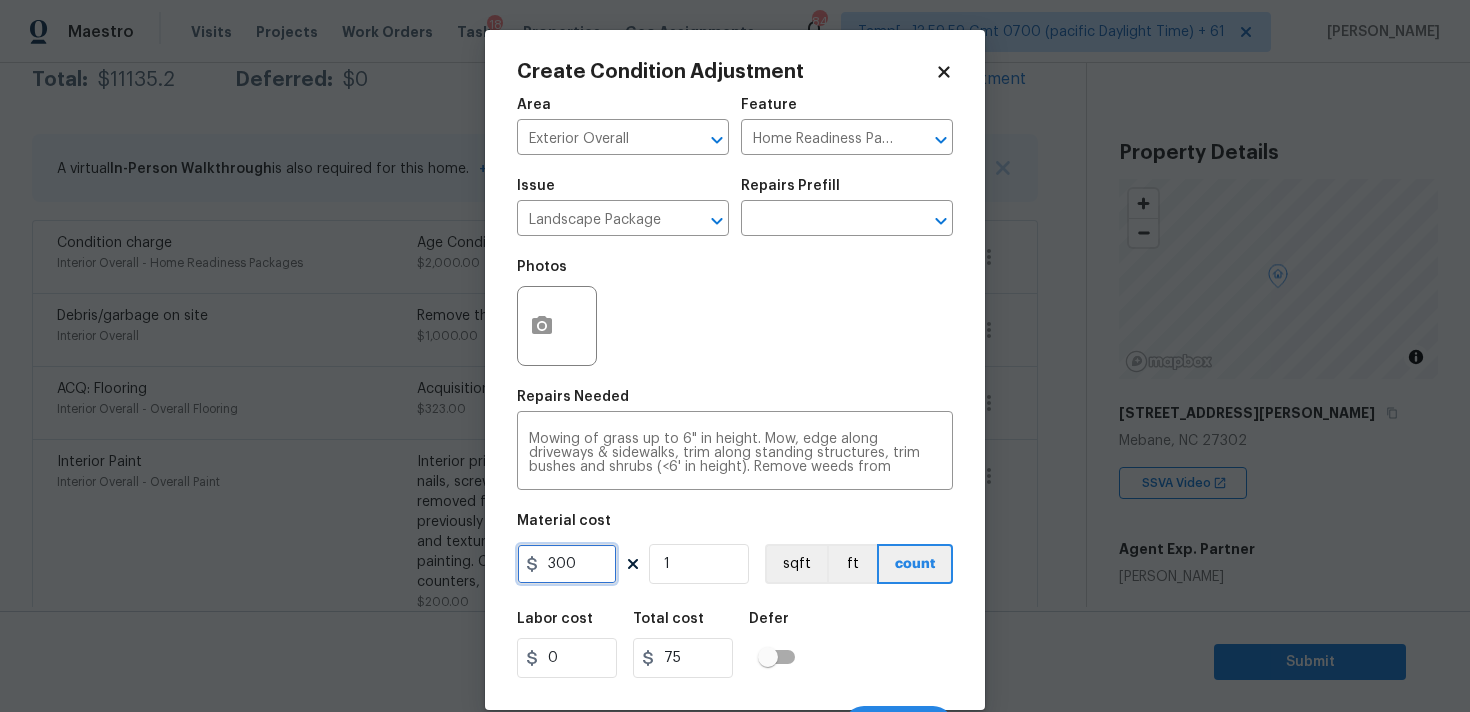 type on "300" 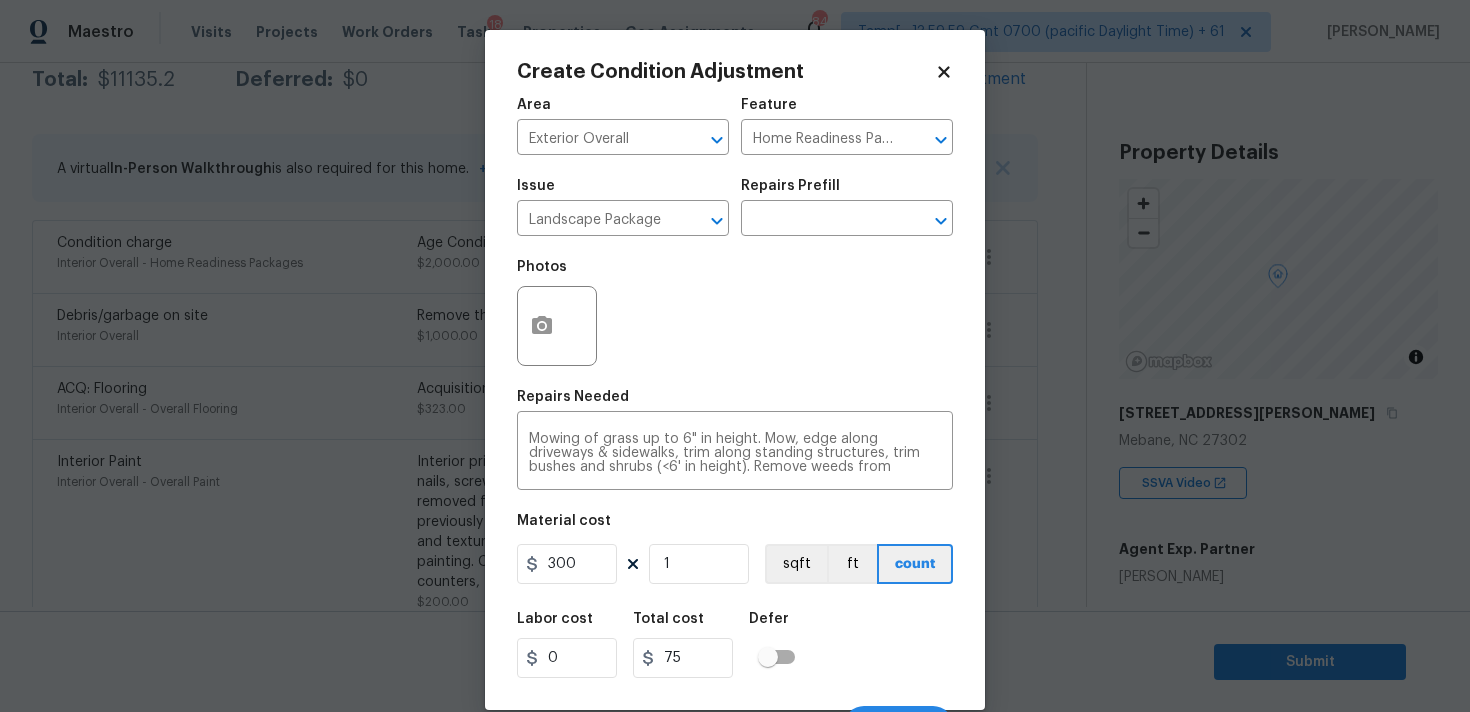 type on "300" 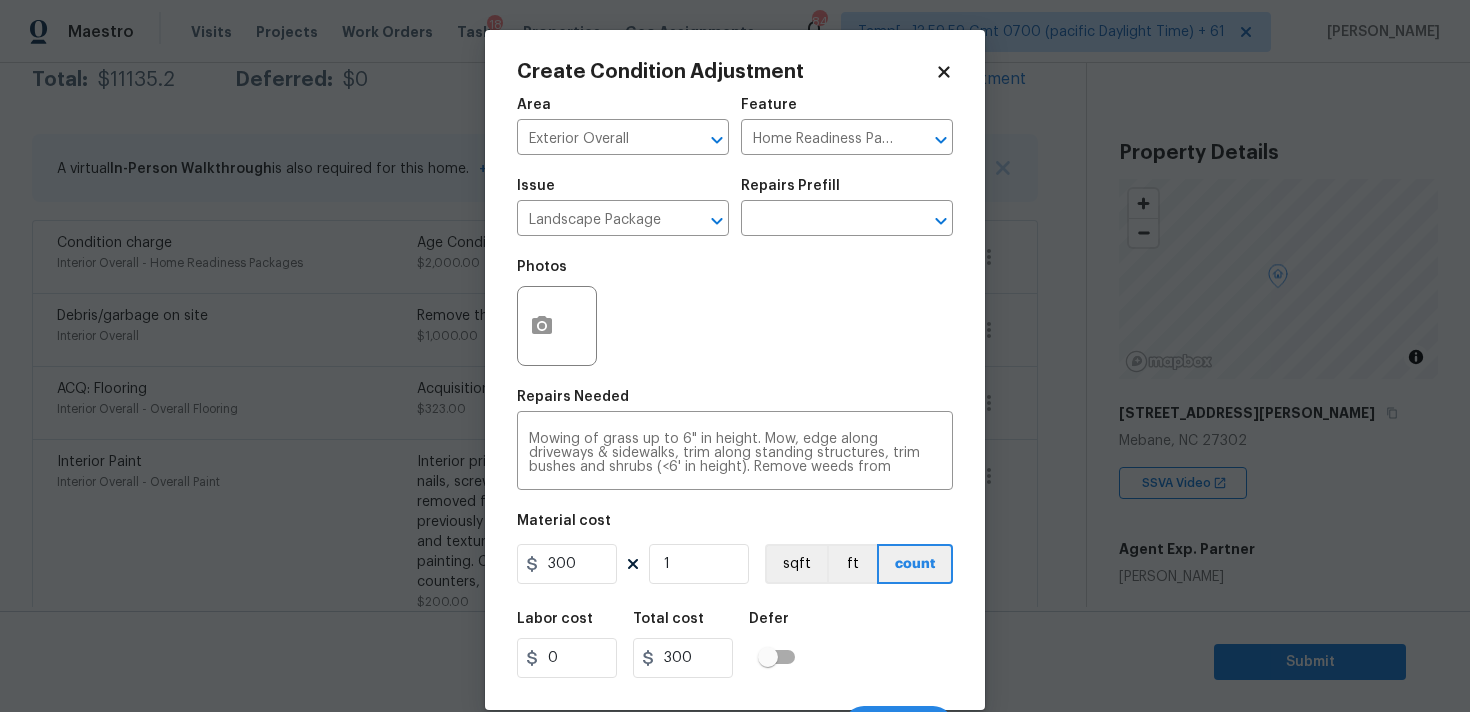 click on "Labor cost 0 Total cost 300 Defer" at bounding box center [735, 645] 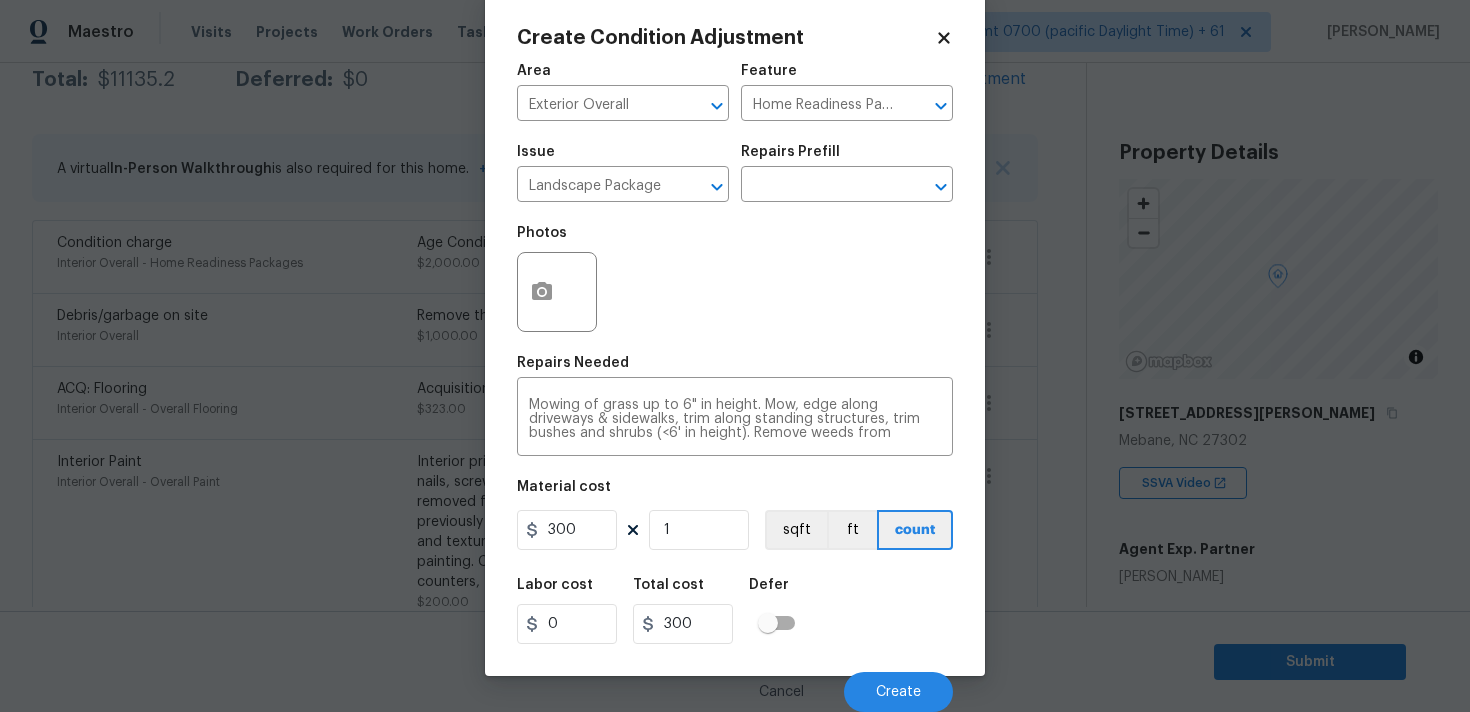 click on "Cancel Create" at bounding box center (735, 684) 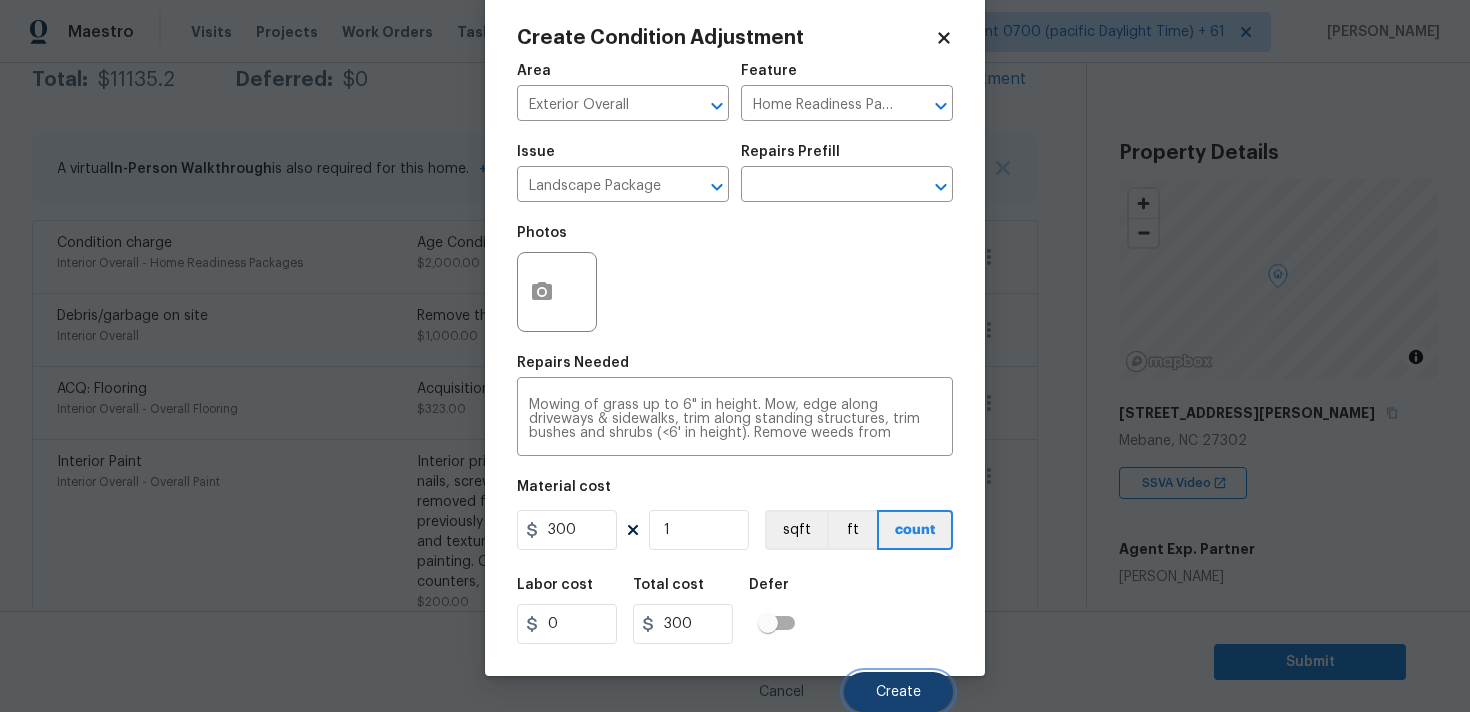 click on "Create" at bounding box center [898, 692] 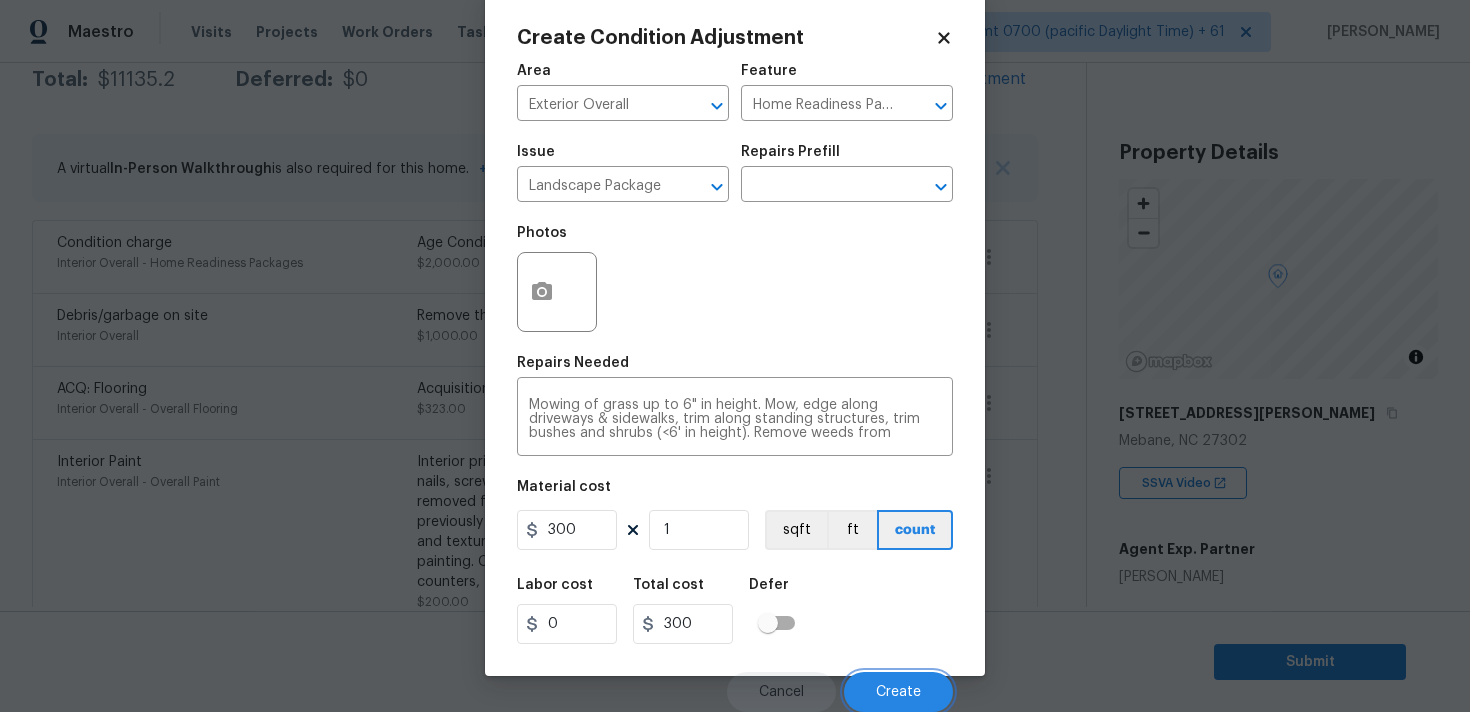 scroll, scrollTop: 345, scrollLeft: 0, axis: vertical 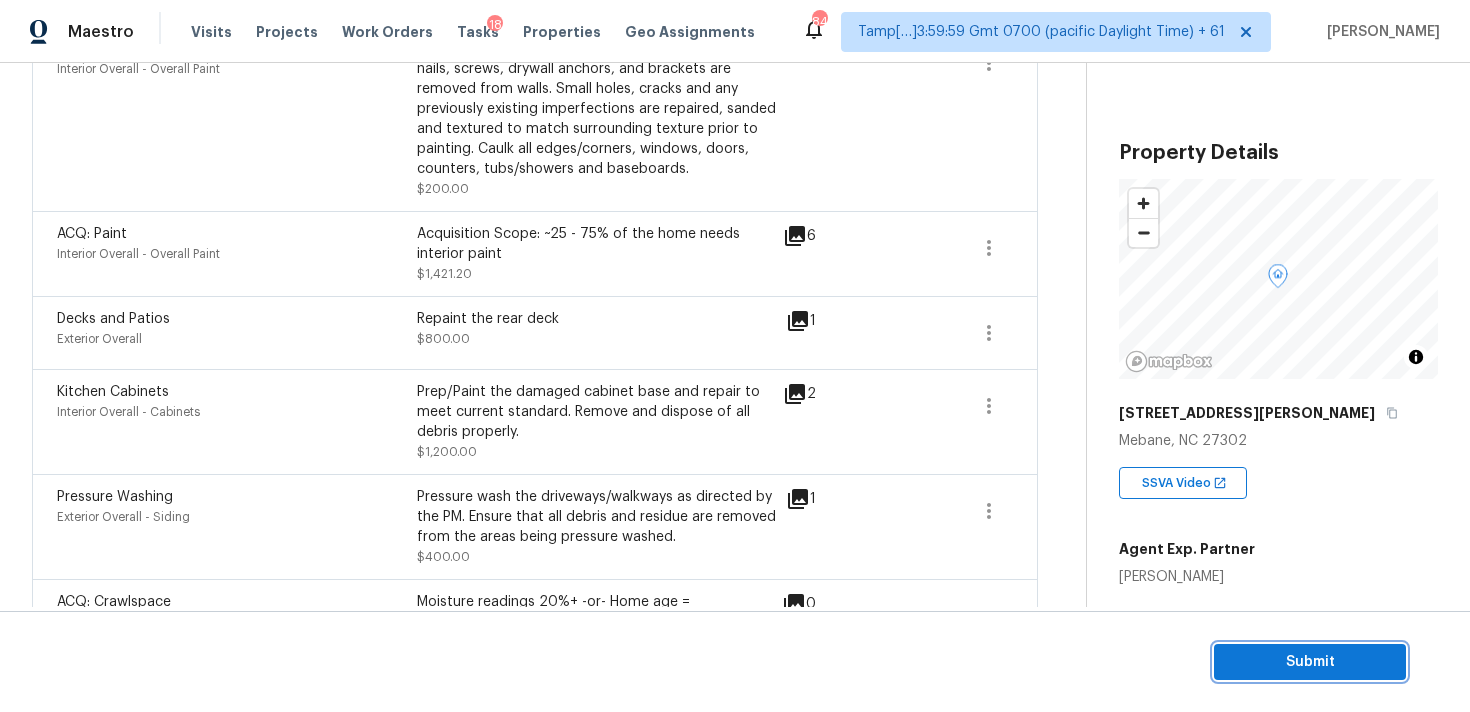 click on "Submit" at bounding box center (1310, 662) 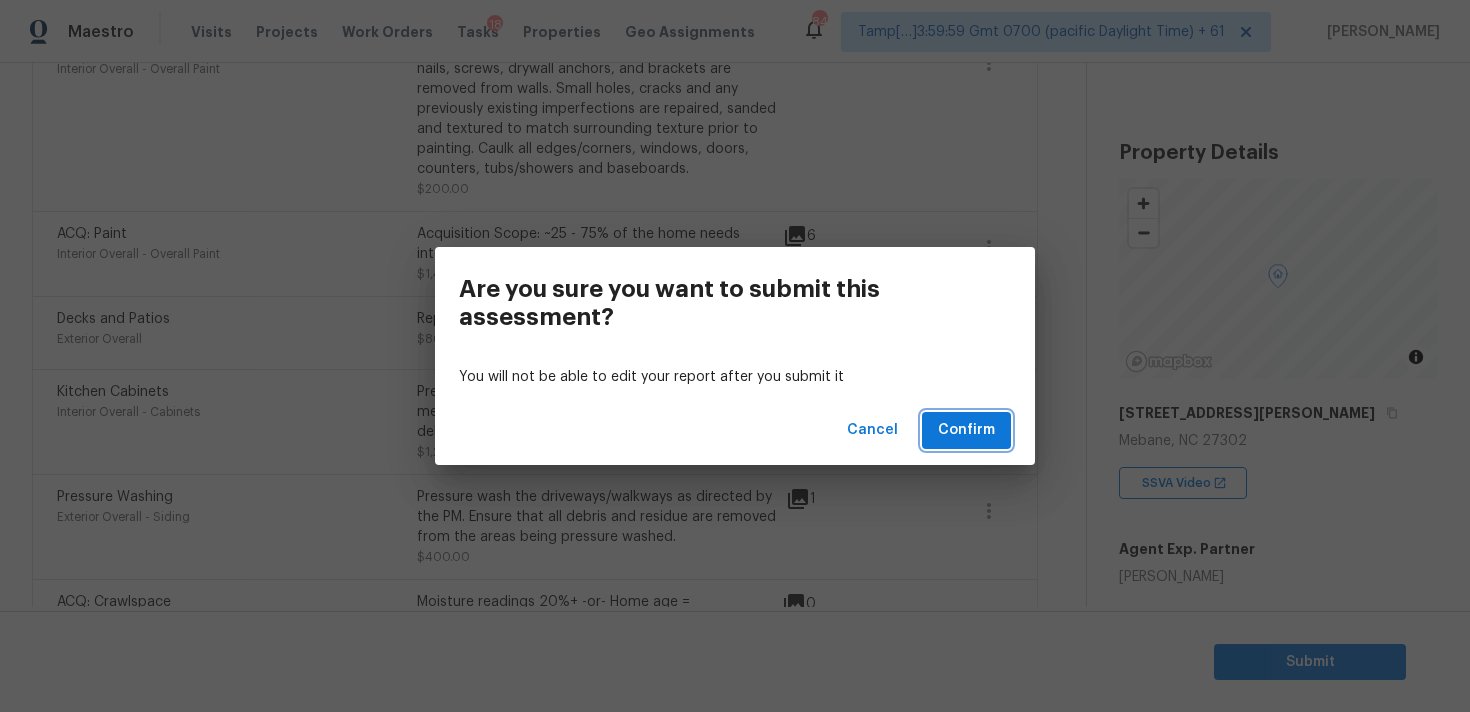 click on "Confirm" at bounding box center [966, 430] 